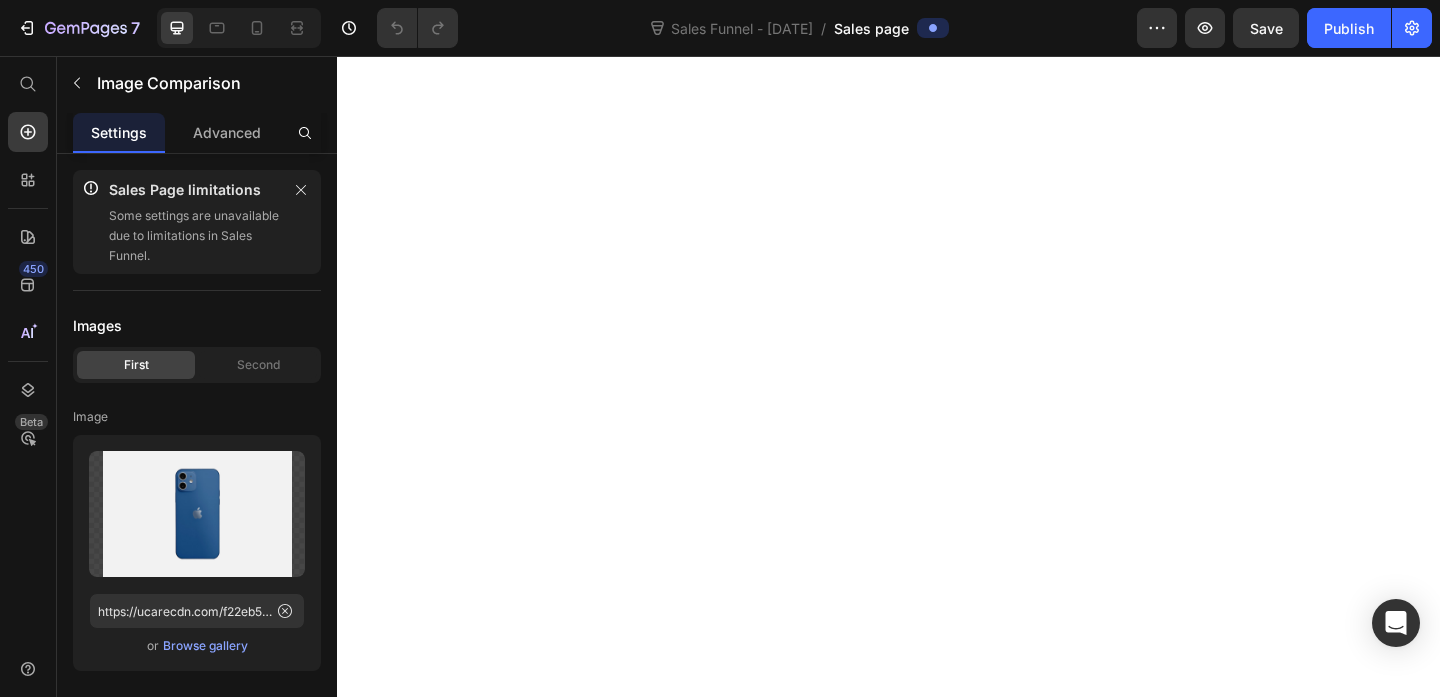 scroll, scrollTop: 0, scrollLeft: 0, axis: both 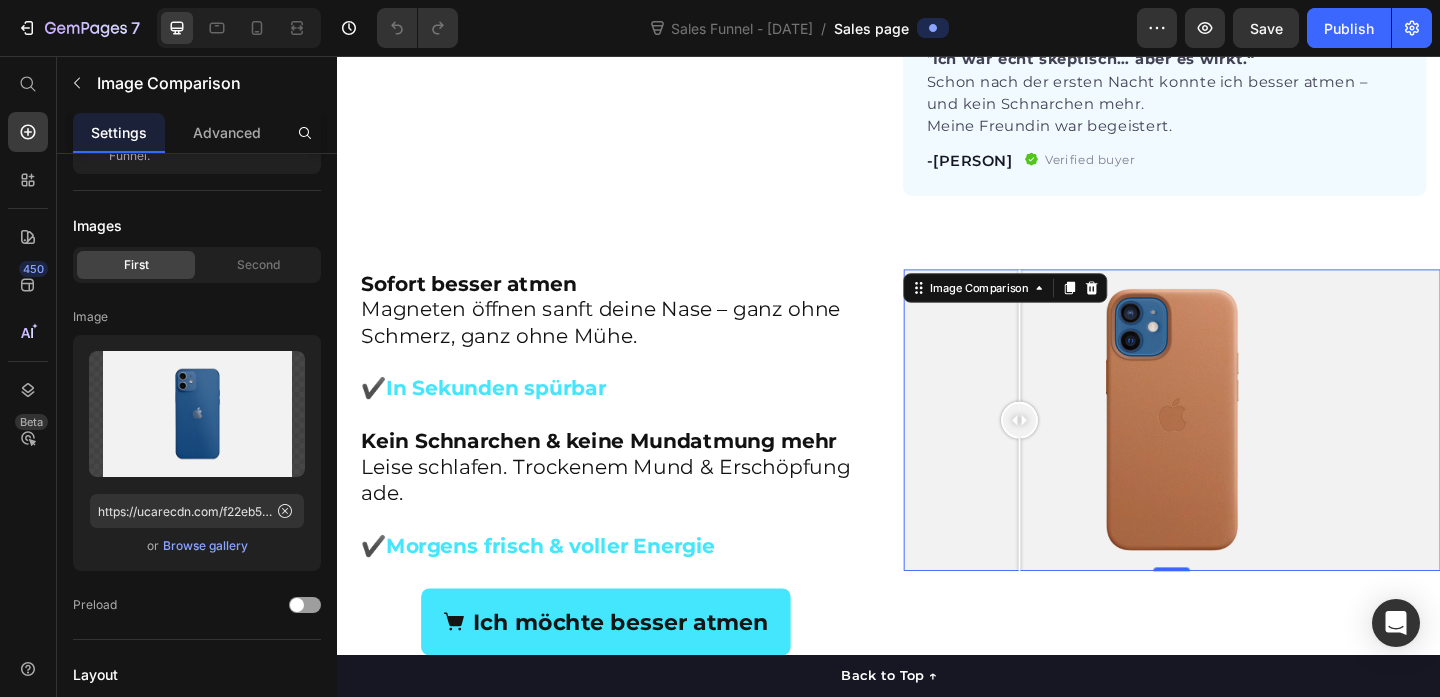 drag, startPoint x: 1079, startPoint y: 418, endPoint x: 1186, endPoint y: 417, distance: 107.00467 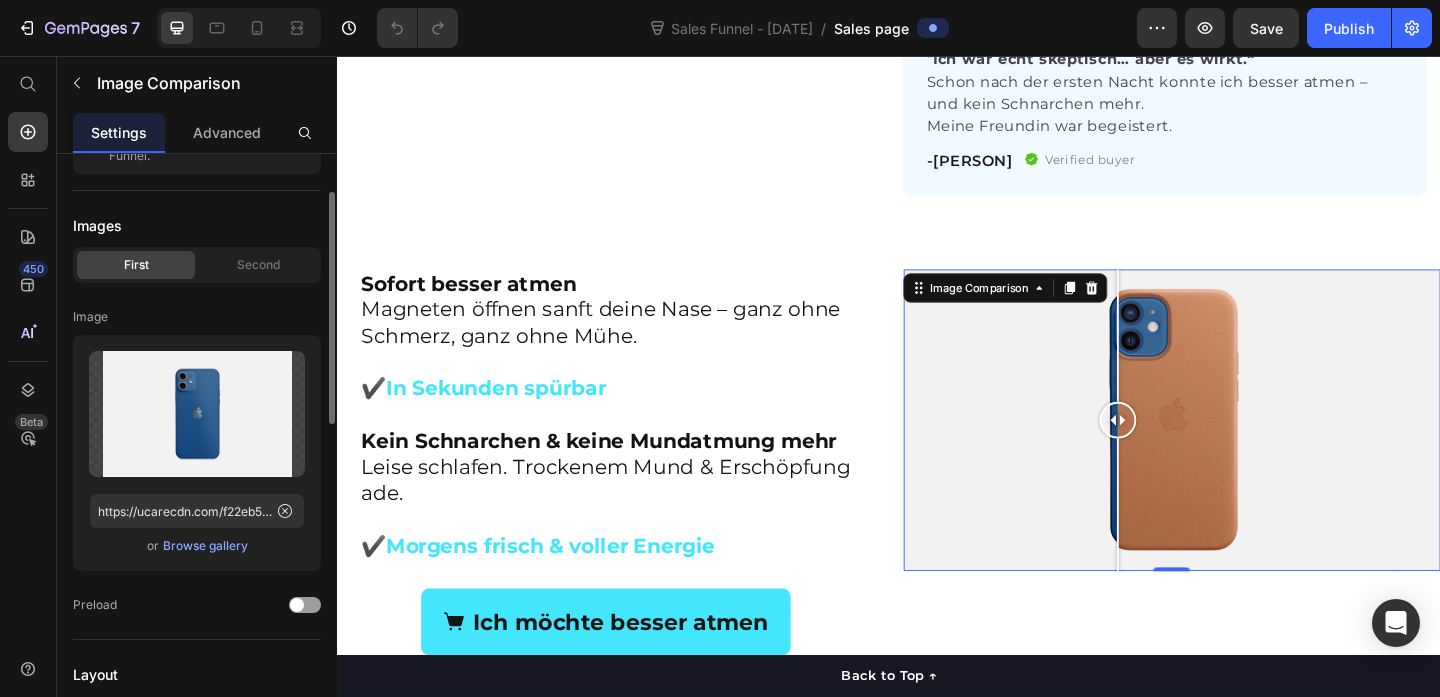 click on "Browse gallery" at bounding box center [205, 546] 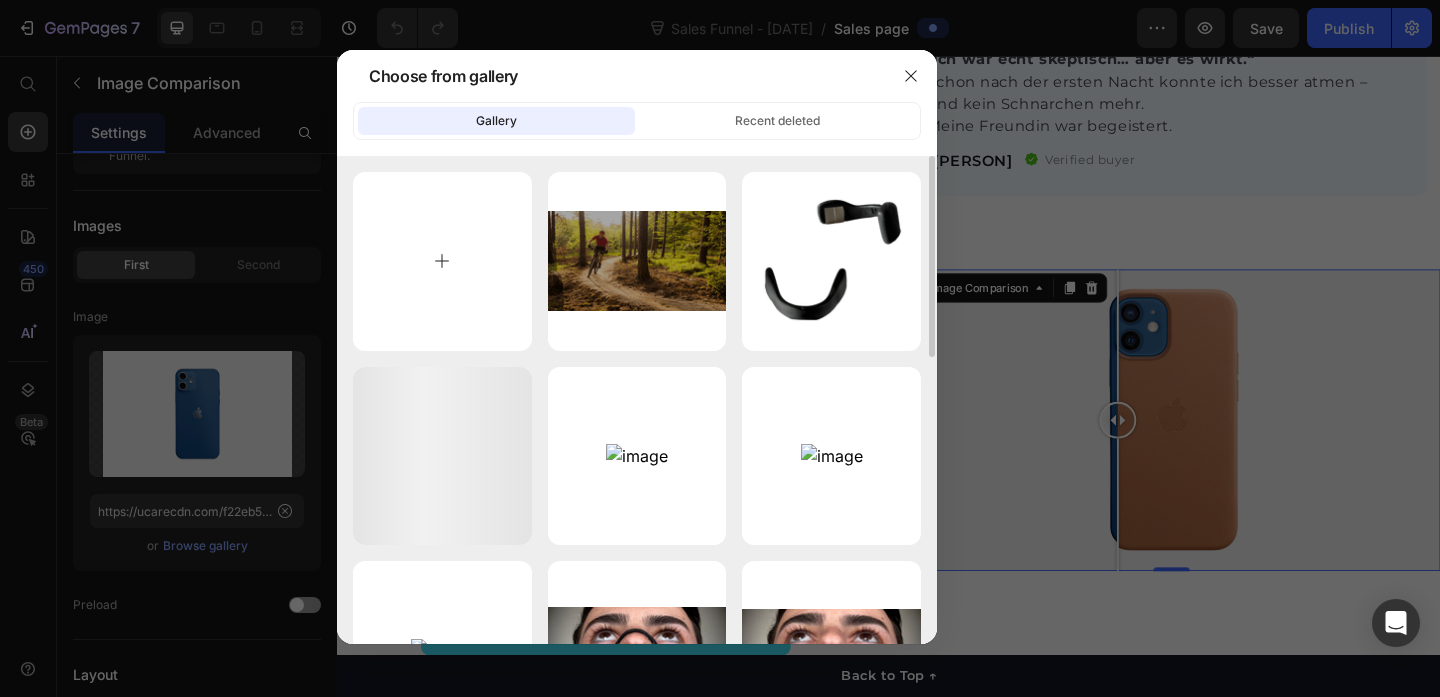click at bounding box center [442, 261] 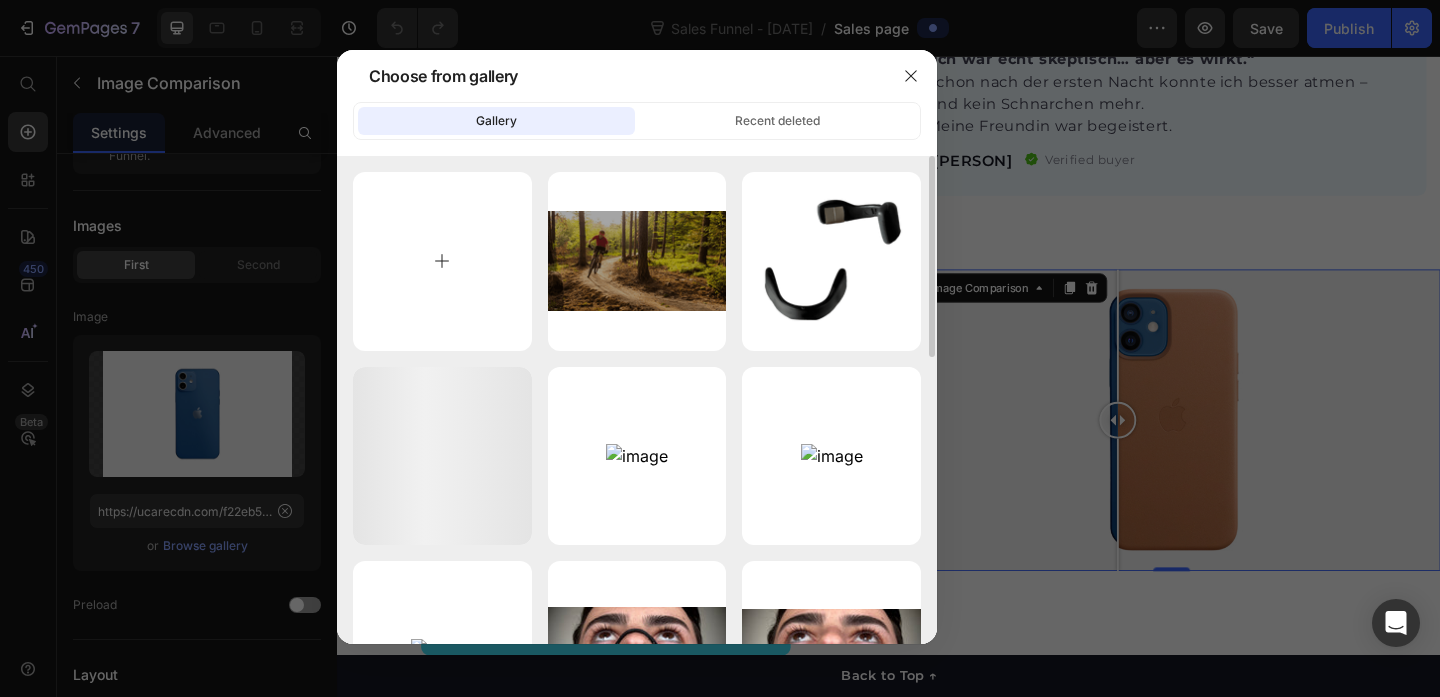 click at bounding box center (442, 261) 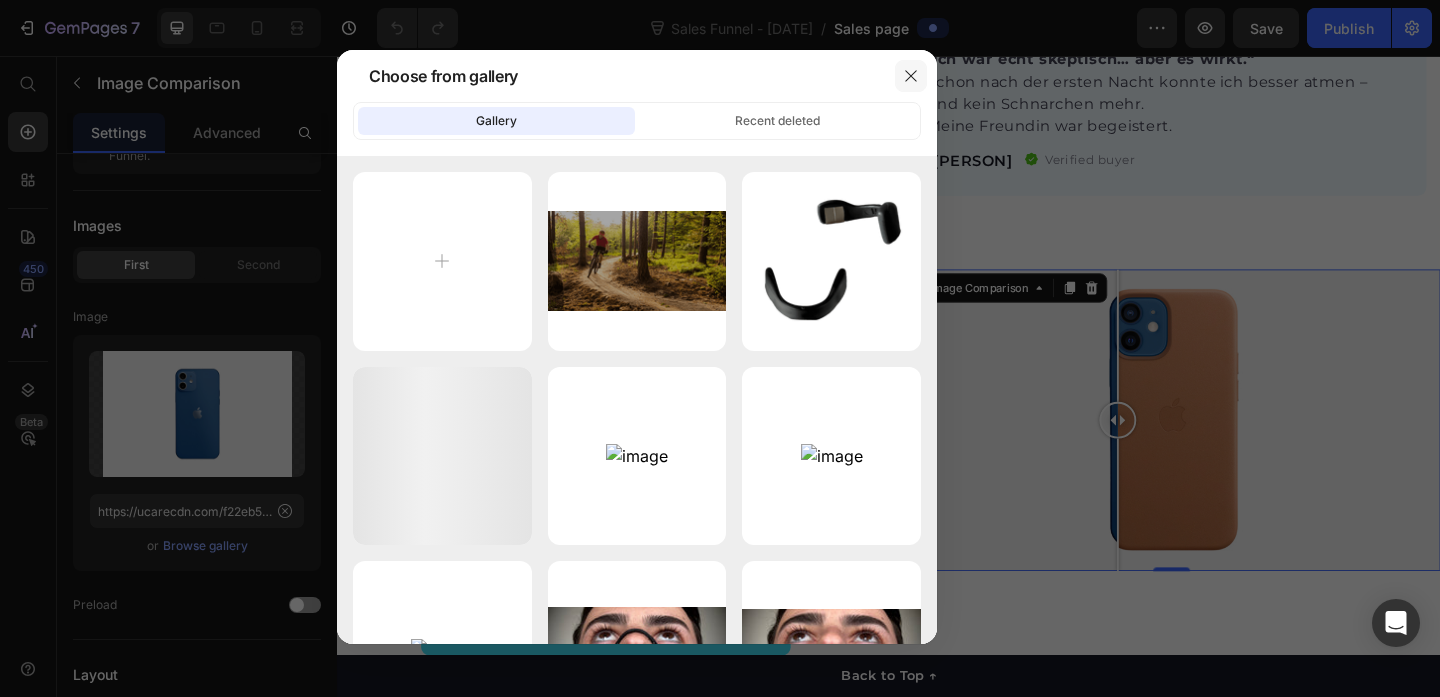 click at bounding box center (911, 76) 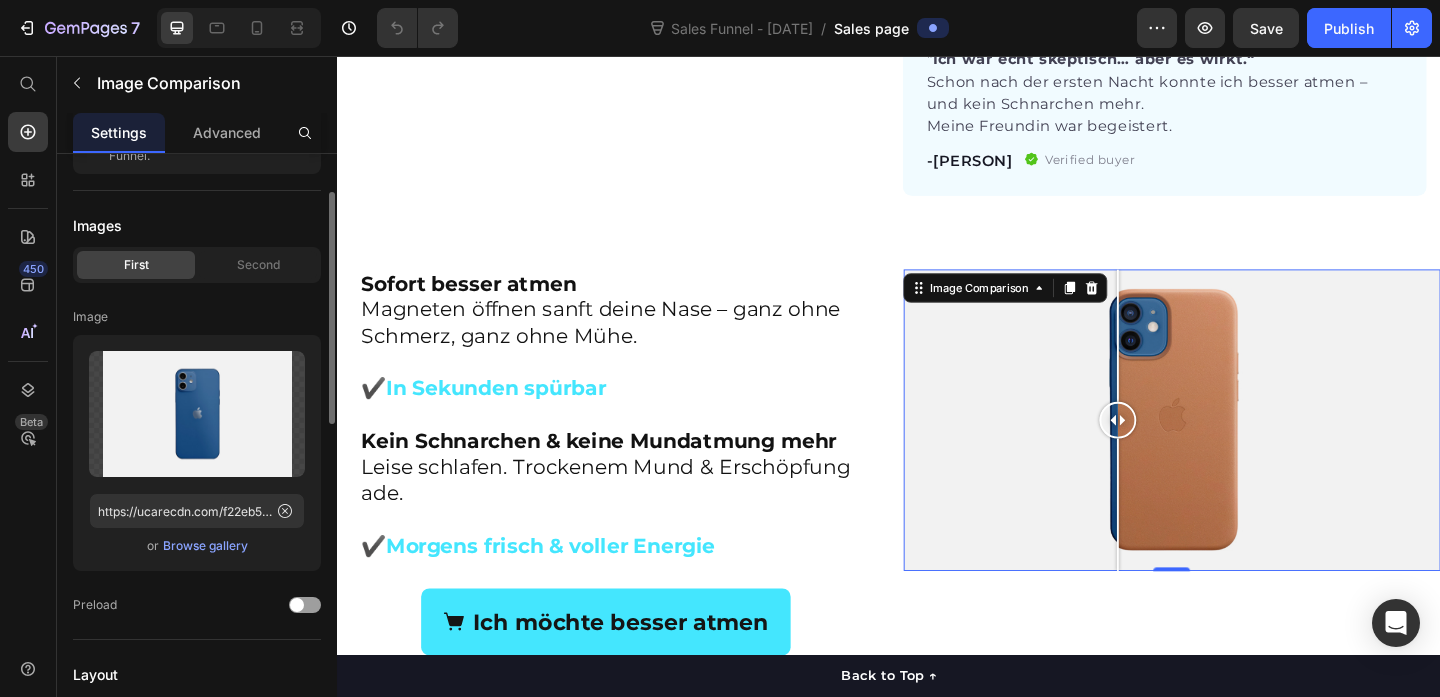 click on "Browse gallery" at bounding box center (205, 546) 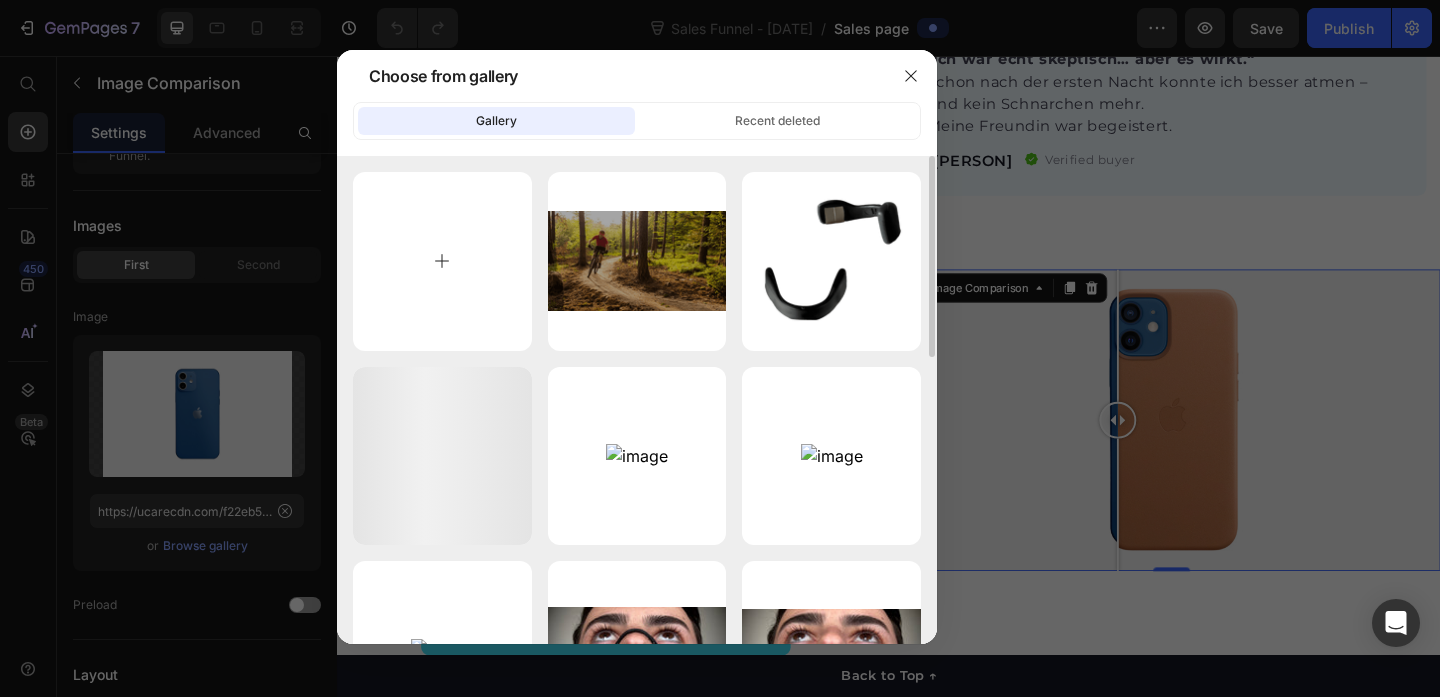 click at bounding box center (442, 261) 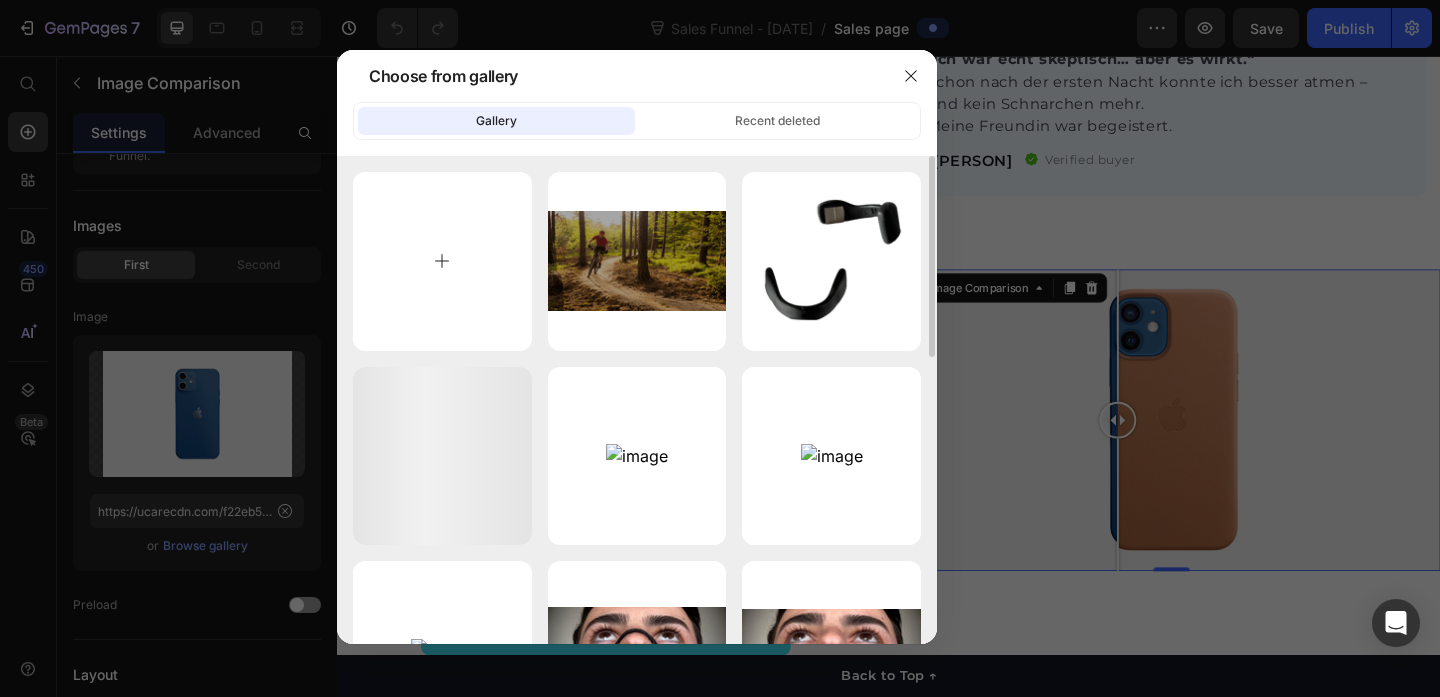 type on "C:\fakepath\IMG_5990.jpg" 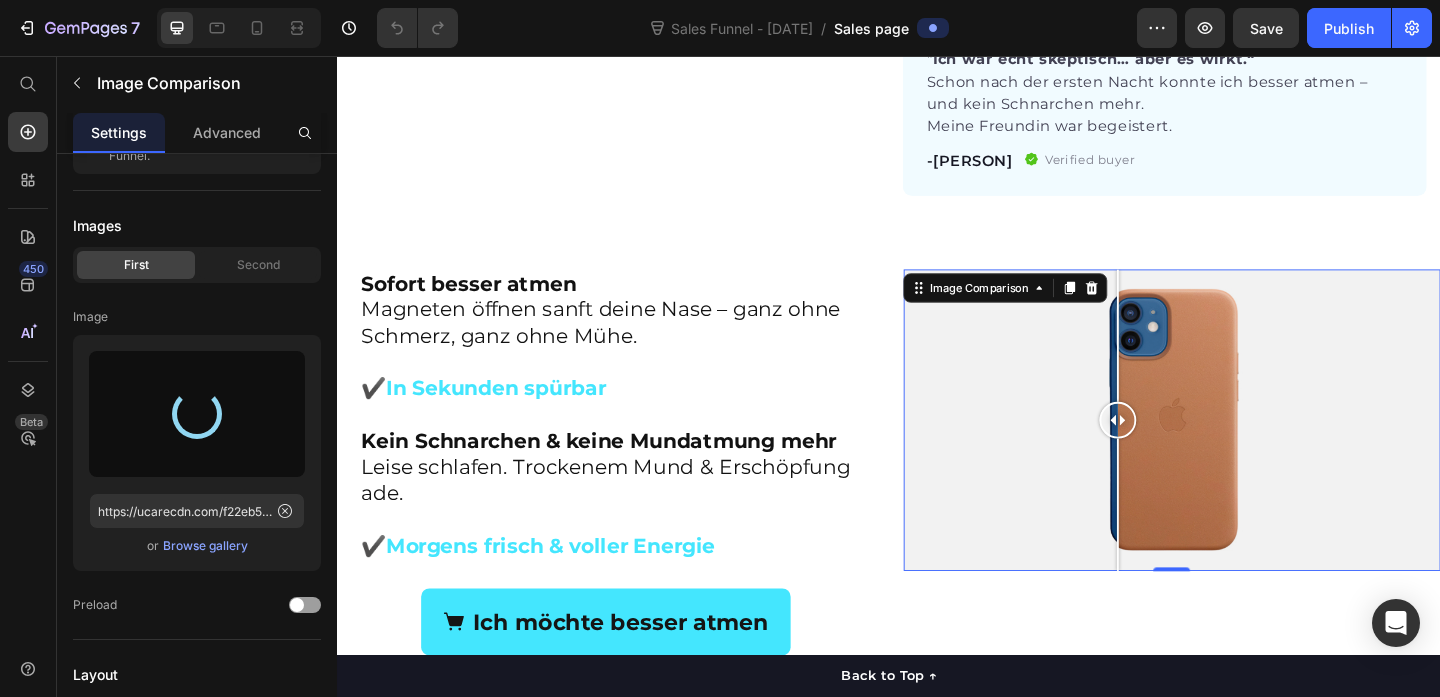 type on "https://cdn.shopify.com/s/files/1/0899/4023/0443/files/gempages_563857164565742757-32df51db-81c1-4e33-bf2d-9965c8db59e3.jpg" 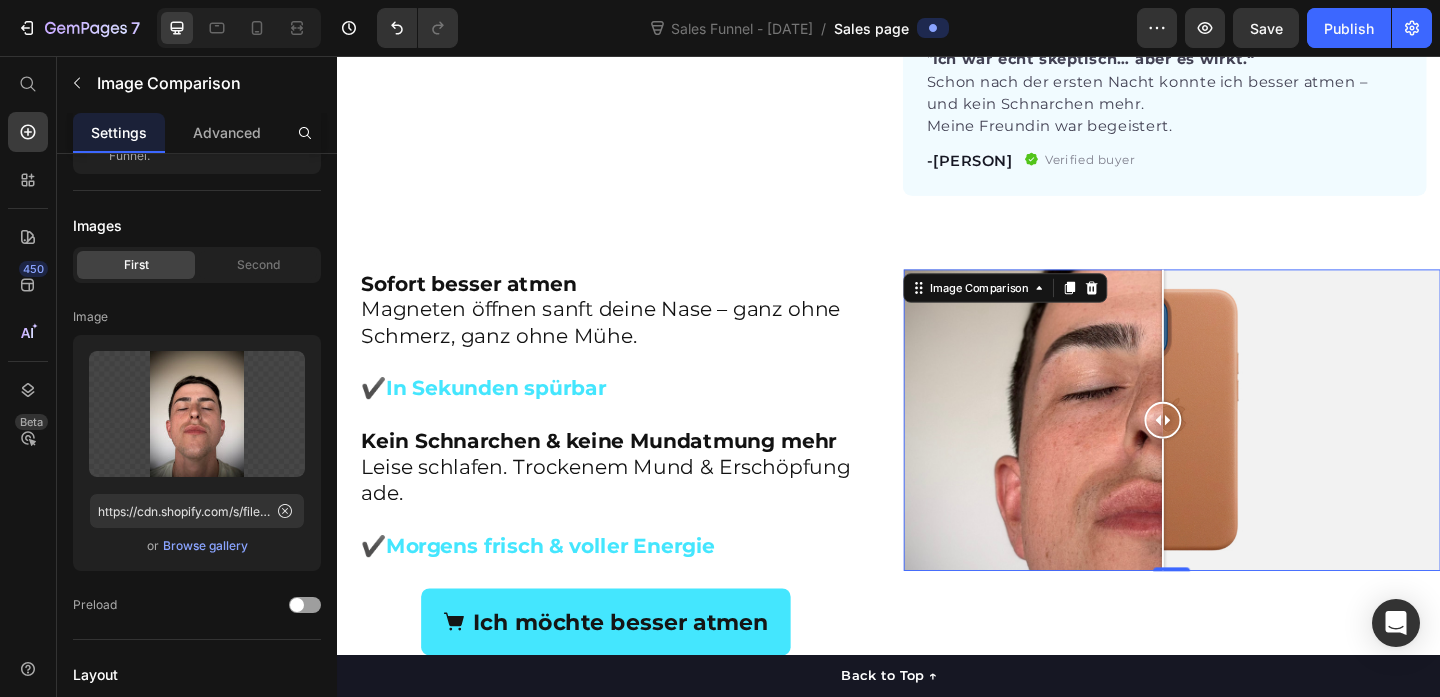 drag, startPoint x: 1250, startPoint y: 413, endPoint x: 1236, endPoint y: 485, distance: 73.34848 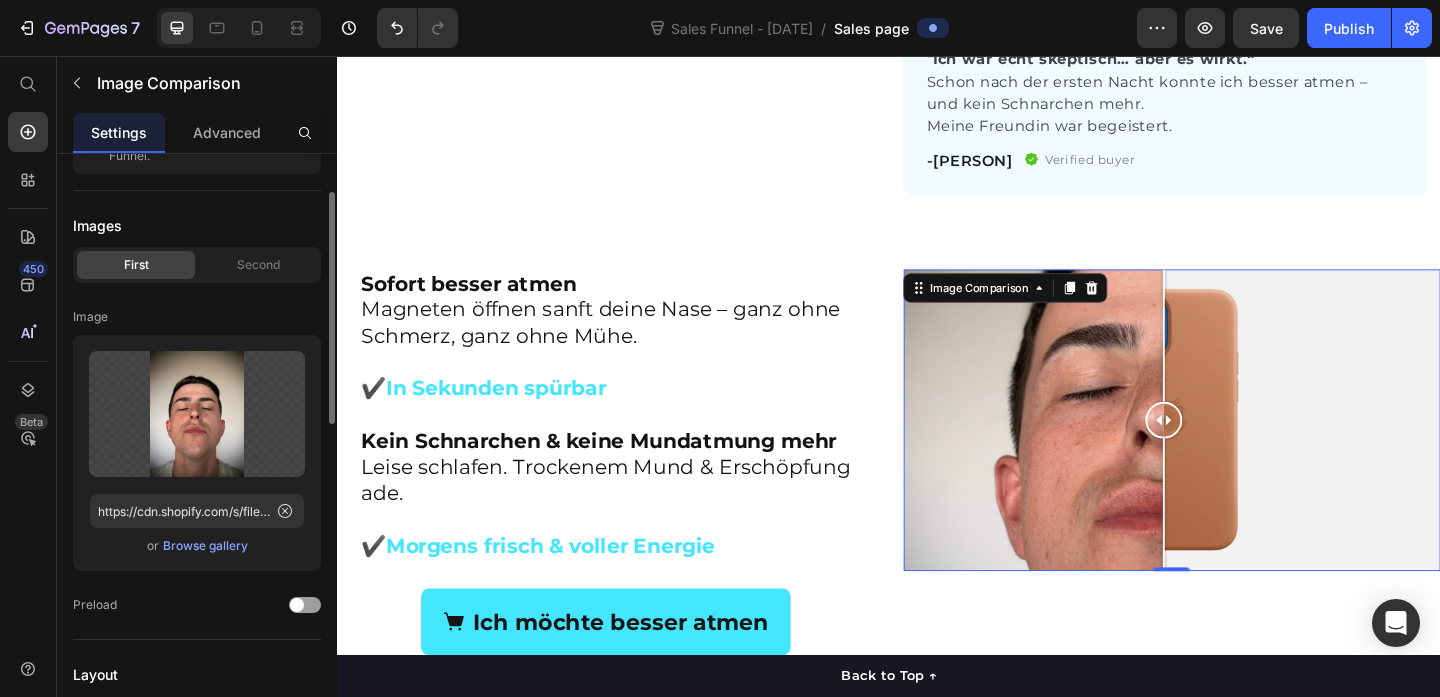 click on "Browse gallery" at bounding box center [205, 546] 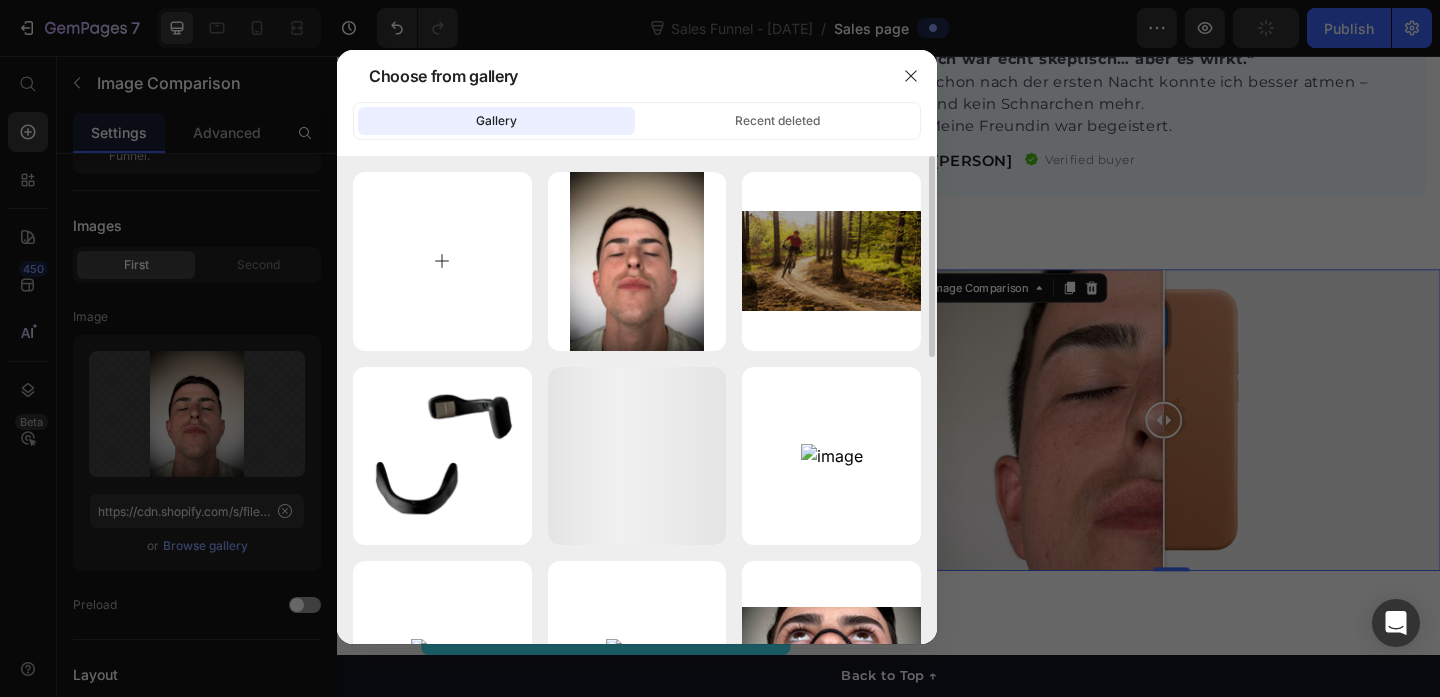 click at bounding box center (442, 261) 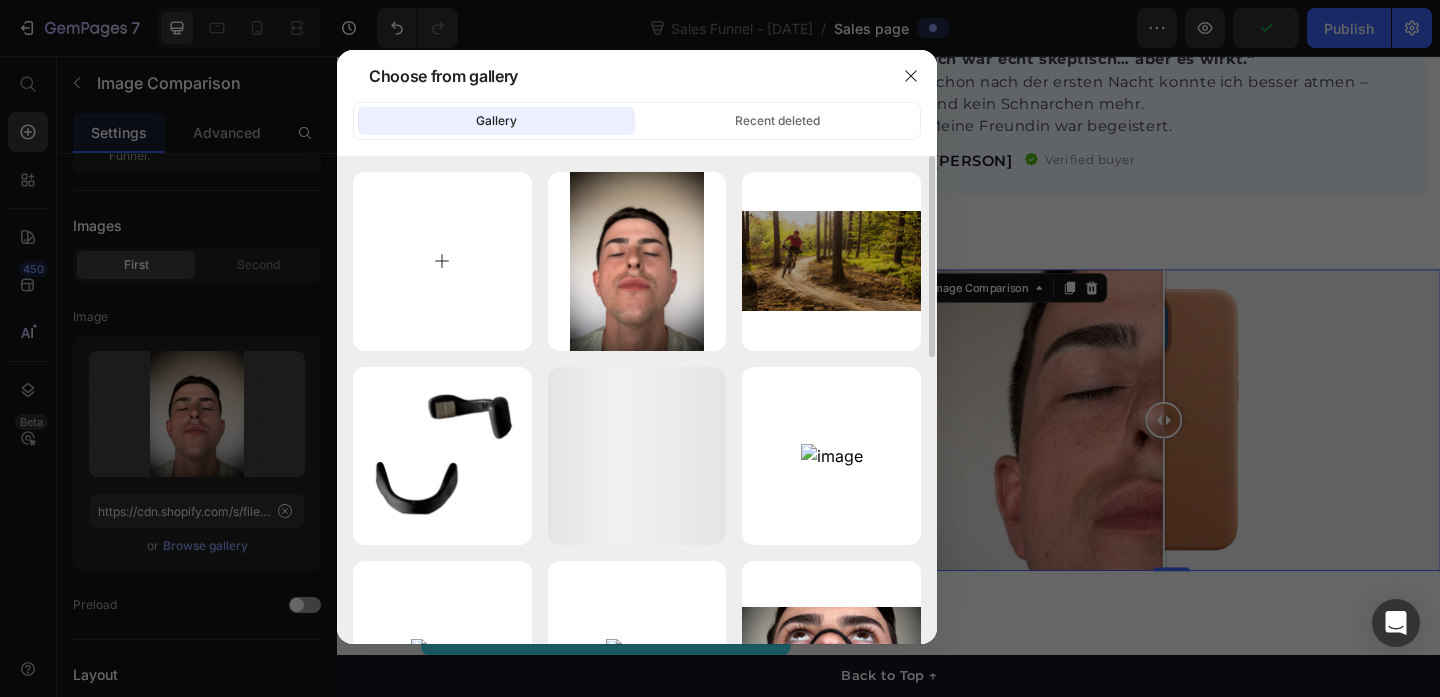 type on "C:\fakepath\IMG_5991.jpg" 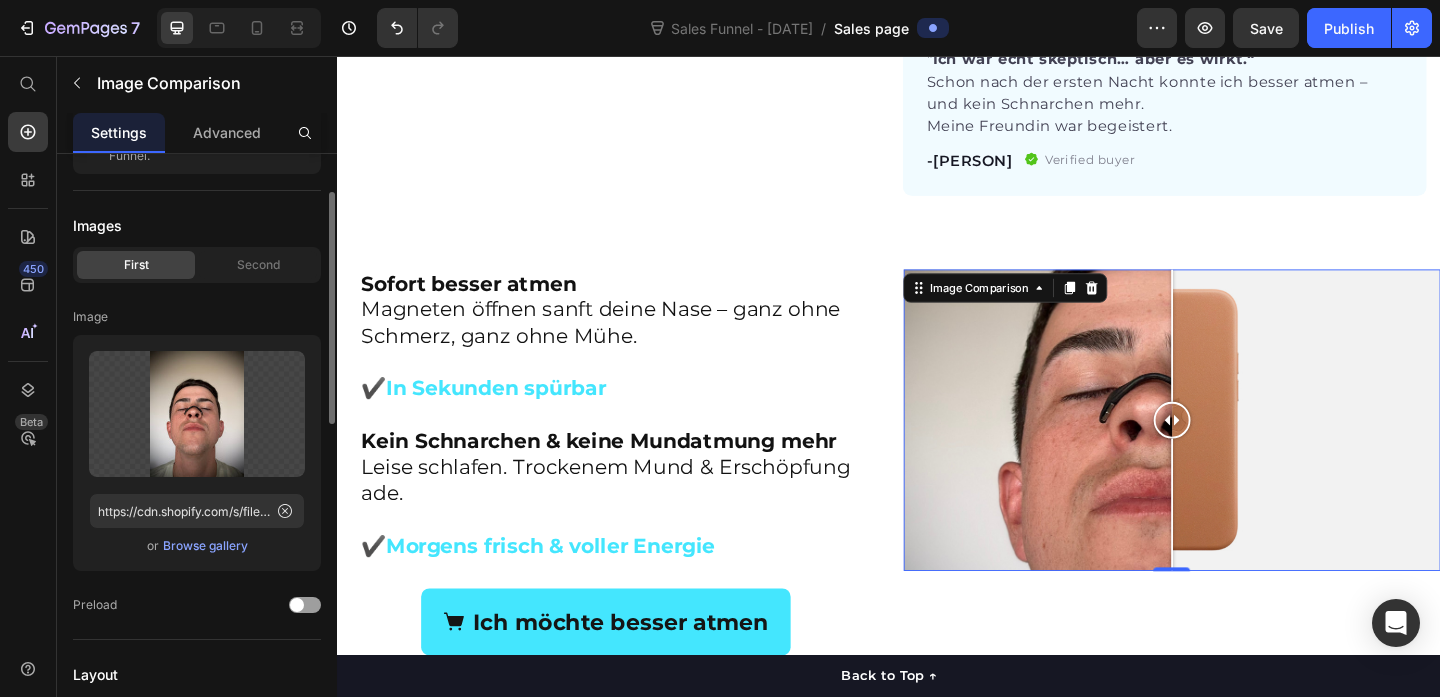 click on "Browse gallery" at bounding box center [205, 546] 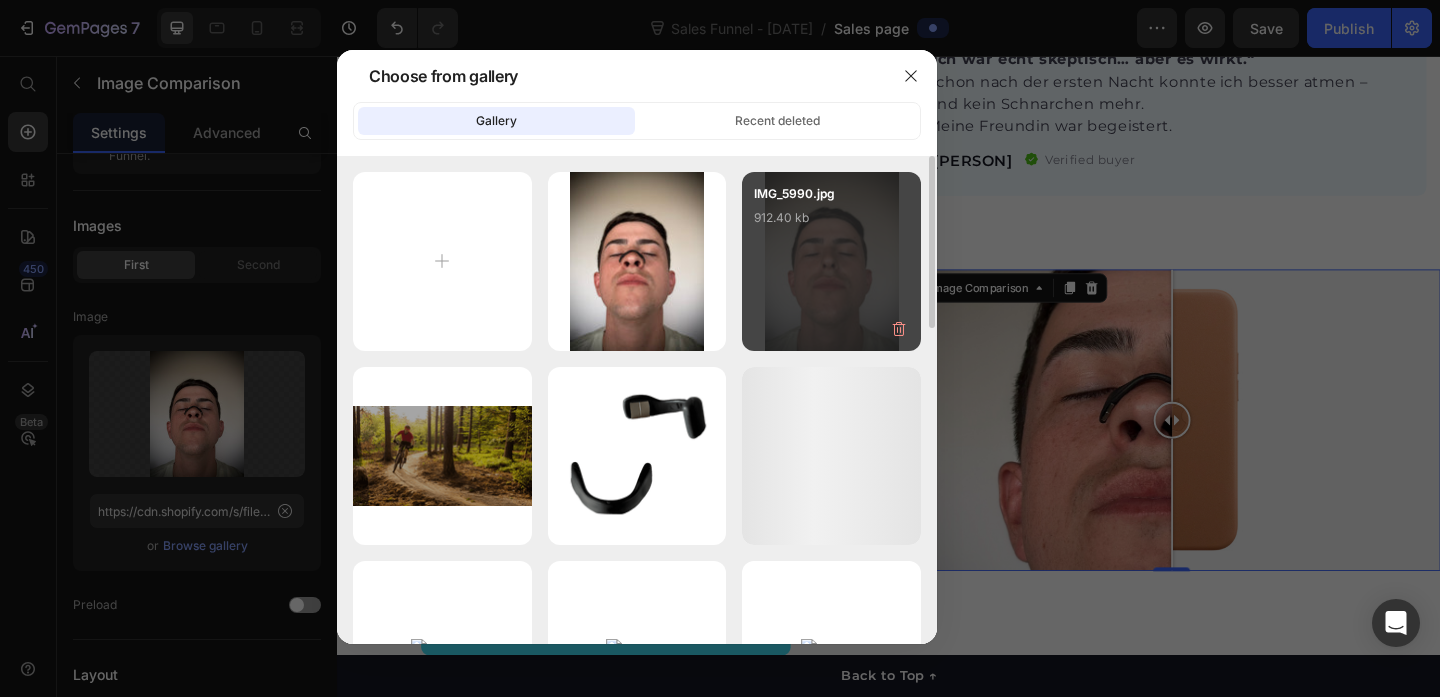 click on "IMG_5990.jpg 912.40 kb" at bounding box center (831, 224) 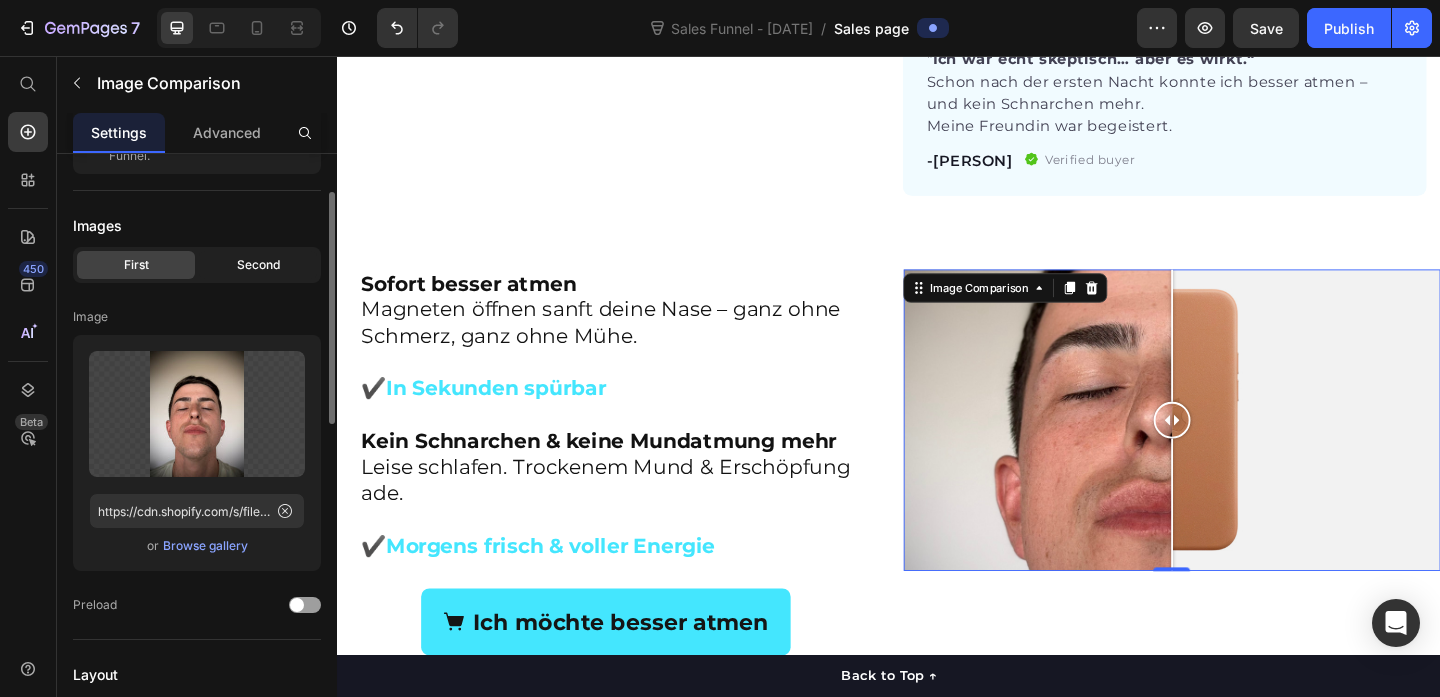 click on "Second" 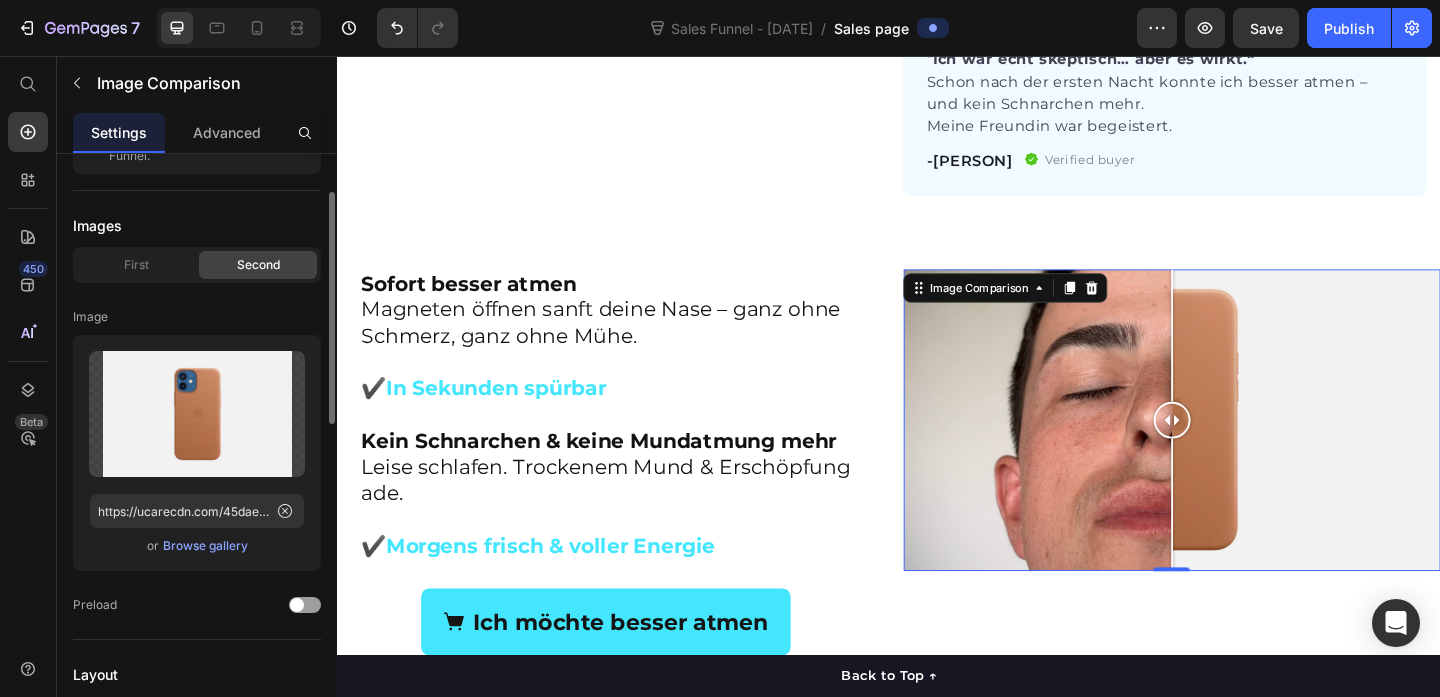 click on "Browse gallery" at bounding box center (205, 546) 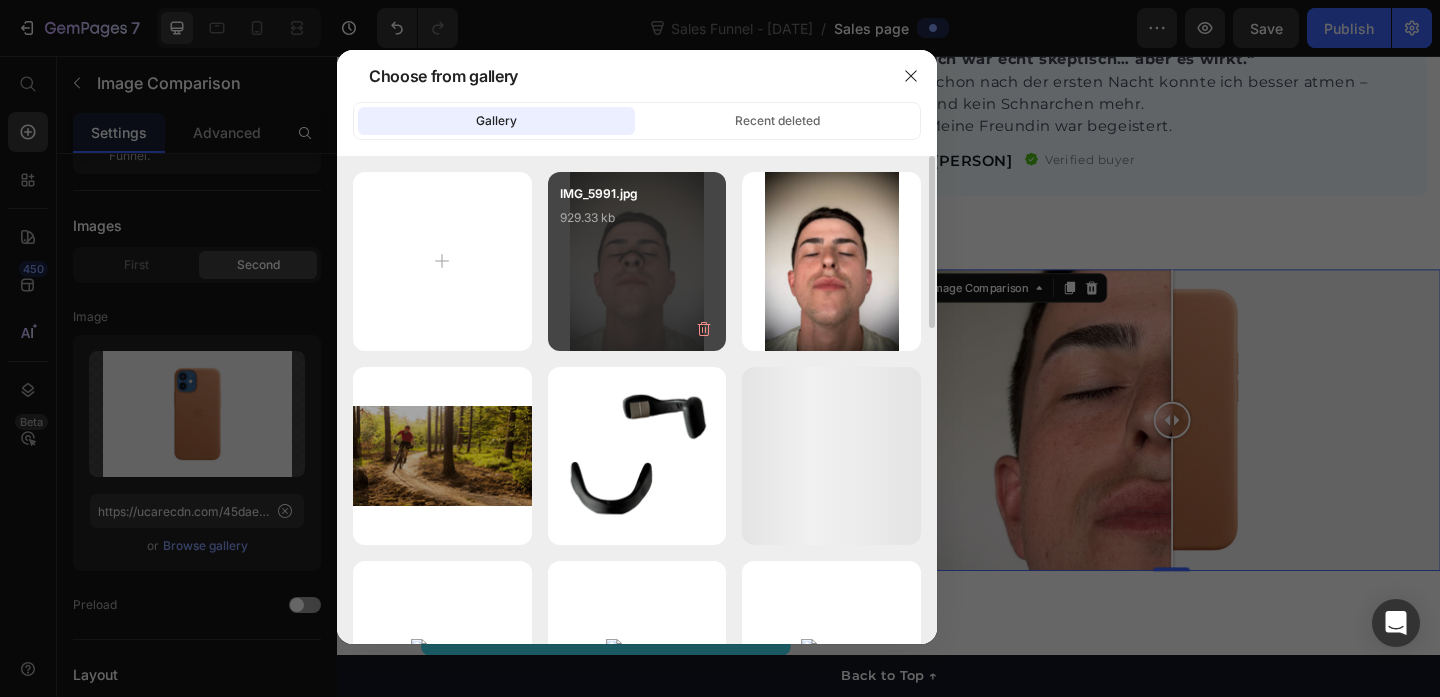 click on "IMG_5991.jpg 929.33 kb" at bounding box center [637, 224] 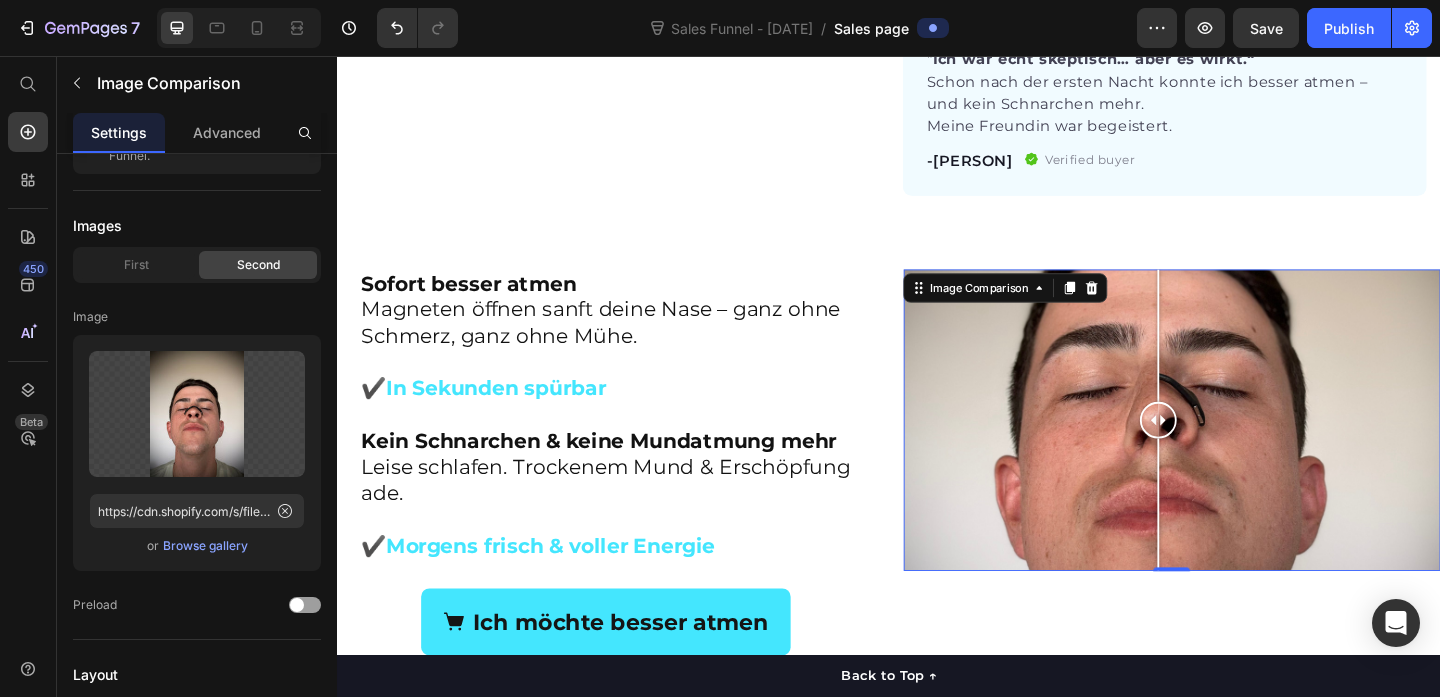 drag, startPoint x: 1253, startPoint y: 425, endPoint x: 1230, endPoint y: 483, distance: 62.39391 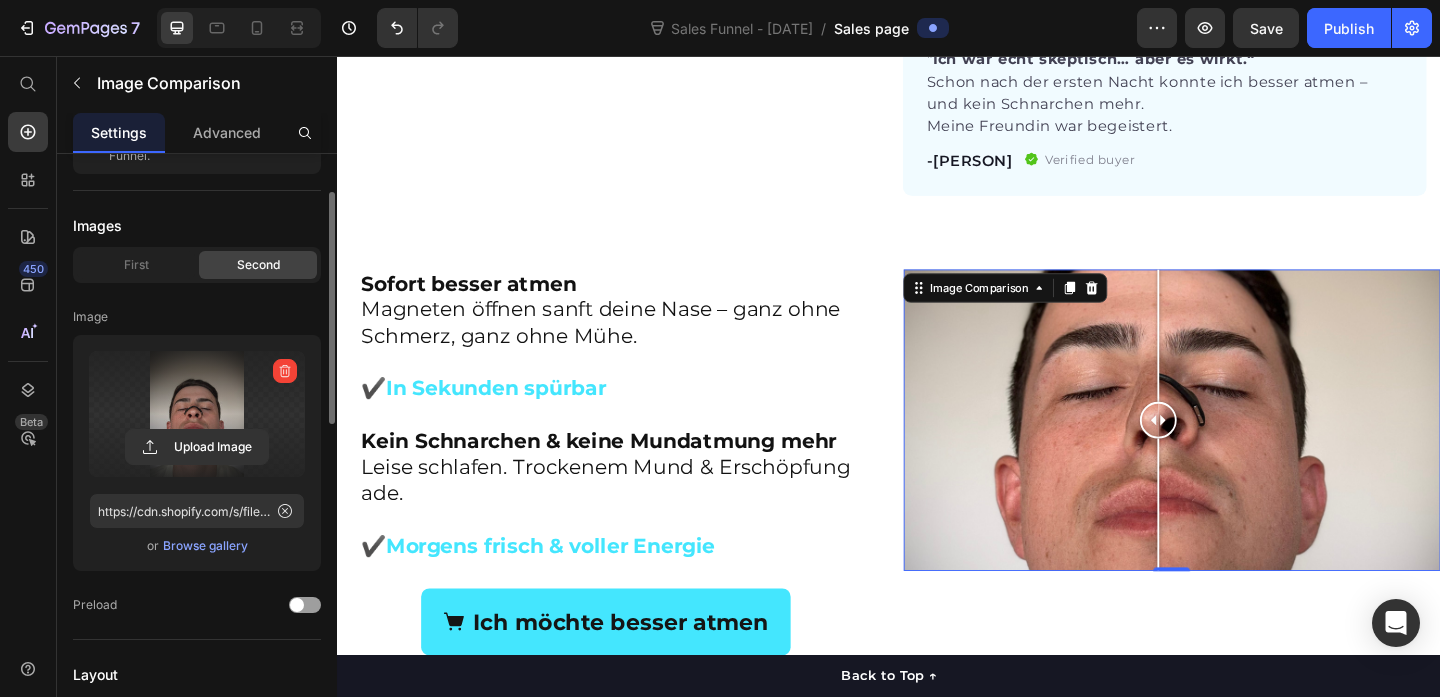 scroll, scrollTop: 311, scrollLeft: 0, axis: vertical 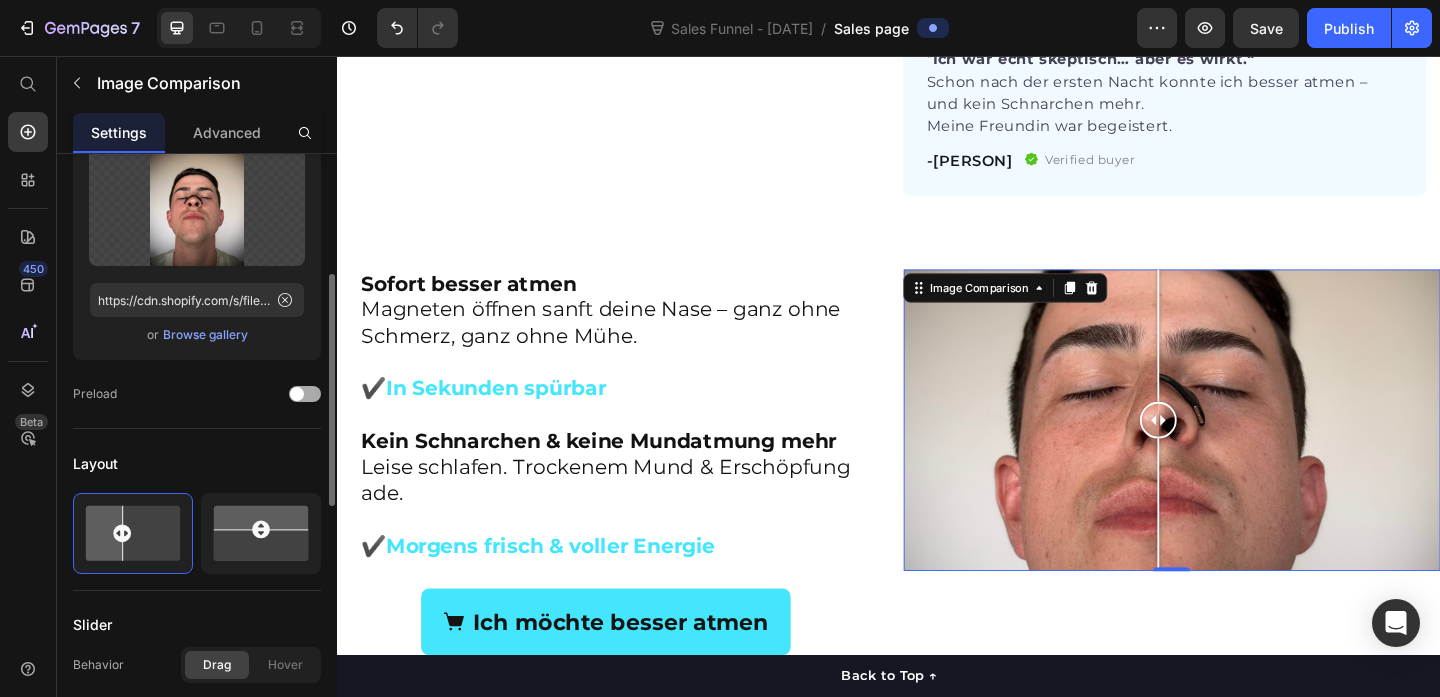 click at bounding box center (297, 394) 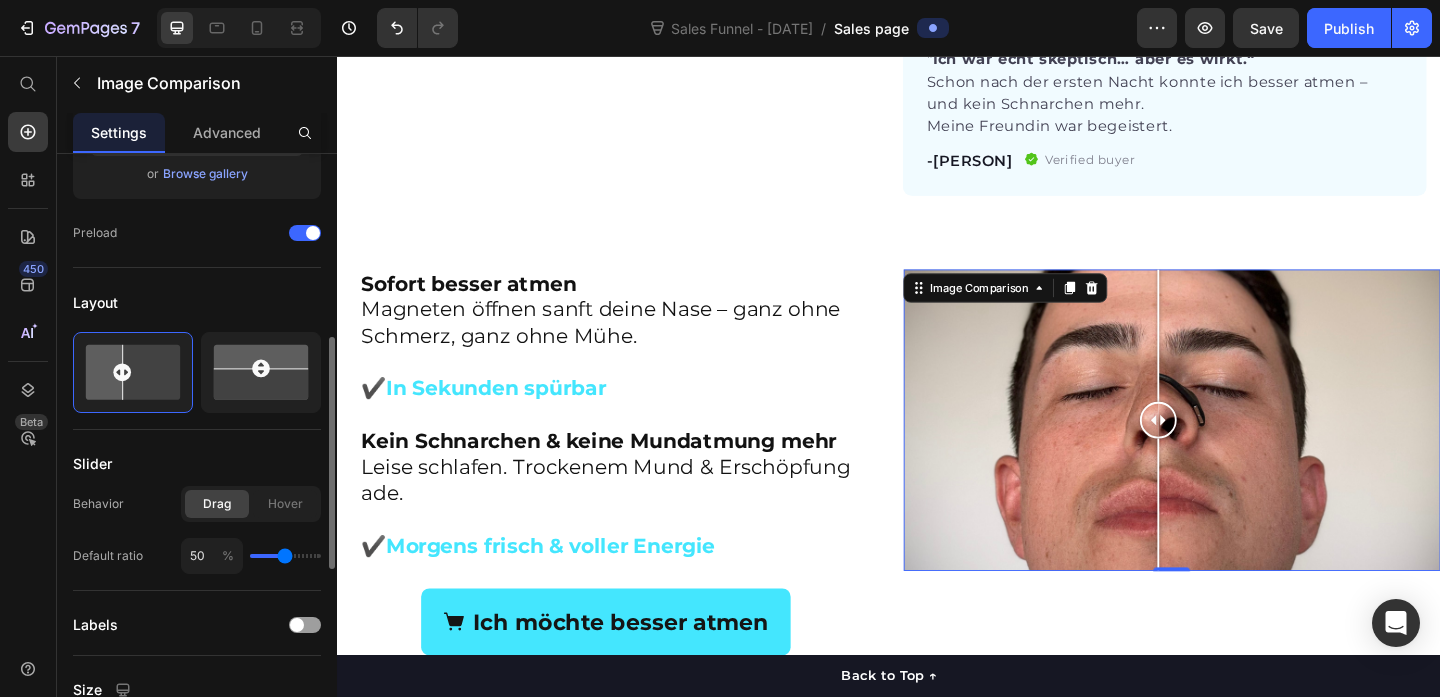 scroll, scrollTop: 511, scrollLeft: 0, axis: vertical 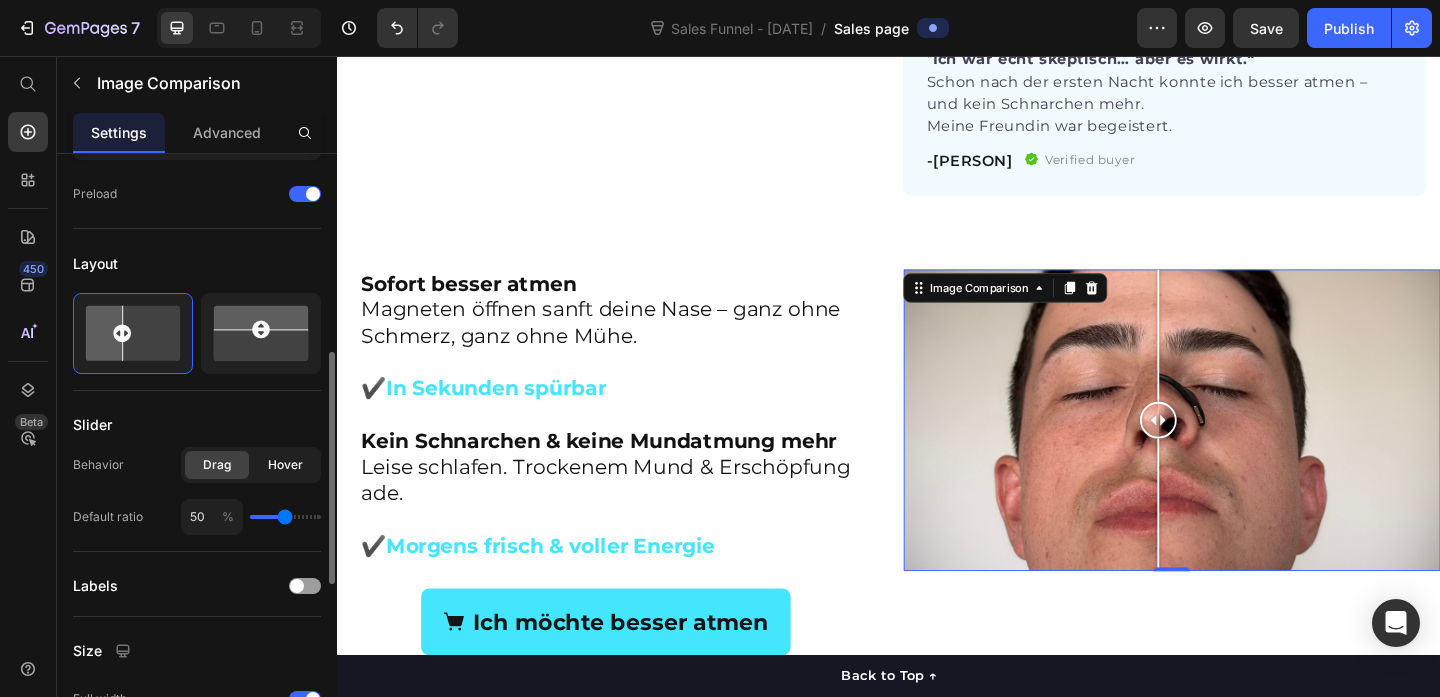 click on "Hover" 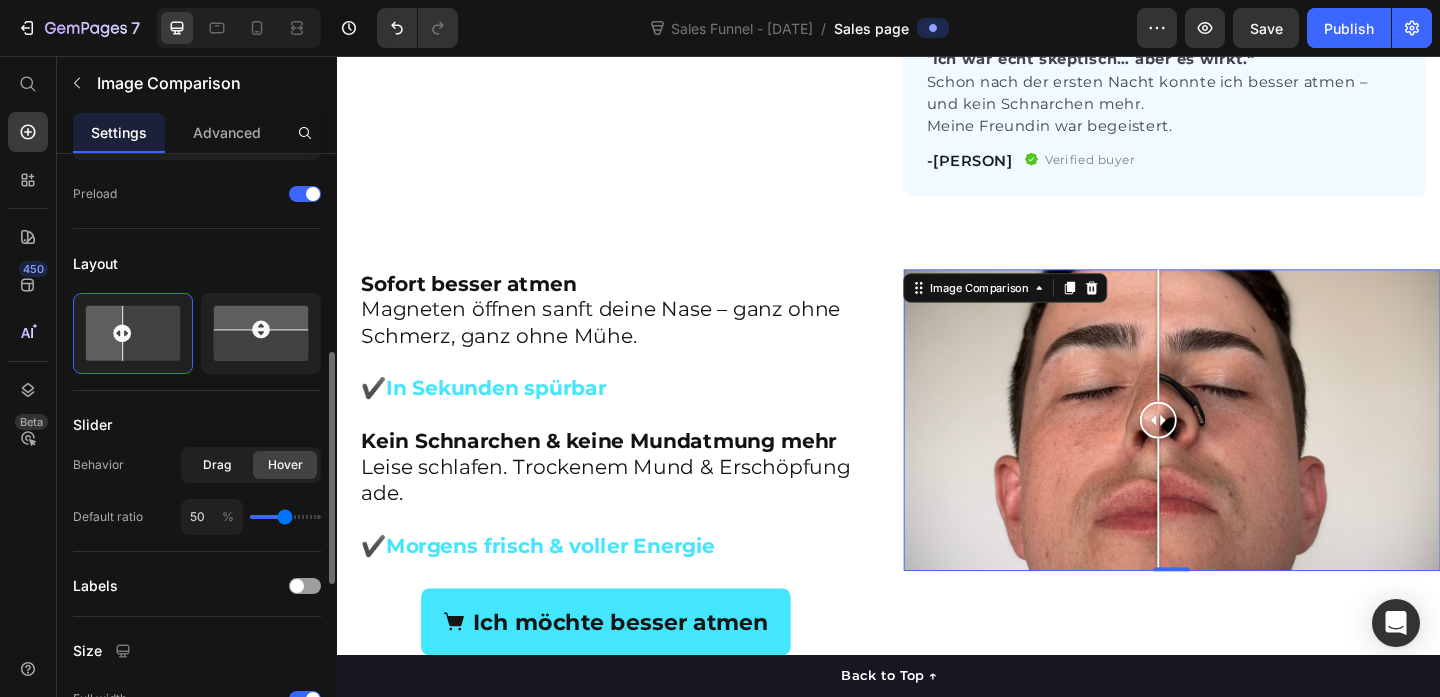 click on "Drag" 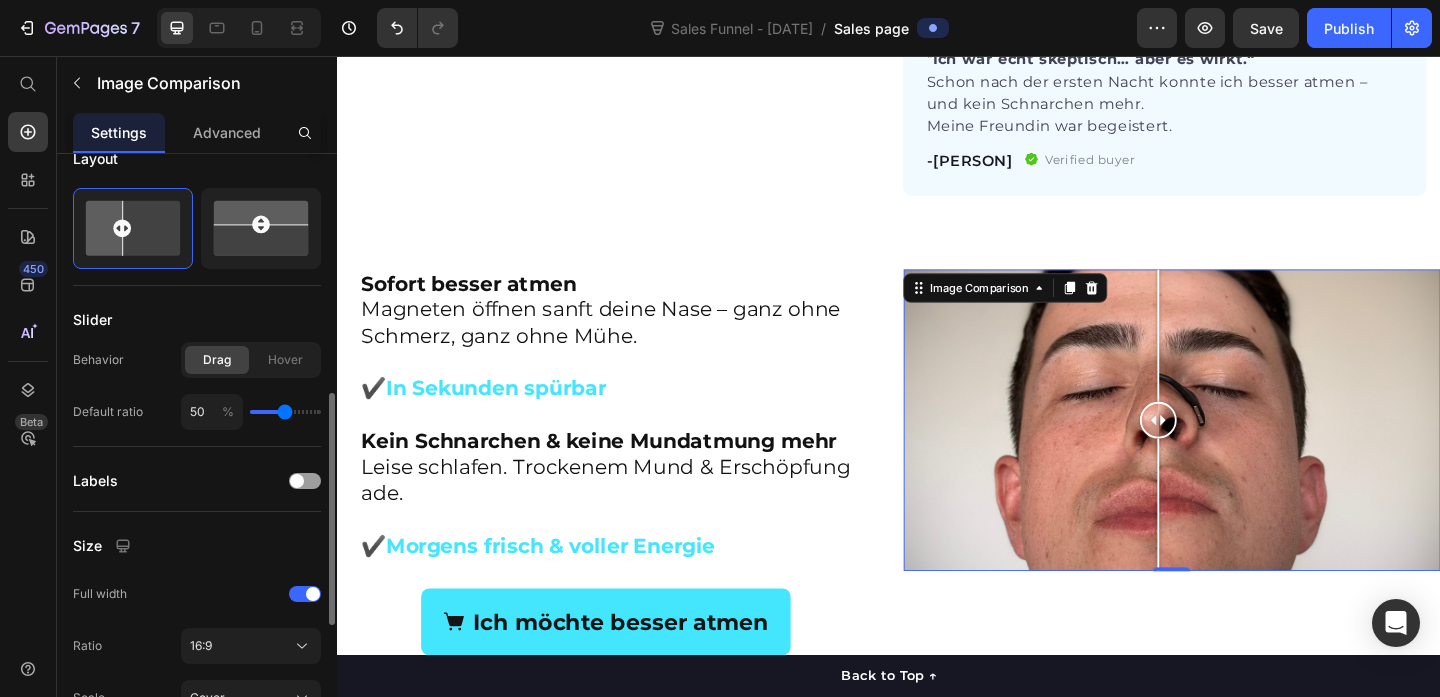 scroll, scrollTop: 639, scrollLeft: 0, axis: vertical 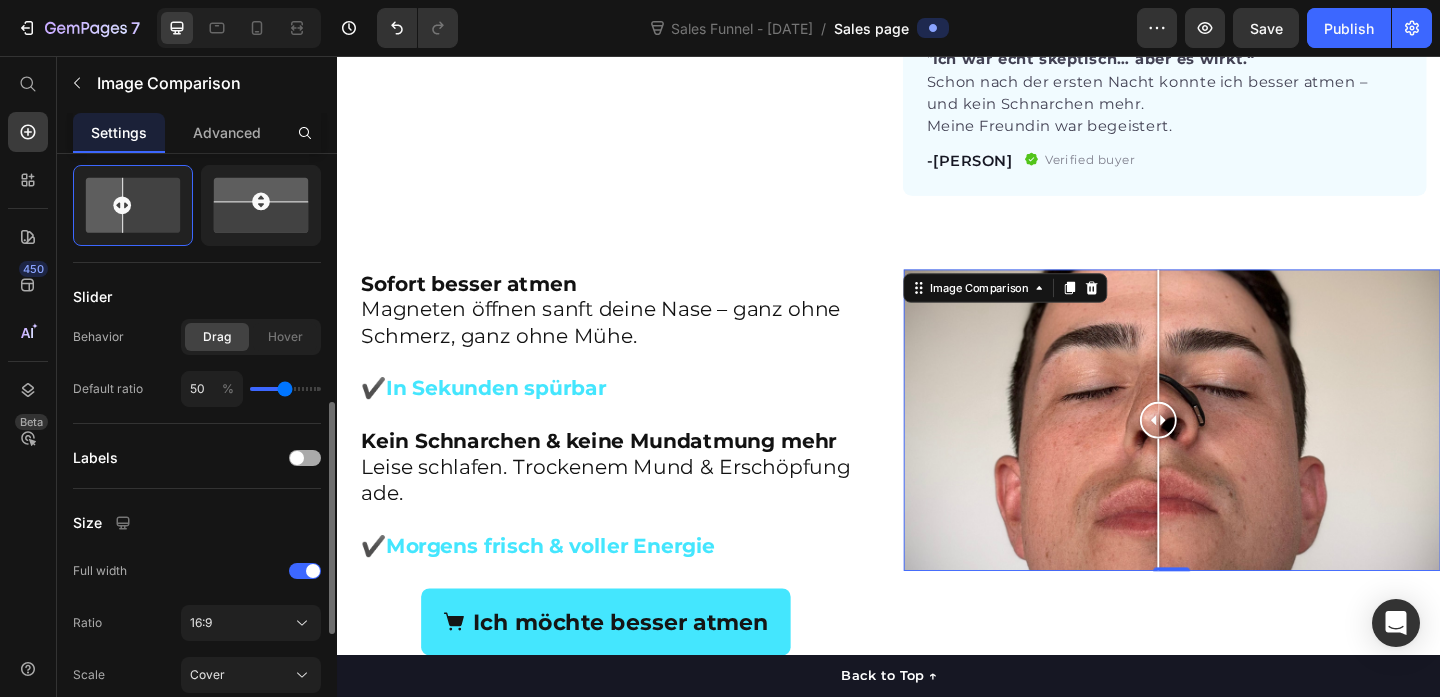 click at bounding box center [297, 458] 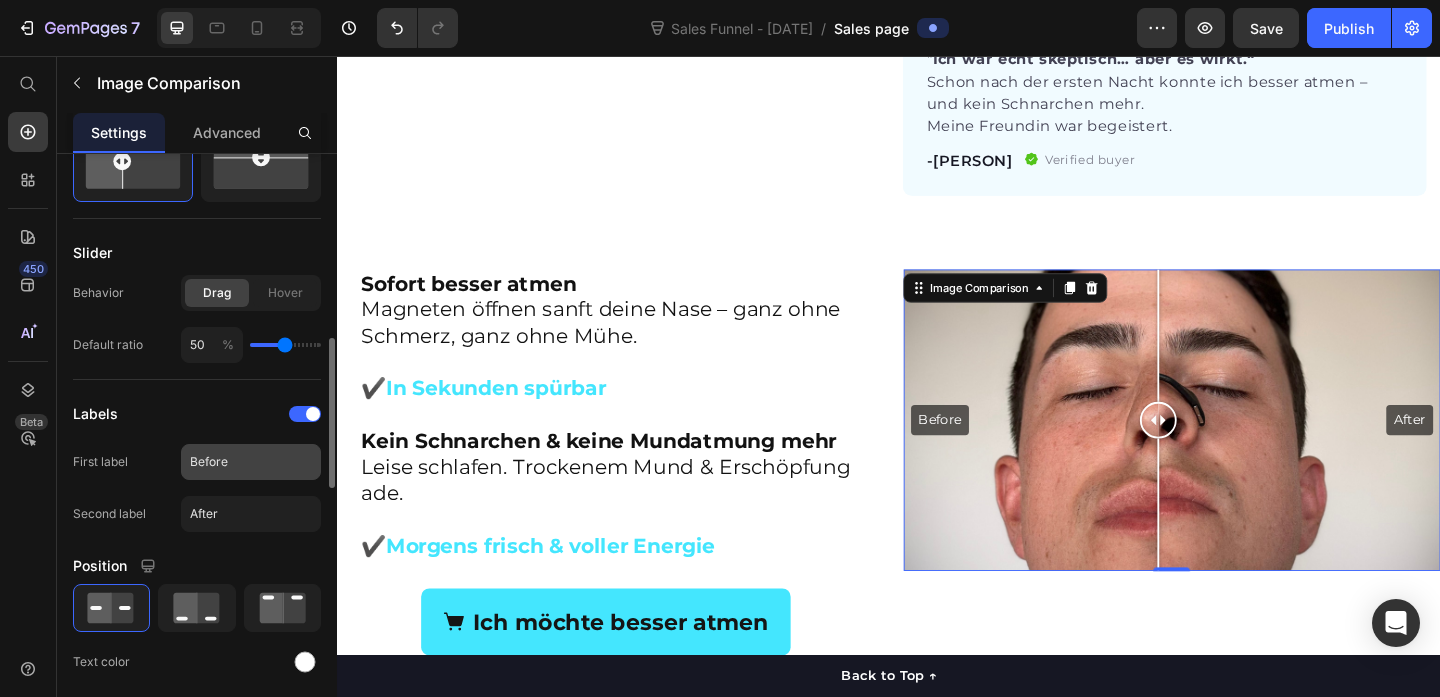 scroll, scrollTop: 695, scrollLeft: 0, axis: vertical 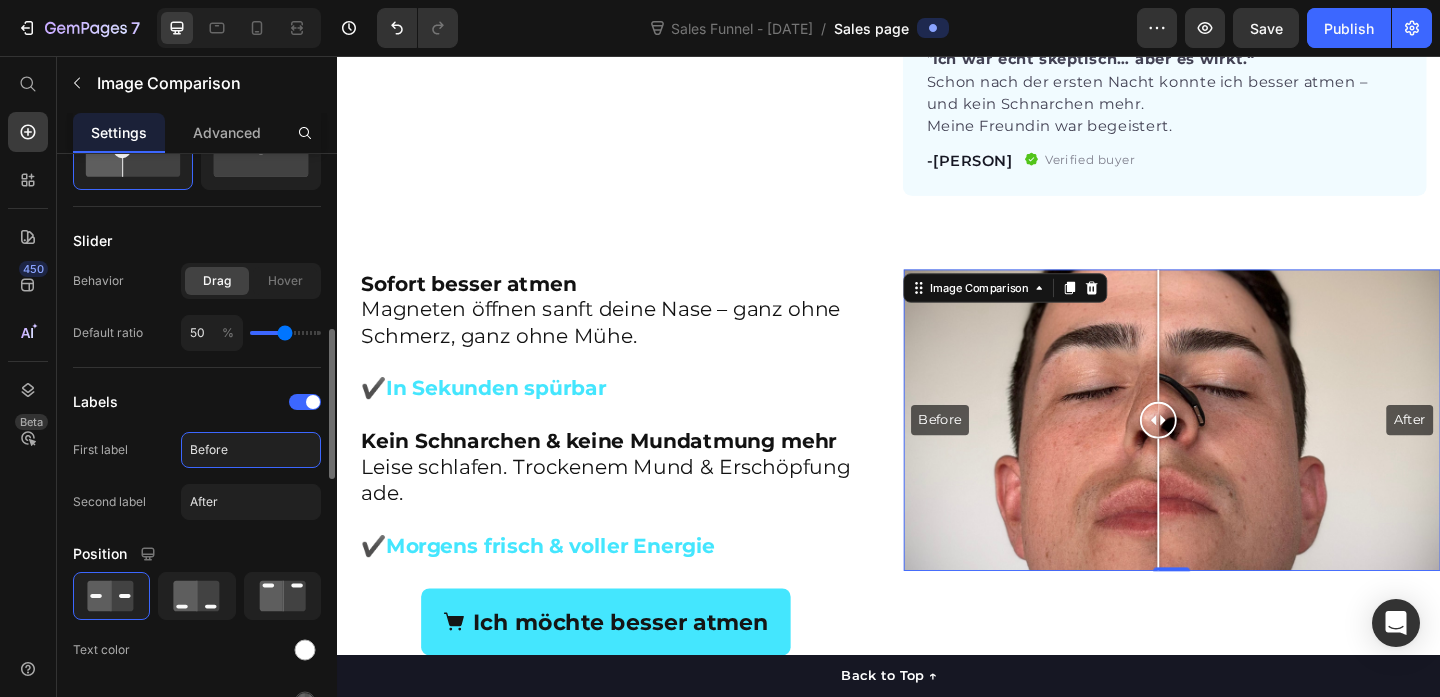 click on "Before" 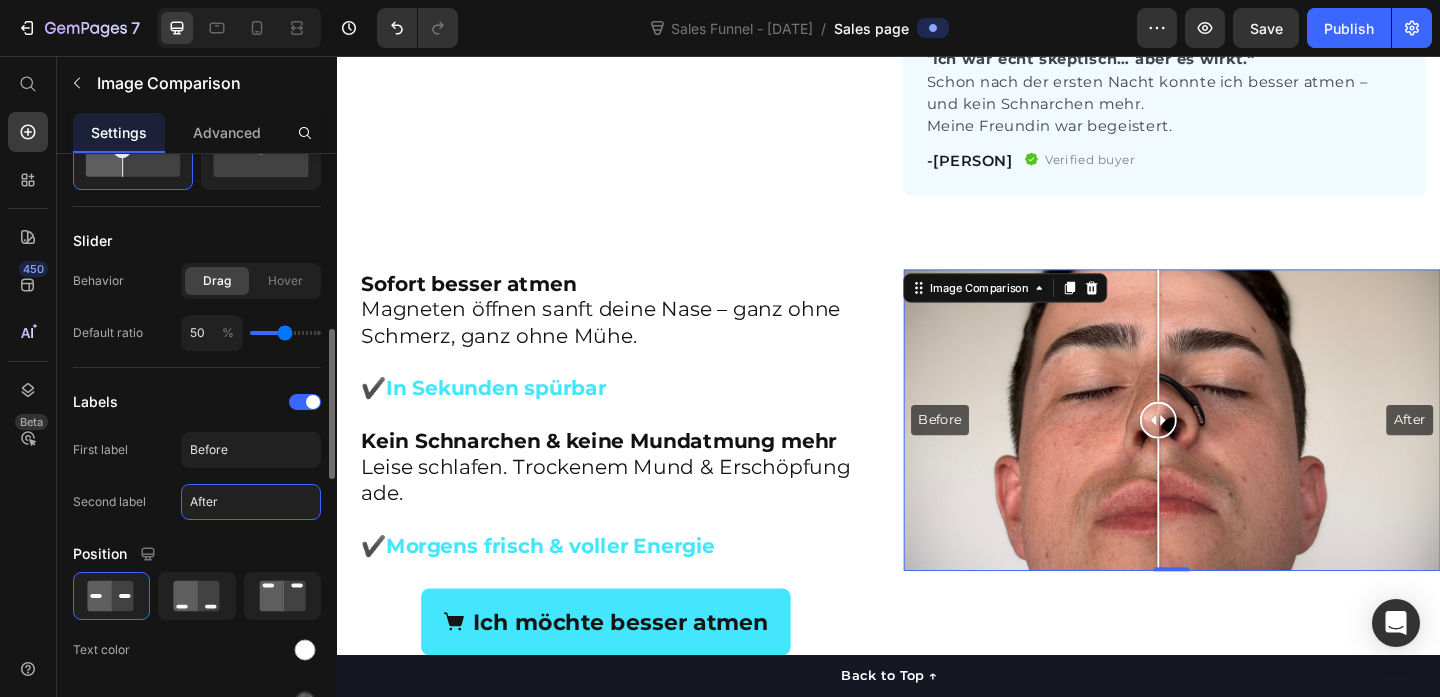 click on "After" 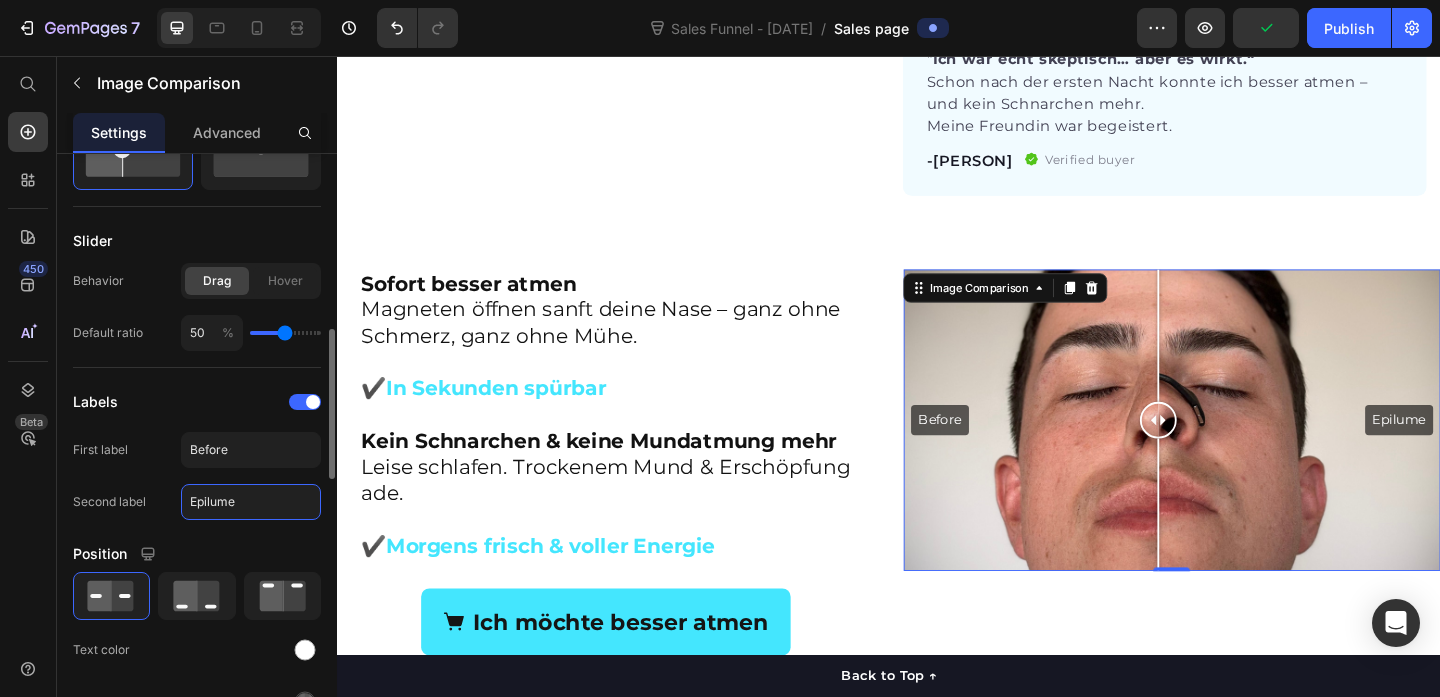 type on "Epilume" 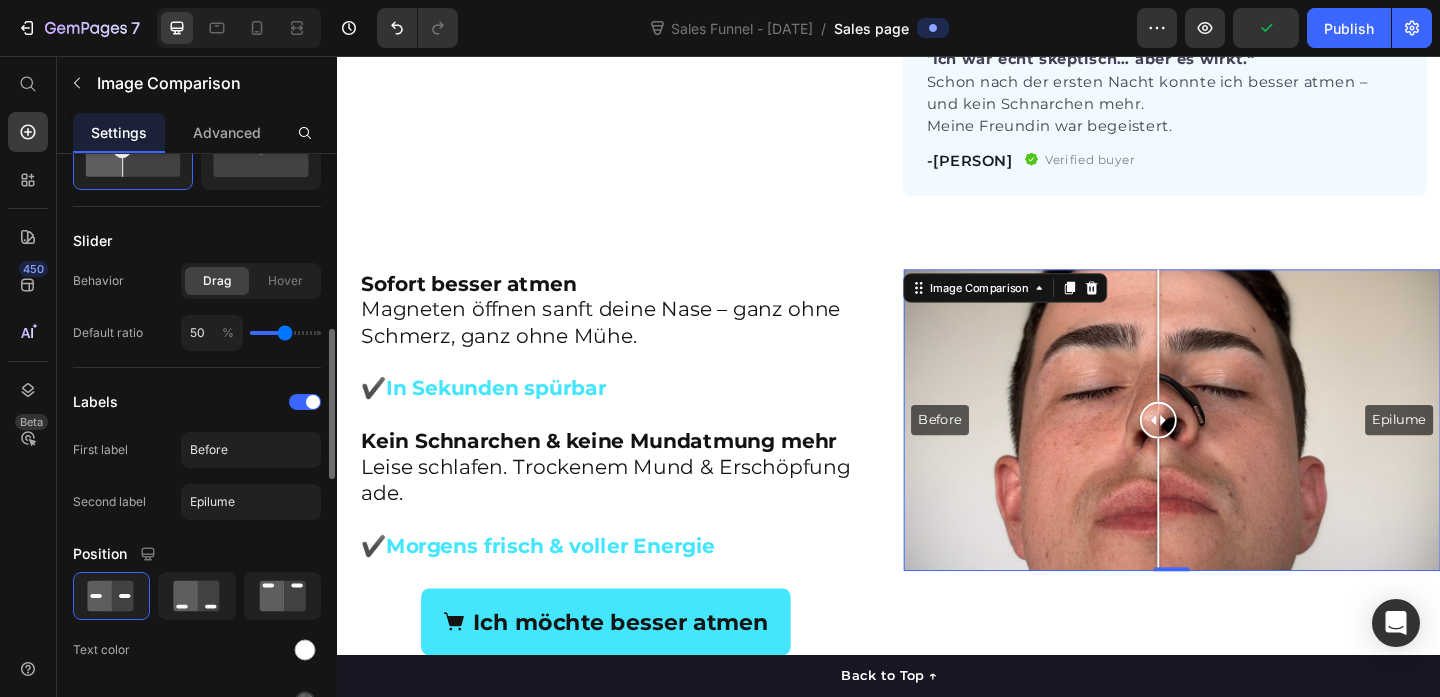 click on "Labels First label Before Second label Epilume Position Text color Background color Border Corner 4 4 4 4" 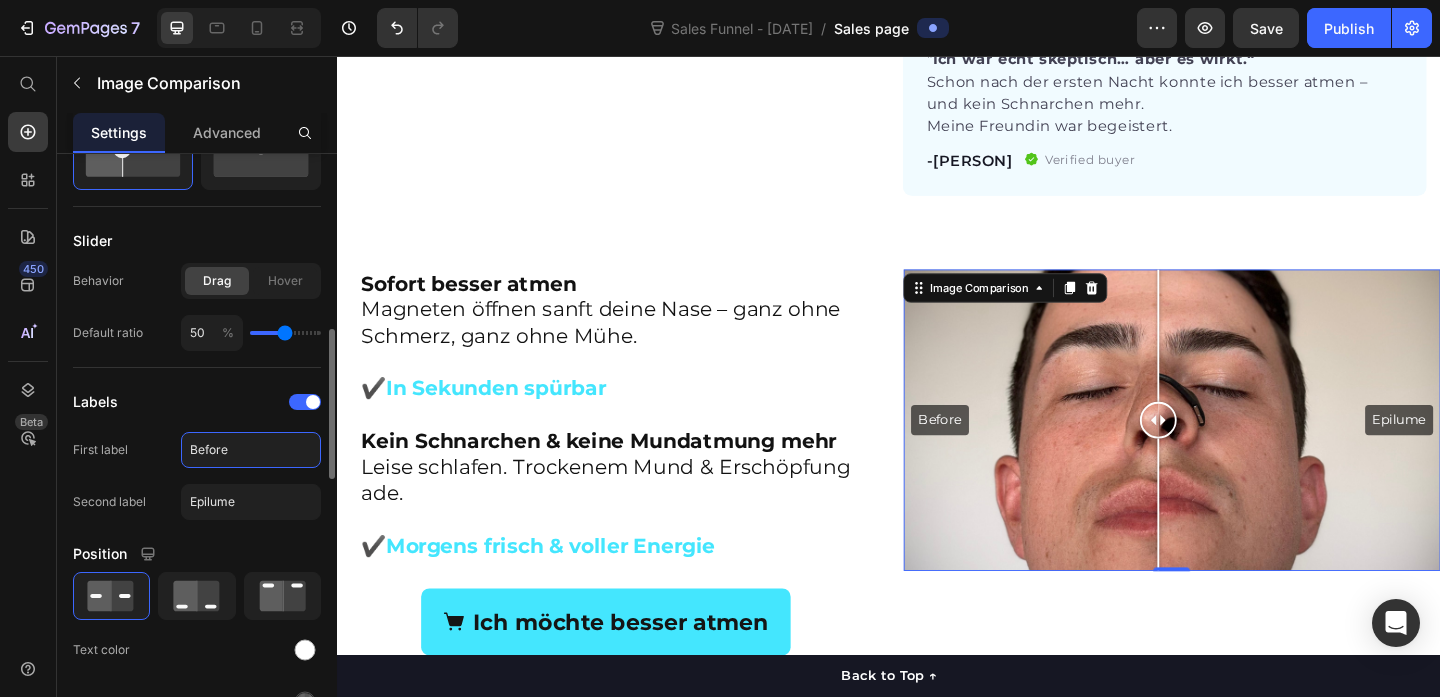 click on "Before" 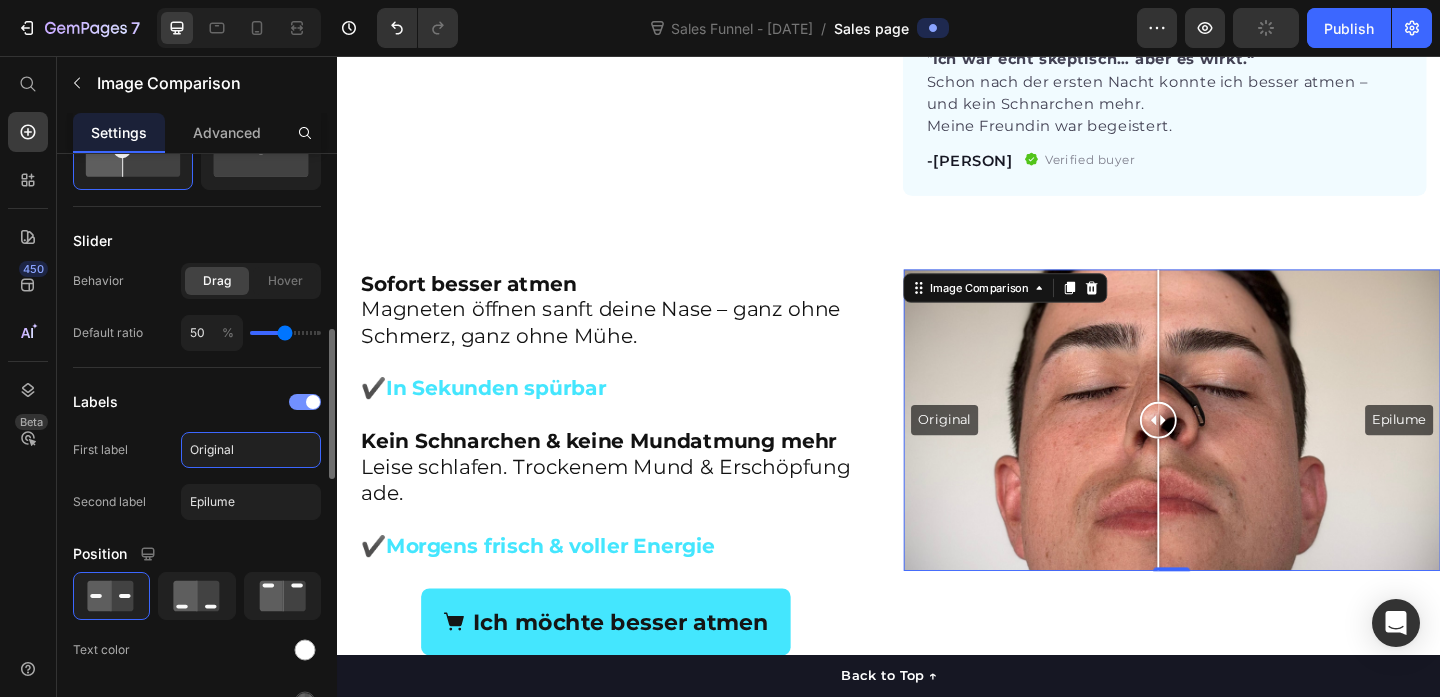 type on "Original" 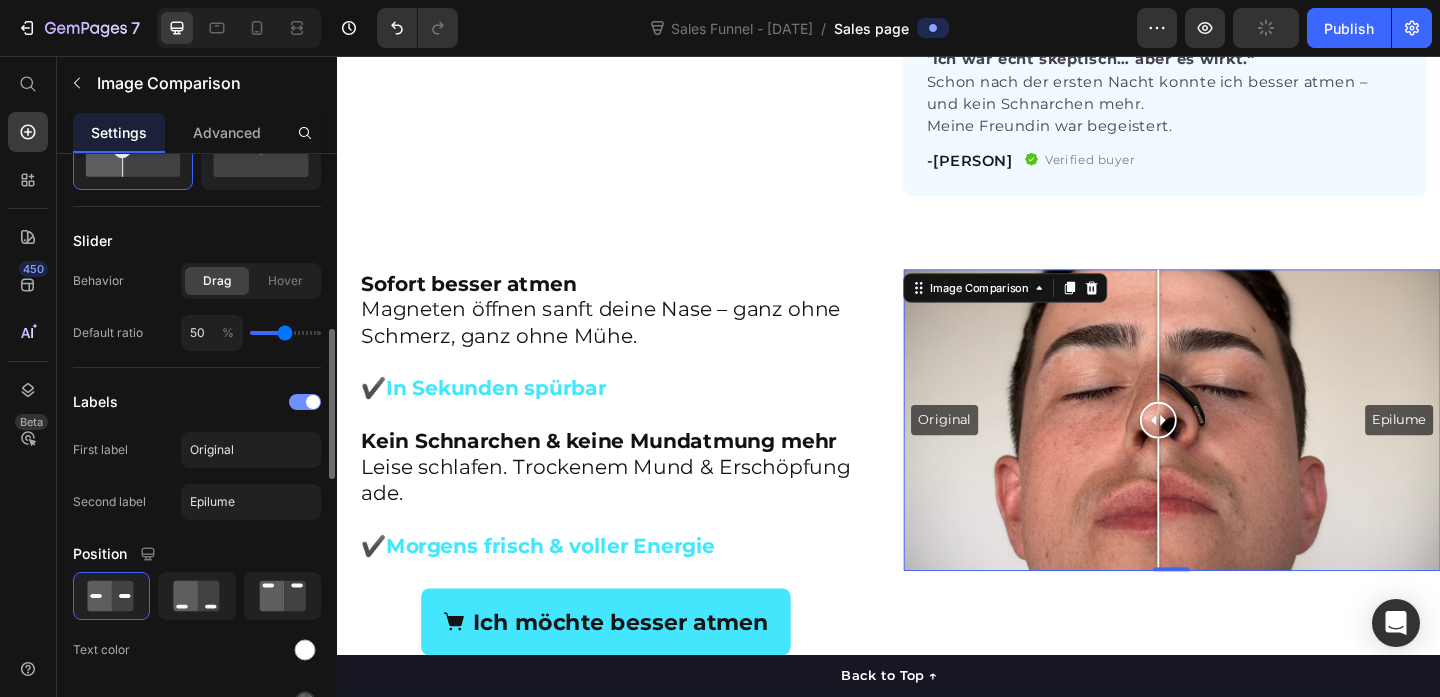 click on "Labels" 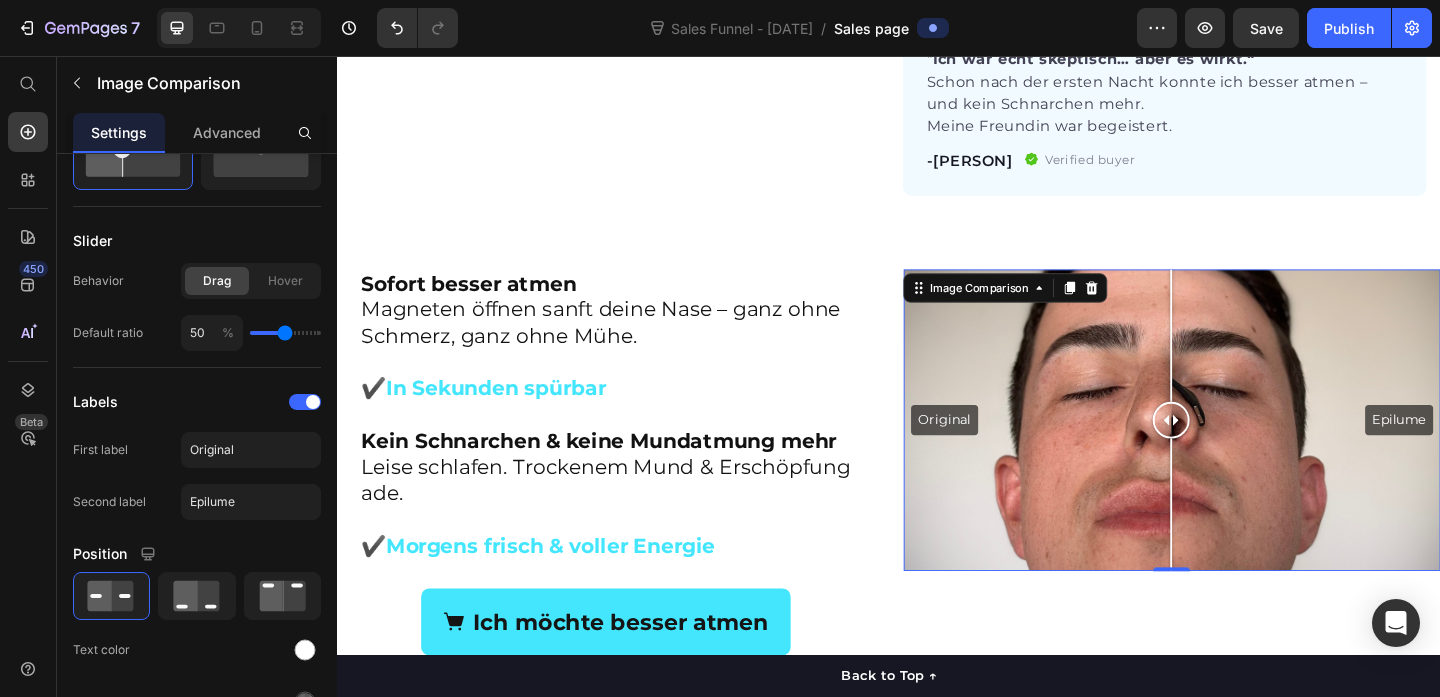 drag, startPoint x: 1233, startPoint y: 428, endPoint x: 1227, endPoint y: 546, distance: 118.15244 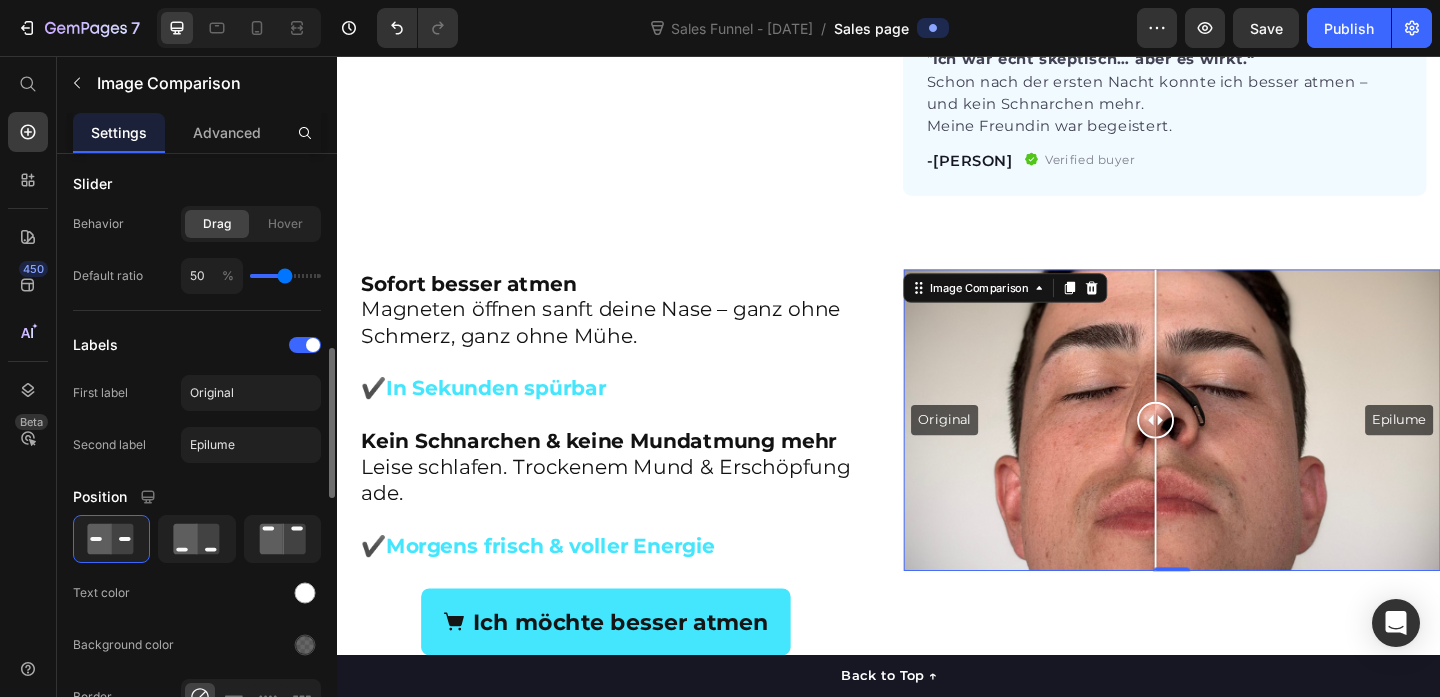 scroll, scrollTop: 759, scrollLeft: 0, axis: vertical 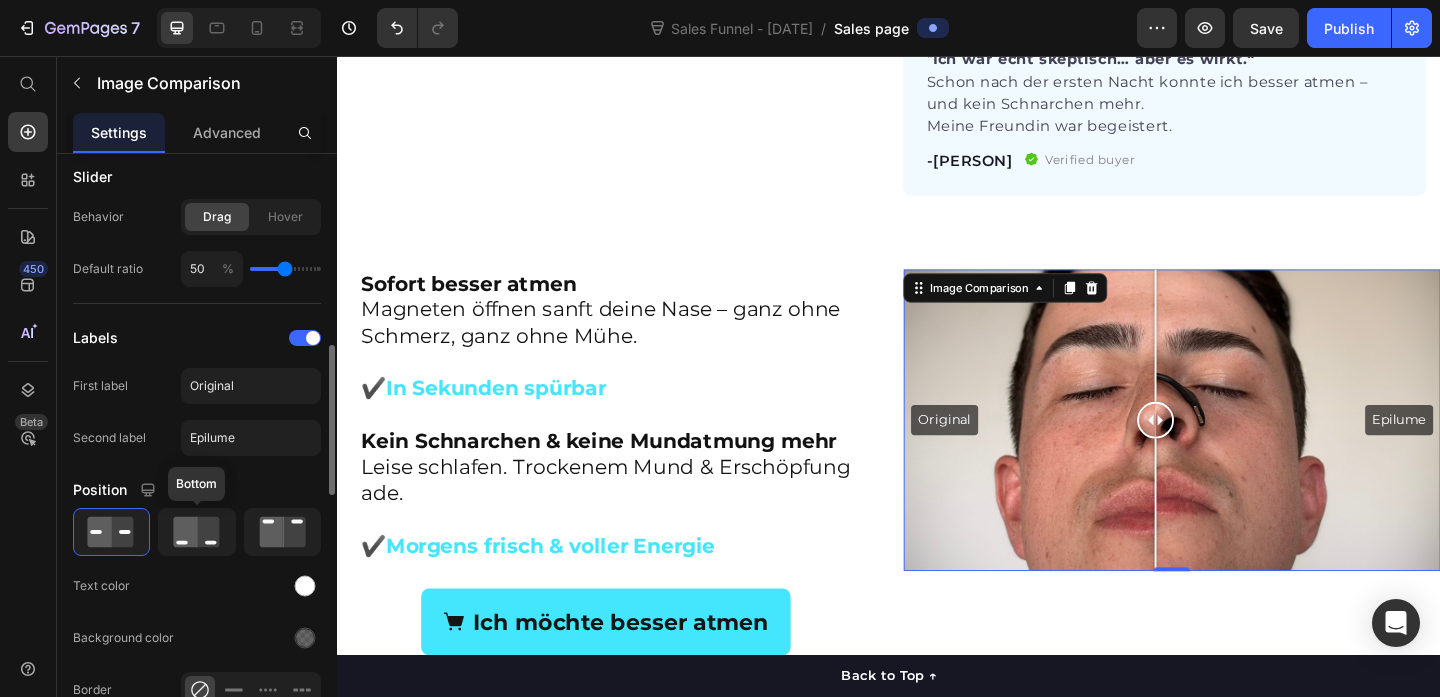 click 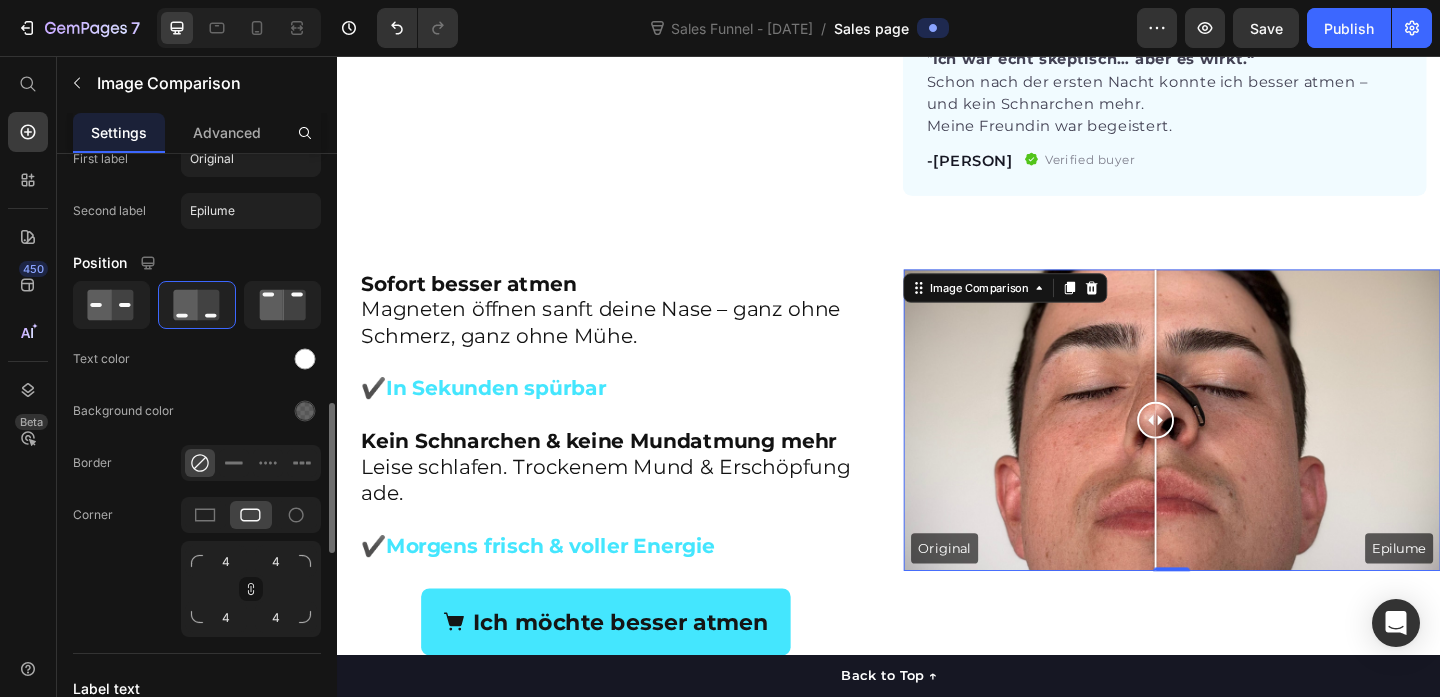 scroll, scrollTop: 1021, scrollLeft: 0, axis: vertical 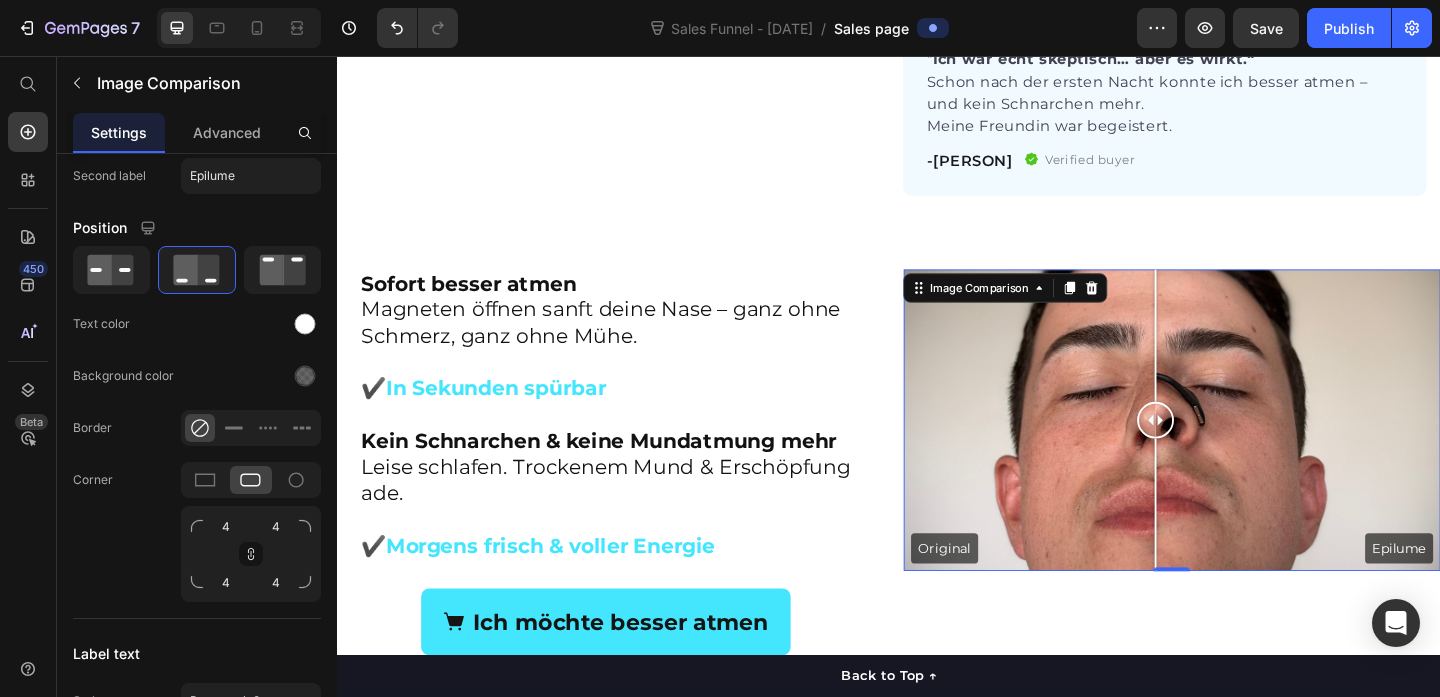 click on "Sofort besser atmen Magneten öffnen sanft deine Nase – ganz ohne Schmerz, ganz ohne Mühe. ✔️  In Sekunden spürbar Kein Schnarchen & keine Mundatmung mehr Leise schlafen. Trockenem Mund & Erschöpfung ade. ✔️  Morgens frisch & voller Energie   Heading
Ich möchte besser atmen Button Original Epilume Image Comparison   0 Section 2" at bounding box center [937, 538] 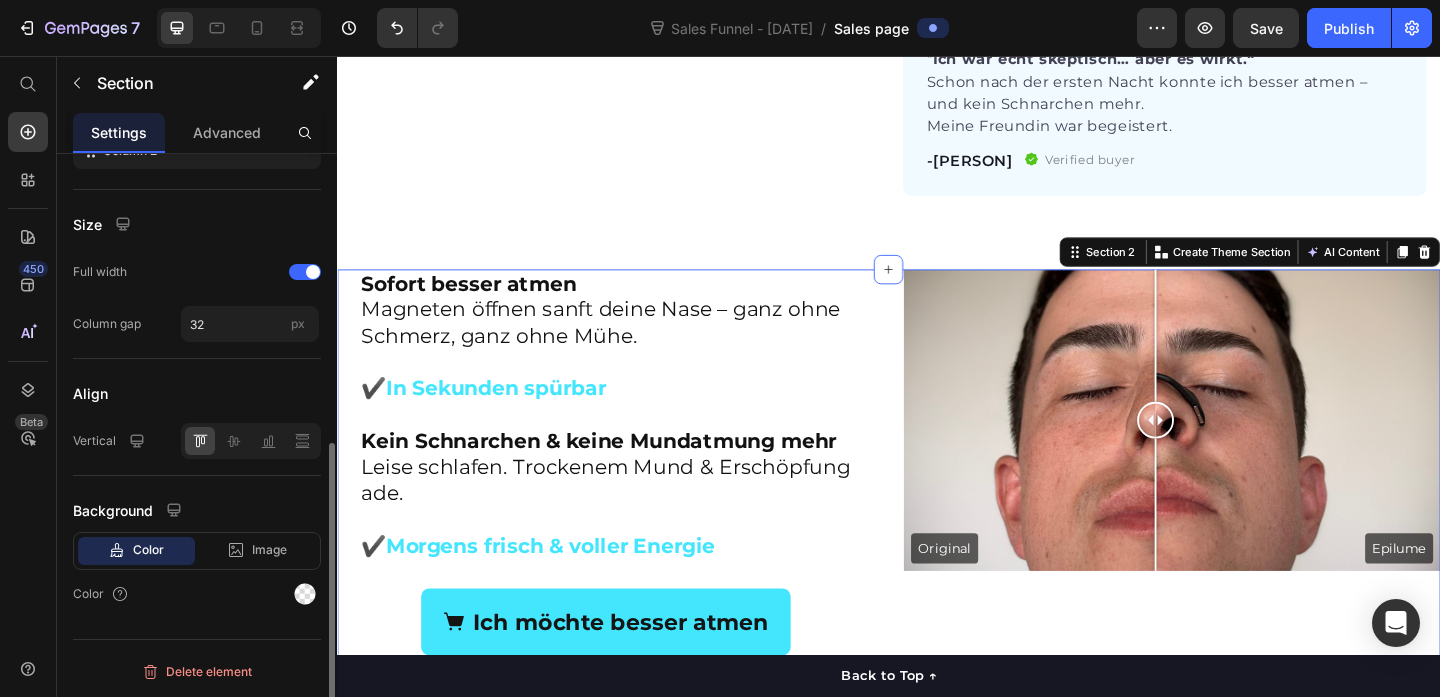 scroll, scrollTop: 0, scrollLeft: 0, axis: both 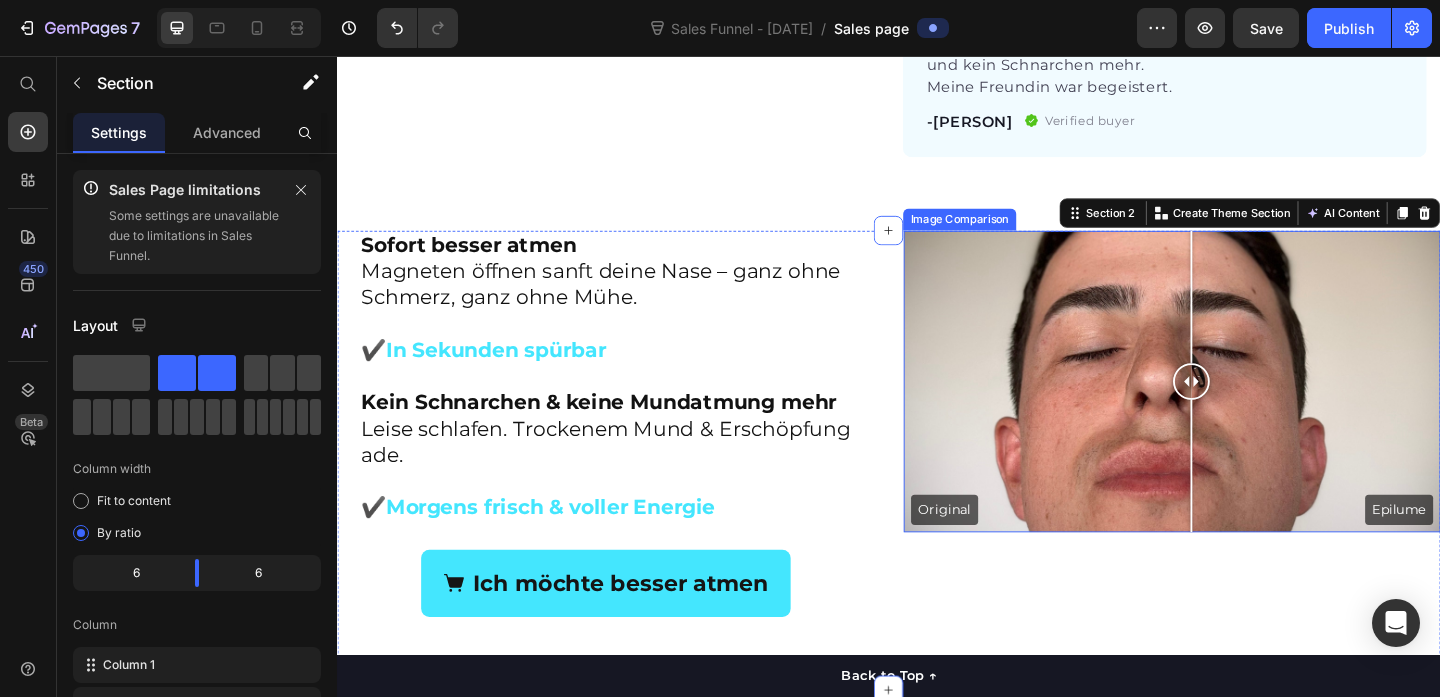 drag, startPoint x: 1231, startPoint y: 375, endPoint x: 1244, endPoint y: 432, distance: 58.463665 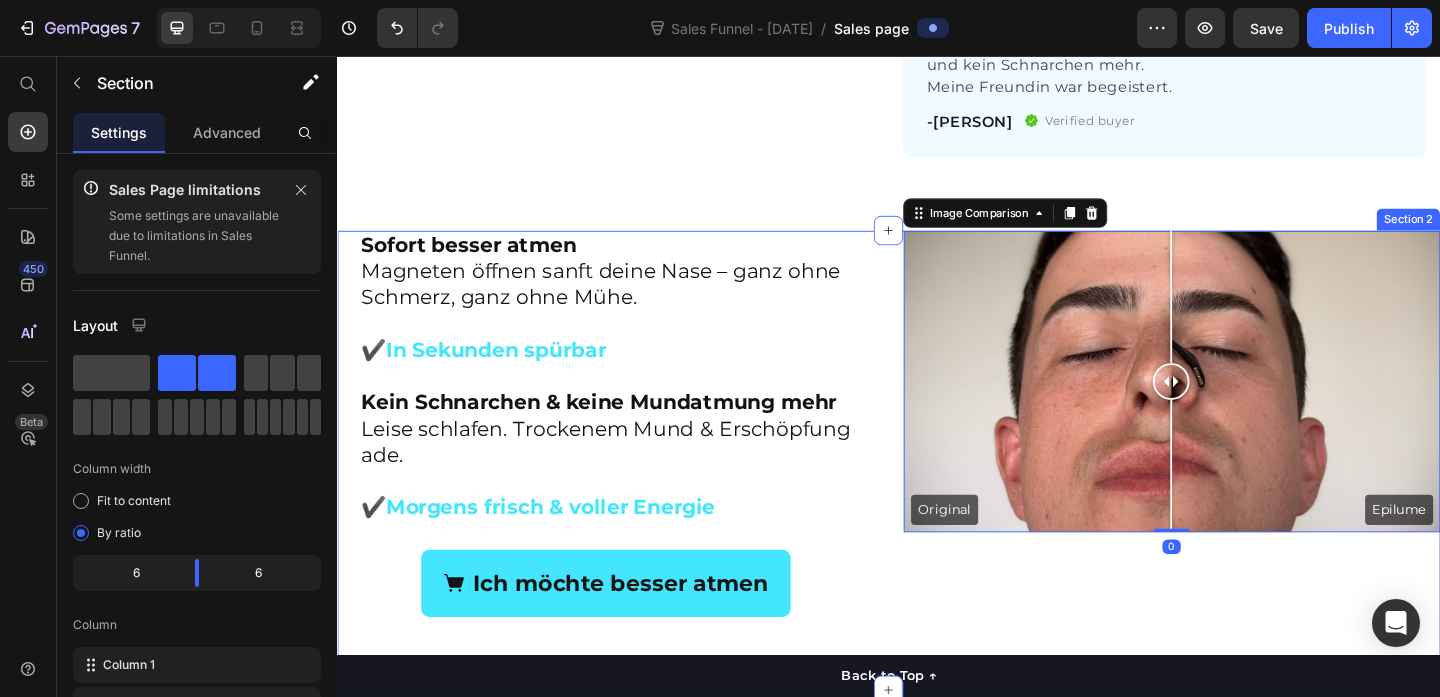 click on "Sofort besser atmen Magneten öffnen sanft deine Nase – ganz ohne Schmerz, ganz ohne Mühe. ✔️  In Sekunden spürbar Kein Schnarchen & keine Mundatmung mehr Leise schlafen. Trockenem Mund & Erschöpfung ade. ✔️  Morgens frisch & voller Energie   Heading
Ich möchte besser atmen Button Original Epilume Image Comparison   0 Section 2" at bounding box center [937, 496] 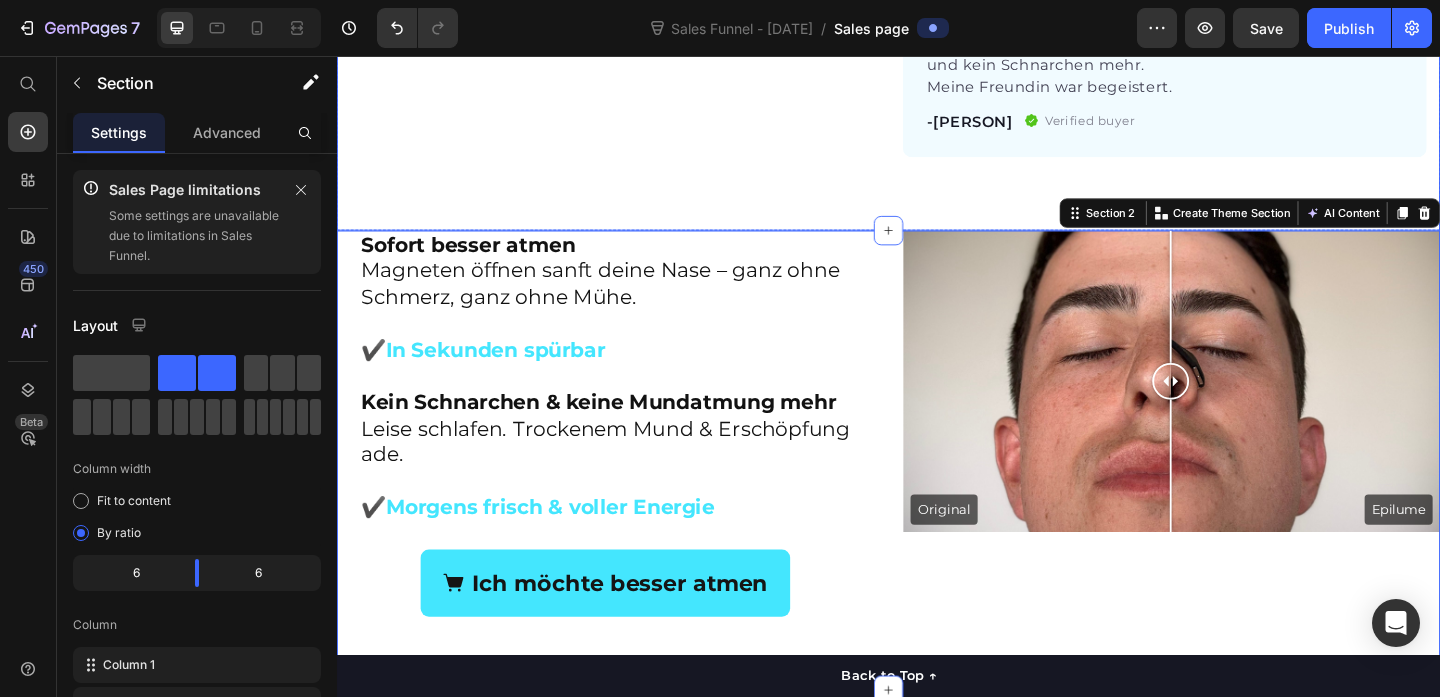 click on "Product Images "My dog absolutely loves this food! It's clear that the taste and quality are top-notch."  -Daisy Text block Row Row Epilume® Starter Kit Product Title Sag Nasenverstopfung, Mundatmung und Schnarchen Lebewohl. Text block €79,99 Product Price €54,99 Product Price Row
Icon Free E-Book  -  € 19.99 Heading Die meisten Menschen nutzen nur 30 % ihres Atempotenzials. Diese Anleitung zeigt Ihnen, wie Sie die restlichen 70 % freisetzen. Text block Row
Icon Free Mystery Gift!  -  € 24.99 Heading Eine Überraschung, die dich noch besser fühlen lässt. NUR HEUTE ERHÄLTLICH Text block Row
Sofort freie Atmung
Keine Medikamente, Sprays oder Bänder
Erholt aufwachen Item list Jetzt kaufen - Atmen Sie besser Product Cart Button Icon Icon Icon Icon Icon Icon List Hoz Über 22.500+ zufriedene Kunden Text block Row Perfect for sensitive tummies Supercharge immunity System Bursting with protein, vitamins, and minerals Row "" at bounding box center [937, -358] 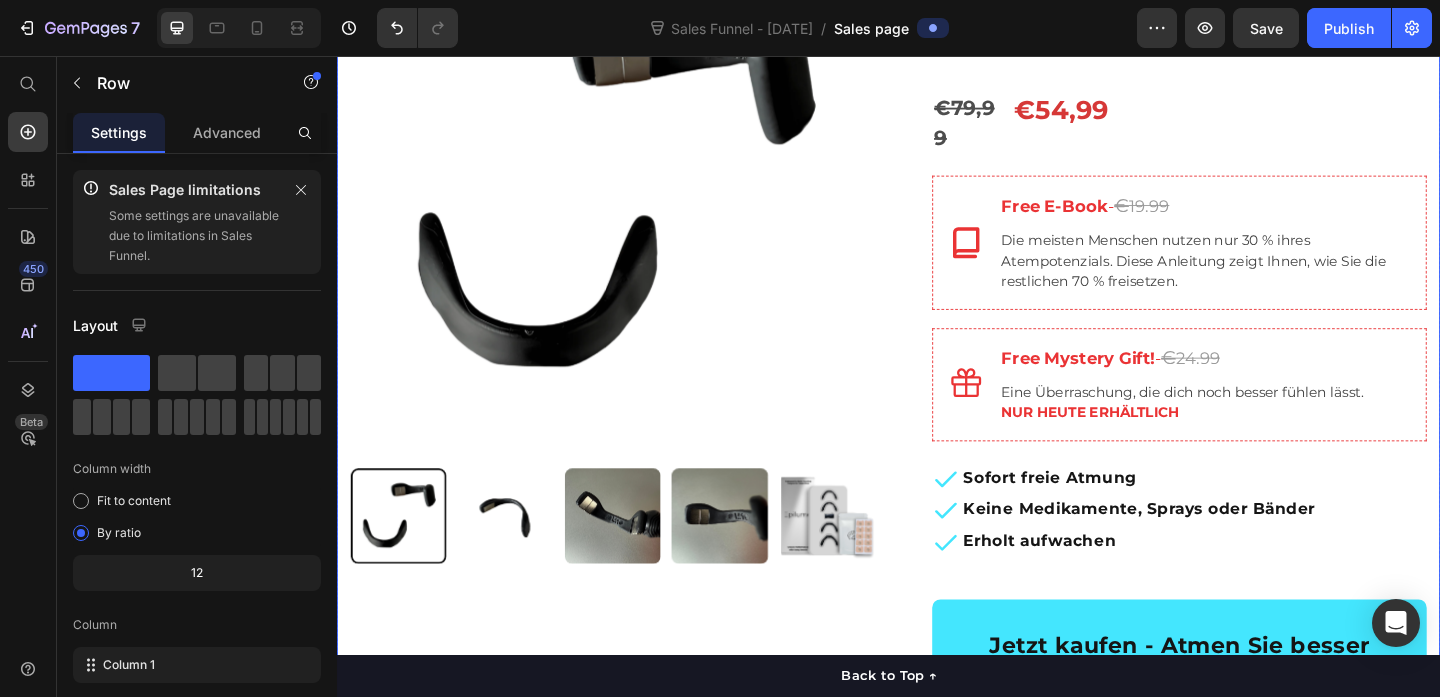 scroll, scrollTop: 362, scrollLeft: 0, axis: vertical 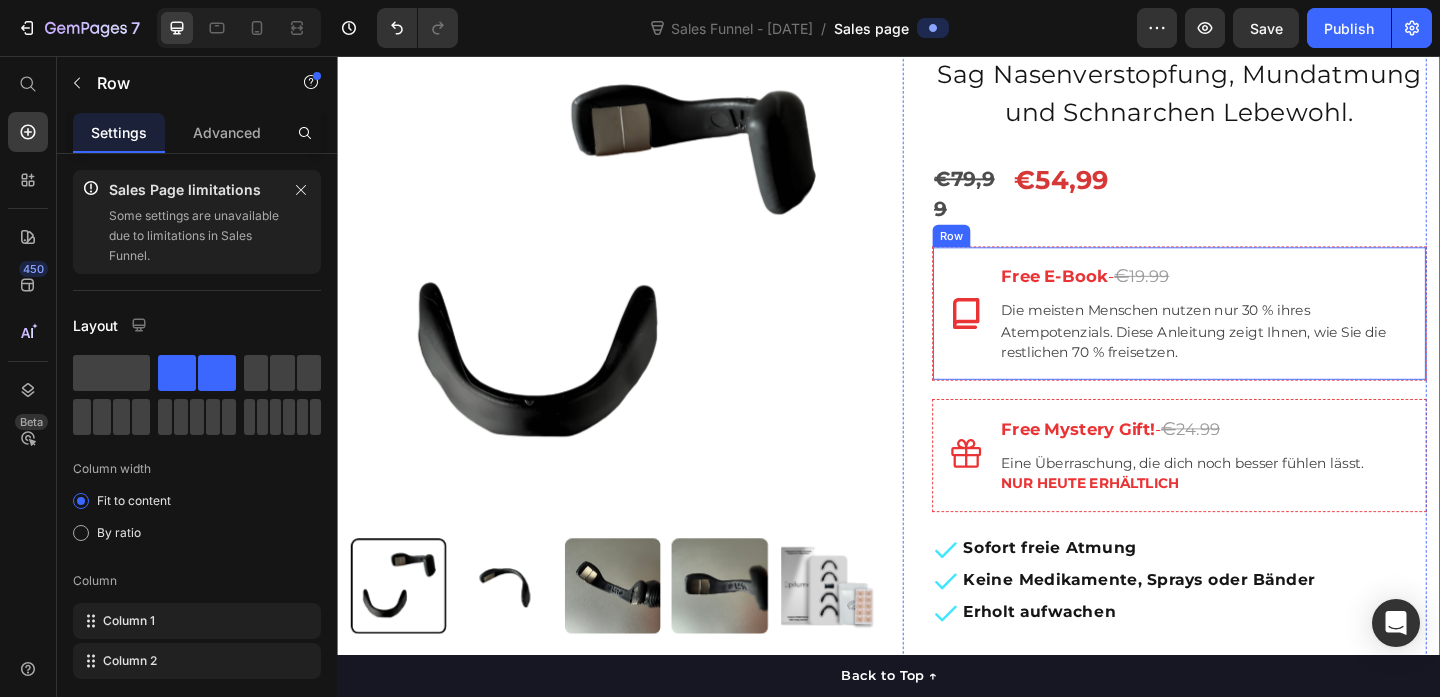 click on "Icon Free E-Book  -  € 19.99 Heading Die meisten Menschen nutzen nur 30 % ihres Atempotenzials. Diese Anleitung zeigt Ihnen, wie Sie die restlichen 70 % freisetzen. Text block Row" at bounding box center (1253, 336) 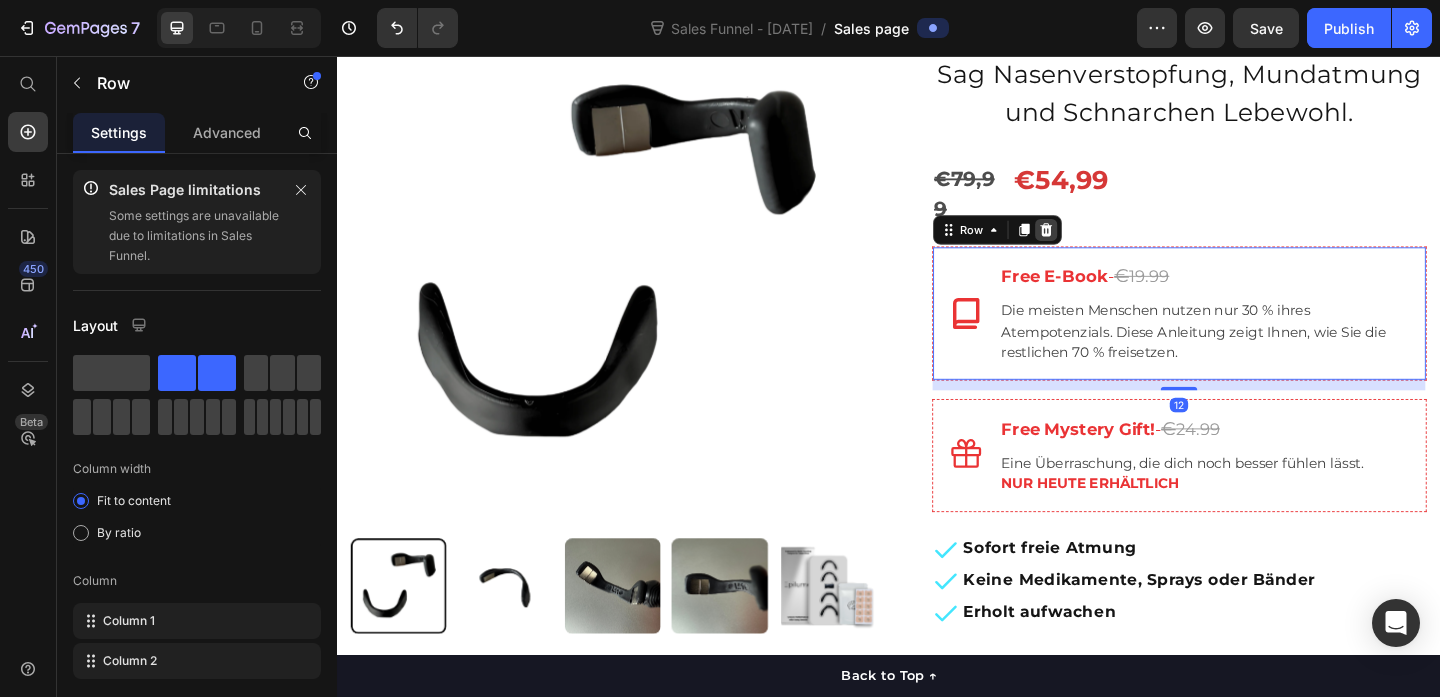 click 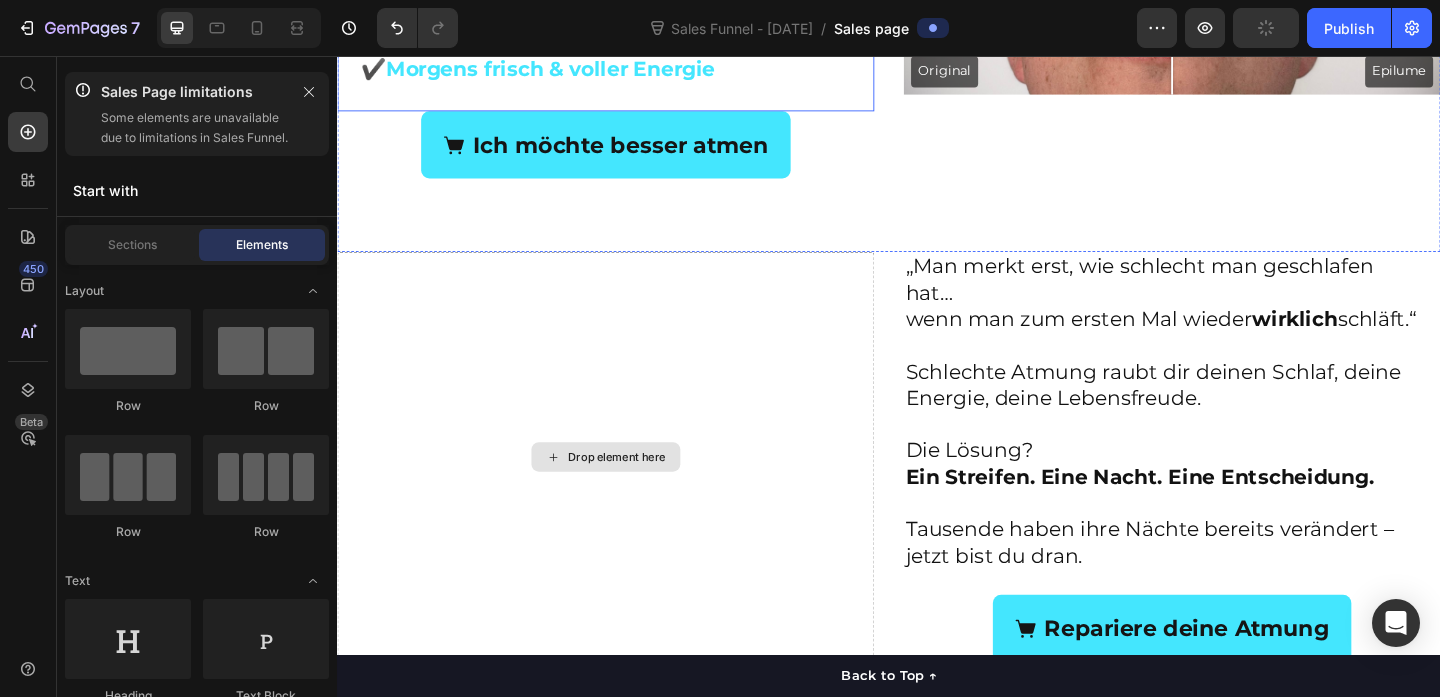 scroll, scrollTop: 1614, scrollLeft: 0, axis: vertical 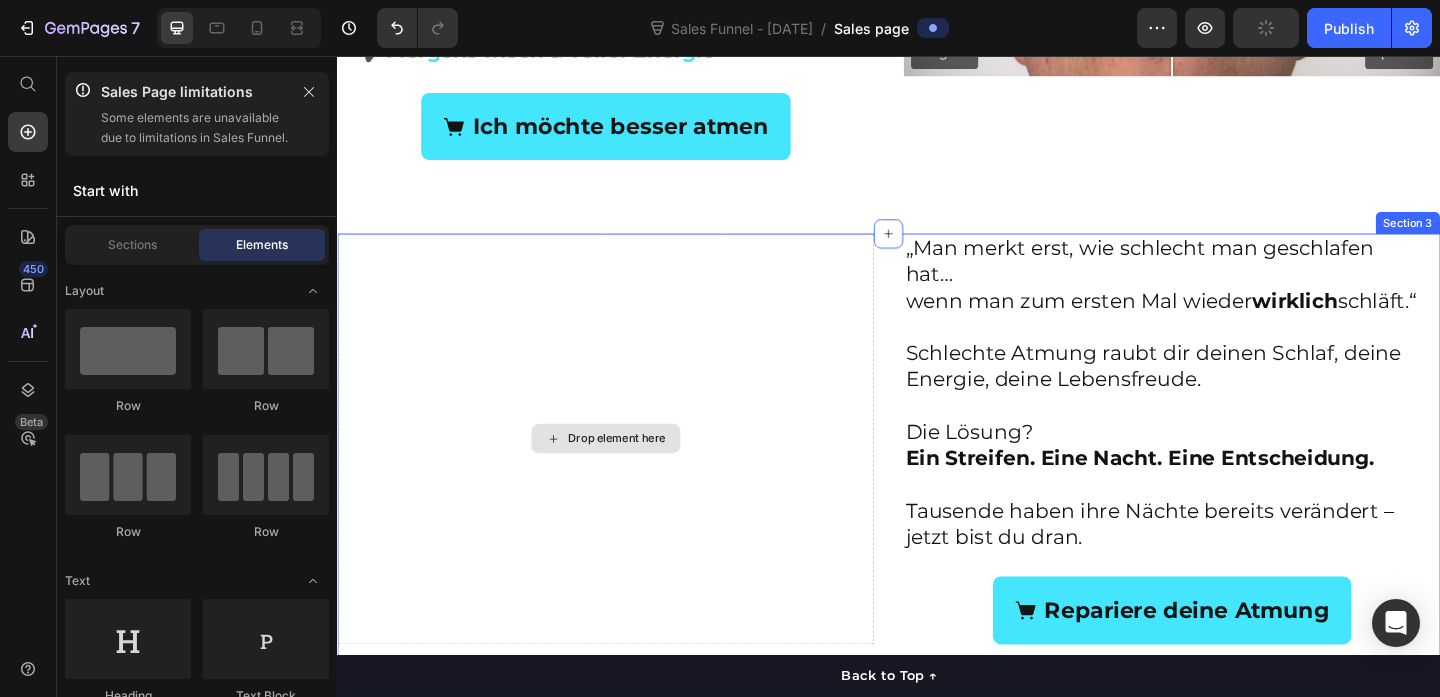 click on "Drop element here" at bounding box center [641, 472] 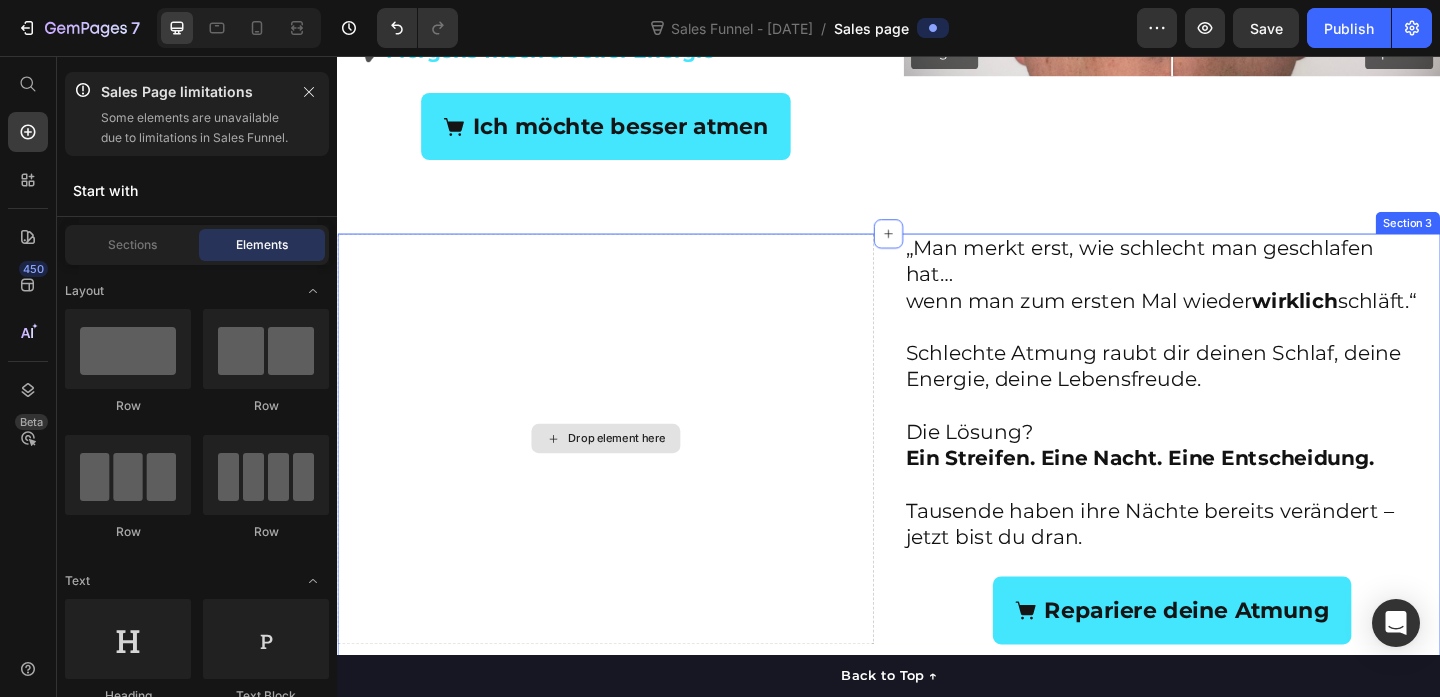 click on "Drop element here" at bounding box center (641, 472) 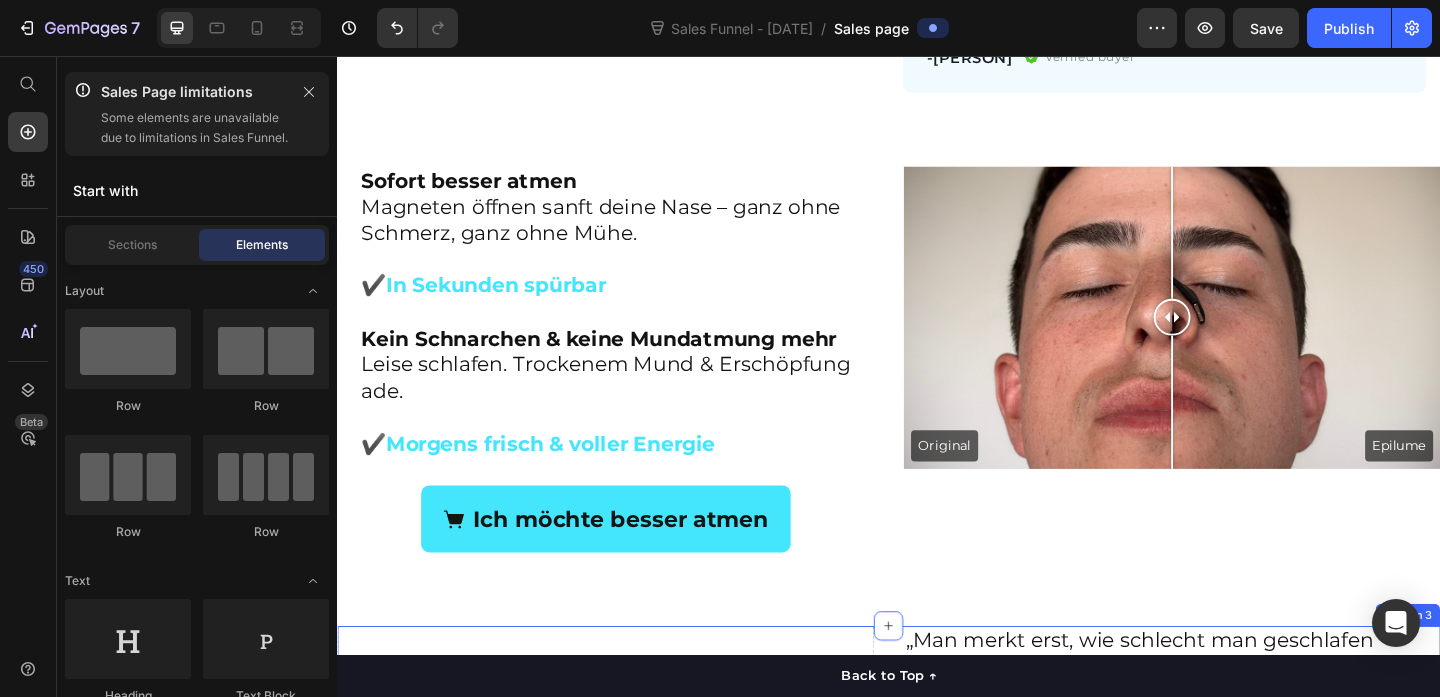 scroll, scrollTop: 1134, scrollLeft: 0, axis: vertical 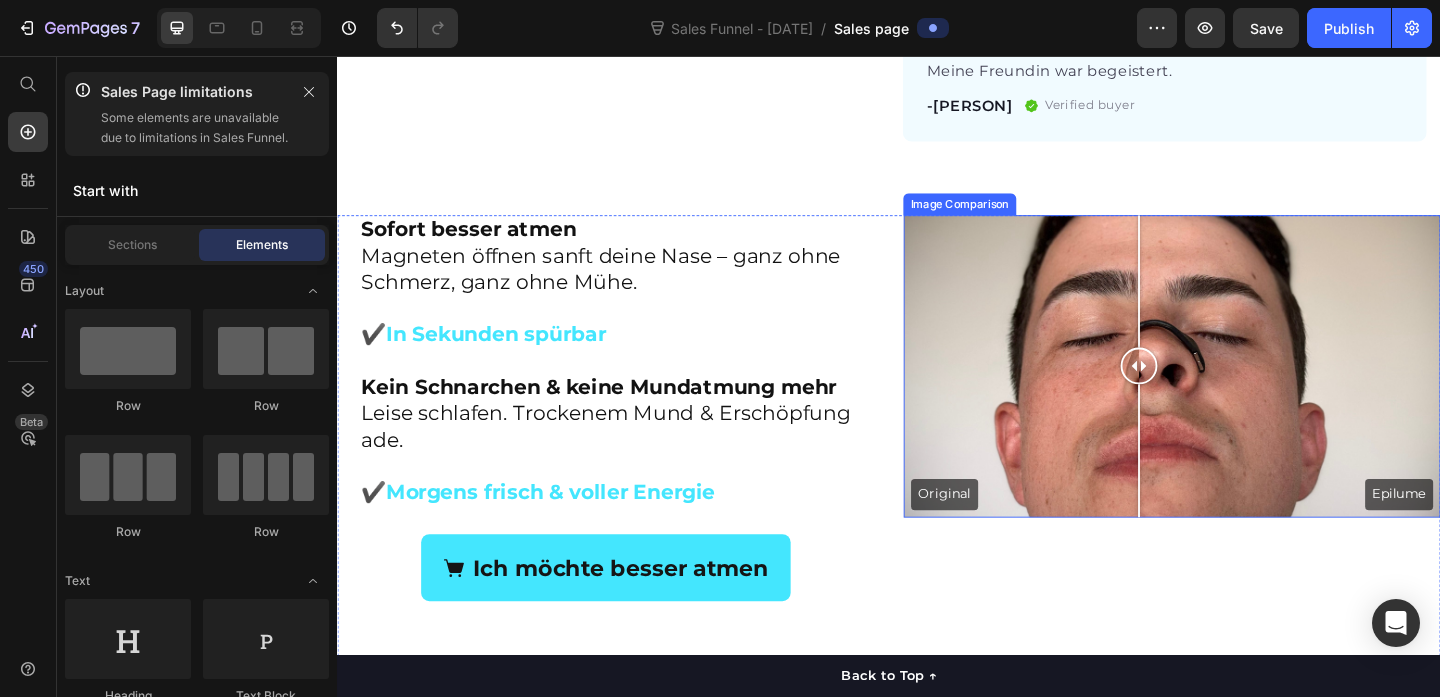 drag, startPoint x: 1241, startPoint y: 358, endPoint x: 1235, endPoint y: 389, distance: 31.575306 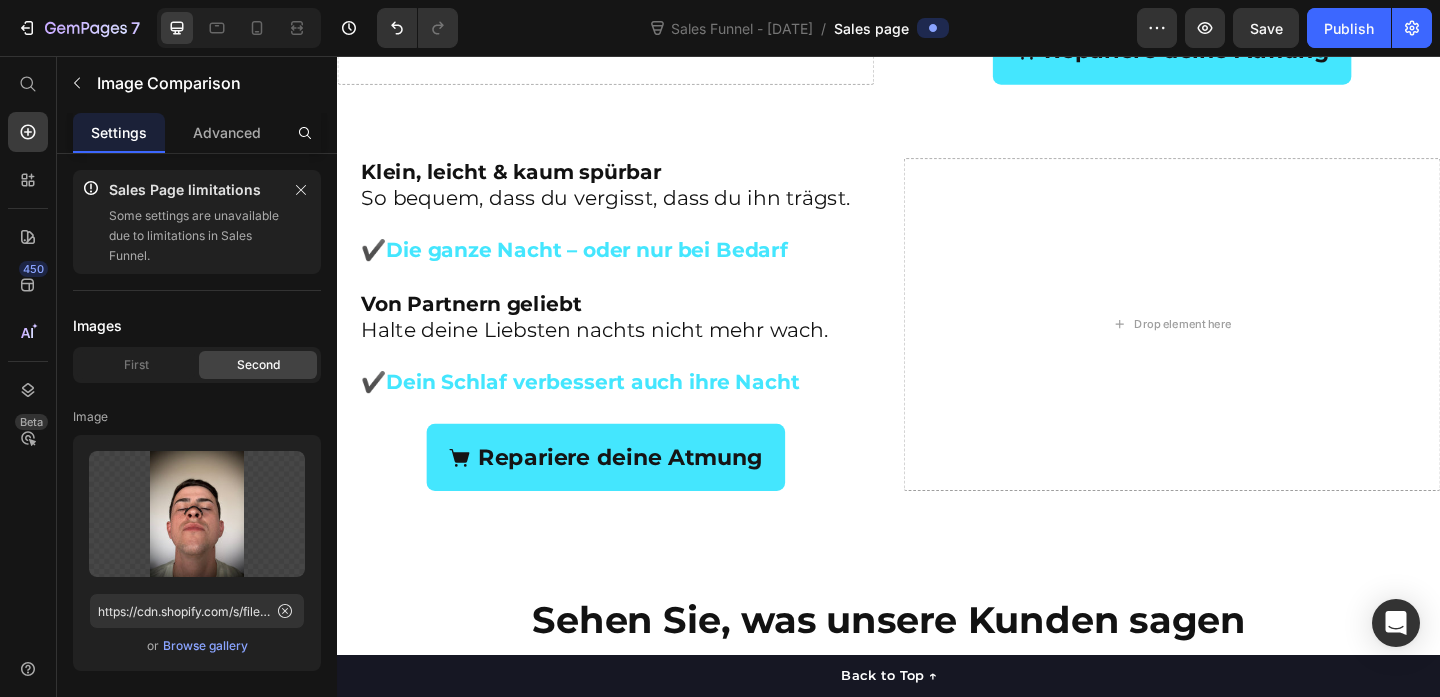 scroll, scrollTop: 1577, scrollLeft: 0, axis: vertical 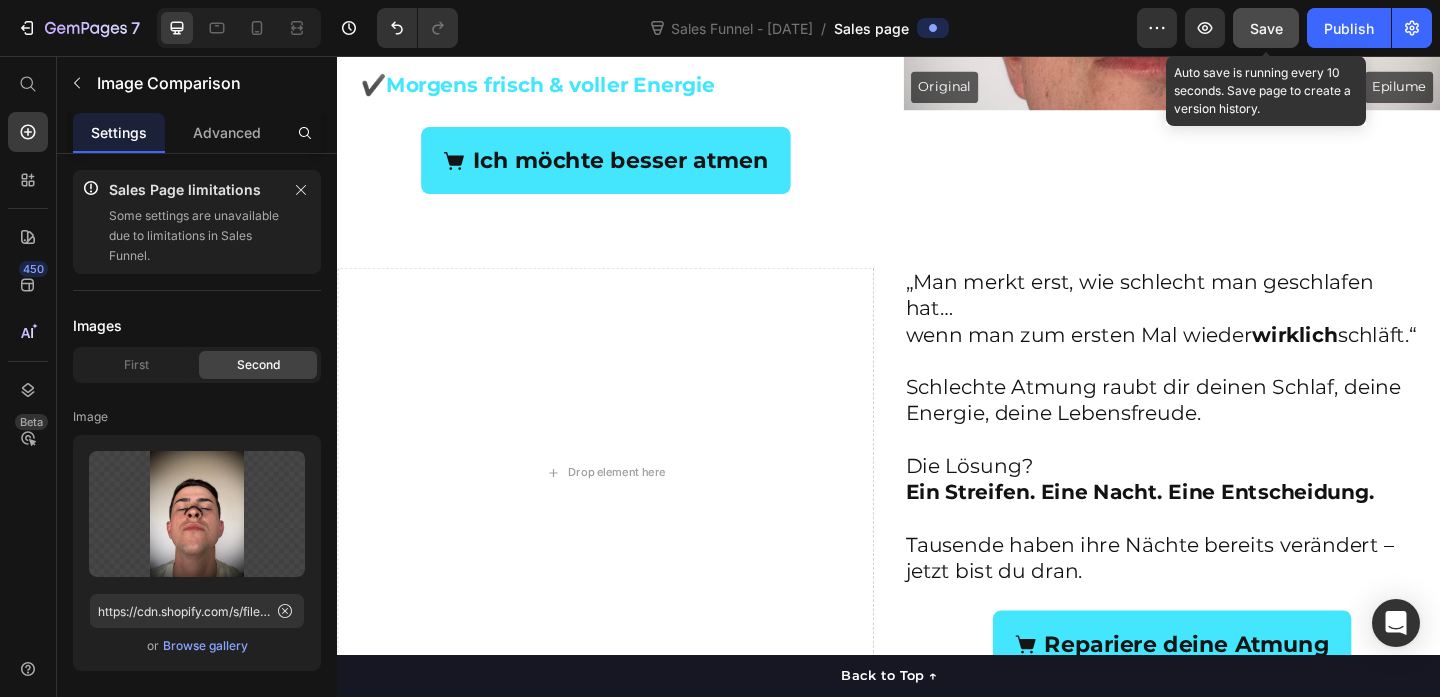 click on "Save" 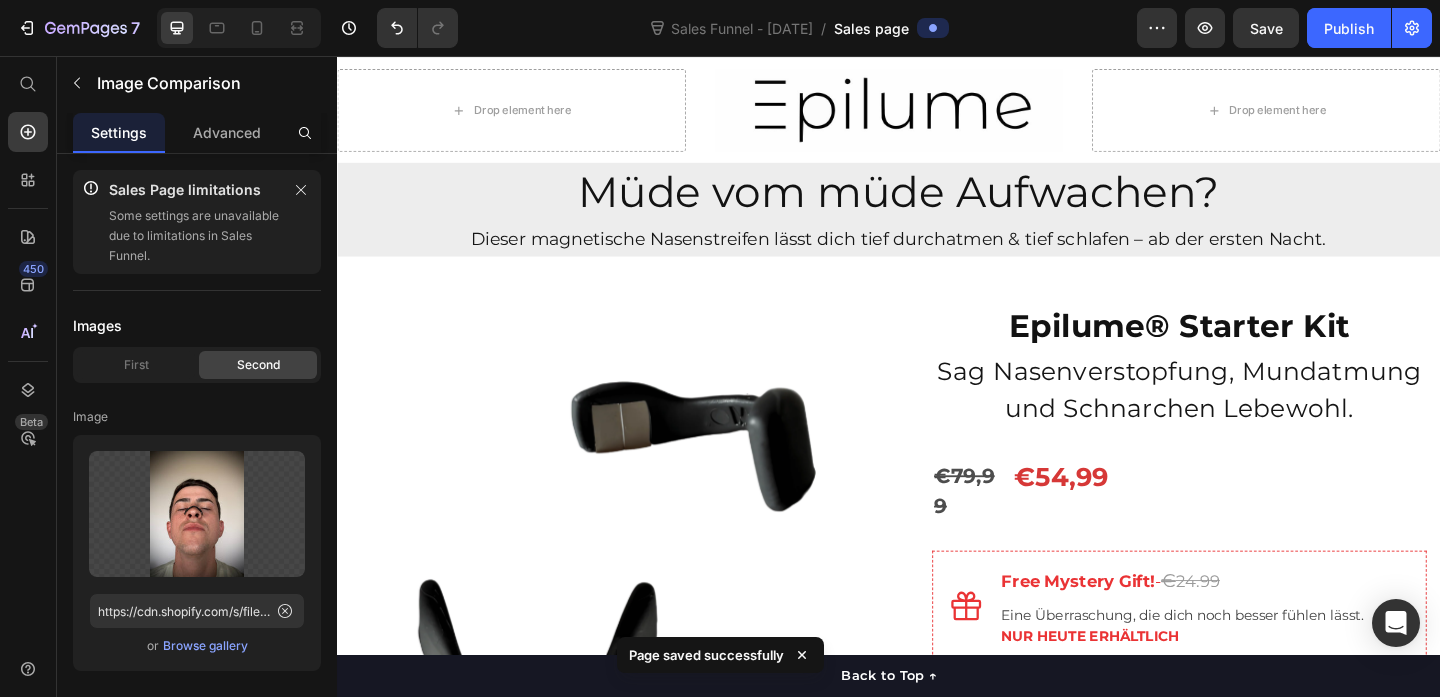 scroll, scrollTop: 0, scrollLeft: 0, axis: both 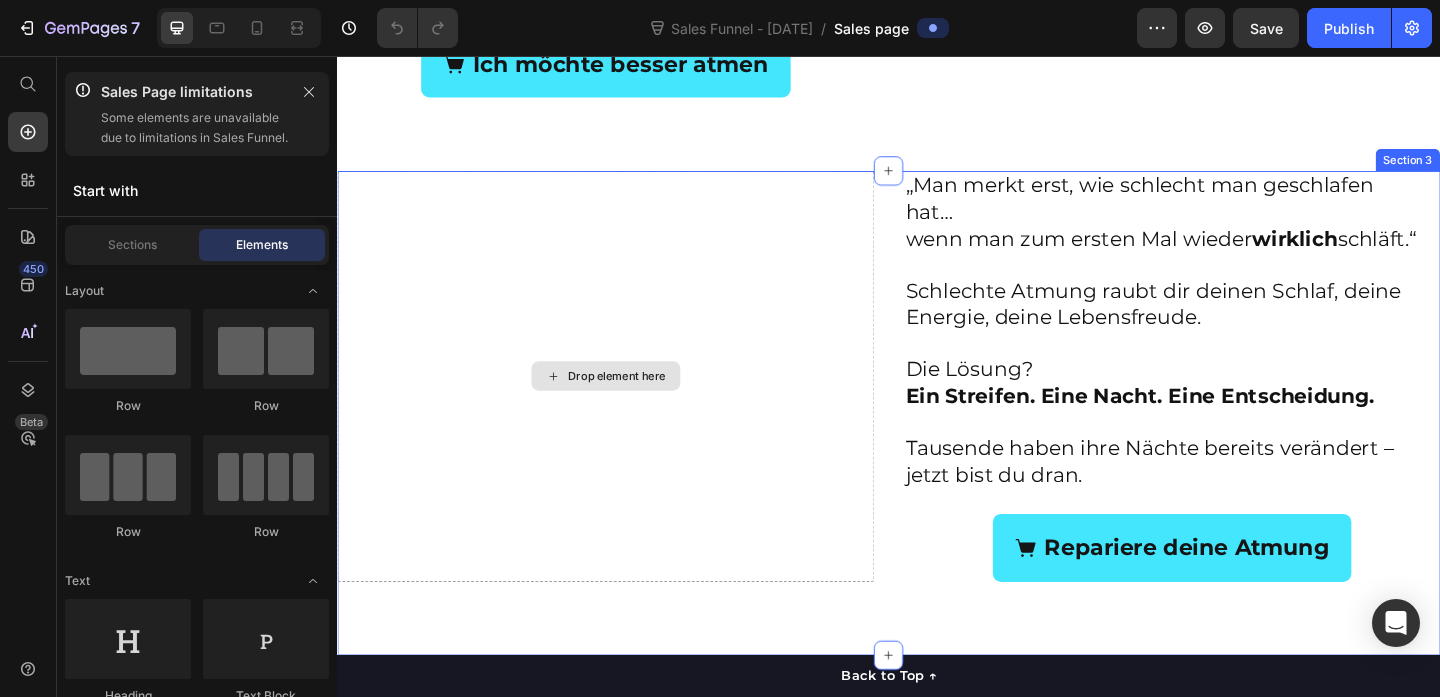 click on "Drop element here" at bounding box center (641, 404) 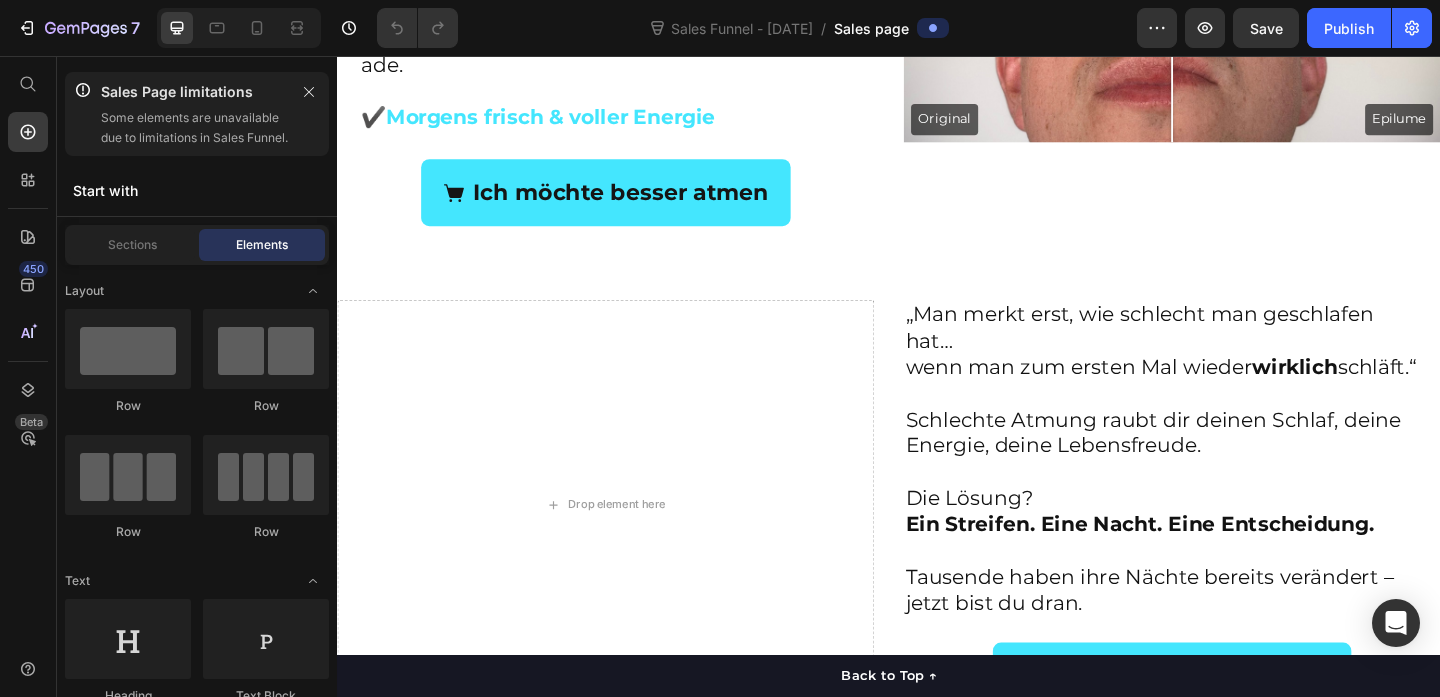 scroll, scrollTop: 1529, scrollLeft: 0, axis: vertical 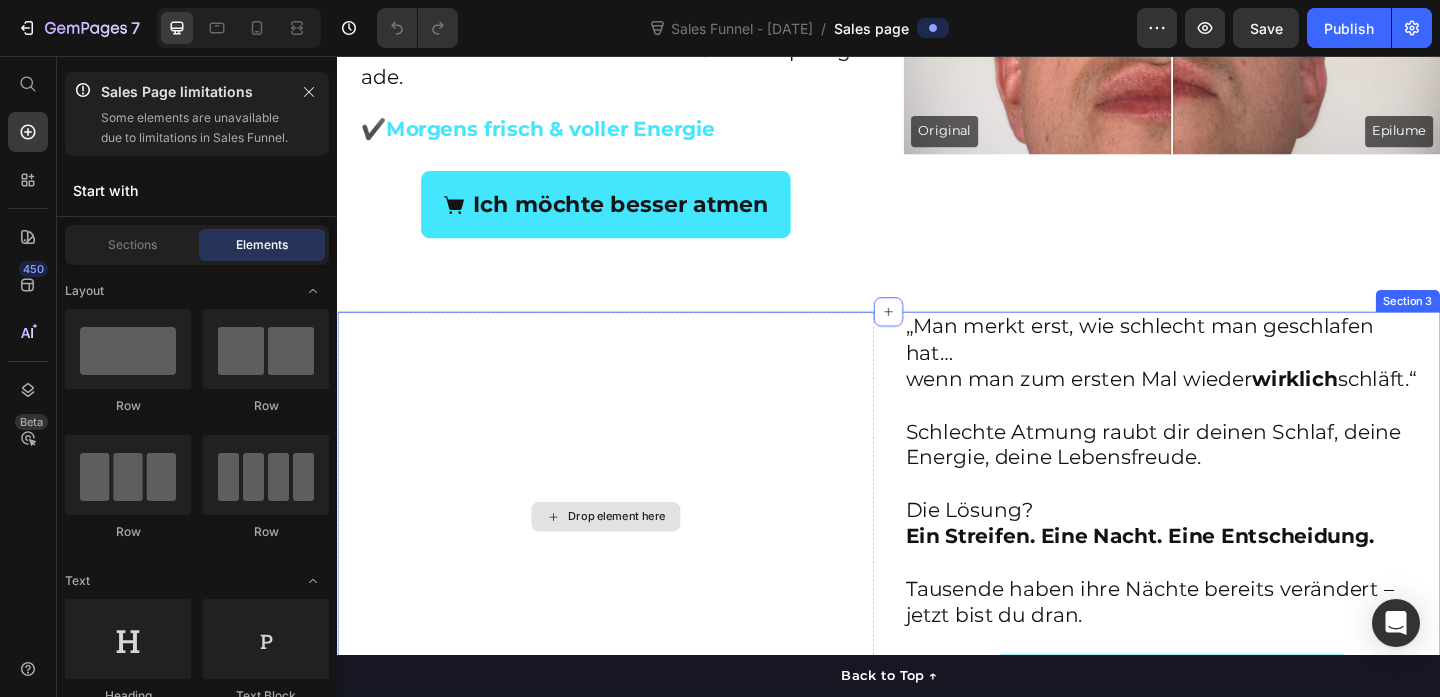 click on "Drop element here" at bounding box center [641, 557] 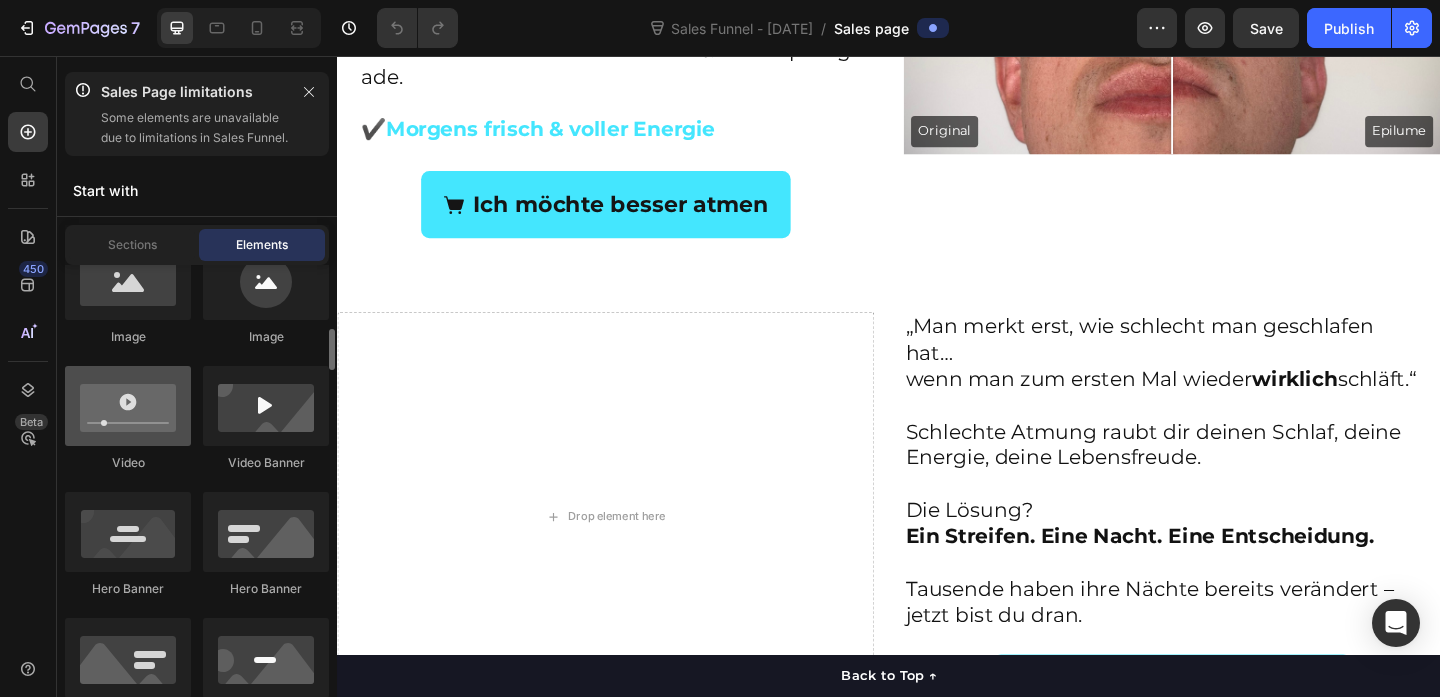 scroll, scrollTop: 856, scrollLeft: 0, axis: vertical 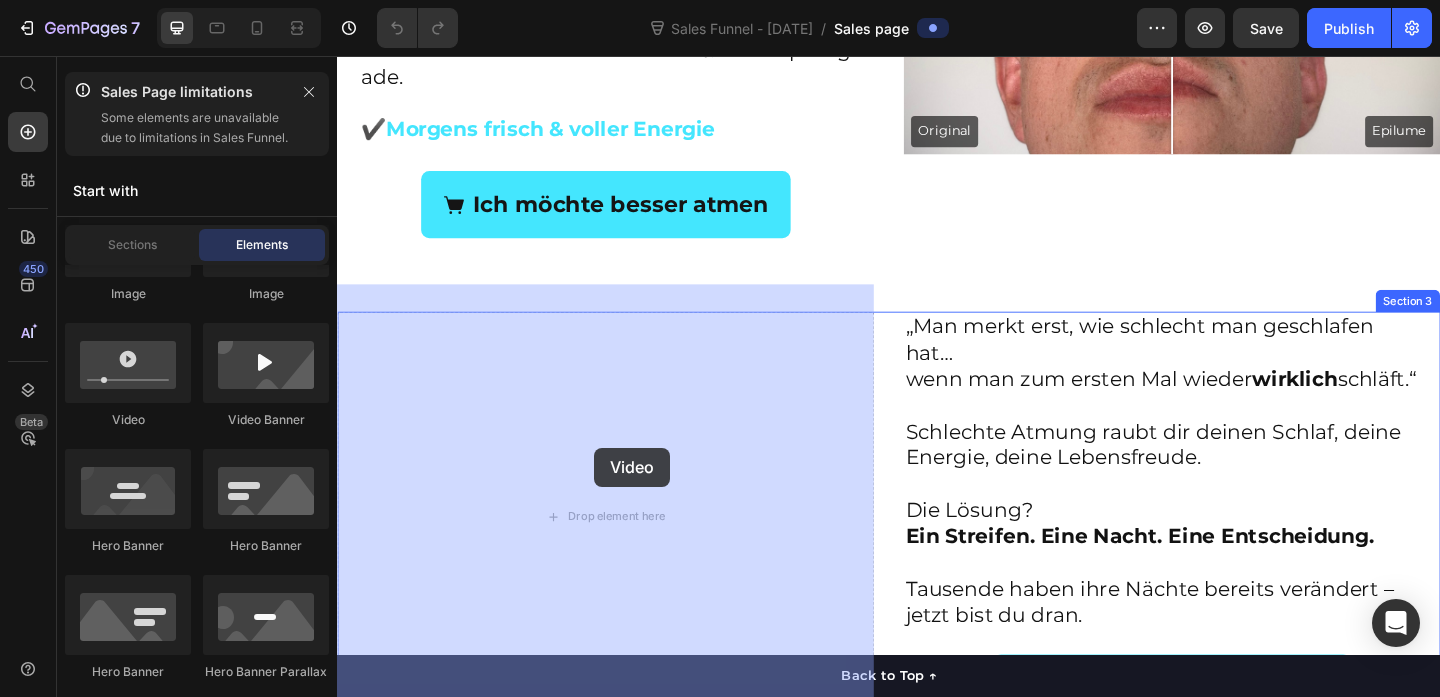 drag, startPoint x: 480, startPoint y: 456, endPoint x: 620, endPoint y: 485, distance: 142.97203 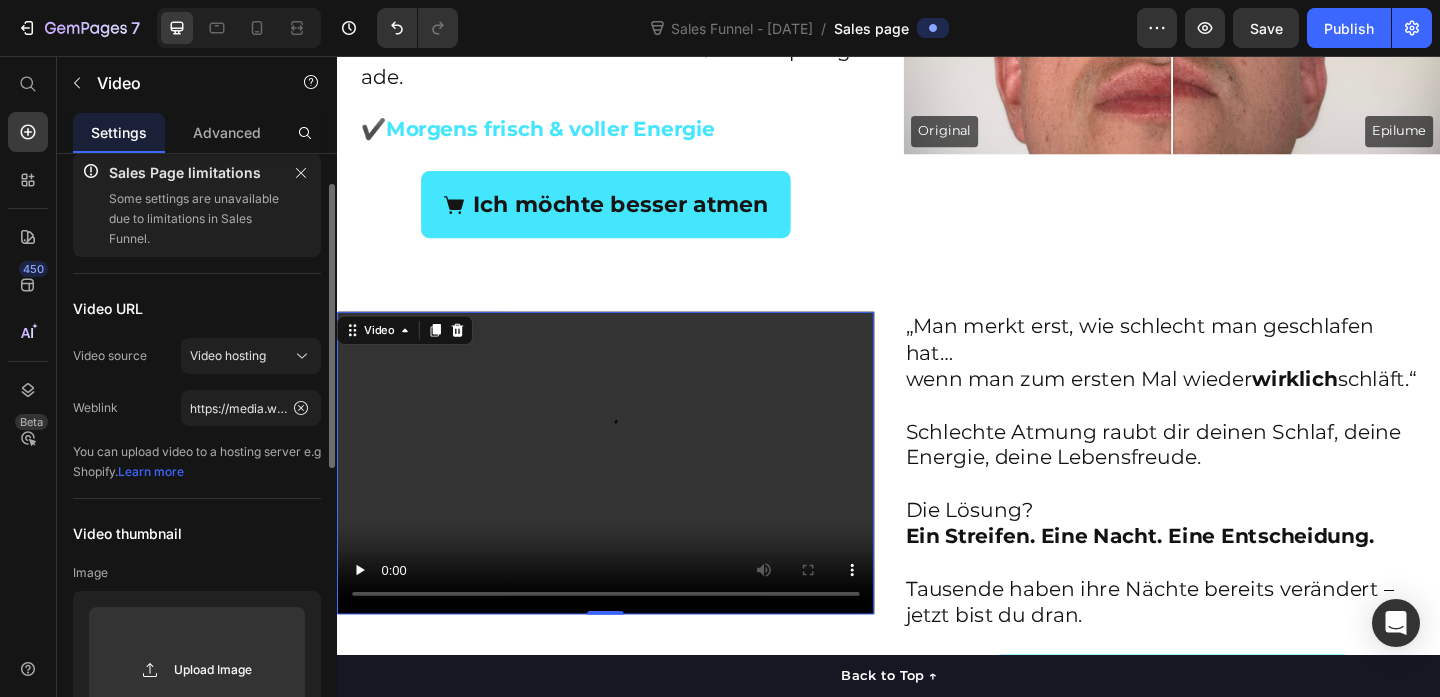 scroll, scrollTop: 33, scrollLeft: 0, axis: vertical 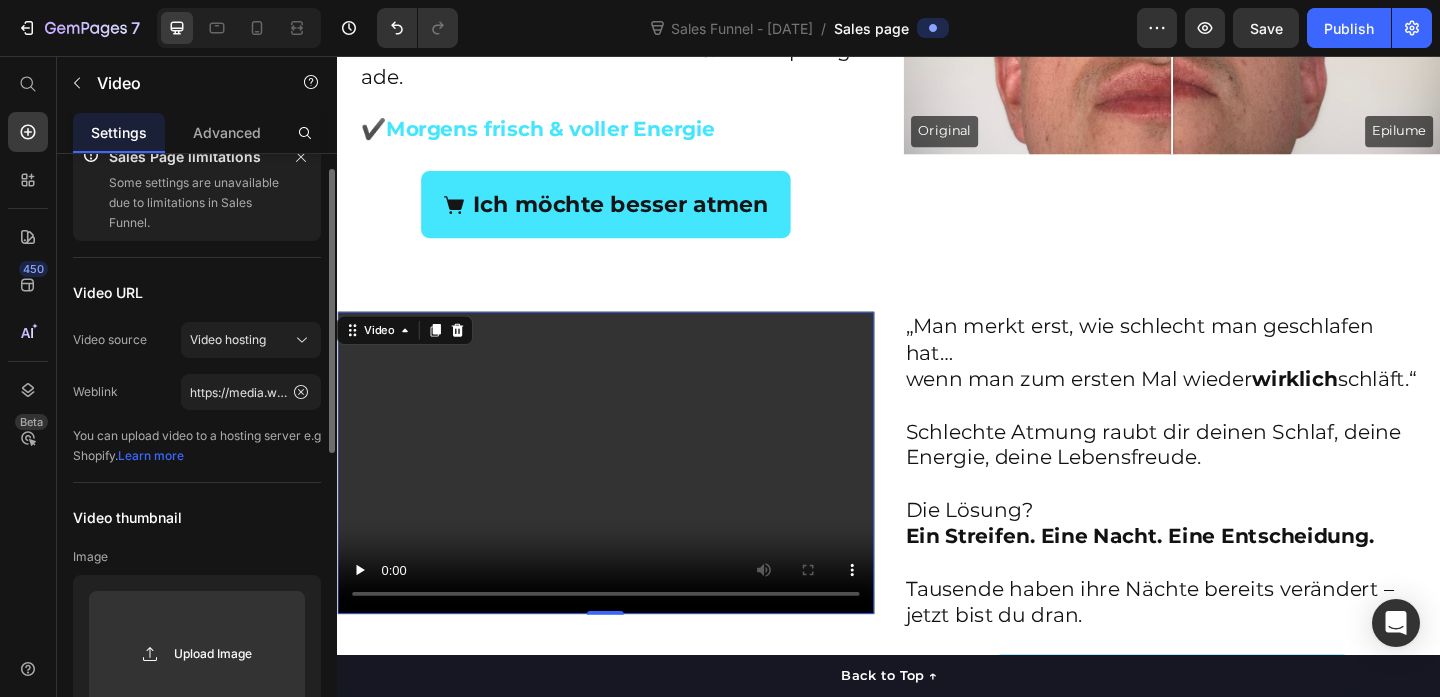 click on "Video URL Video source Video hosting Weblink https://media.w3.org/2010/05/sintel/trailer.mp4 You can upload video to a hosting server e.g Shopify.   Learn more" 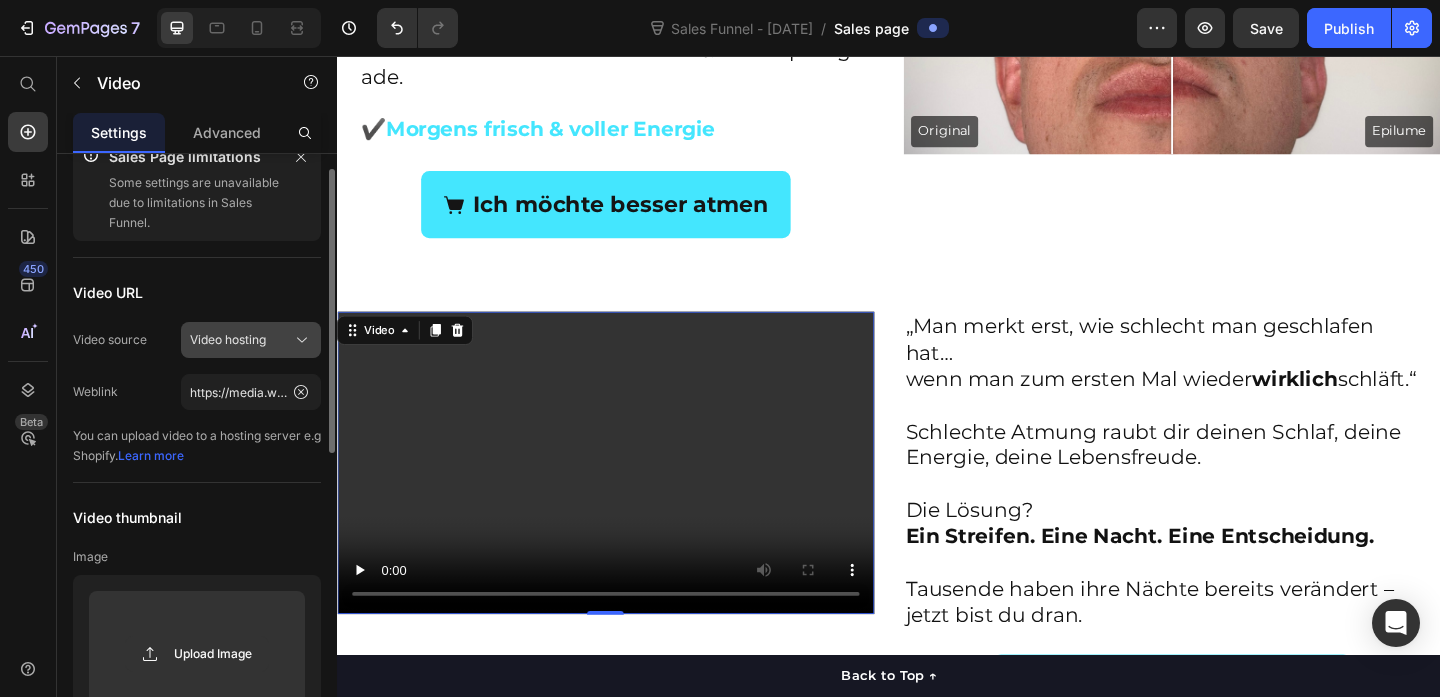 click on "Video hosting" at bounding box center (251, 340) 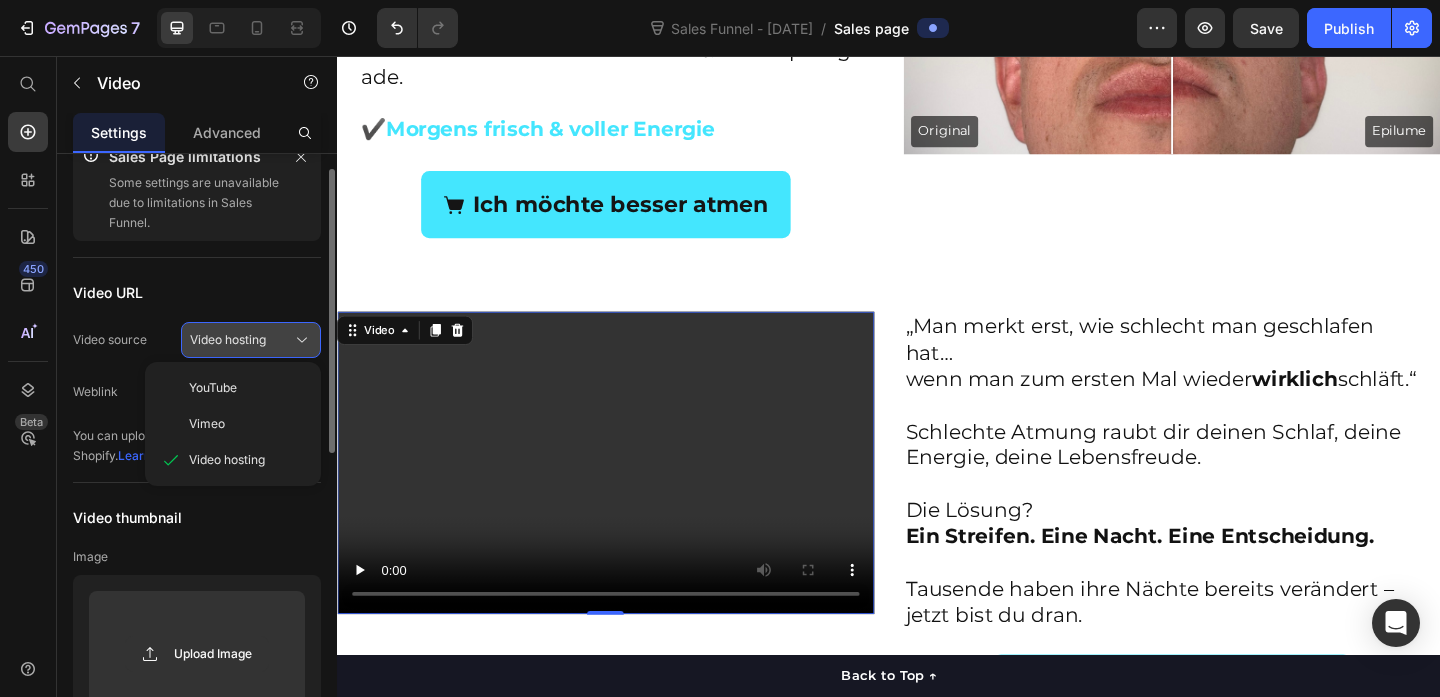 click on "Video hosting" at bounding box center [251, 340] 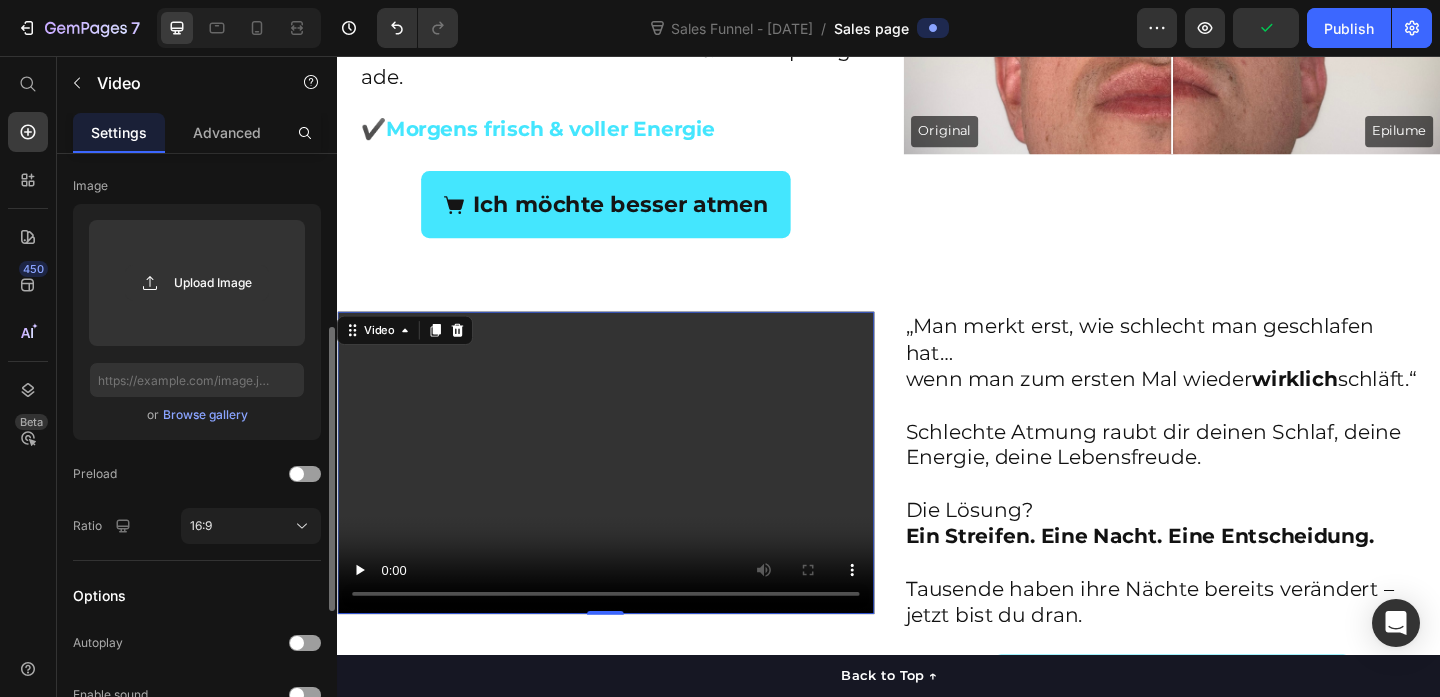 scroll, scrollTop: 406, scrollLeft: 0, axis: vertical 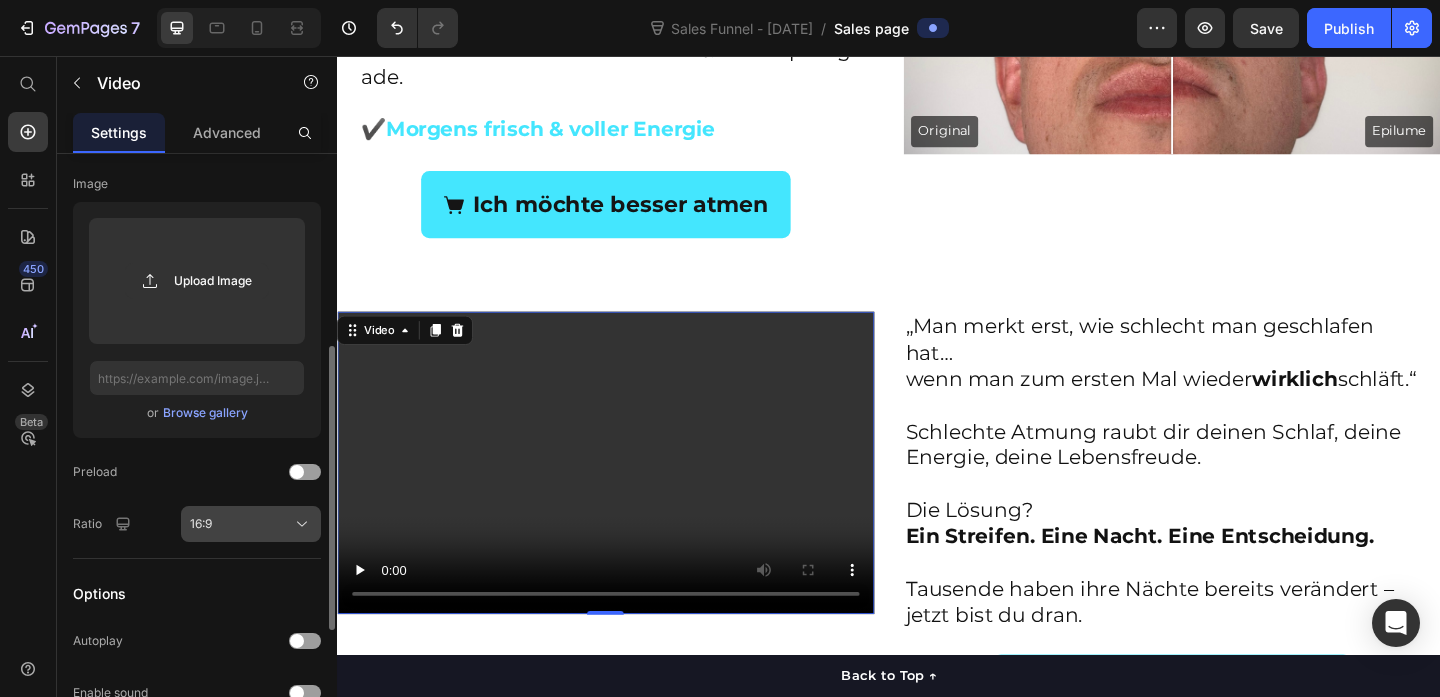 click 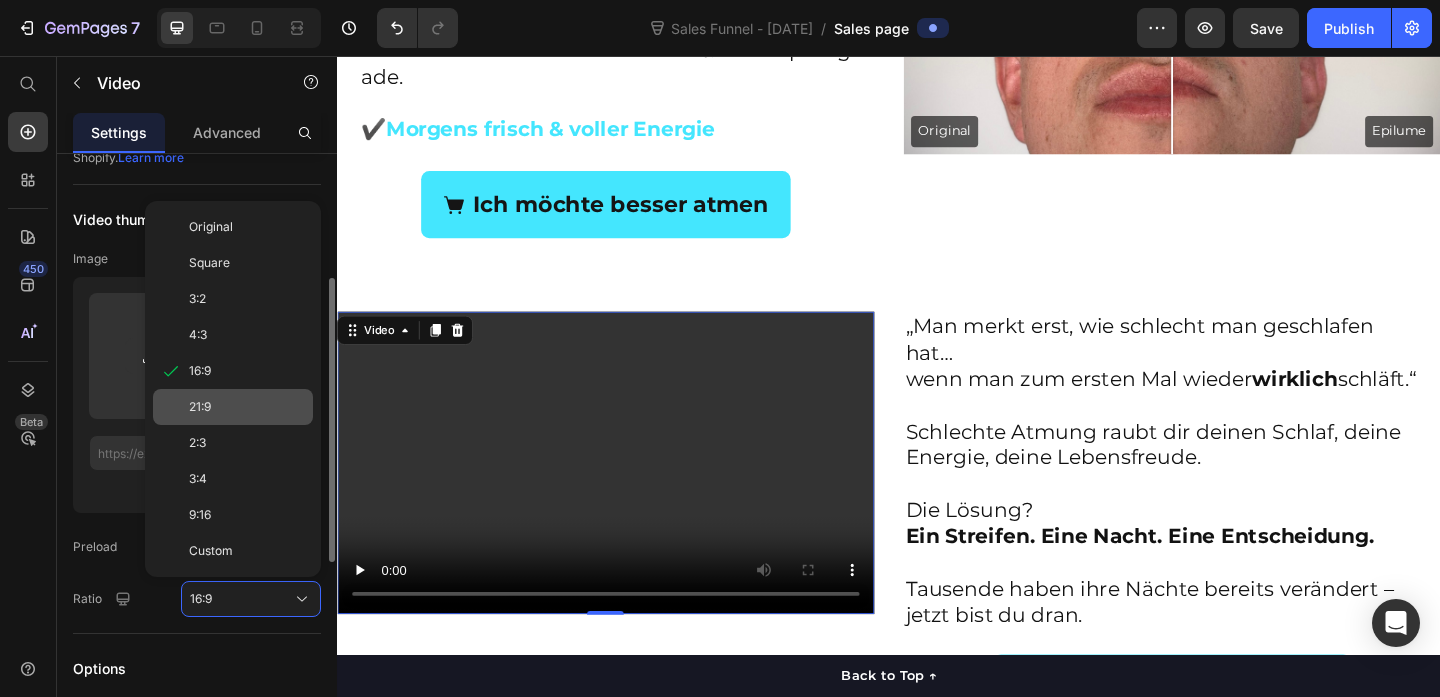 scroll, scrollTop: 299, scrollLeft: 0, axis: vertical 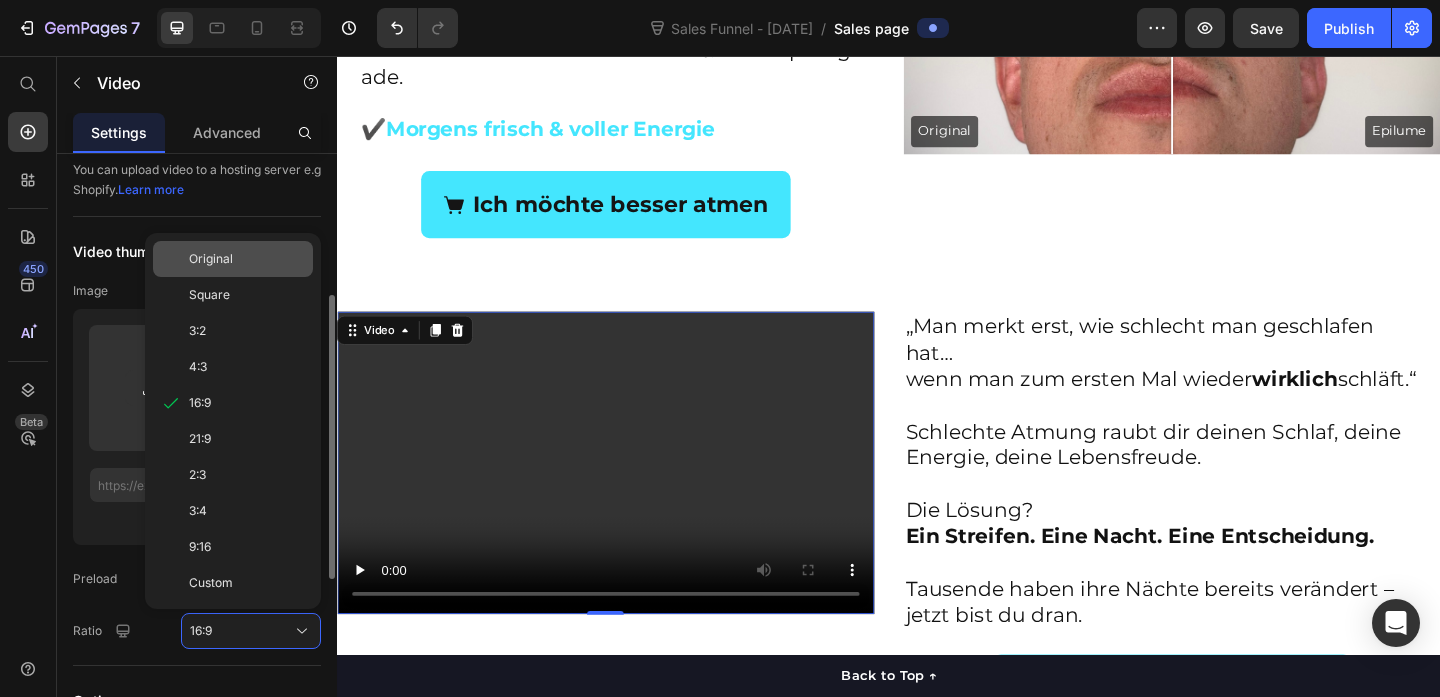 click on "Original" 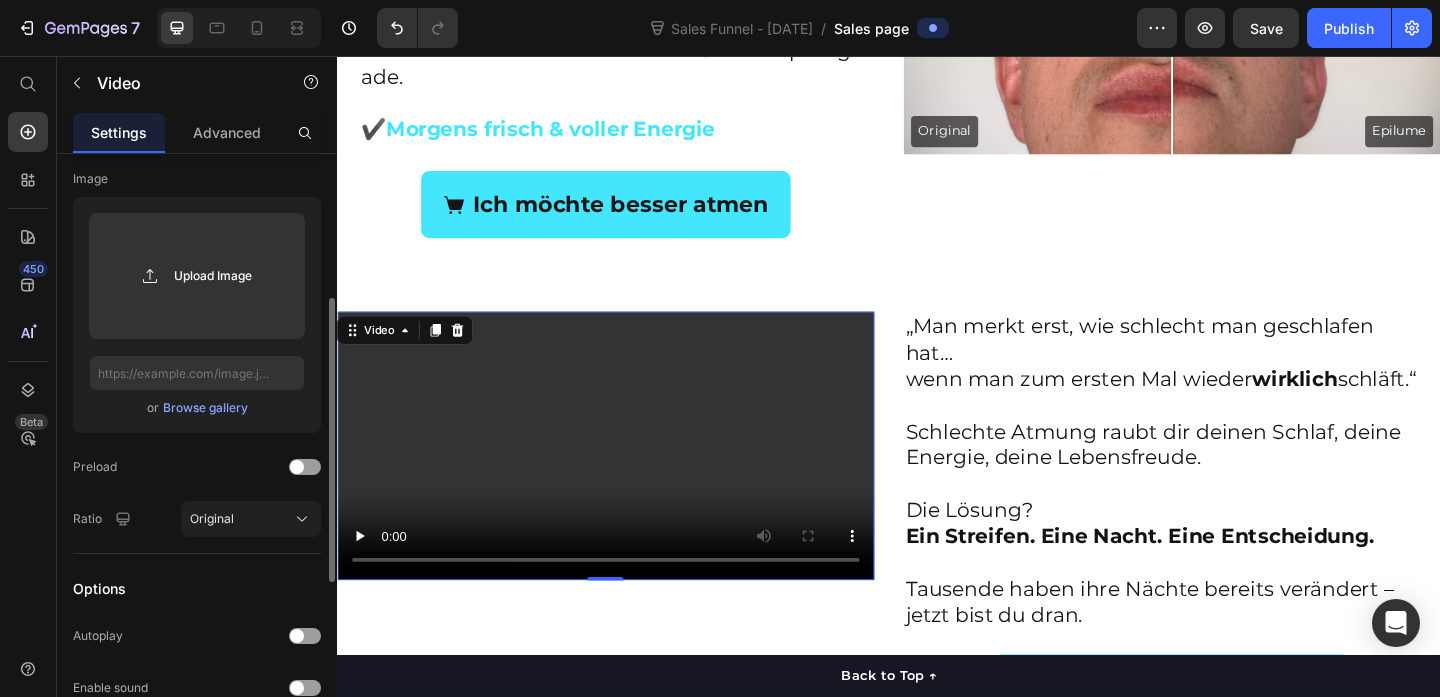 scroll, scrollTop: 412, scrollLeft: 0, axis: vertical 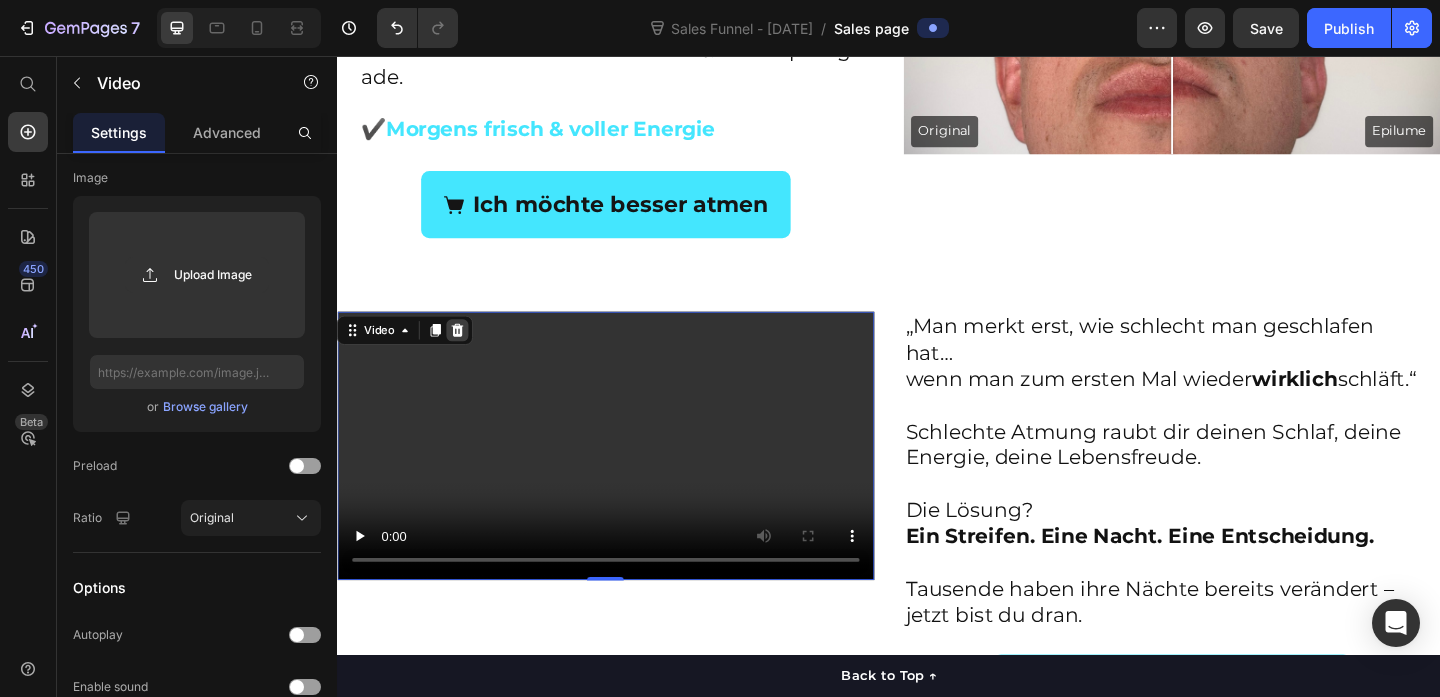 click 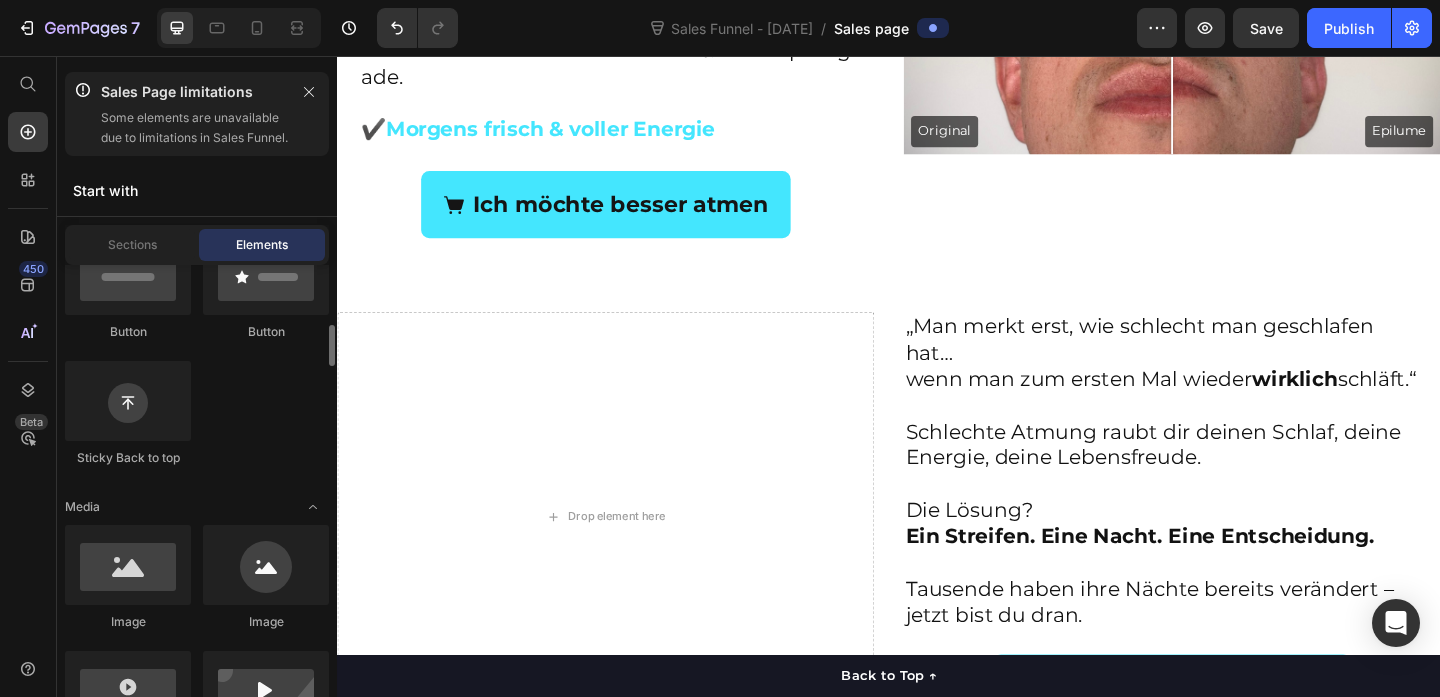 scroll, scrollTop: 545, scrollLeft: 0, axis: vertical 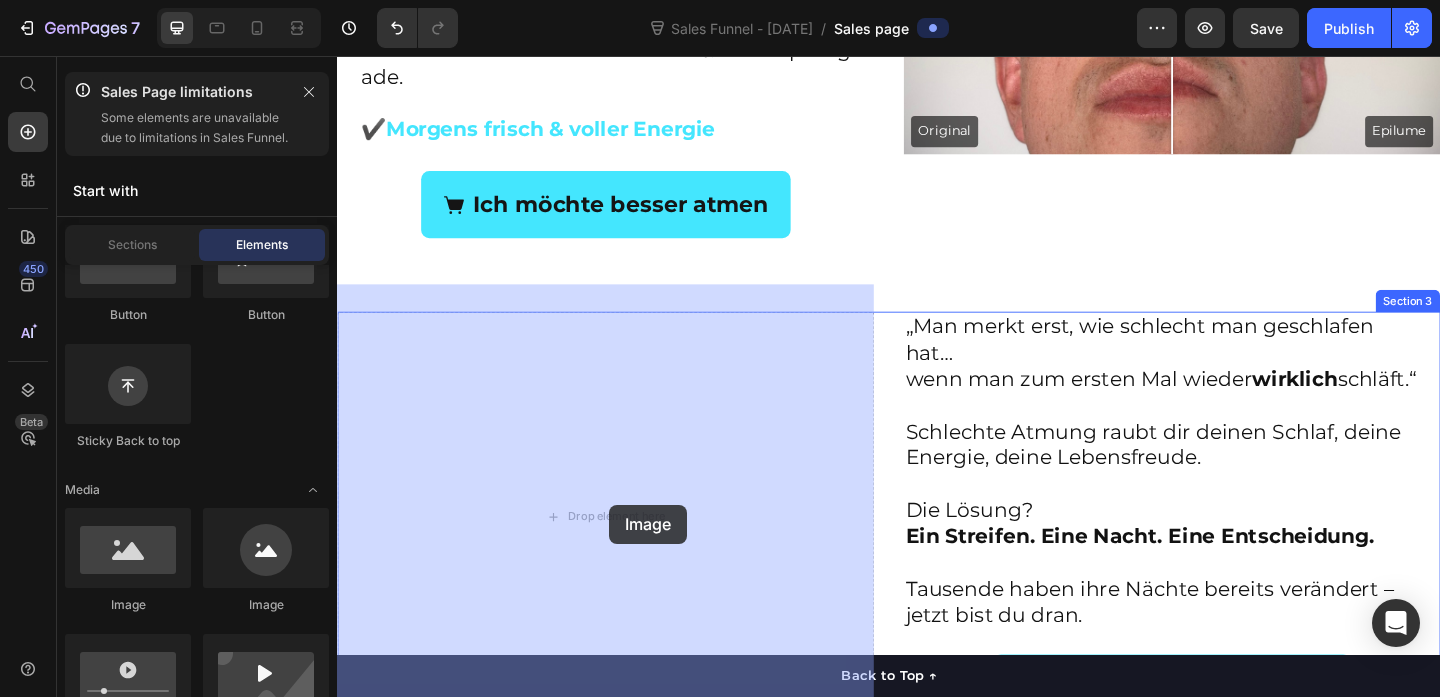 drag, startPoint x: 475, startPoint y: 629, endPoint x: 630, endPoint y: 544, distance: 176.7767 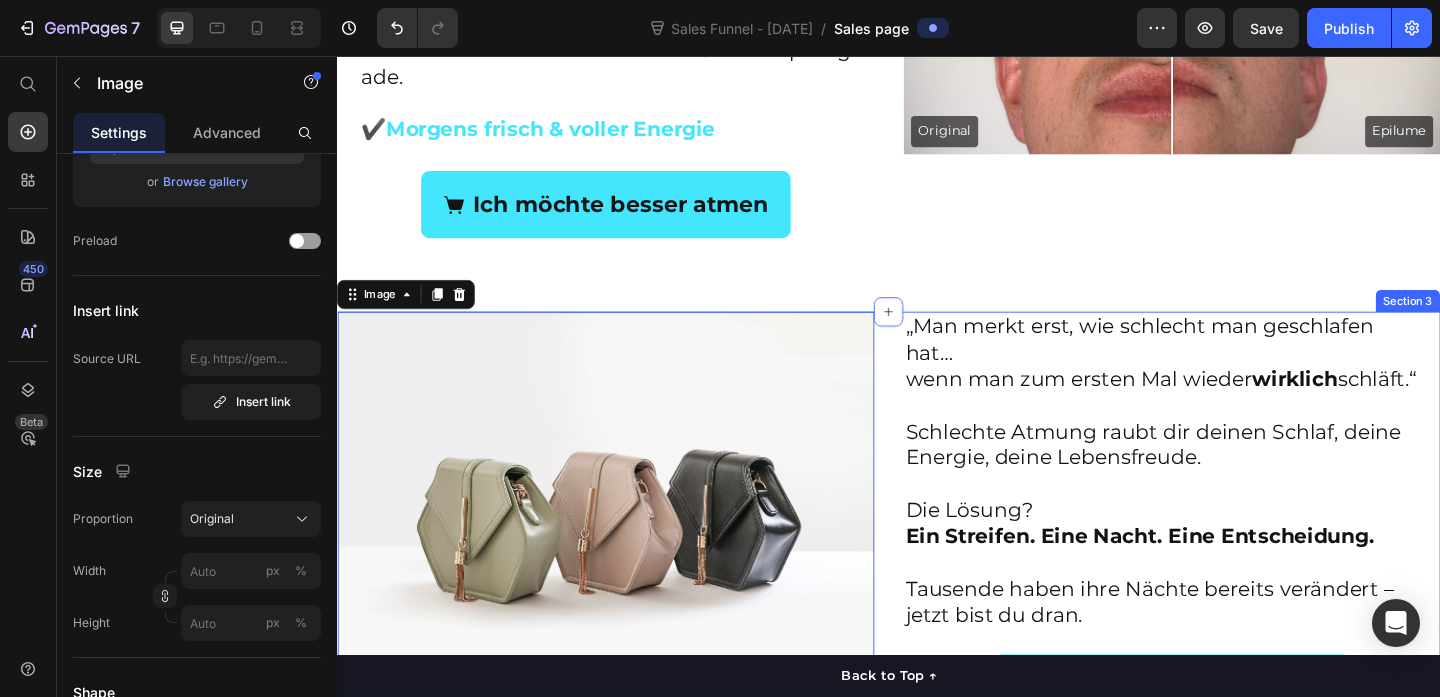 scroll, scrollTop: 0, scrollLeft: 0, axis: both 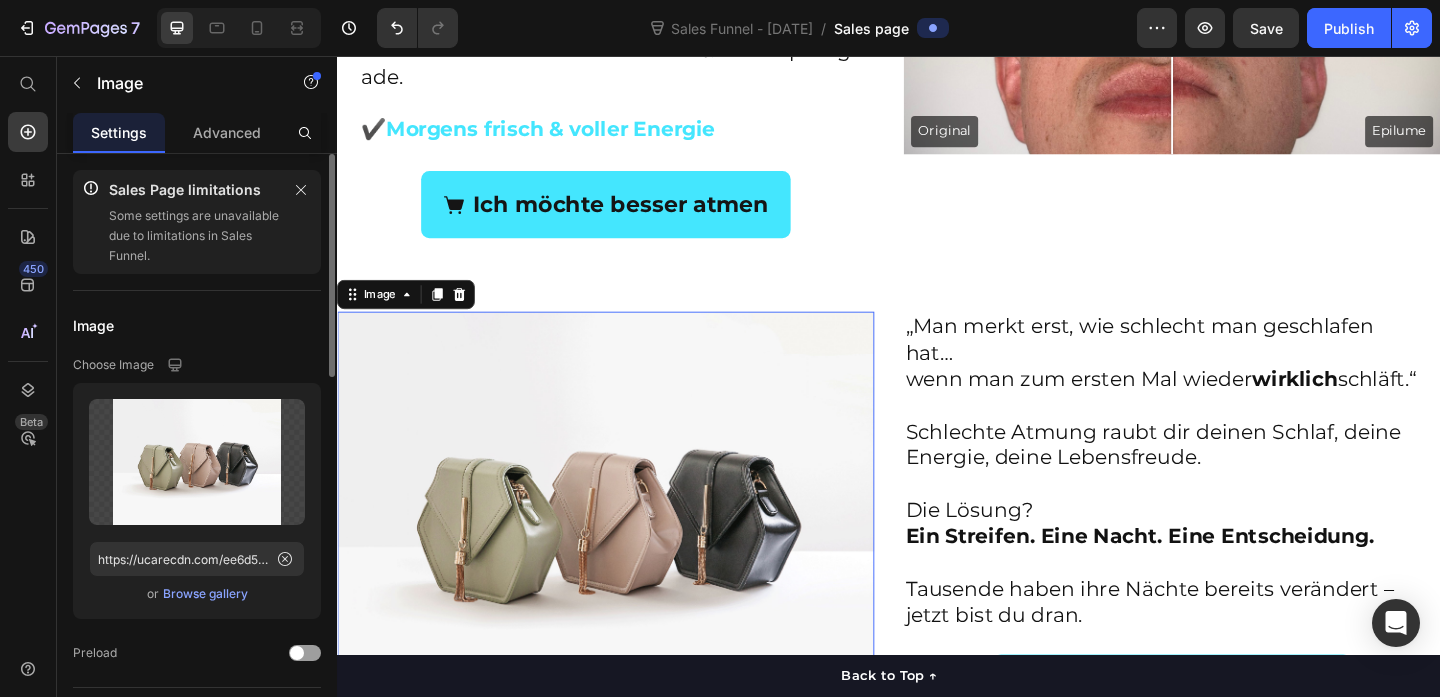 click on "Browse gallery" at bounding box center [205, 594] 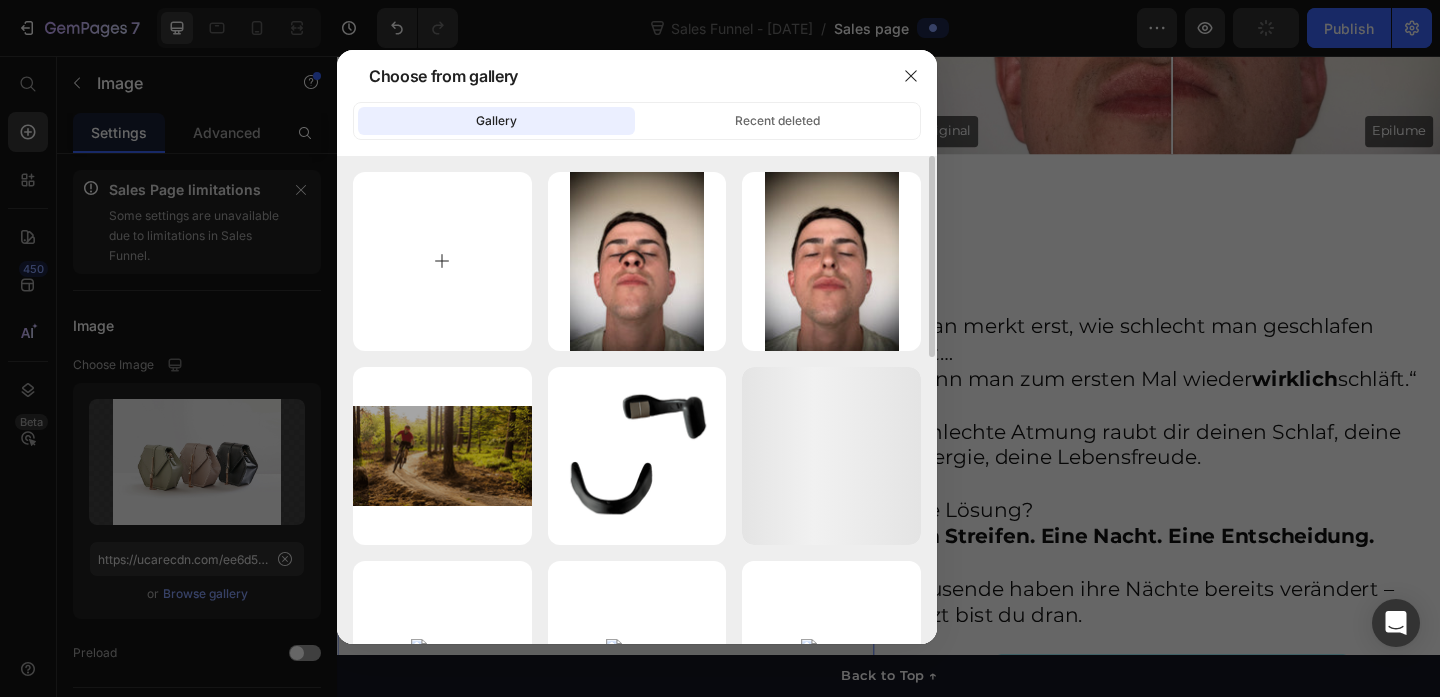 click at bounding box center (442, 261) 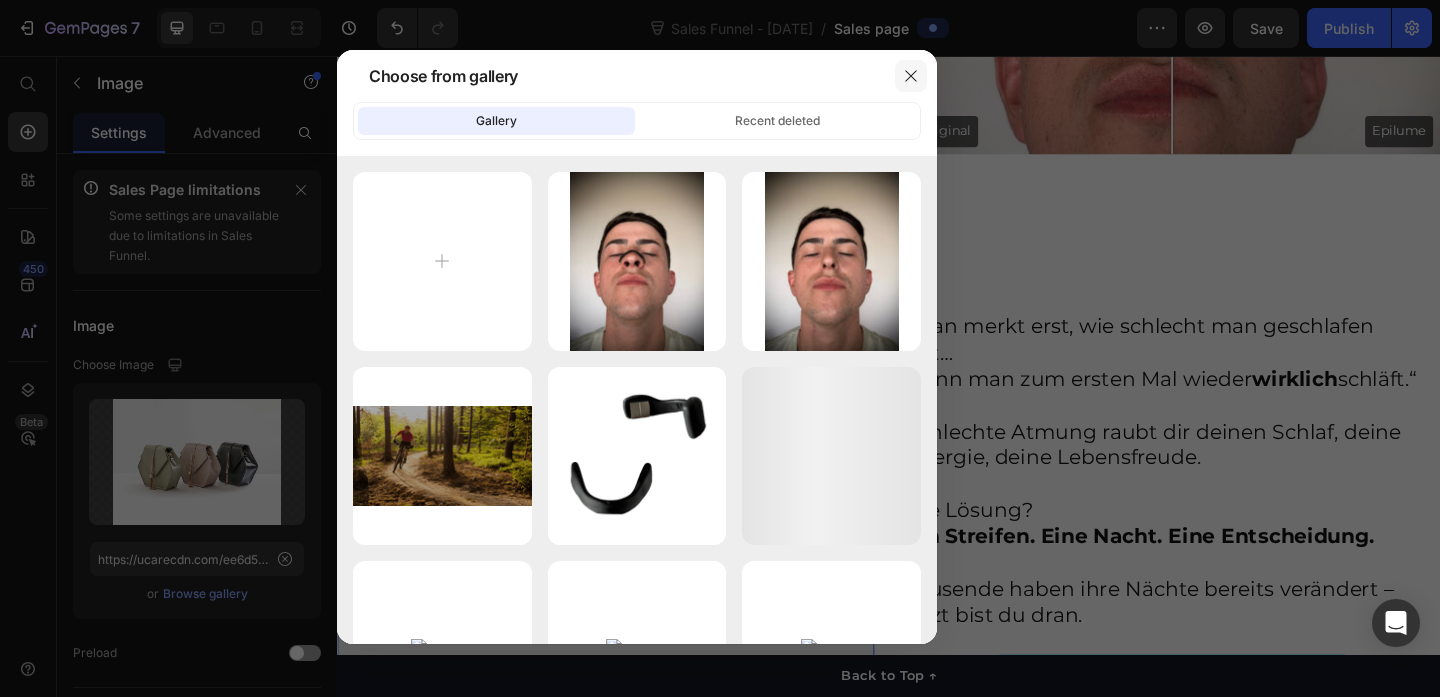 click 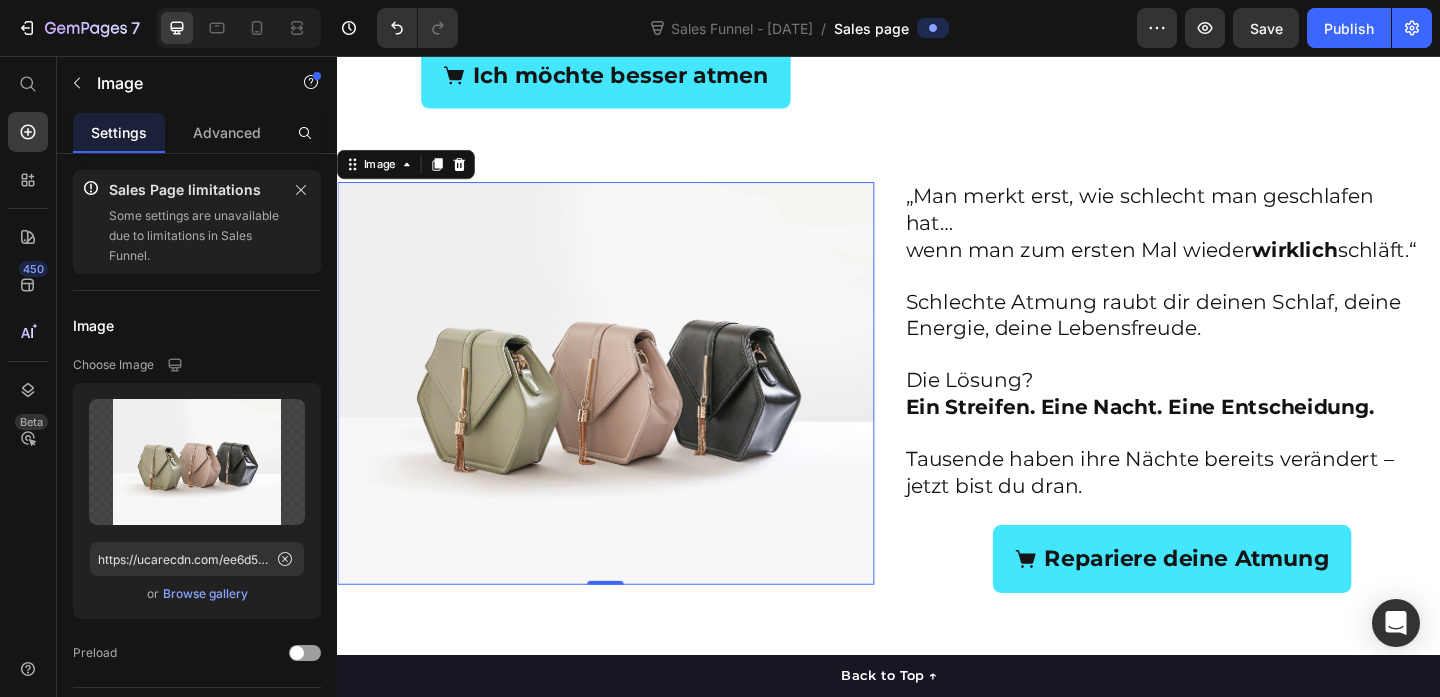 scroll, scrollTop: 1700, scrollLeft: 0, axis: vertical 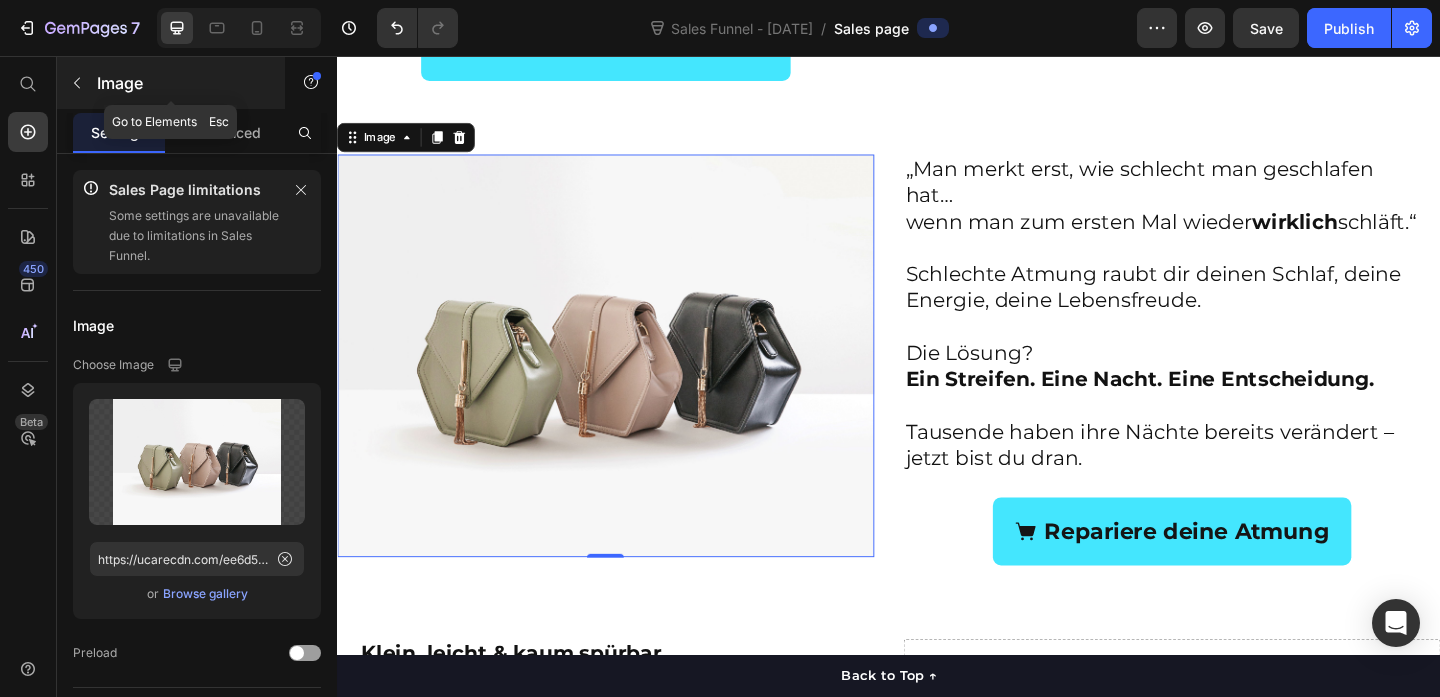 click at bounding box center (77, 83) 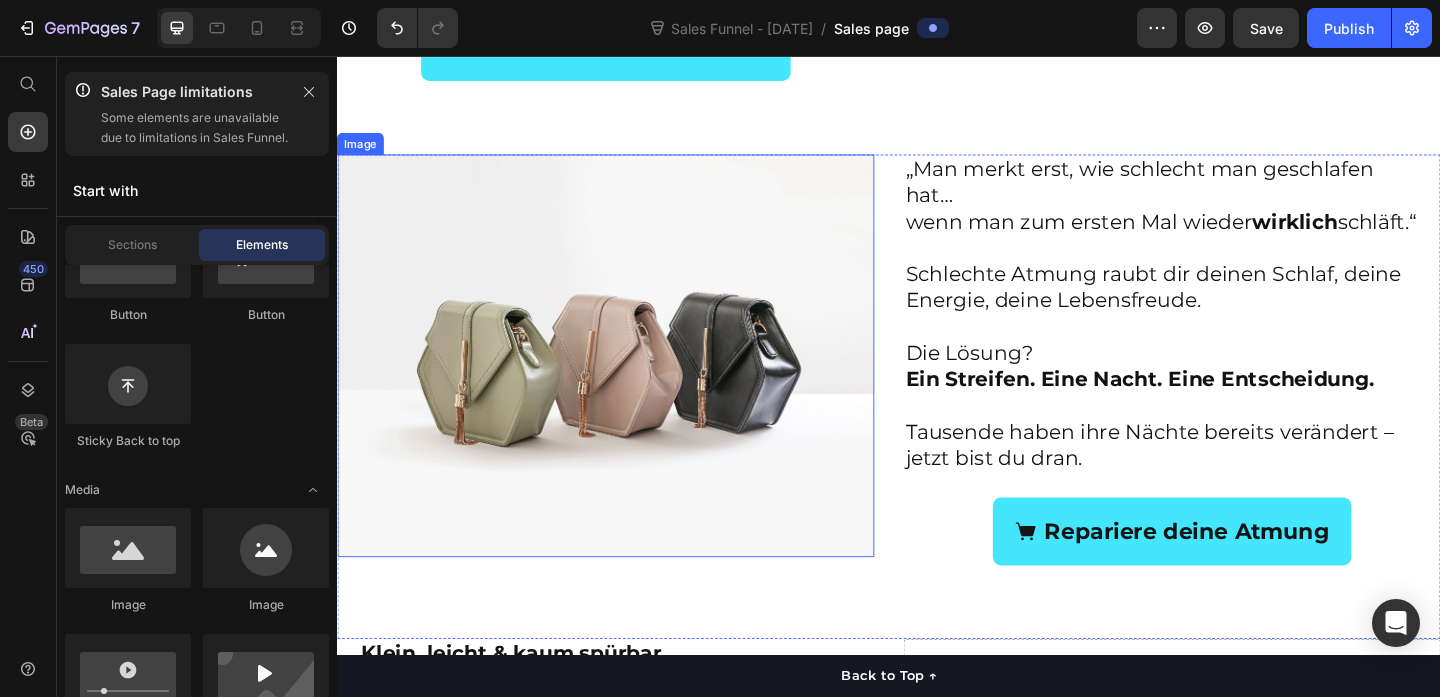 click at bounding box center (629, 382) 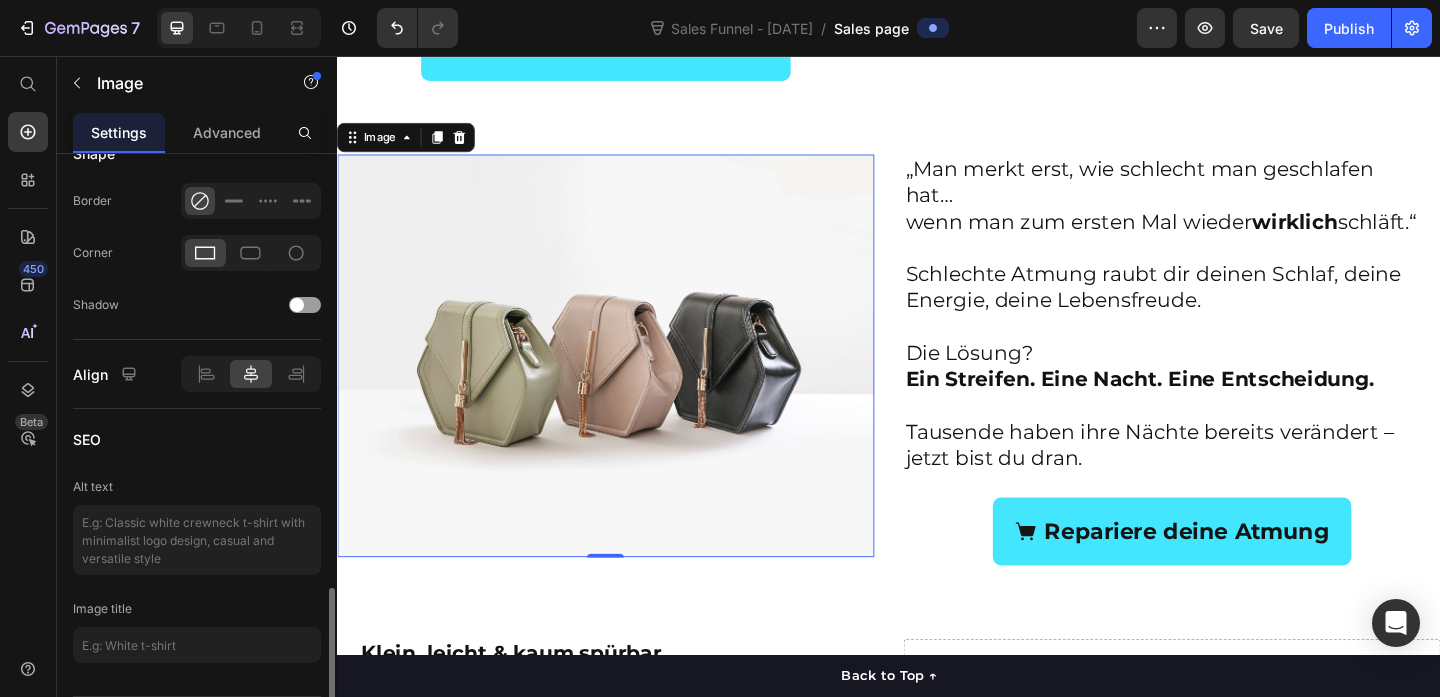 scroll, scrollTop: 1008, scrollLeft: 0, axis: vertical 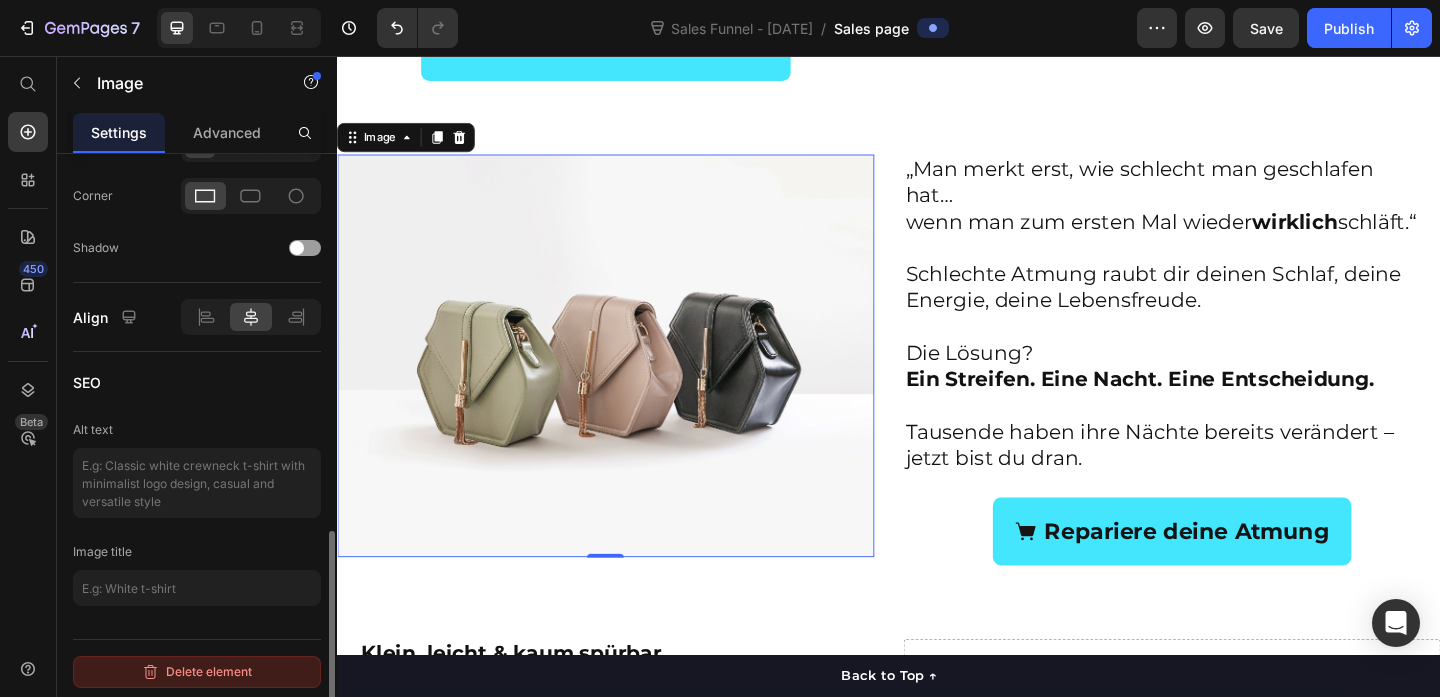 click on "Delete element" at bounding box center [197, 672] 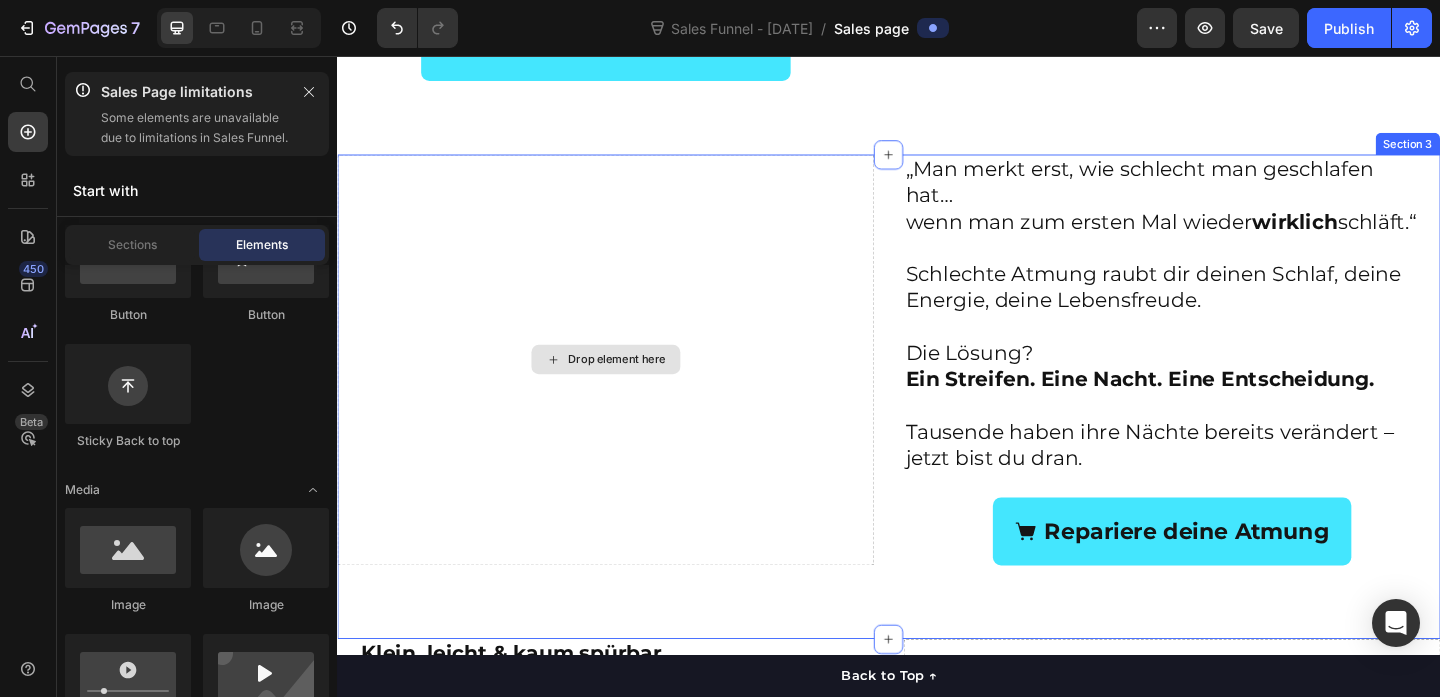 click on "Drop element here" at bounding box center (641, 386) 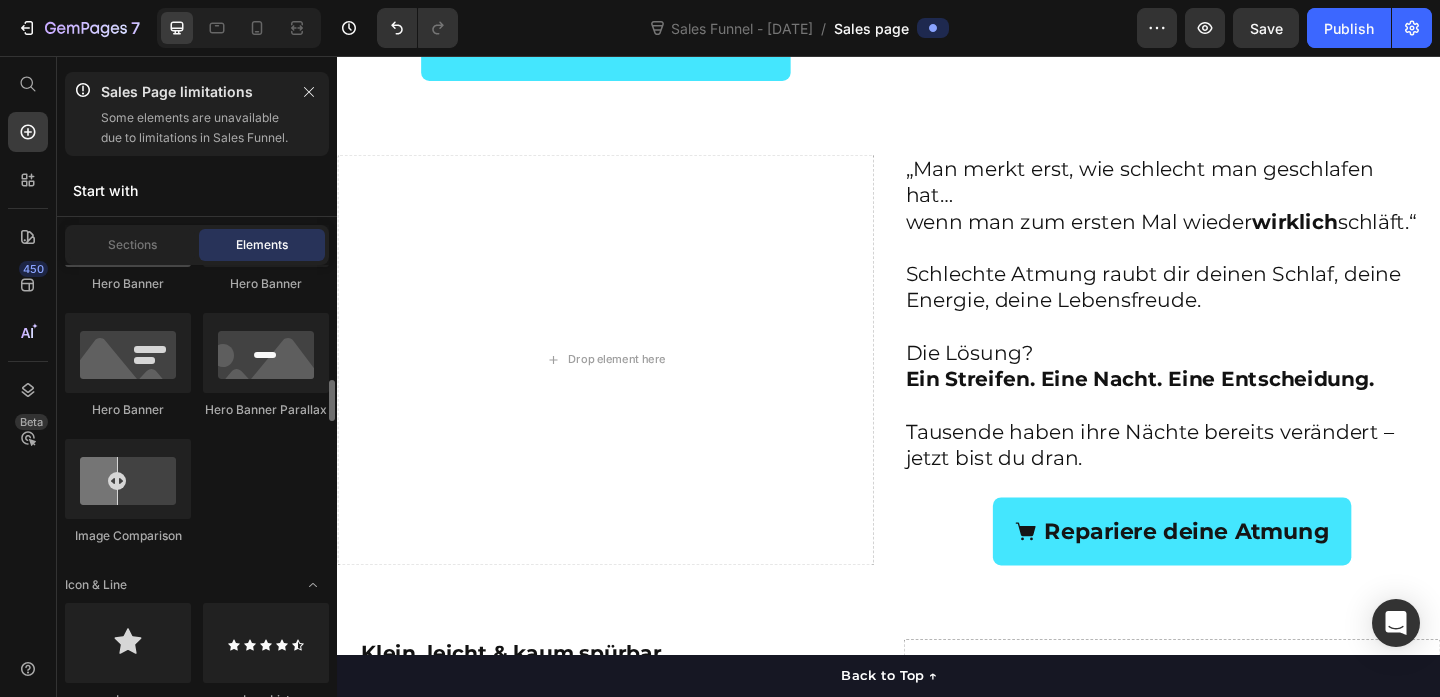 scroll, scrollTop: 1091, scrollLeft: 0, axis: vertical 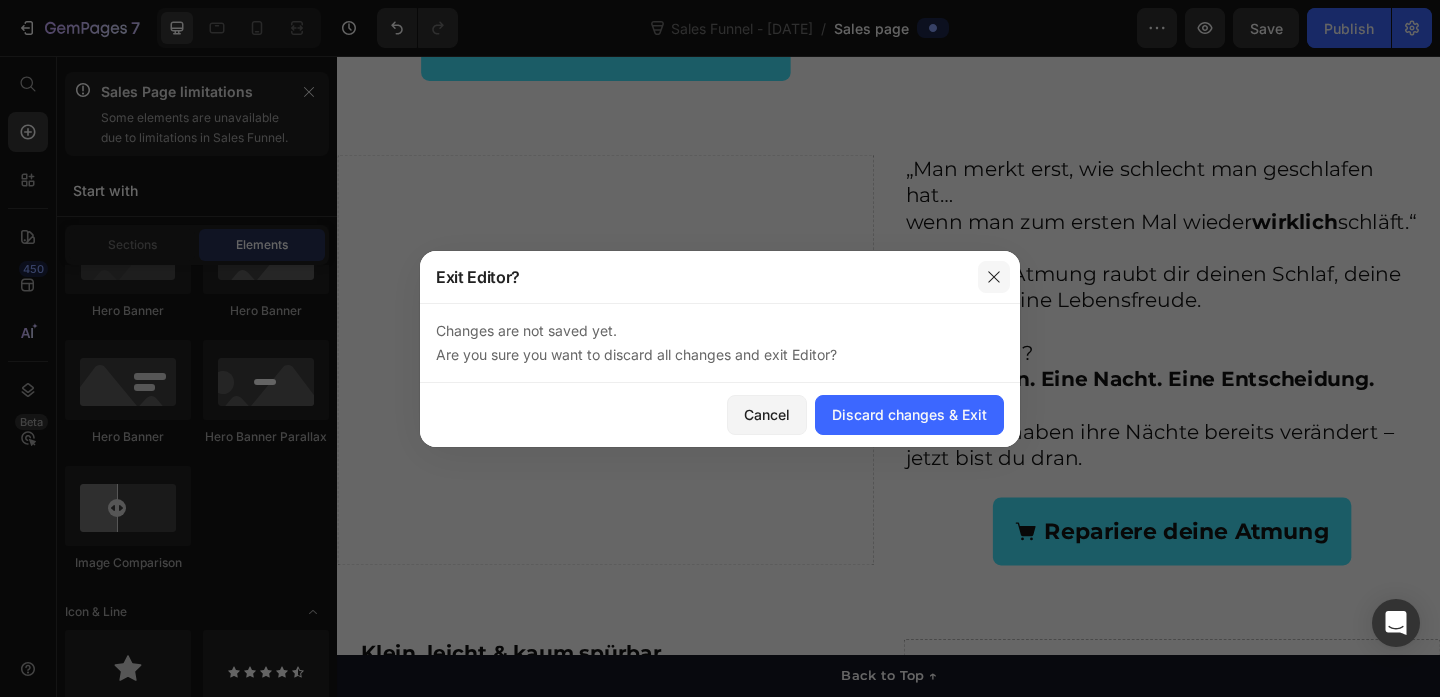 click 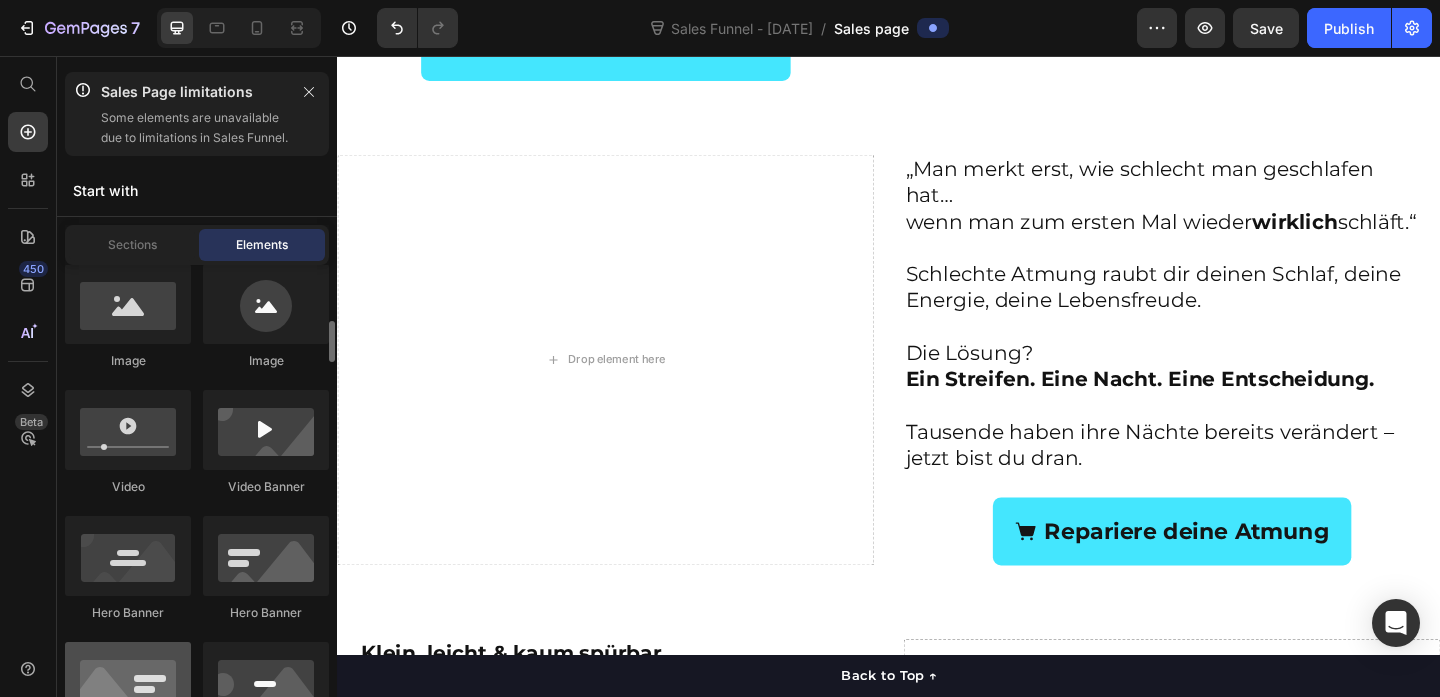 scroll, scrollTop: 768, scrollLeft: 0, axis: vertical 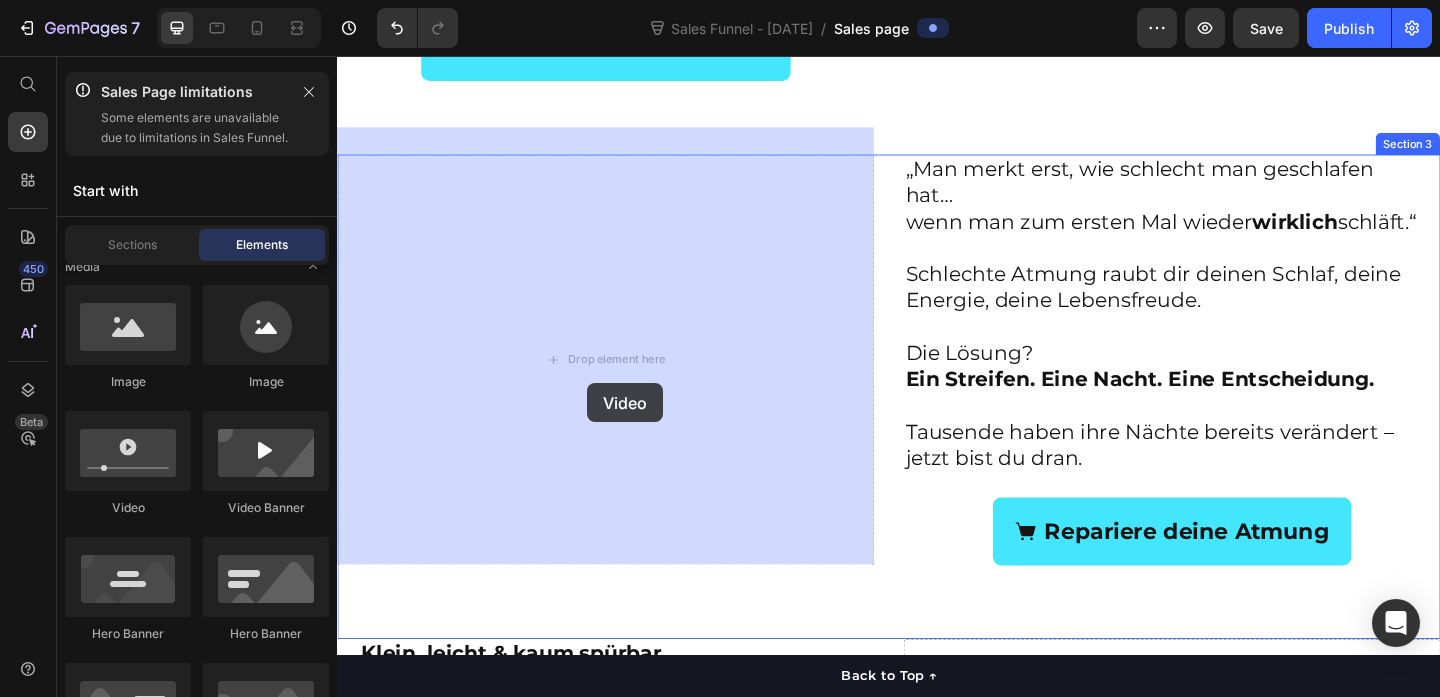 drag, startPoint x: 453, startPoint y: 540, endPoint x: 609, endPoint y: 412, distance: 201.79198 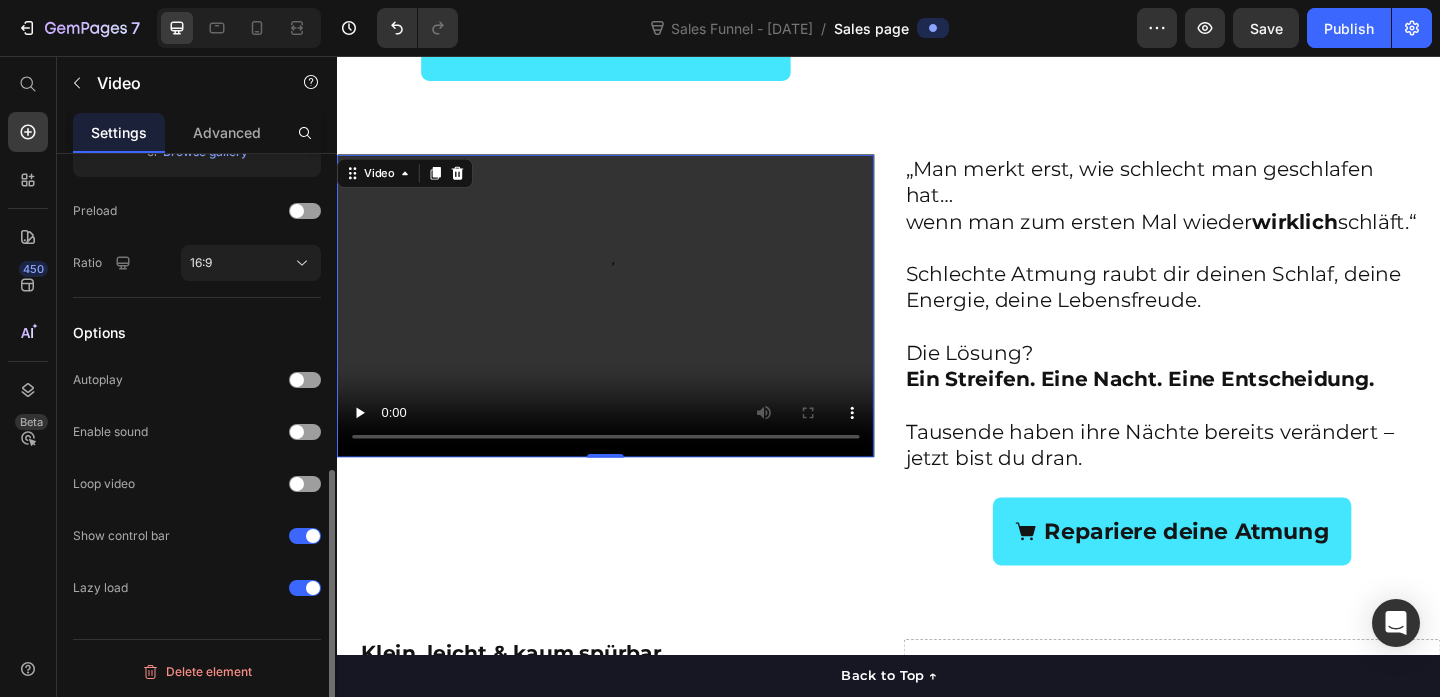 scroll, scrollTop: 0, scrollLeft: 0, axis: both 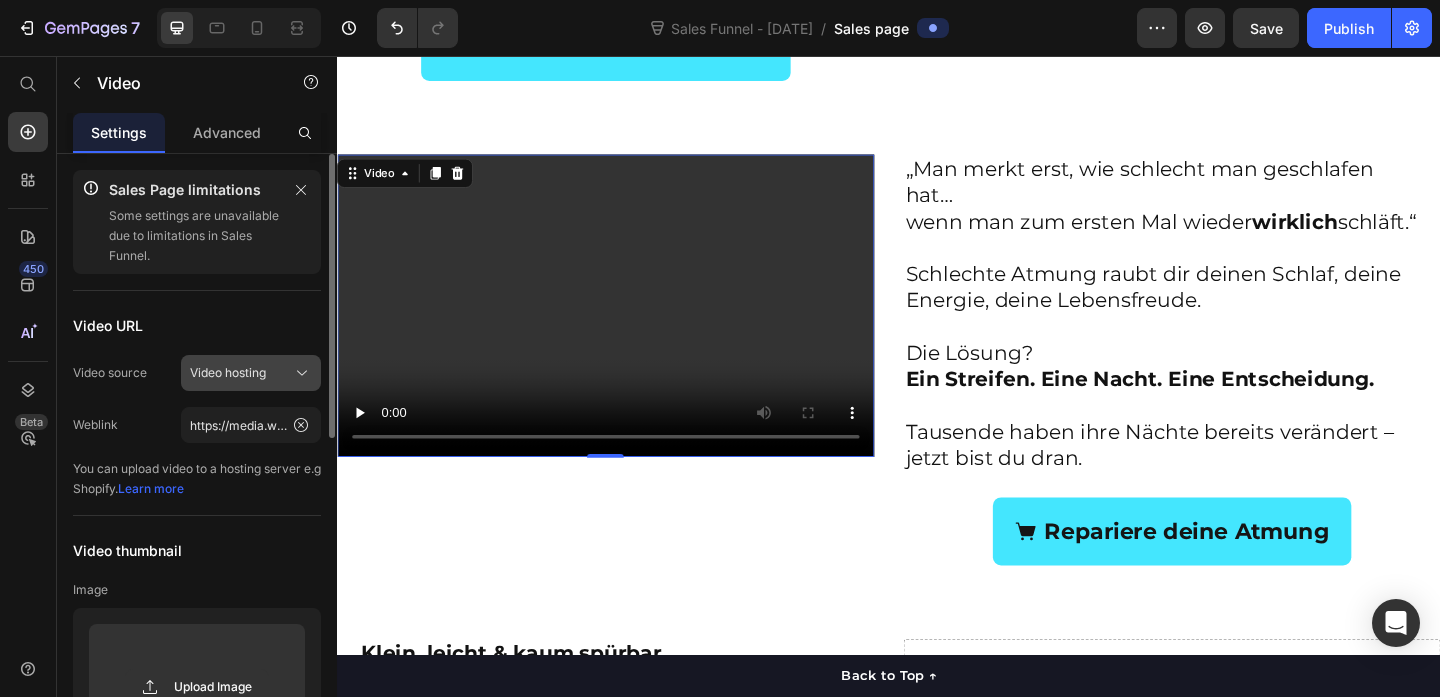 click on "Video hosting" at bounding box center (228, 373) 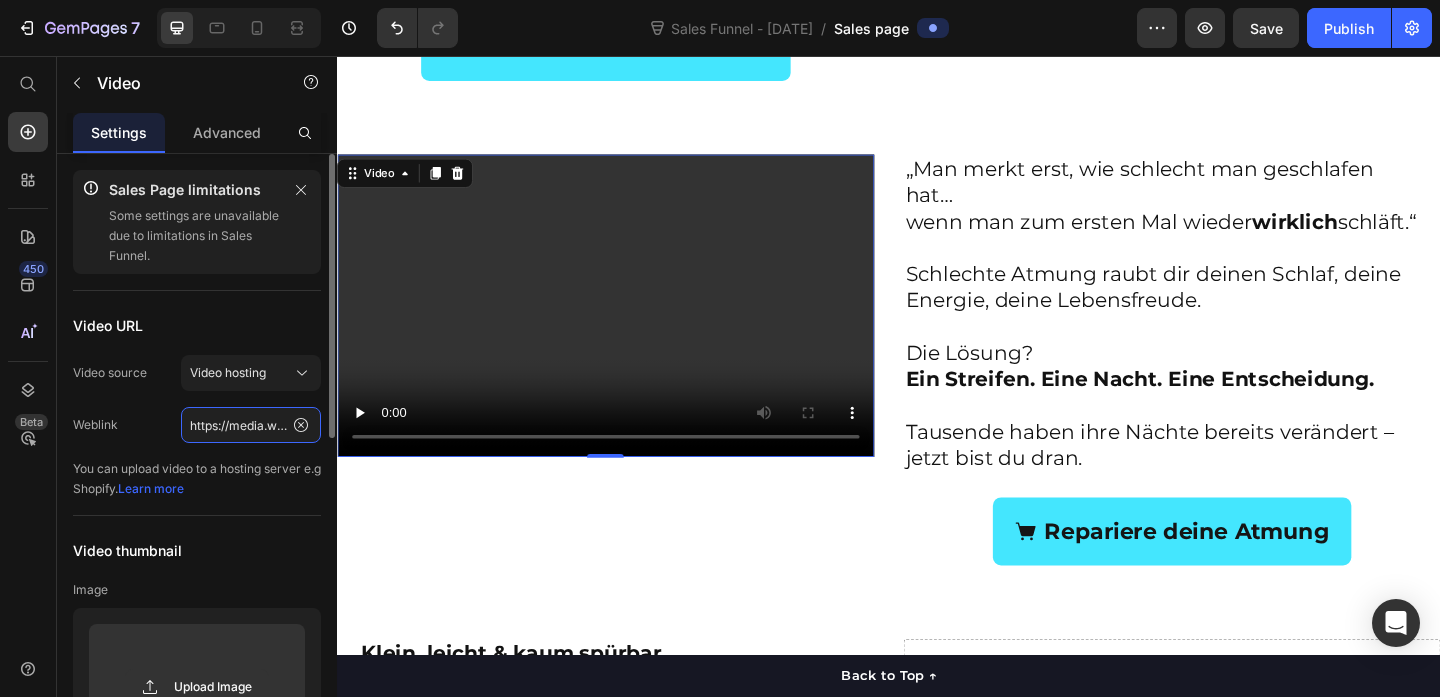 click on "https://media.w3.org/2010/05/sintel/trailer.mp4" 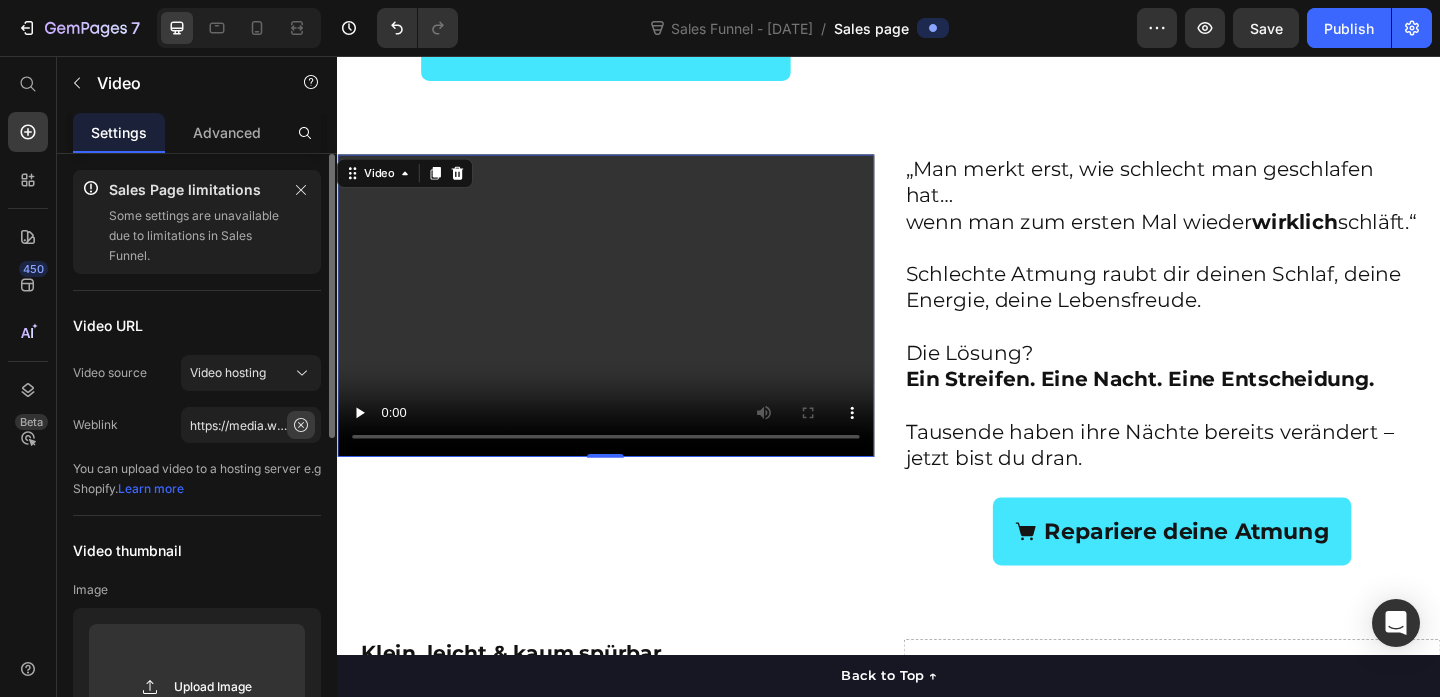 click 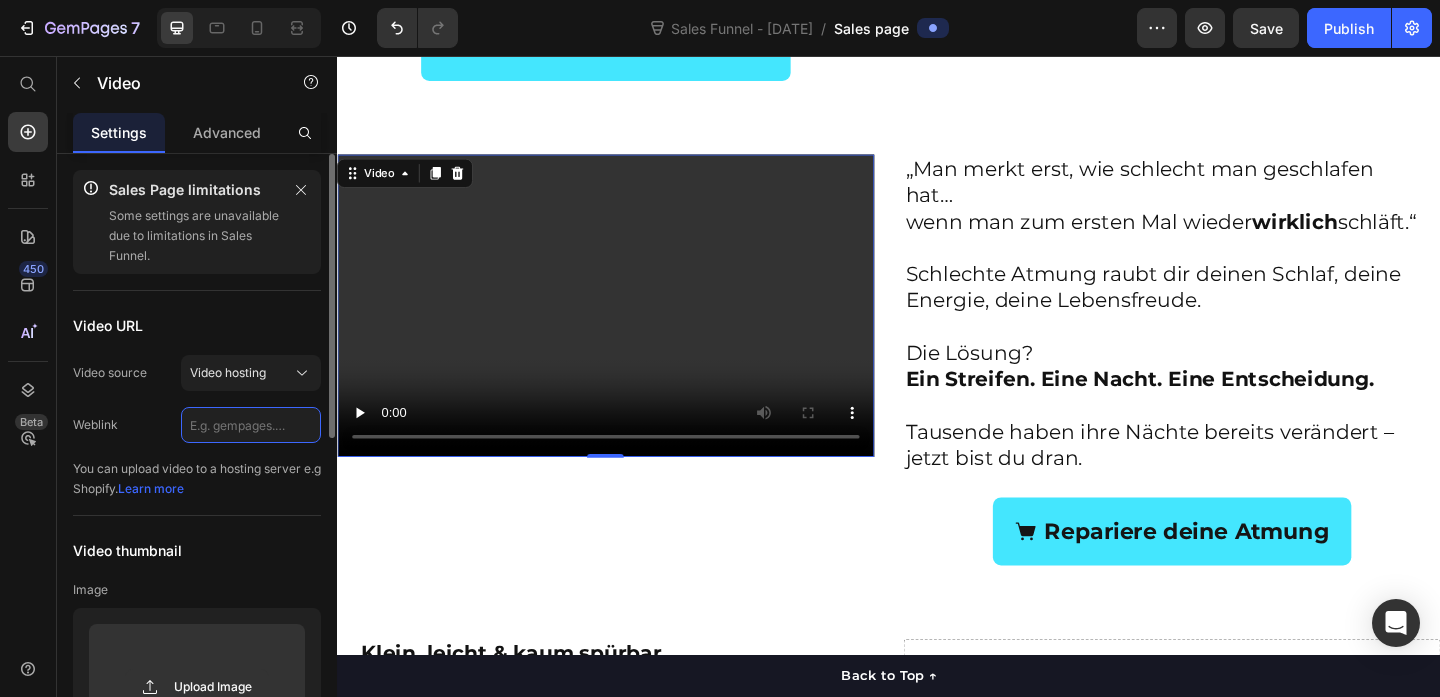 click 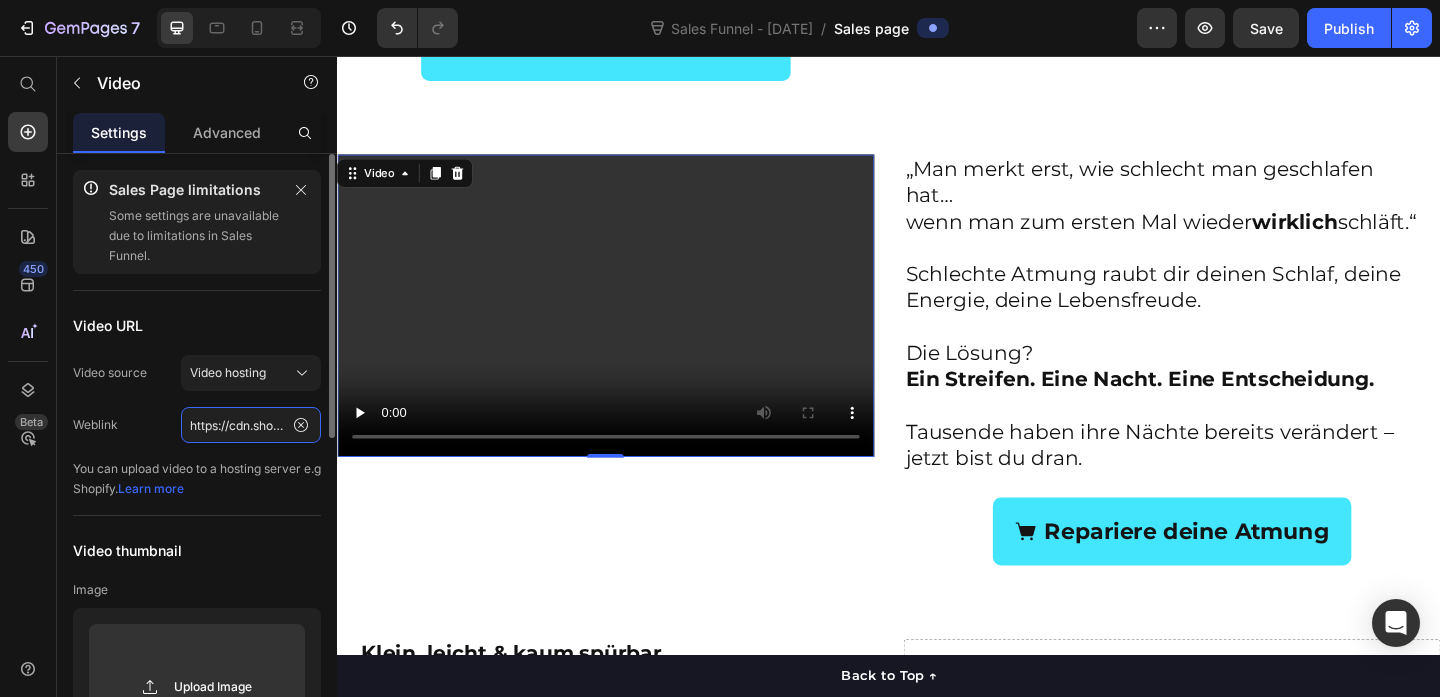 scroll, scrollTop: 0, scrollLeft: 362, axis: horizontal 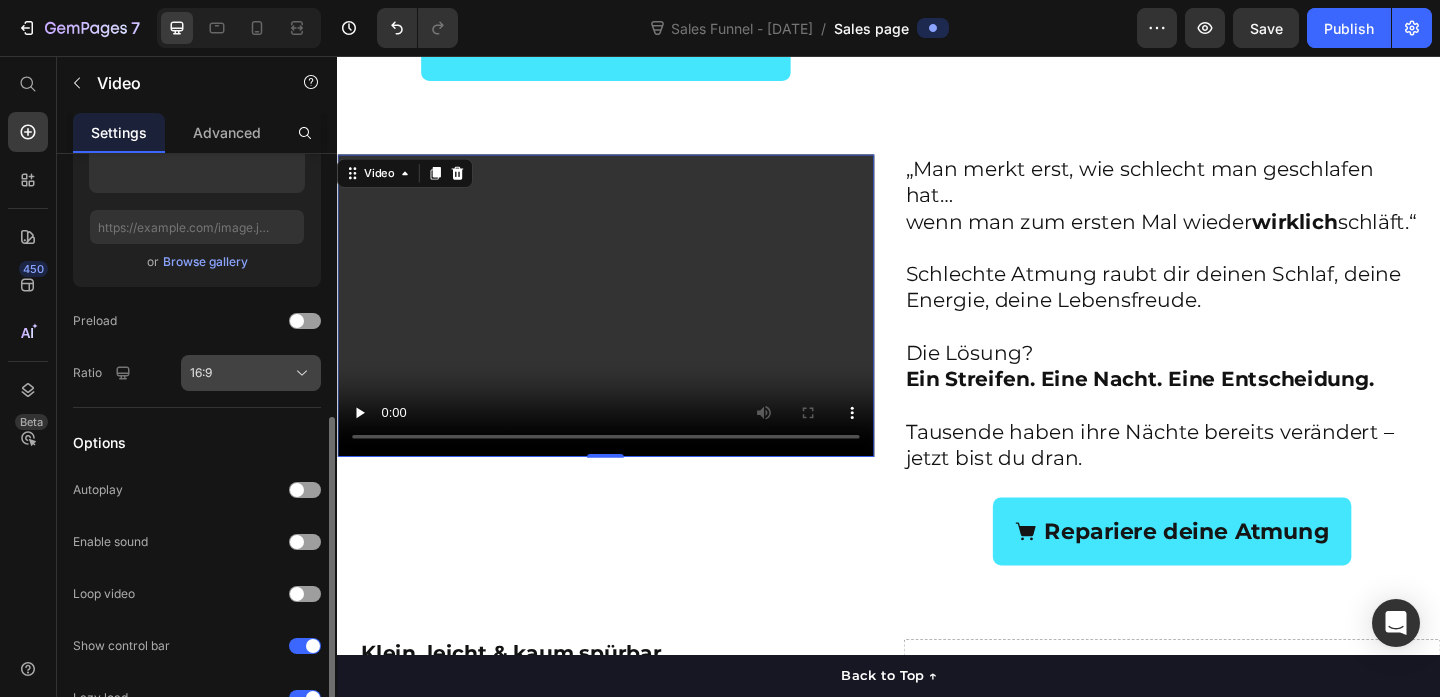 type on "https://cdn.shopify.com/videos/c/o/v/1cfd99e289604fec81ee68fc9256ca2a.mp4" 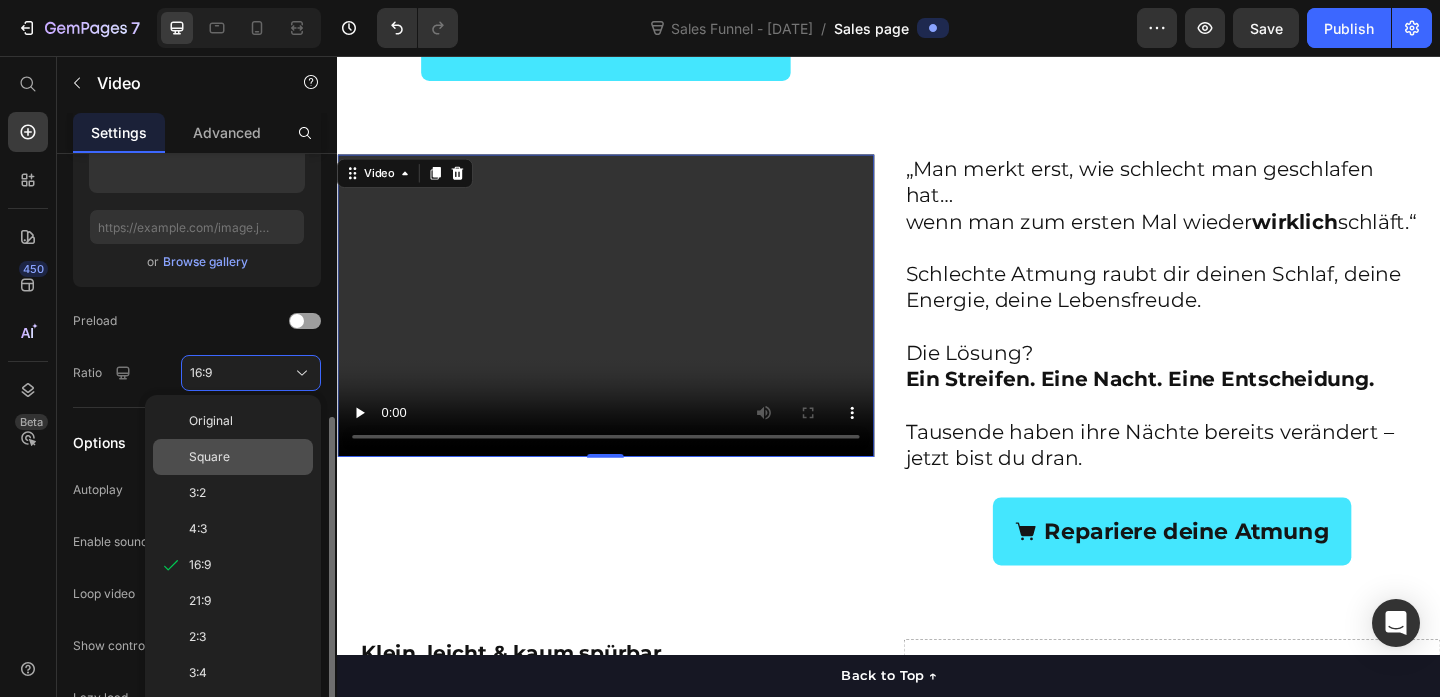 click on "Square" 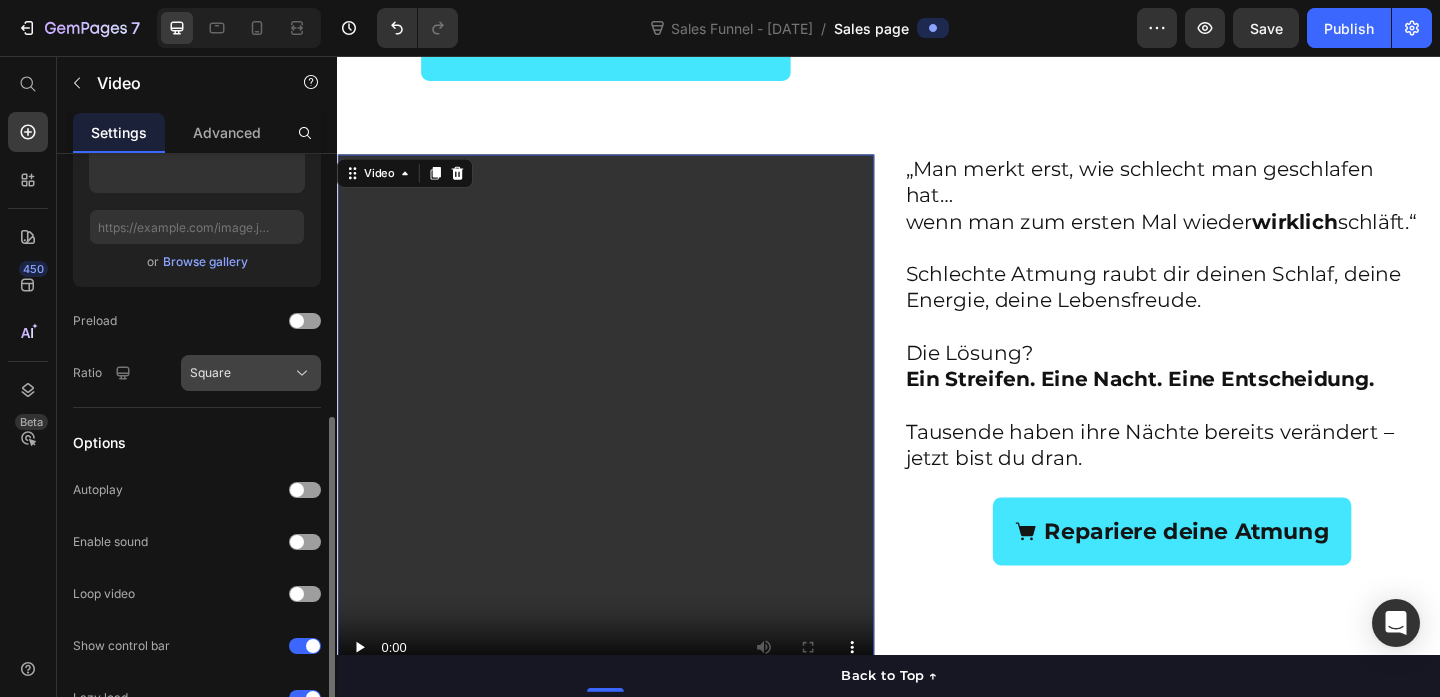 click on "Square" 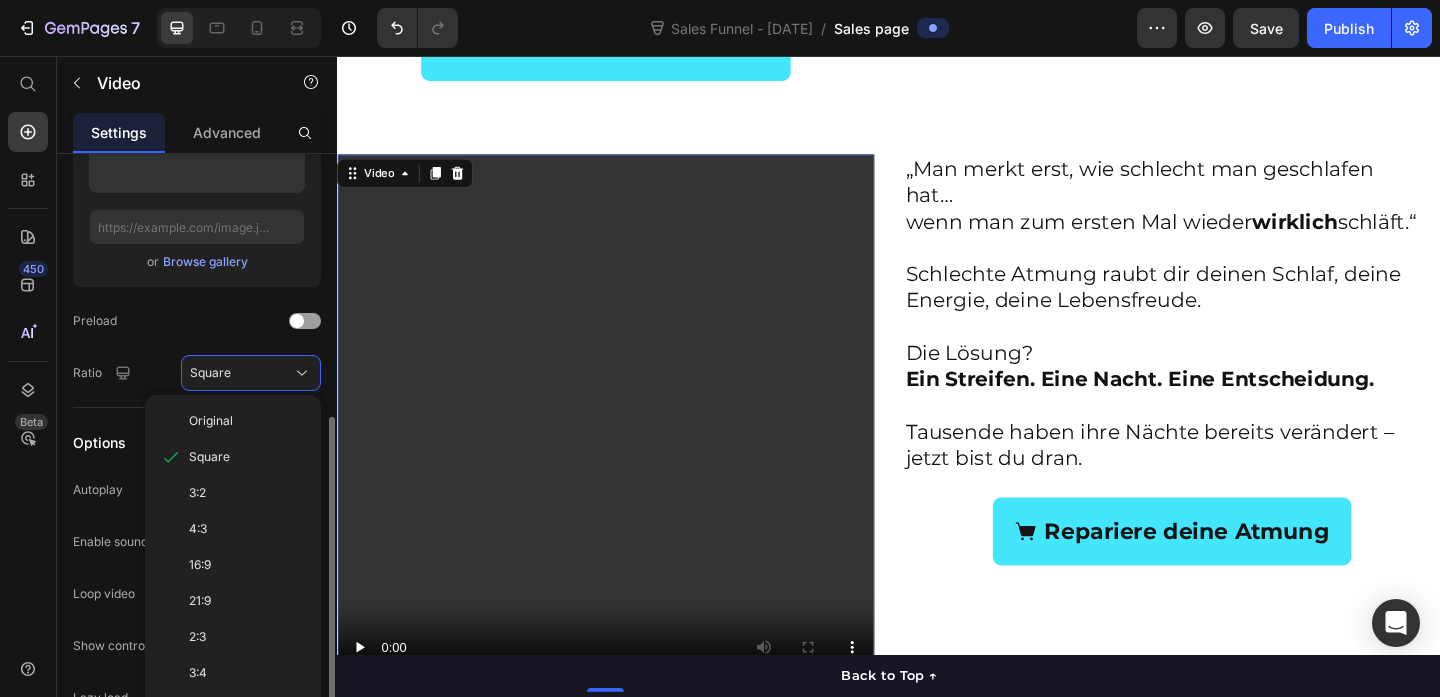 click on "Original" 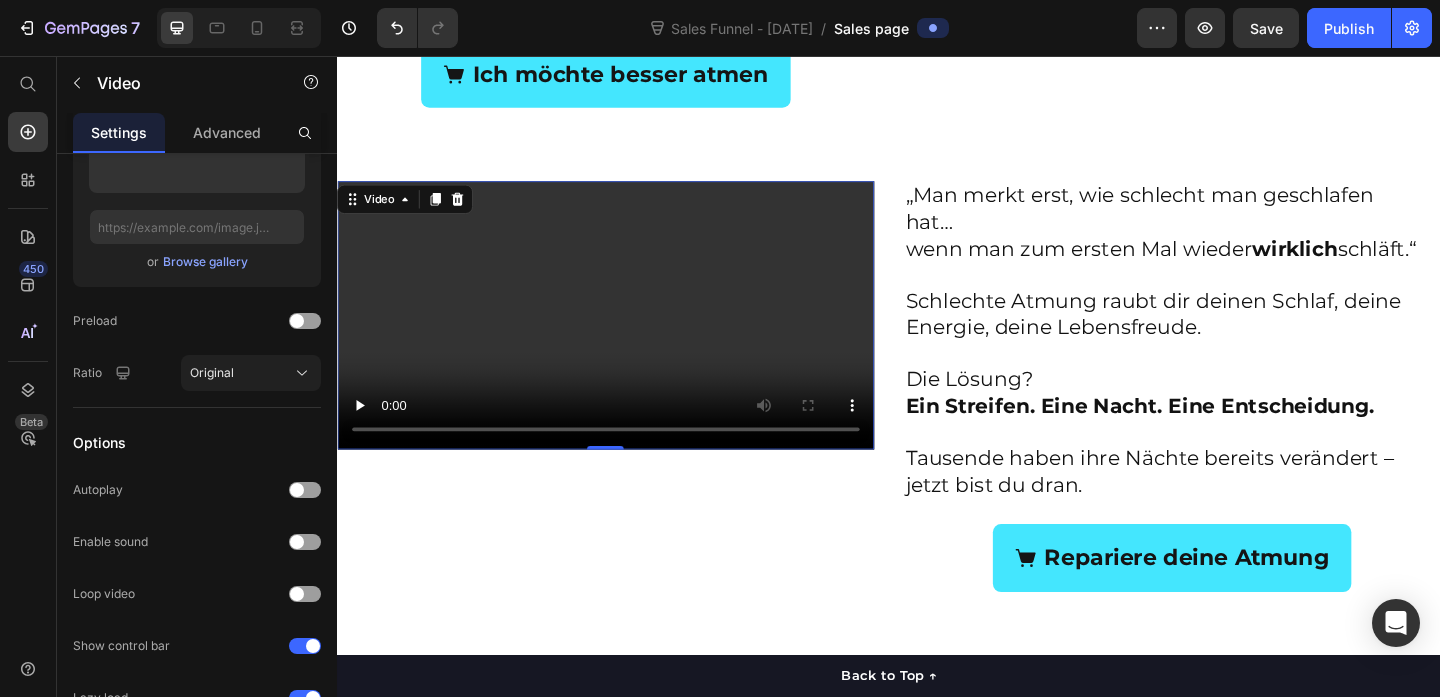 scroll, scrollTop: 1655, scrollLeft: 0, axis: vertical 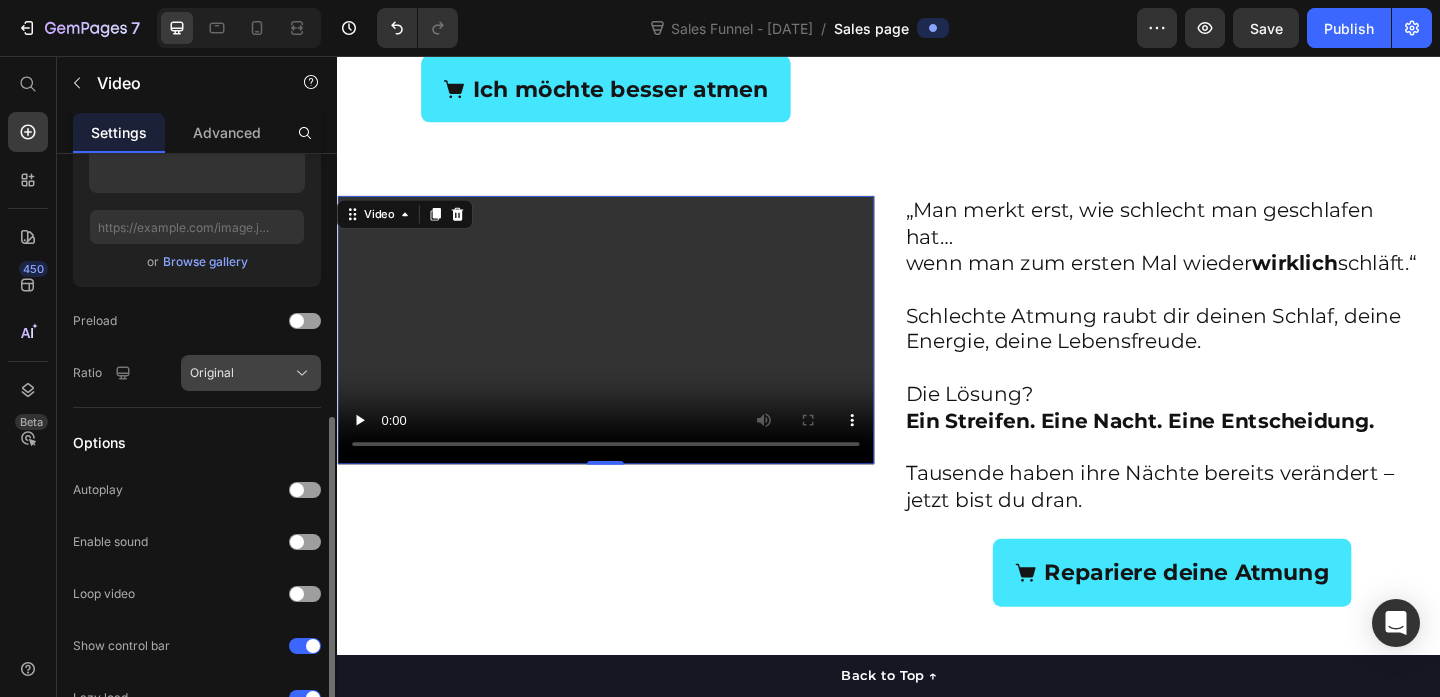 click on "Original" 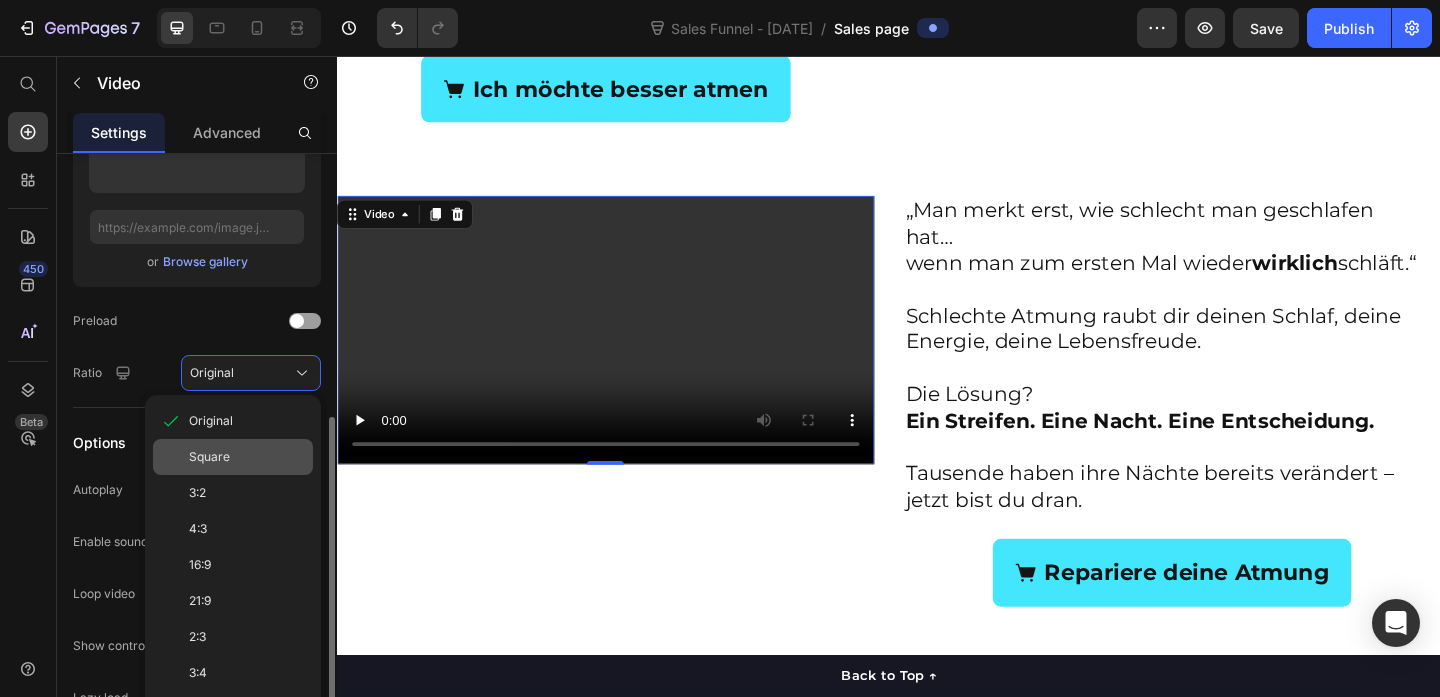 click on "Square" at bounding box center [247, 457] 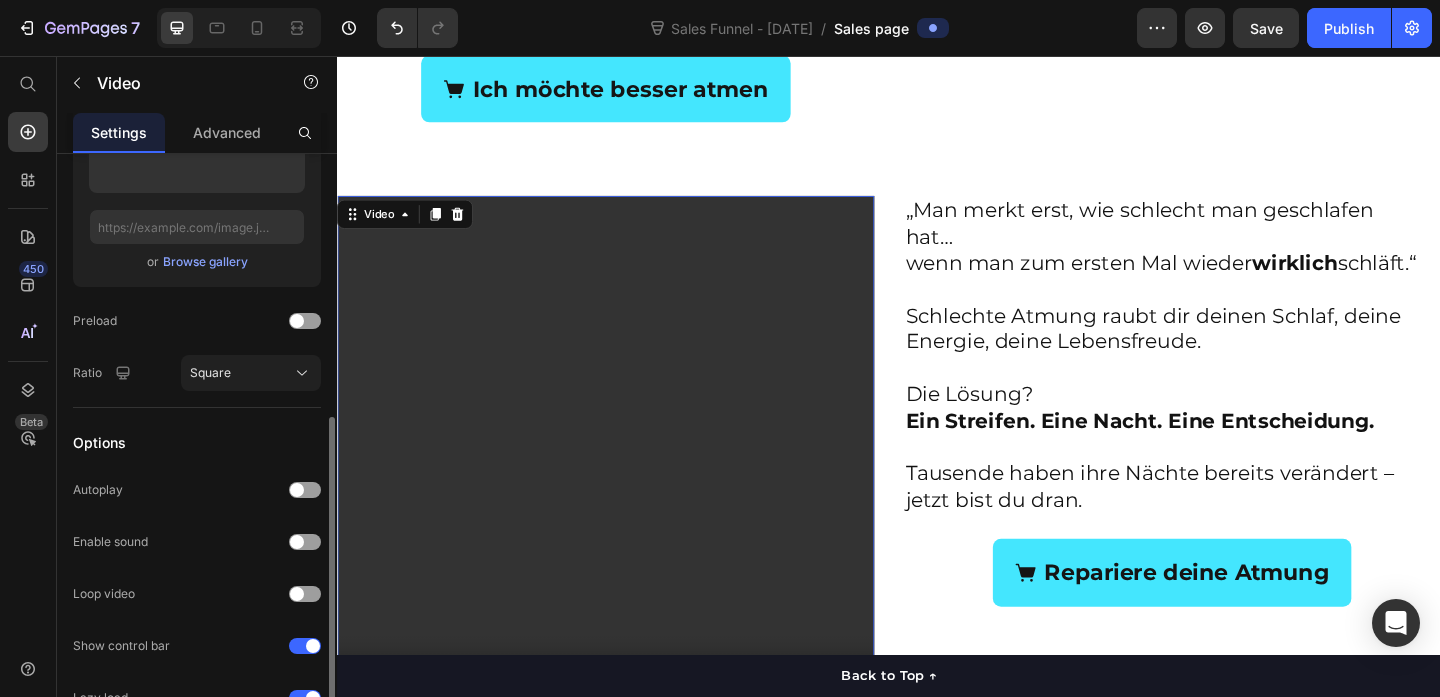 click on "Video thumbnail Image Upload Image  or   Browse gallery  Preload Ratio Square" 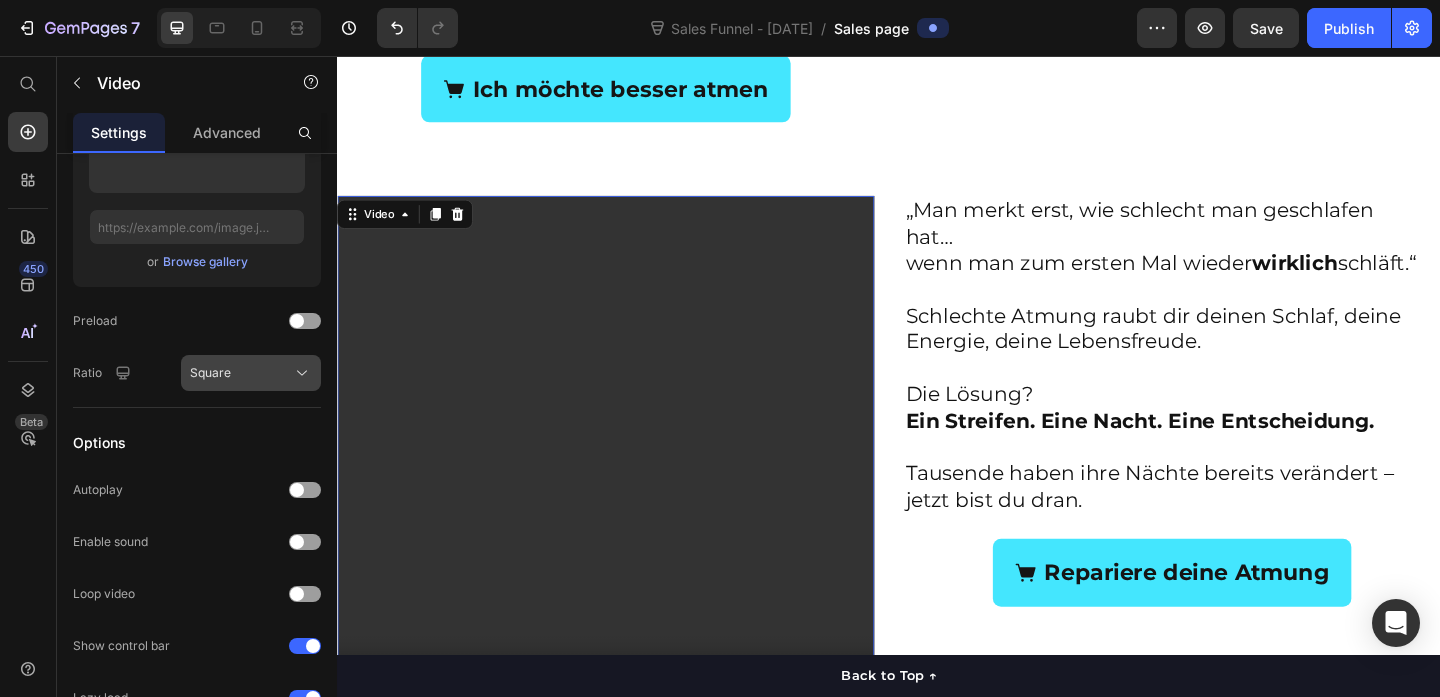 click on "Square" 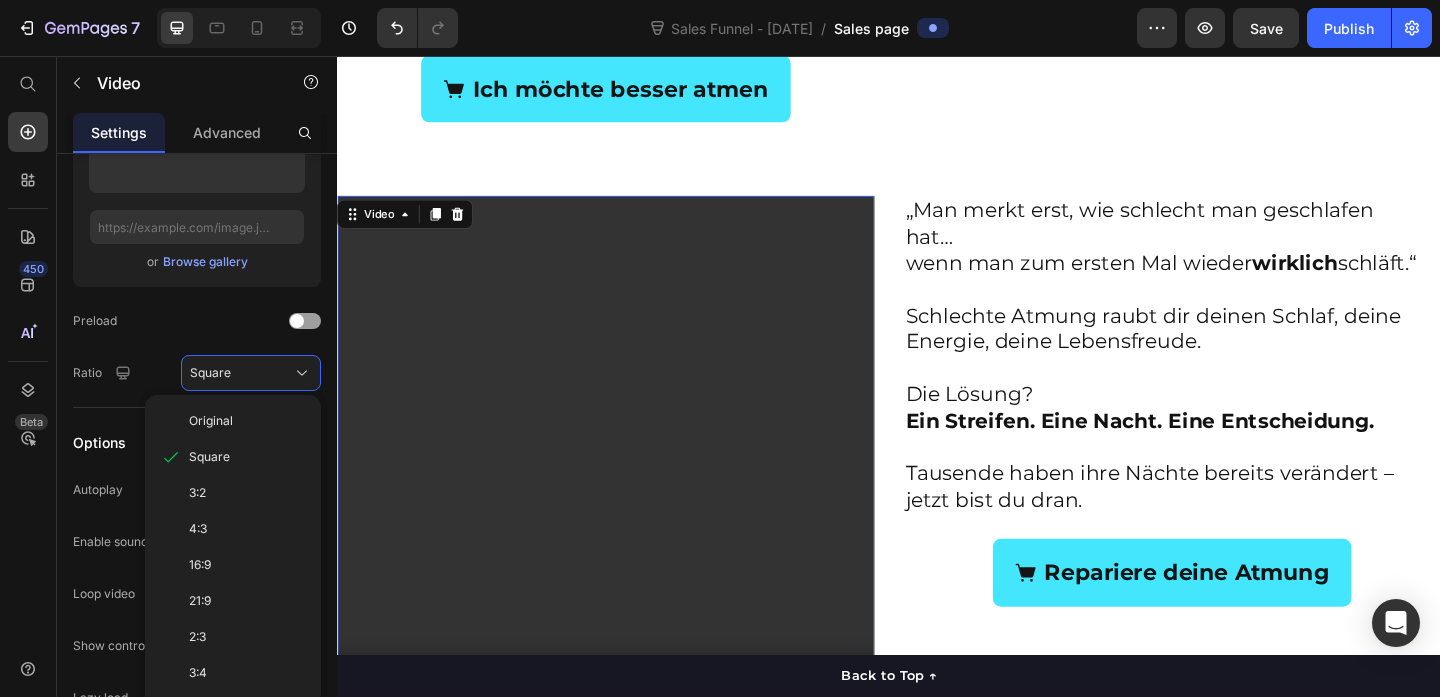 click on "3:2" at bounding box center (247, 493) 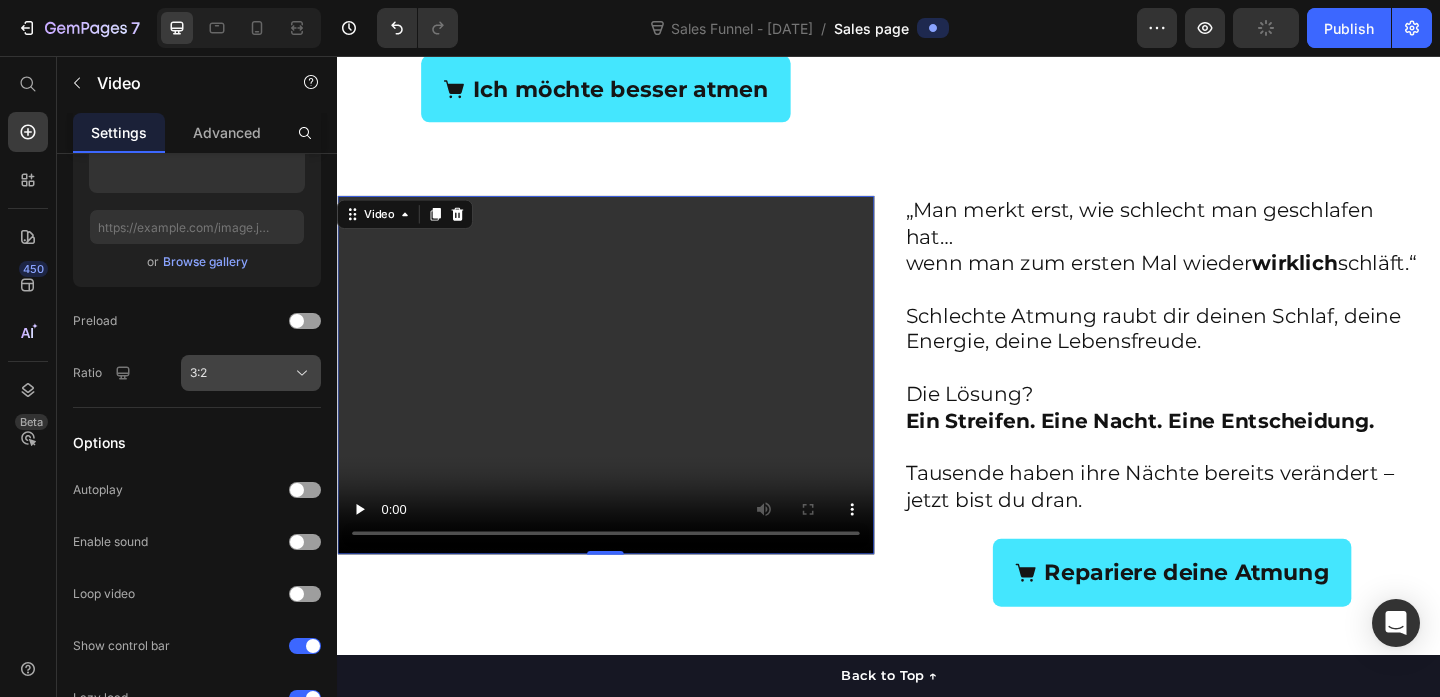 click on "3:2" 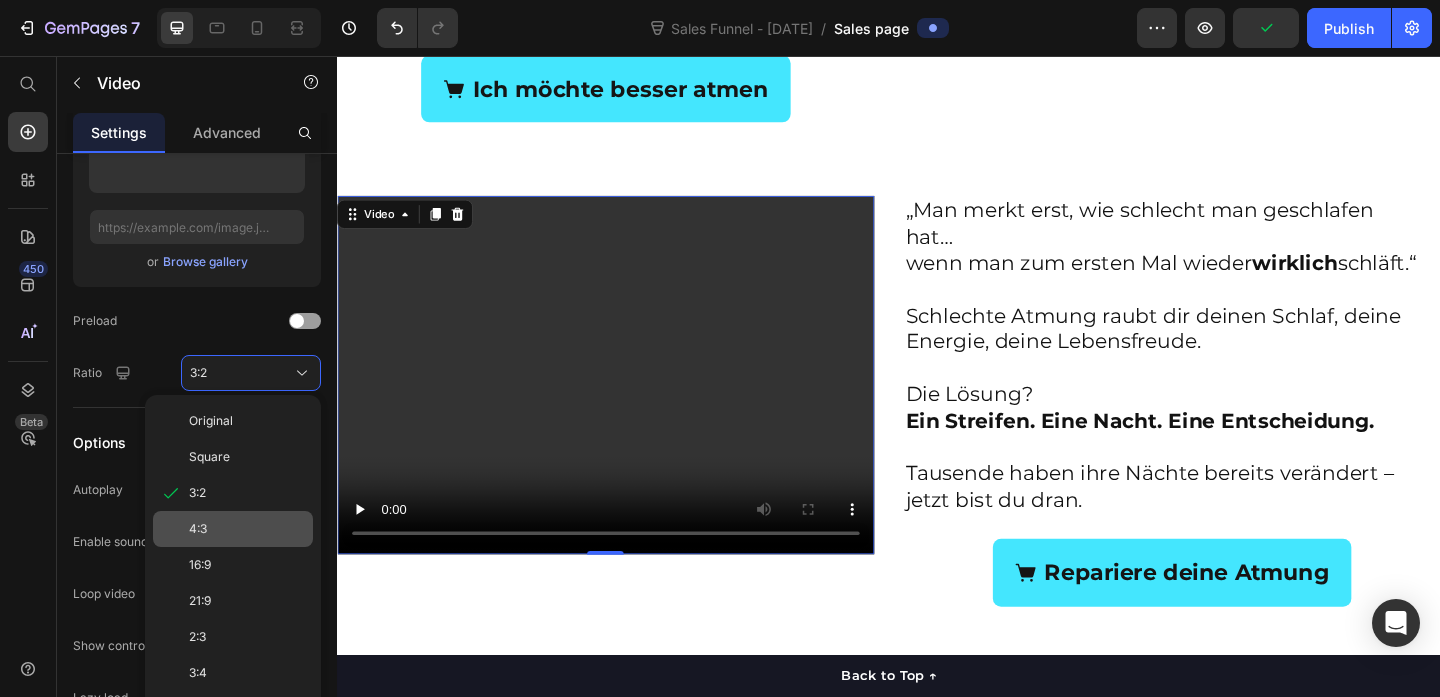 click on "4:3" at bounding box center [247, 529] 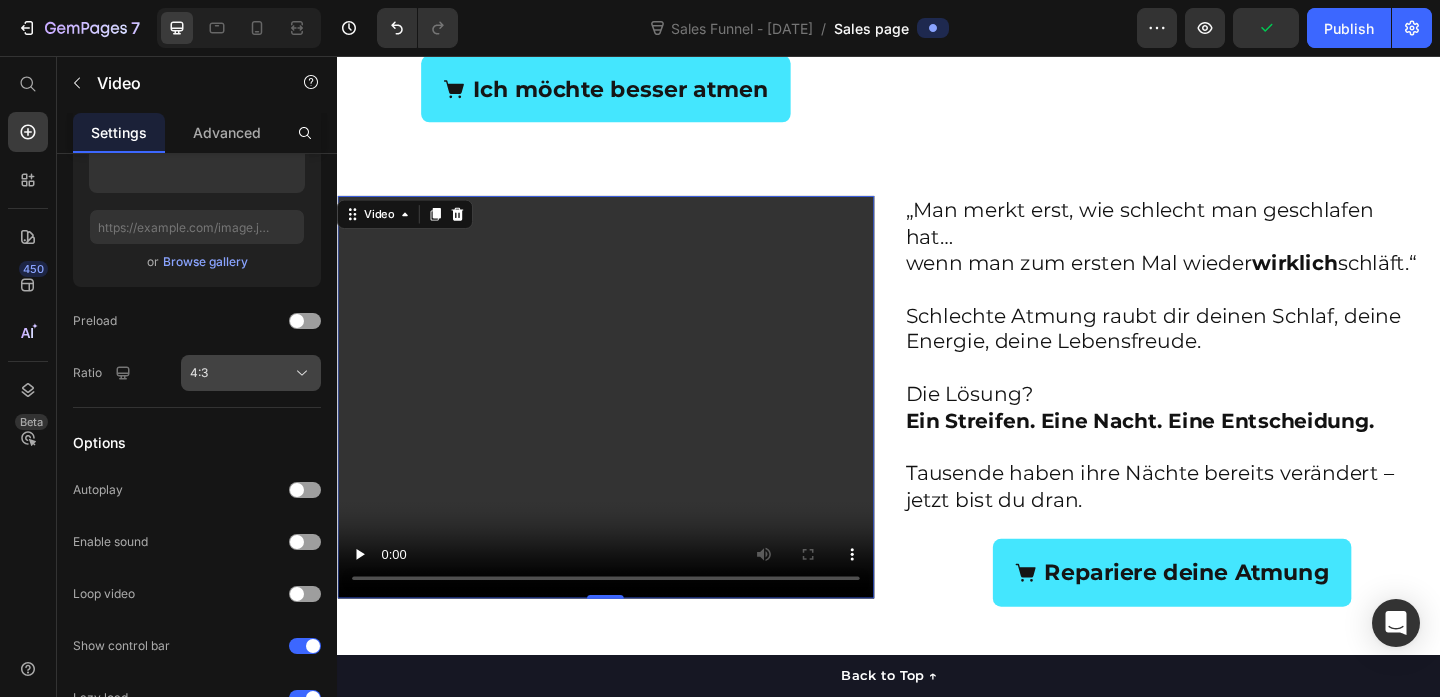 click on "4:3" at bounding box center (251, 373) 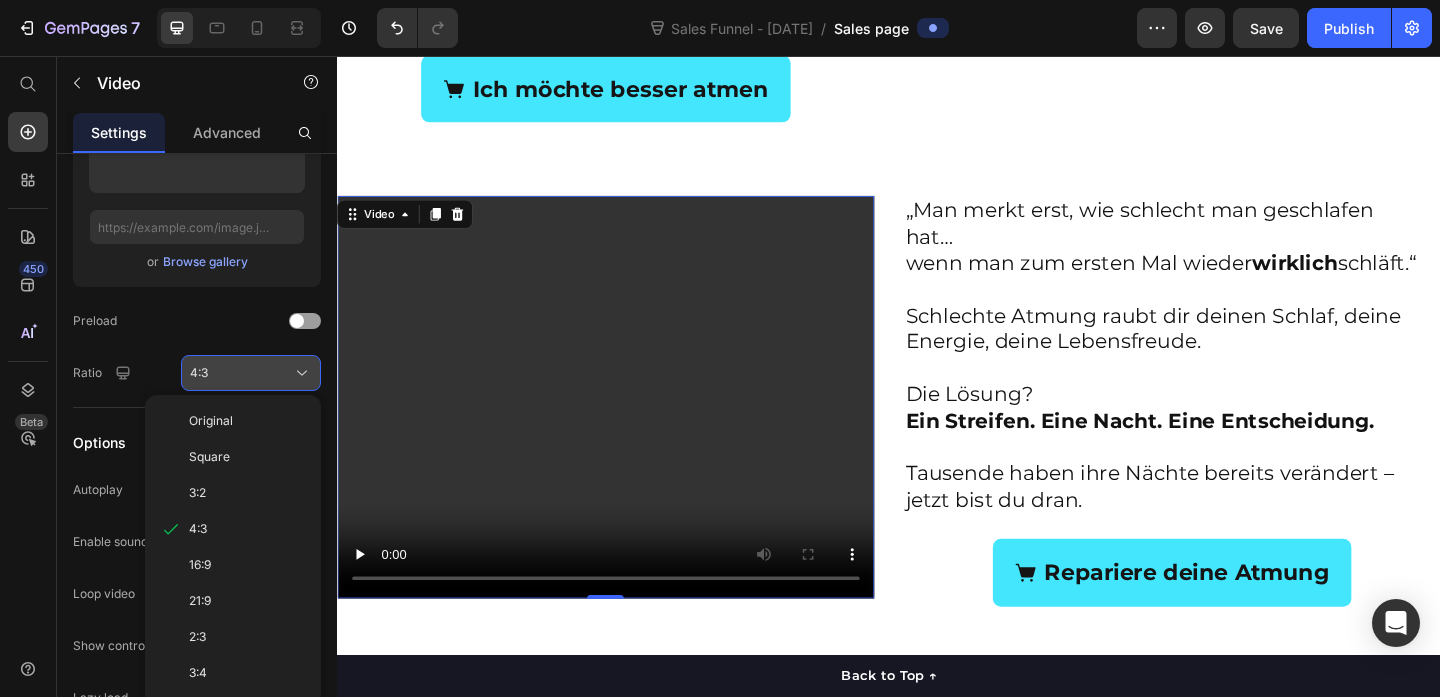 click on "4:3" at bounding box center (251, 373) 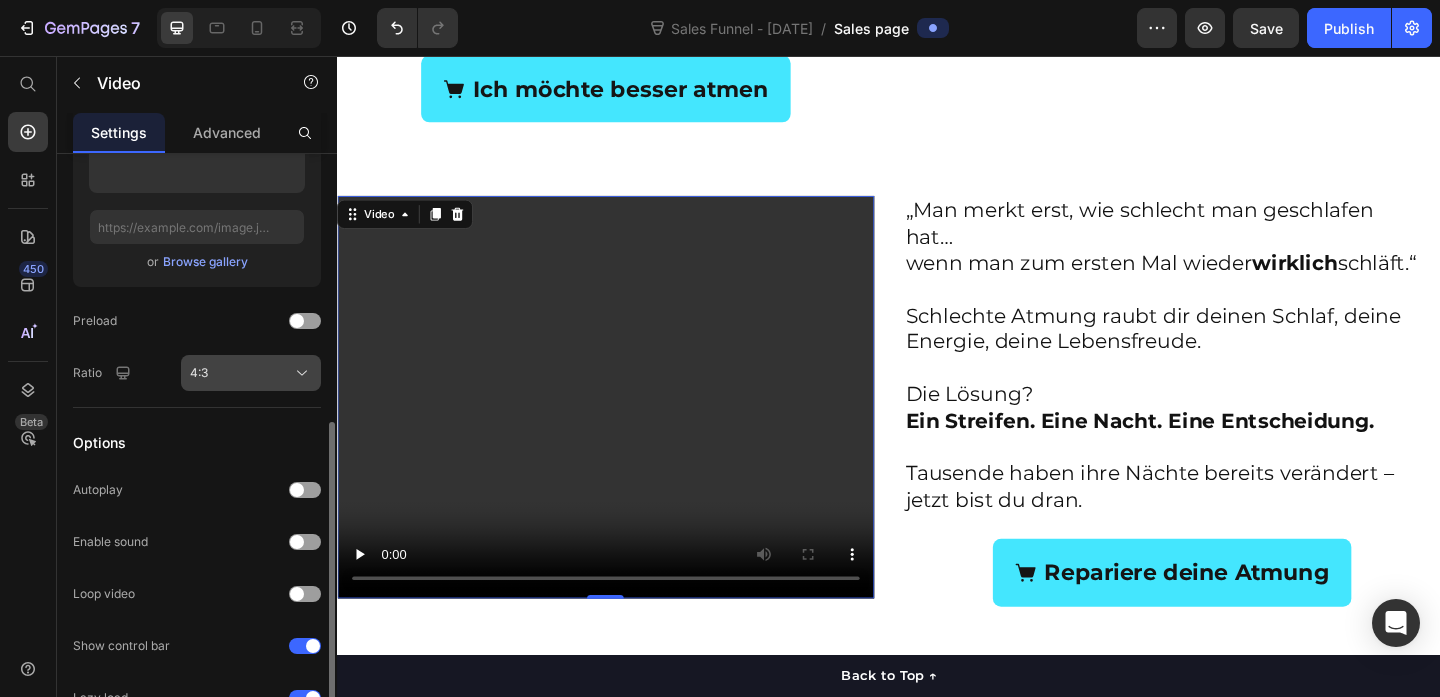 scroll, scrollTop: 616, scrollLeft: 0, axis: vertical 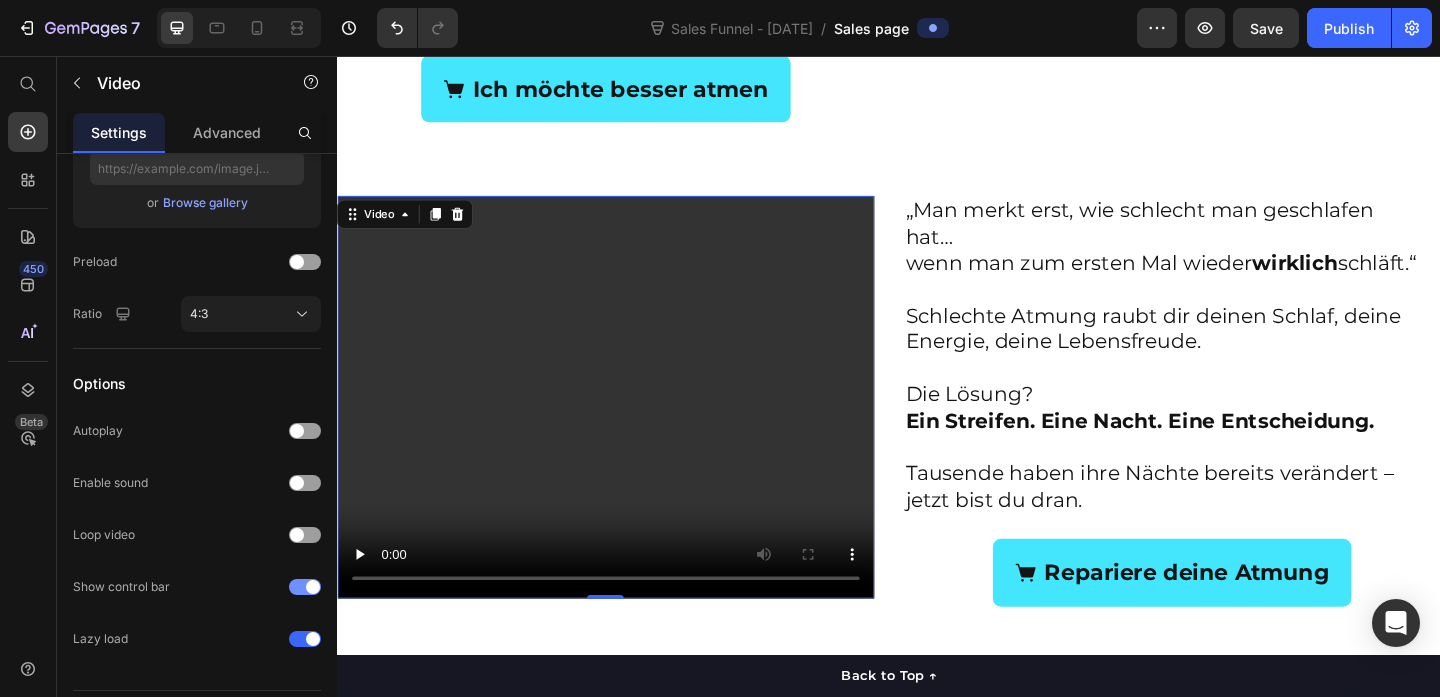 click at bounding box center [305, 587] 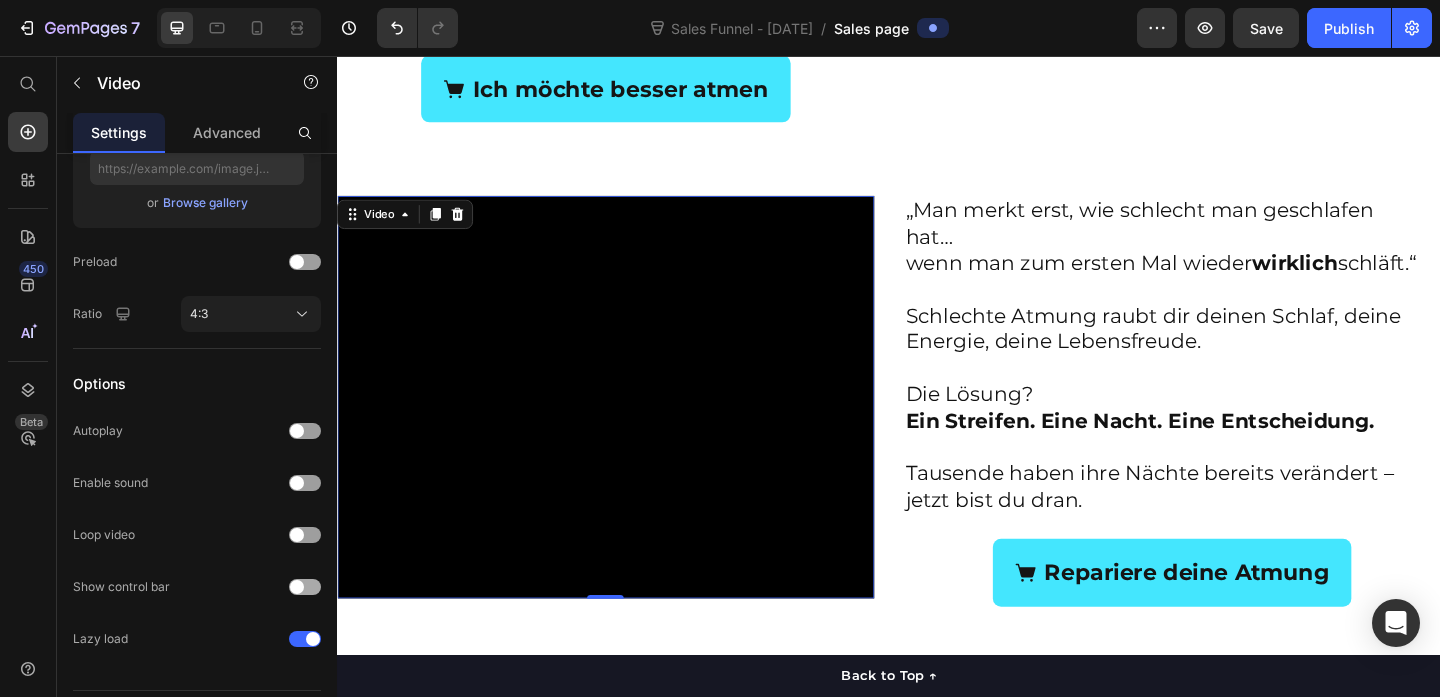 click at bounding box center (305, 587) 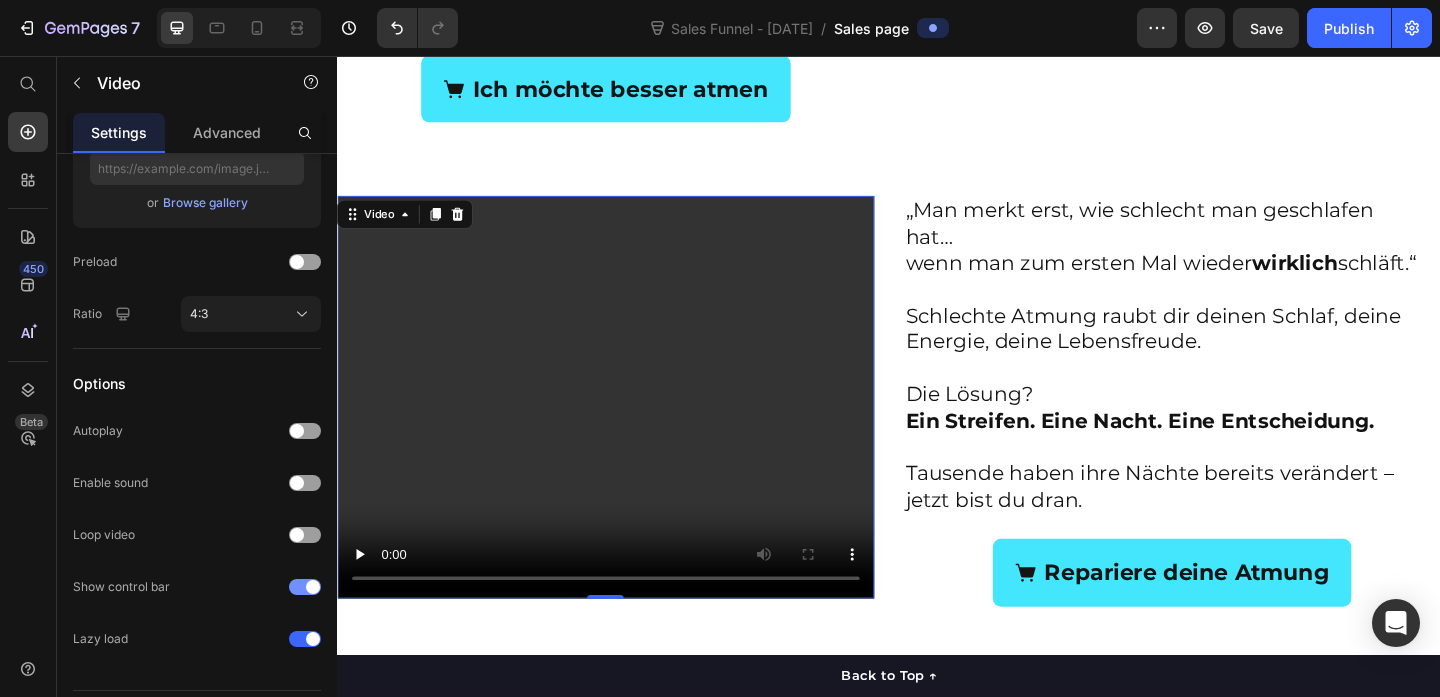 click at bounding box center [305, 587] 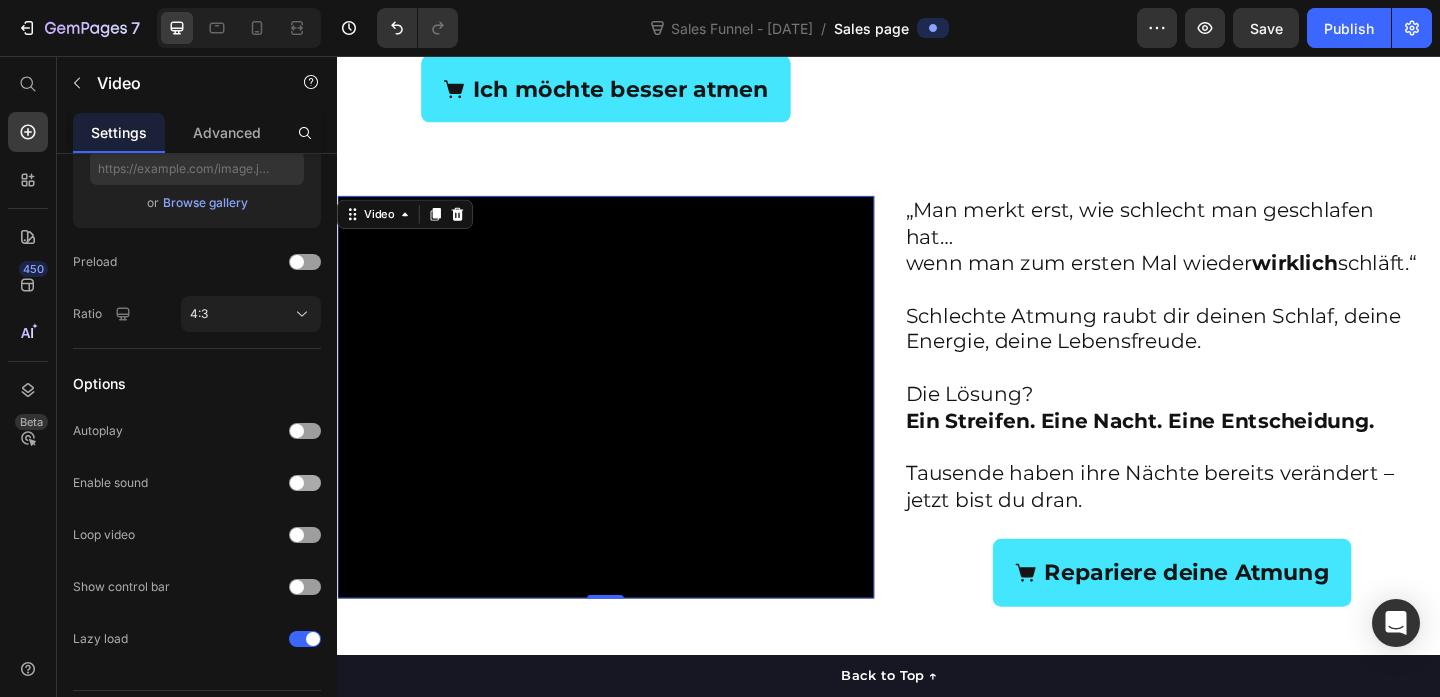click at bounding box center [297, 483] 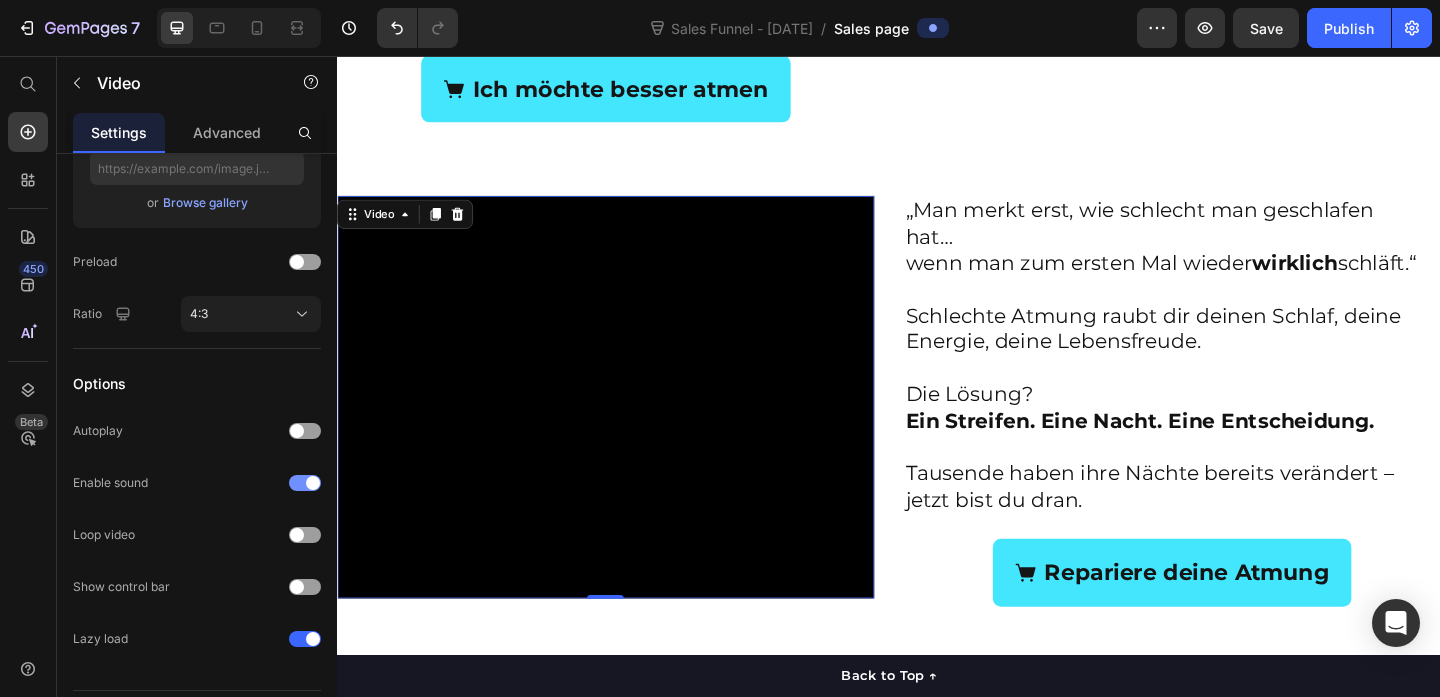 click at bounding box center (305, 483) 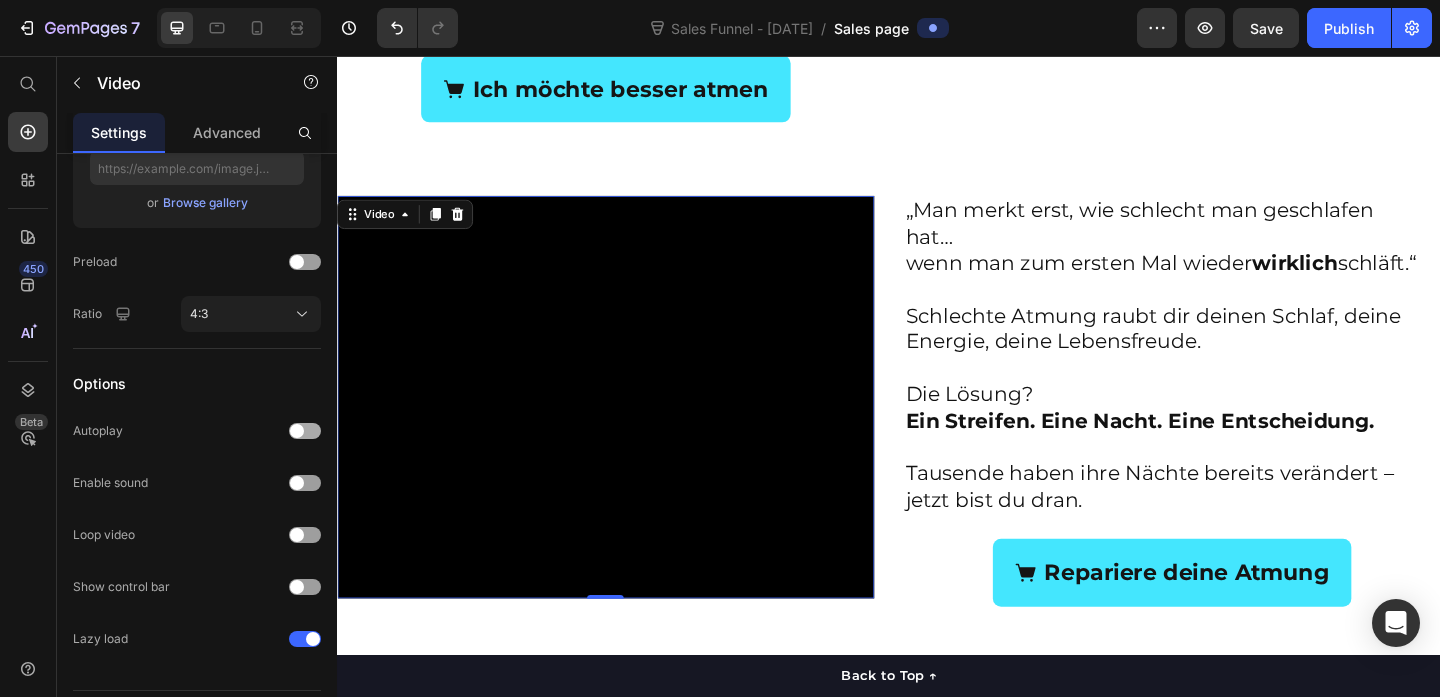 click at bounding box center (305, 431) 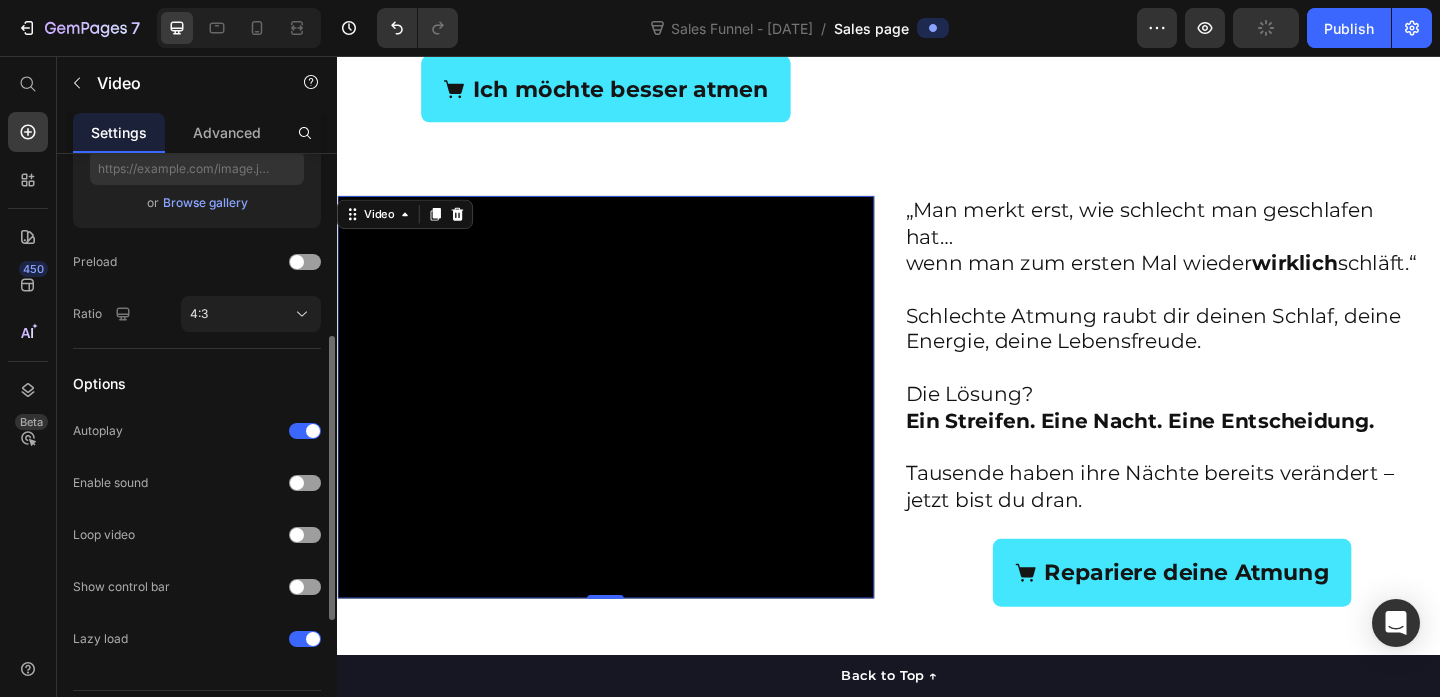 scroll, scrollTop: 538, scrollLeft: 0, axis: vertical 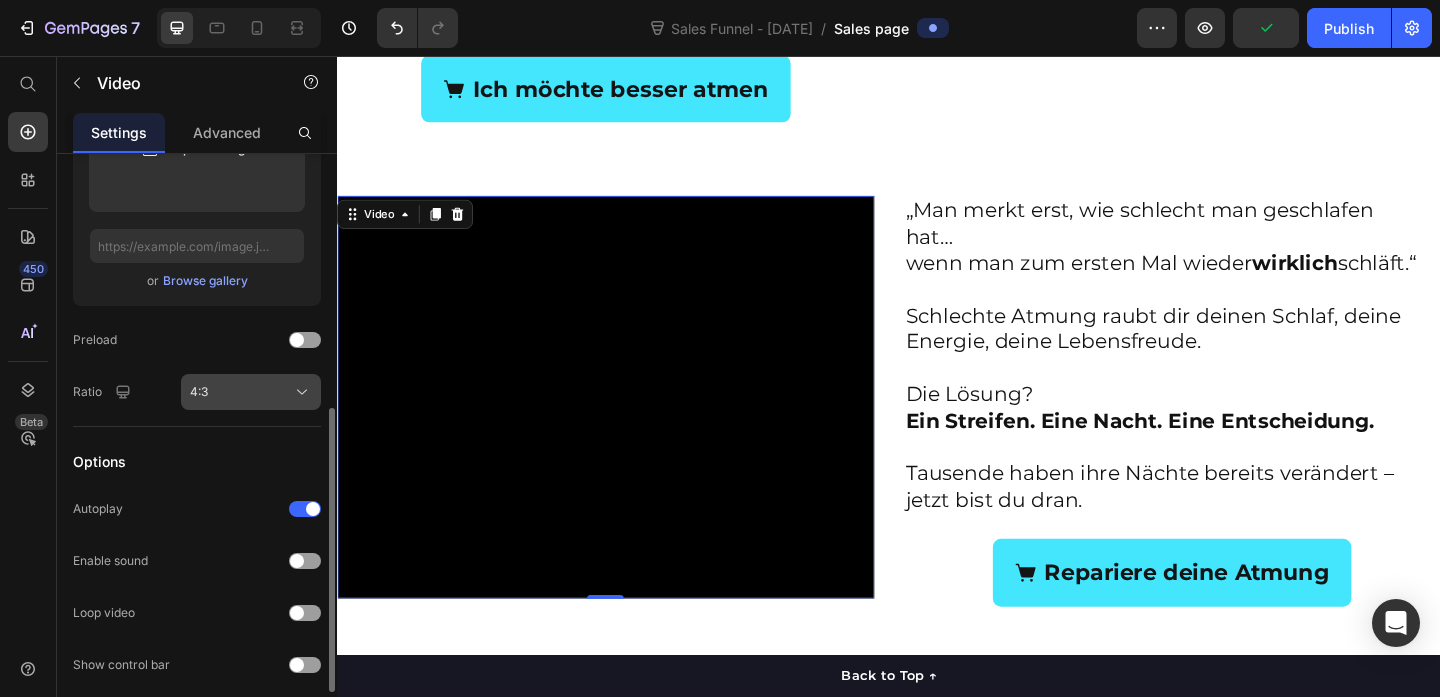 click on "4:3" 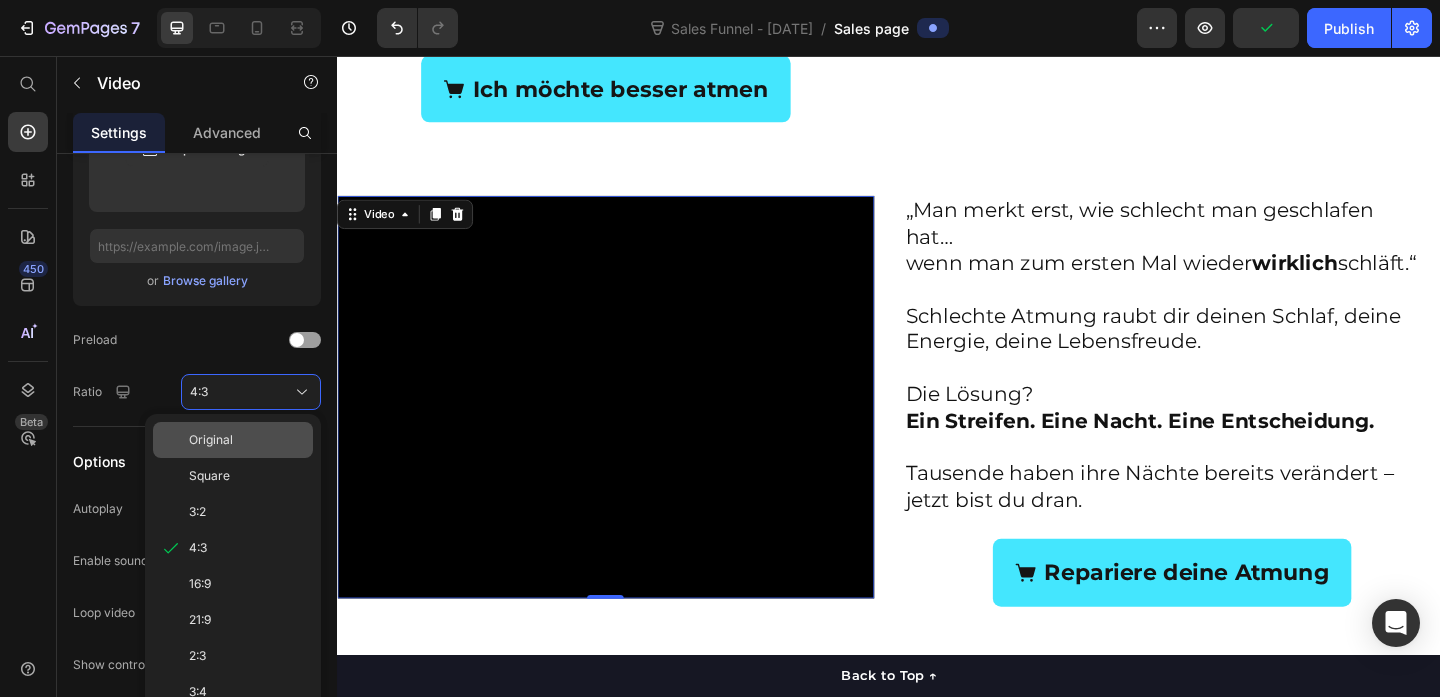 click on "Original" at bounding box center [247, 440] 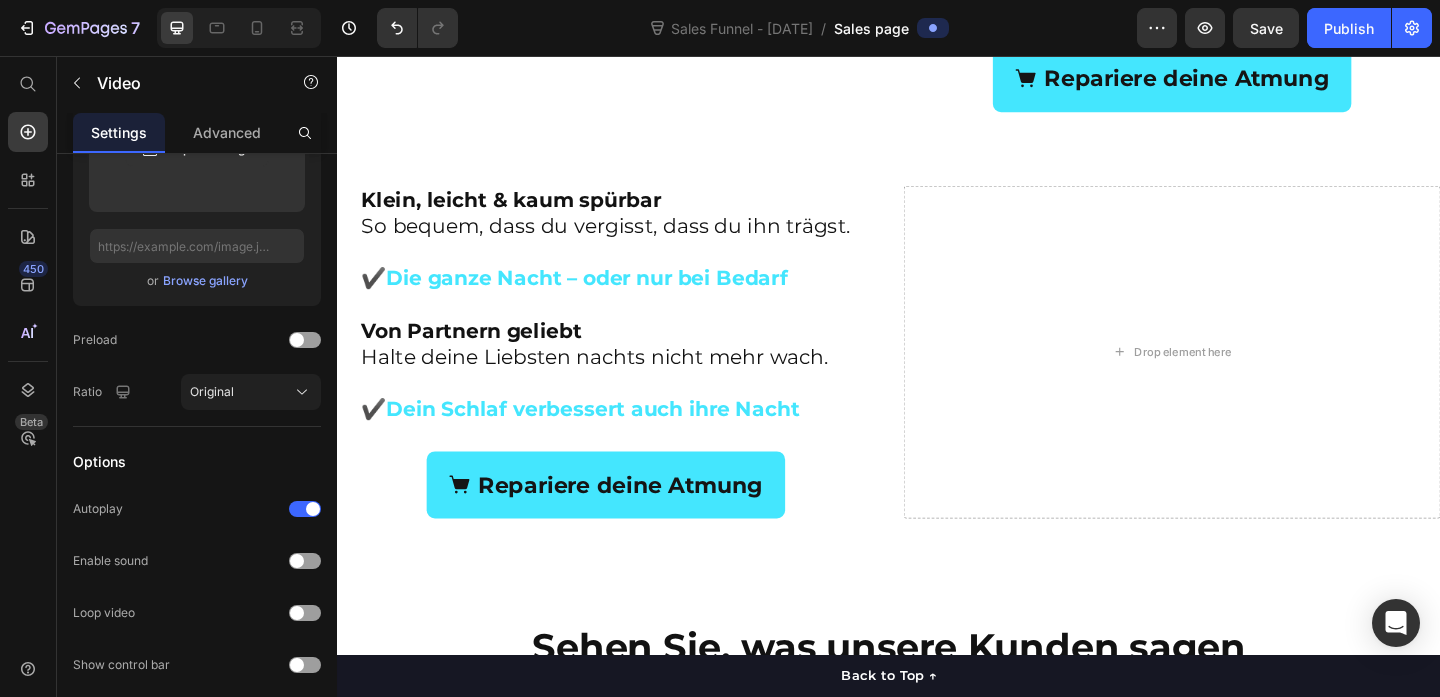 scroll, scrollTop: 2167, scrollLeft: 0, axis: vertical 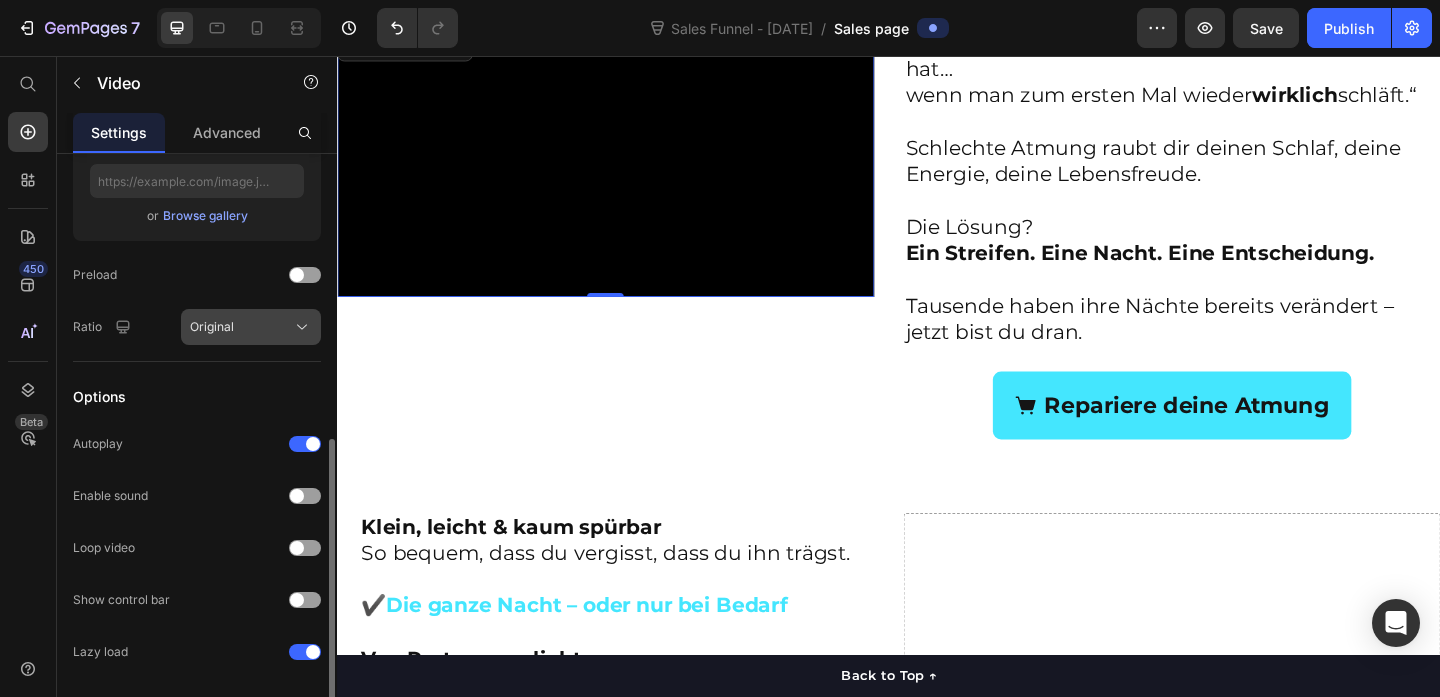 click on "Original" 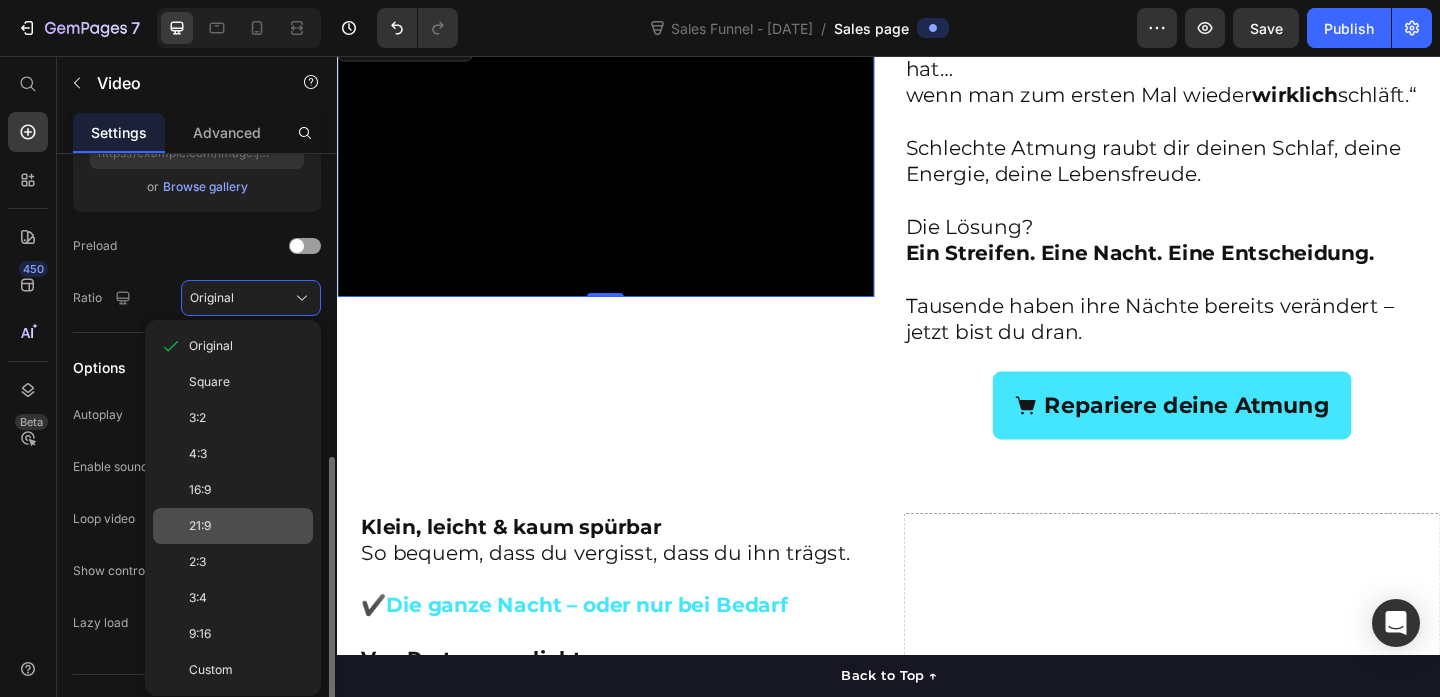 scroll, scrollTop: 635, scrollLeft: 0, axis: vertical 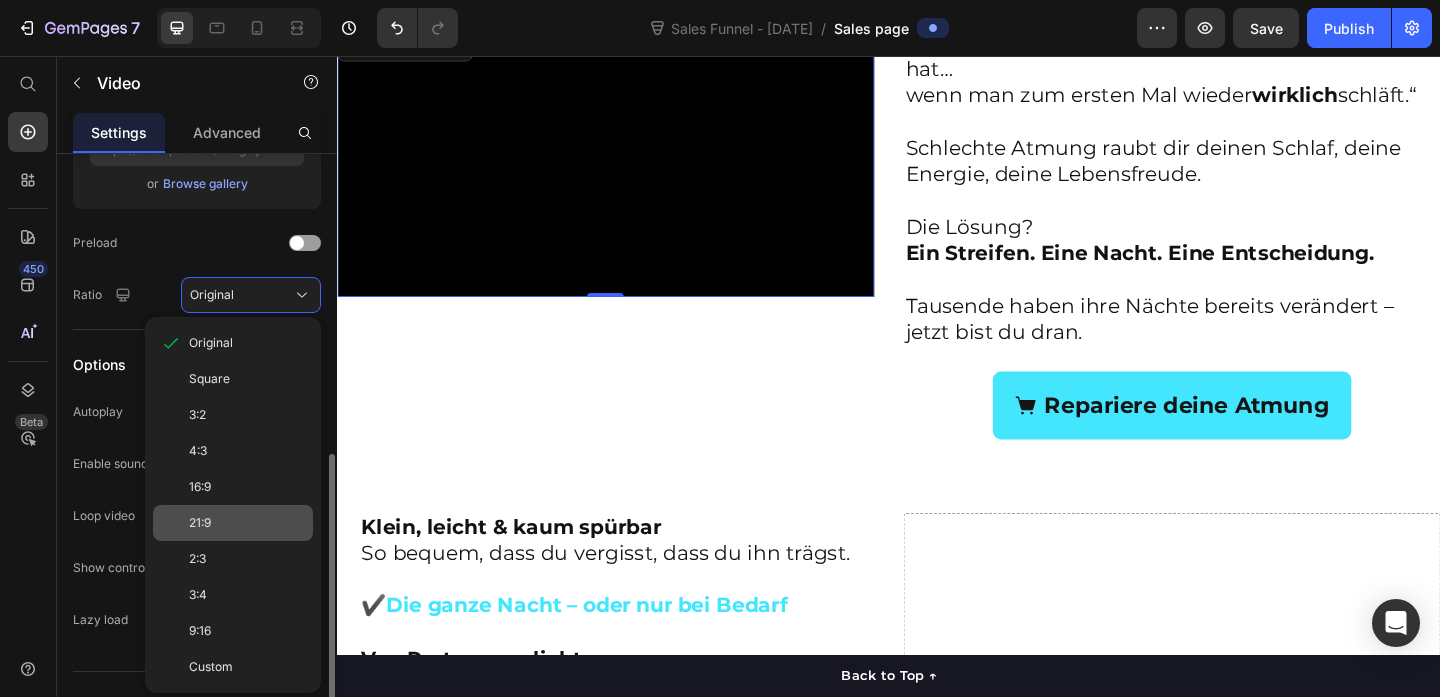 click on "2:3" at bounding box center (247, 559) 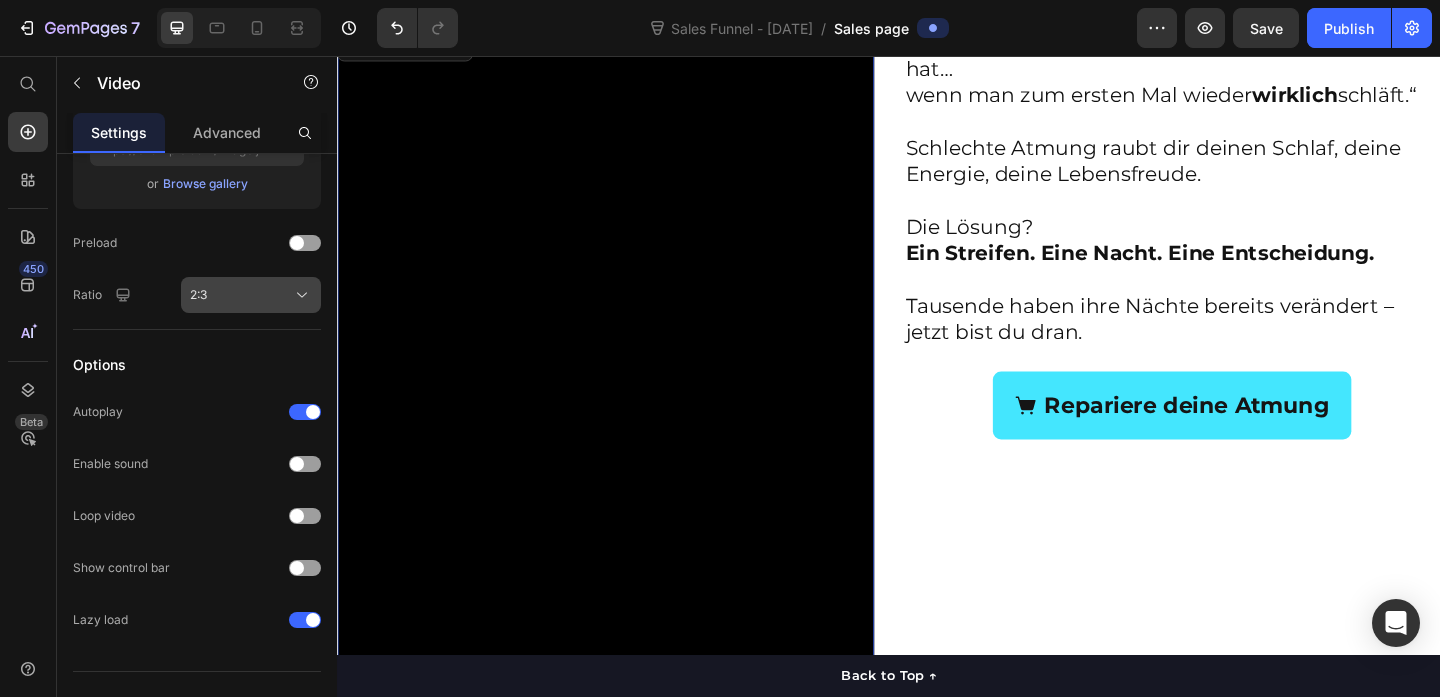 click on "2:3" at bounding box center (251, 295) 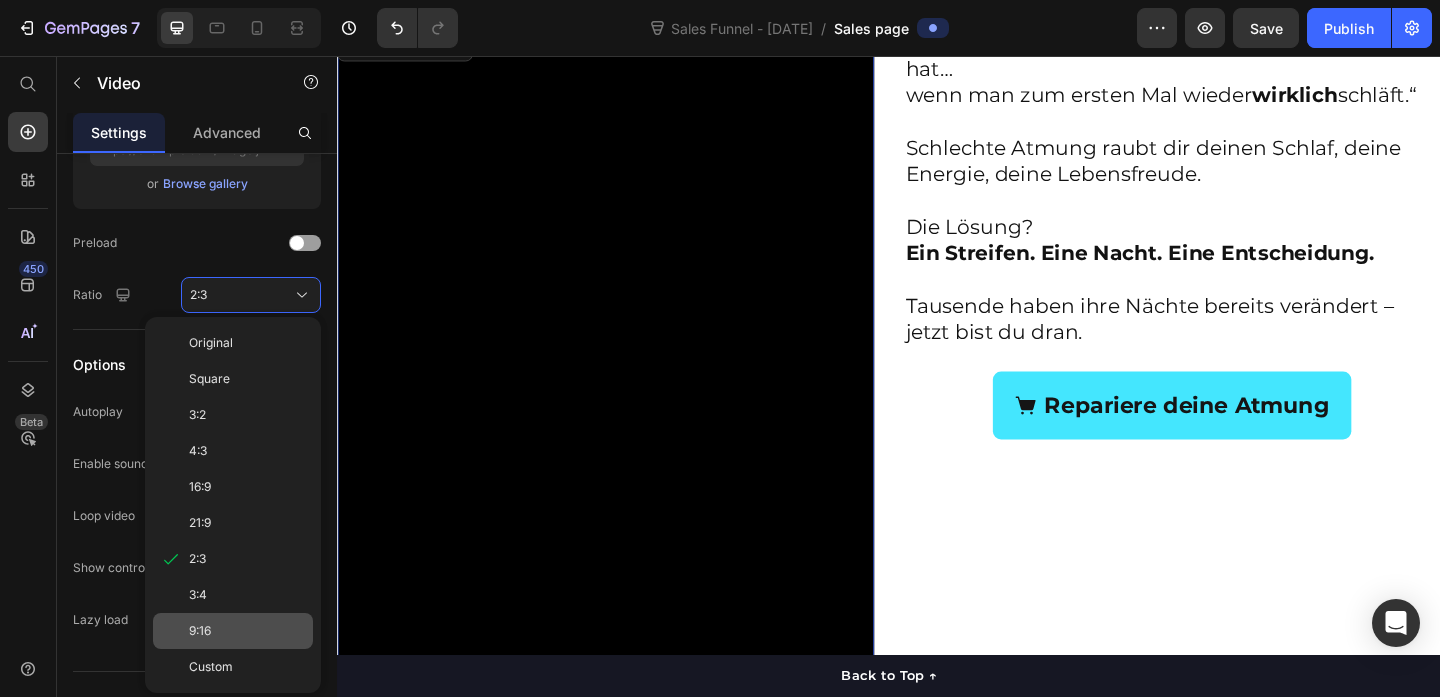 click on "9:16" at bounding box center [247, 631] 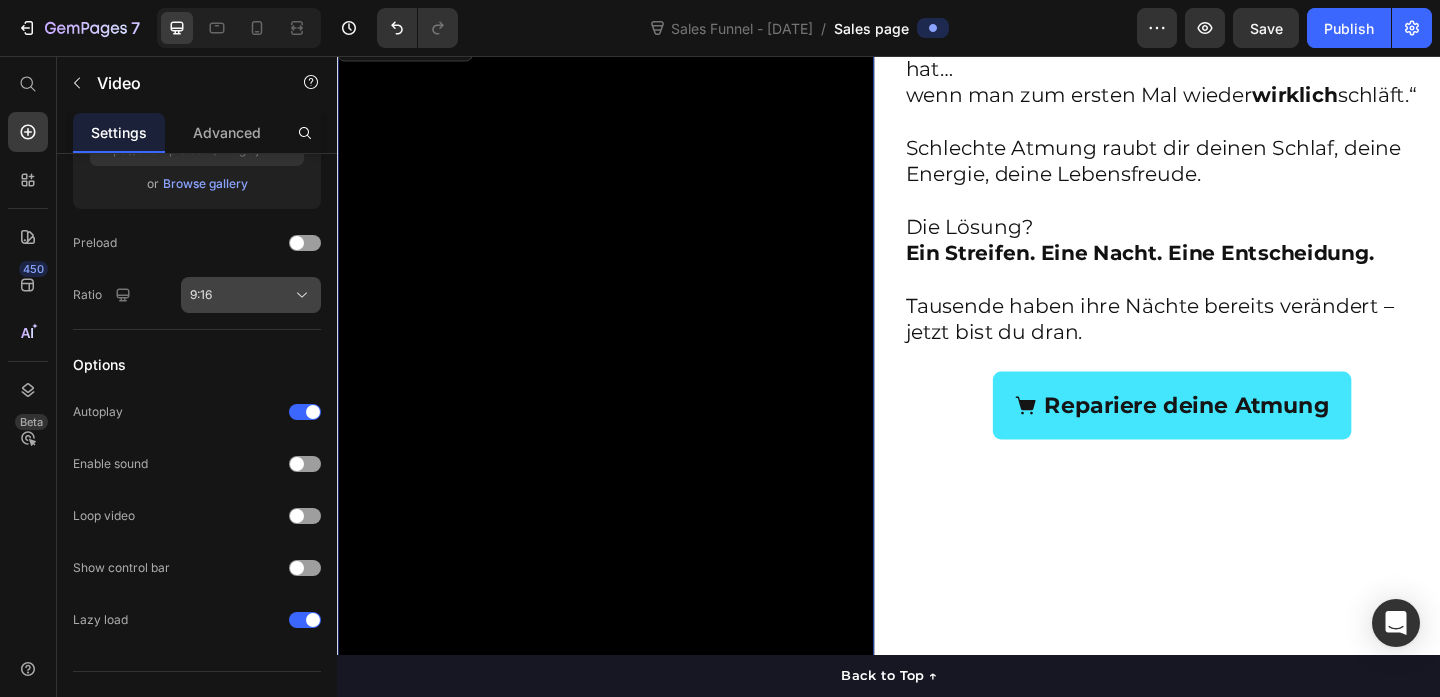 click on "9:16" 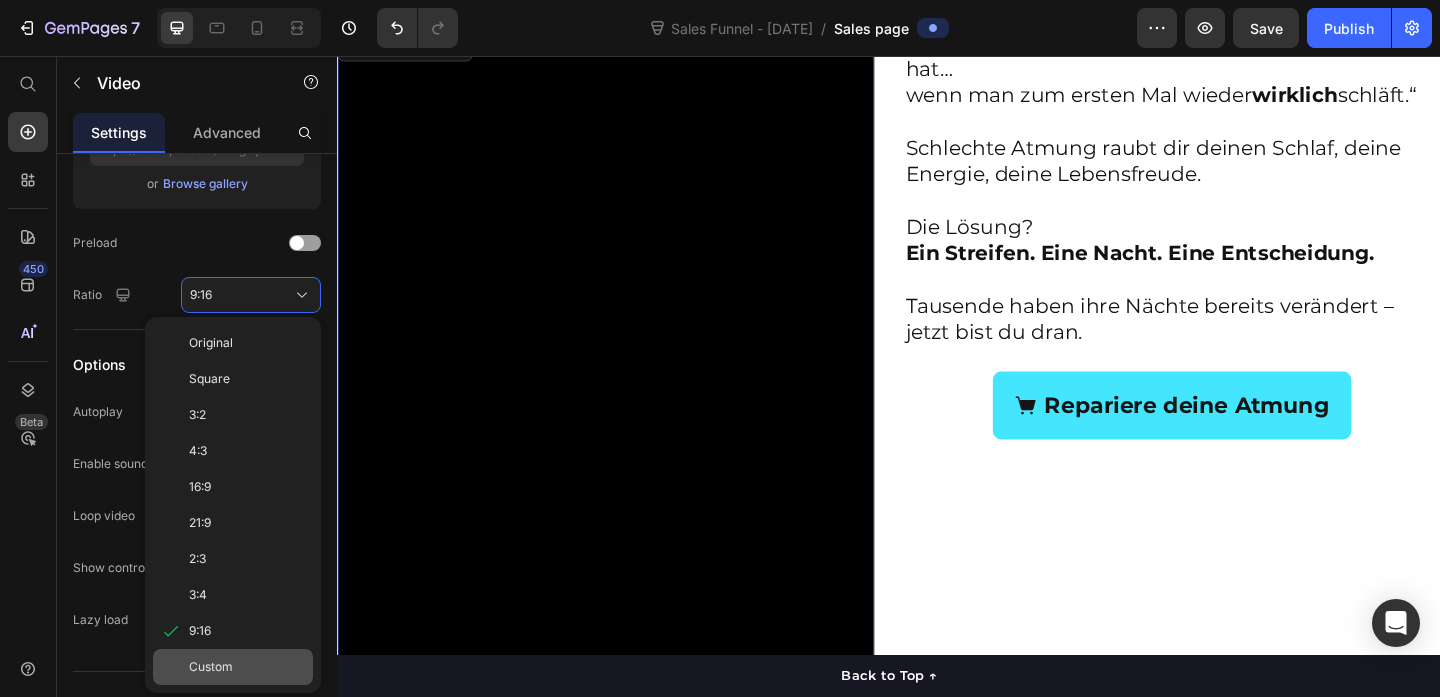 click on "Custom" at bounding box center (211, 667) 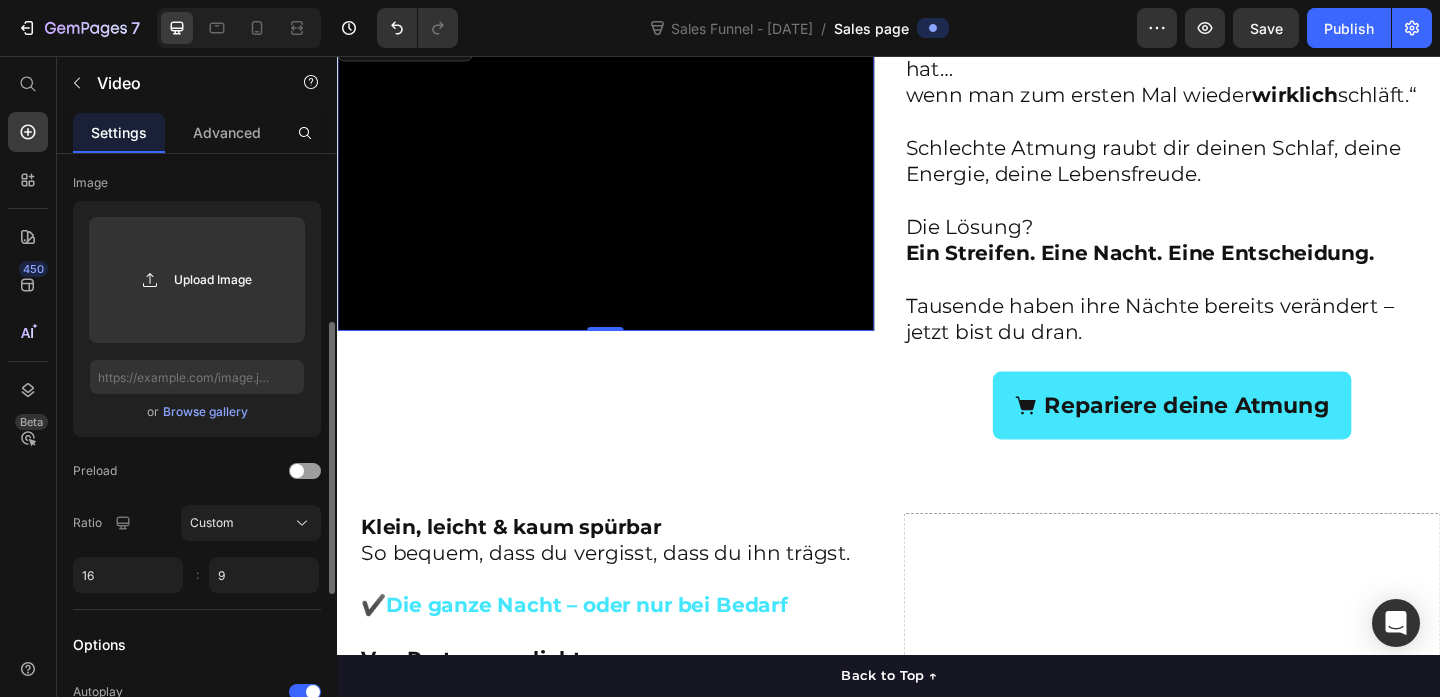 scroll, scrollTop: 383, scrollLeft: 0, axis: vertical 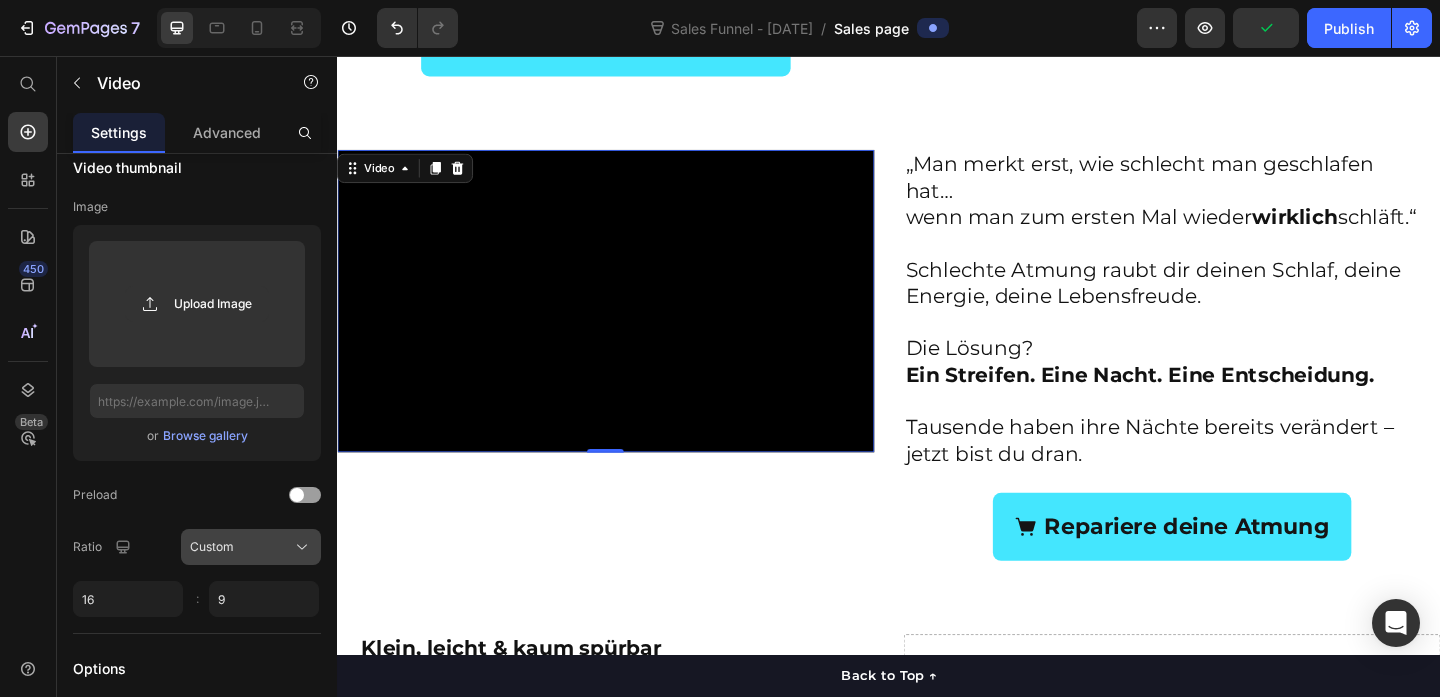 click on "Custom" at bounding box center [251, 547] 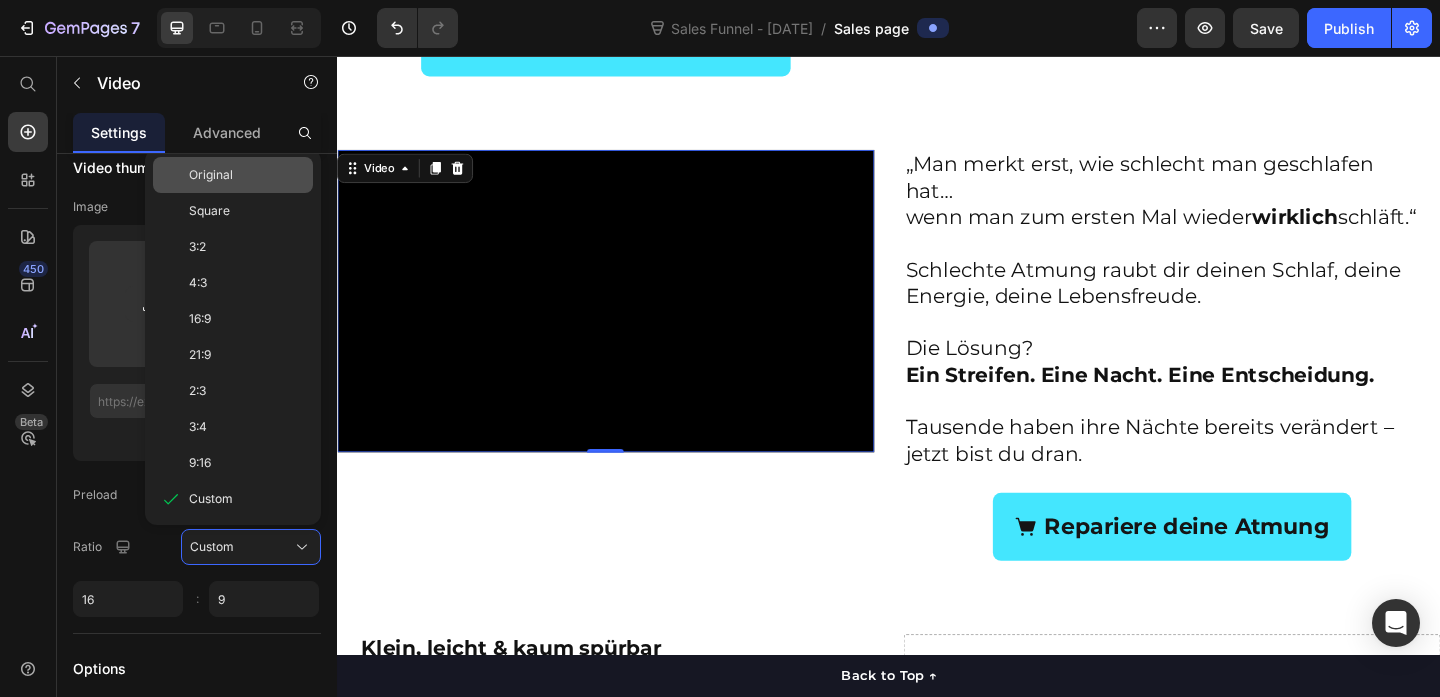 click on "Original" at bounding box center (247, 175) 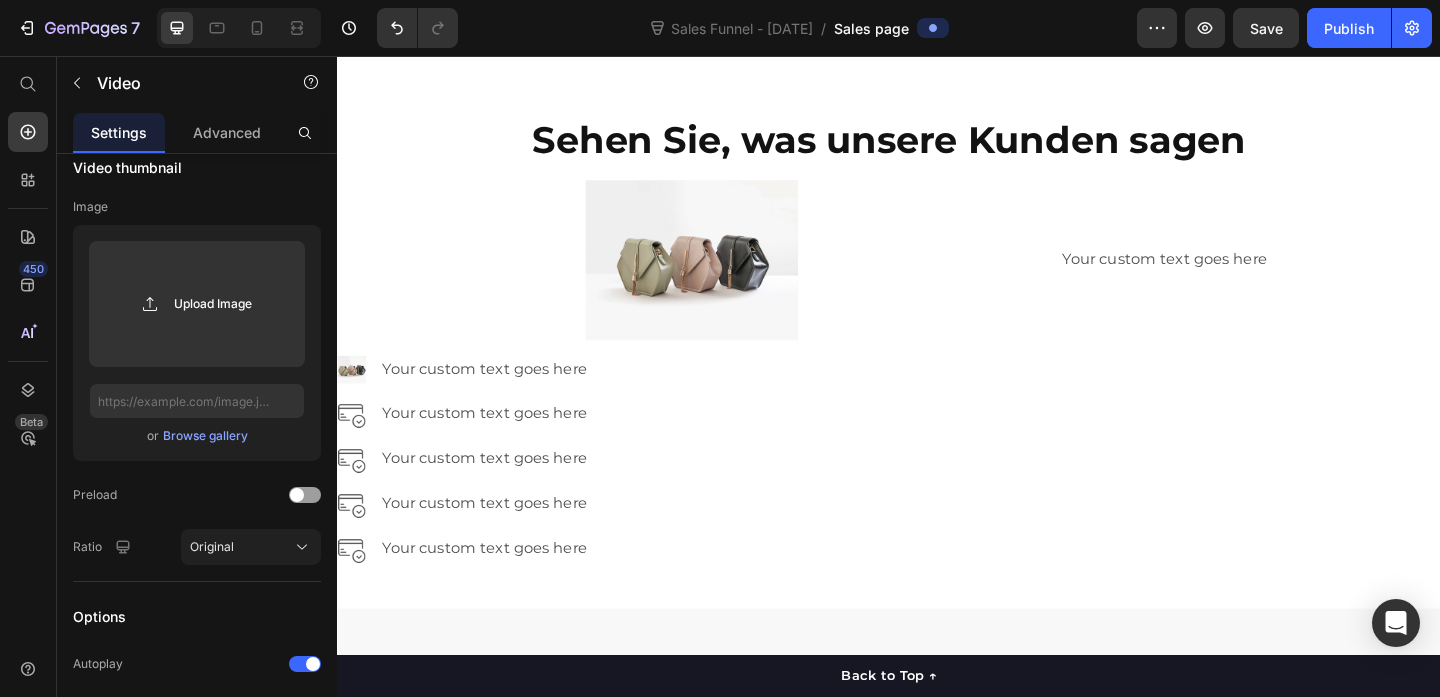 scroll, scrollTop: 2811, scrollLeft: 0, axis: vertical 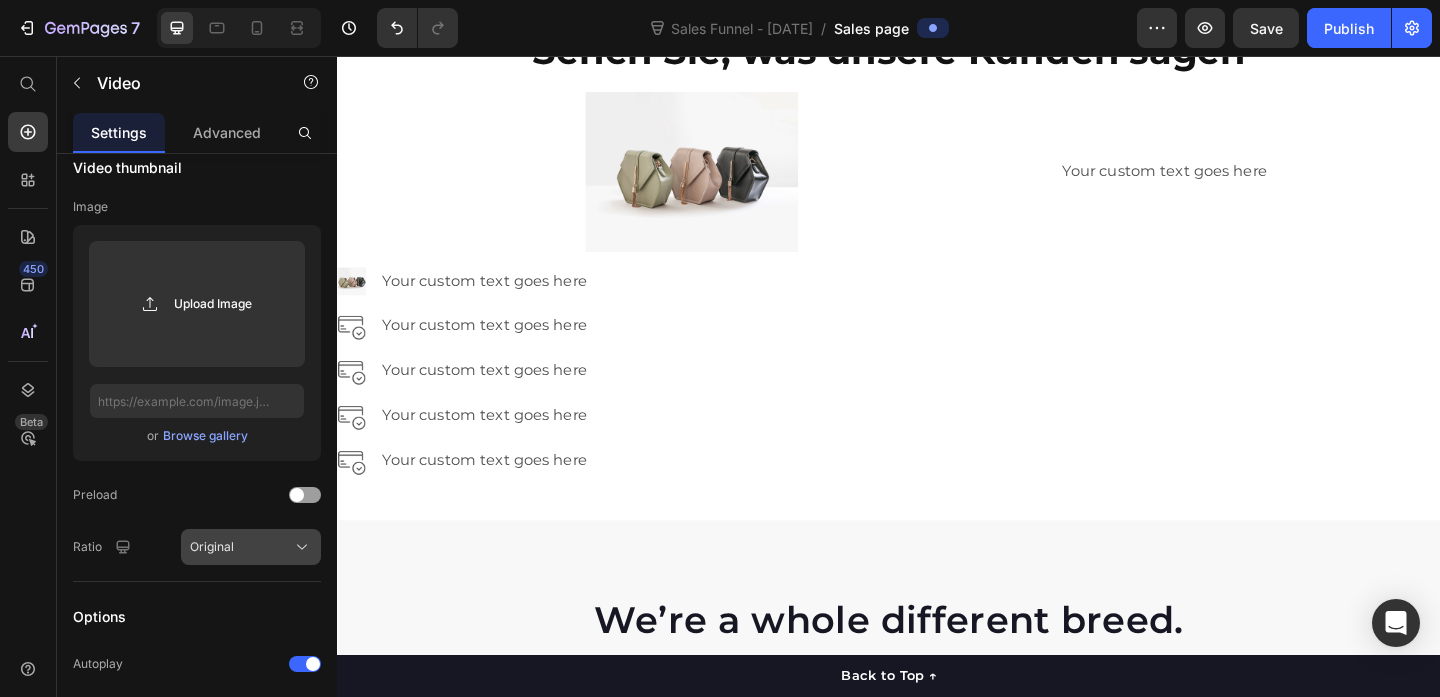 click on "Original" 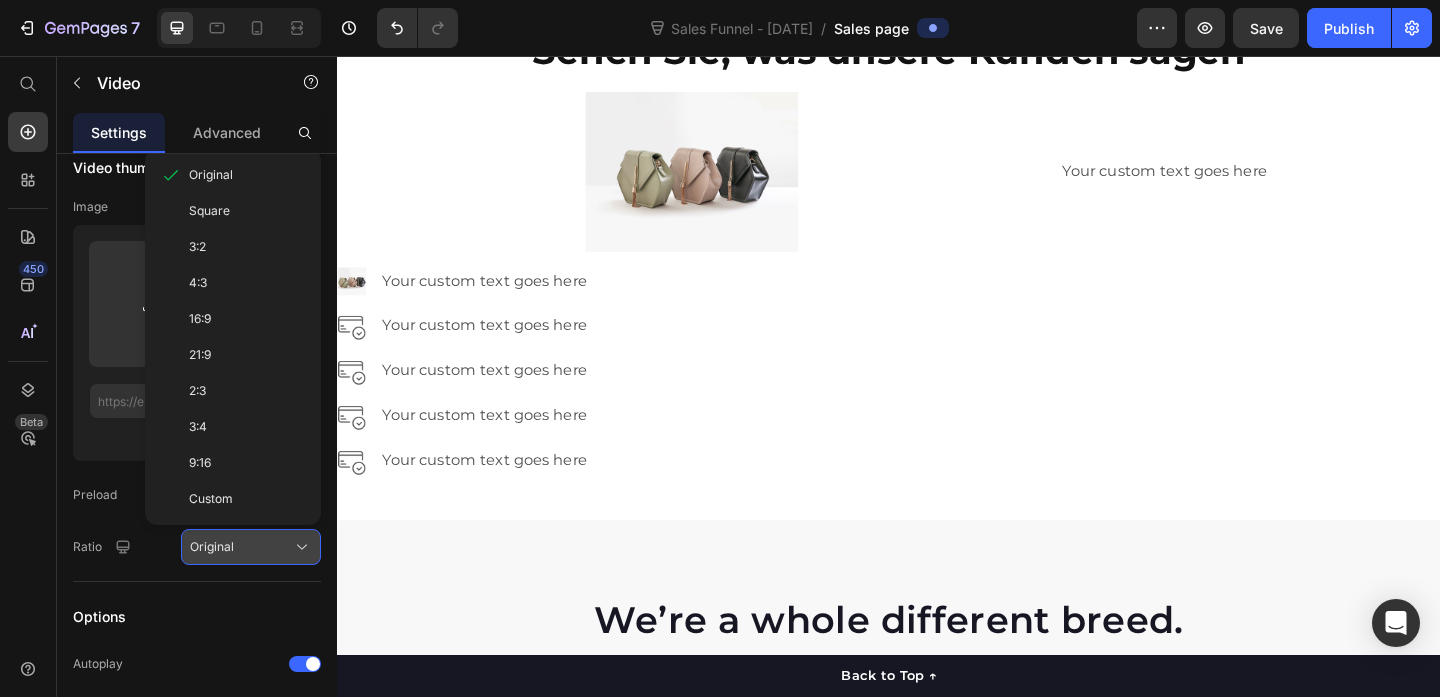 click on "Original" 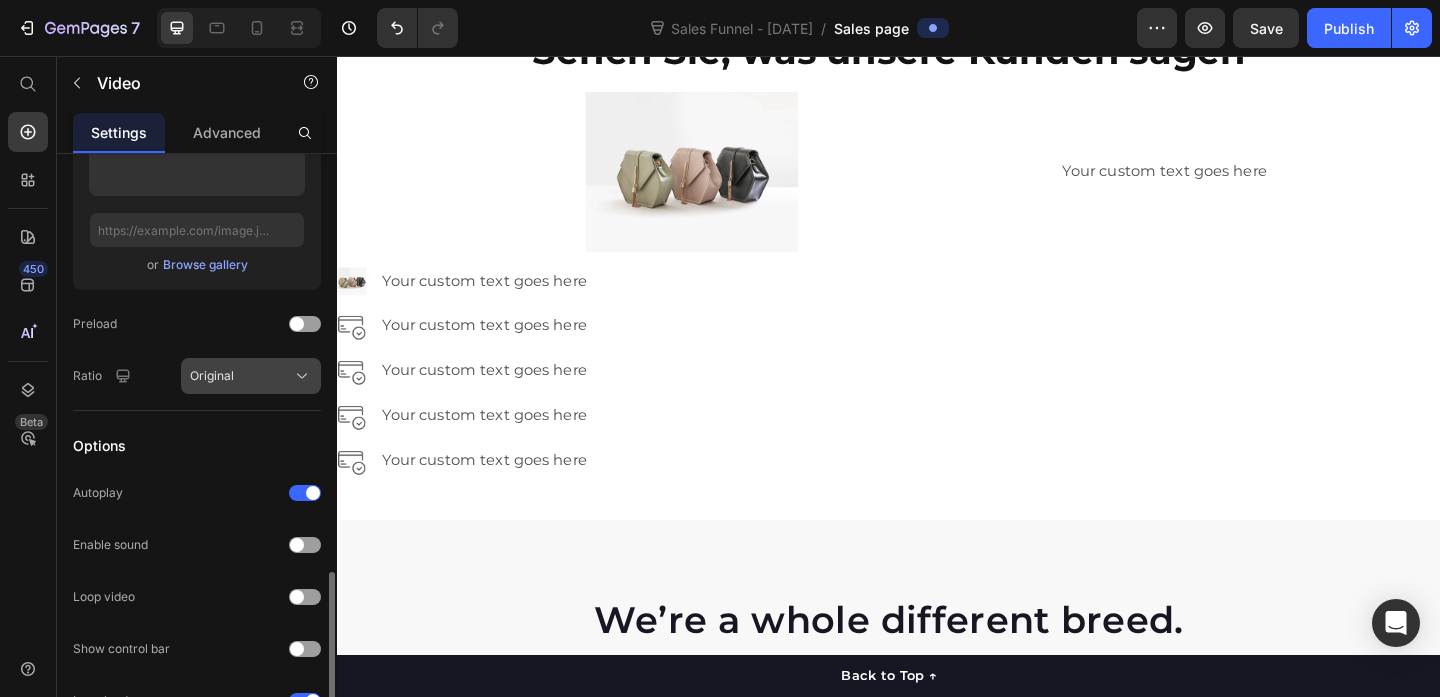 scroll, scrollTop: 667, scrollLeft: 0, axis: vertical 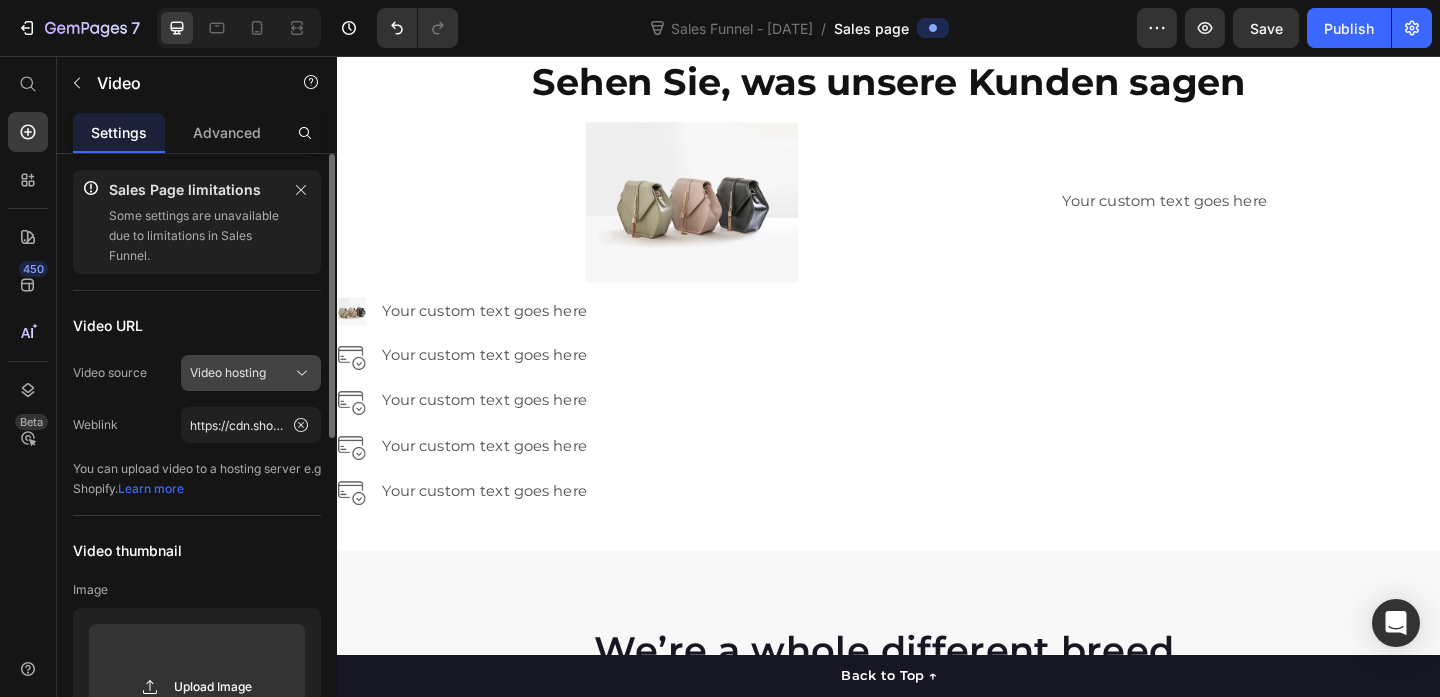 click on "Video hosting" at bounding box center (228, 373) 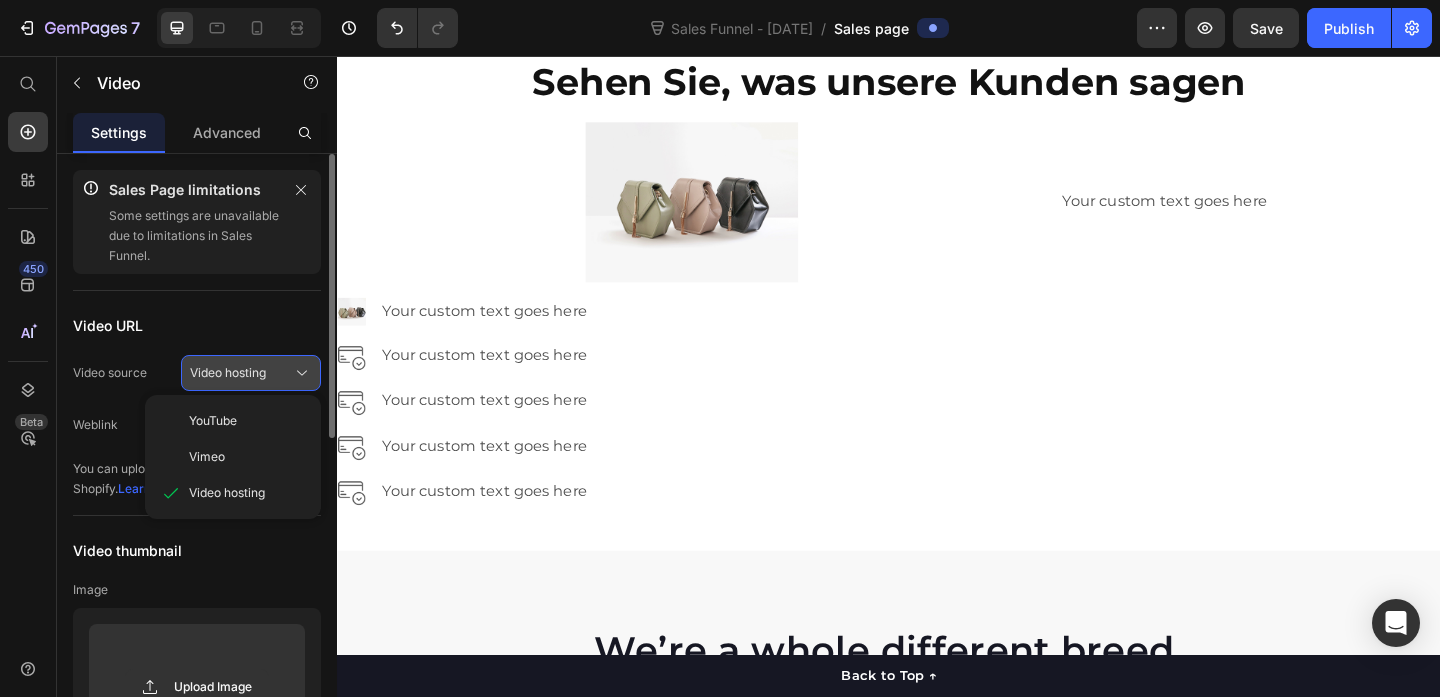 click on "Video hosting" at bounding box center [228, 373] 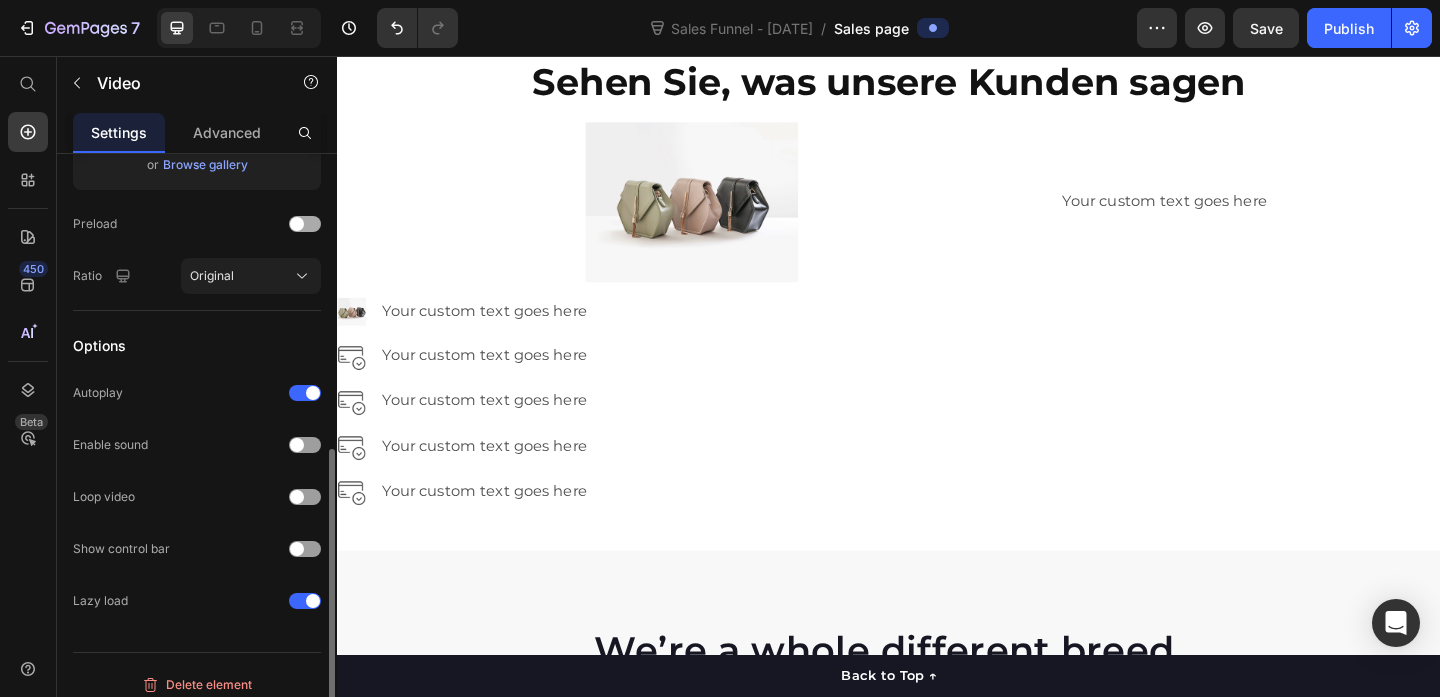 scroll, scrollTop: 656, scrollLeft: 0, axis: vertical 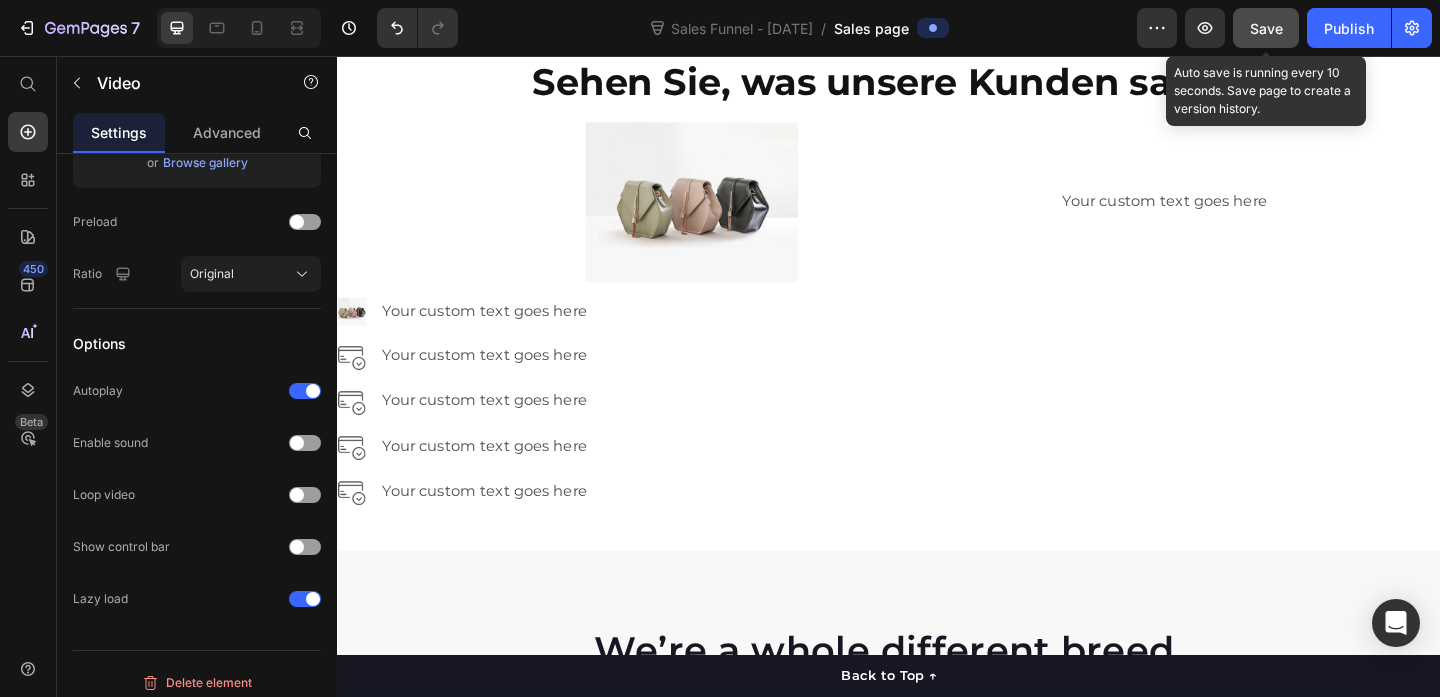 click on "Save" at bounding box center (1266, 28) 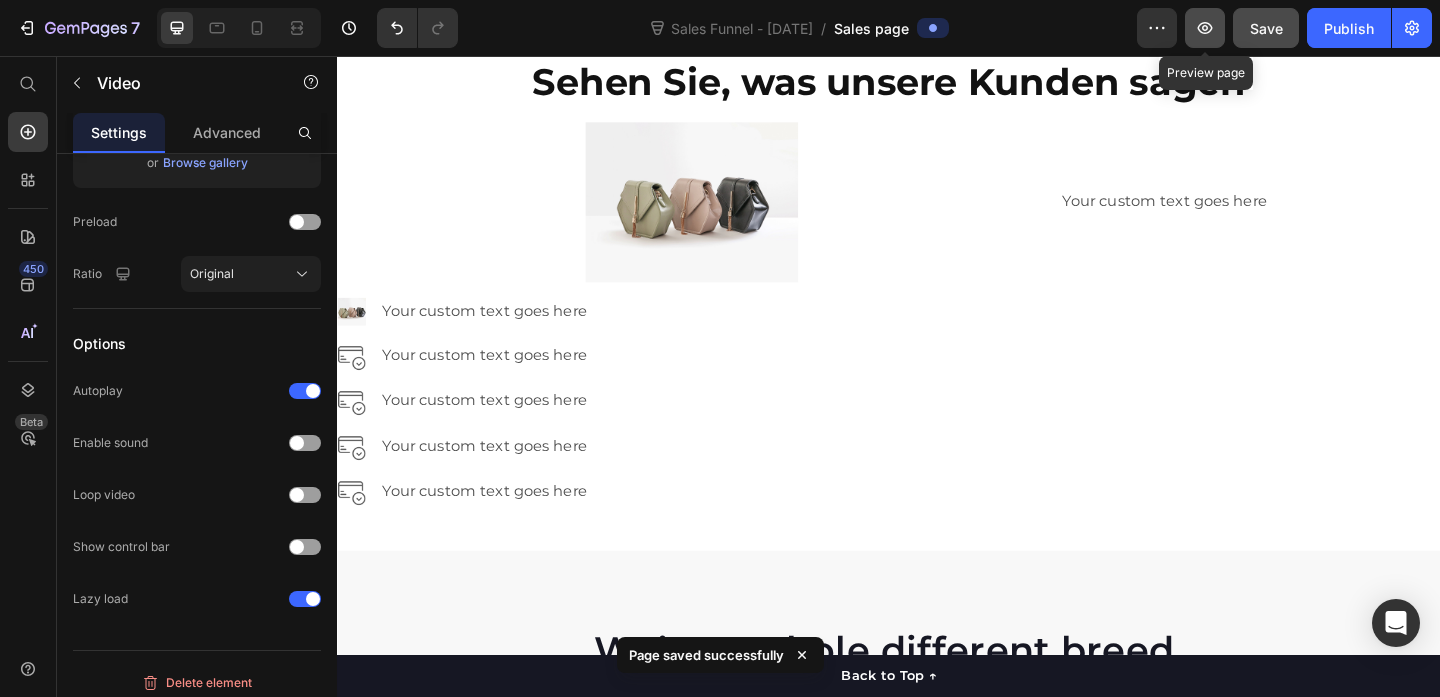 click 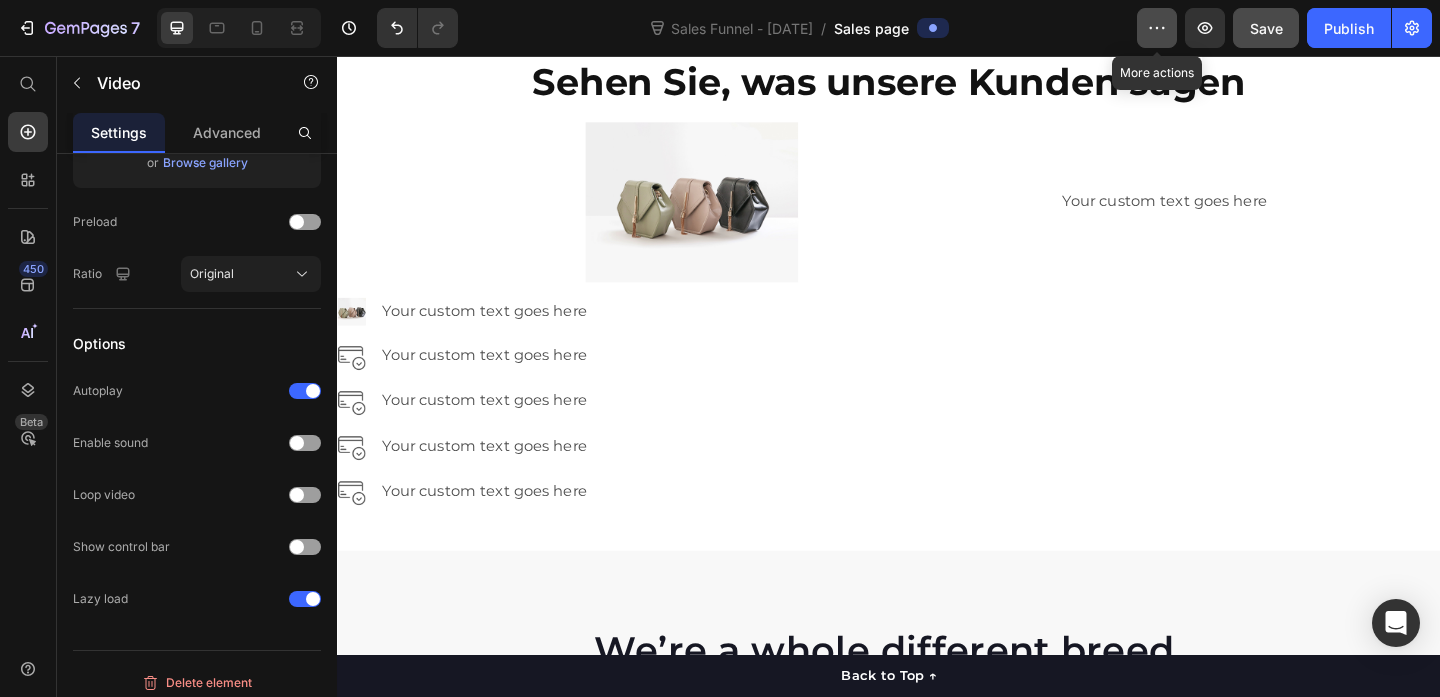 click 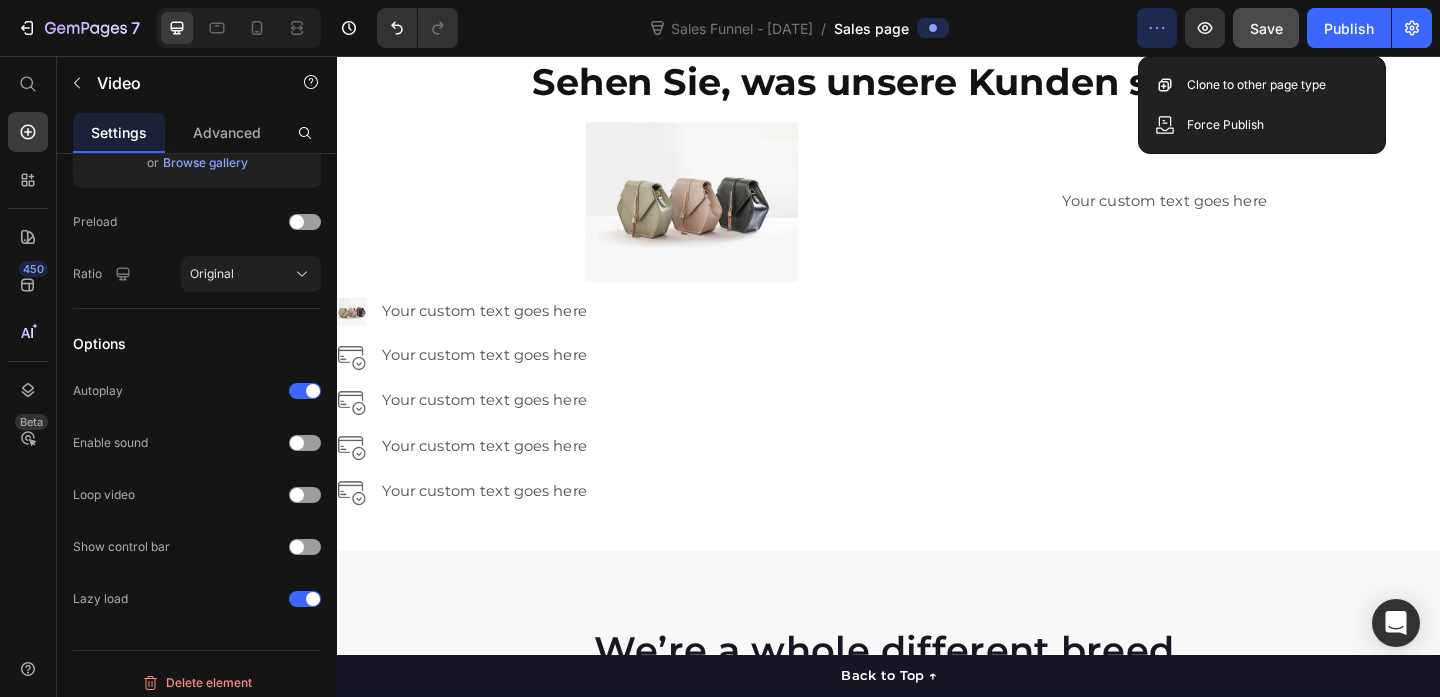 click 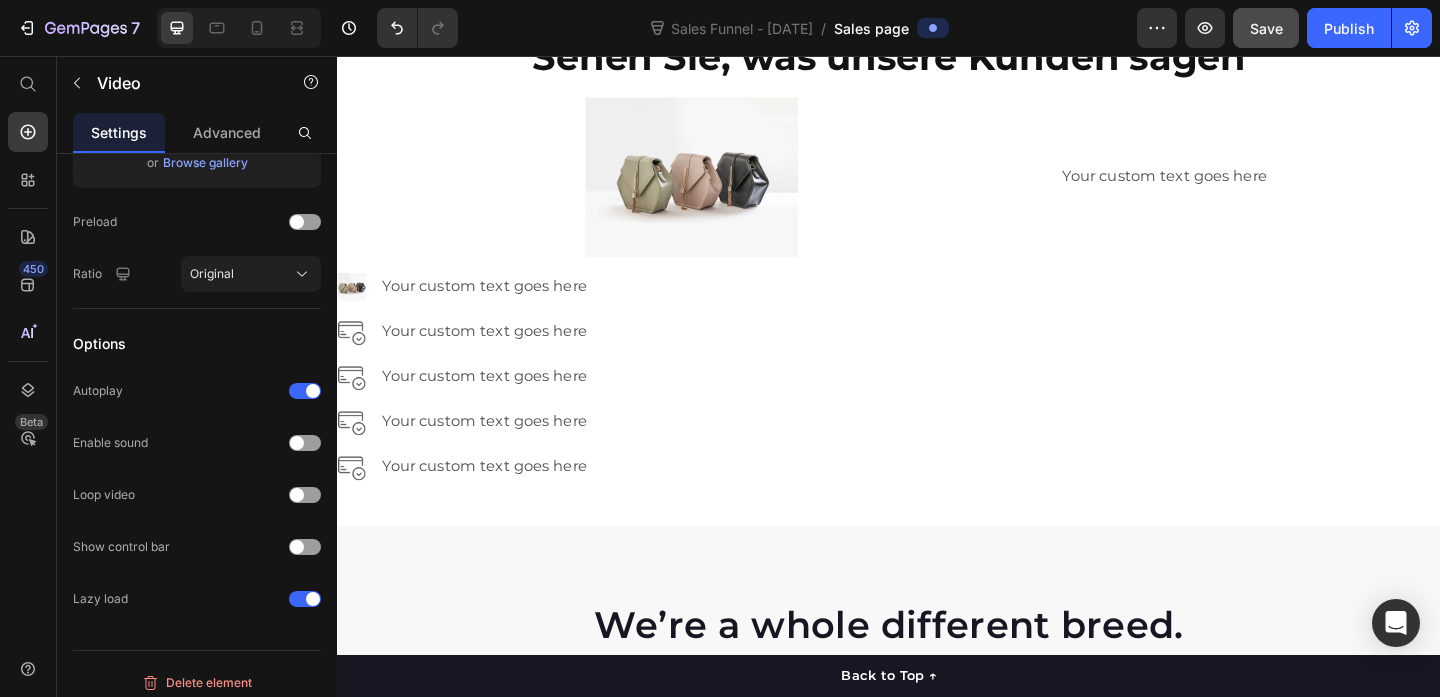 scroll, scrollTop: 2763, scrollLeft: 0, axis: vertical 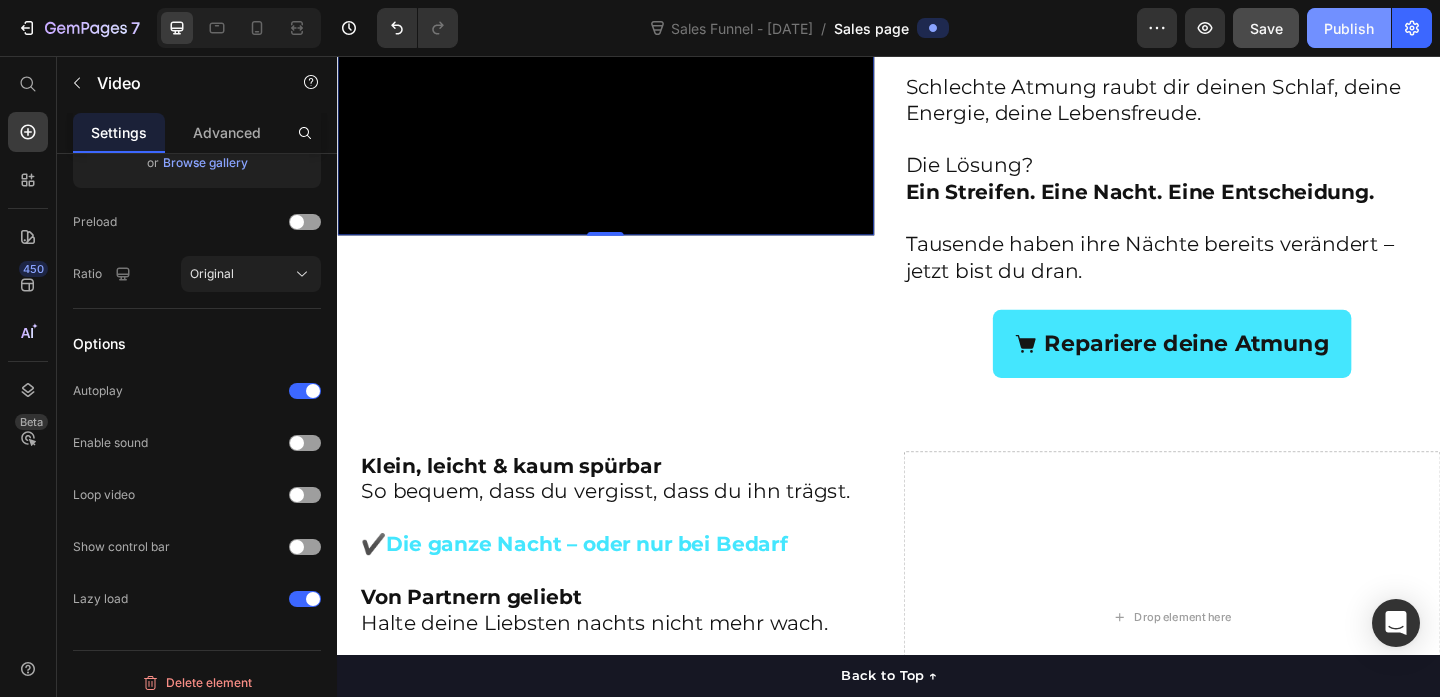 click on "Publish" at bounding box center (1349, 28) 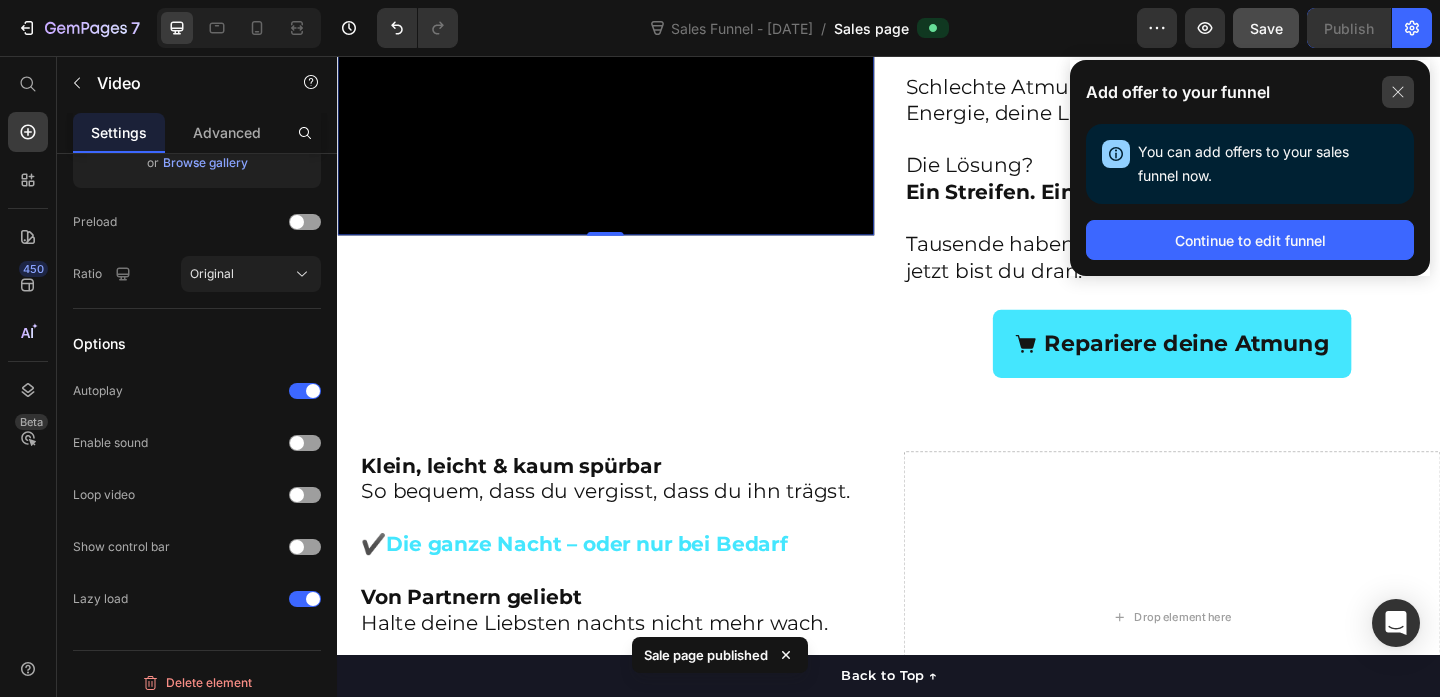 click 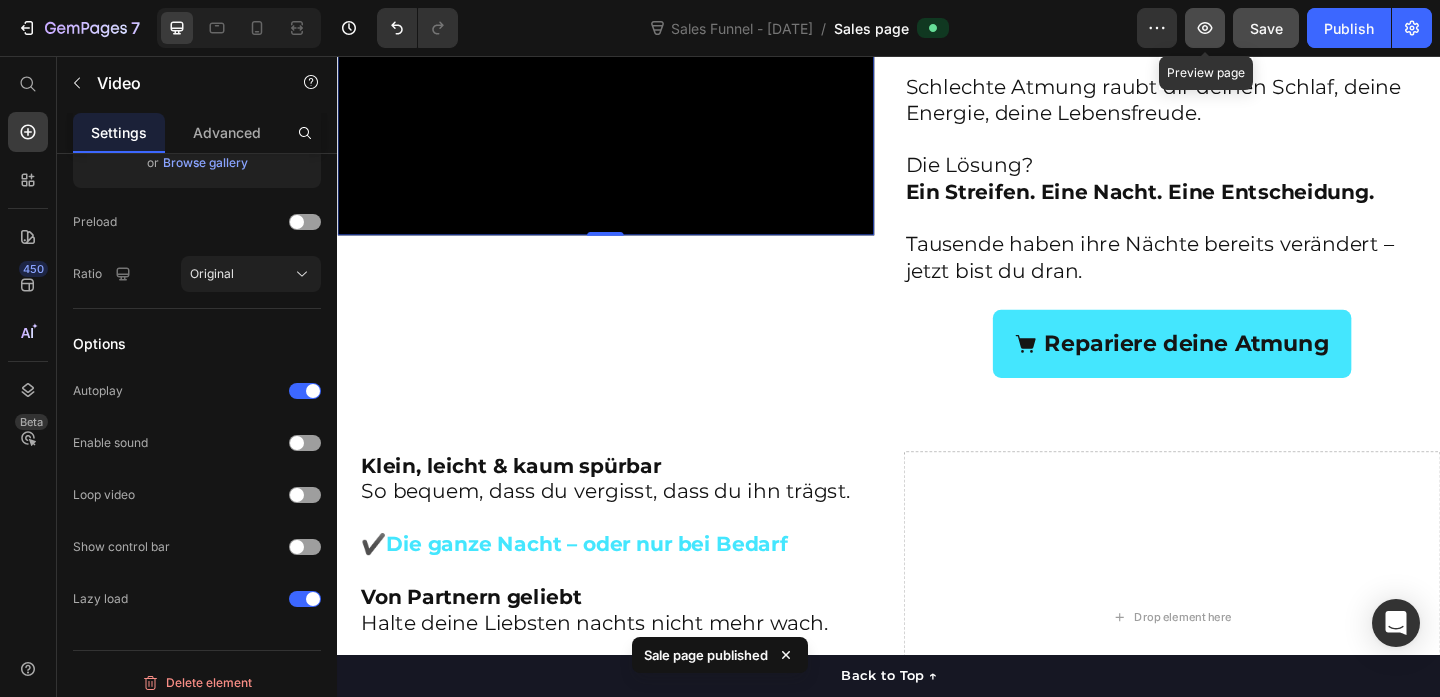 click 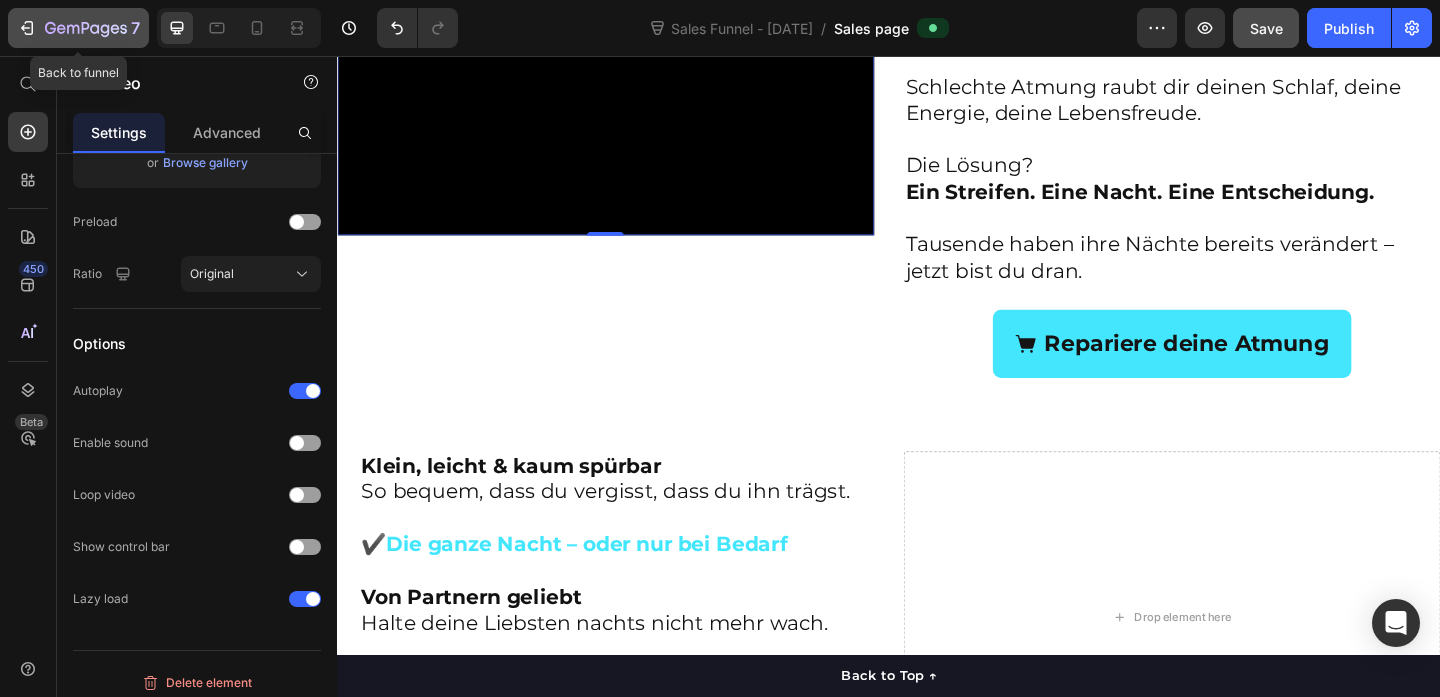 click 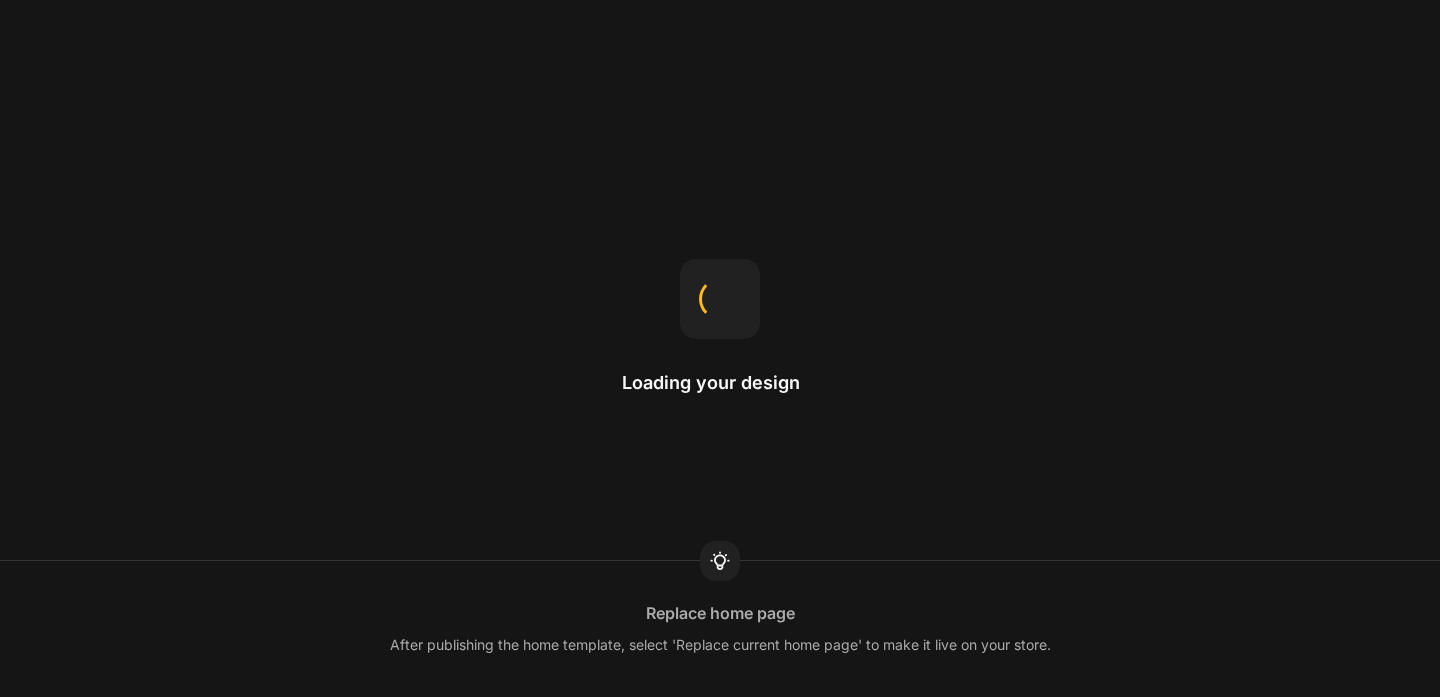 scroll, scrollTop: 0, scrollLeft: 0, axis: both 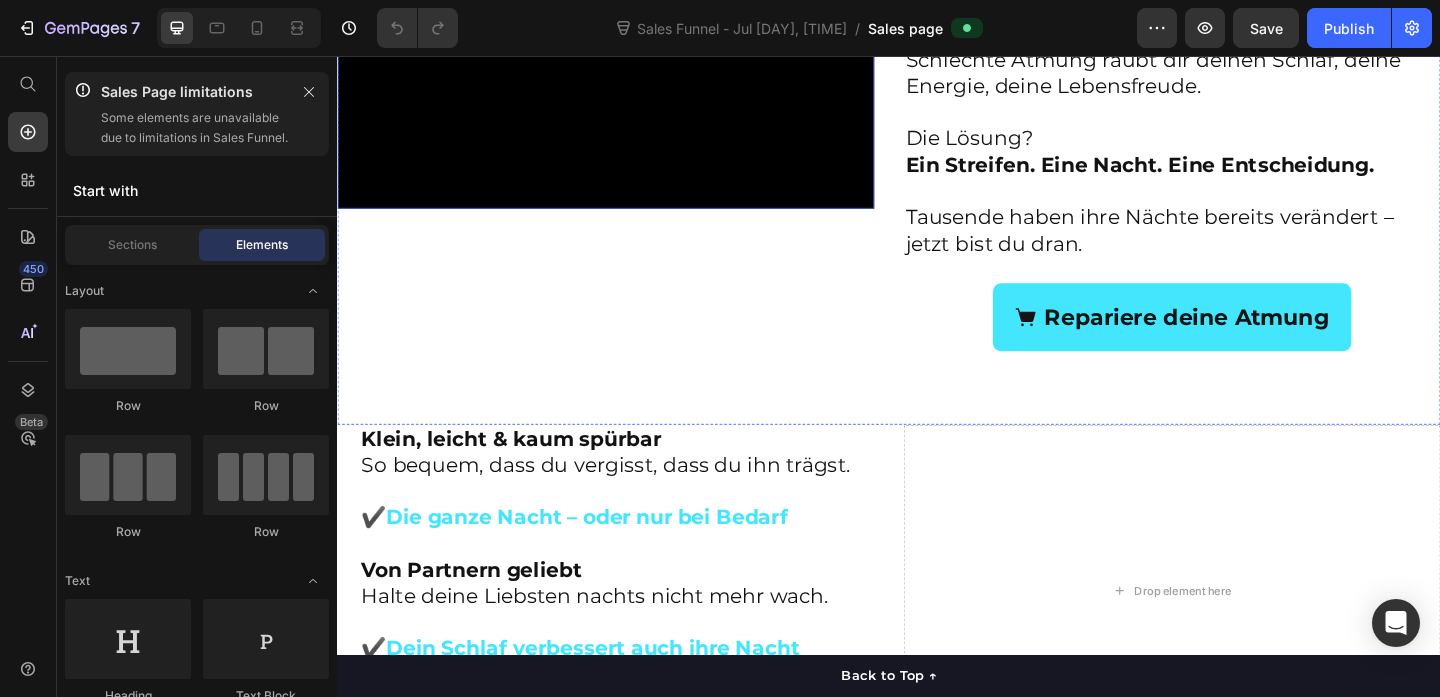 click at bounding box center [629, 76] 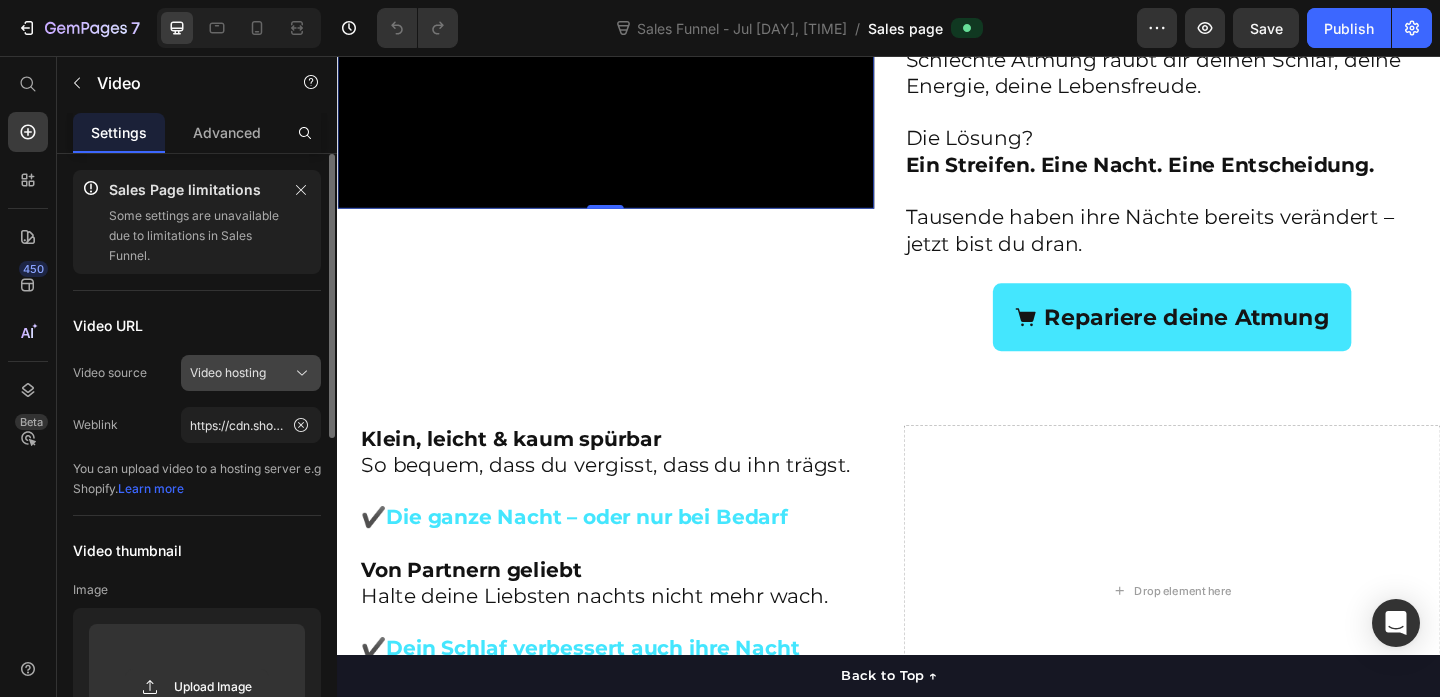click on "Video hosting" 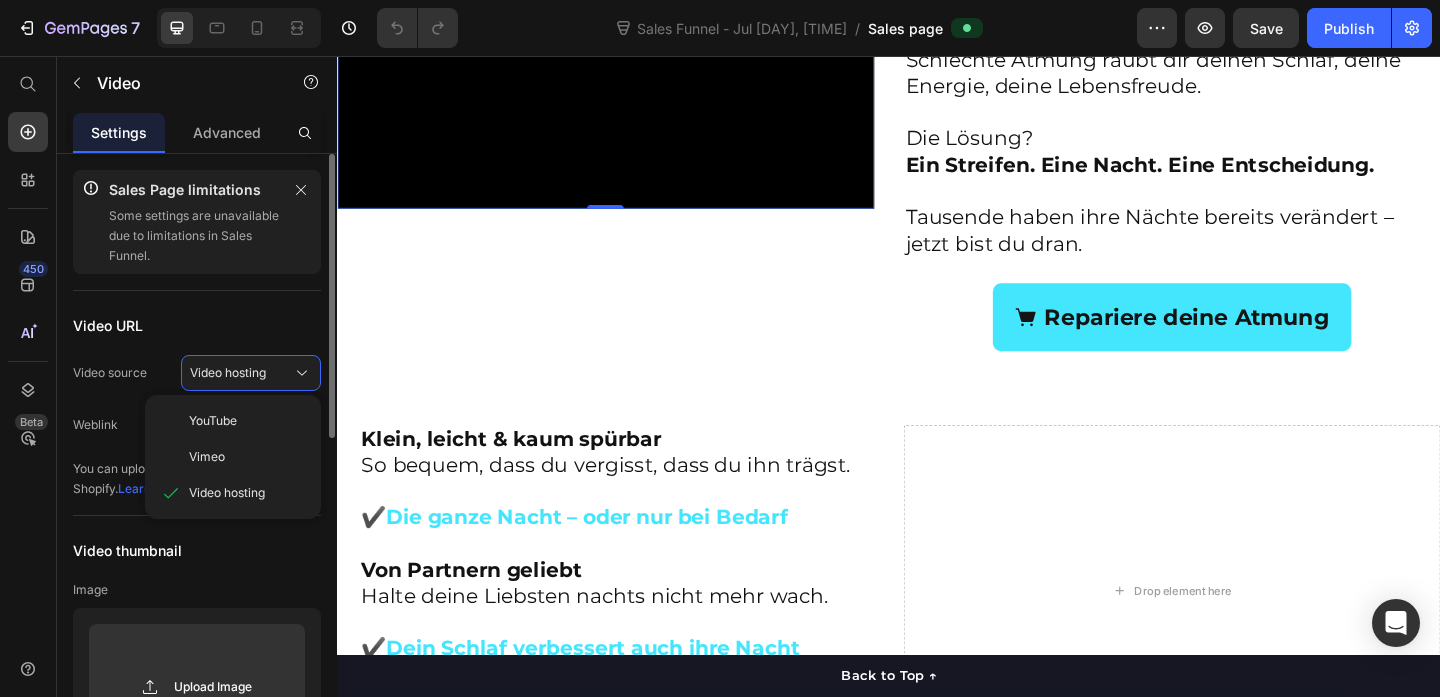 click on "Vimeo" at bounding box center [247, 457] 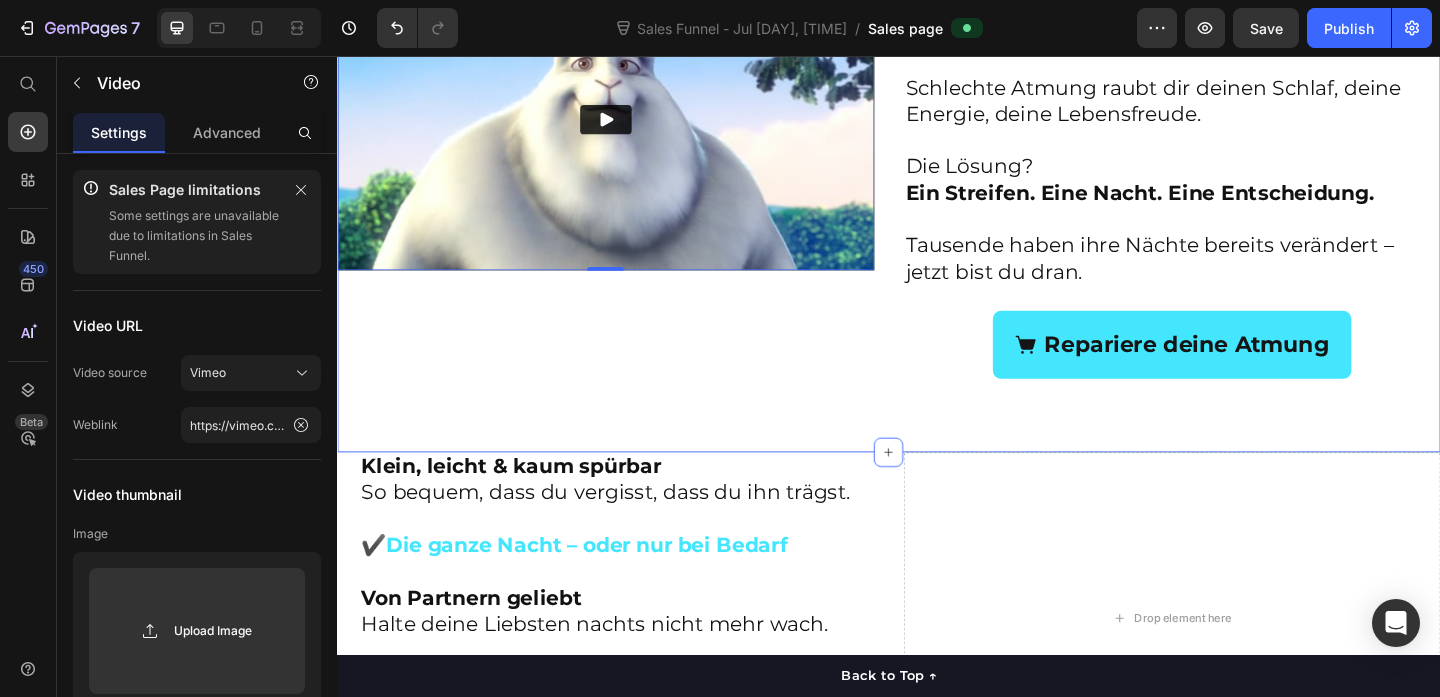 scroll, scrollTop: 1611, scrollLeft: 0, axis: vertical 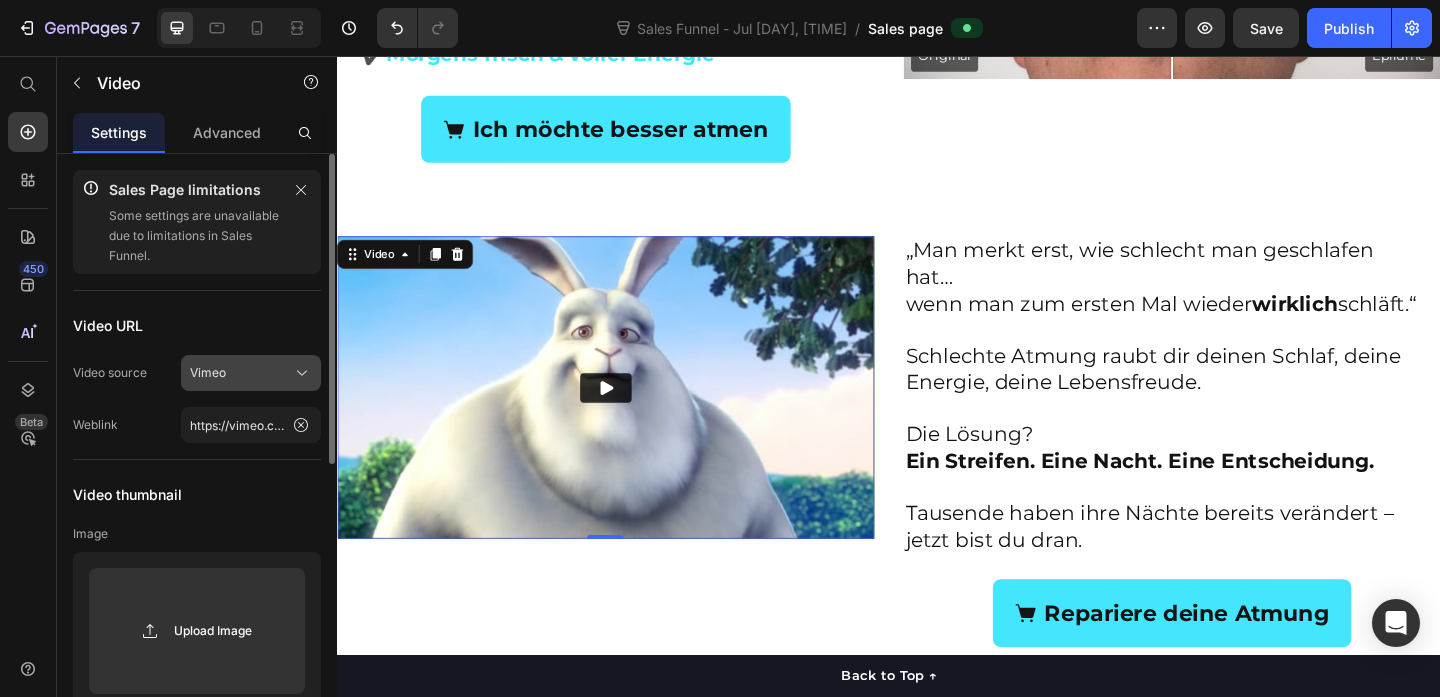 click on "Vimeo" at bounding box center [251, 373] 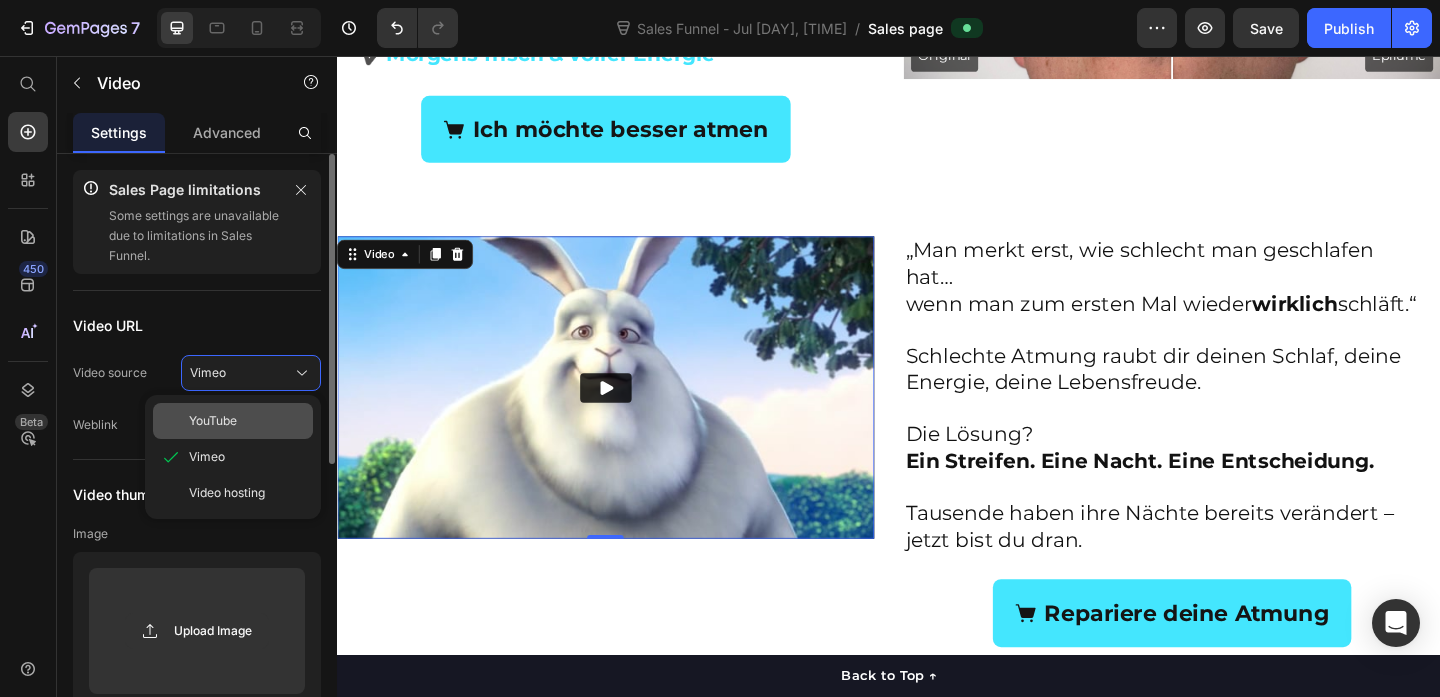 click on "YouTube" at bounding box center [247, 421] 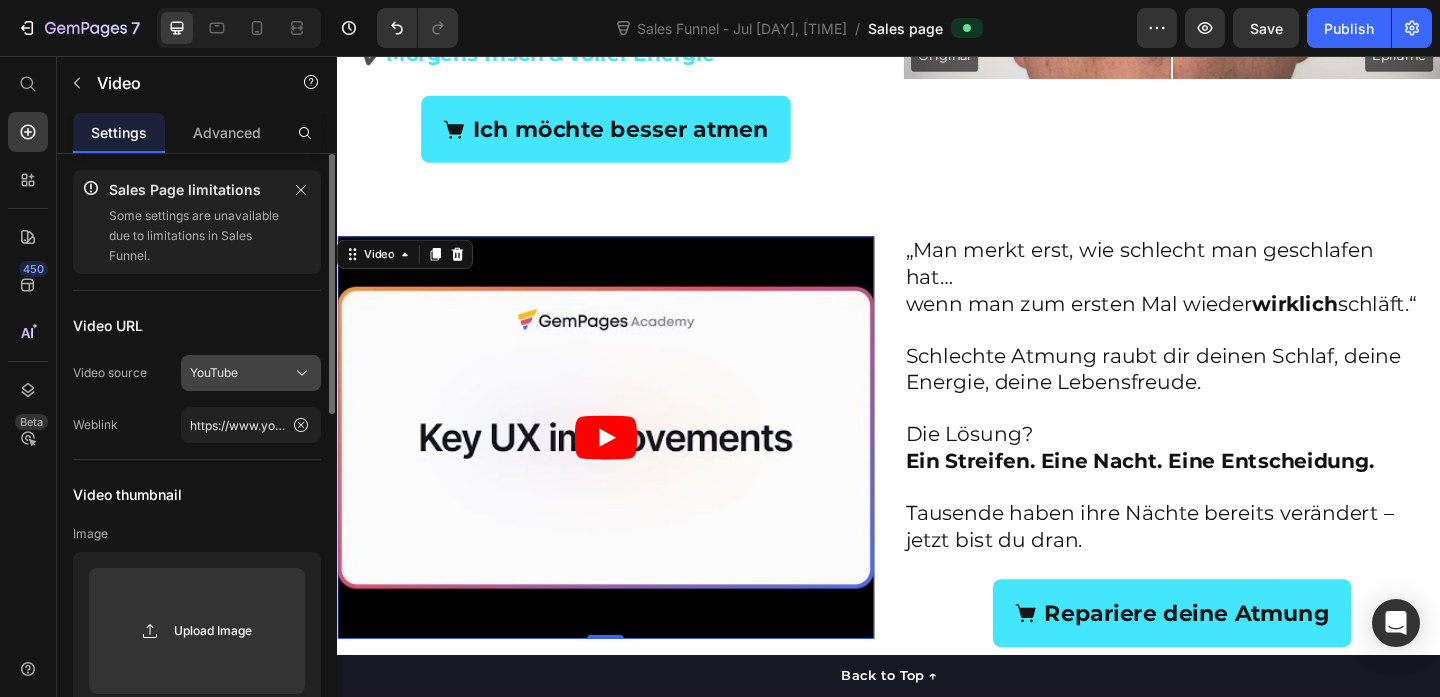 click on "YouTube" 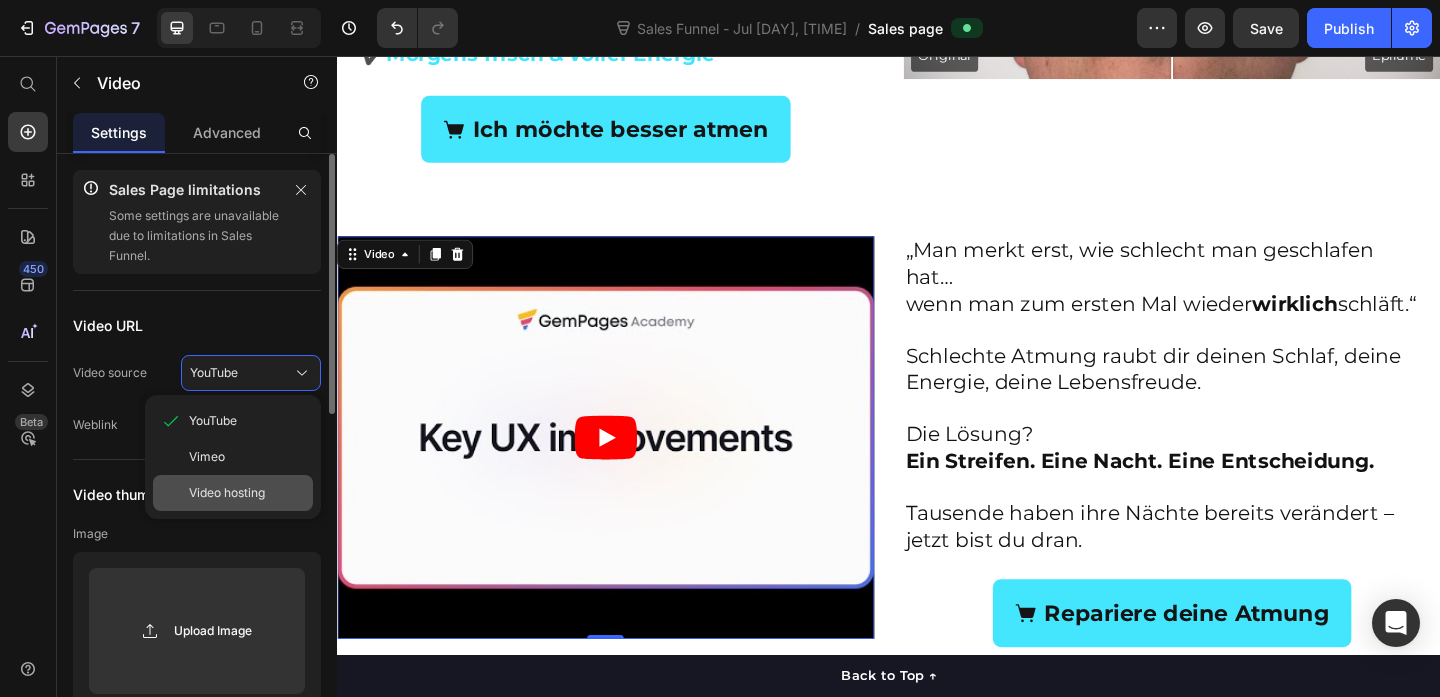 click on "Video hosting" at bounding box center [227, 493] 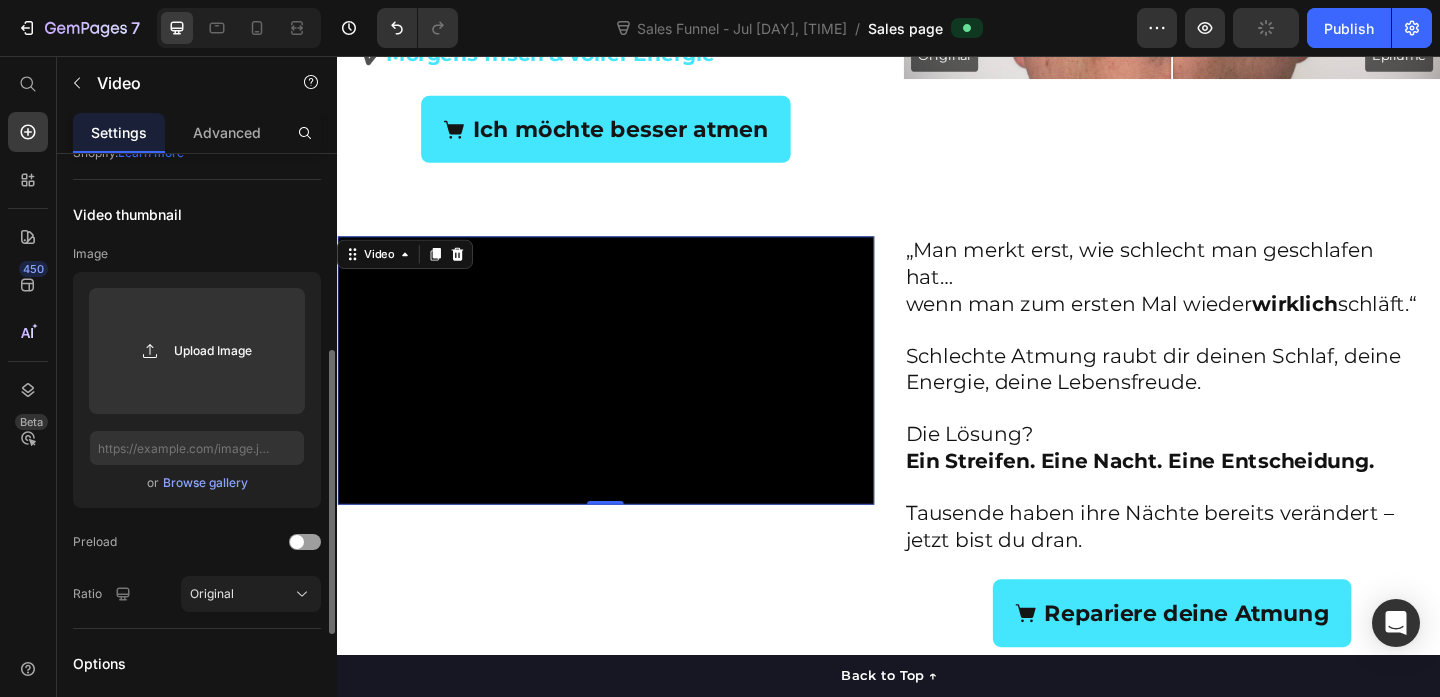 scroll, scrollTop: 482, scrollLeft: 0, axis: vertical 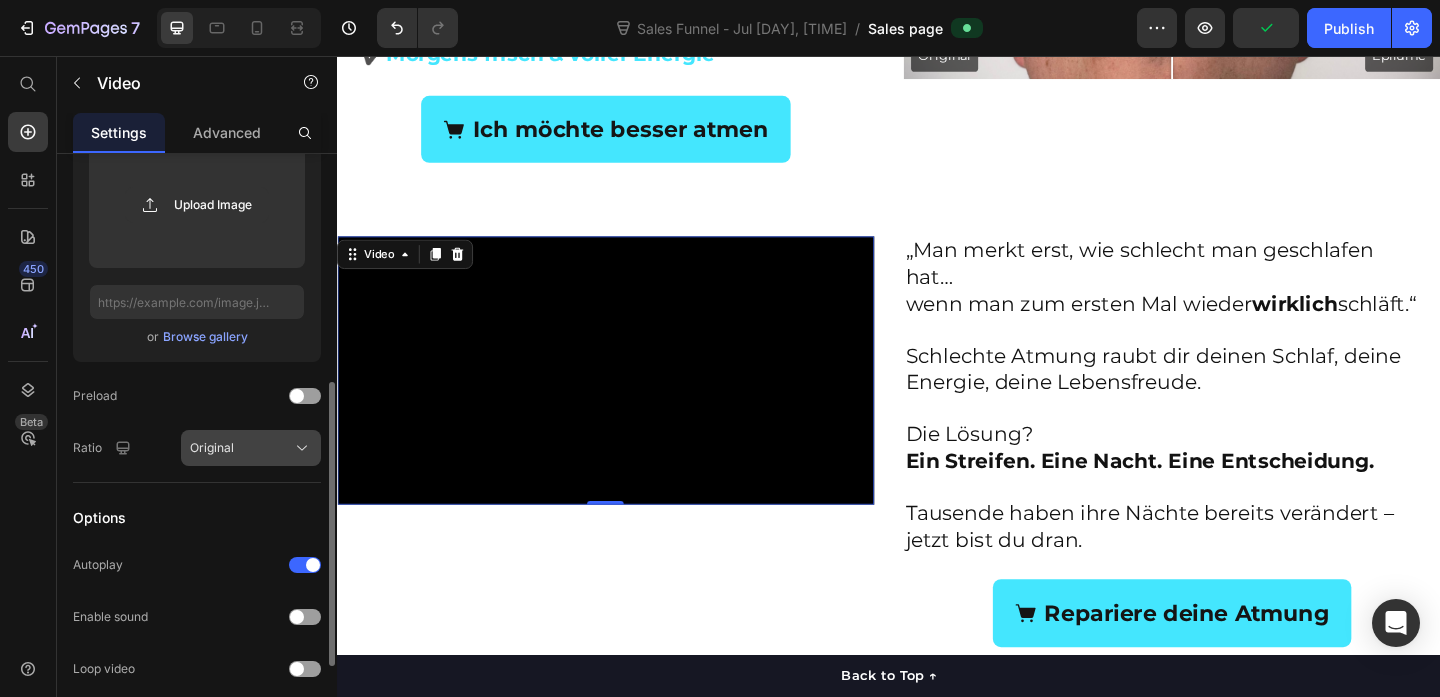 click on "Original" at bounding box center (251, 448) 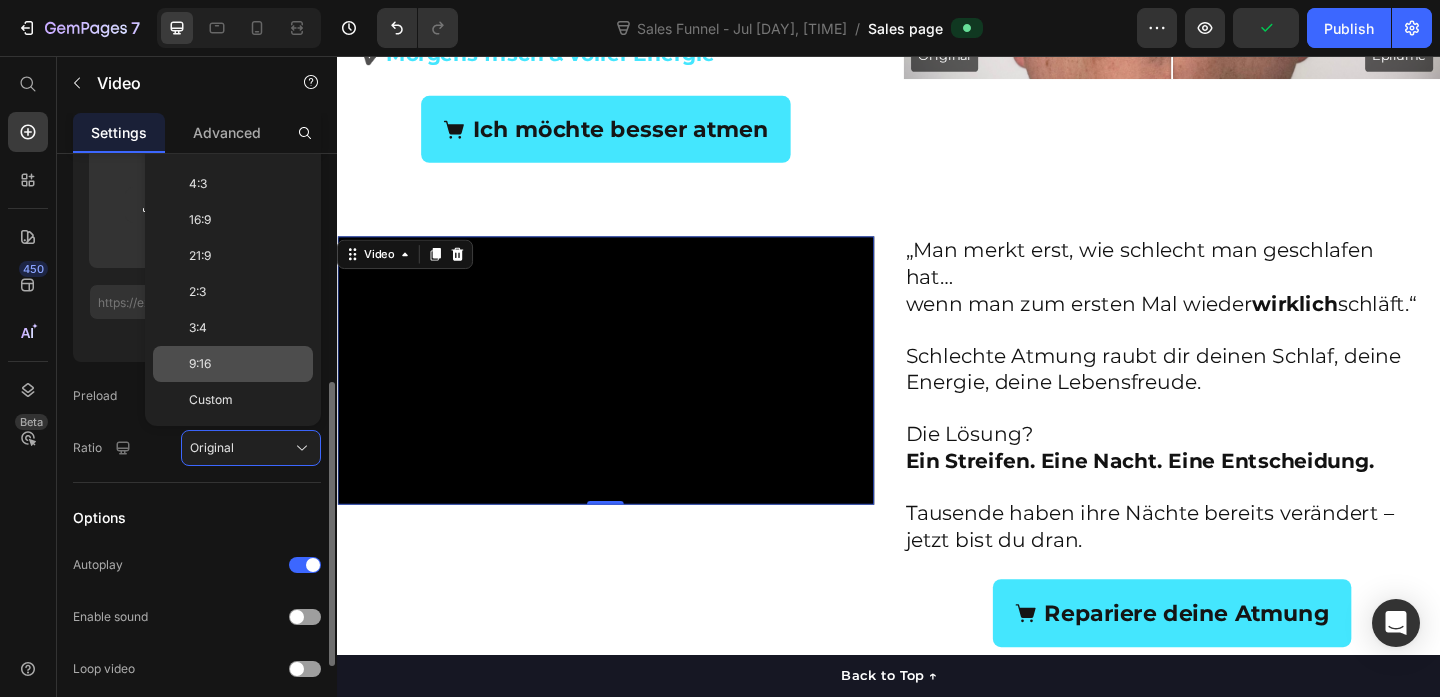click on "9:16" at bounding box center [247, 364] 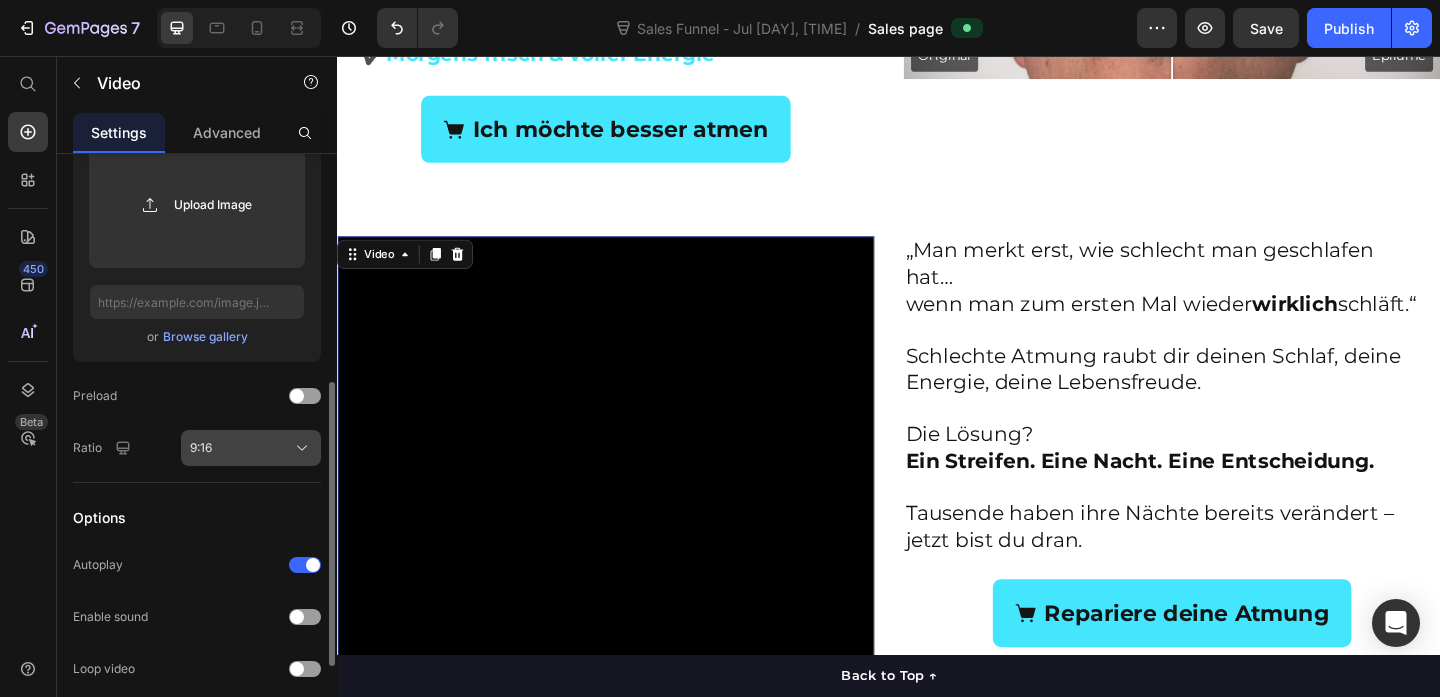 click on "9:16" at bounding box center [251, 448] 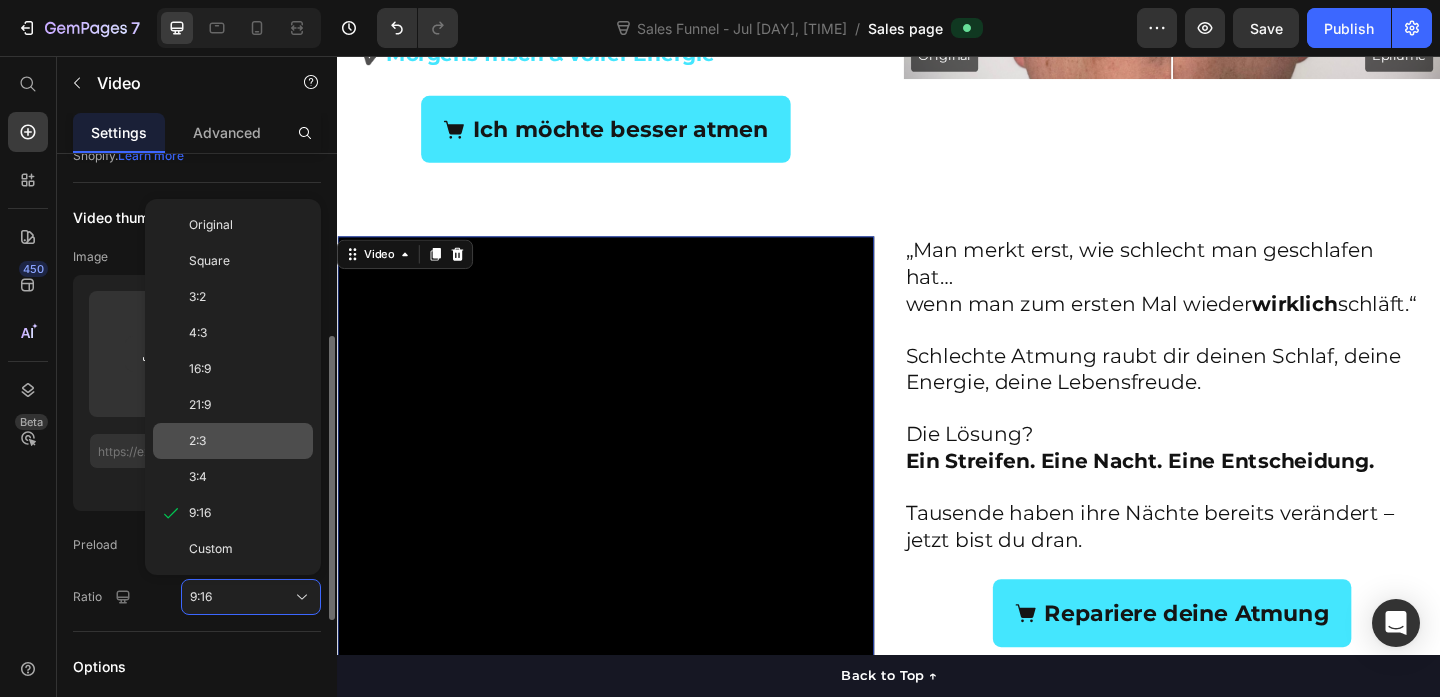 scroll, scrollTop: 331, scrollLeft: 0, axis: vertical 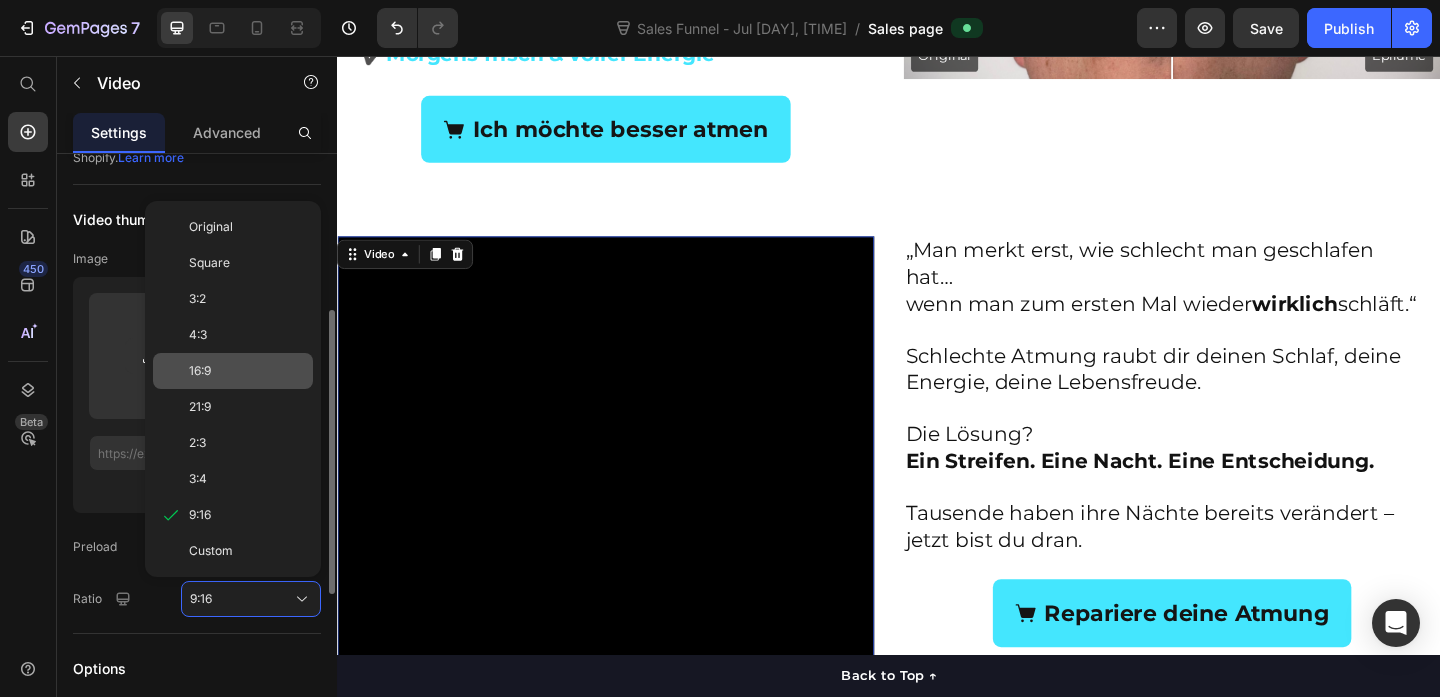 click on "16:9" 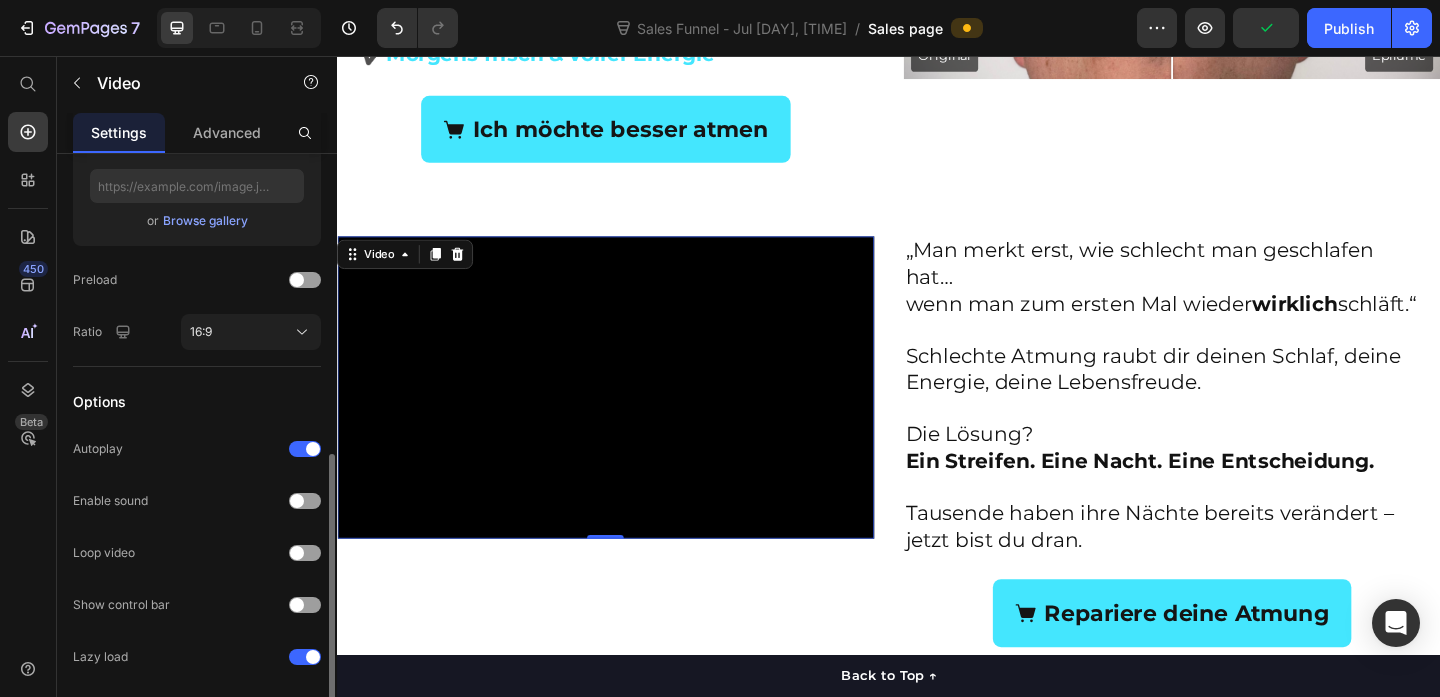 scroll, scrollTop: 667, scrollLeft: 0, axis: vertical 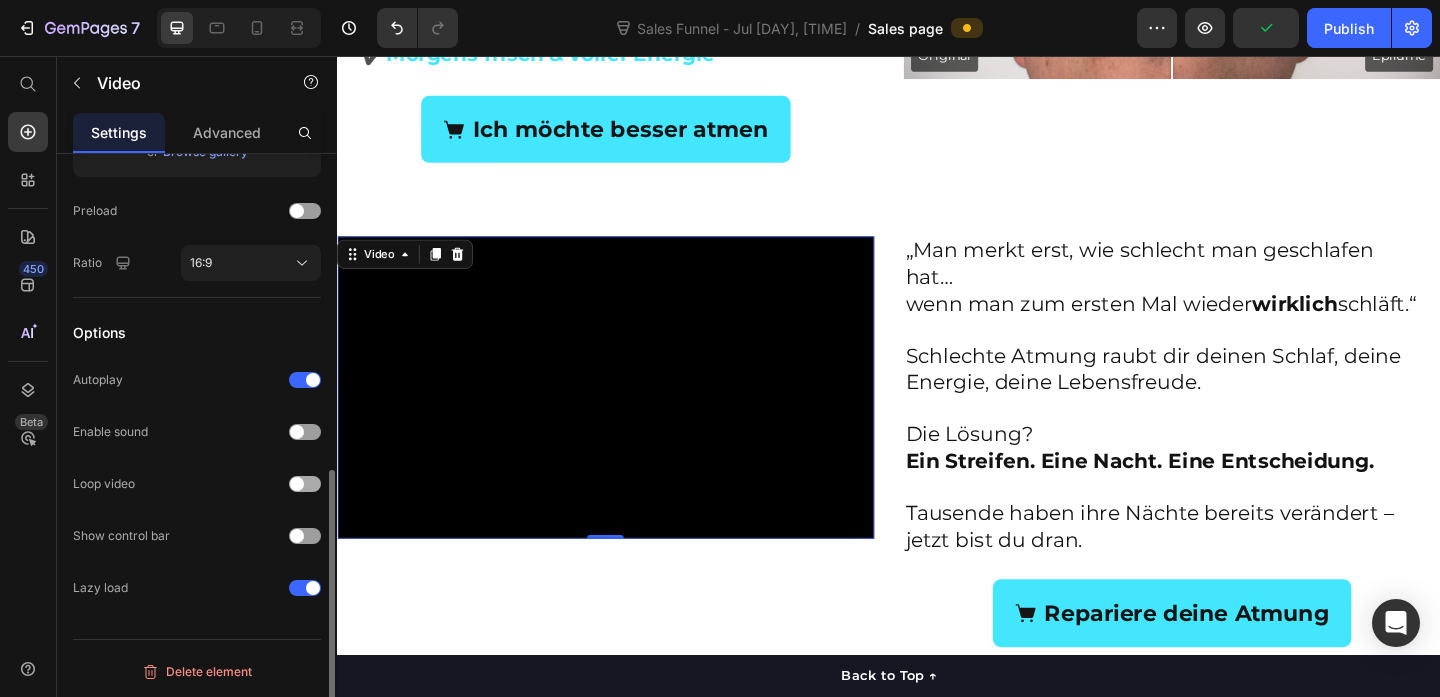 click at bounding box center [297, 484] 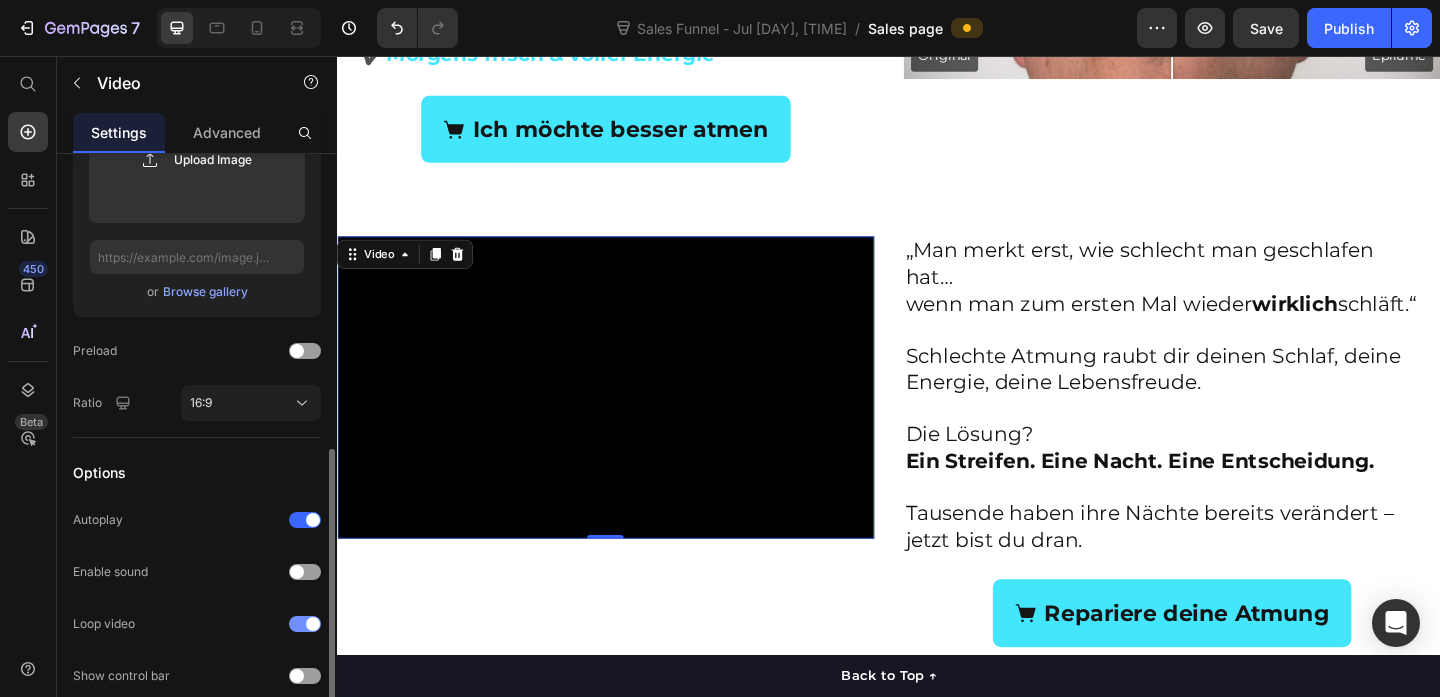 scroll, scrollTop: 515, scrollLeft: 0, axis: vertical 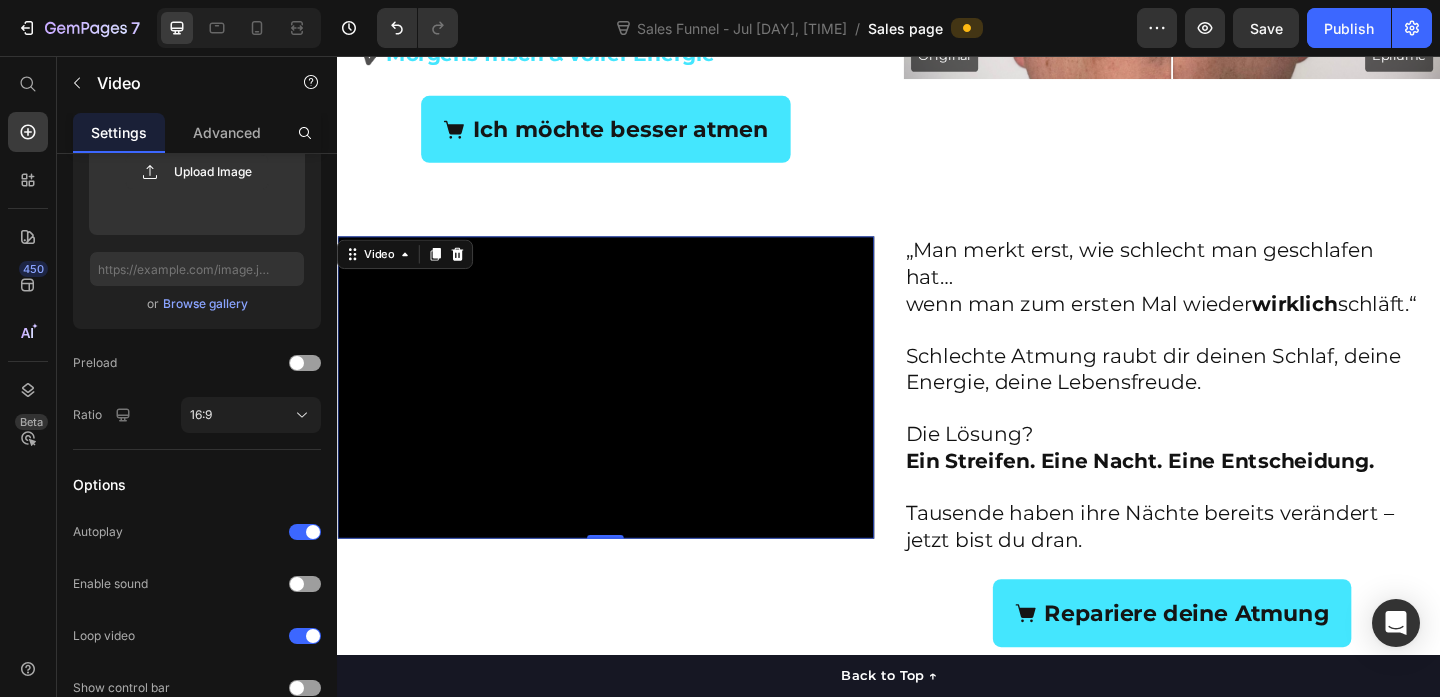 click at bounding box center [629, 416] 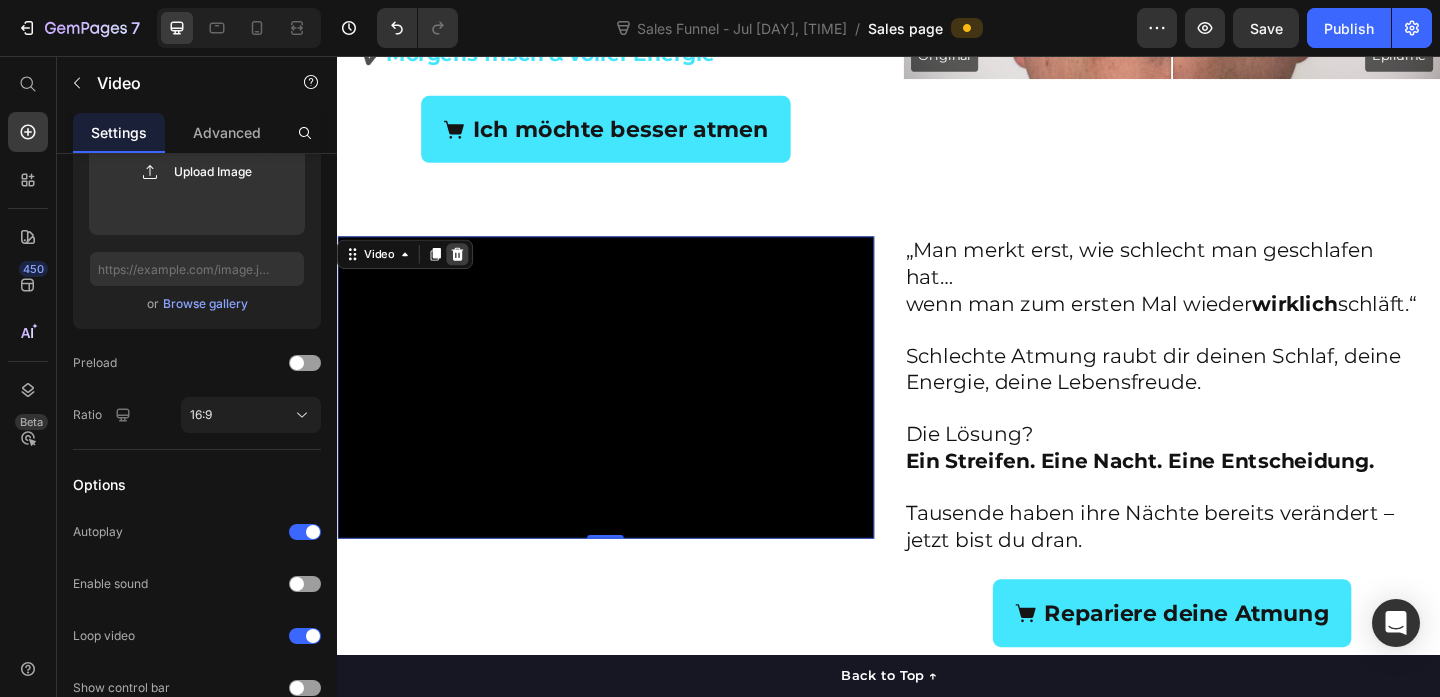 click 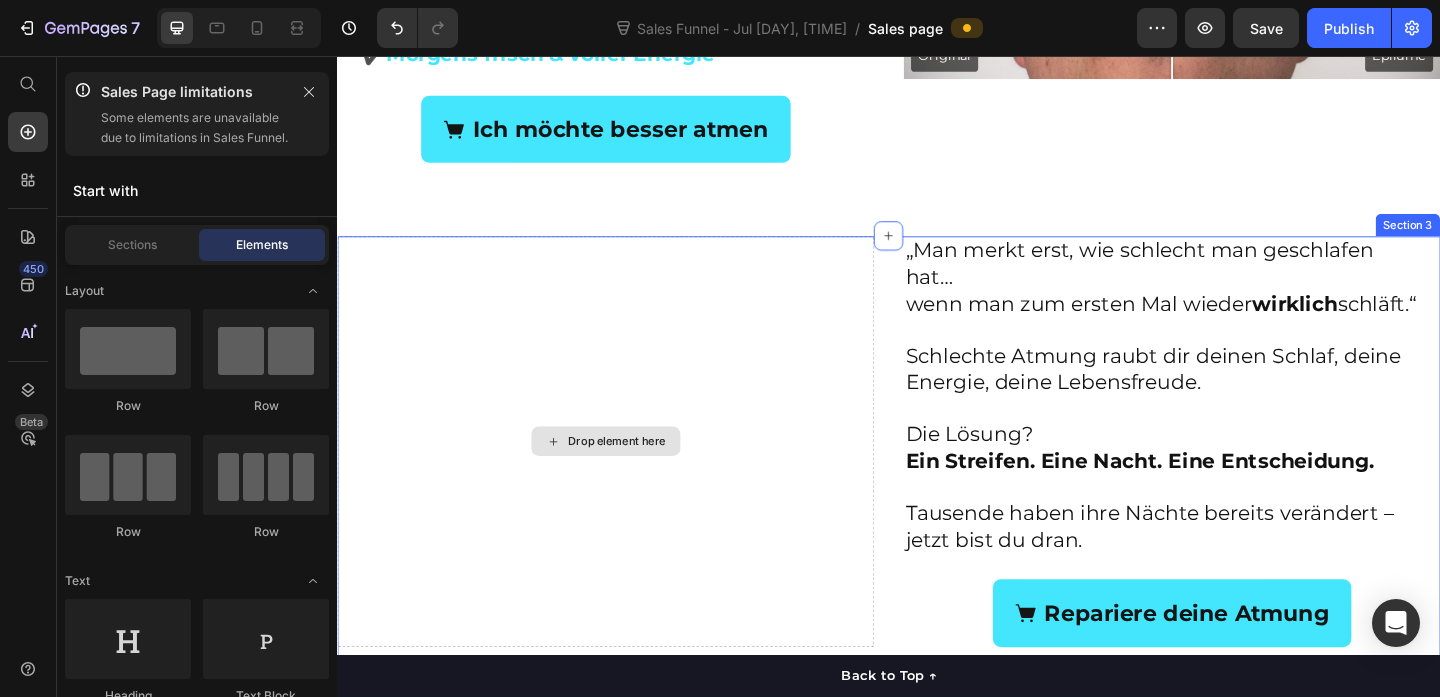 click on "Drop element here" at bounding box center (641, 475) 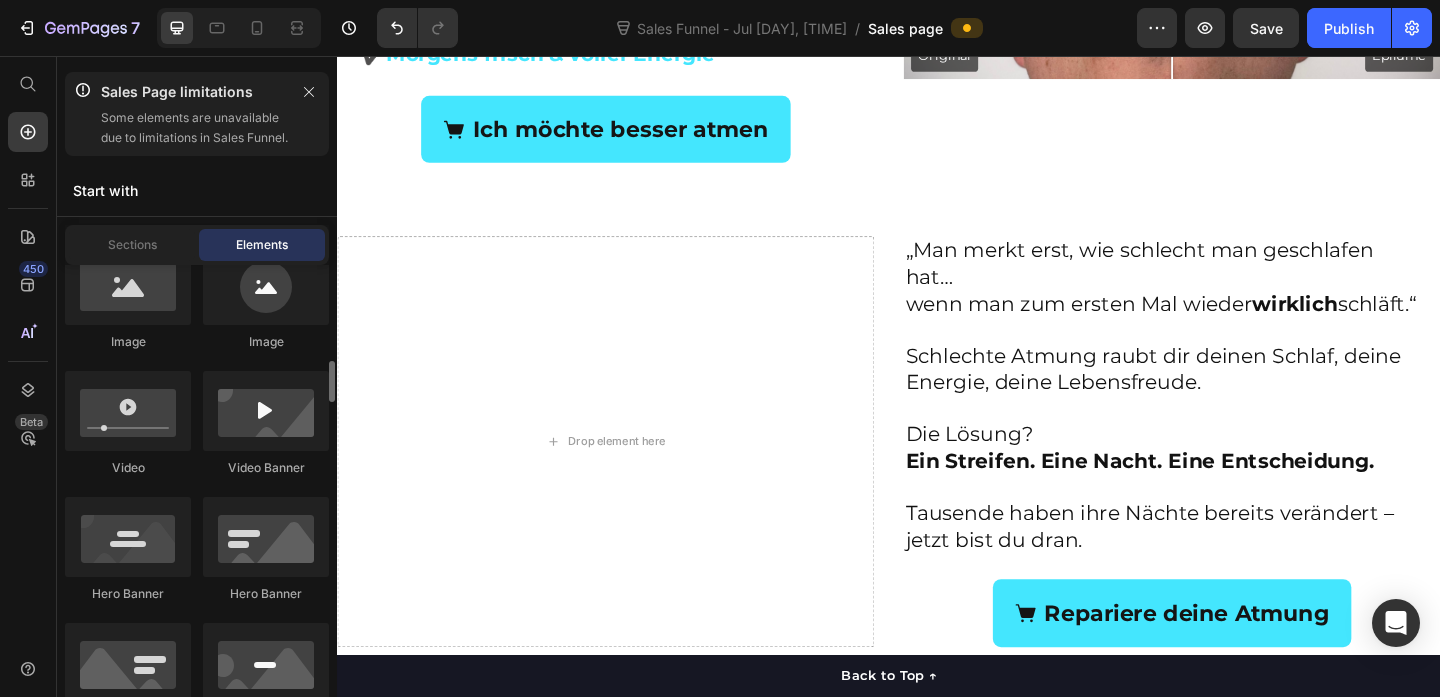 scroll, scrollTop: 840, scrollLeft: 0, axis: vertical 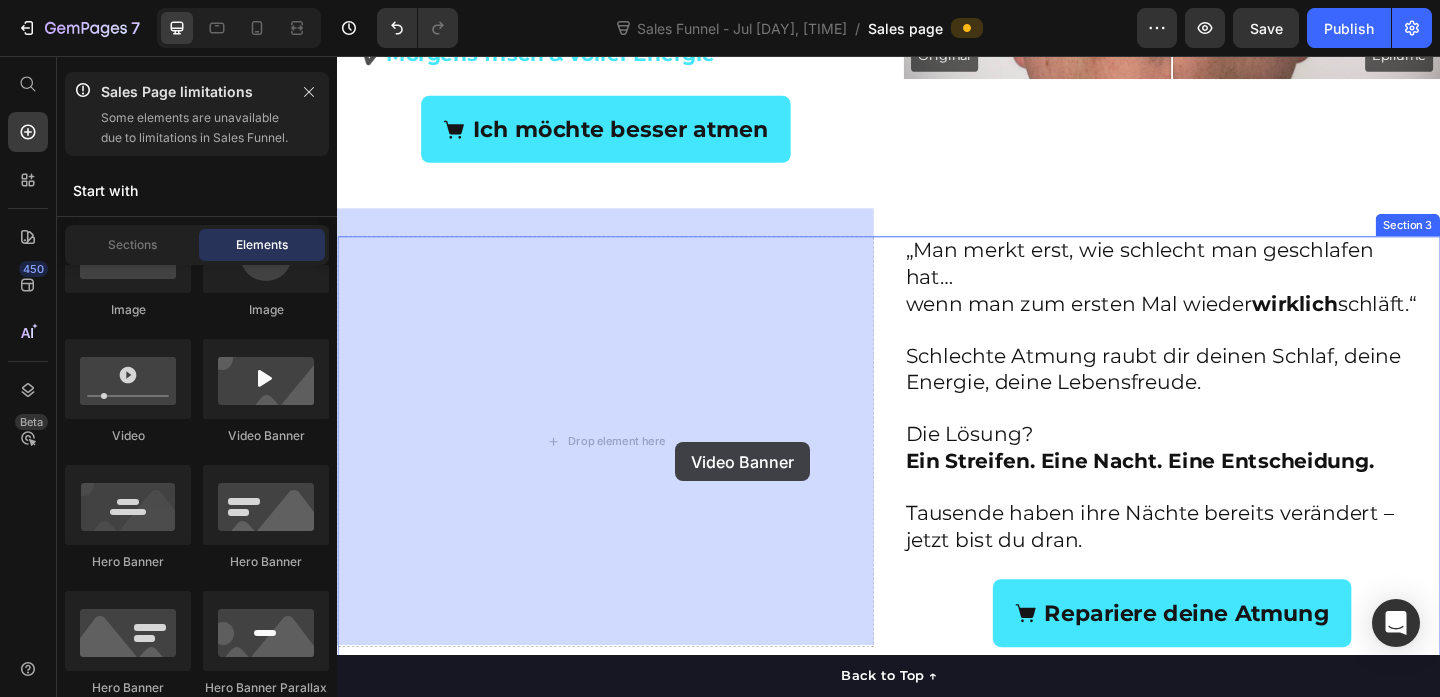 drag, startPoint x: 598, startPoint y: 445, endPoint x: 705, endPoint y: 476, distance: 111.40018 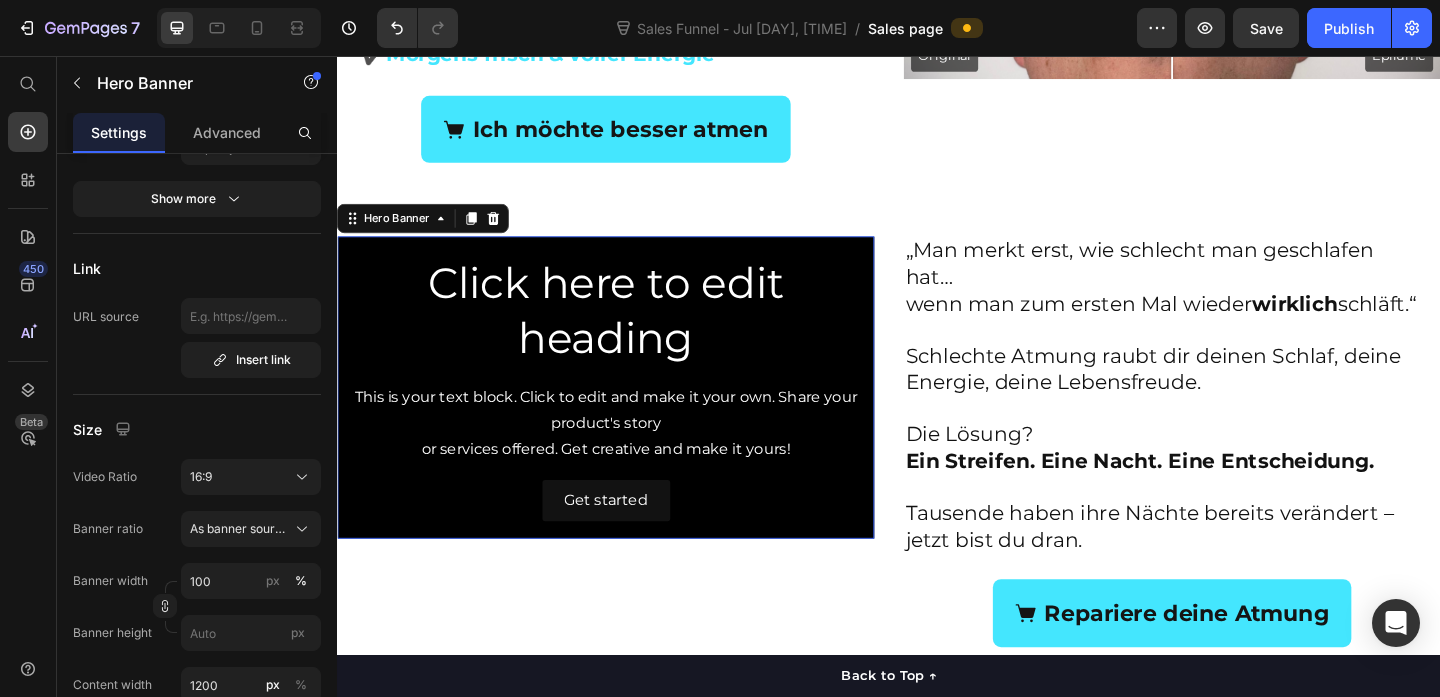 scroll, scrollTop: 0, scrollLeft: 0, axis: both 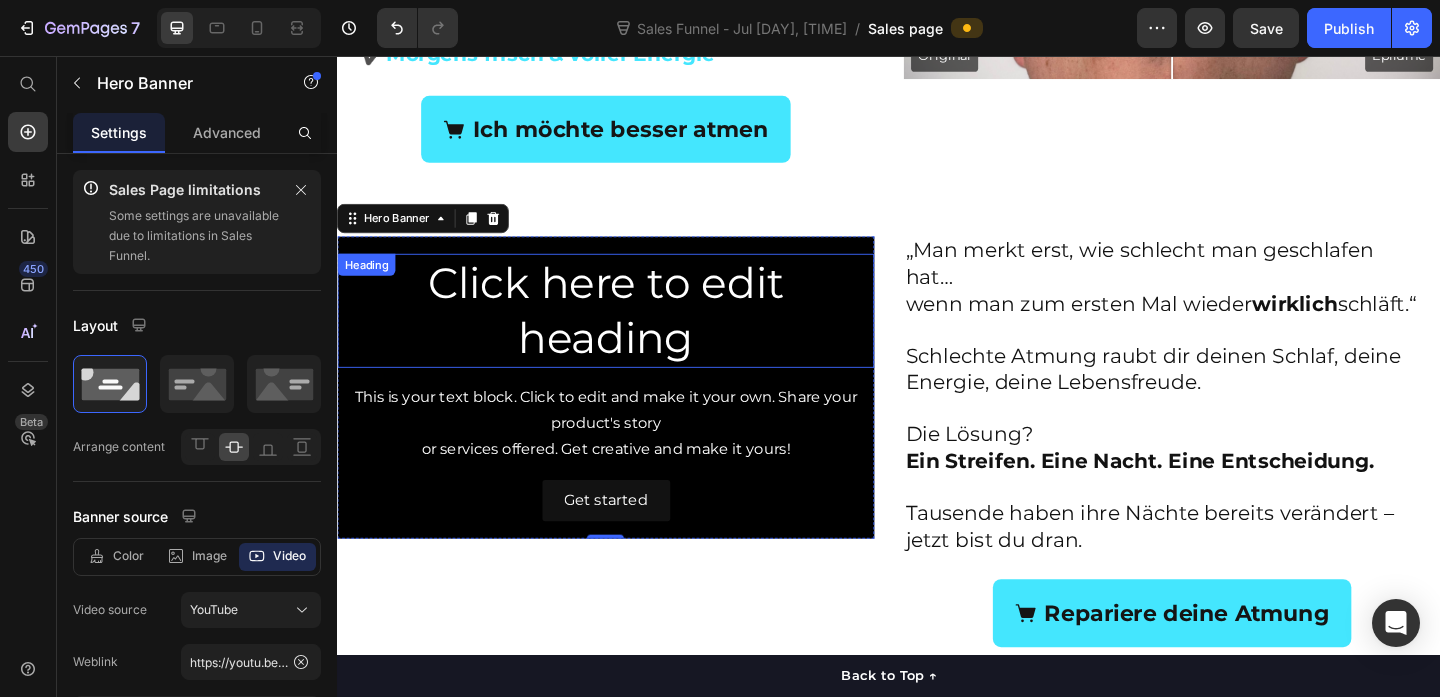 click on "Click here to edit heading" at bounding box center [629, 333] 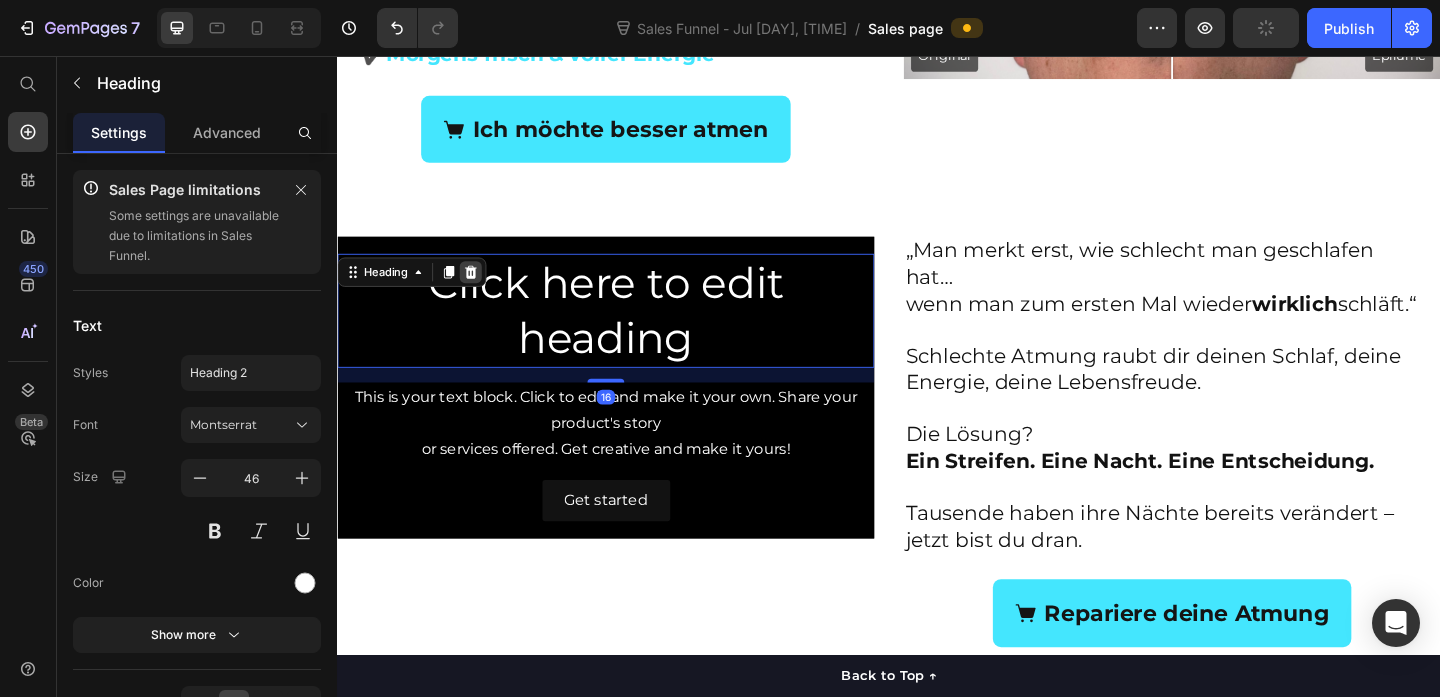 click 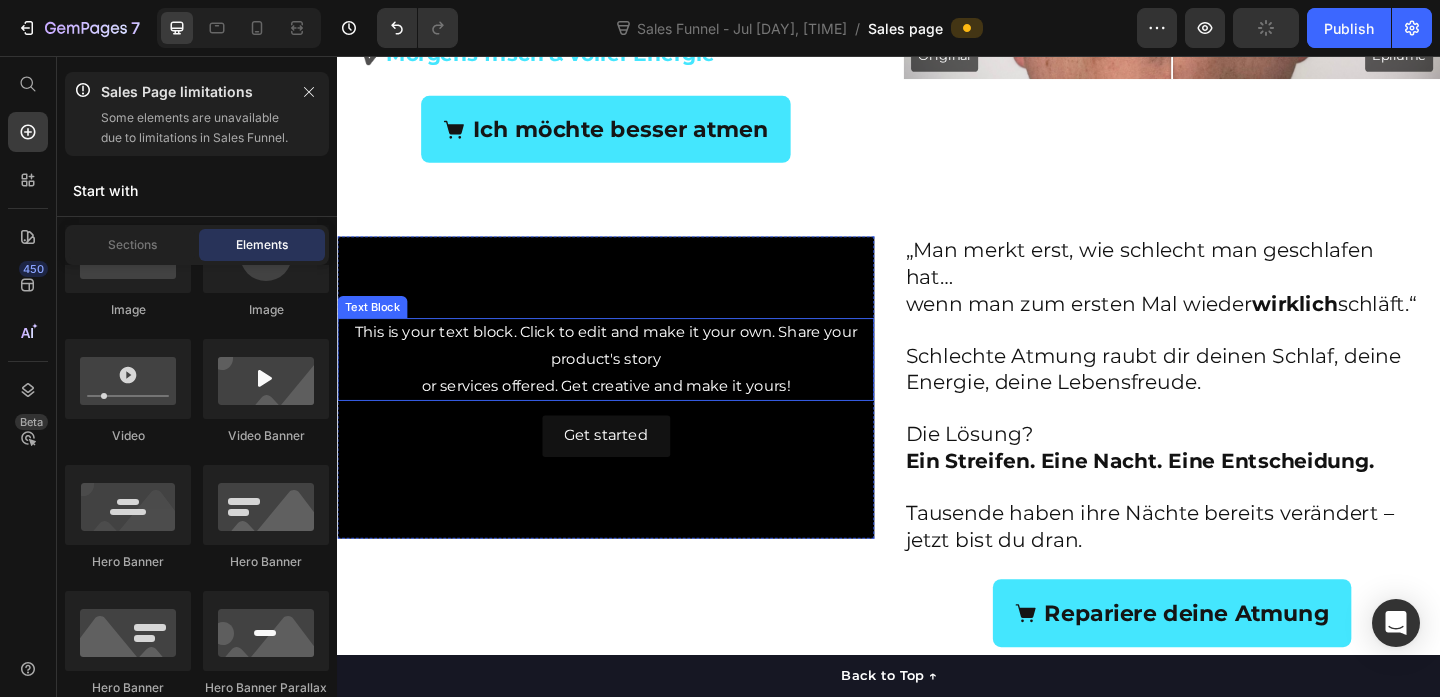 click on "This is your text block. Click to edit and make it your own. Share your product's story                   or services offered. Get creative and make it yours!" at bounding box center [629, 386] 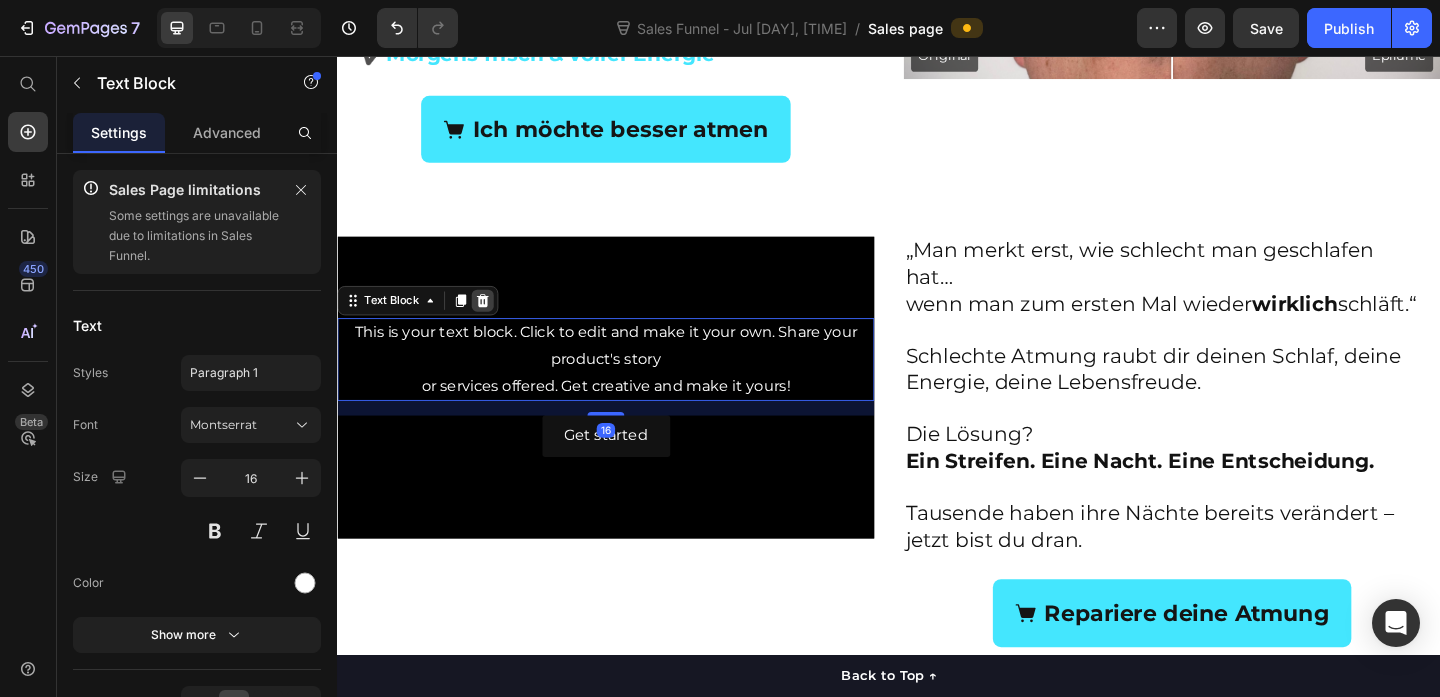 click 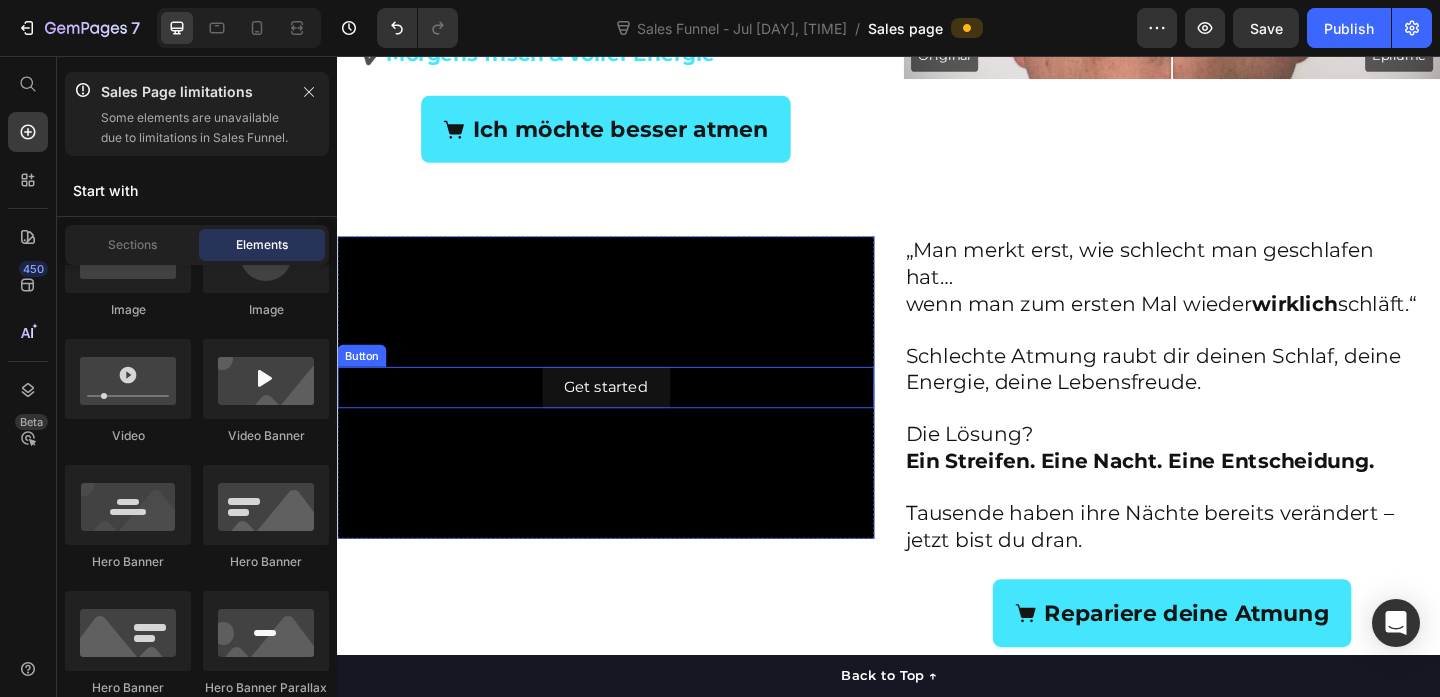 click on "Get started Button" at bounding box center (629, 416) 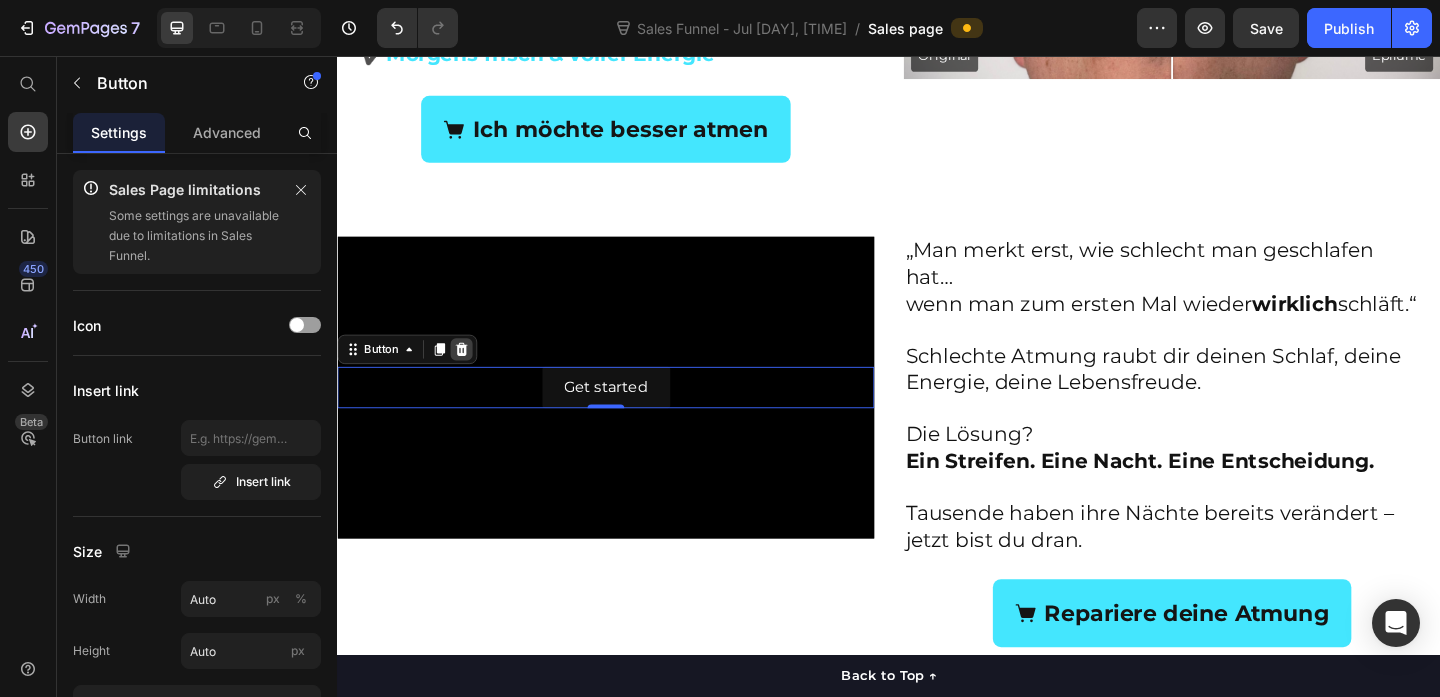 click 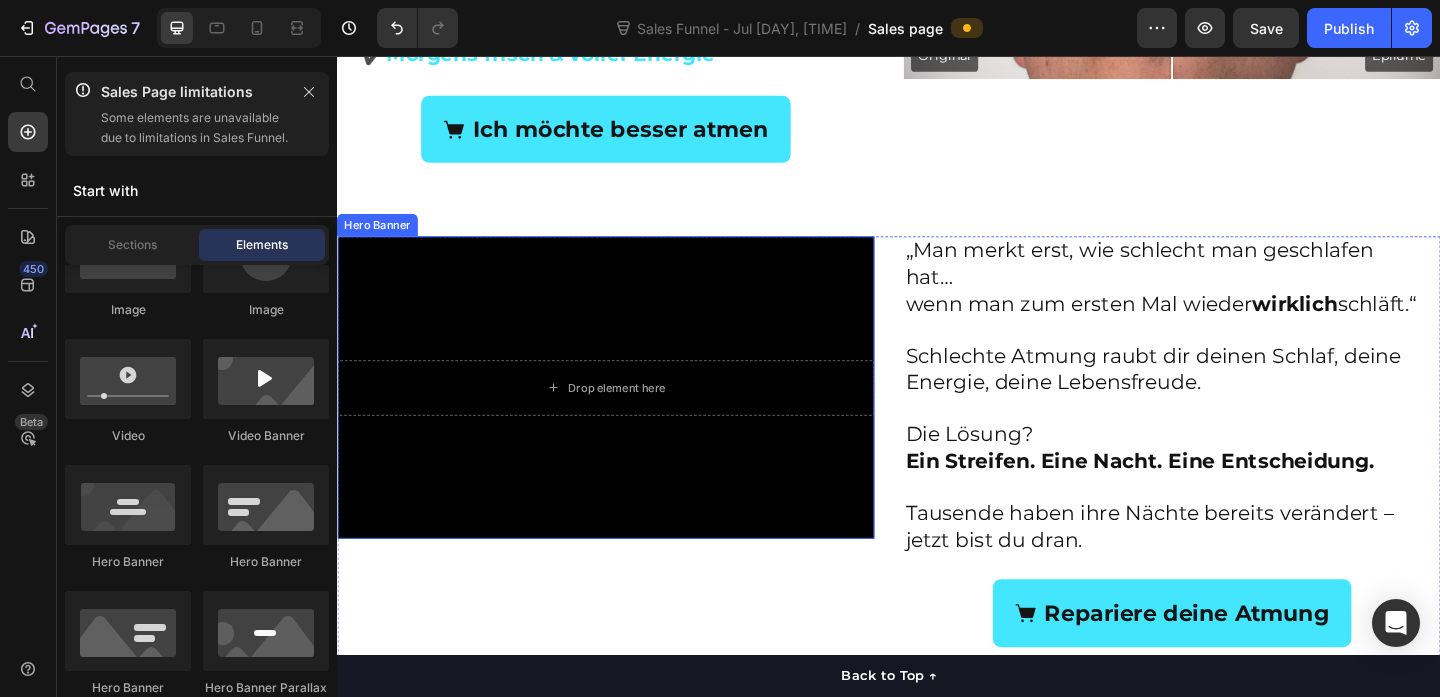 click at bounding box center [629, 416] 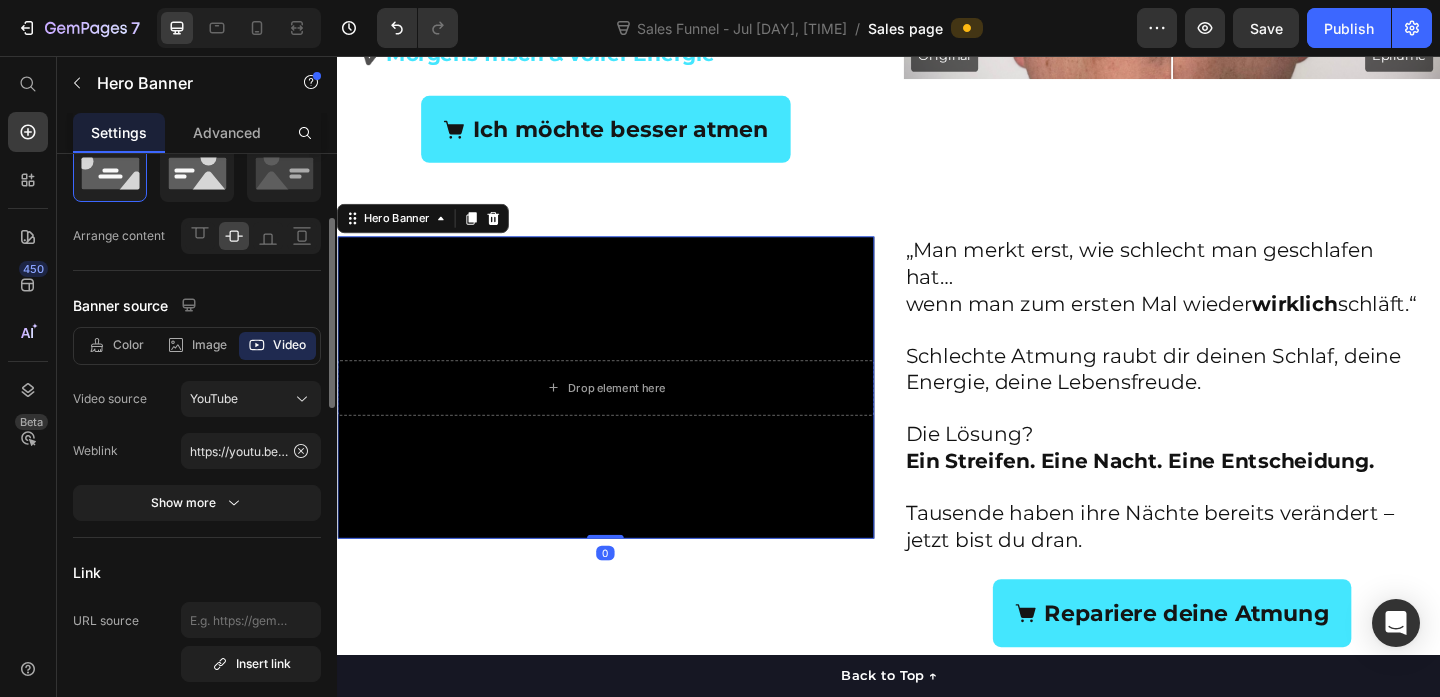 scroll, scrollTop: 212, scrollLeft: 0, axis: vertical 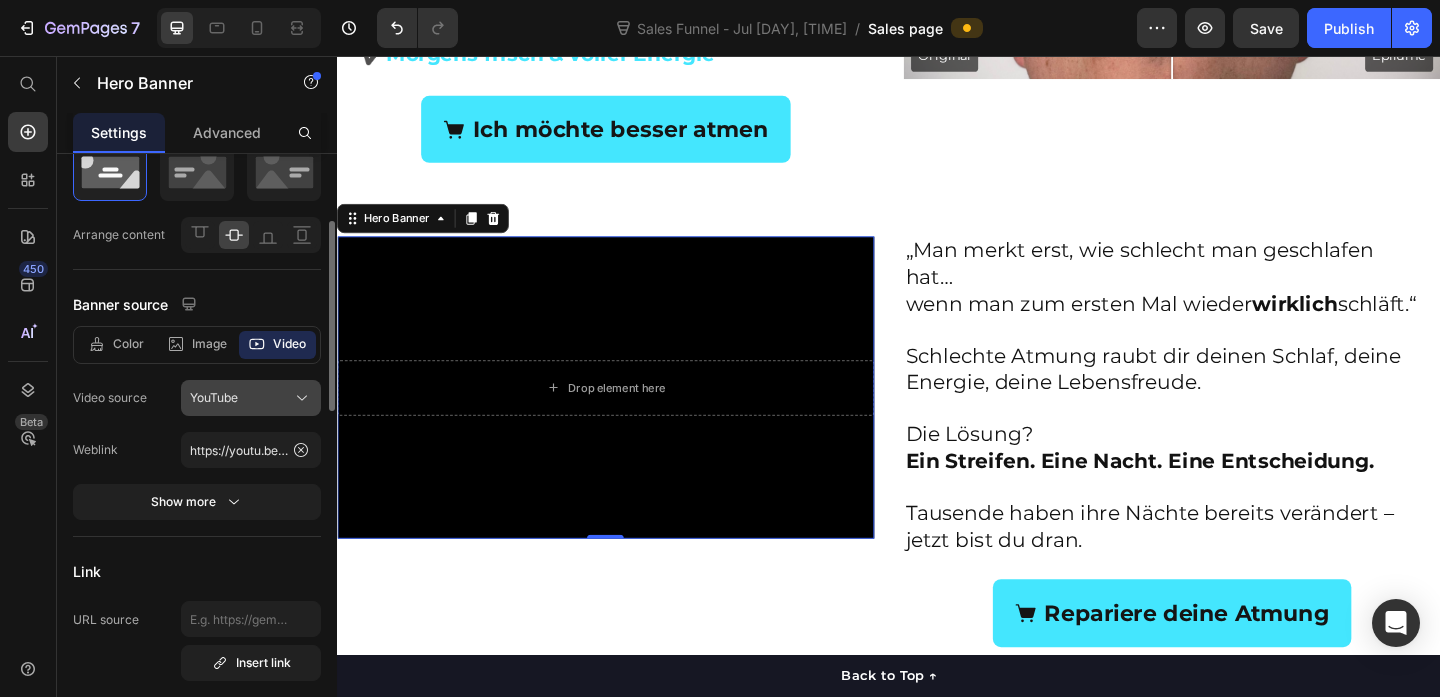 click 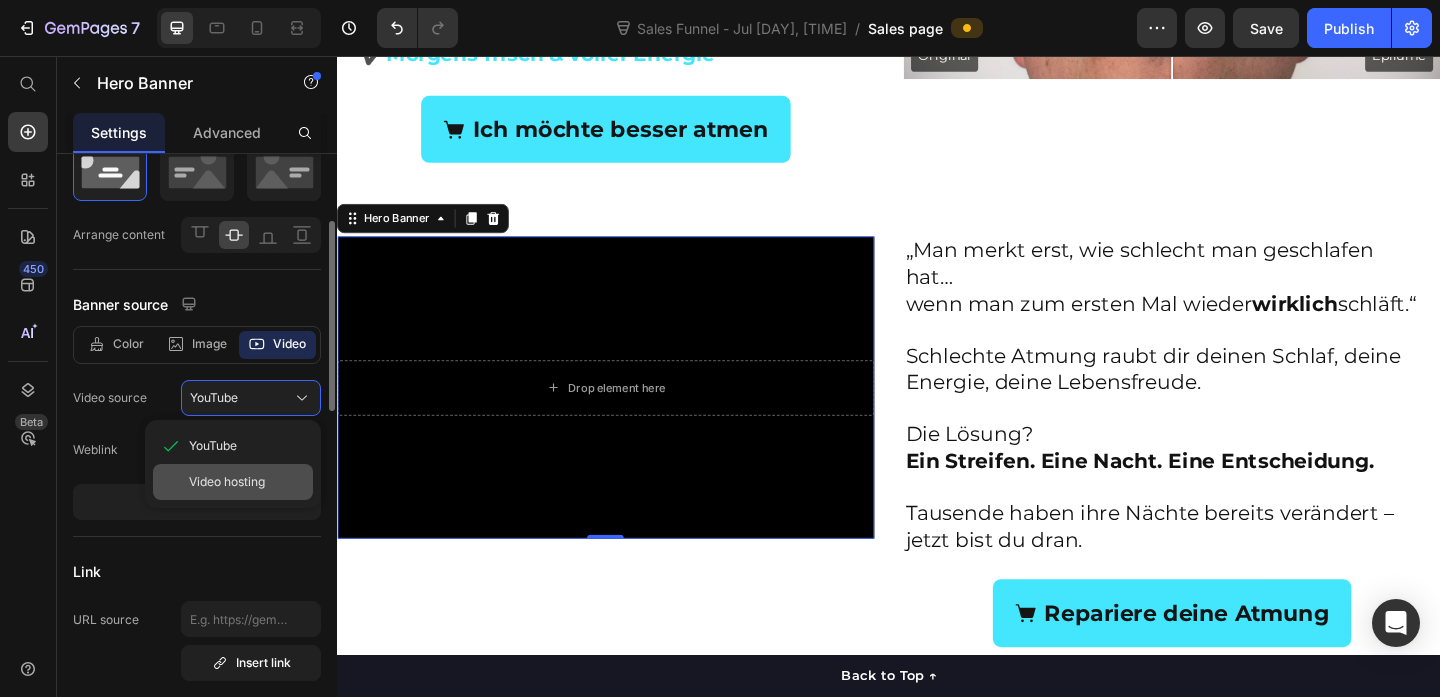click on "Video hosting" at bounding box center [227, 482] 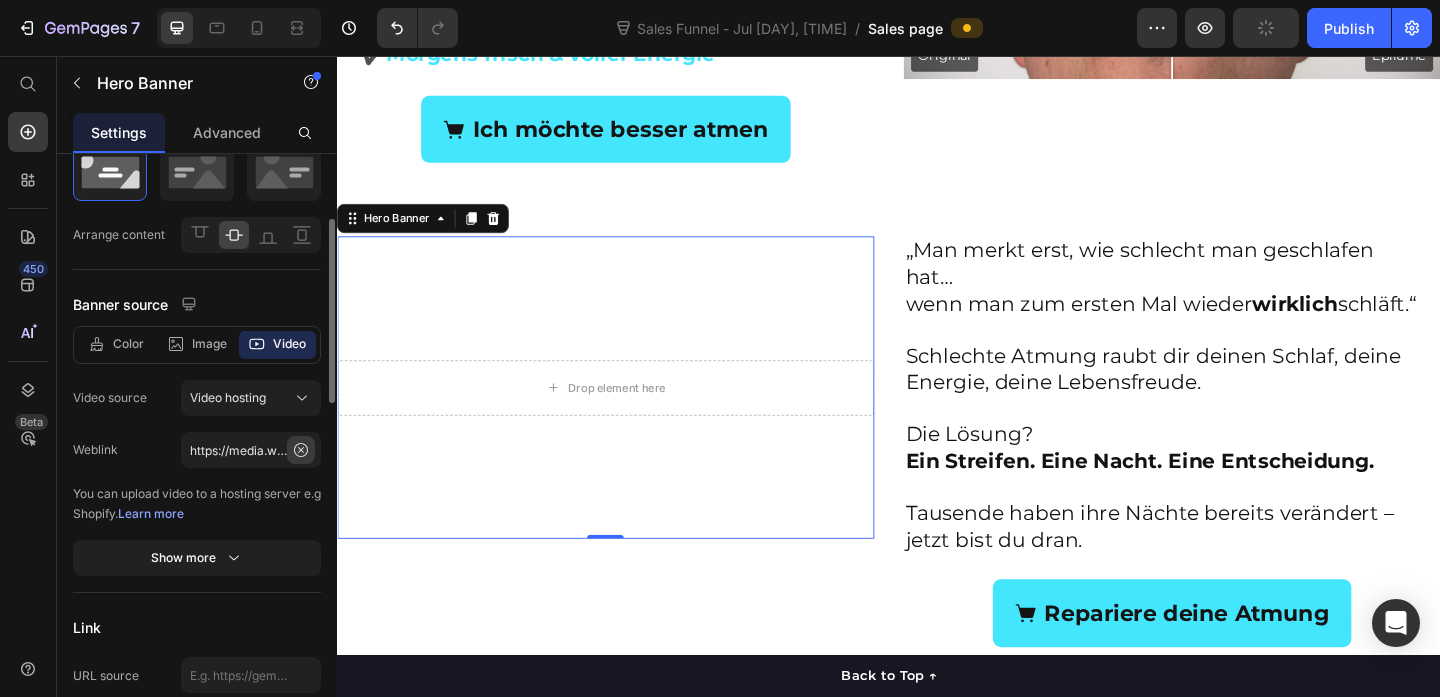 click 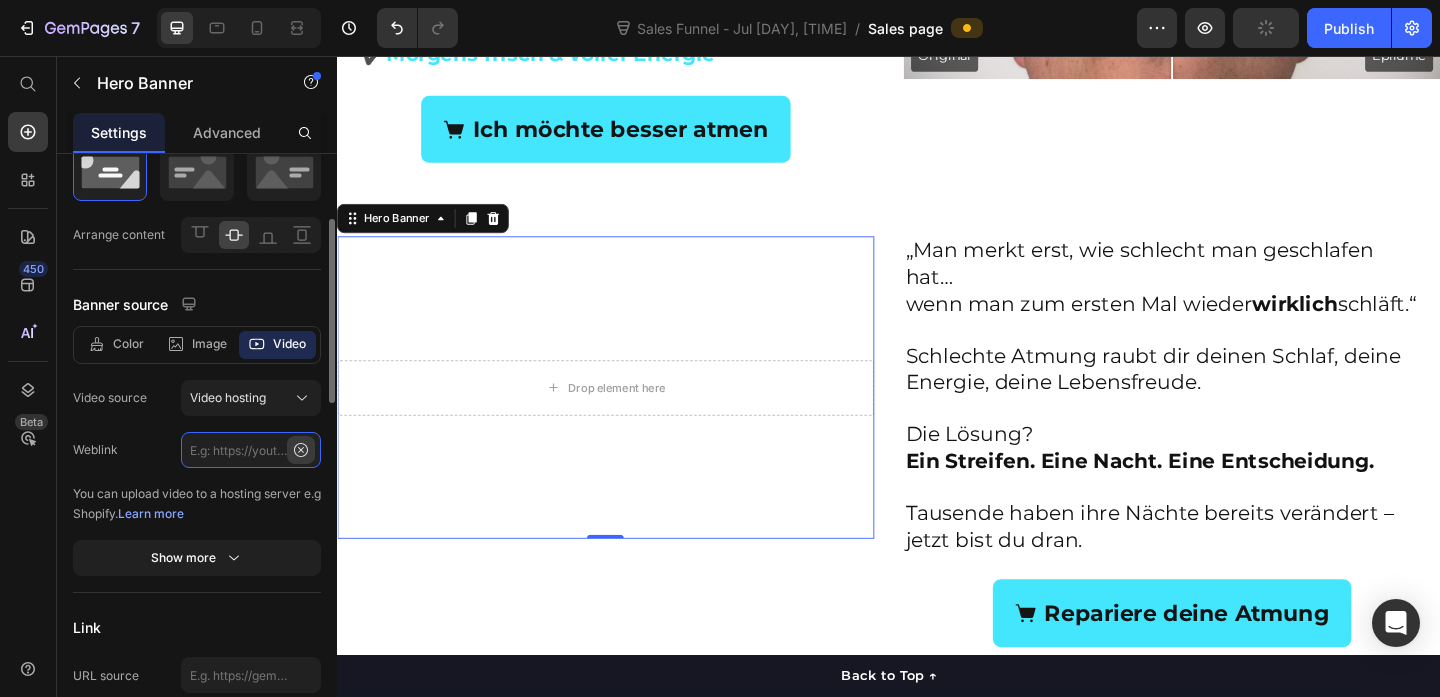 scroll, scrollTop: 0, scrollLeft: 0, axis: both 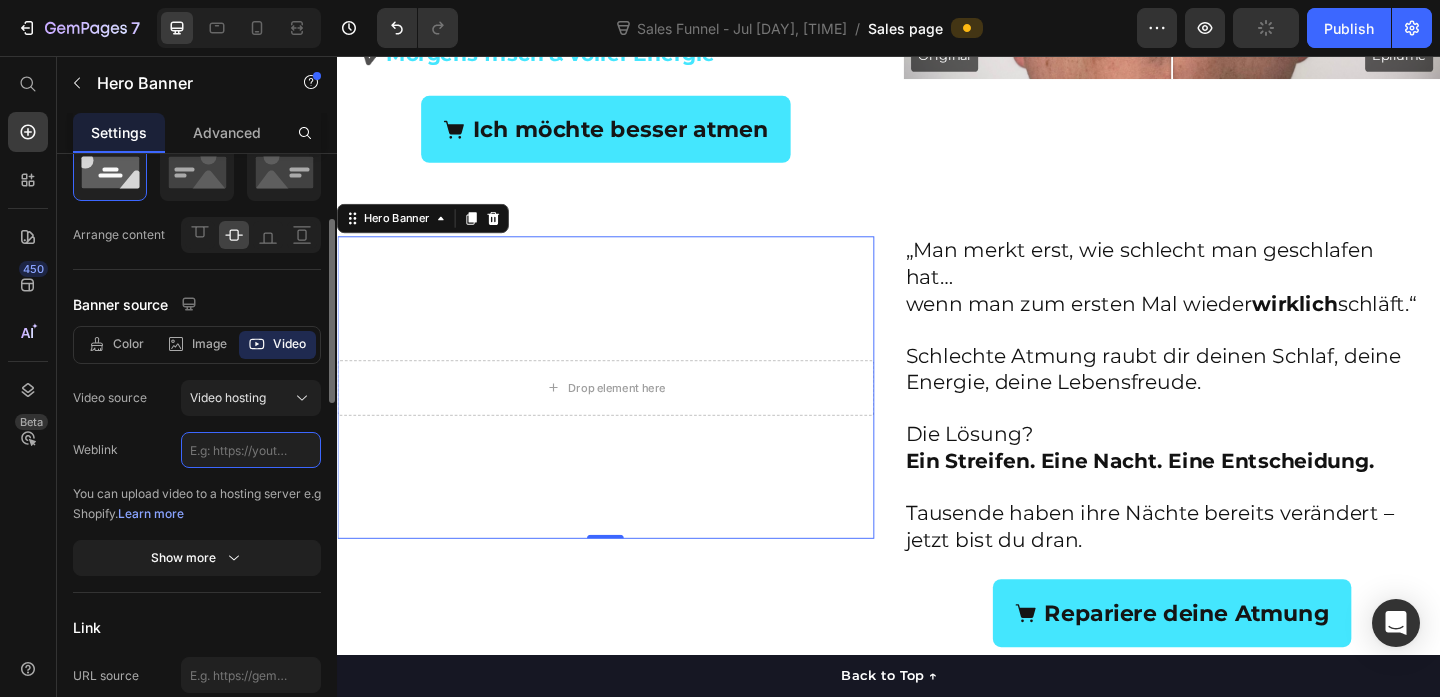 click 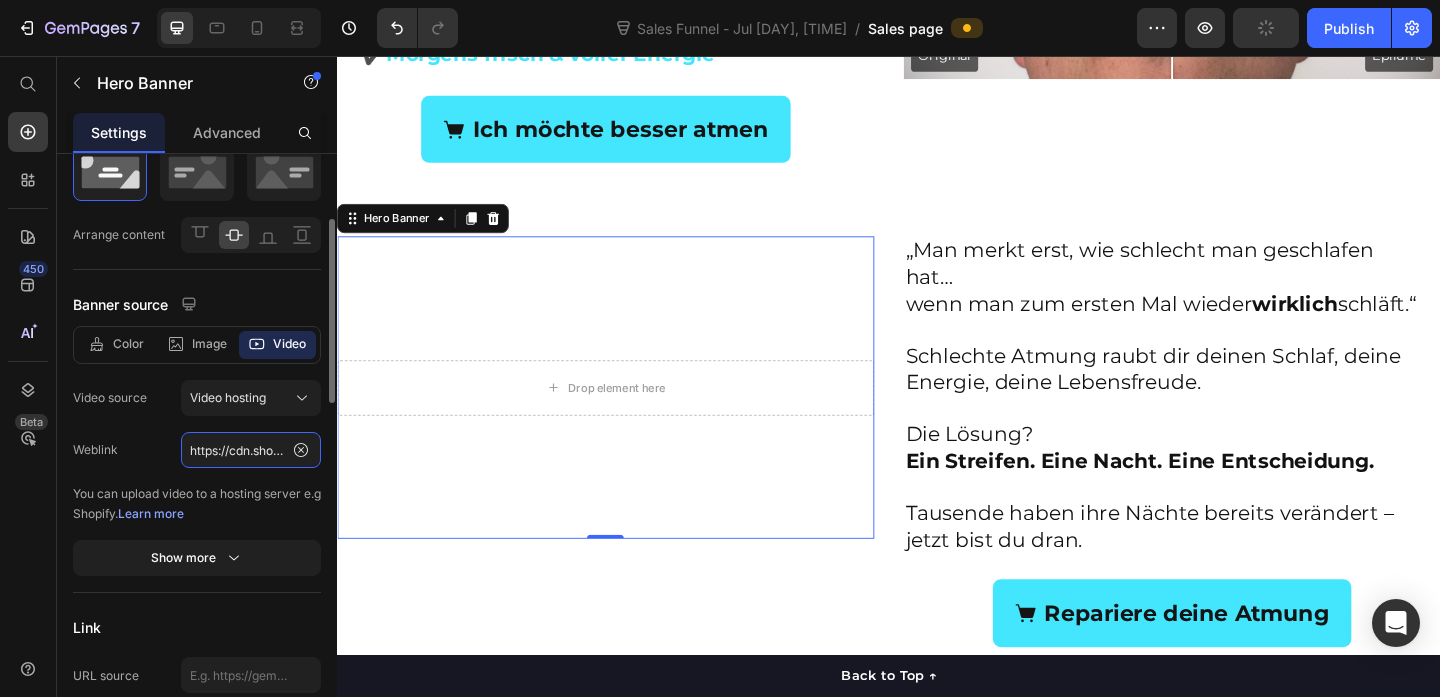 scroll, scrollTop: 0, scrollLeft: 362, axis: horizontal 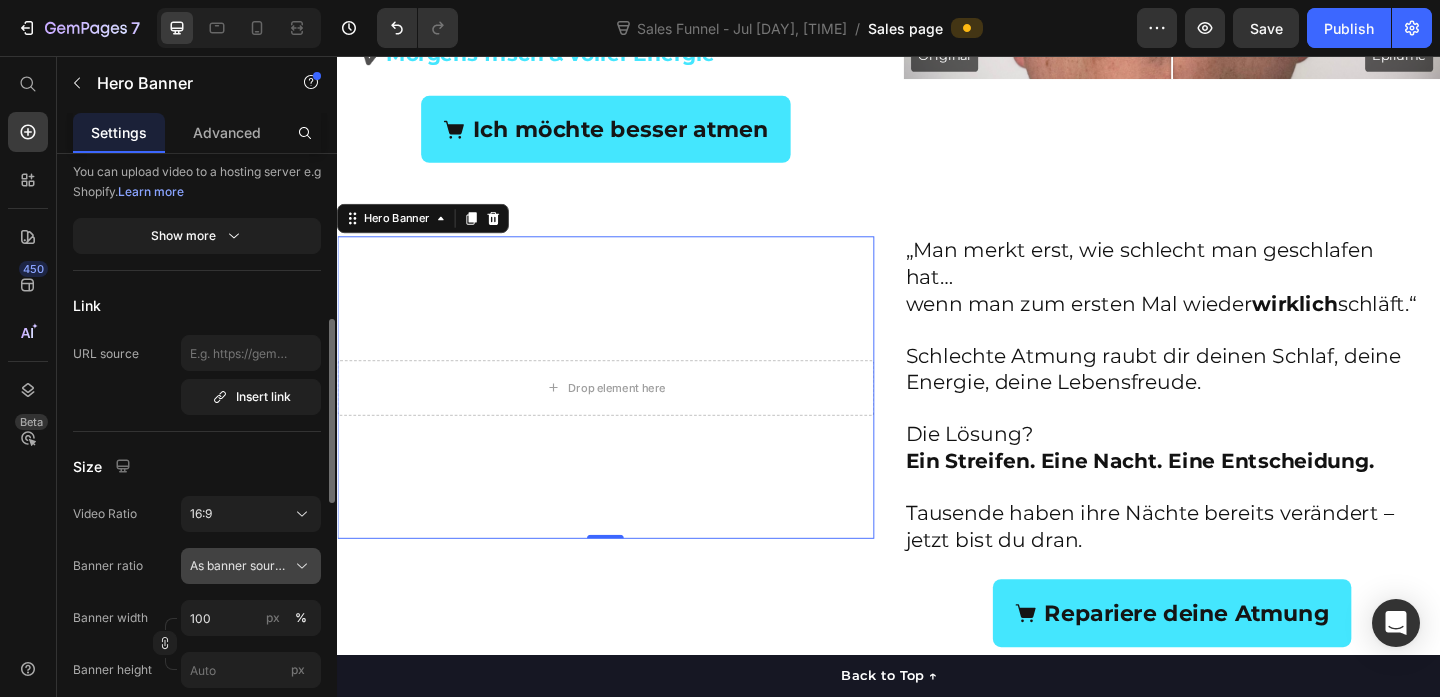 type on "https://cdn.shopify.com/videos/c/o/v/1cfd99e289604fec81ee68fc9256ca2a.mp4" 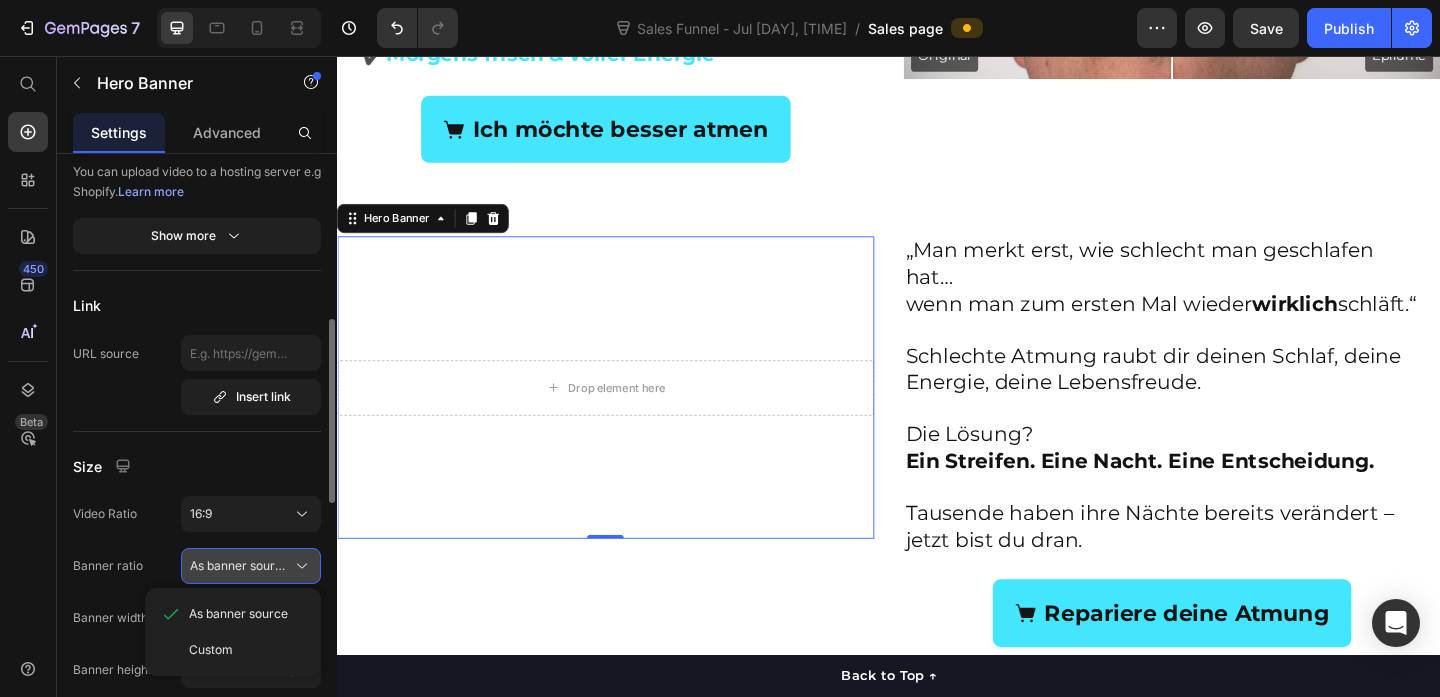 scroll, scrollTop: 0, scrollLeft: 0, axis: both 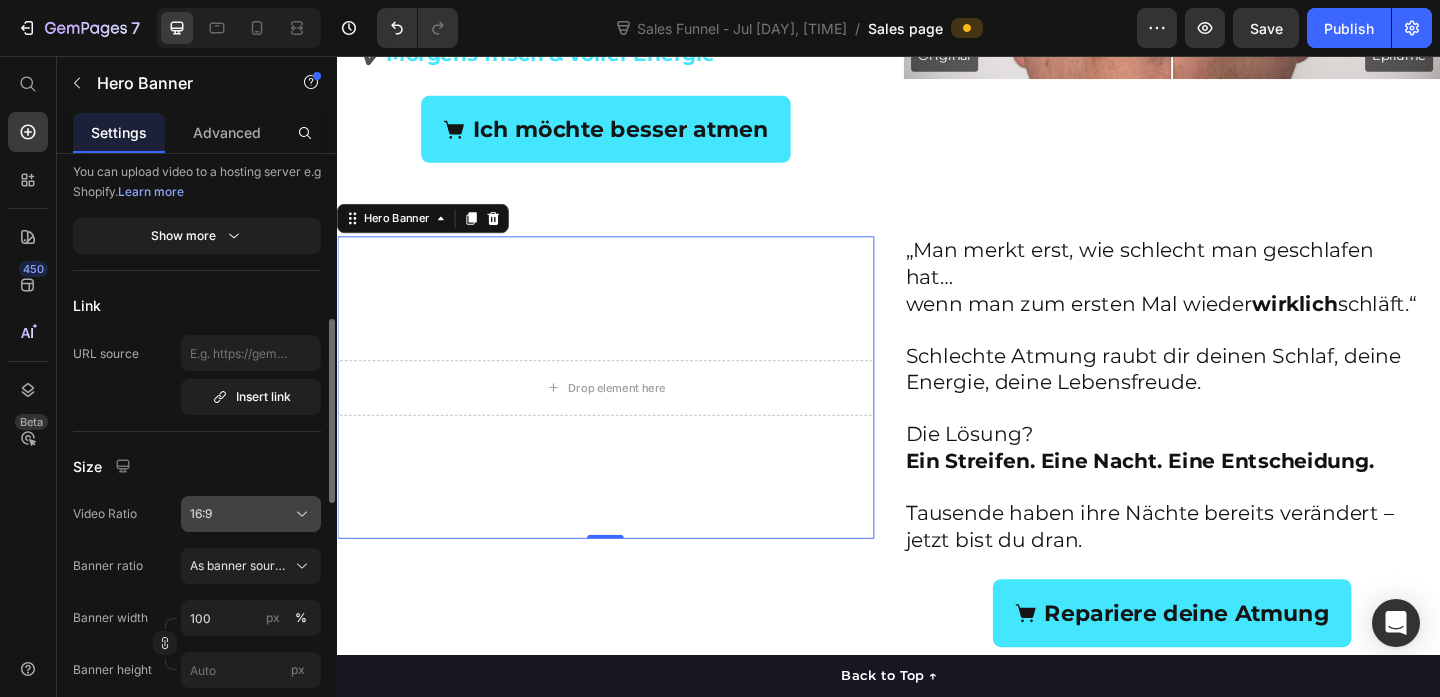 click on "16:9" 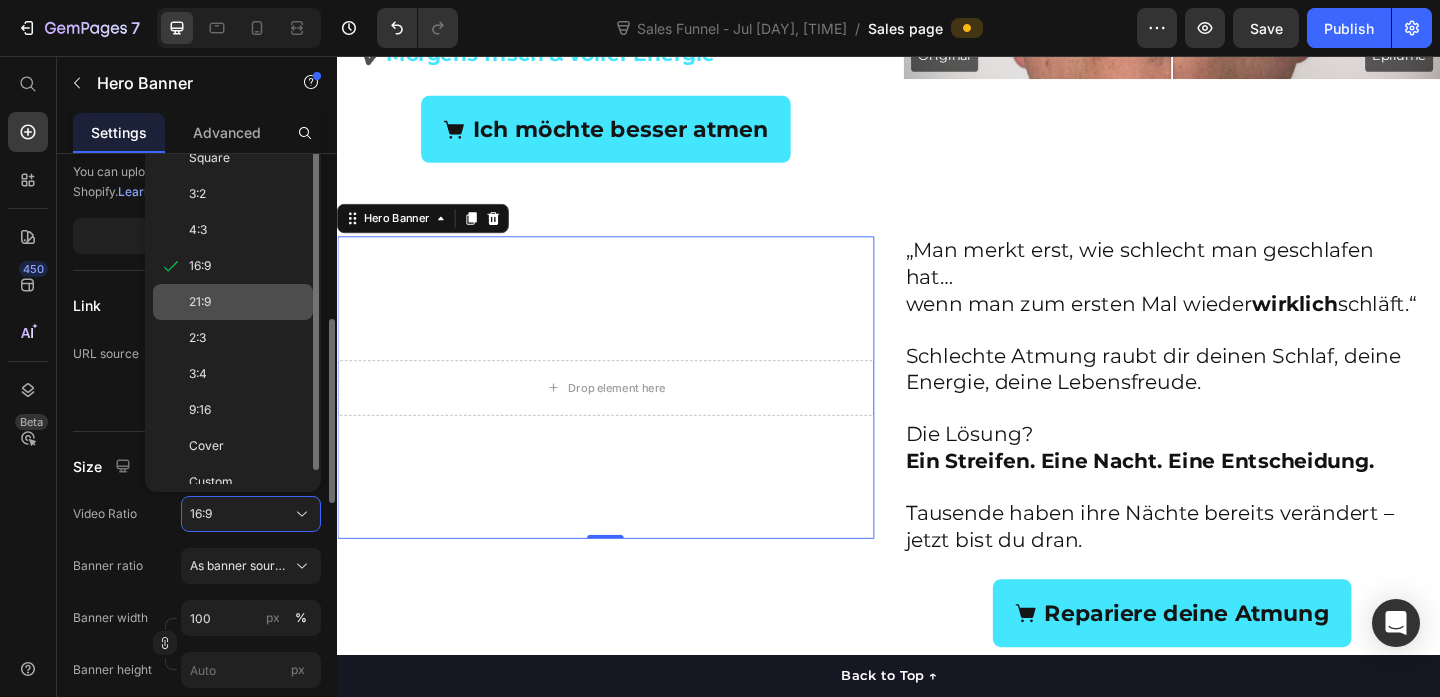 scroll, scrollTop: 16, scrollLeft: 0, axis: vertical 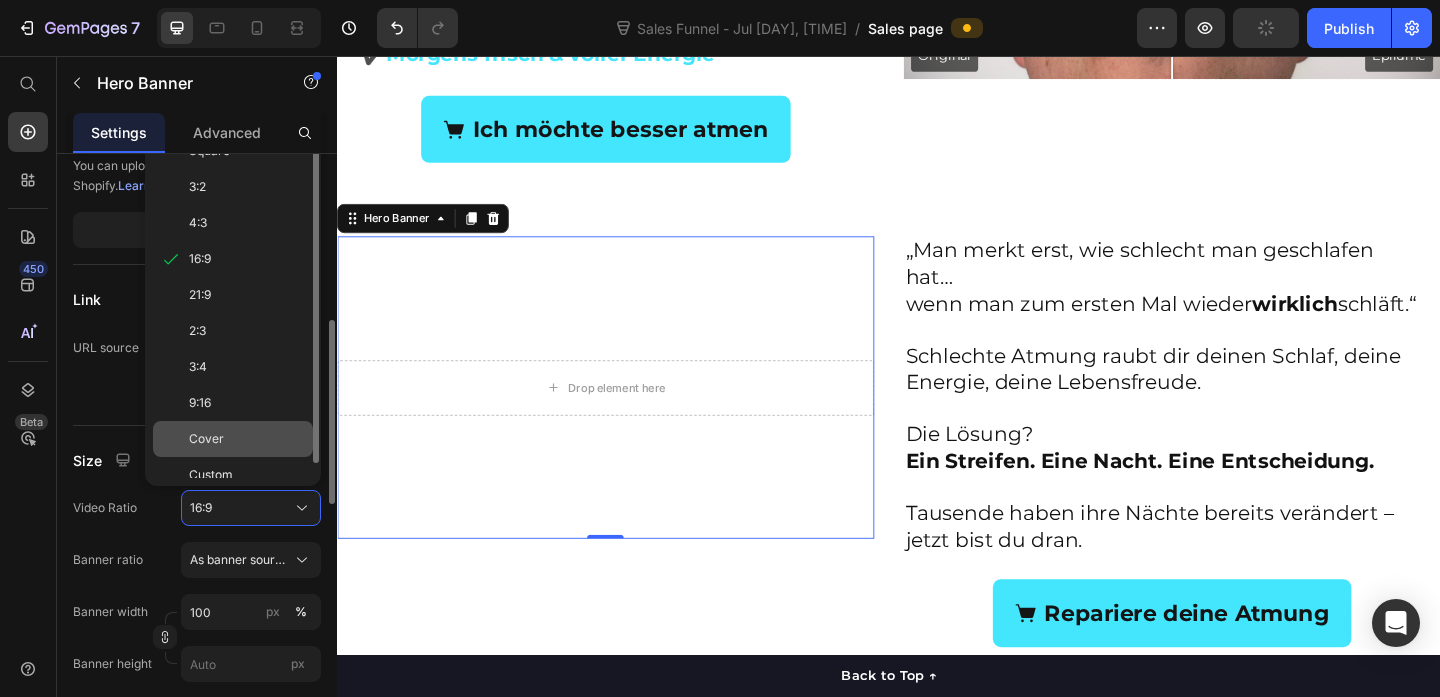 click on "Cover" at bounding box center [247, 439] 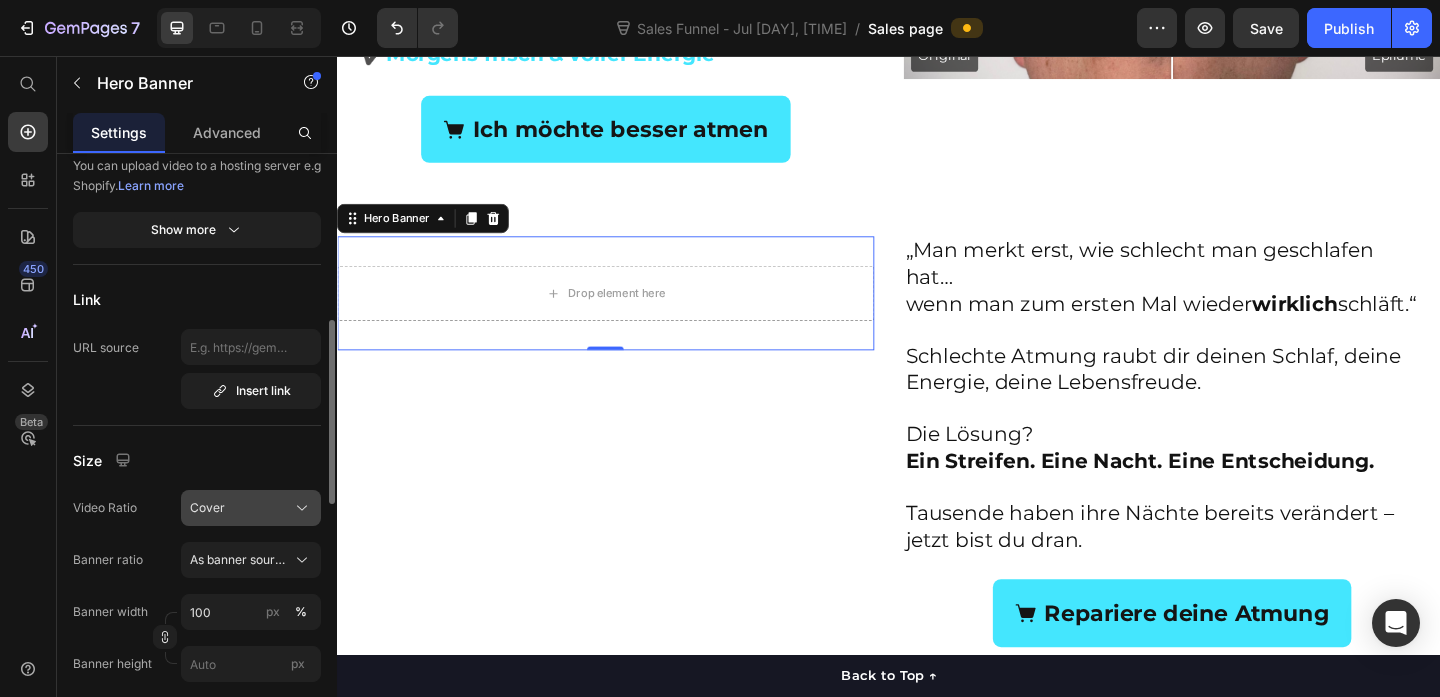 click on "Cover" at bounding box center [251, 508] 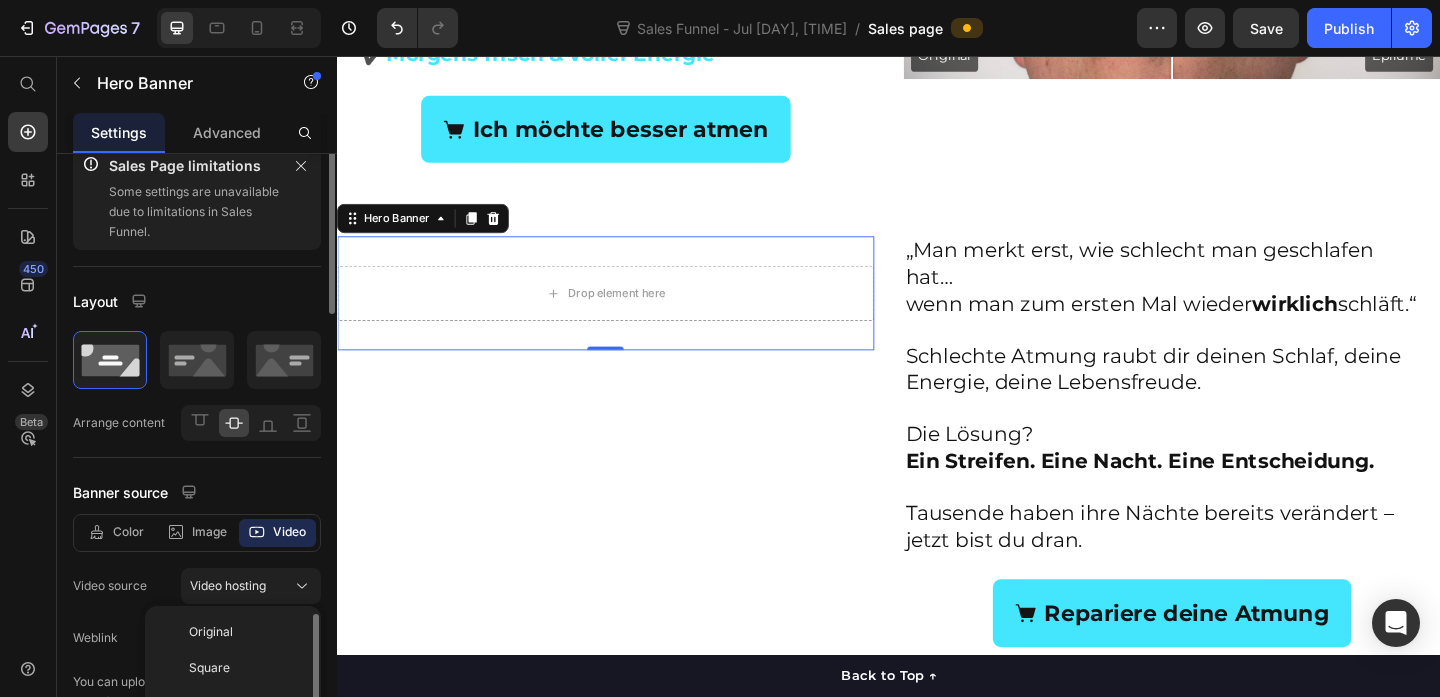scroll, scrollTop: 0, scrollLeft: 0, axis: both 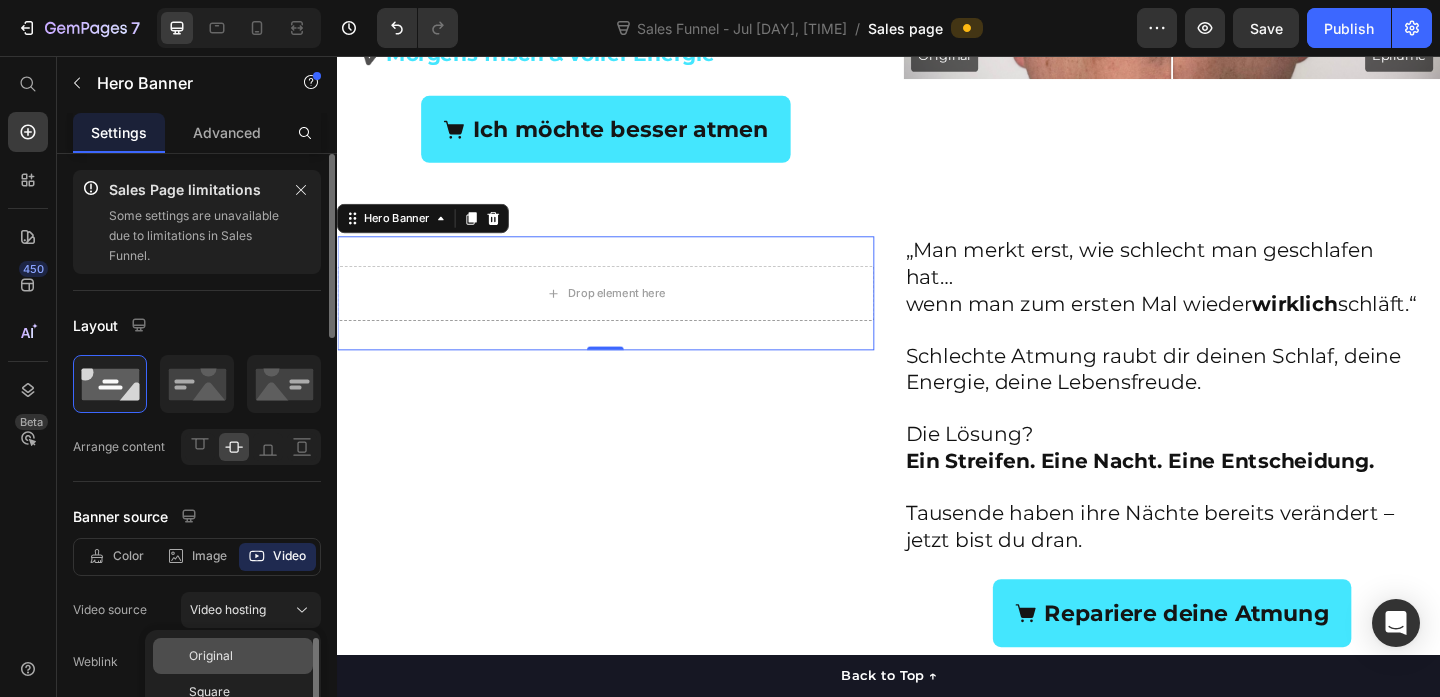 click on "Original" 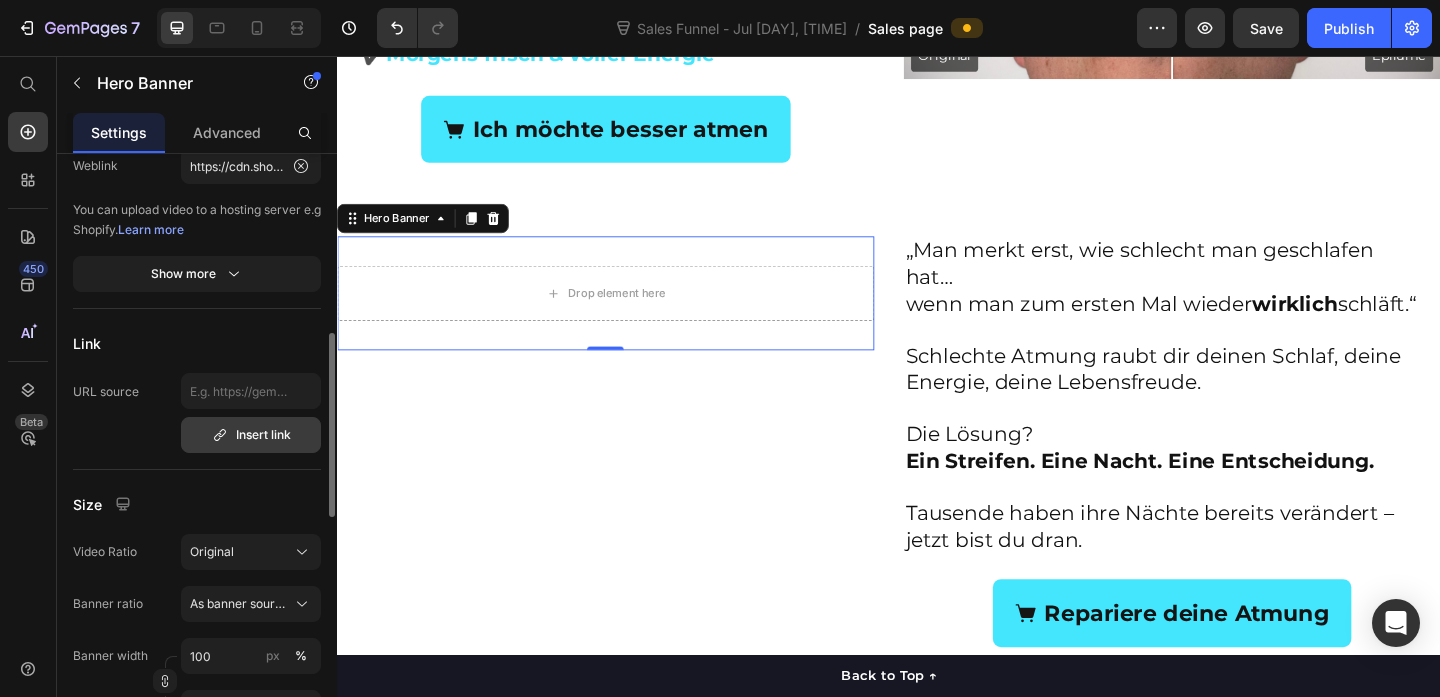scroll, scrollTop: 517, scrollLeft: 0, axis: vertical 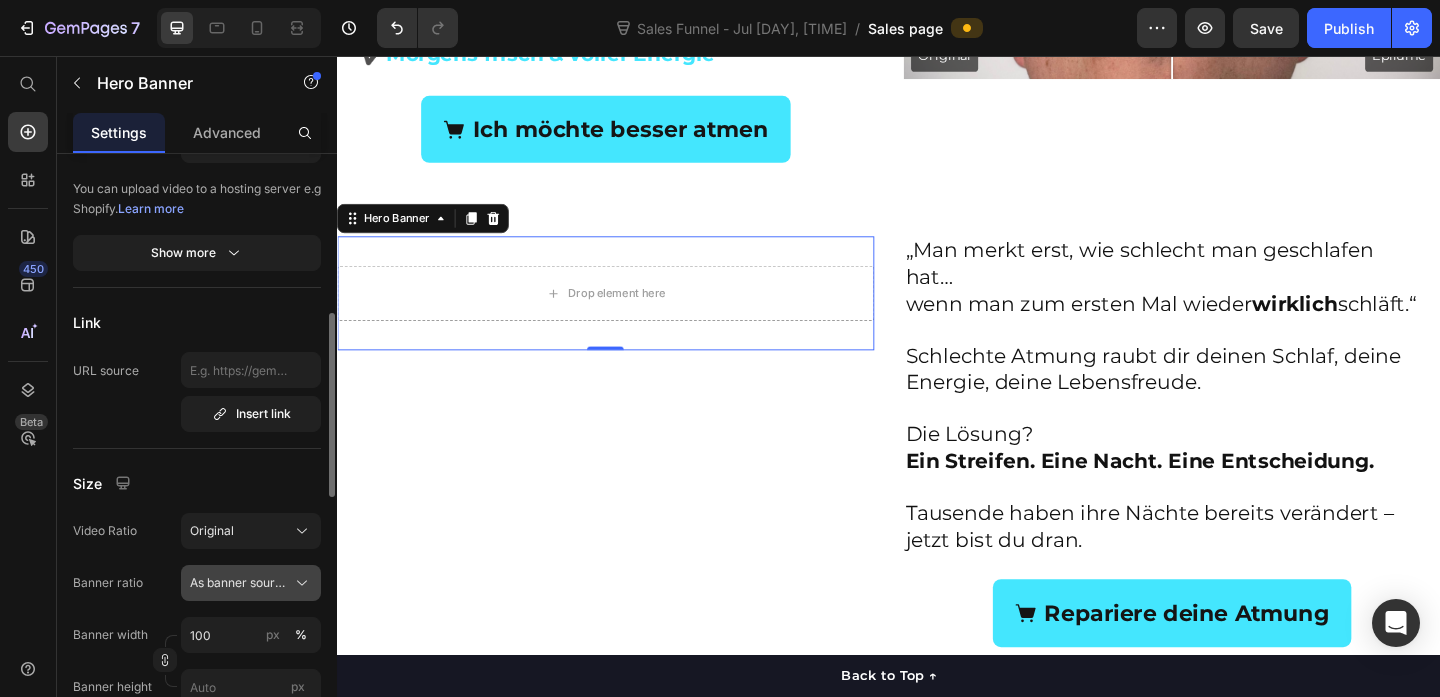 click on "As banner source" at bounding box center [239, 583] 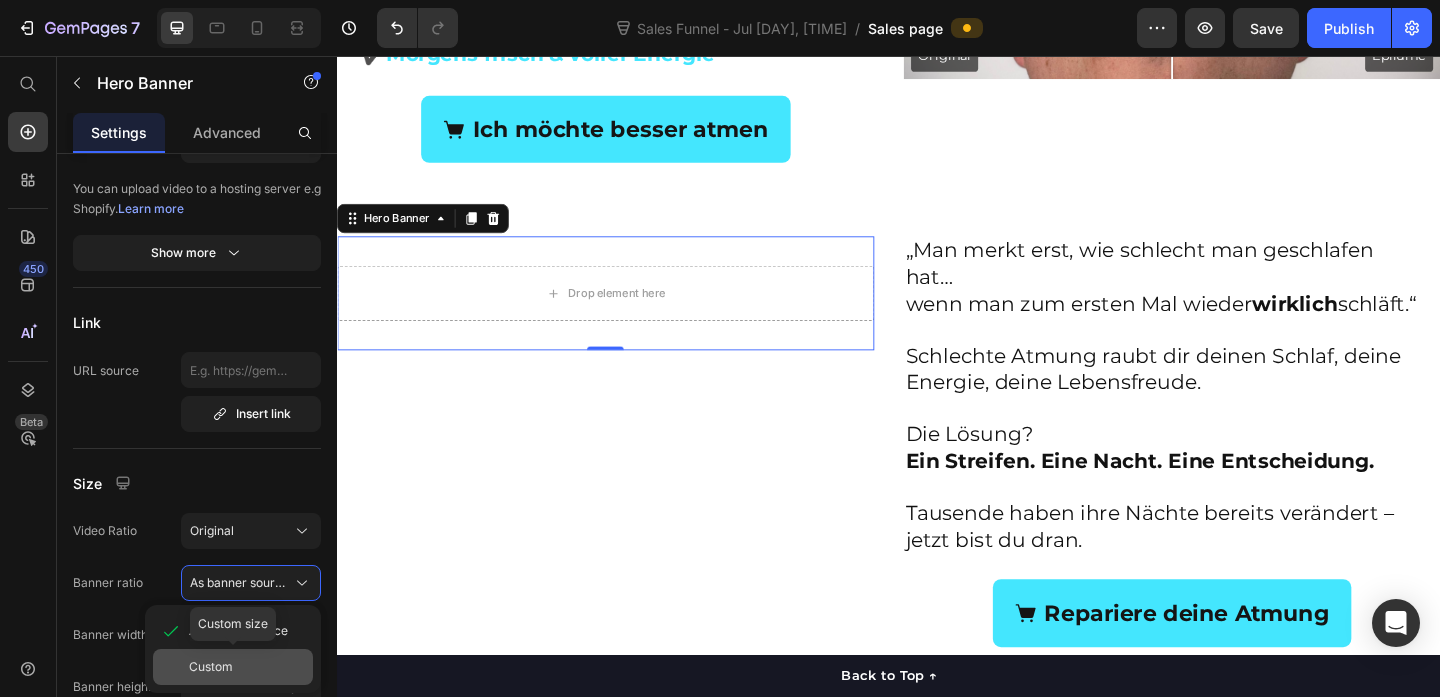 click on "Custom" at bounding box center (247, 667) 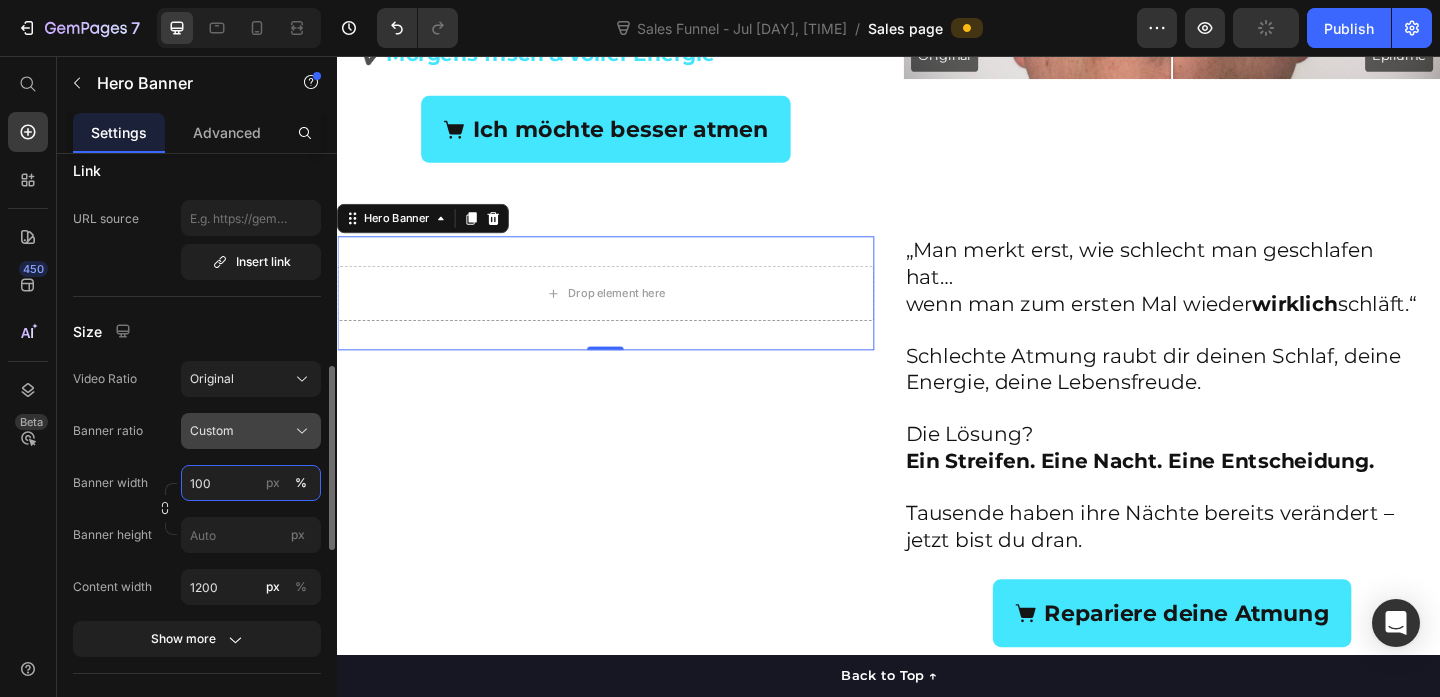 scroll, scrollTop: 675, scrollLeft: 0, axis: vertical 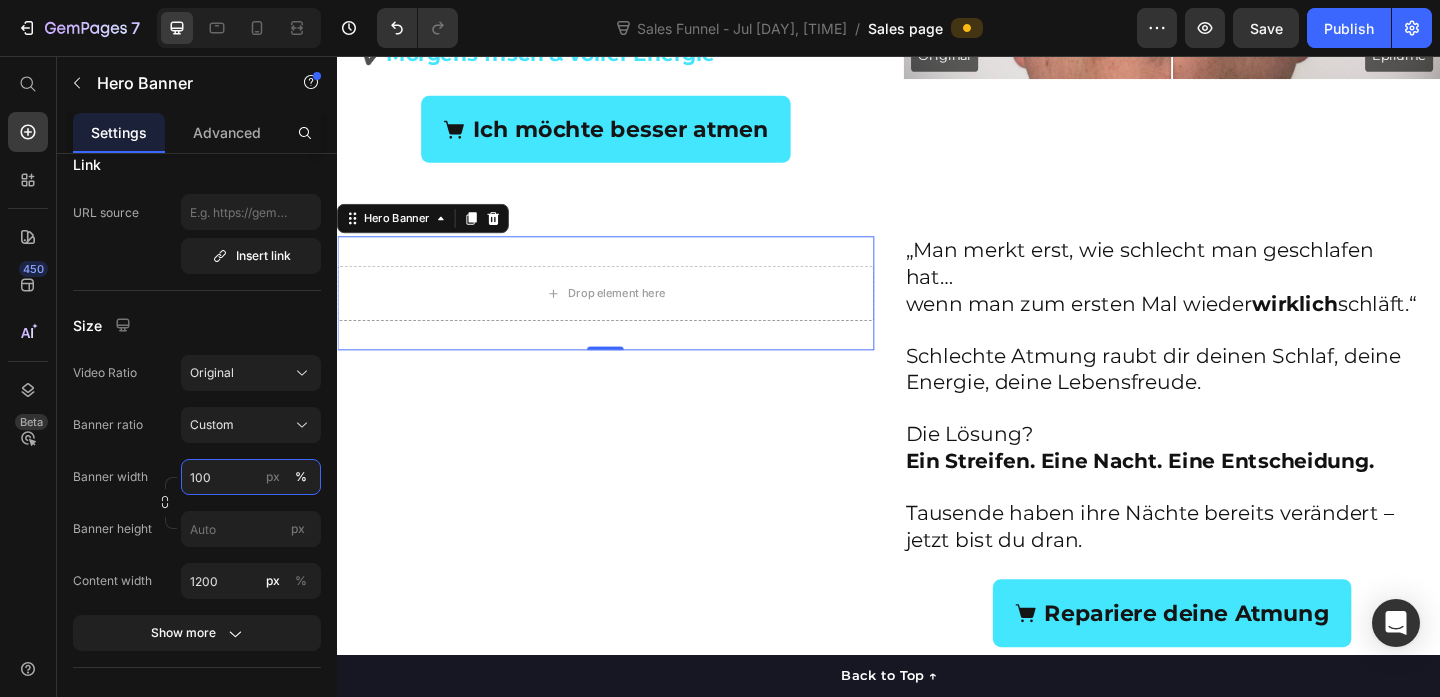 click on "100" at bounding box center [251, 477] 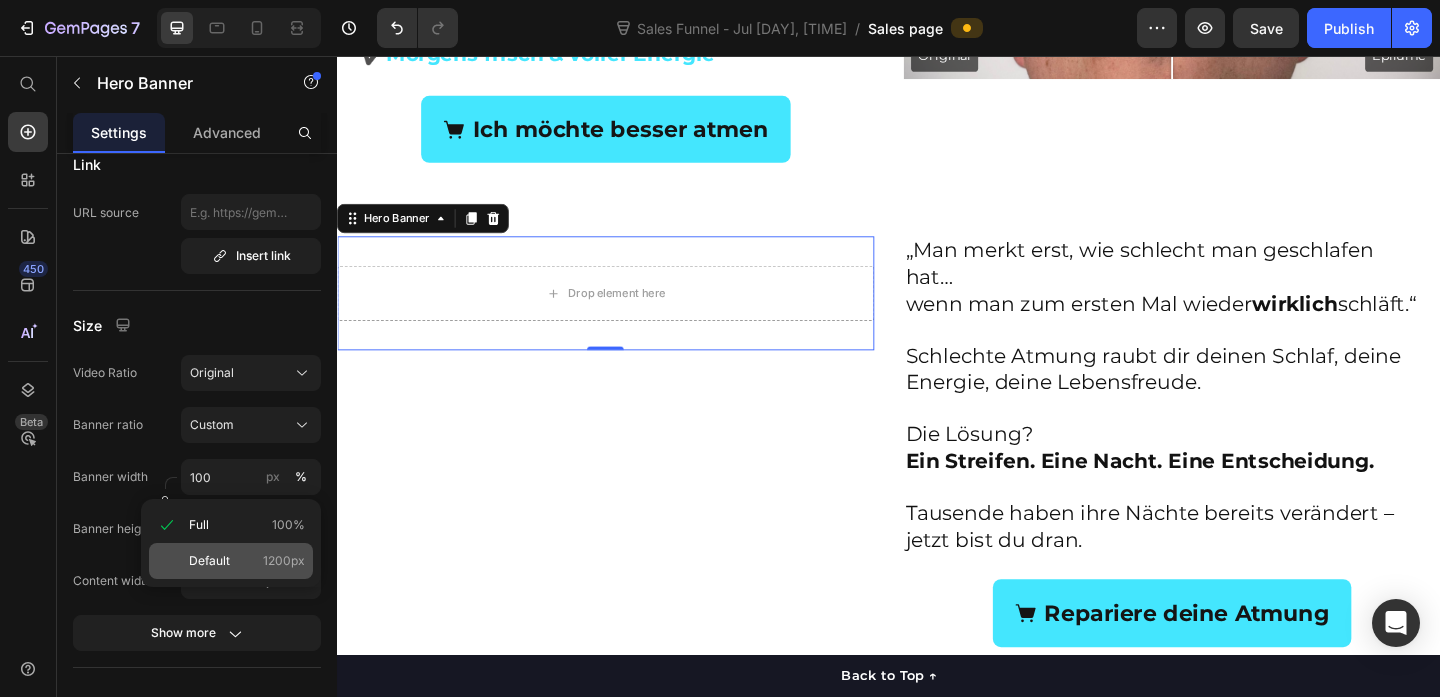 click on "Default 1200px" 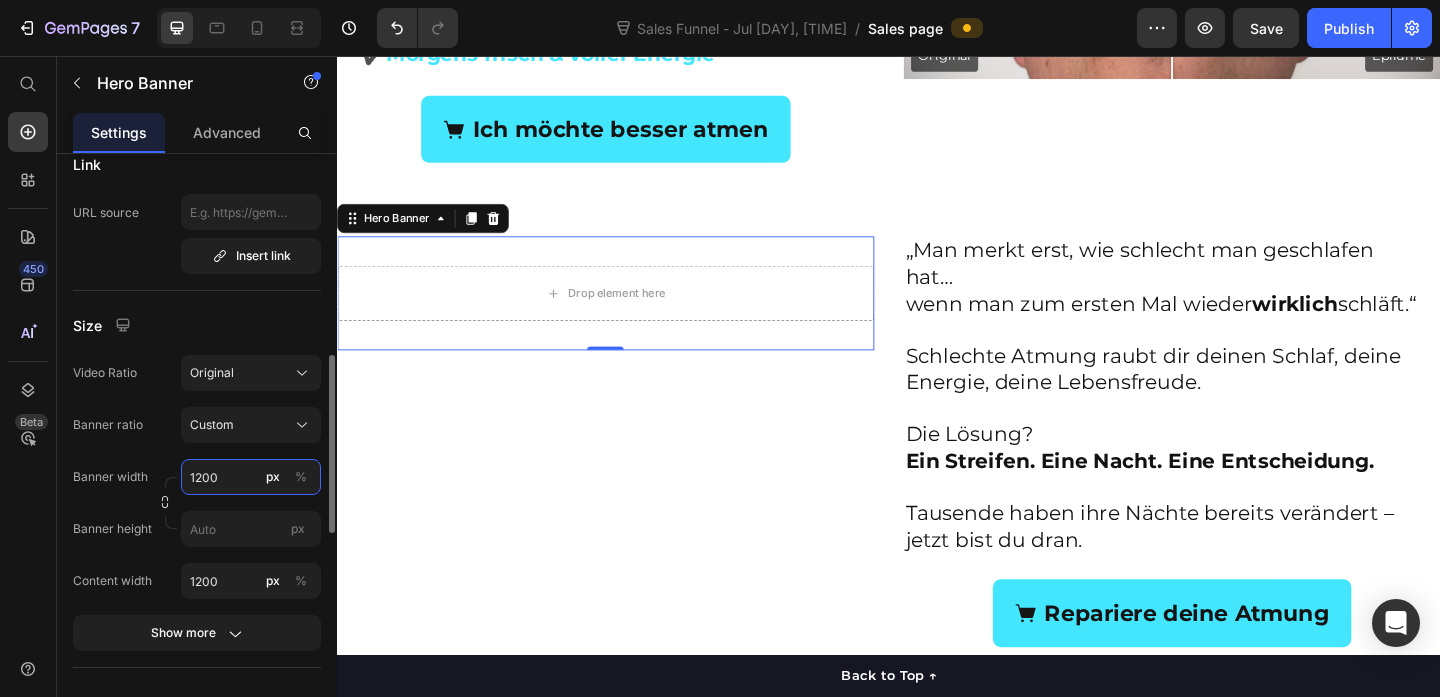 click on "1200" at bounding box center (251, 477) 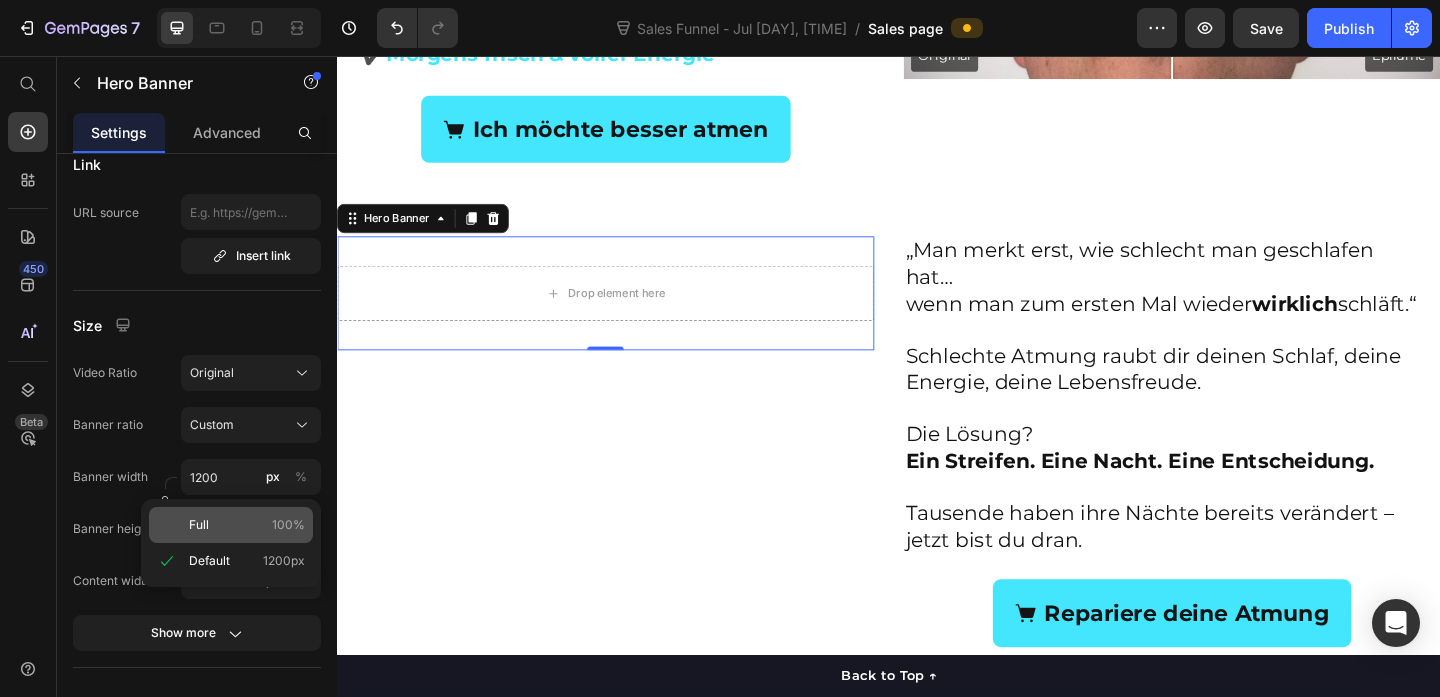 click on "Full 100%" at bounding box center [247, 525] 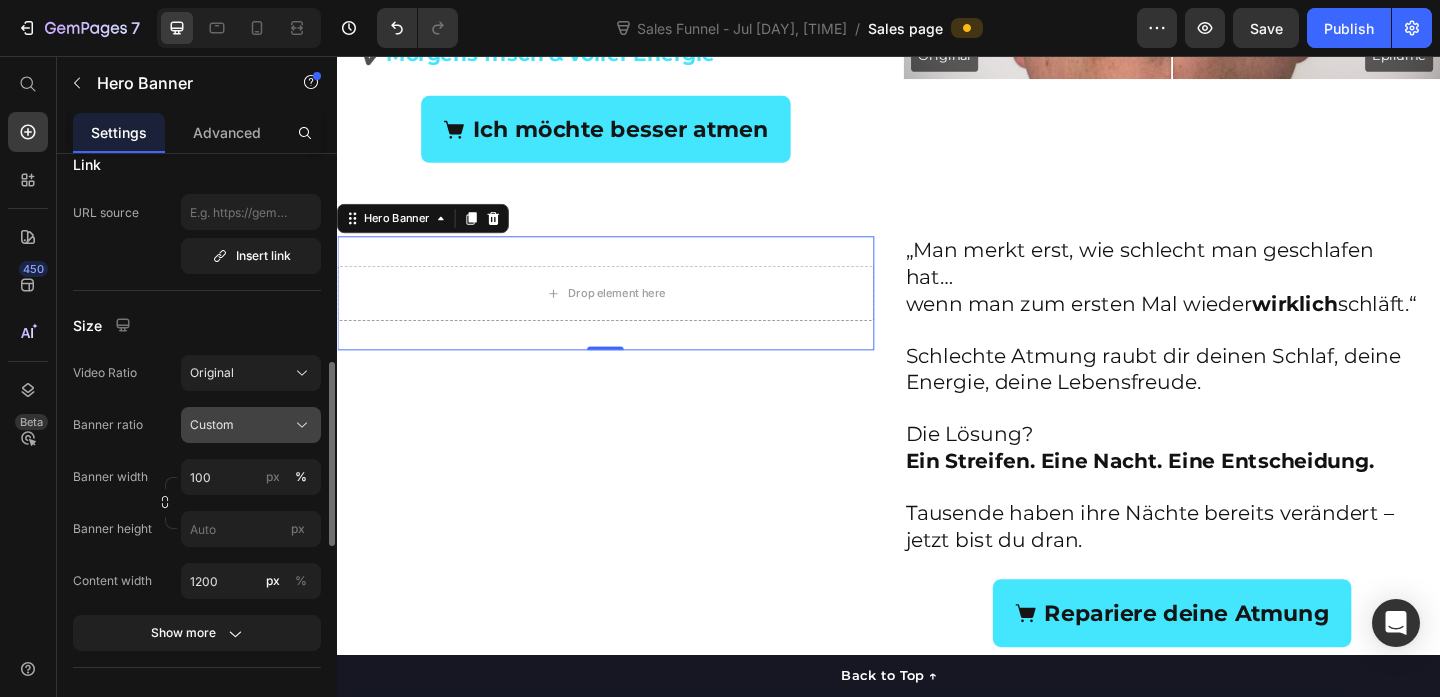 click on "Custom" 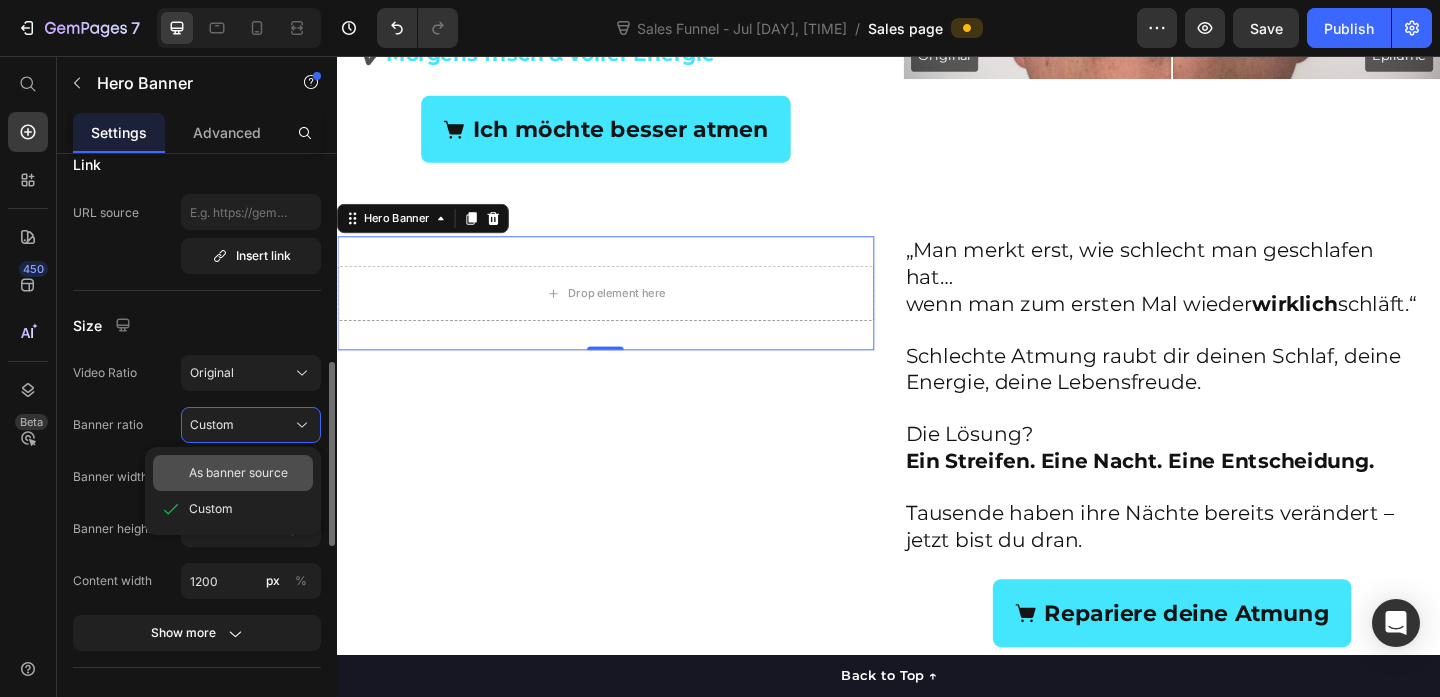 click on "As banner source" 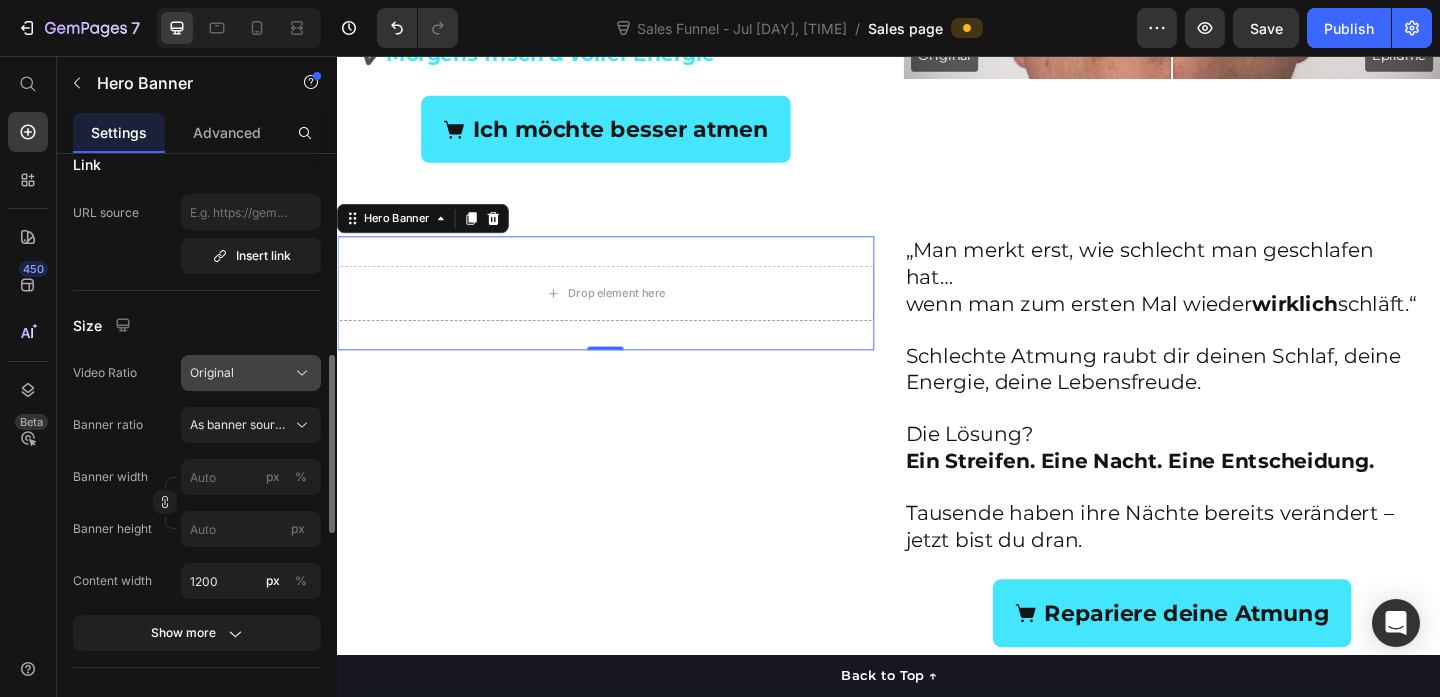 click on "Original" 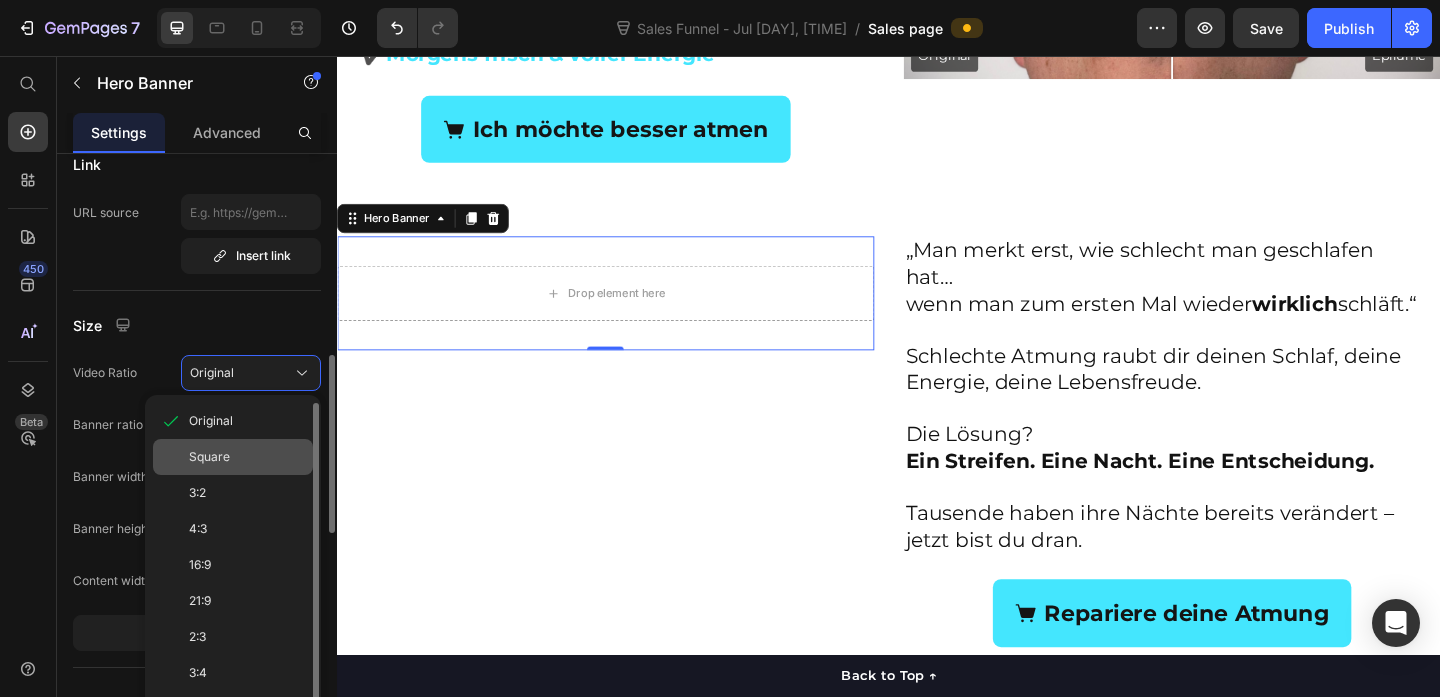 click on "Square" at bounding box center [247, 457] 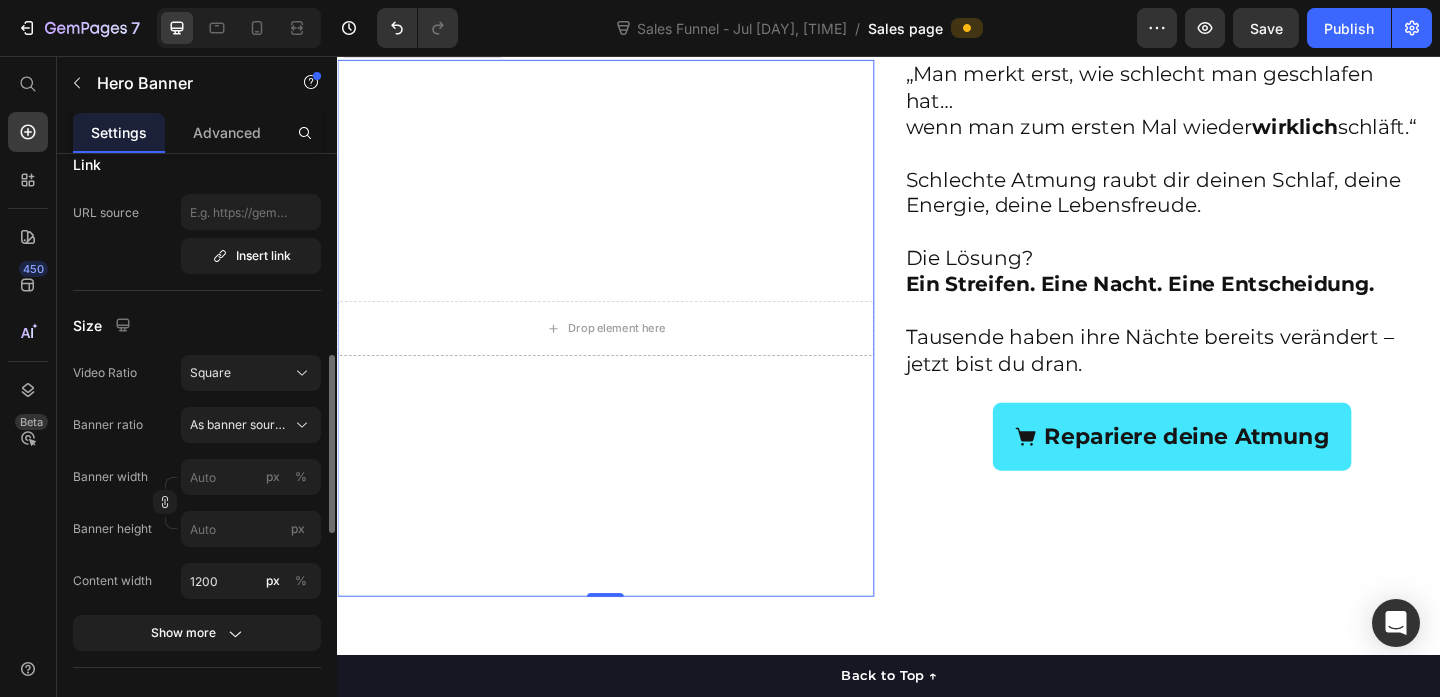 scroll, scrollTop: 1700, scrollLeft: 0, axis: vertical 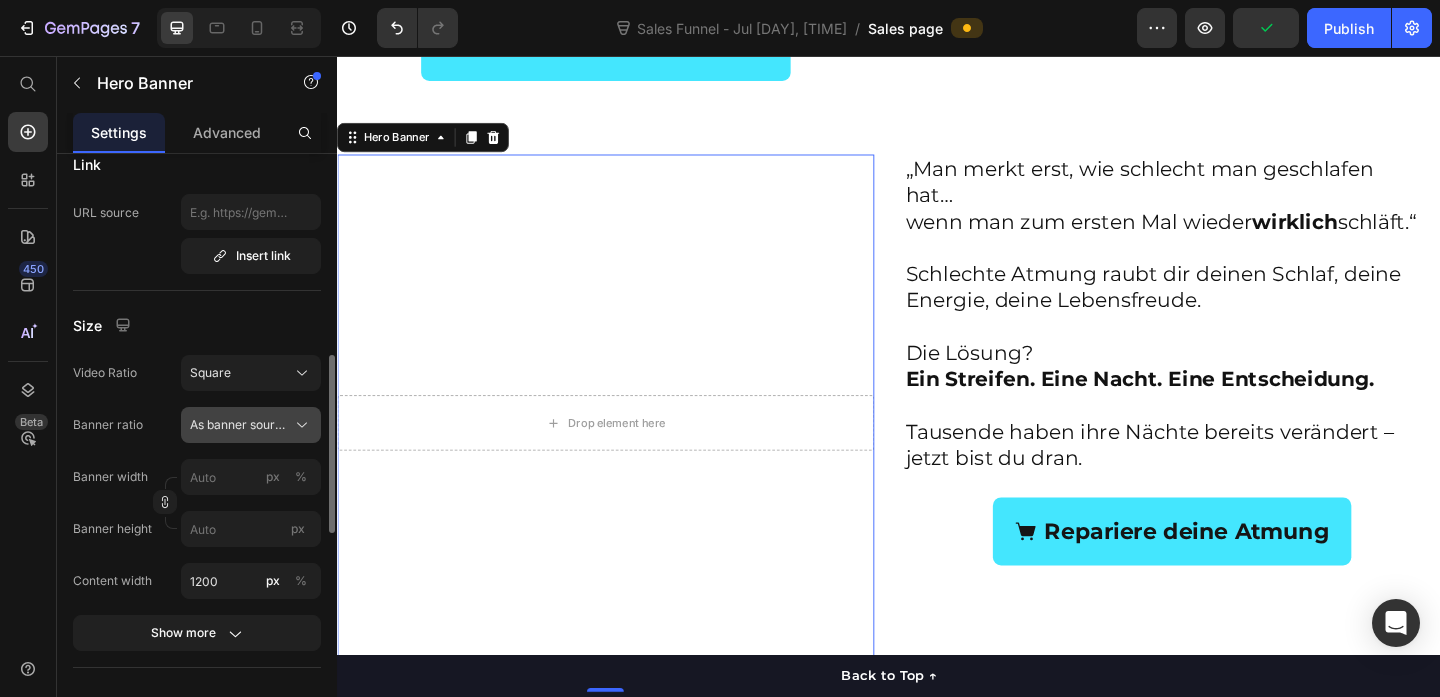 click on "As banner source" at bounding box center (239, 425) 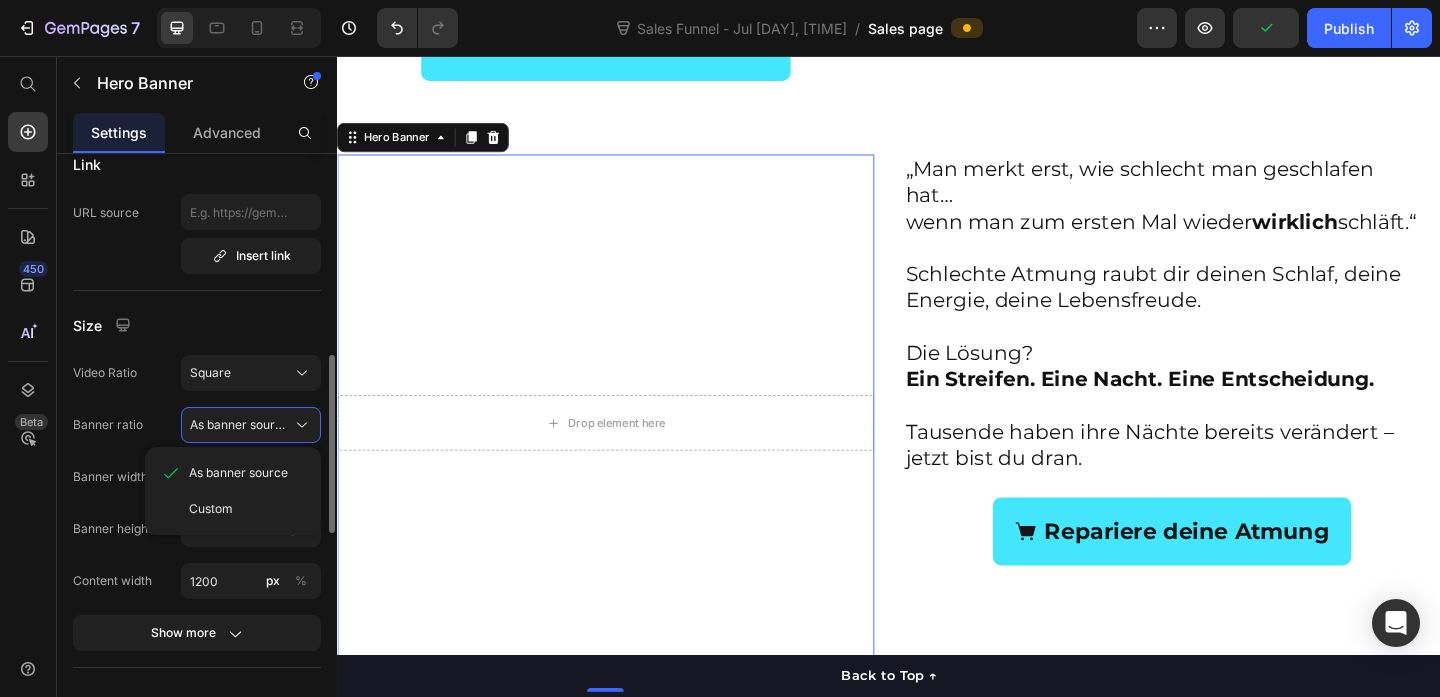 click on "As banner source Custom" at bounding box center [233, 491] 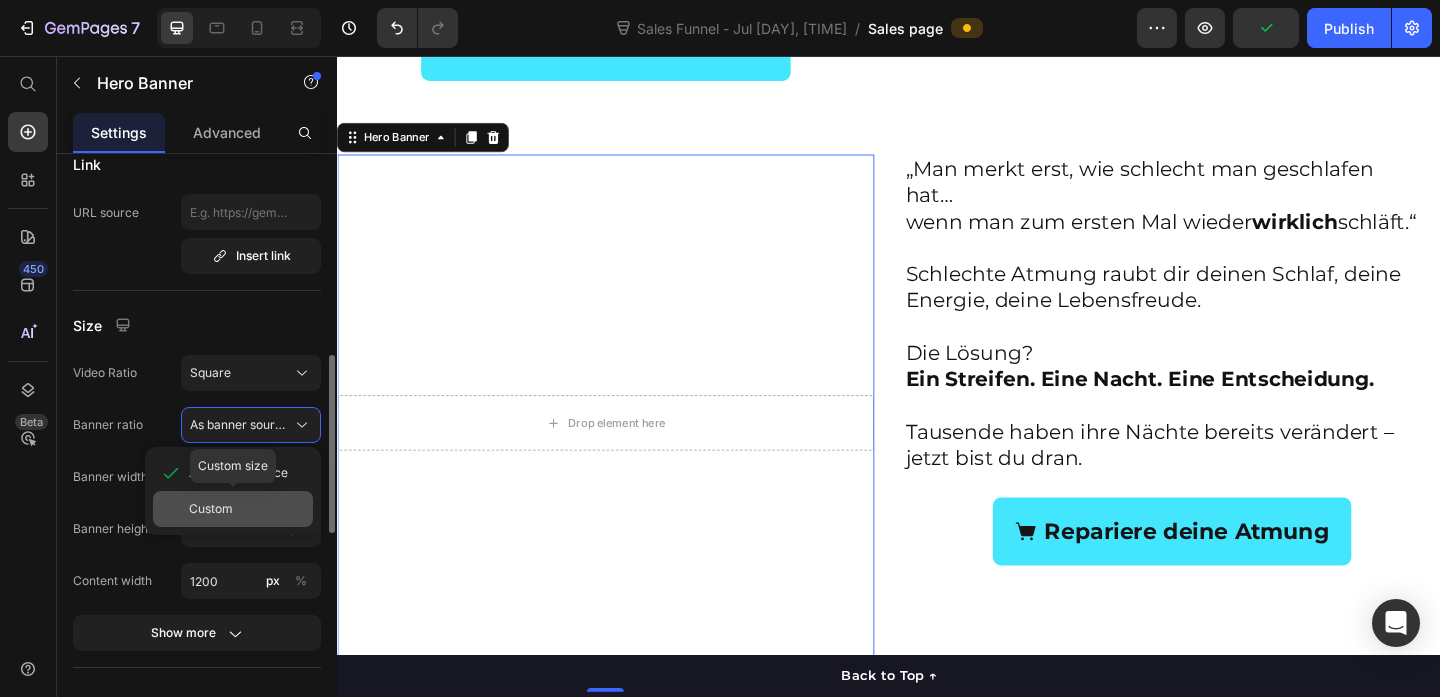click on "Custom" at bounding box center (211, 509) 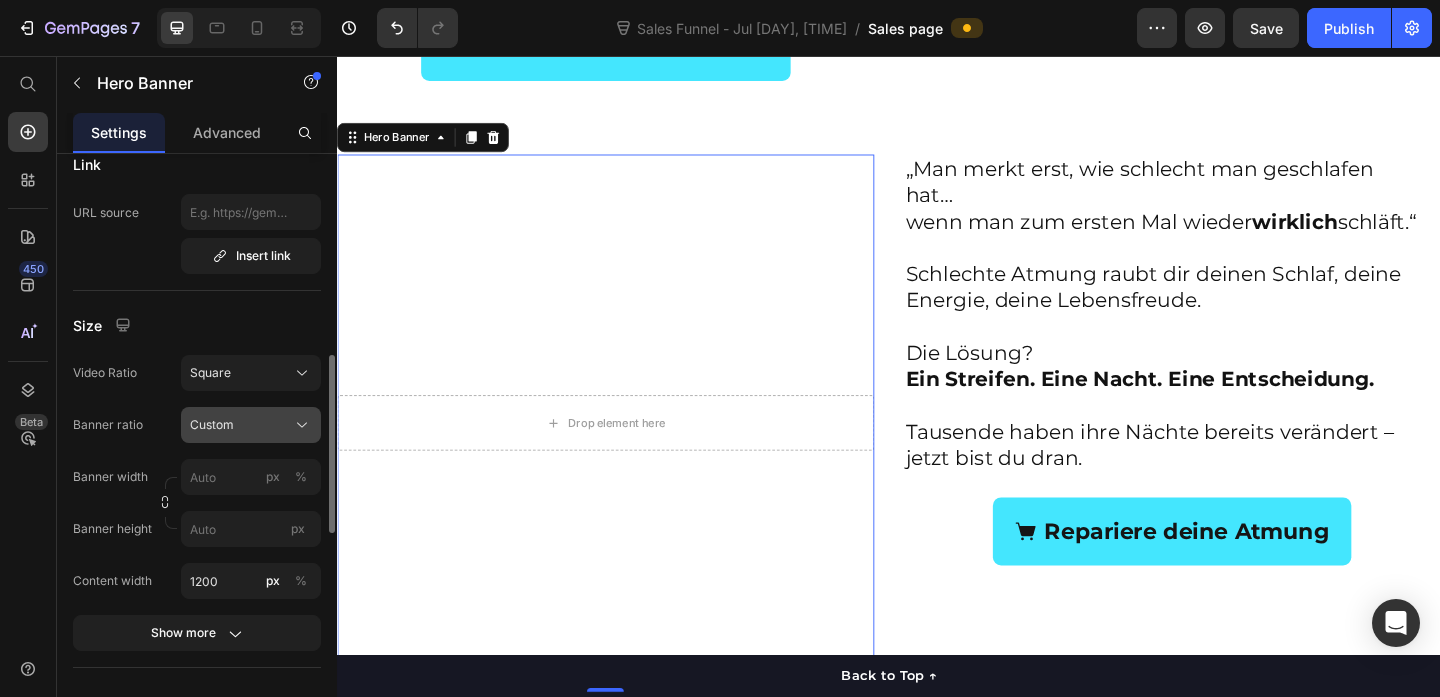 click on "Custom" 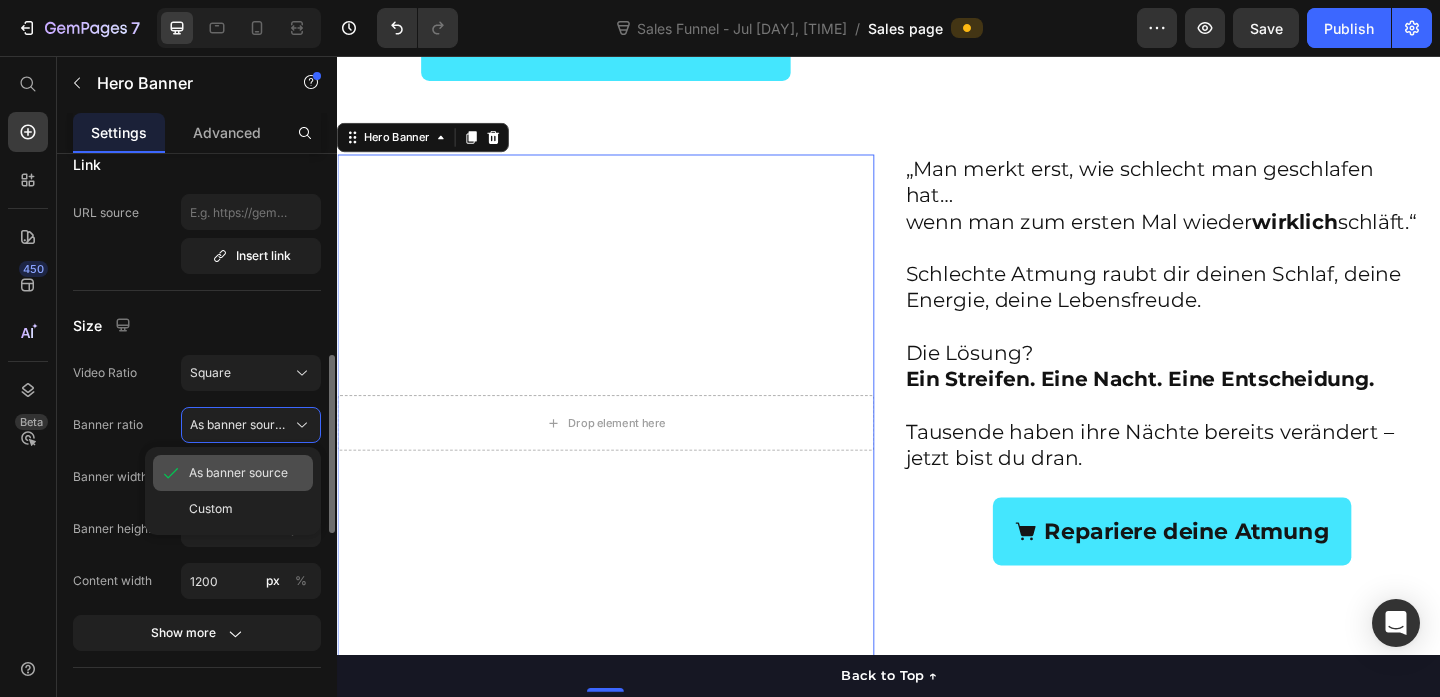 click on "As banner source" at bounding box center (238, 473) 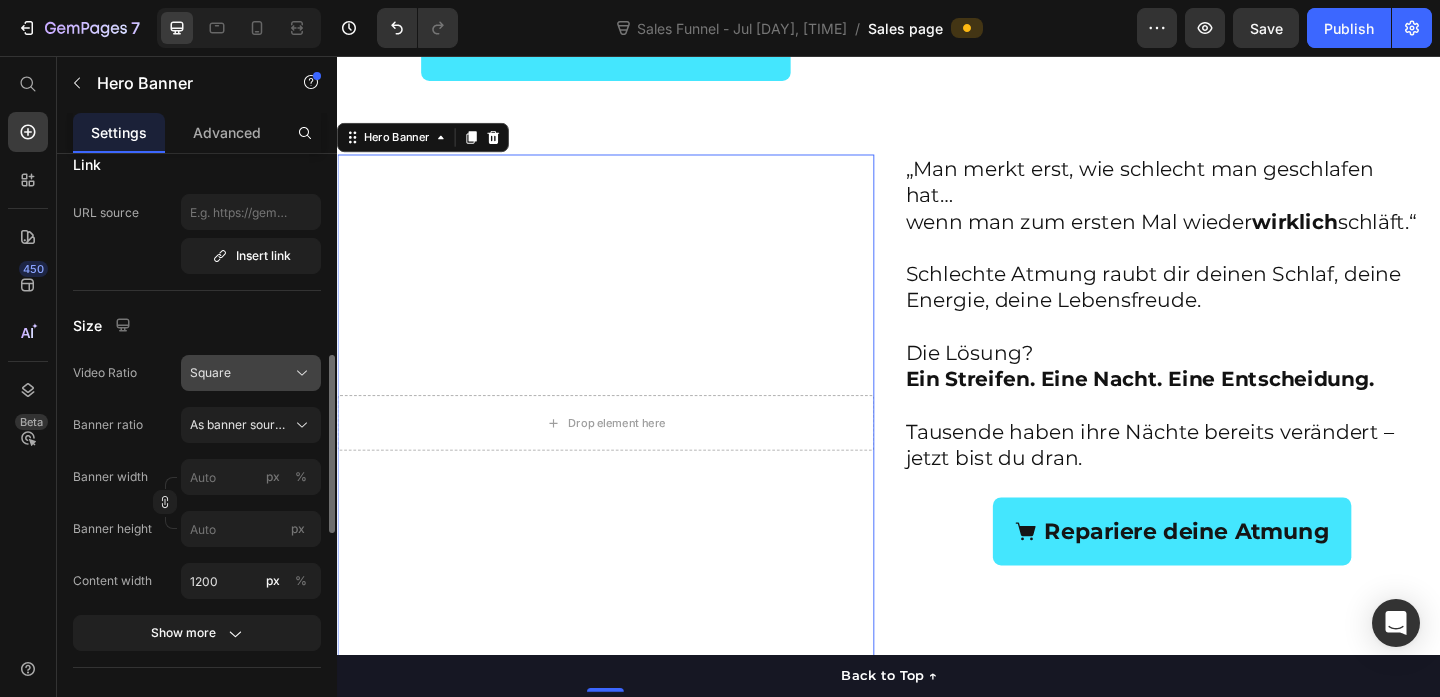click on "Square" at bounding box center (251, 373) 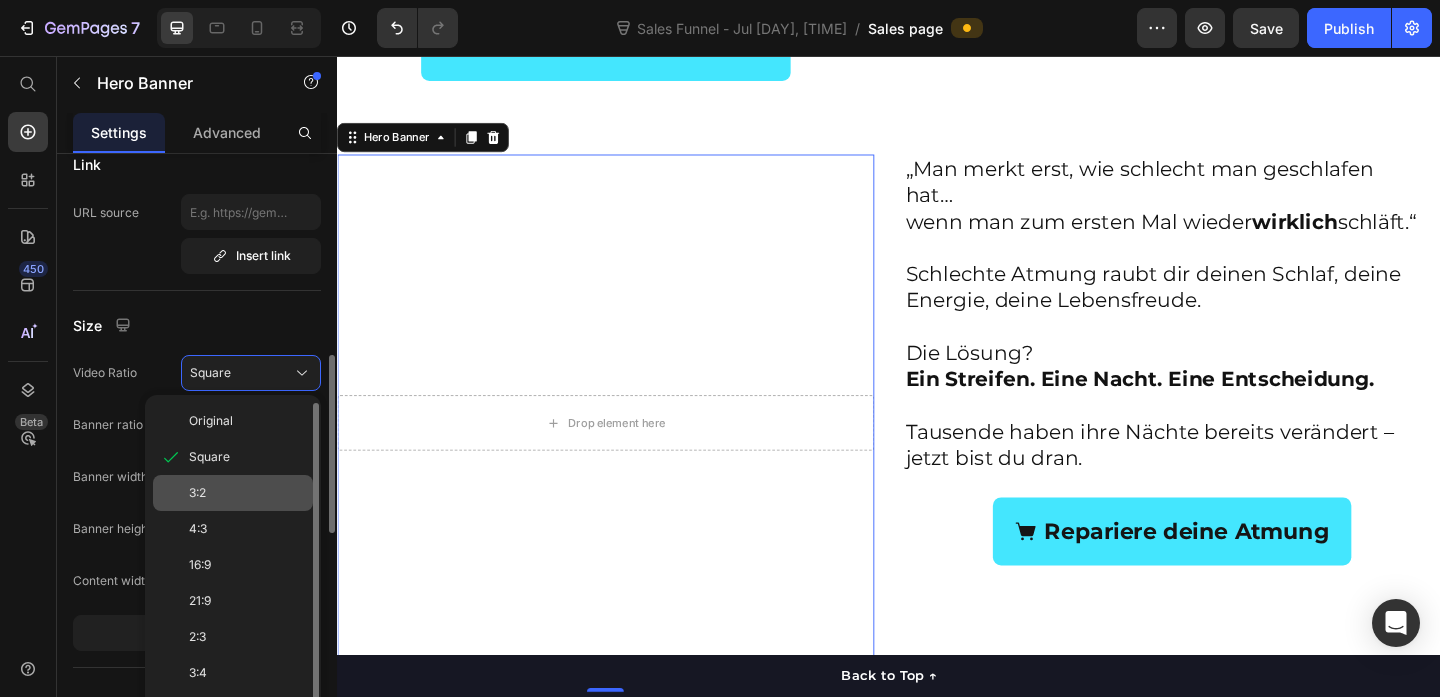 click on "3:2" at bounding box center [247, 493] 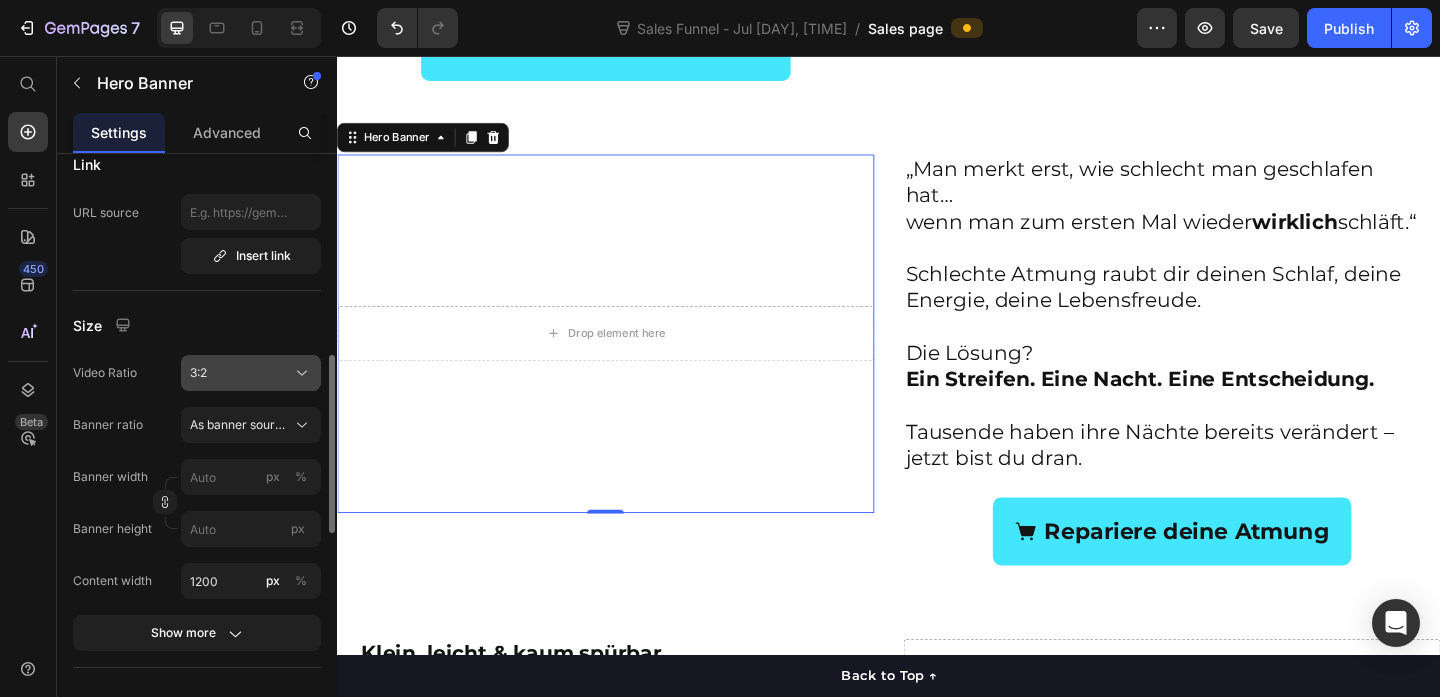 click on "3:2" at bounding box center [251, 373] 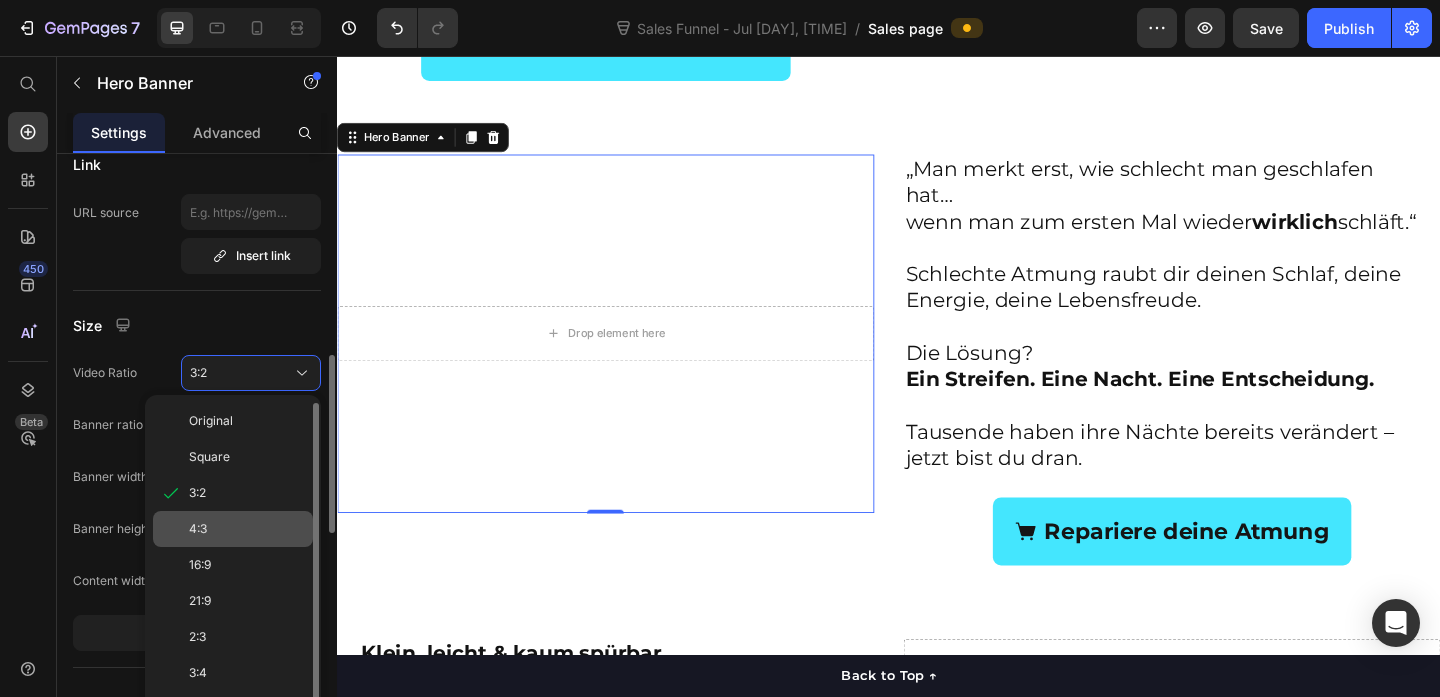 click on "4:3" at bounding box center (247, 529) 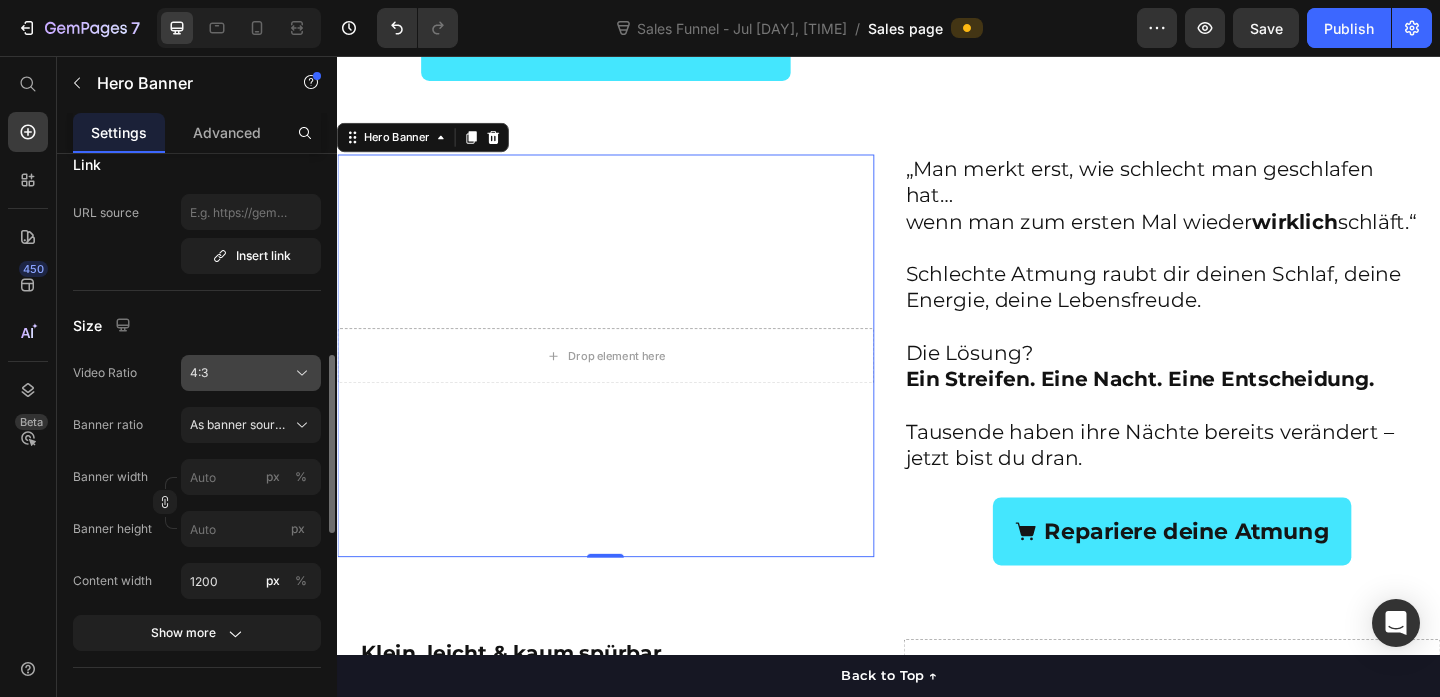 click on "4:3" 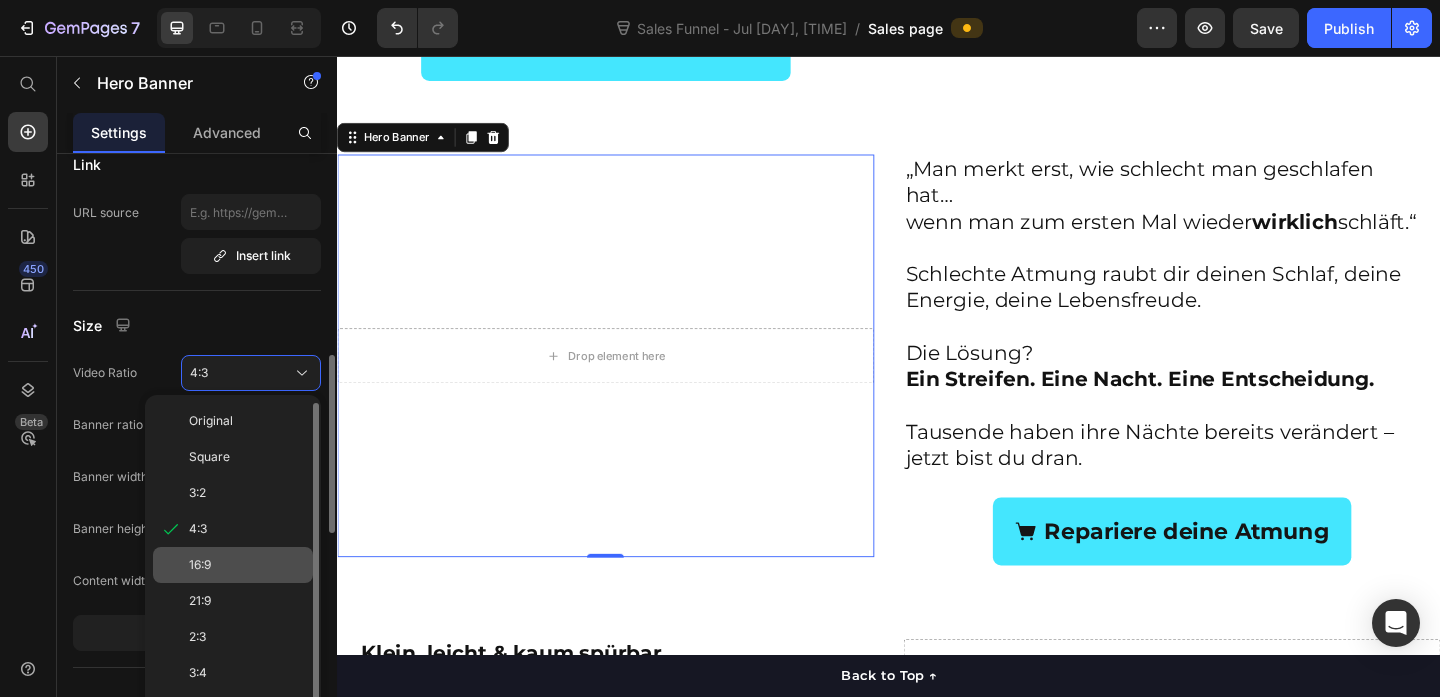 click on "16:9" at bounding box center (247, 565) 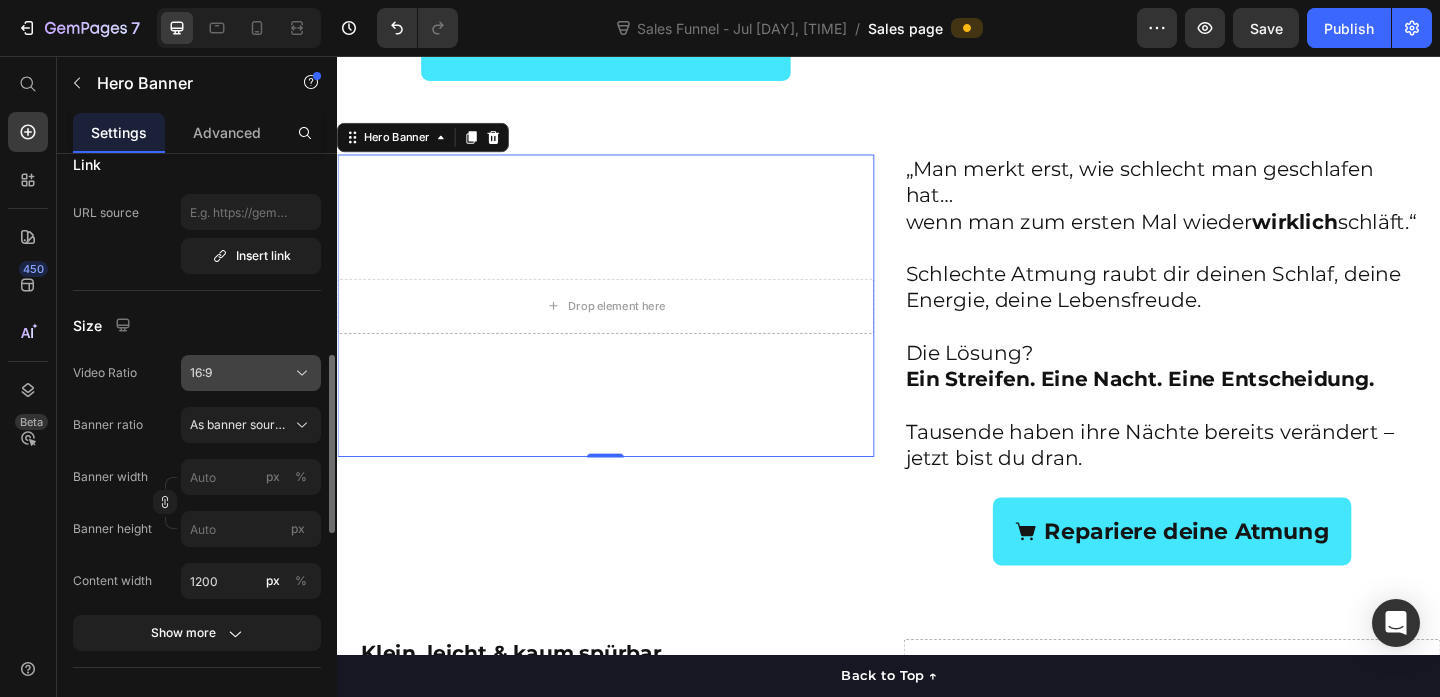 click on "16:9" 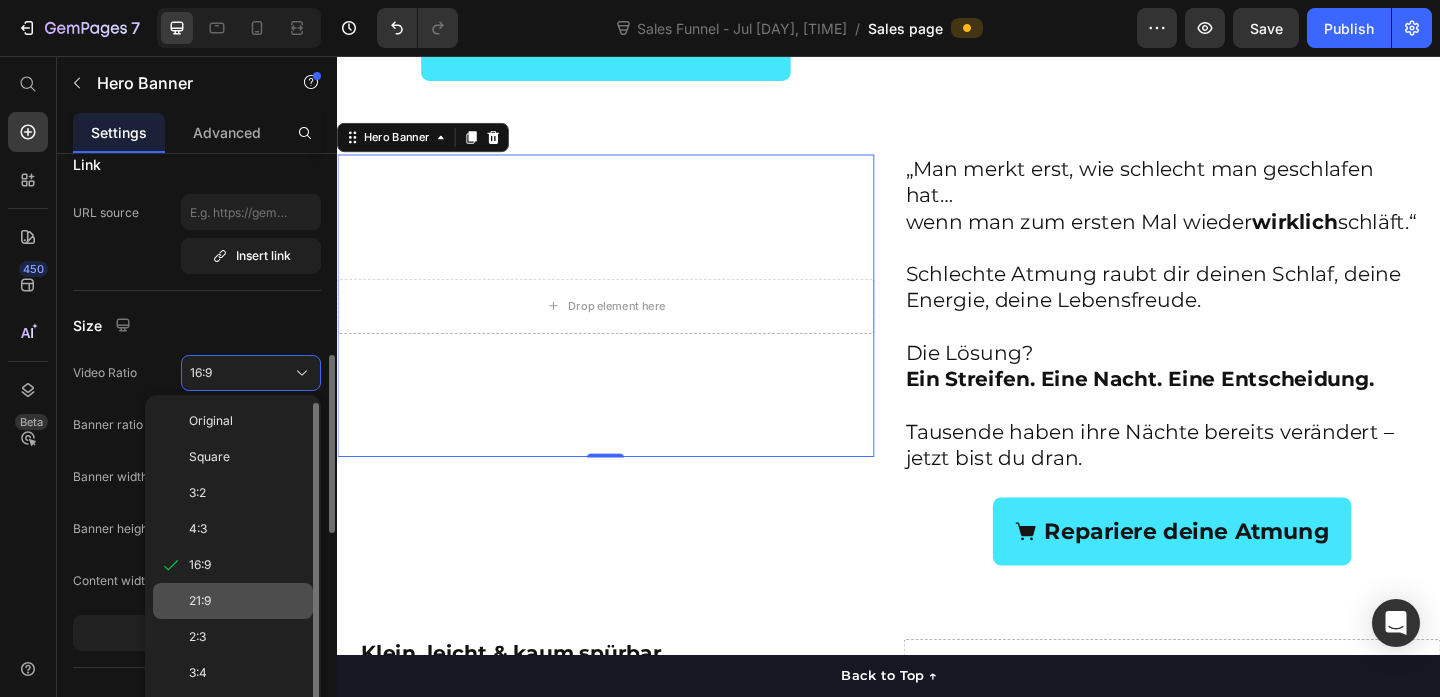 click on "21:9" at bounding box center (247, 601) 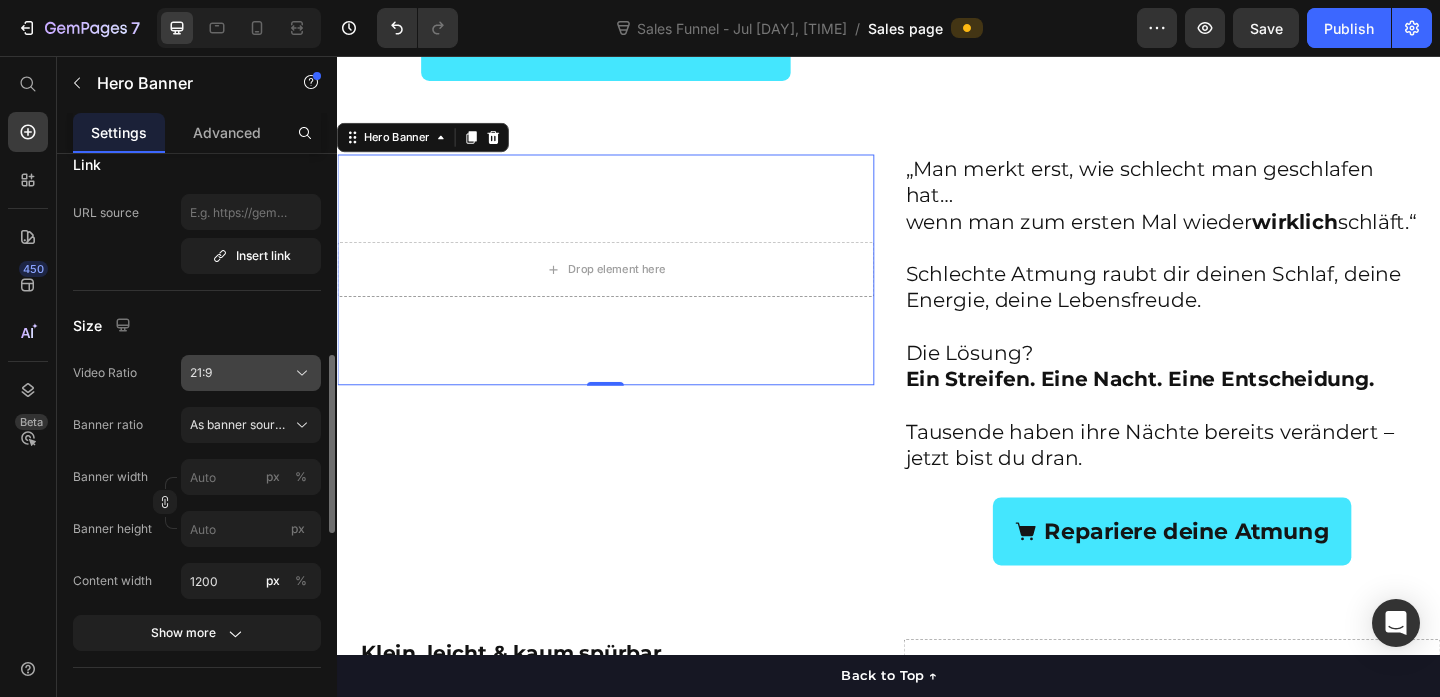 click on "21:9" 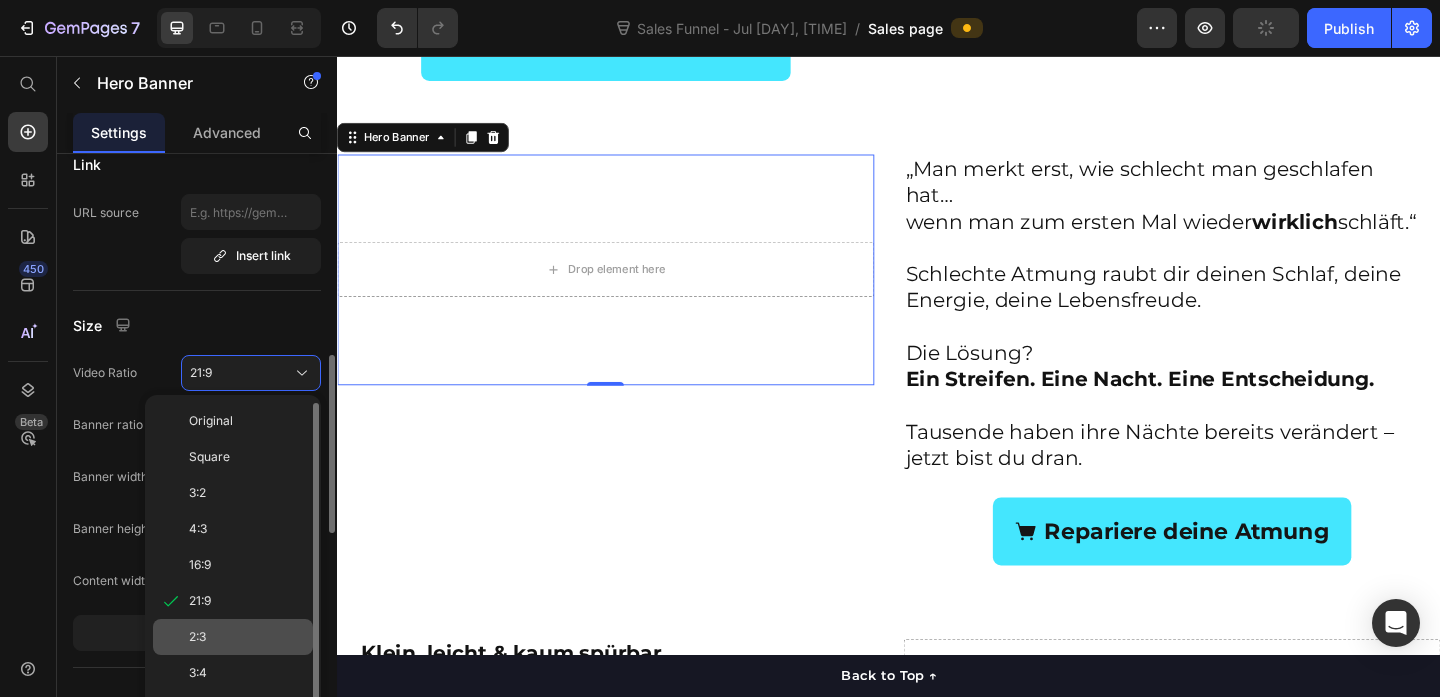 click on "2:3" at bounding box center [247, 637] 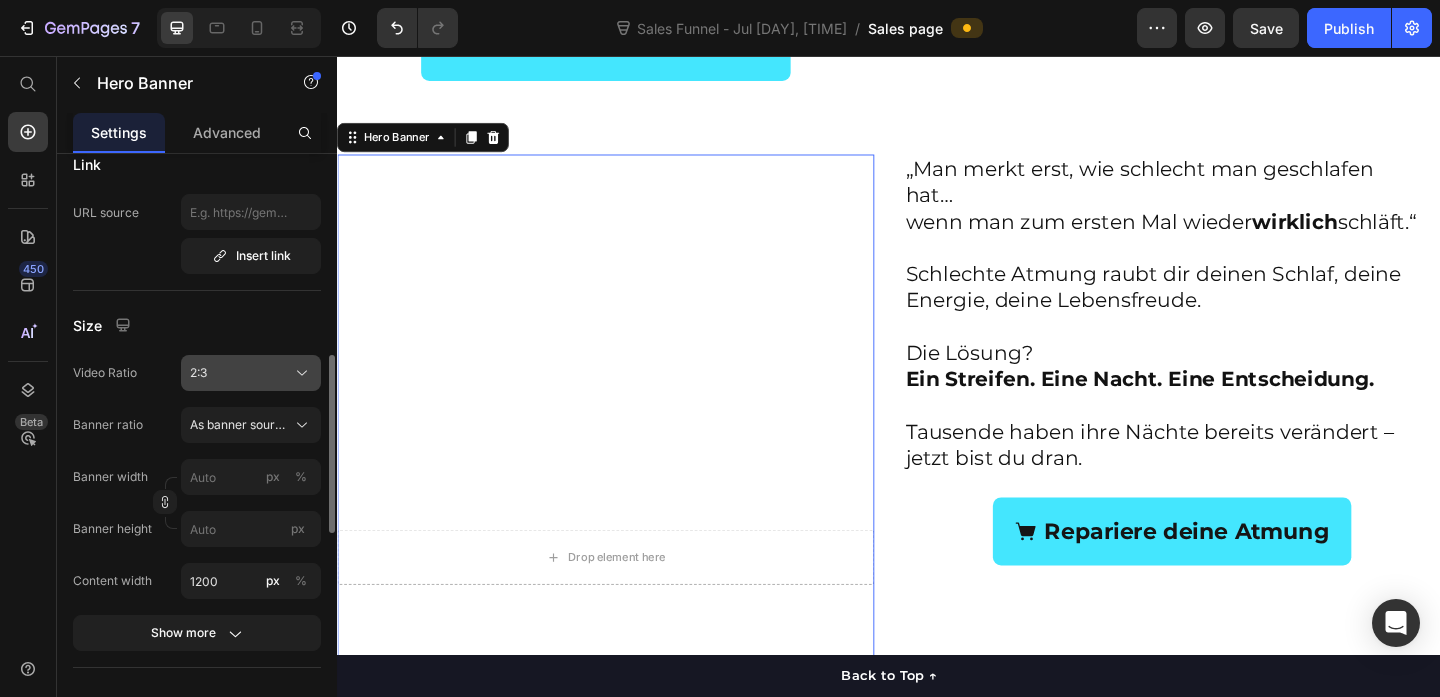 click 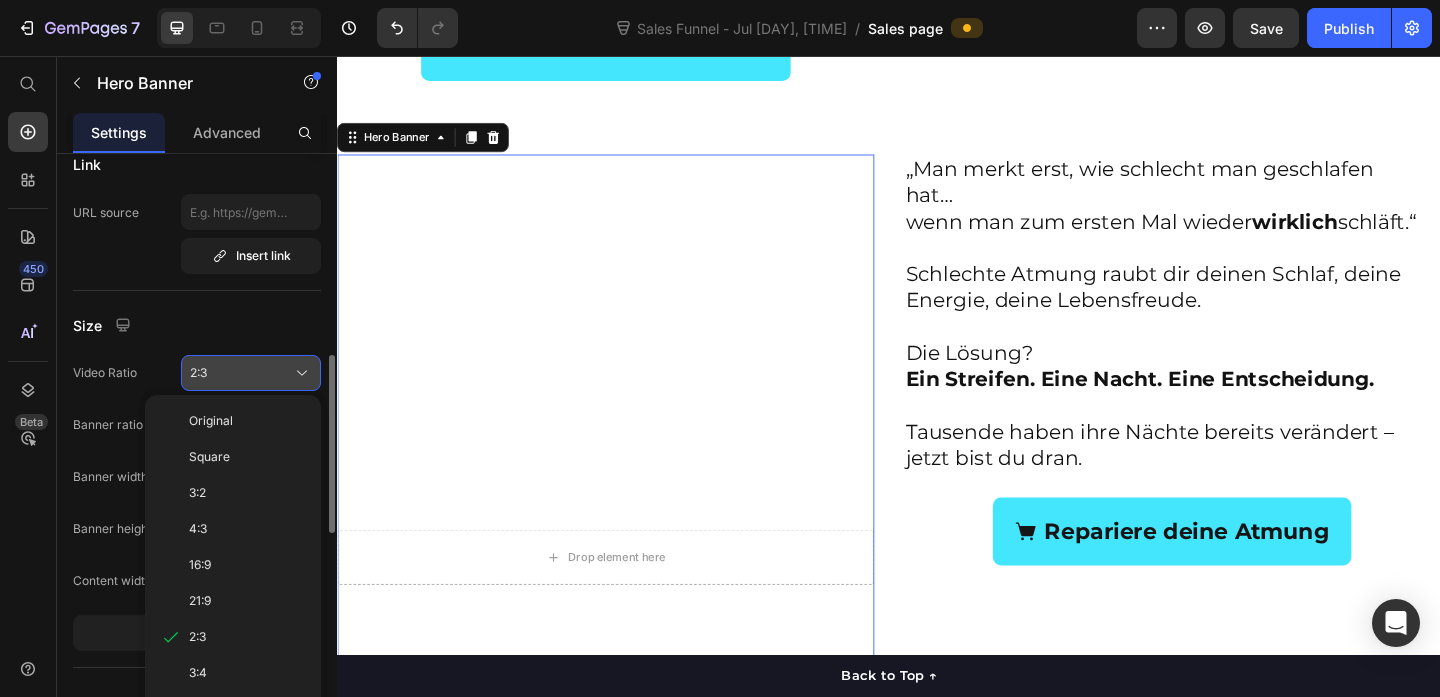 scroll, scrollTop: 703, scrollLeft: 0, axis: vertical 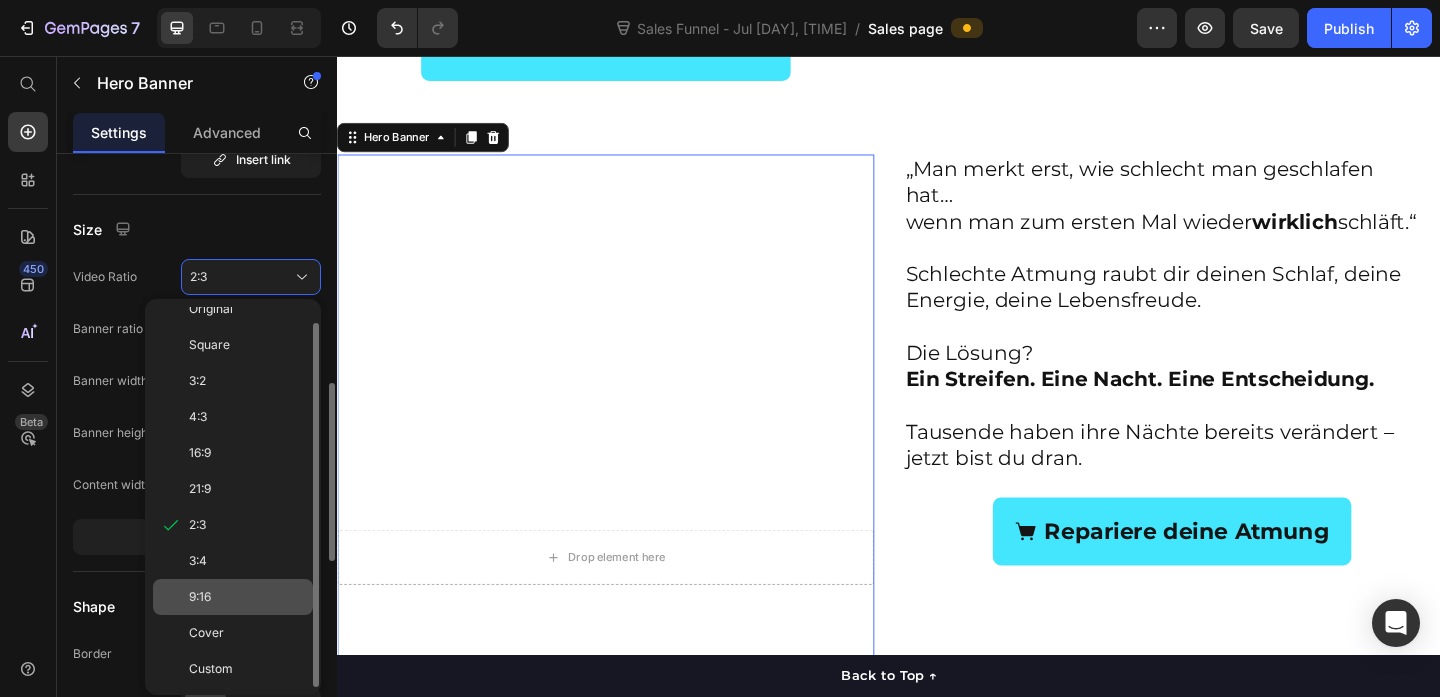 click on "9:16" 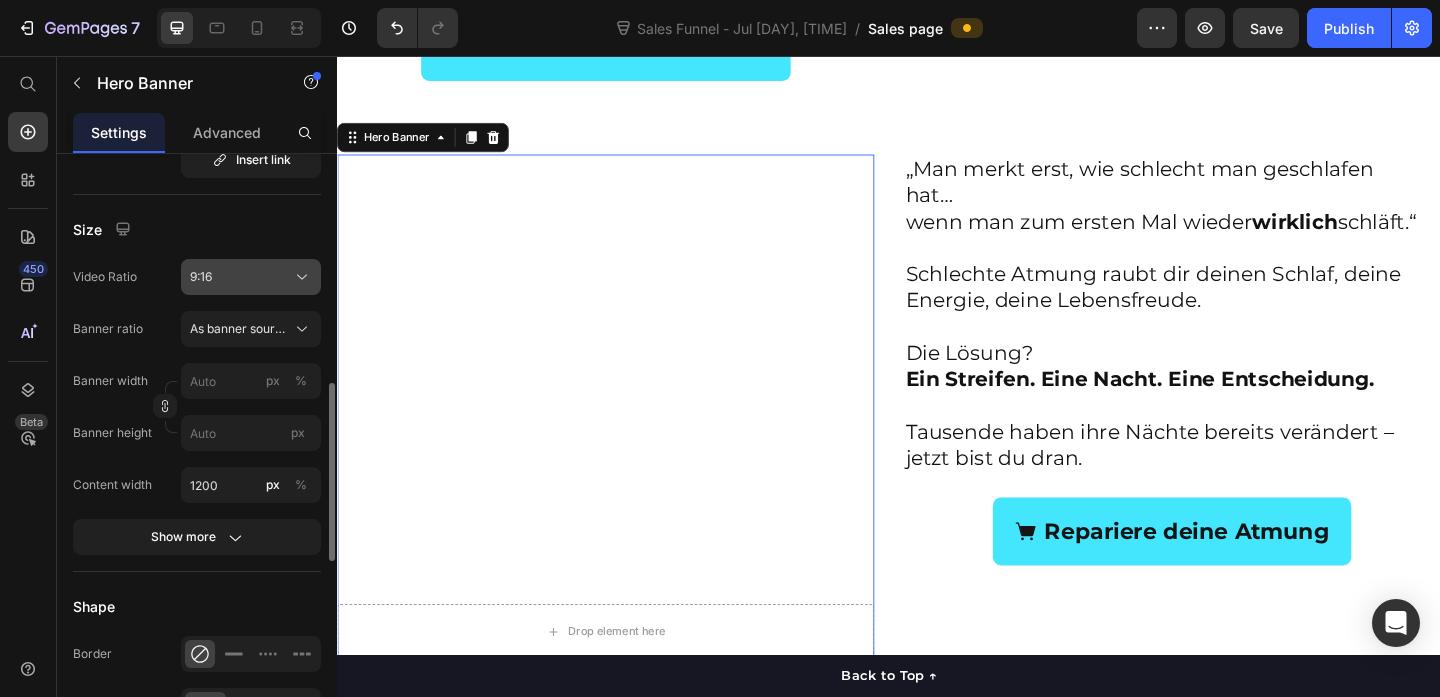click on "9:16" 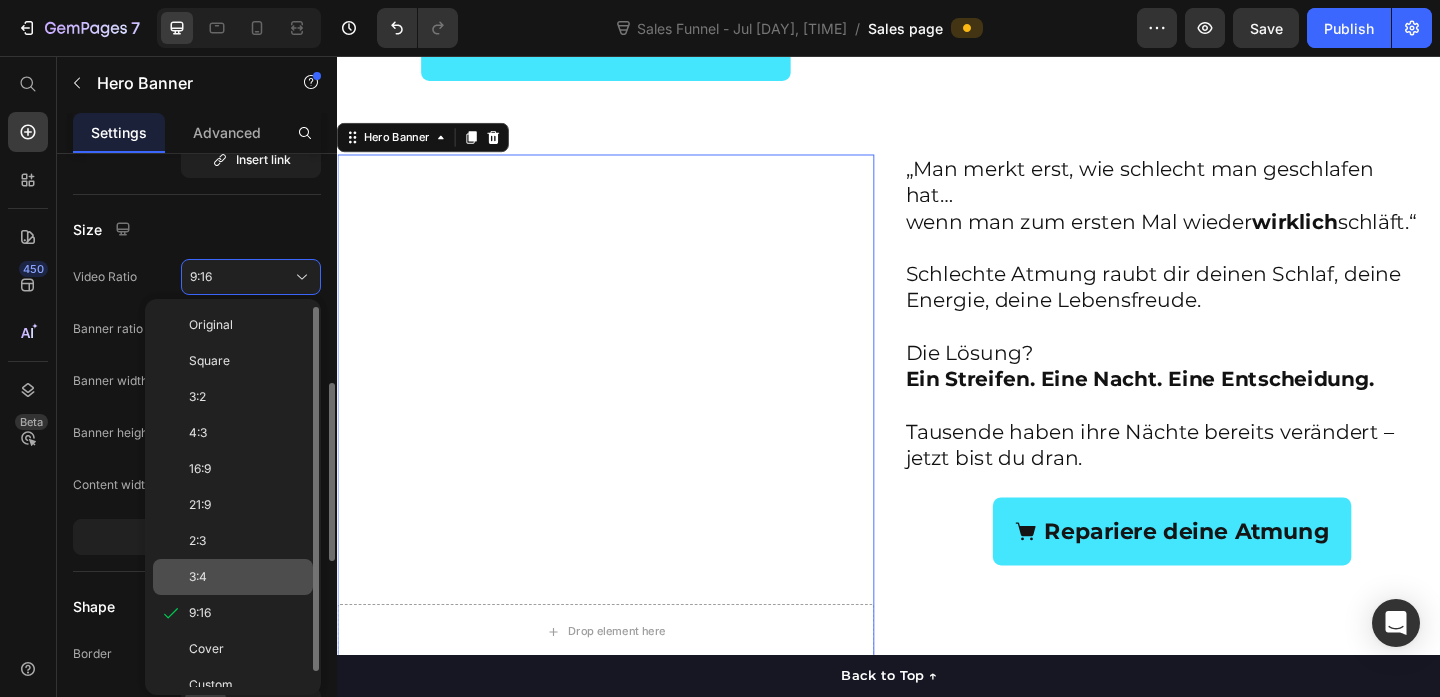 click on "3:4" at bounding box center (247, 577) 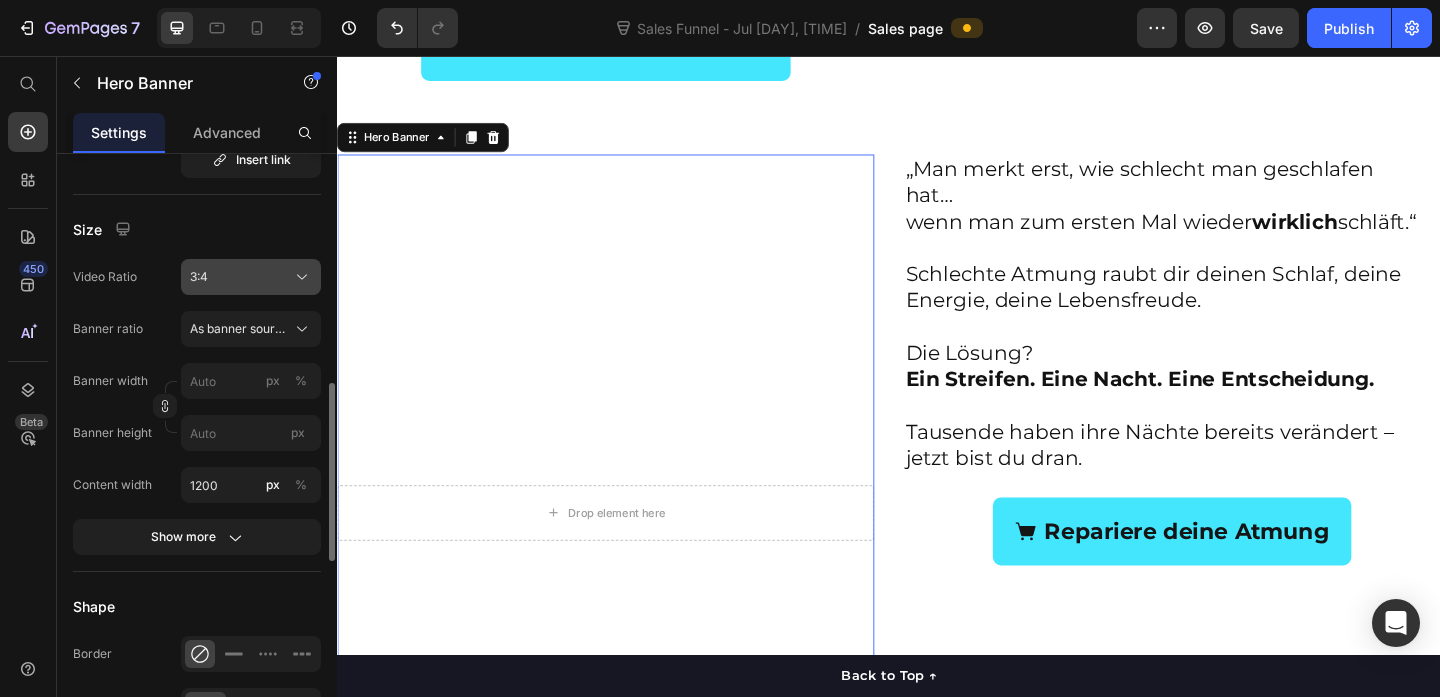 click on "3:4" 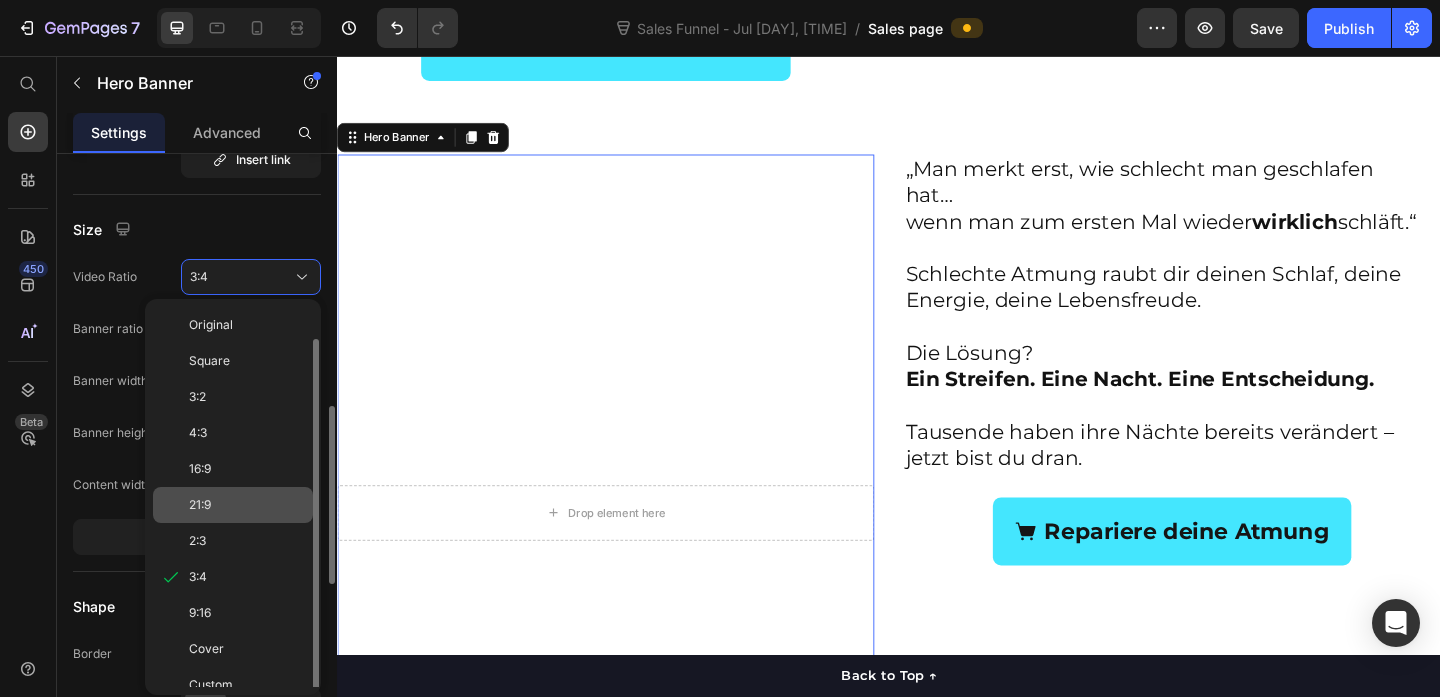 scroll, scrollTop: 16, scrollLeft: 0, axis: vertical 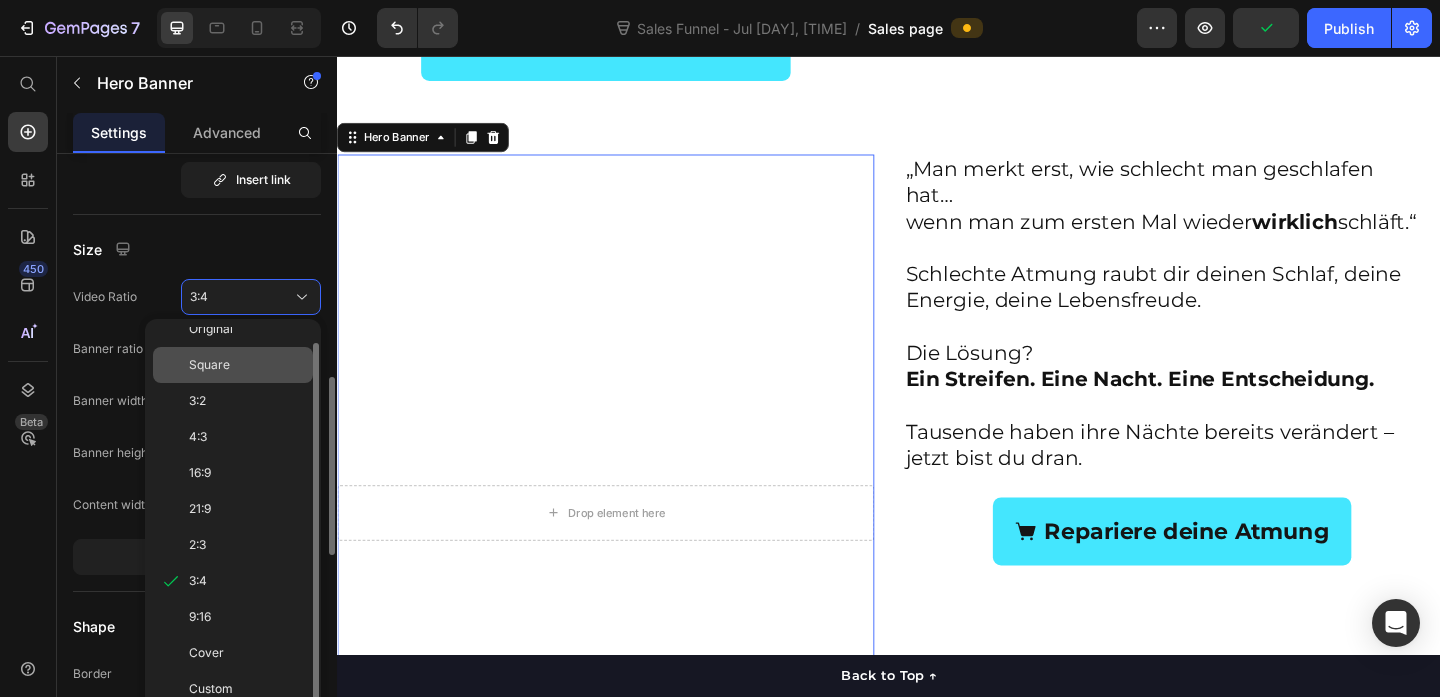 click on "Square" 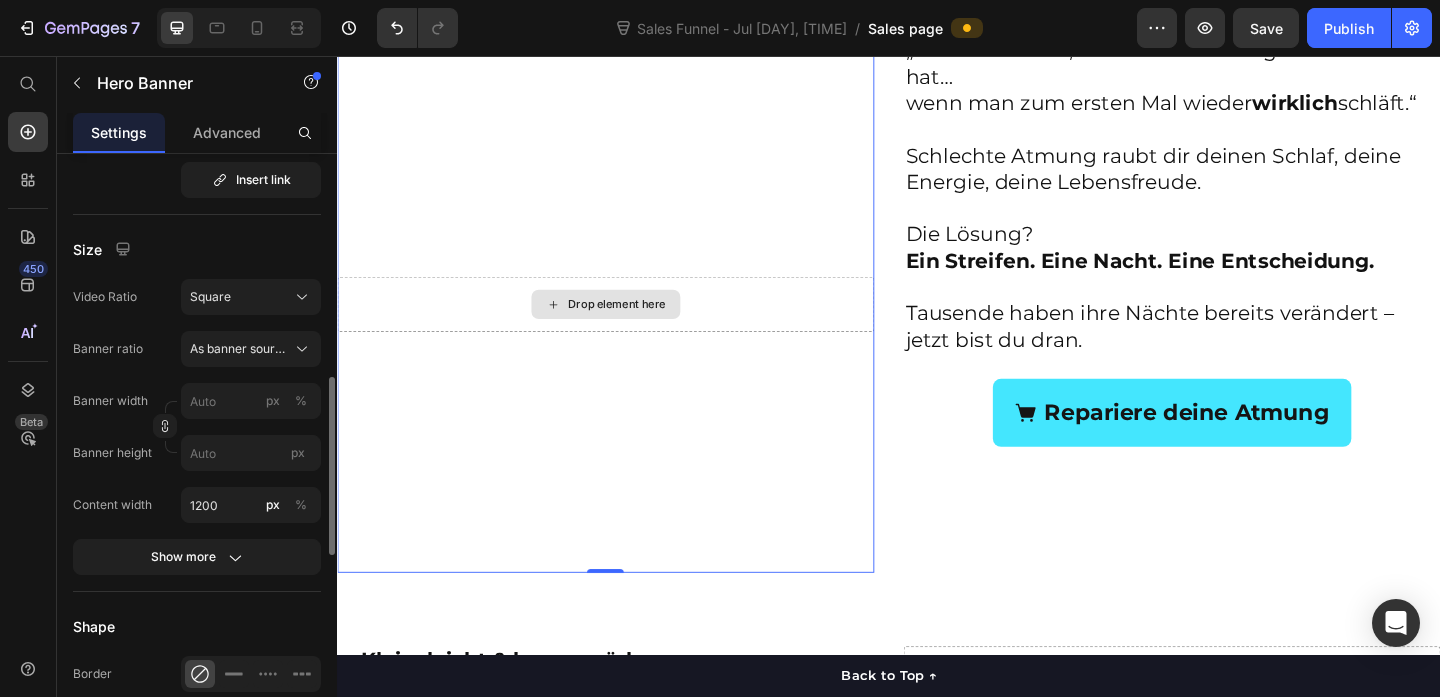 scroll, scrollTop: 1769, scrollLeft: 0, axis: vertical 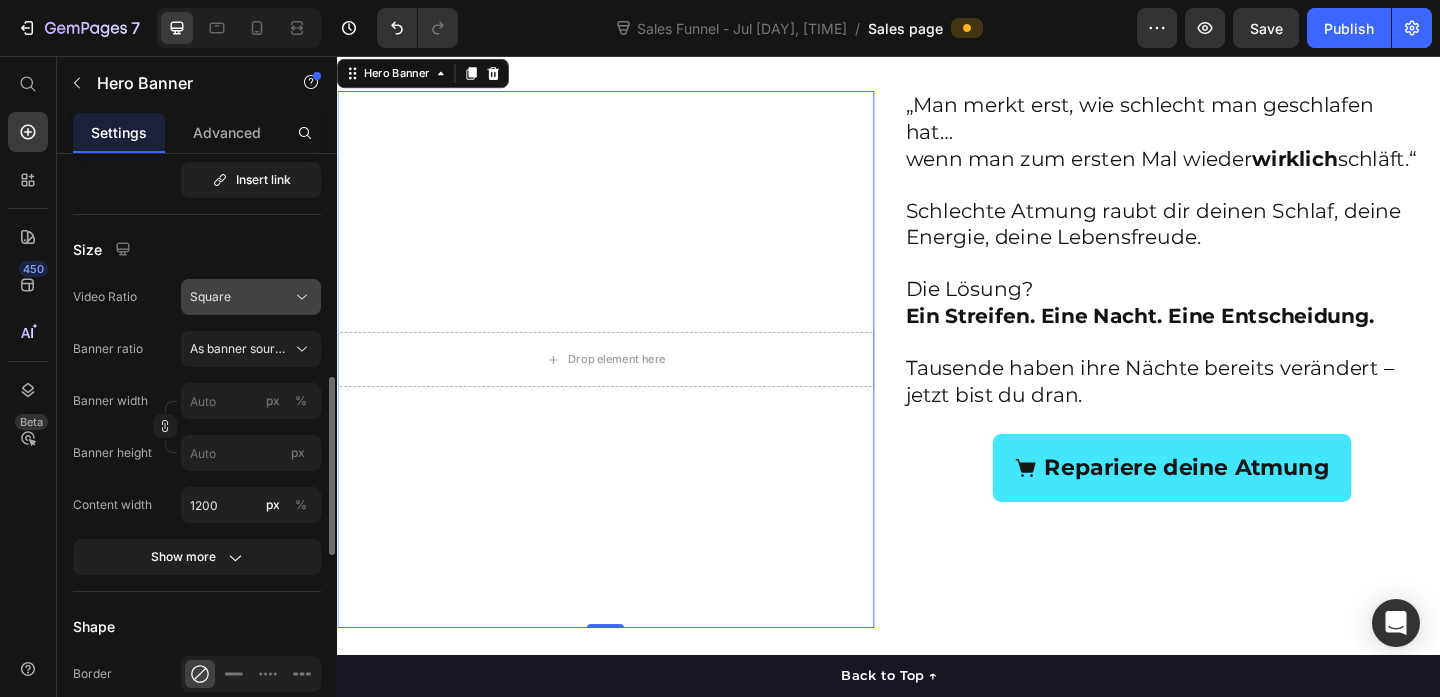 click on "Square" 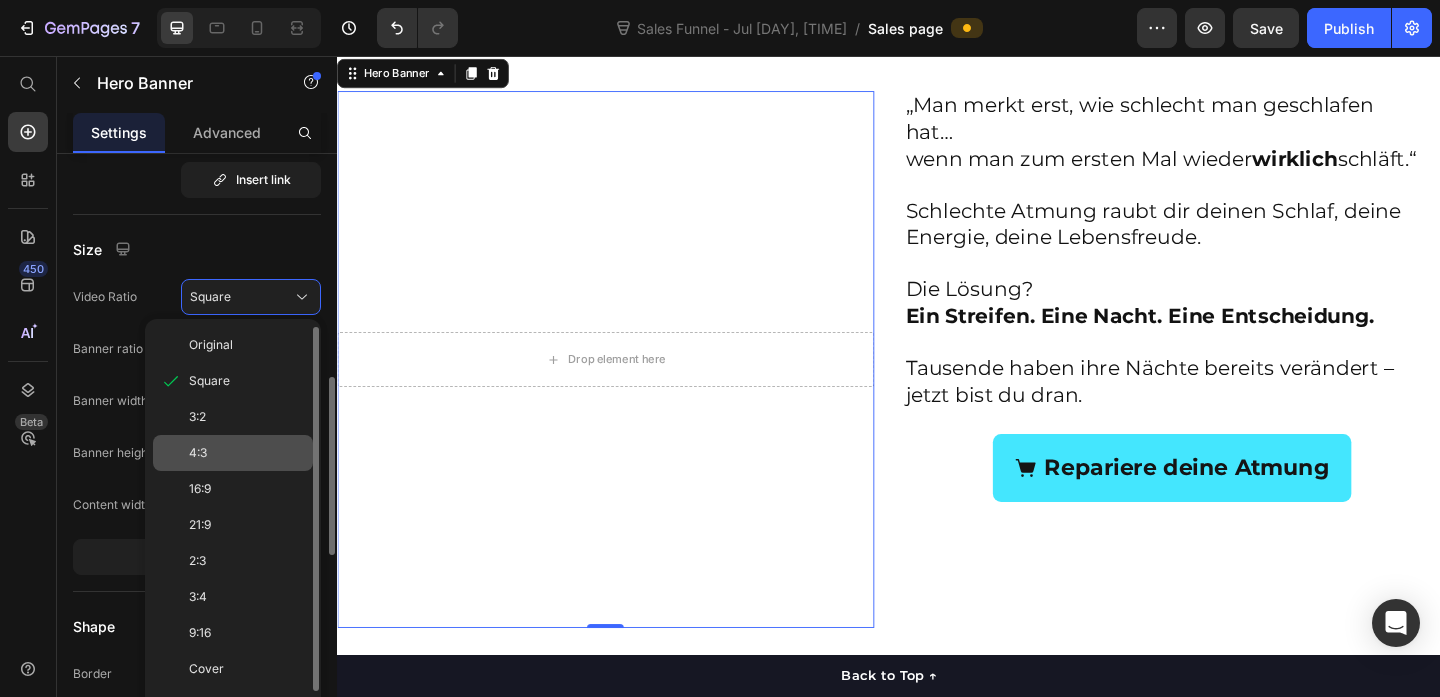 click on "4:3" 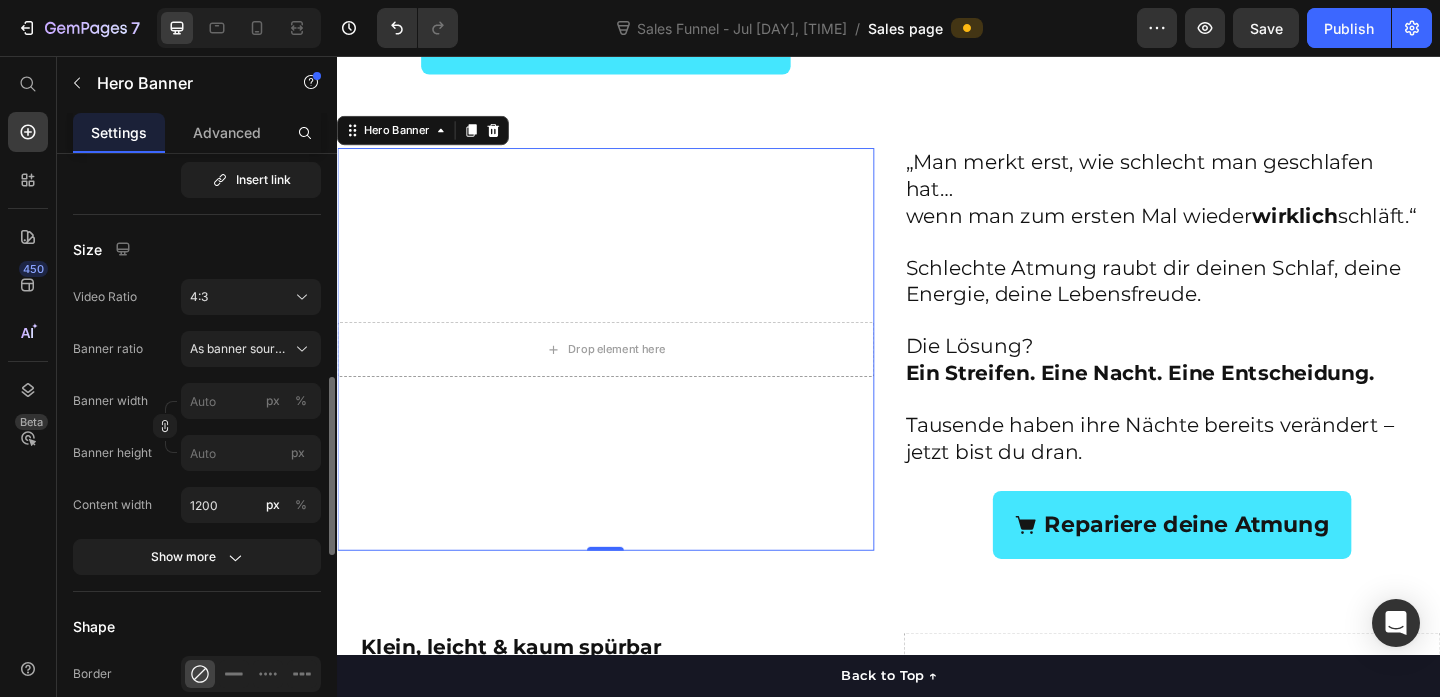 scroll, scrollTop: 1708, scrollLeft: 0, axis: vertical 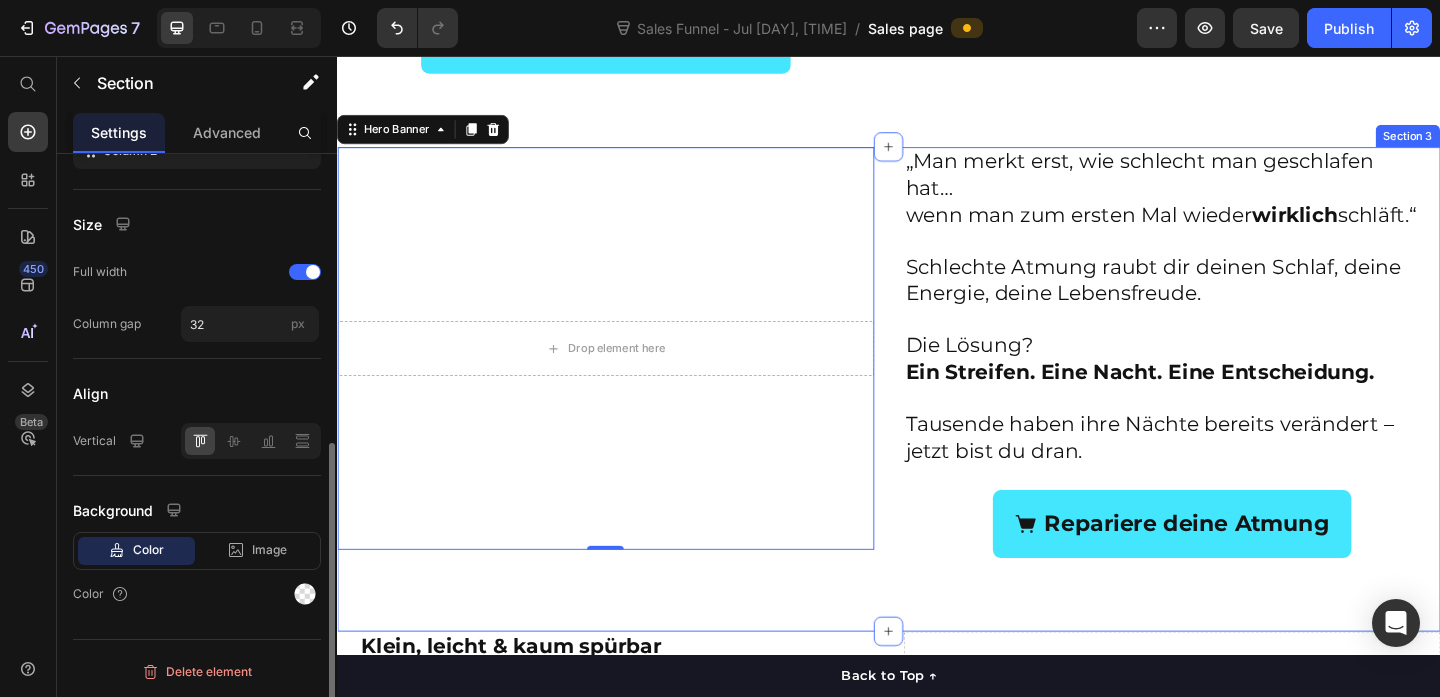 click on "Drop element here Hero Banner   0 „Man merkt erst, wie schlecht man geschlafen hat… wenn man zum ersten Mal wieder  wirklich  schläft.“ Schlechte Atmung raubt dir deinen Schlaf, deine Energie, deine Lebensfreude. Die Lösung? Ein Streifen. Eine Nacht. Eine Entscheidung. Tausende haben ihre Nächte bereits verändert – jetzt bist du dran. Heading
Repariere deine Atmung Button Section 3" at bounding box center [937, 418] 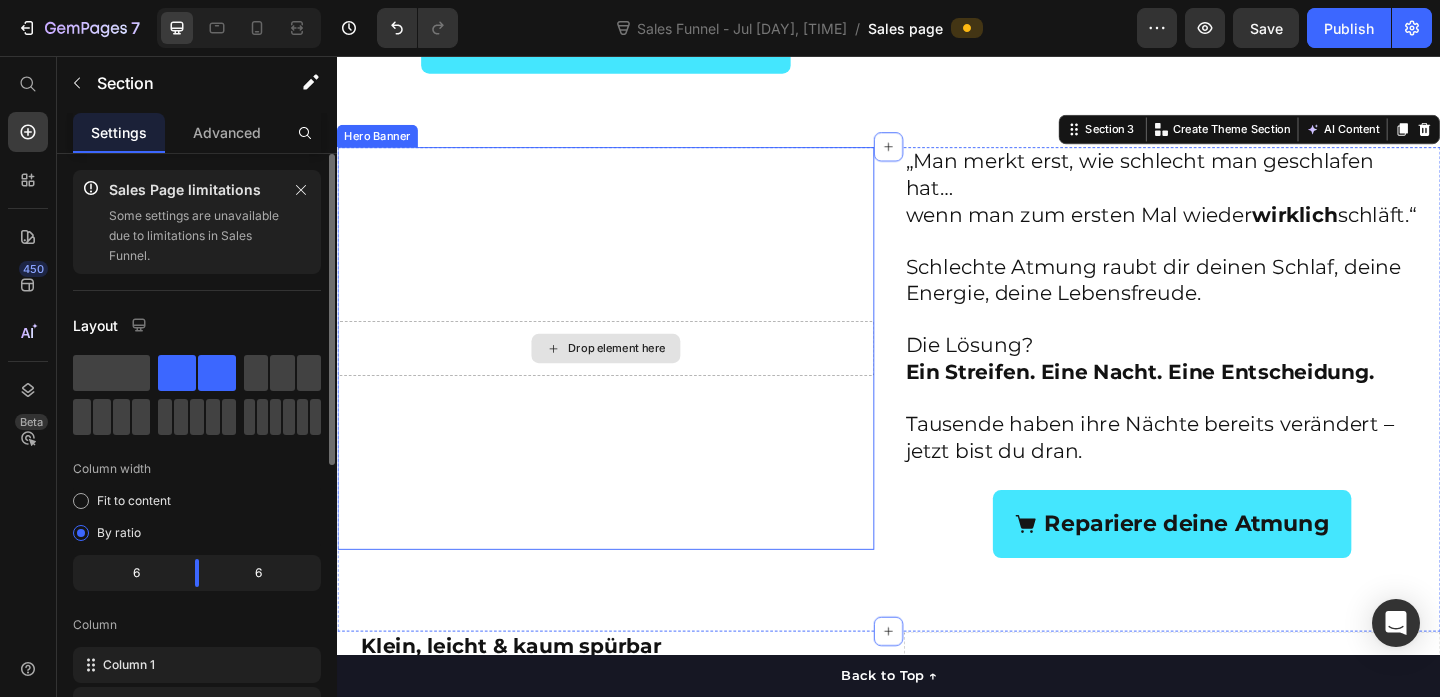 click on "Drop element here" at bounding box center (629, 374) 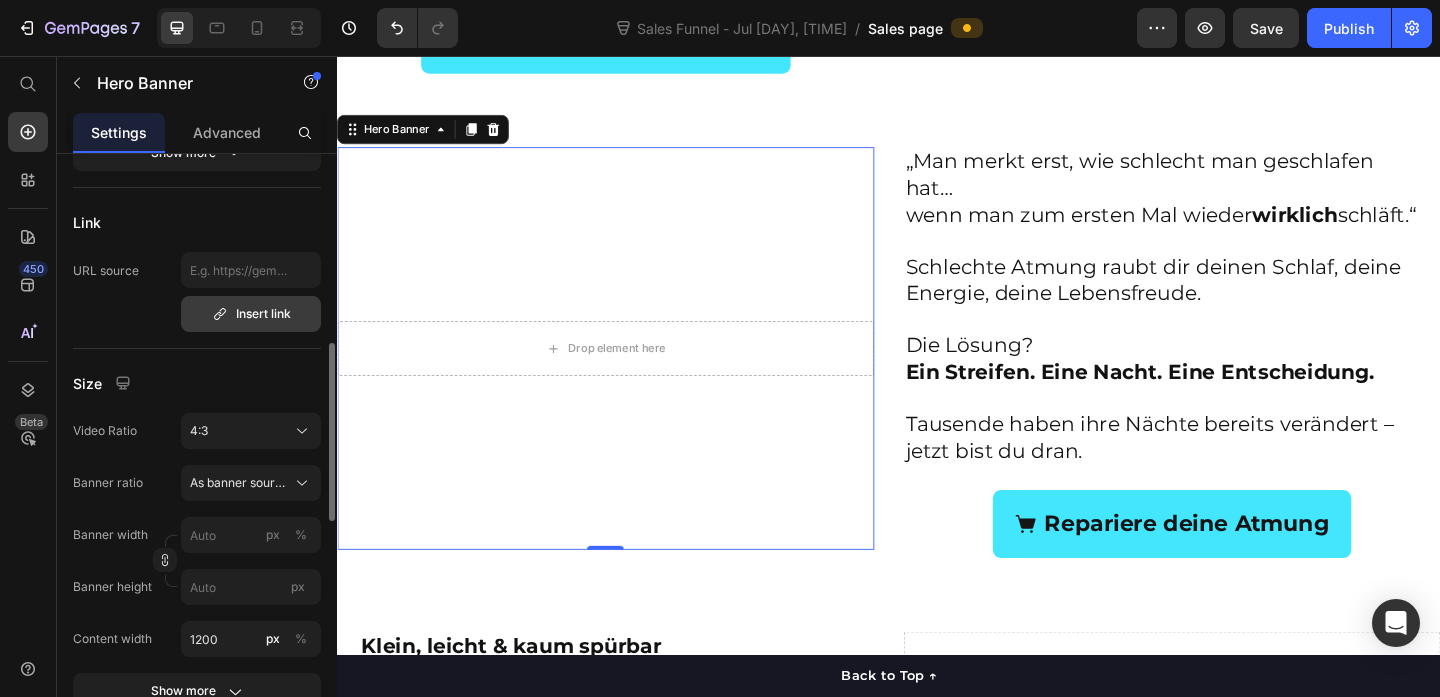 scroll, scrollTop: 621, scrollLeft: 0, axis: vertical 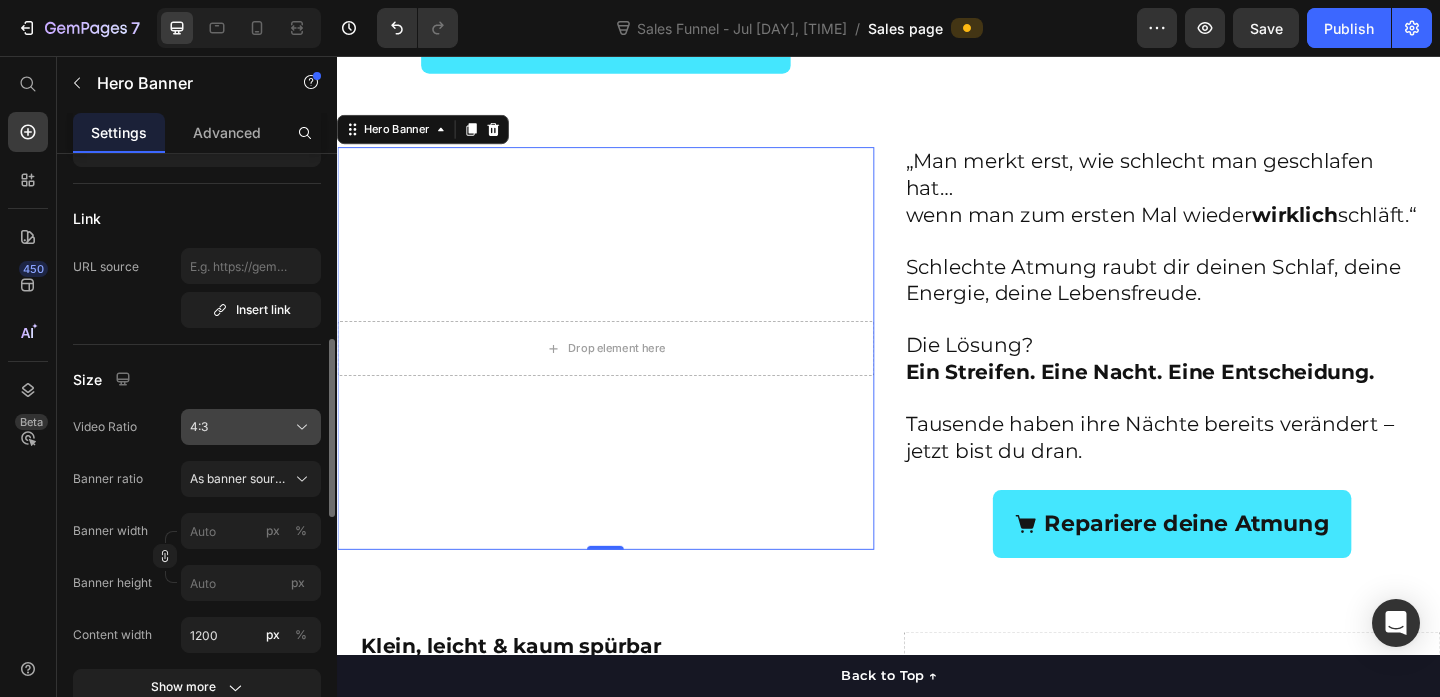 click on "4:3" 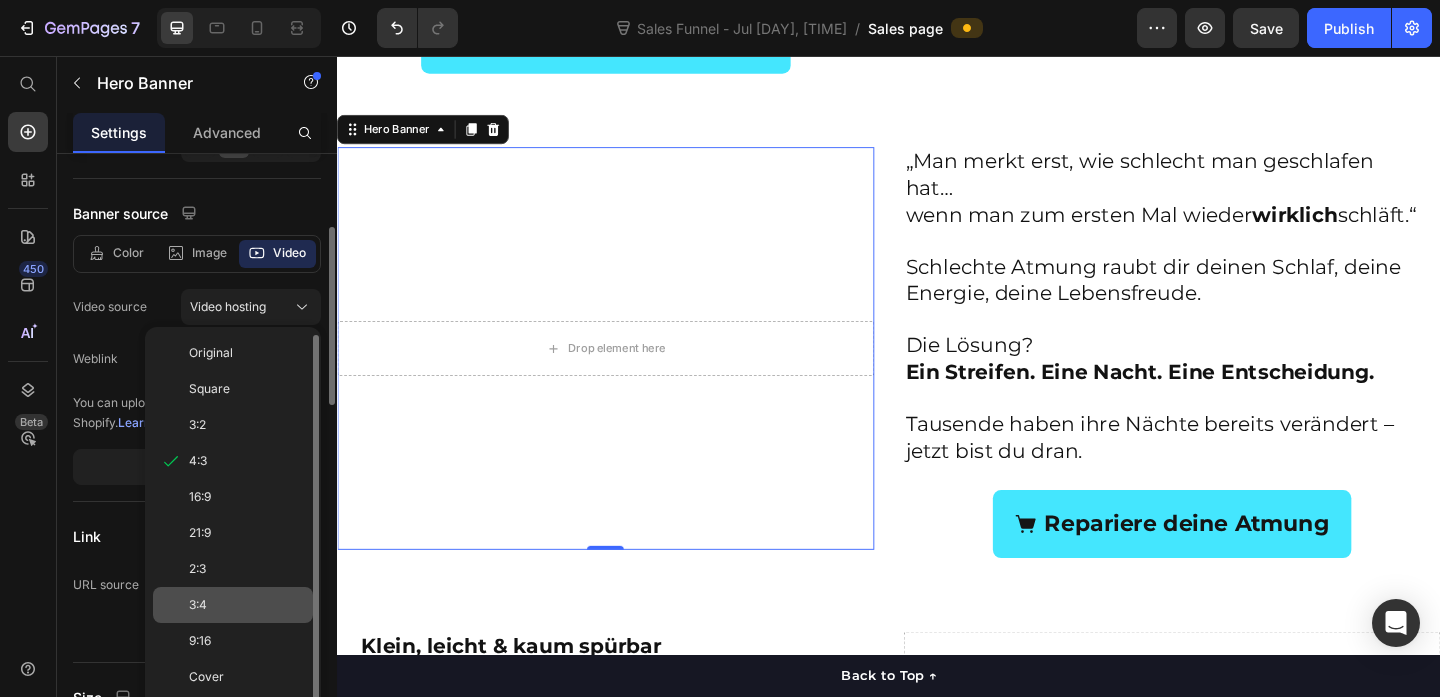 scroll, scrollTop: 305, scrollLeft: 0, axis: vertical 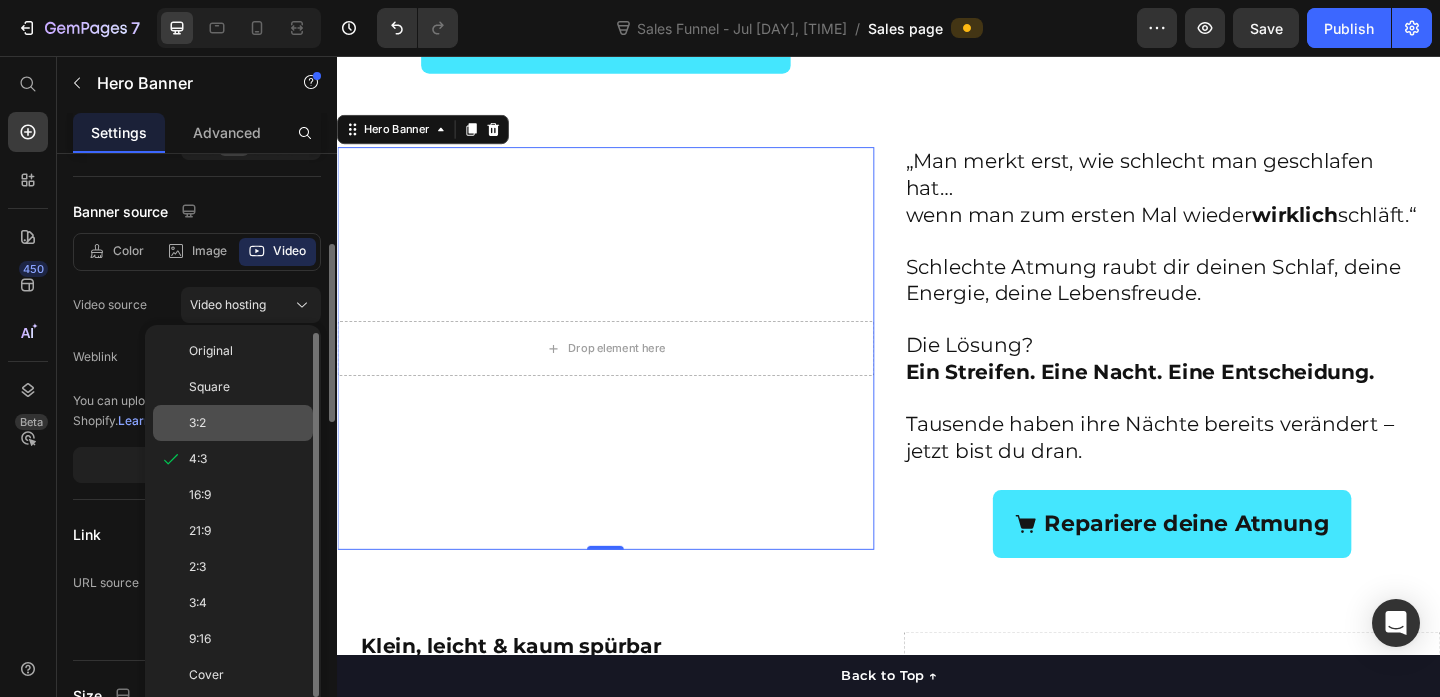 click on "3:2" 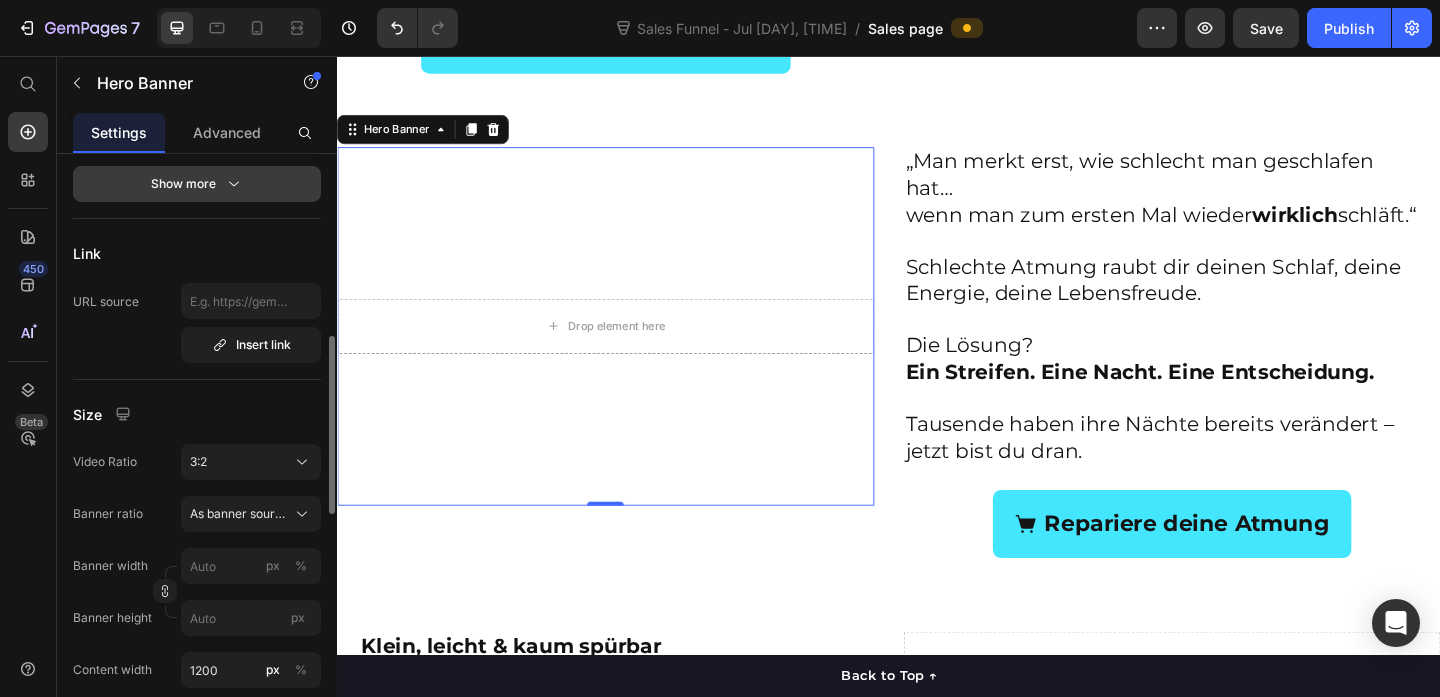 scroll, scrollTop: 592, scrollLeft: 0, axis: vertical 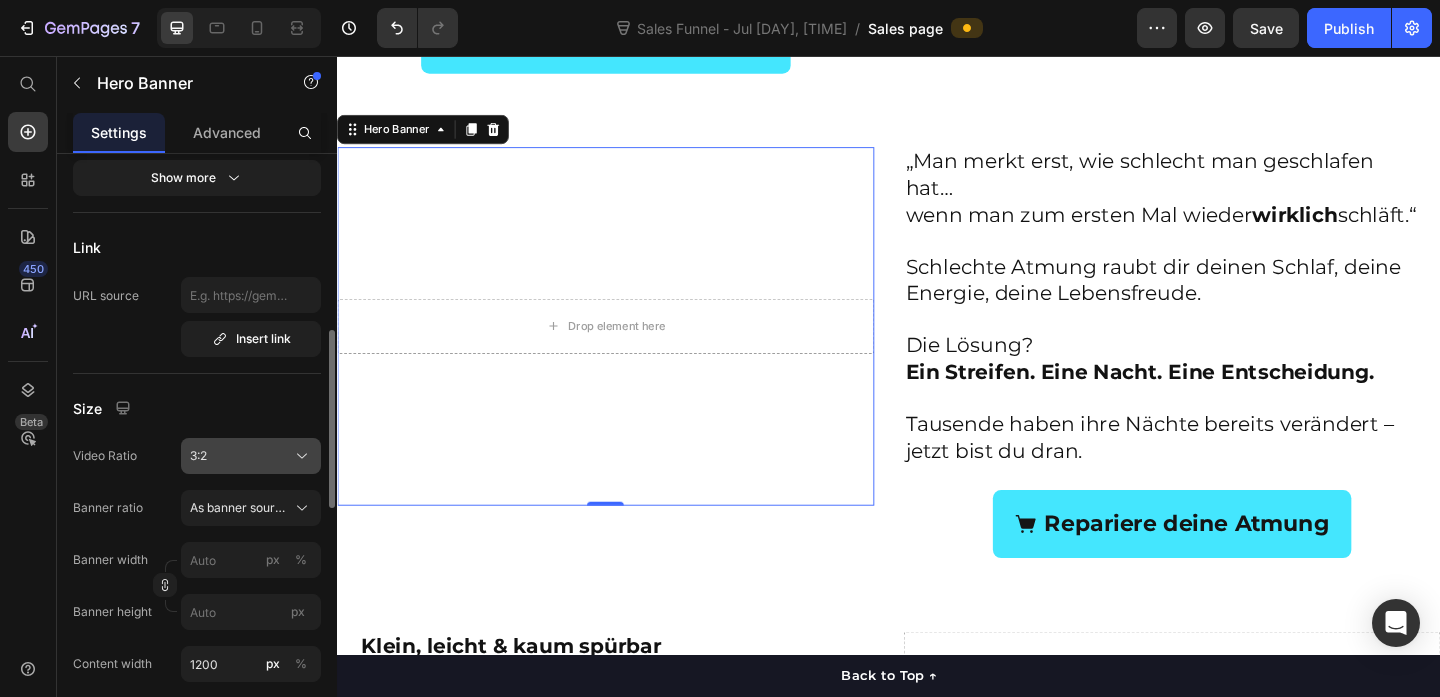 click on "3:2" 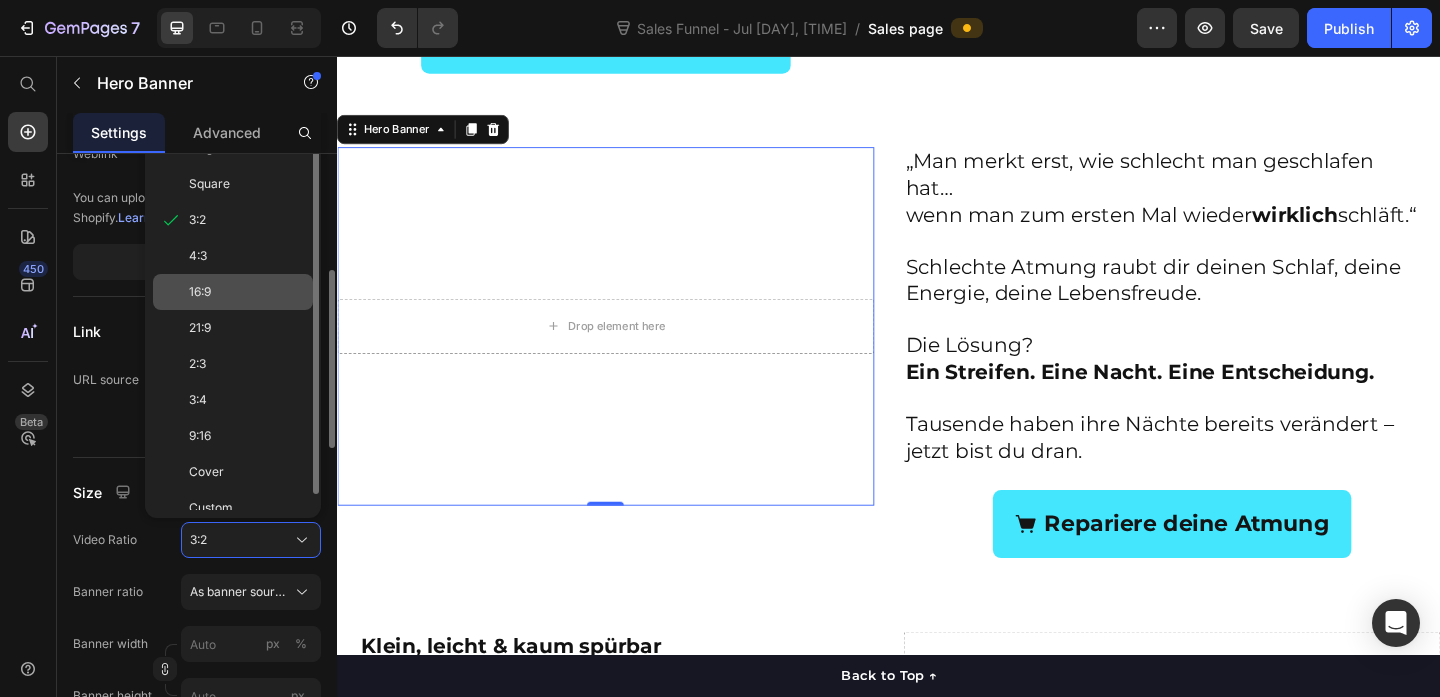 scroll, scrollTop: 477, scrollLeft: 0, axis: vertical 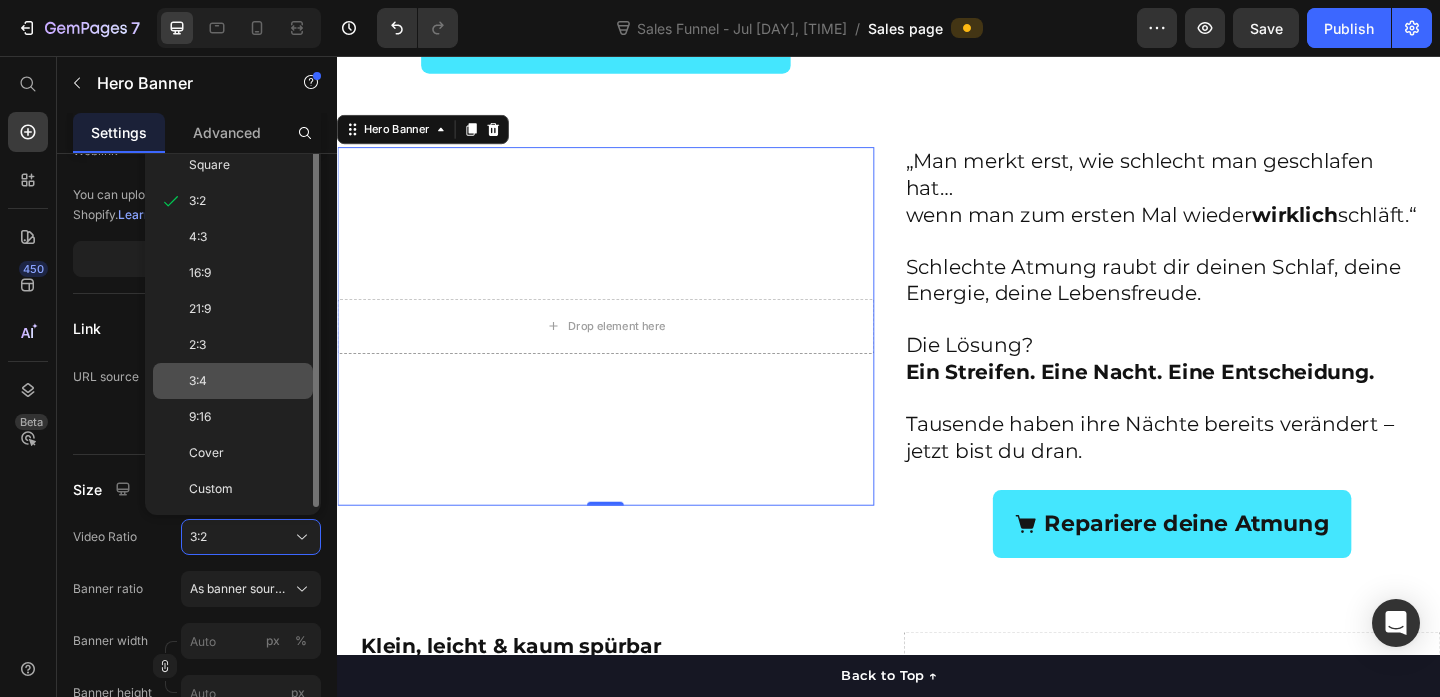 click on "3:4" at bounding box center (247, 381) 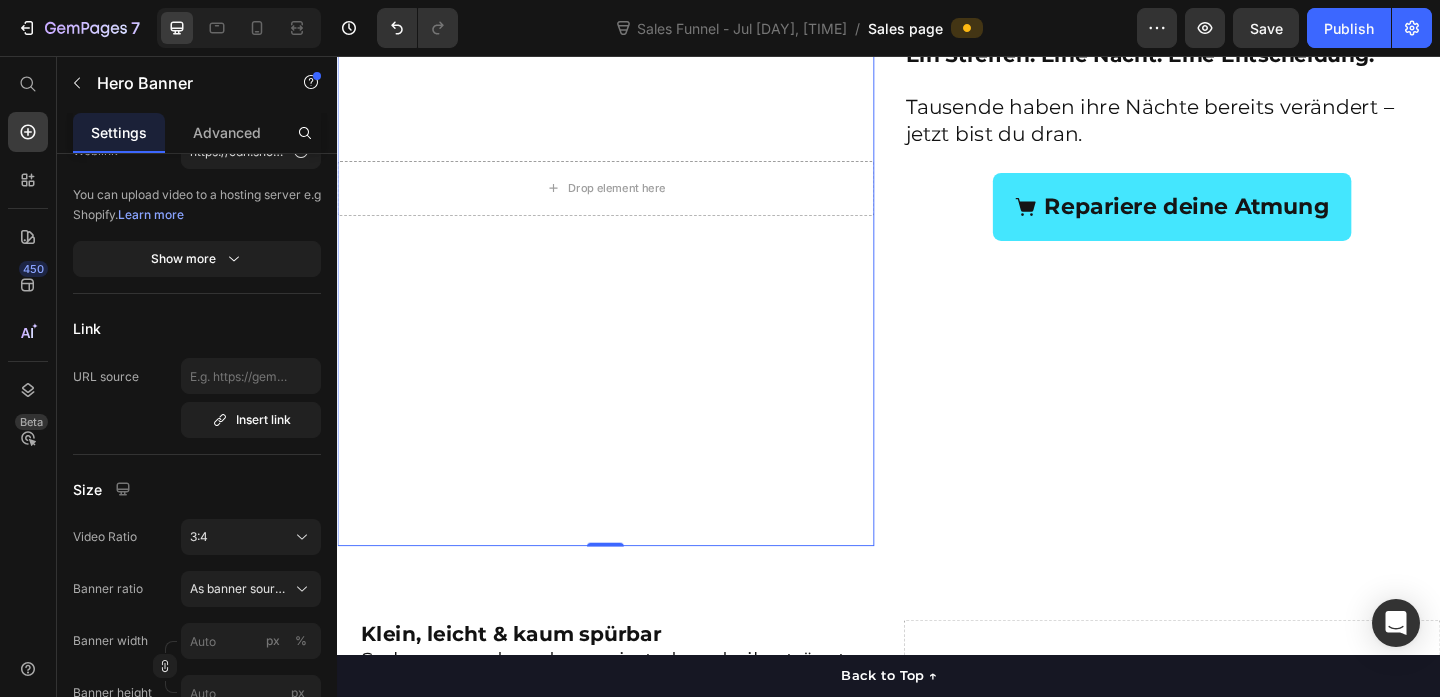 scroll, scrollTop: 1974, scrollLeft: 0, axis: vertical 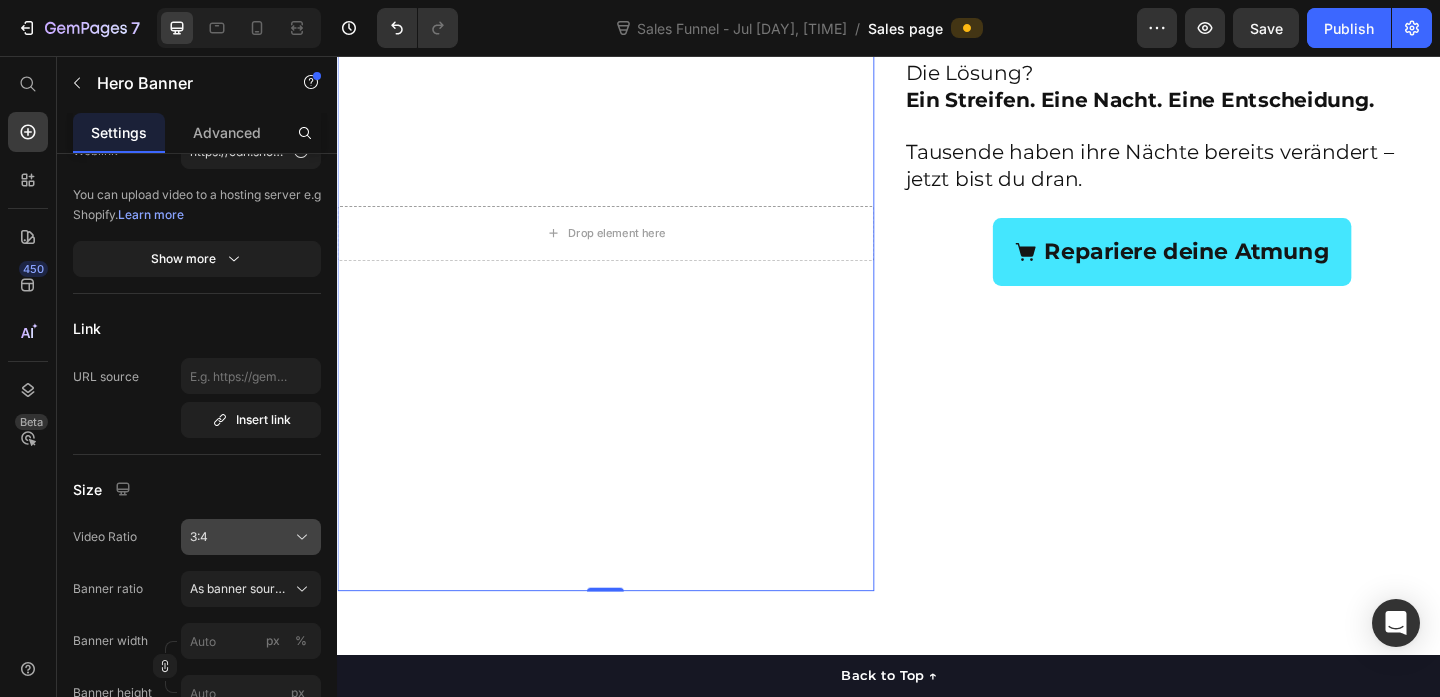click on "3:4" at bounding box center (251, 537) 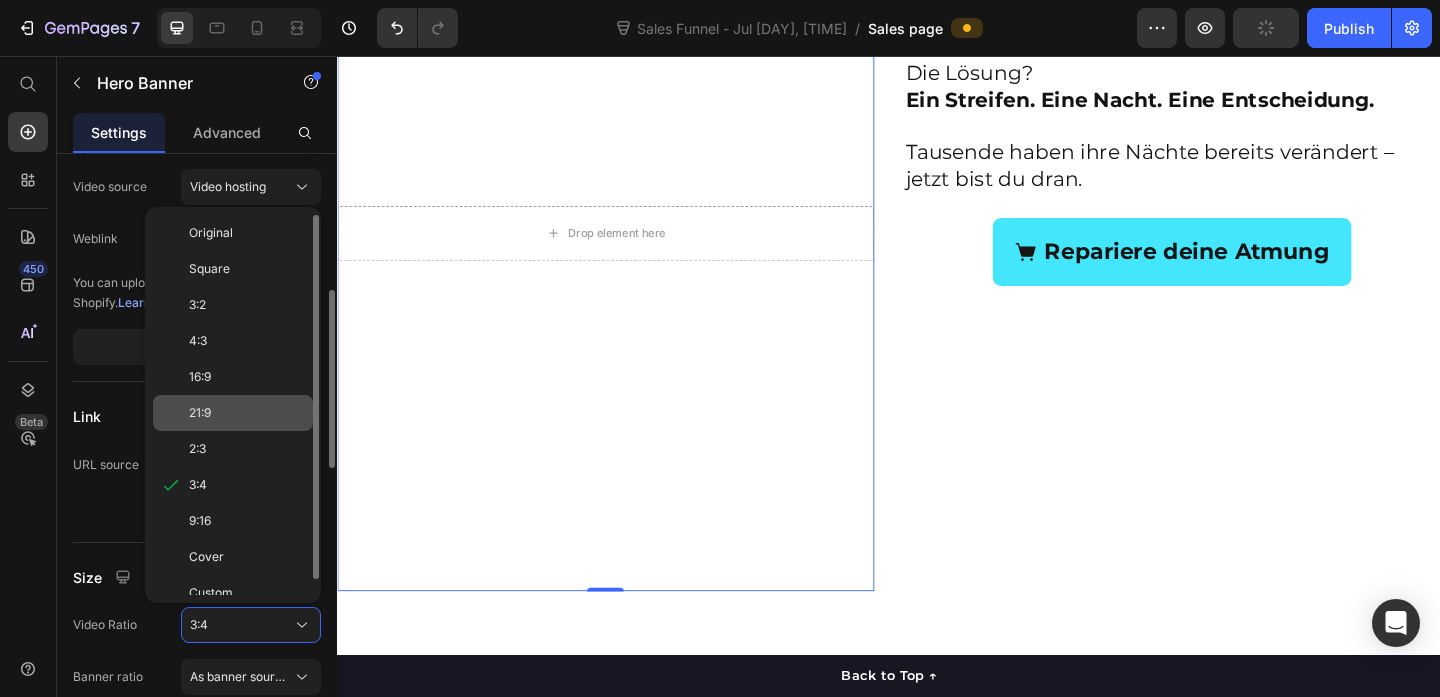 scroll, scrollTop: 416, scrollLeft: 0, axis: vertical 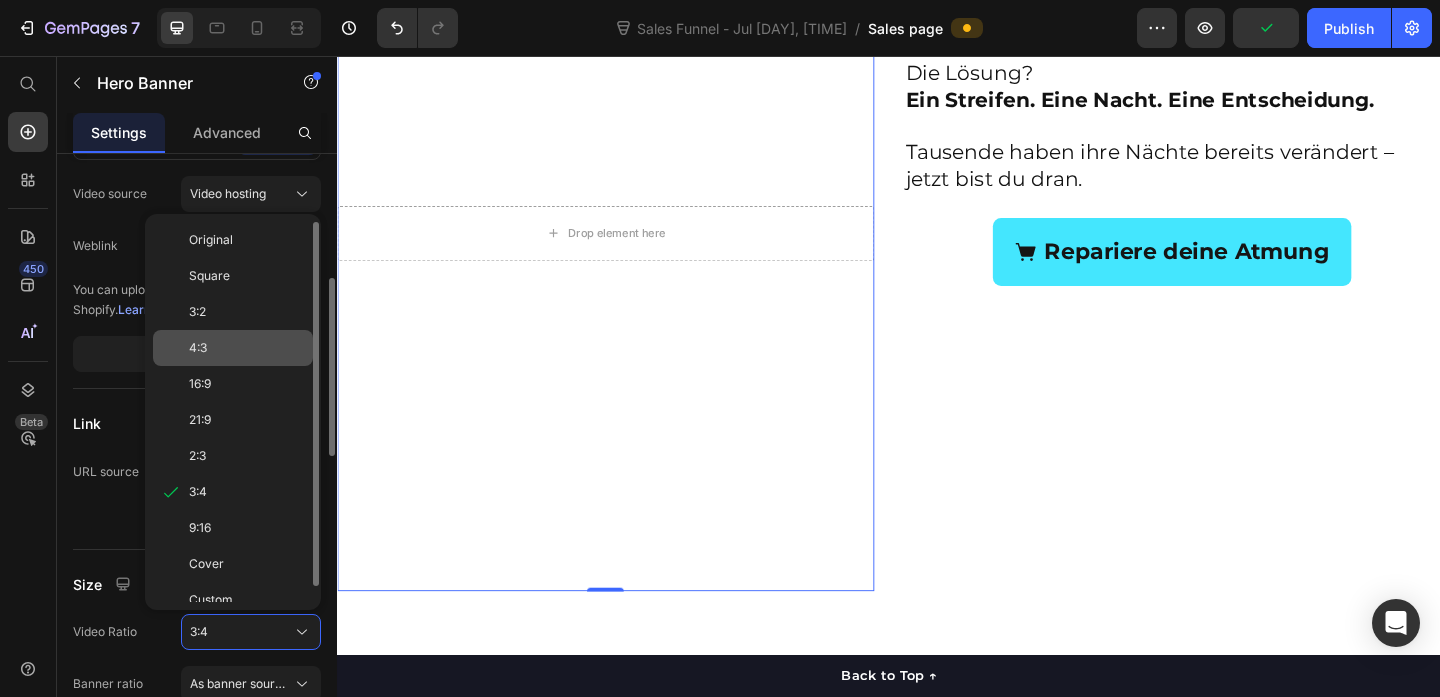 click on "4:3" at bounding box center [247, 348] 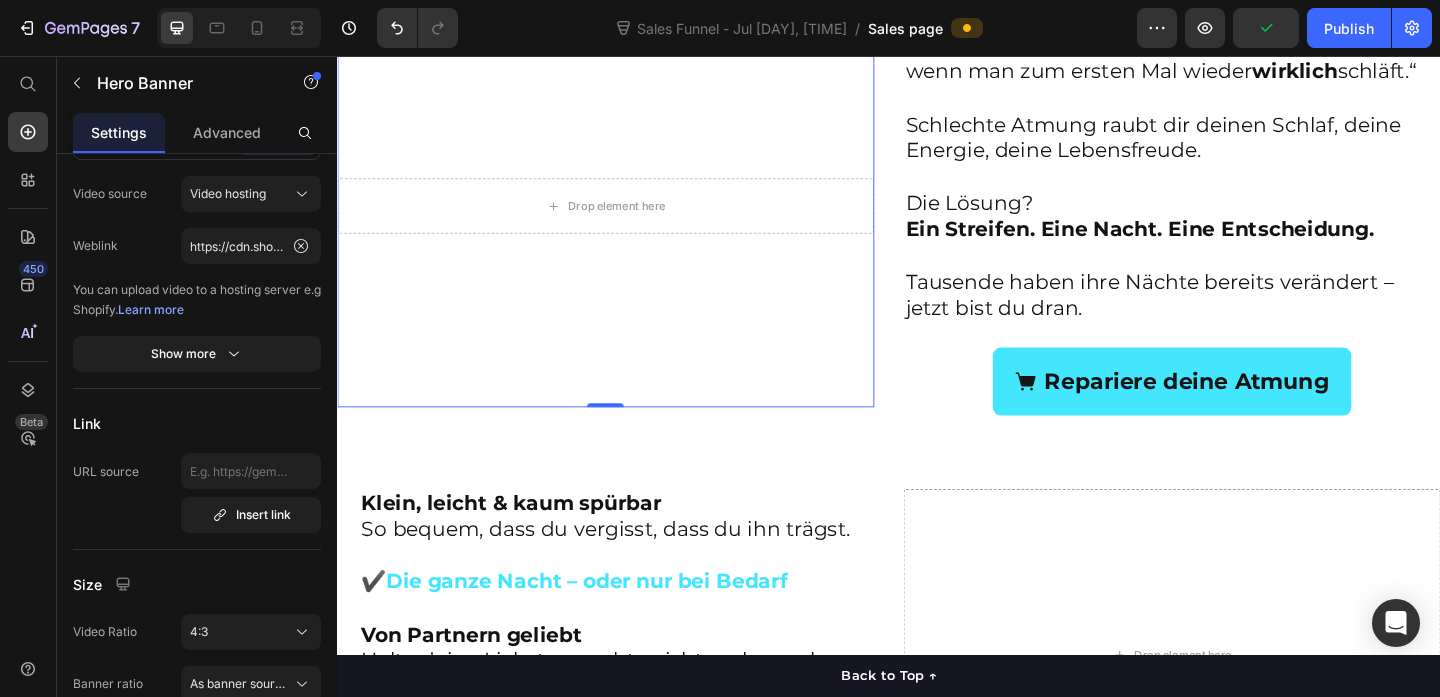 scroll, scrollTop: 1831, scrollLeft: 0, axis: vertical 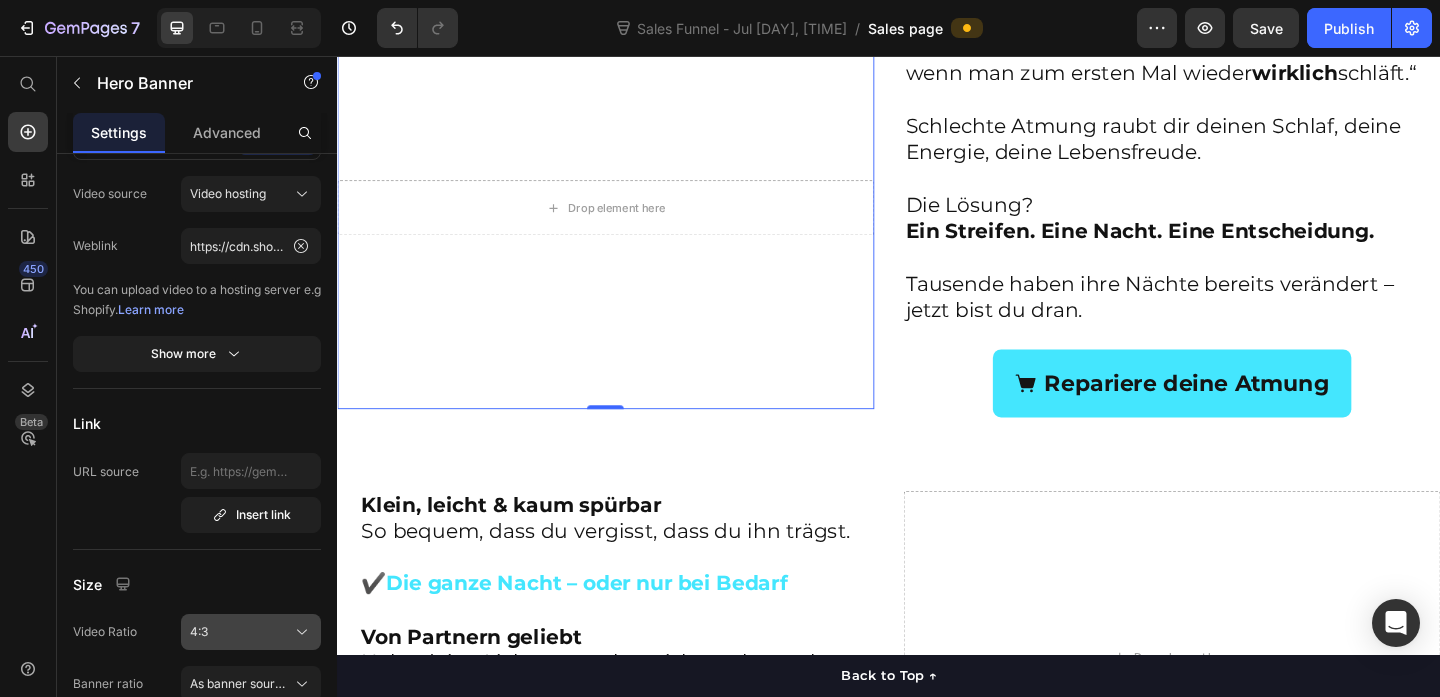click on "4:3" at bounding box center (251, 632) 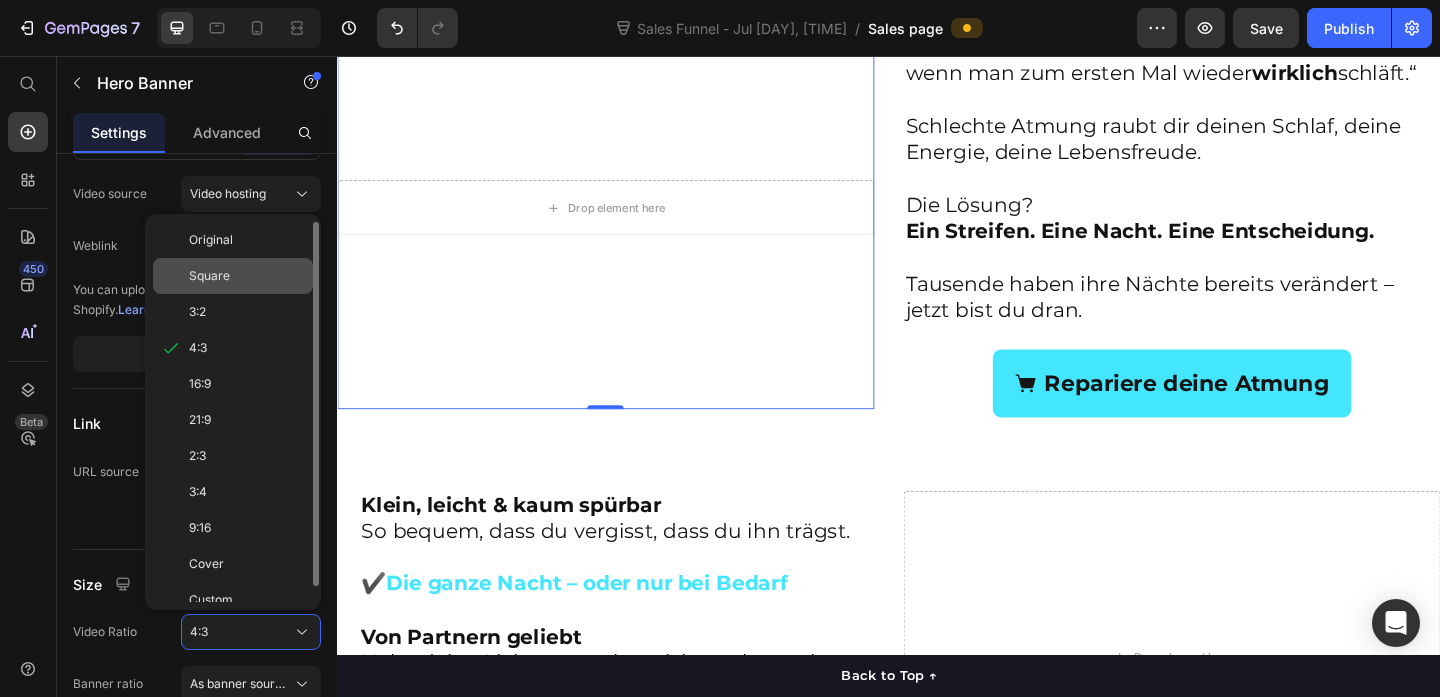 click on "Square" 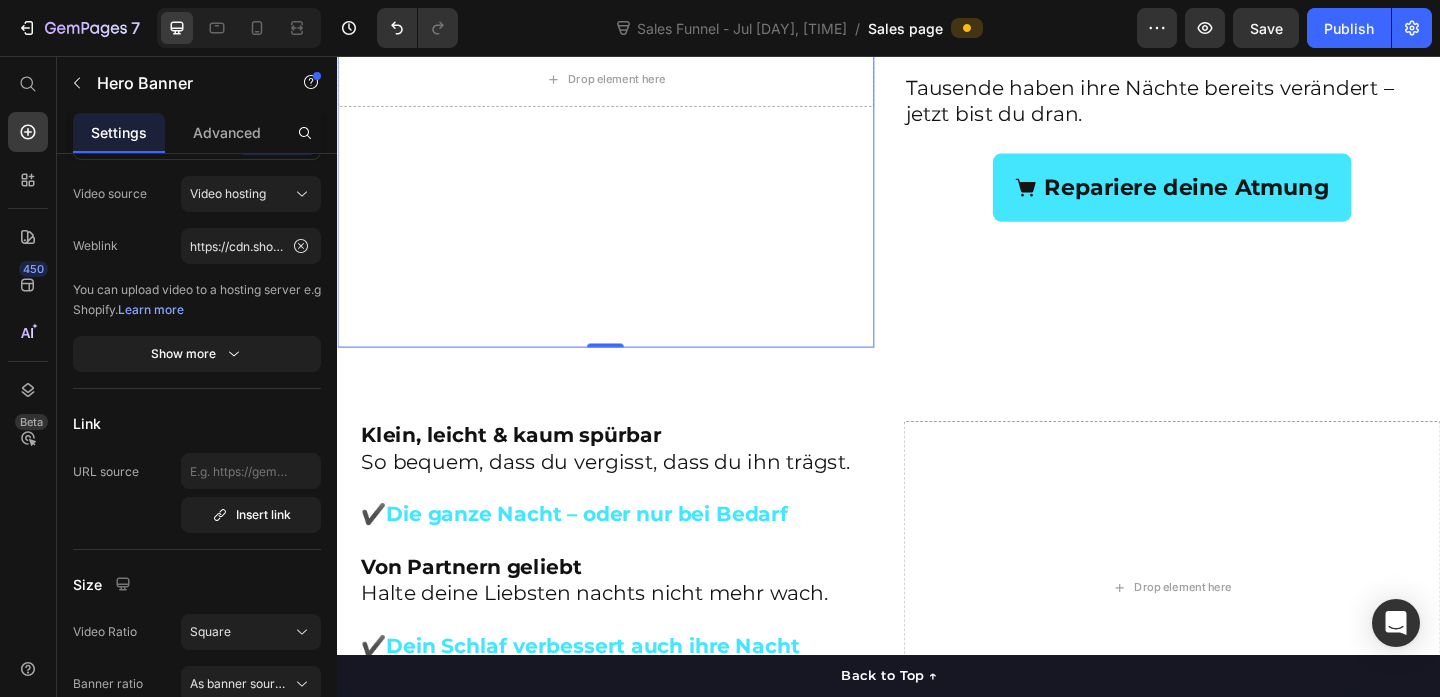scroll, scrollTop: 2046, scrollLeft: 0, axis: vertical 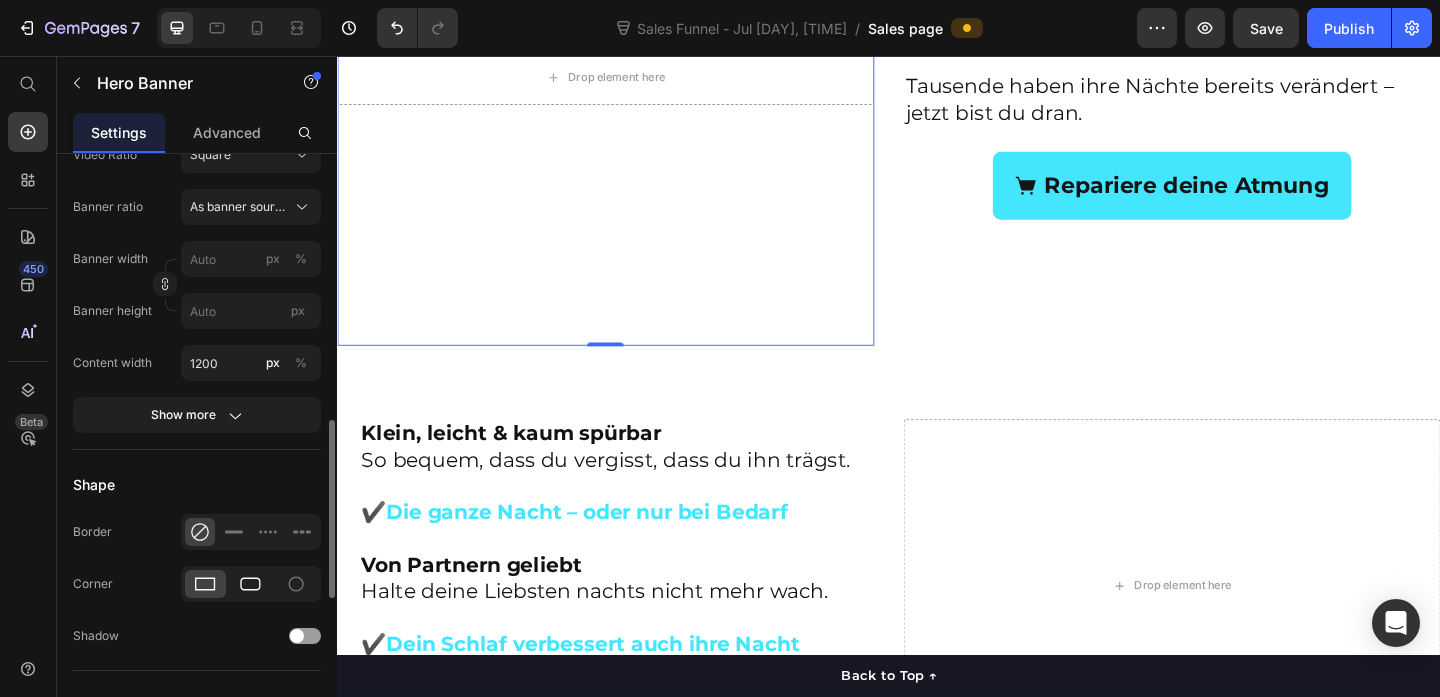 click 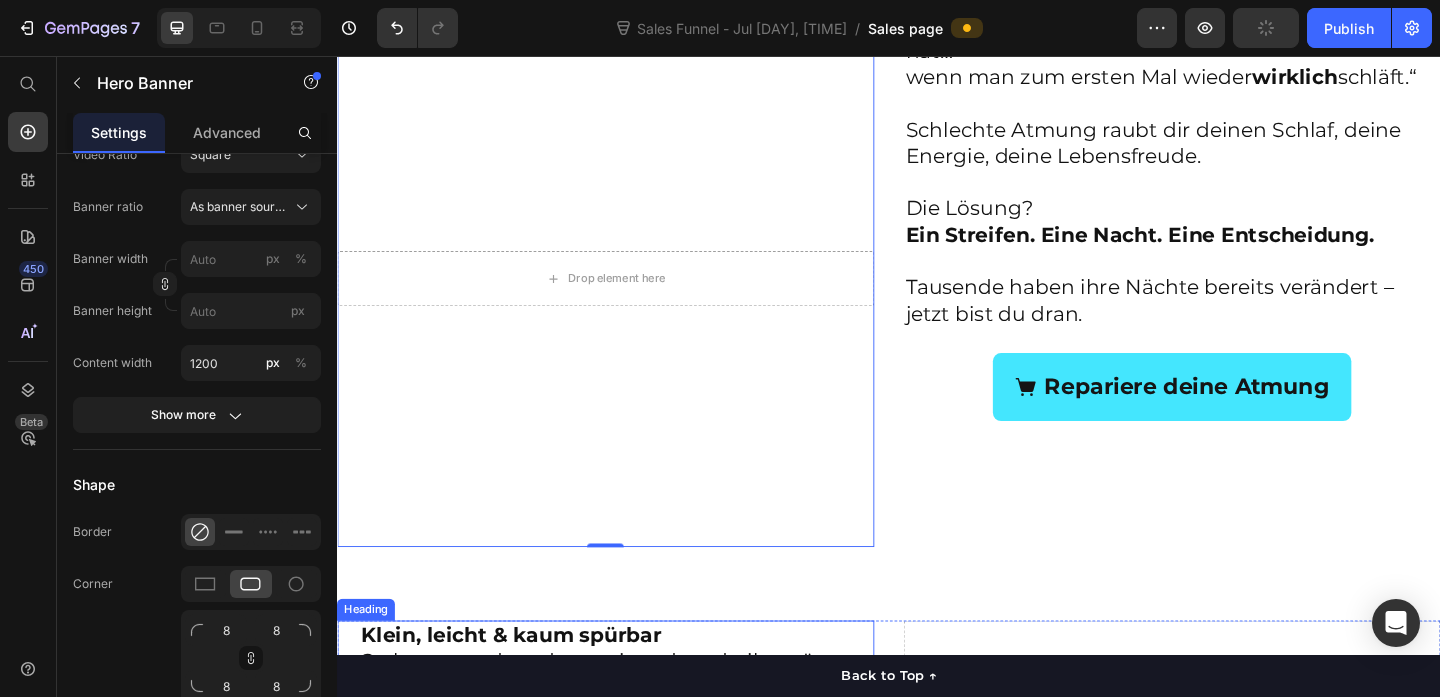 scroll, scrollTop: 1697, scrollLeft: 0, axis: vertical 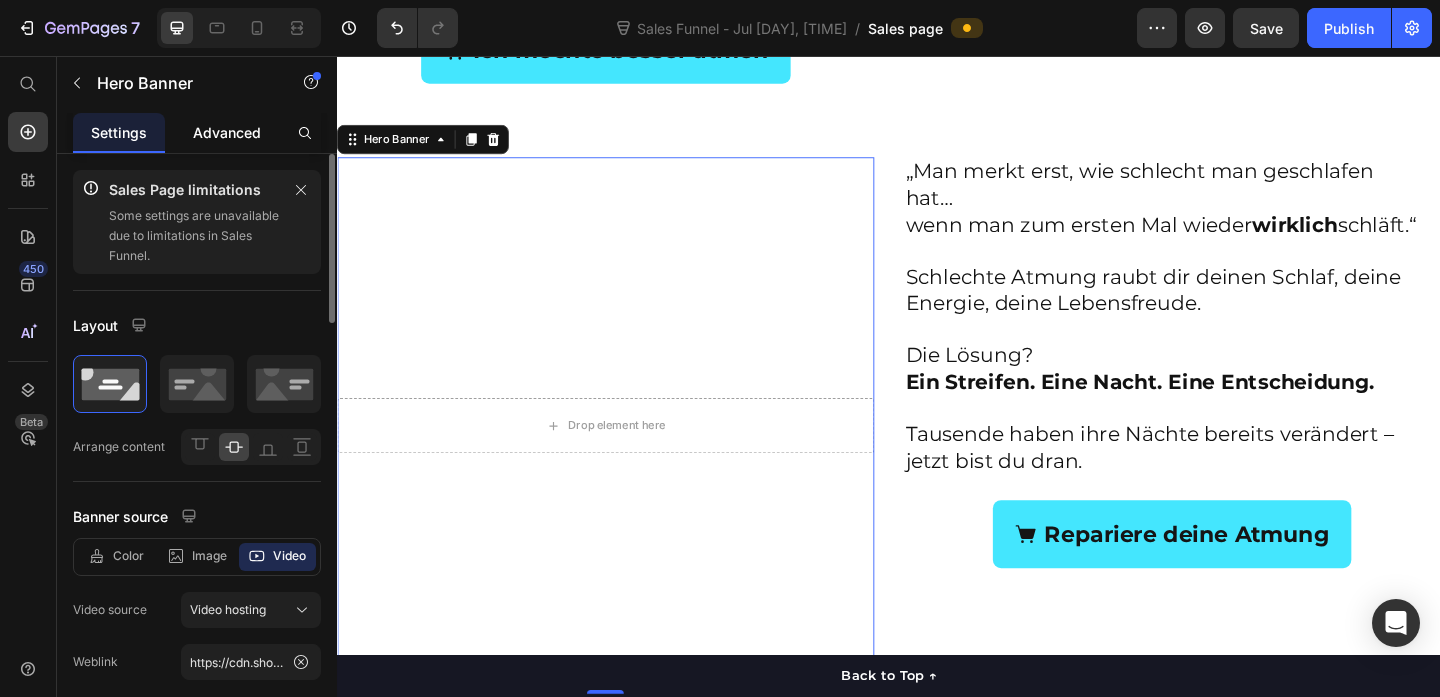 click on "Advanced" at bounding box center [227, 132] 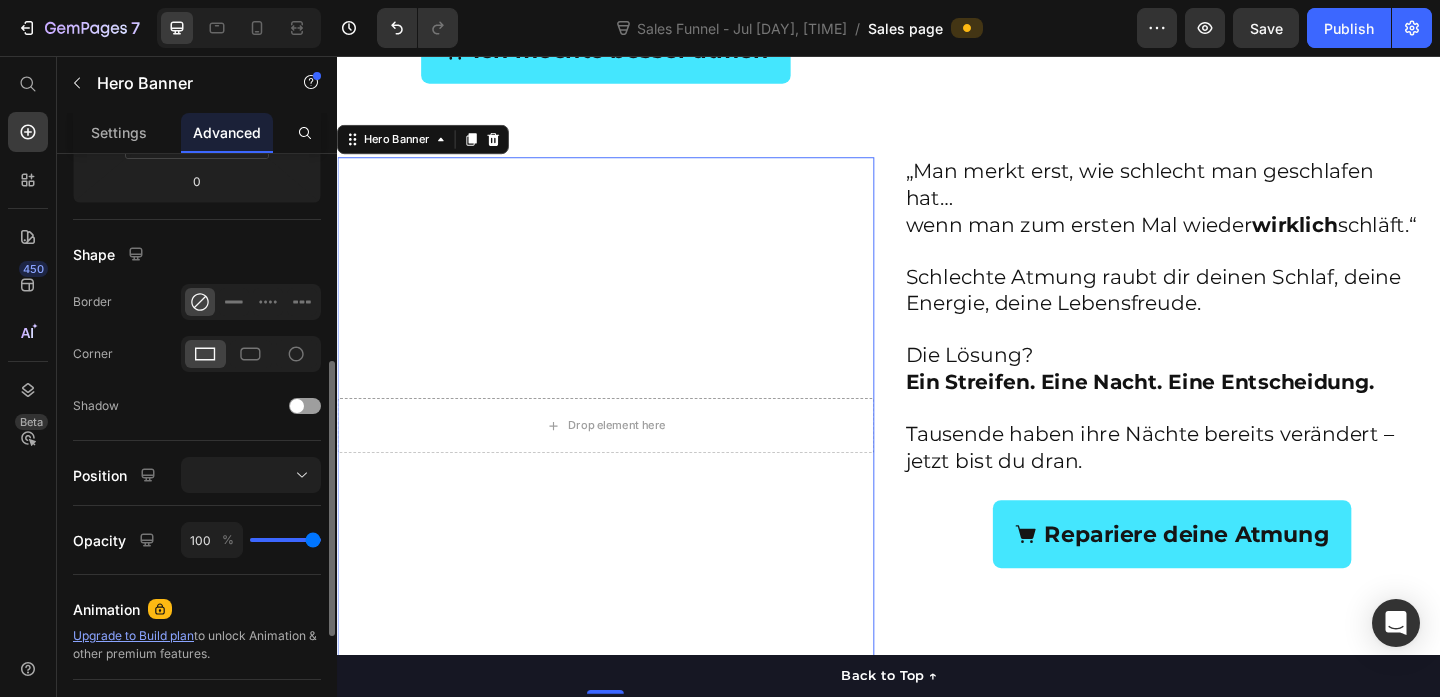 scroll, scrollTop: 439, scrollLeft: 0, axis: vertical 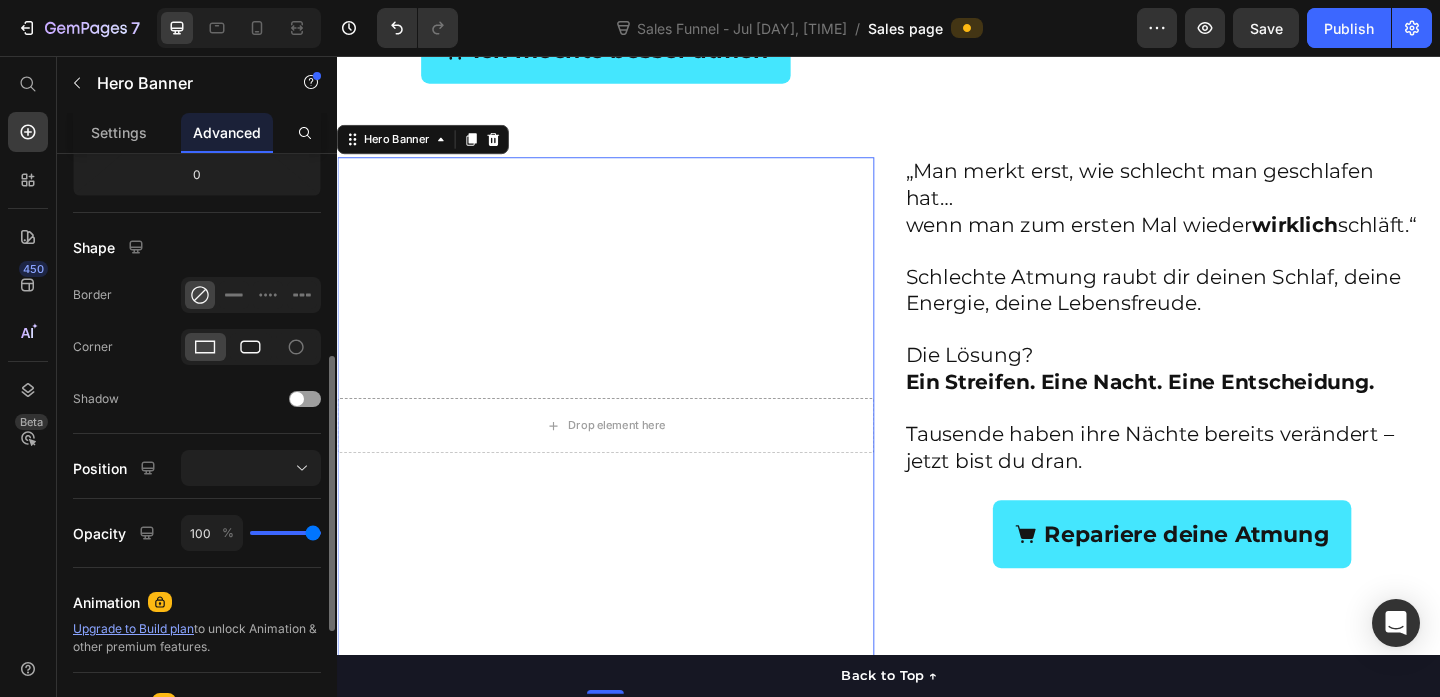 click 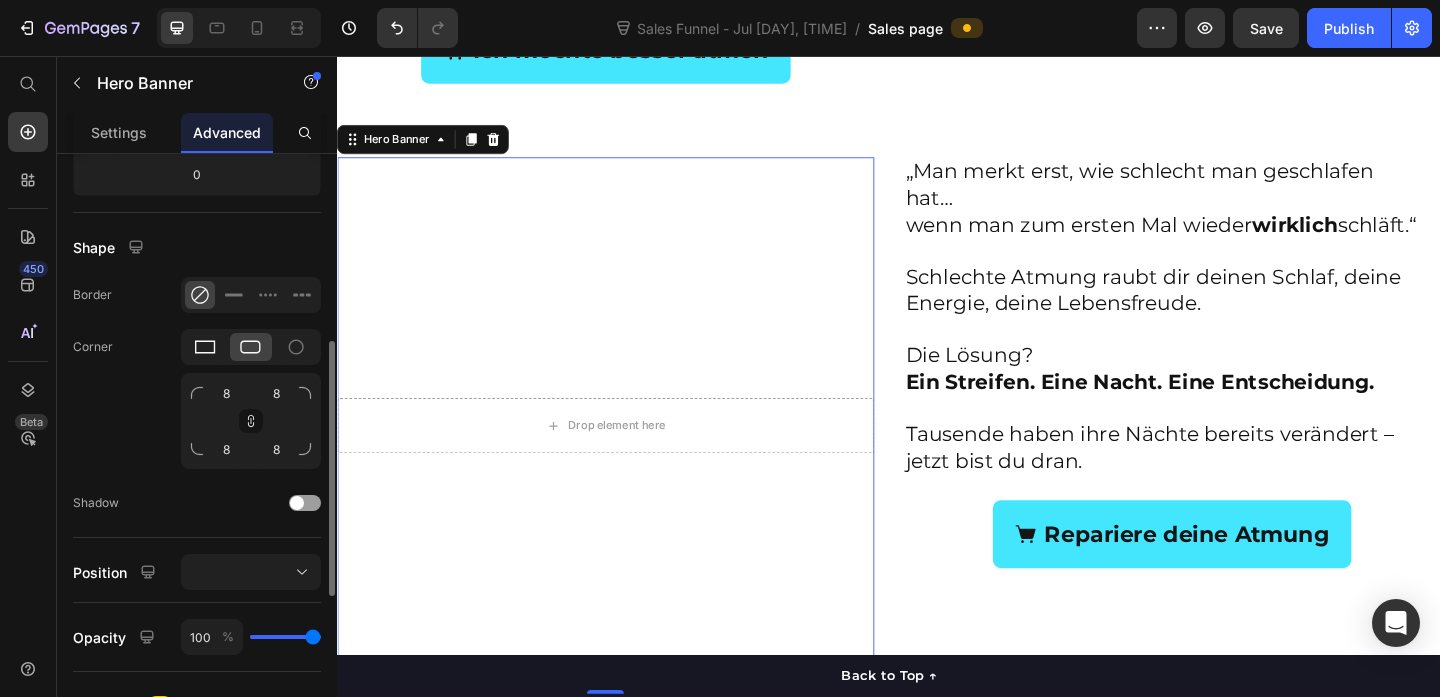 click 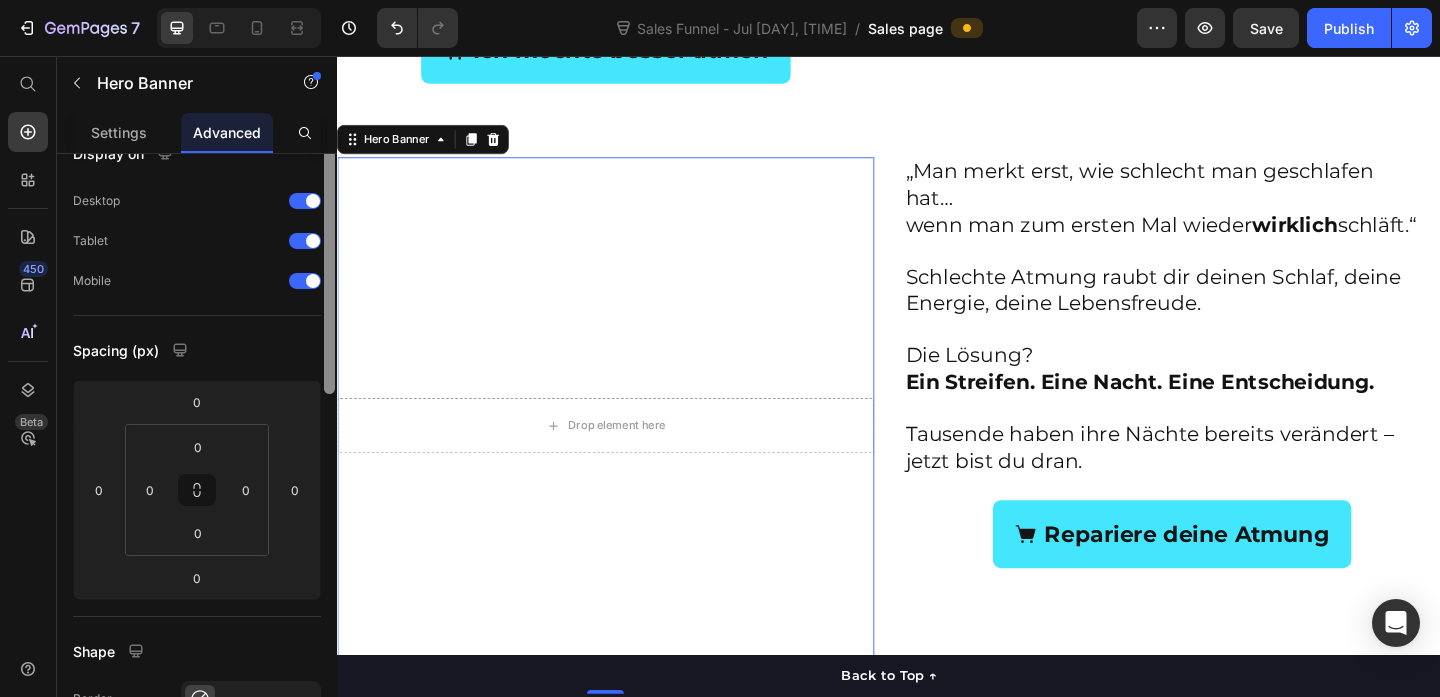 scroll, scrollTop: 0, scrollLeft: 0, axis: both 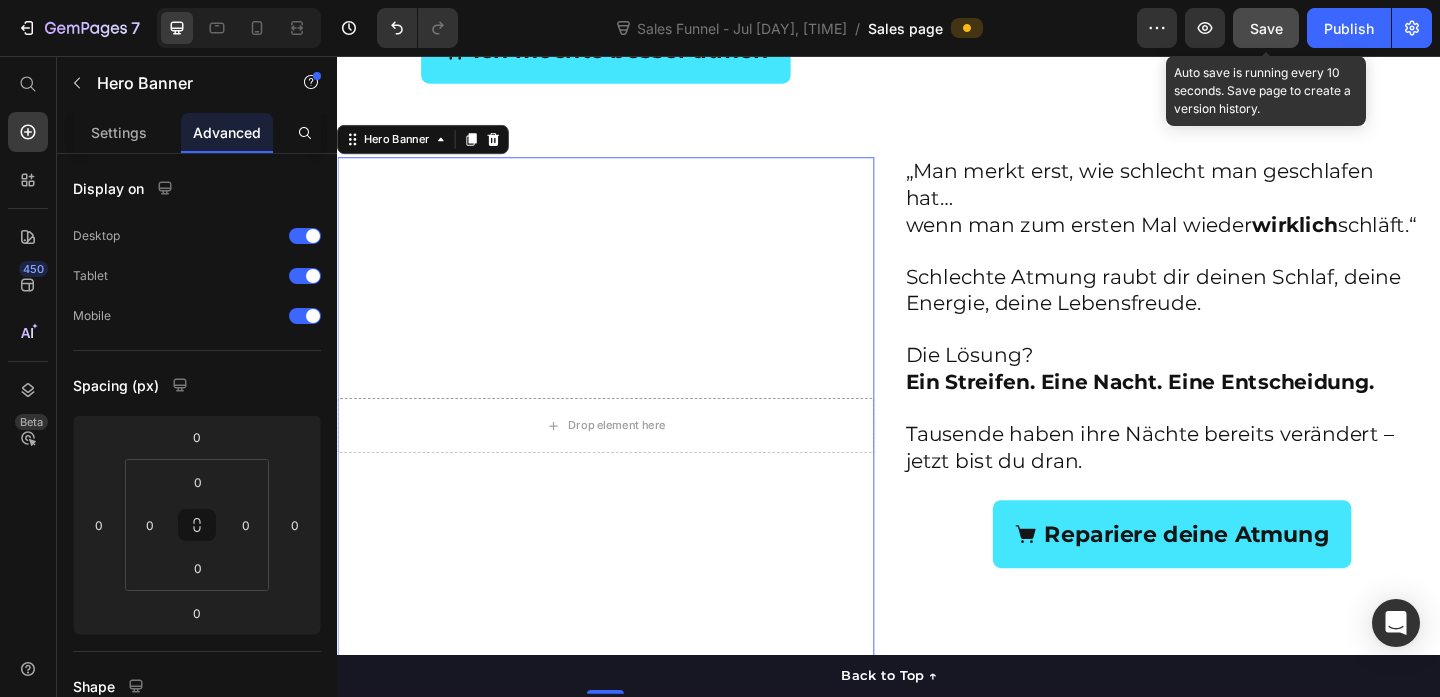 click on "Save" 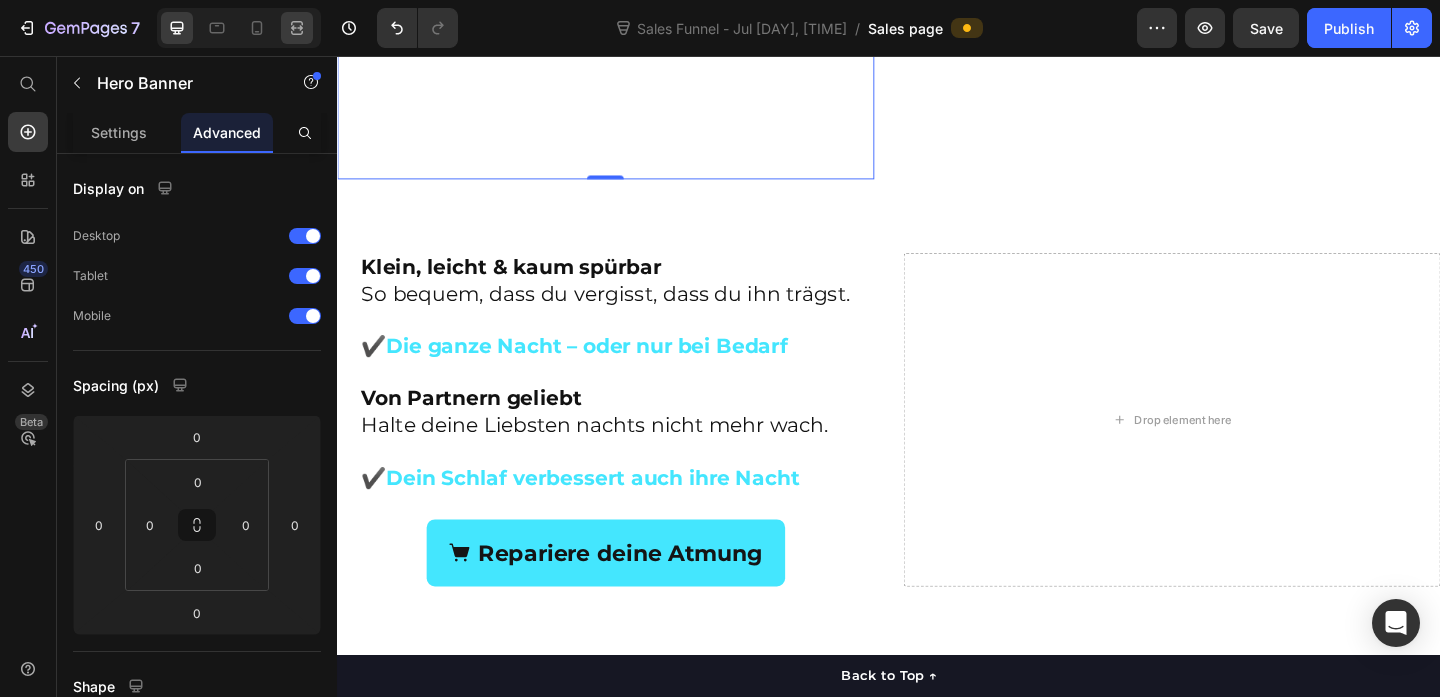 scroll, scrollTop: 2294, scrollLeft: 0, axis: vertical 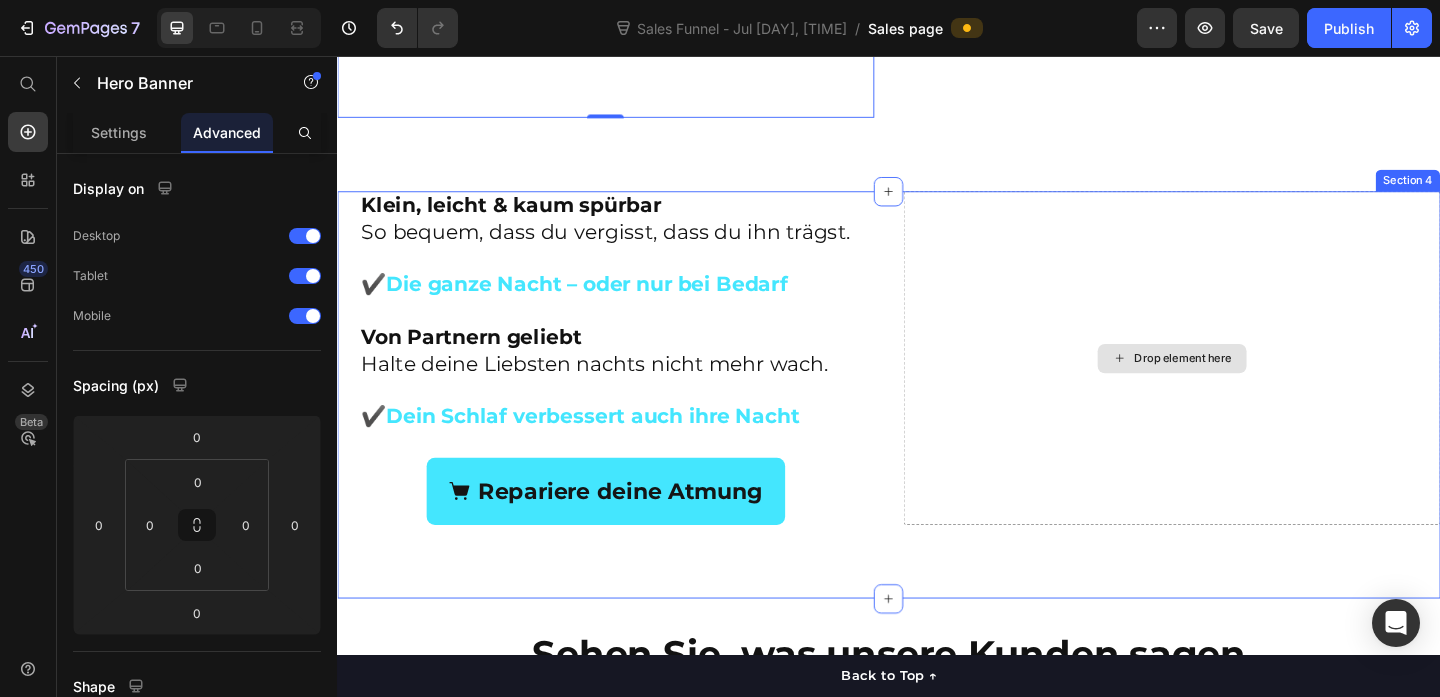 click on "Drop element here" at bounding box center [1257, 385] 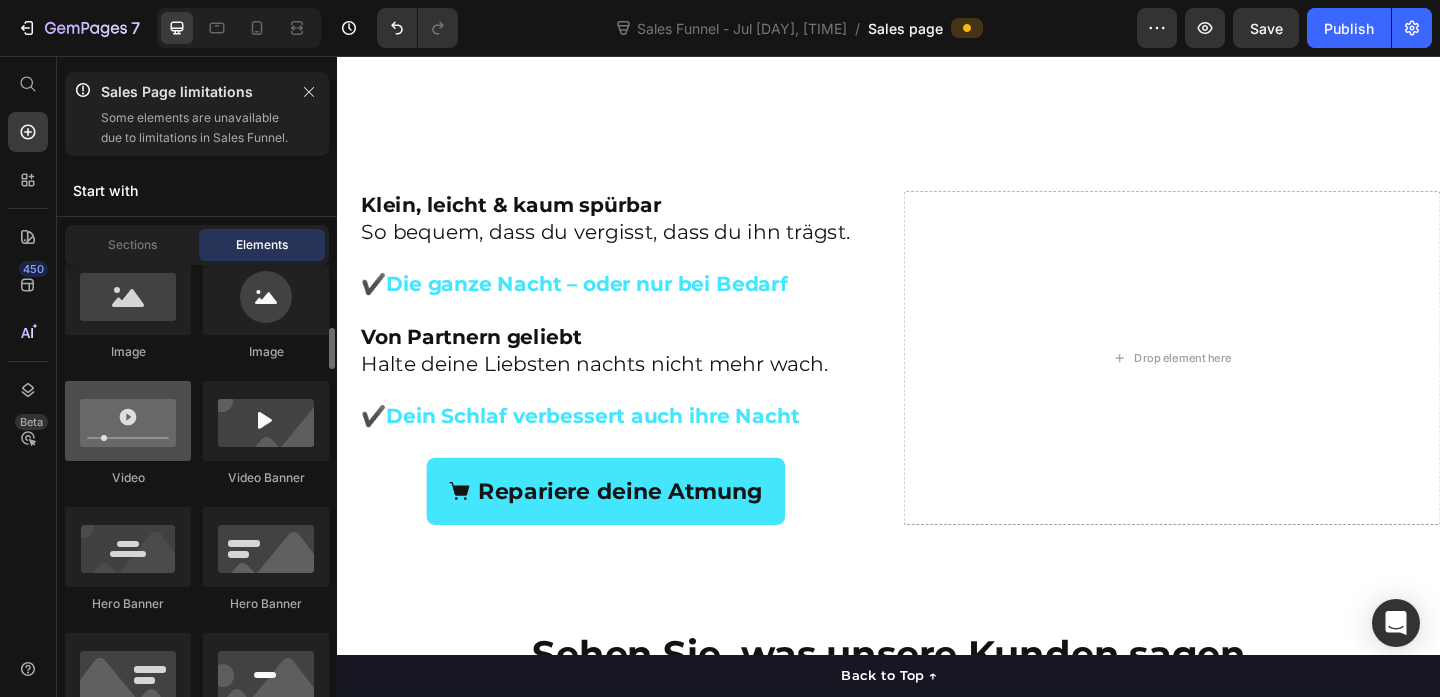 scroll, scrollTop: 782, scrollLeft: 0, axis: vertical 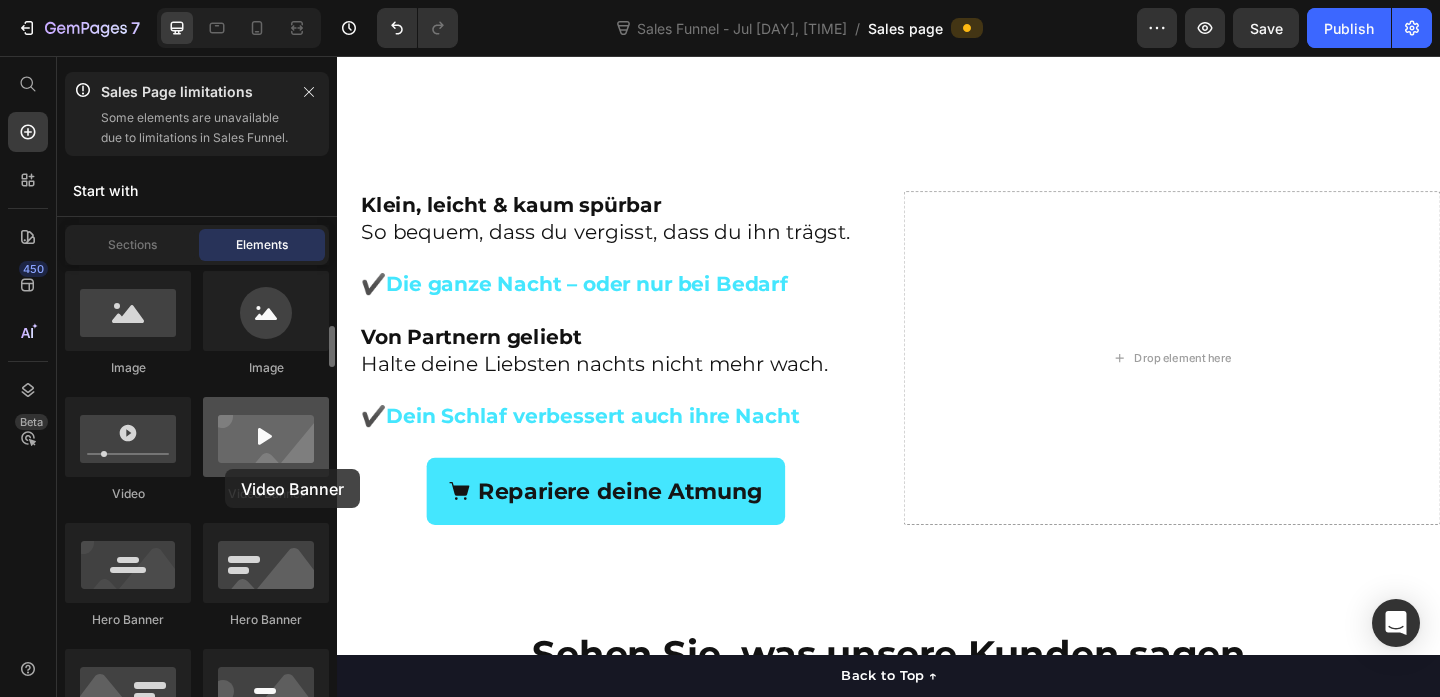drag, startPoint x: 215, startPoint y: 471, endPoint x: 225, endPoint y: 469, distance: 10.198039 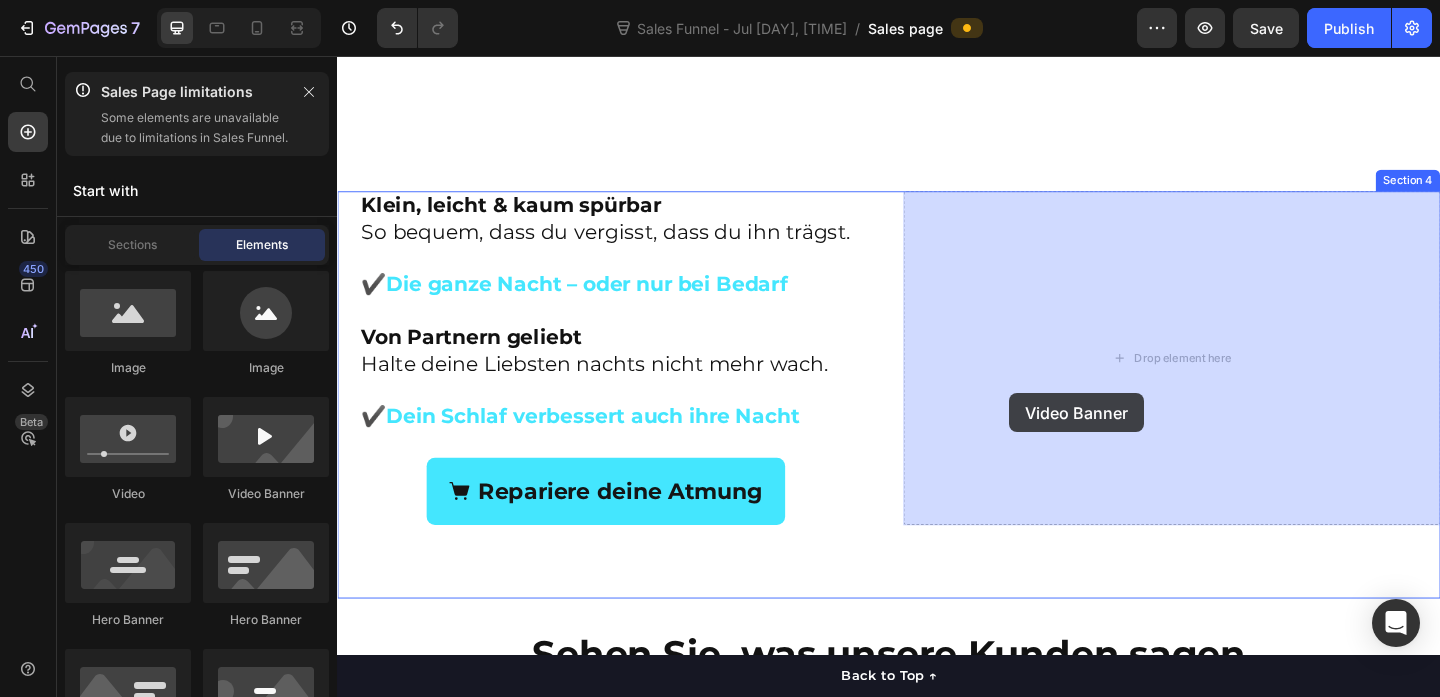 drag, startPoint x: 561, startPoint y: 503, endPoint x: 1067, endPoint y: 422, distance: 512.4422 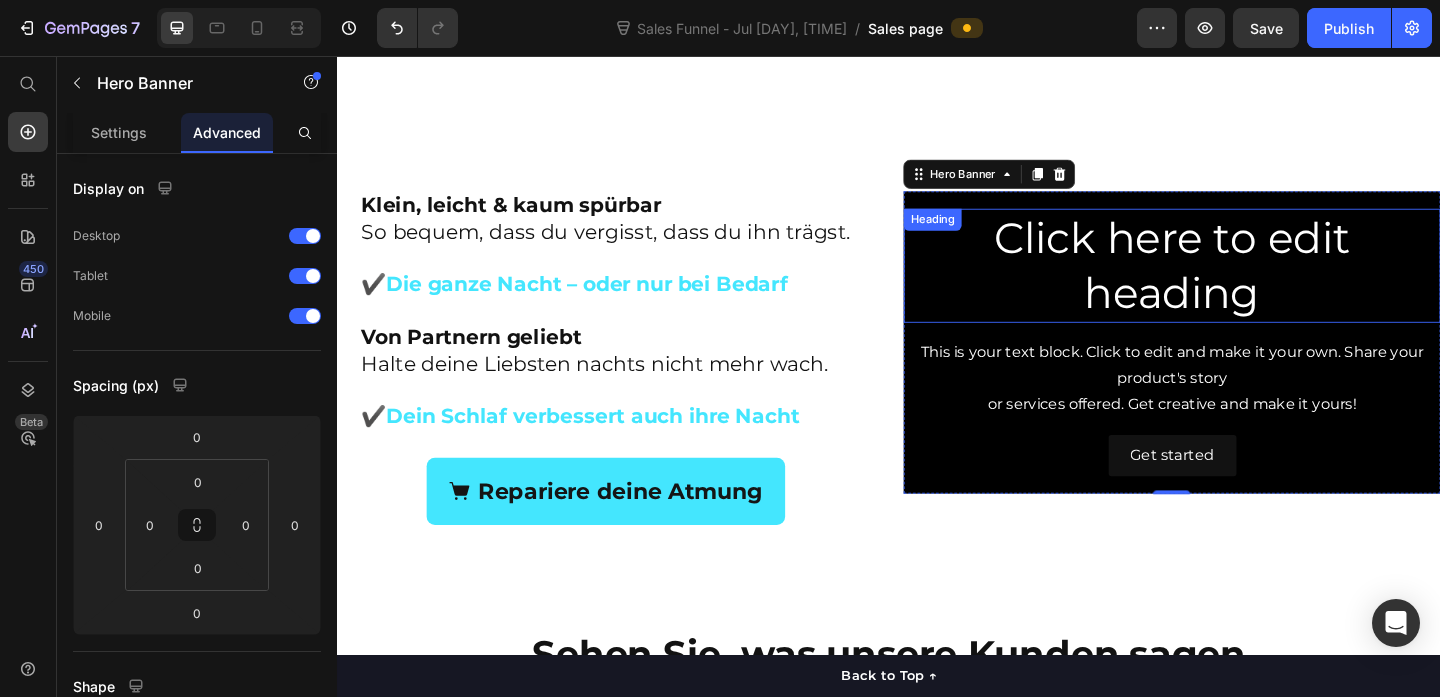 click on "Click here to edit heading" at bounding box center [1245, 284] 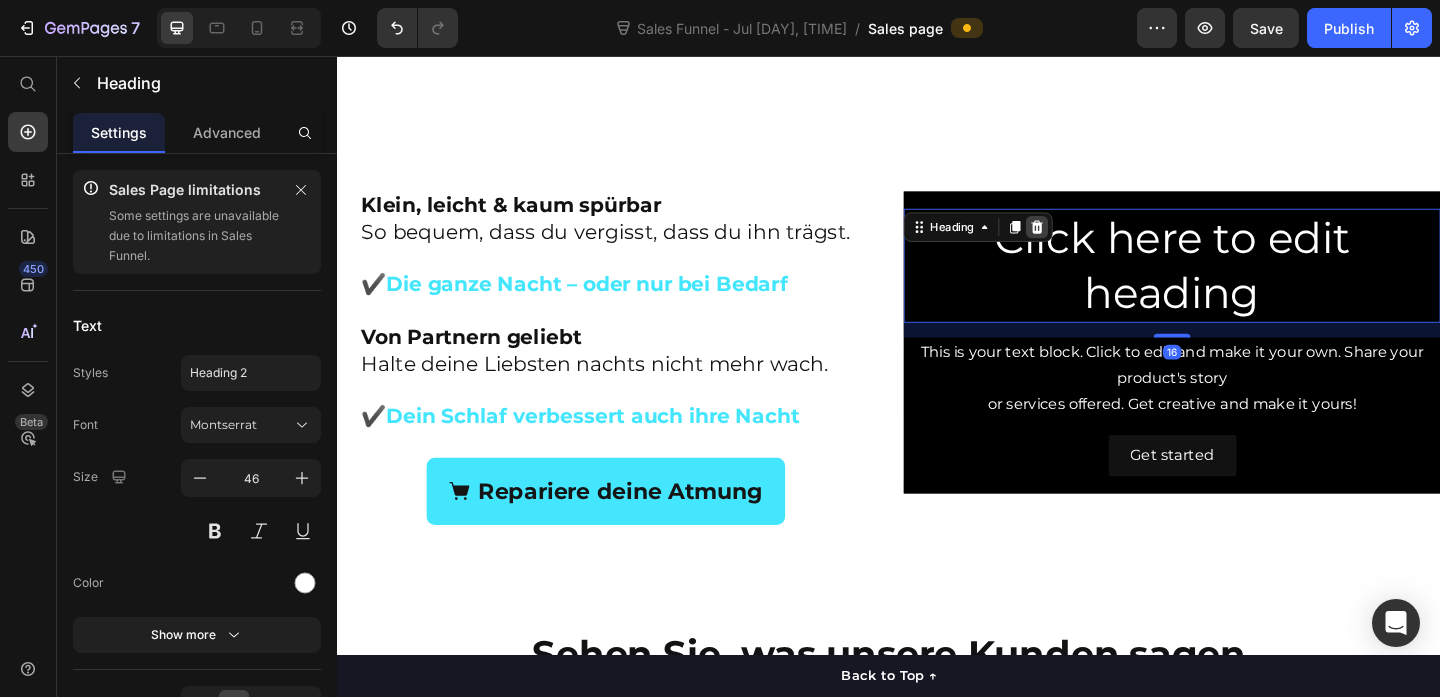 click 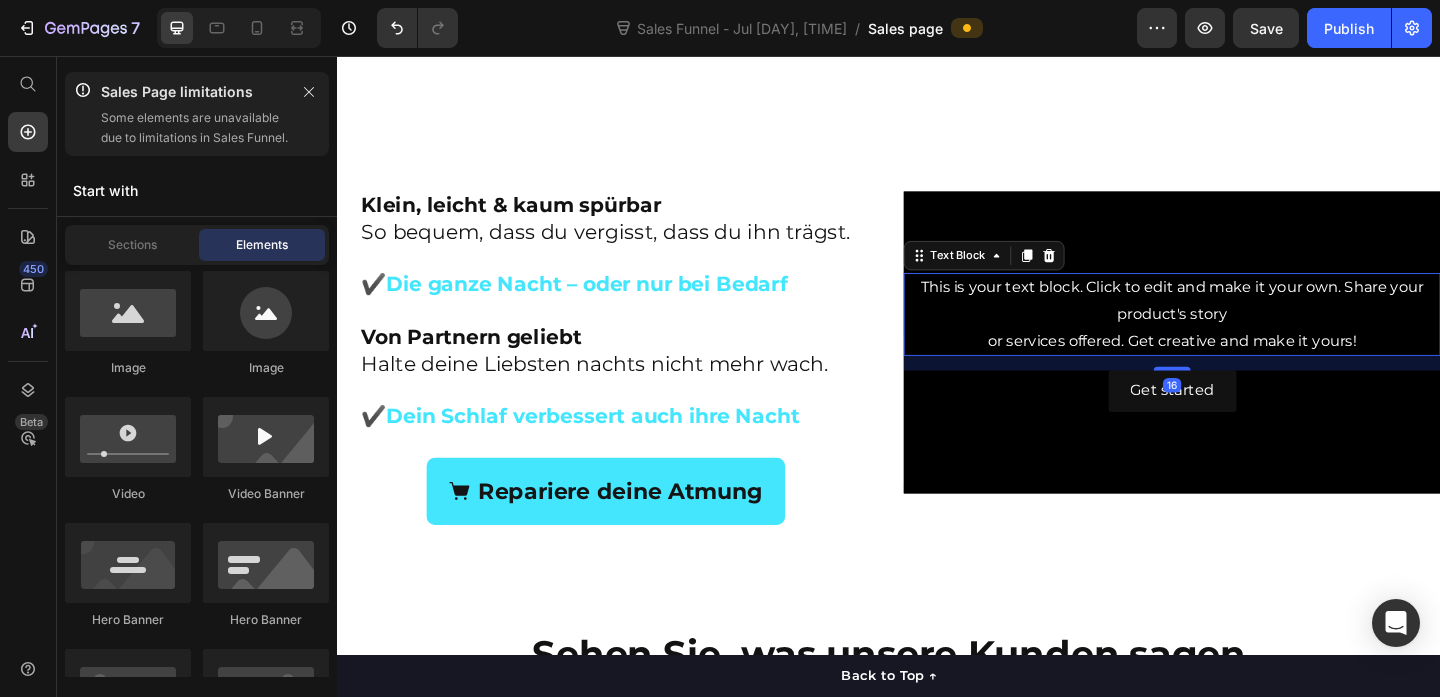 click on "This is your text block. Click to edit and make it your own. Share your product's story                   or services offered. Get creative and make it yours!" at bounding box center [1245, 337] 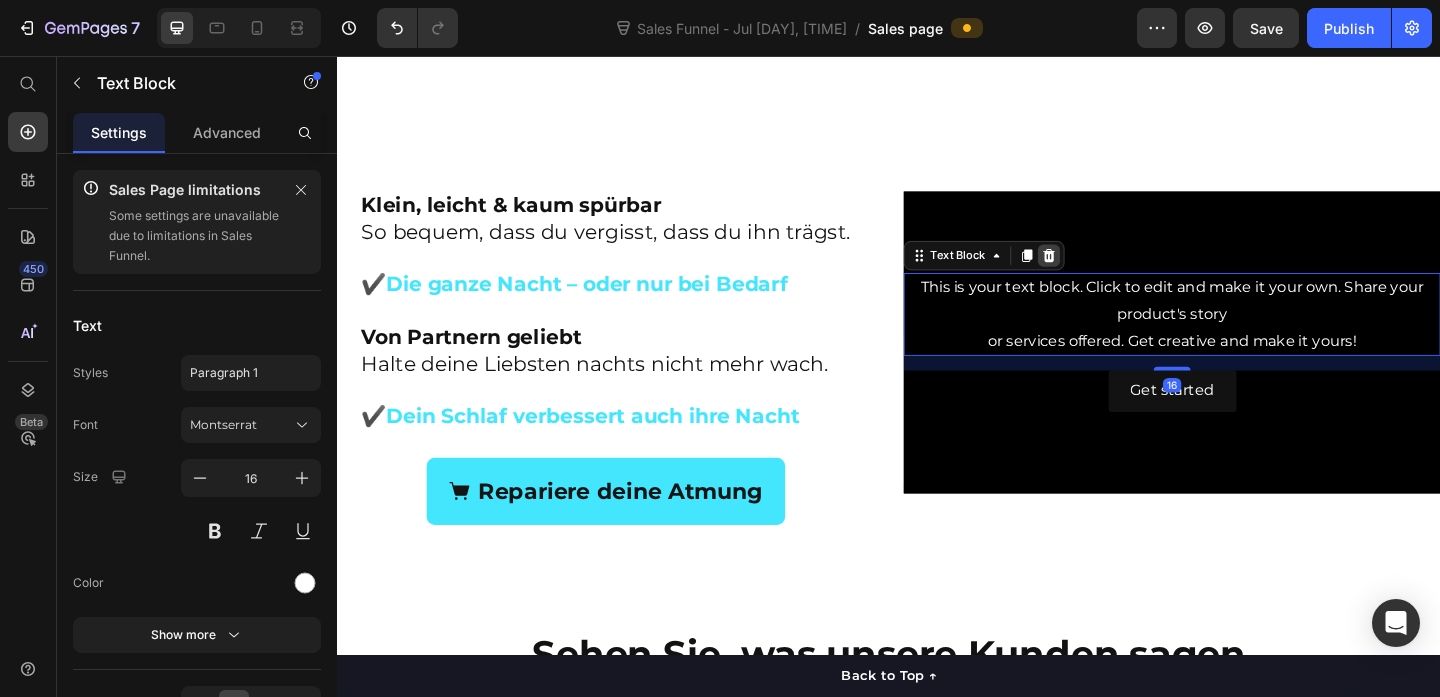 click 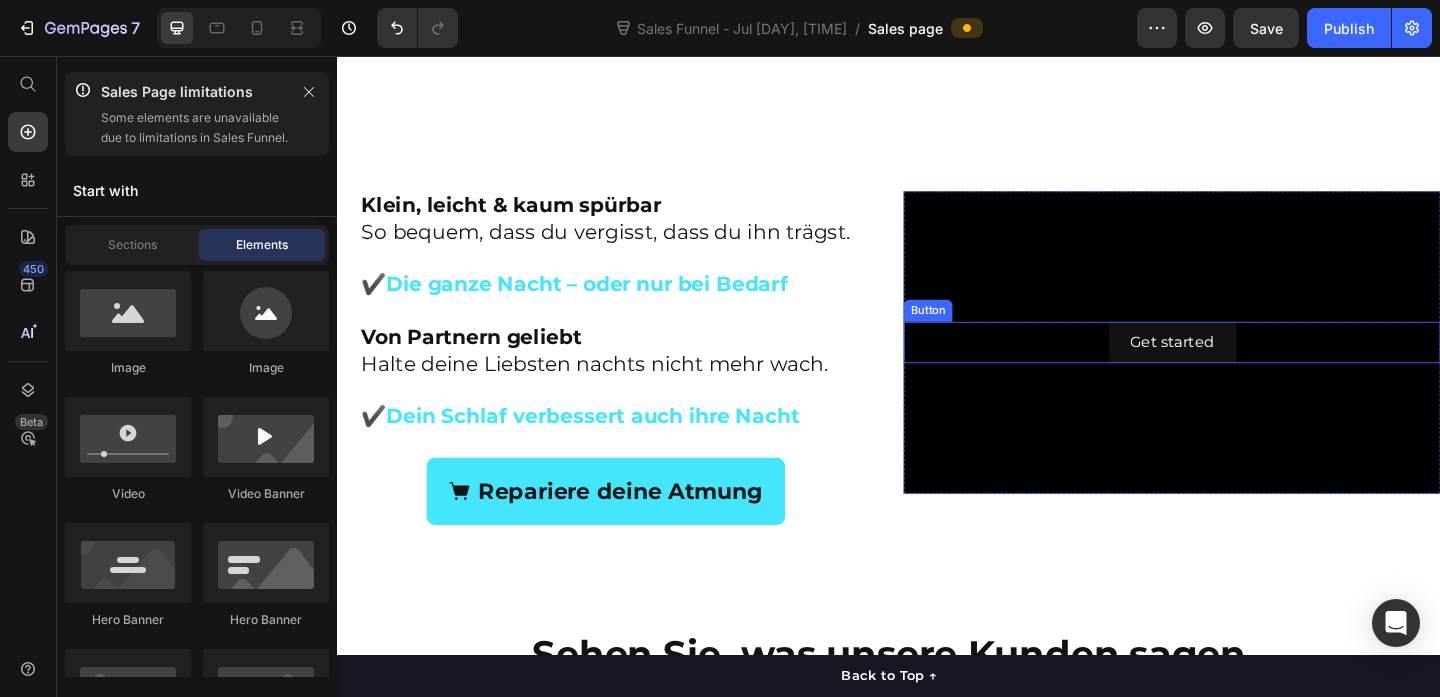 click on "Get started Button" at bounding box center [1245, 367] 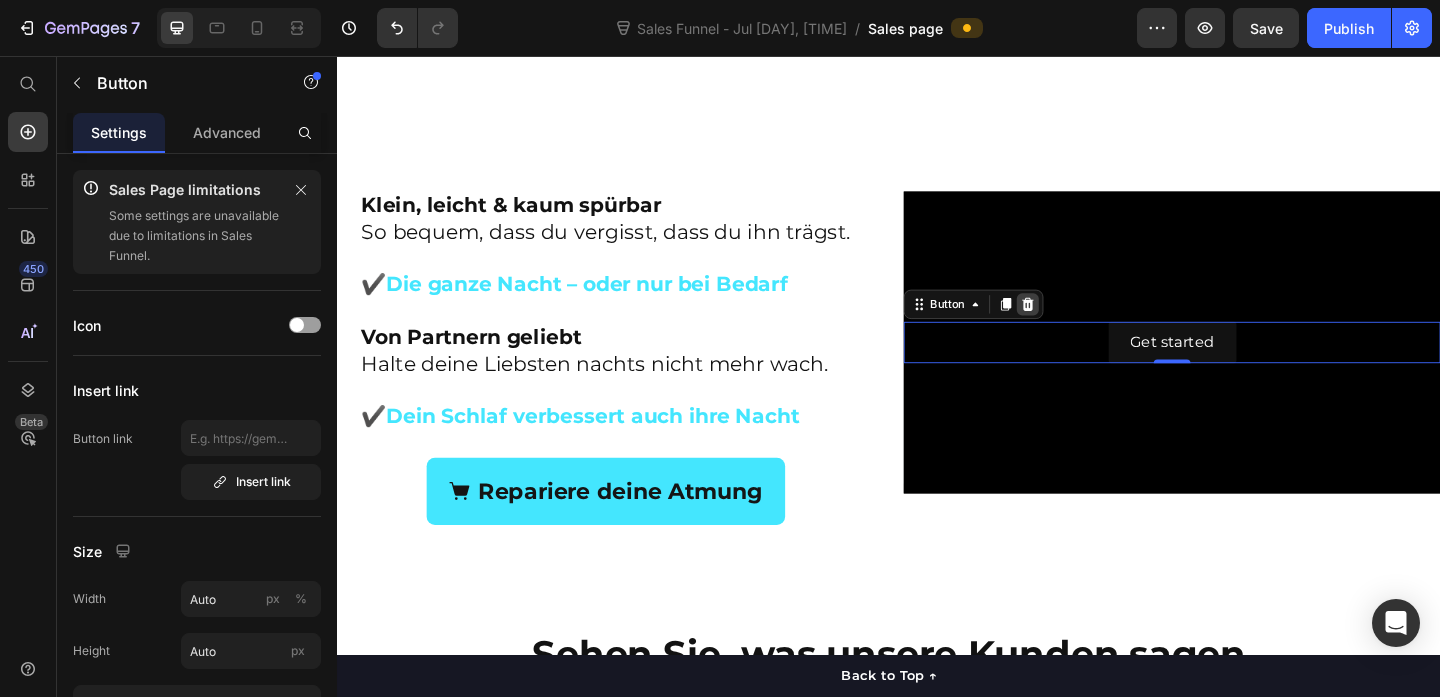 click at bounding box center (1088, 326) 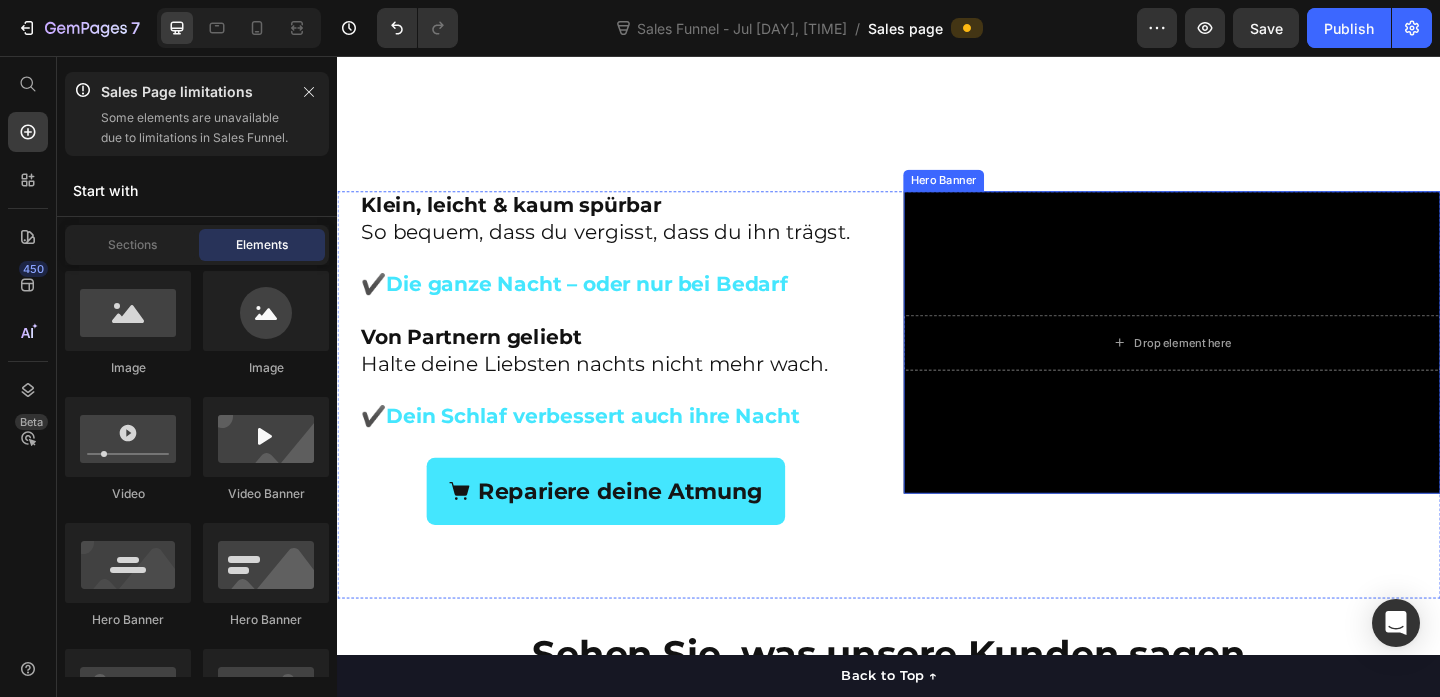 click on "Drop element here" at bounding box center [1245, 368] 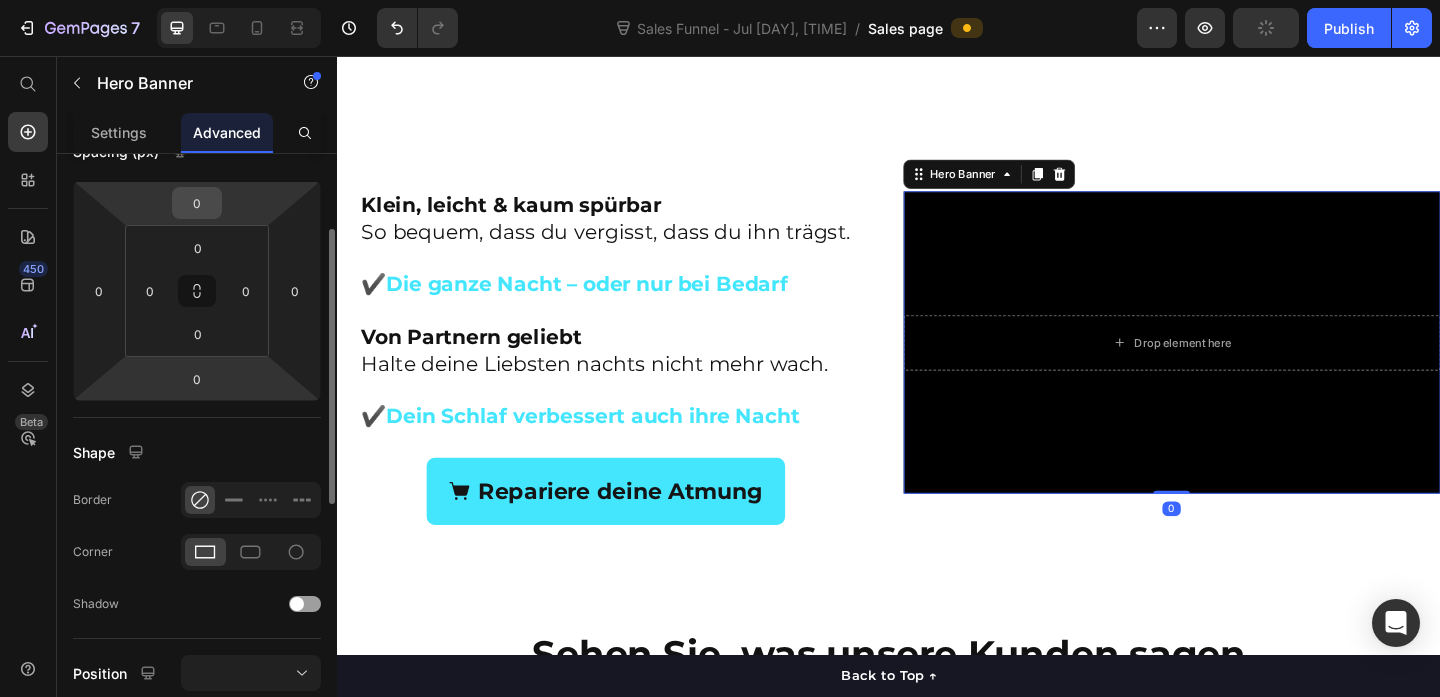 scroll, scrollTop: 236, scrollLeft: 0, axis: vertical 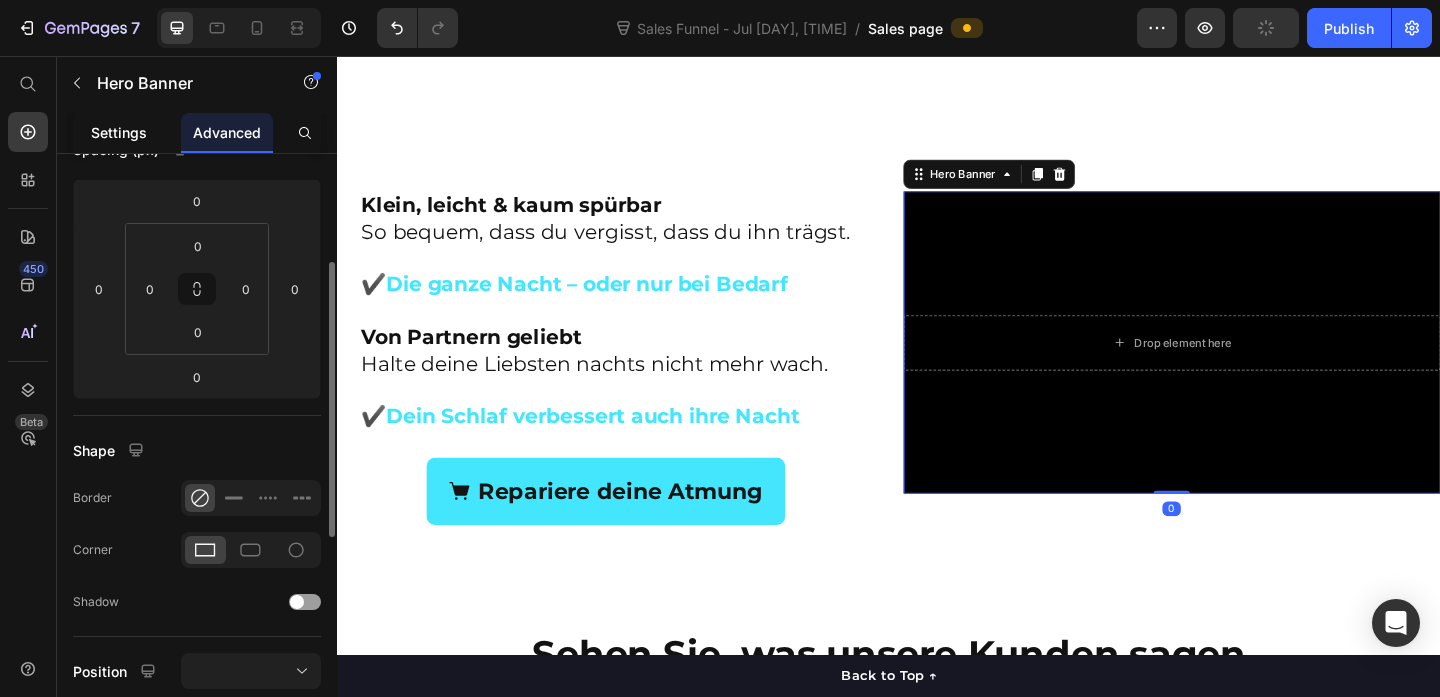 click on "Settings" at bounding box center [119, 132] 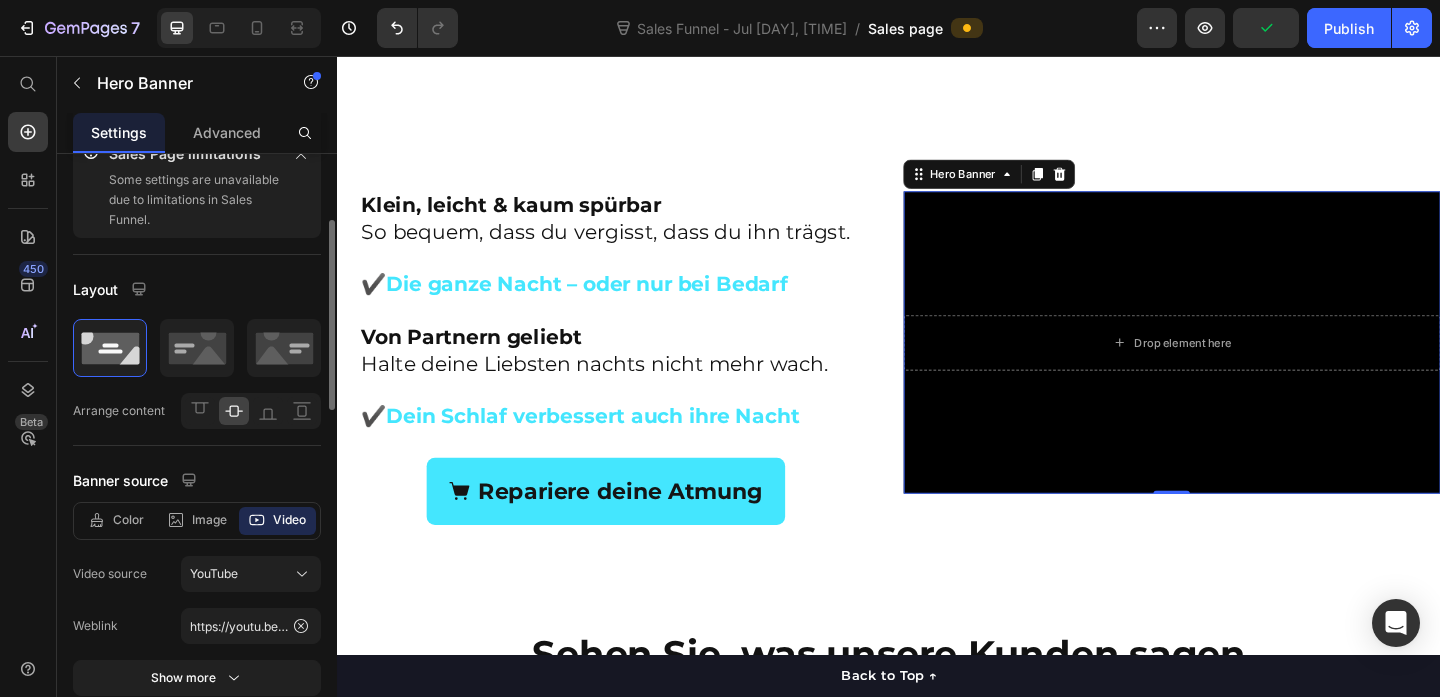scroll, scrollTop: 130, scrollLeft: 0, axis: vertical 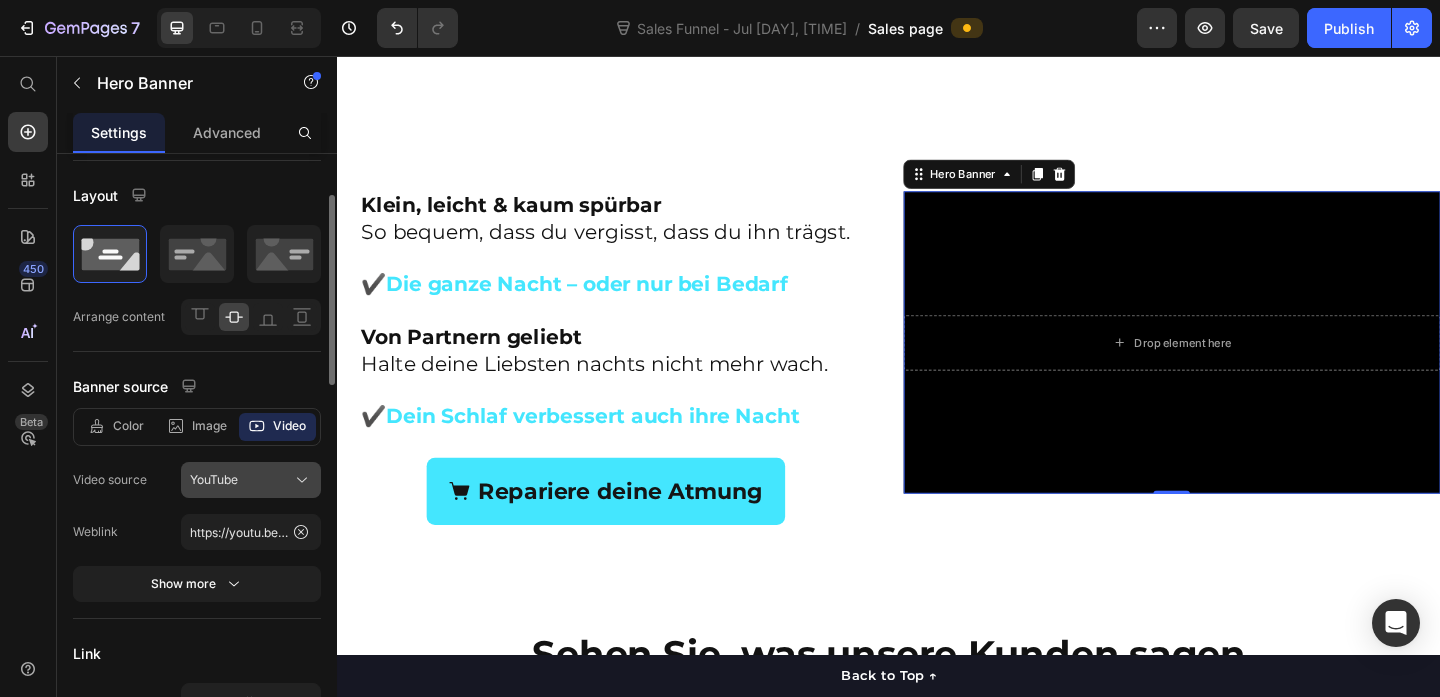 click on "YouTube" 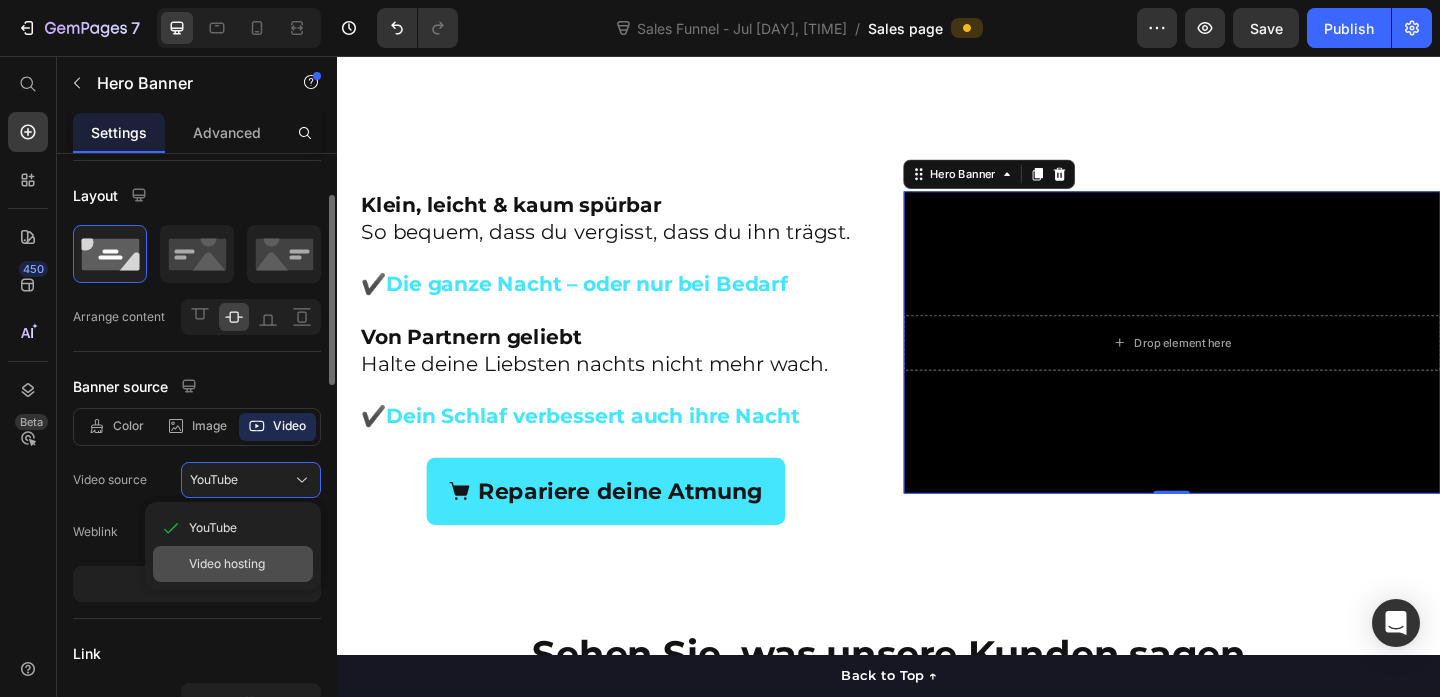 click on "Video hosting" at bounding box center [227, 564] 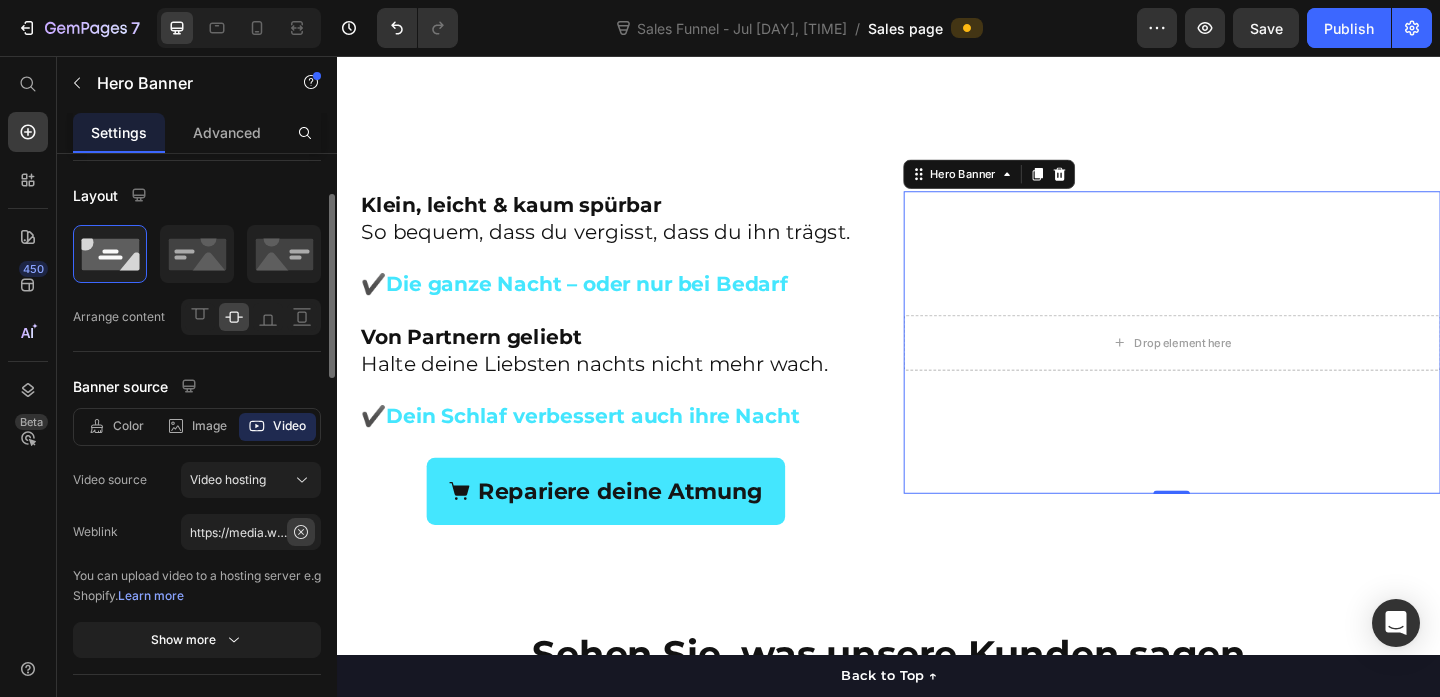 click 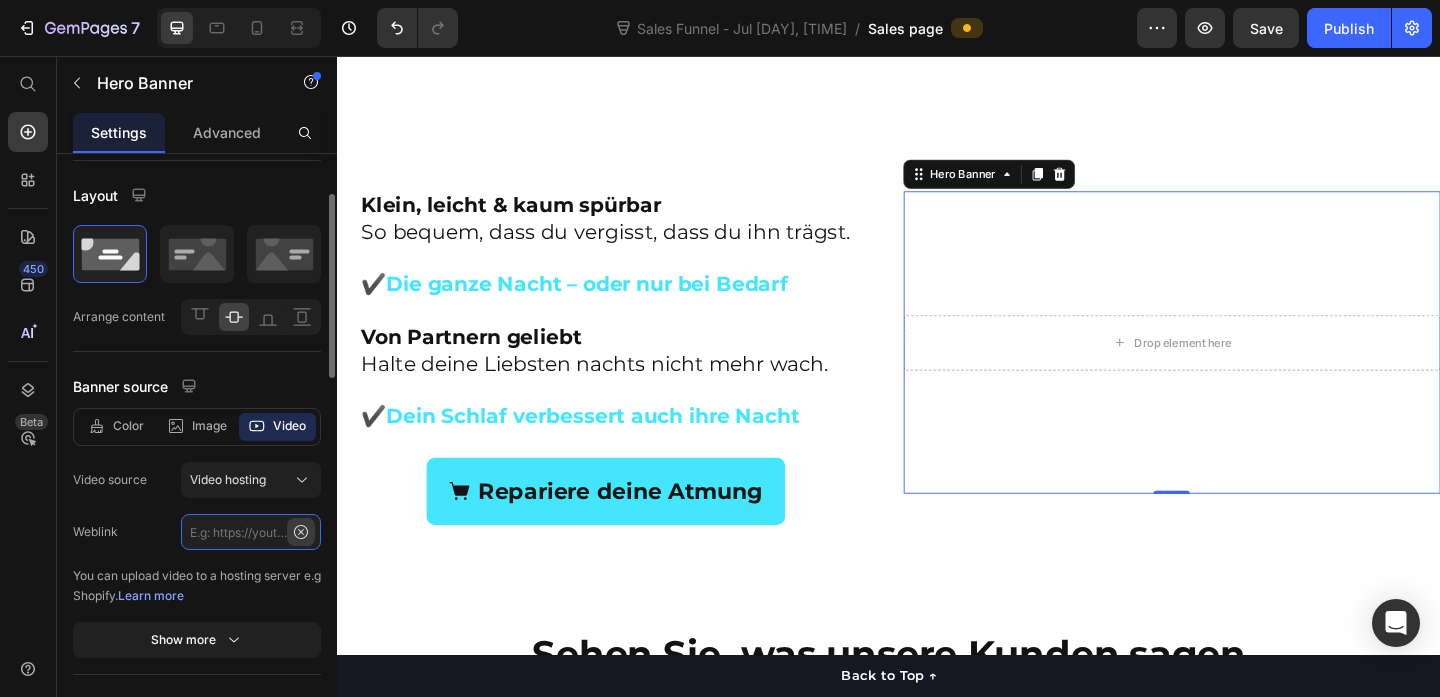 scroll, scrollTop: 0, scrollLeft: 0, axis: both 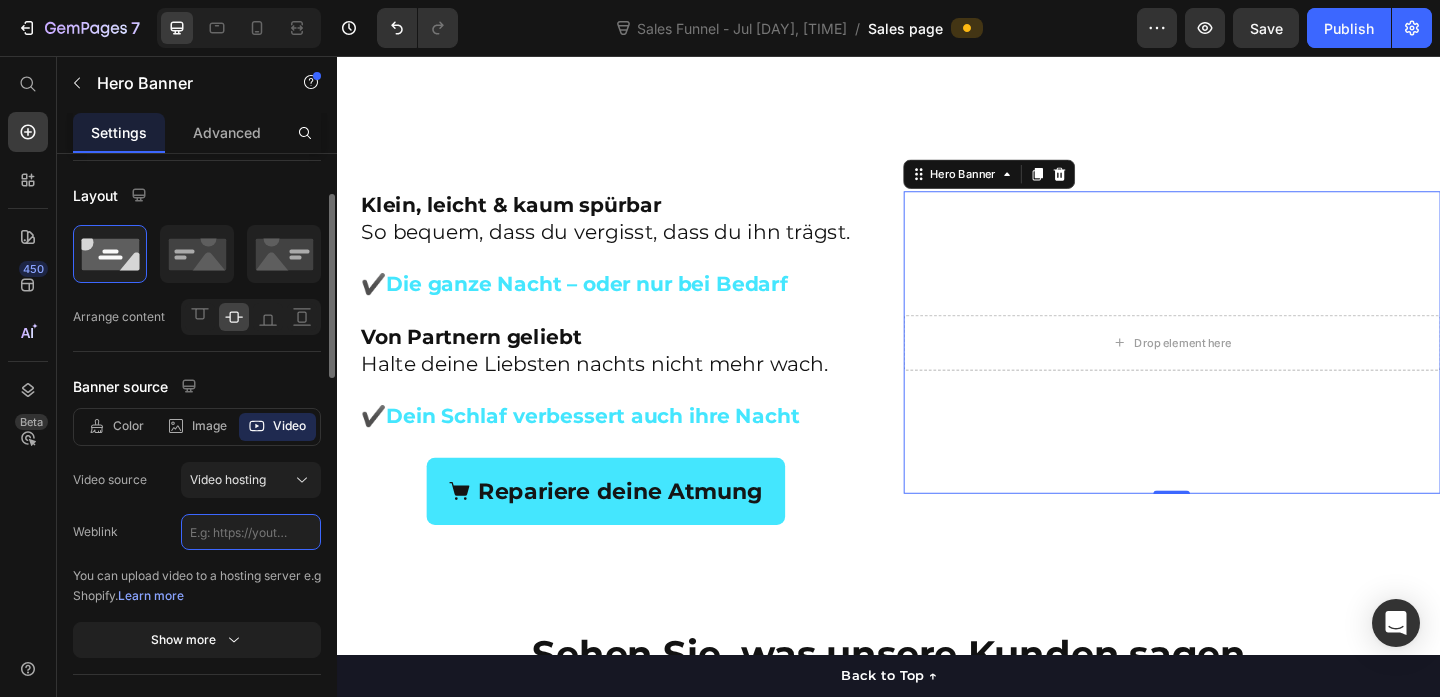 click 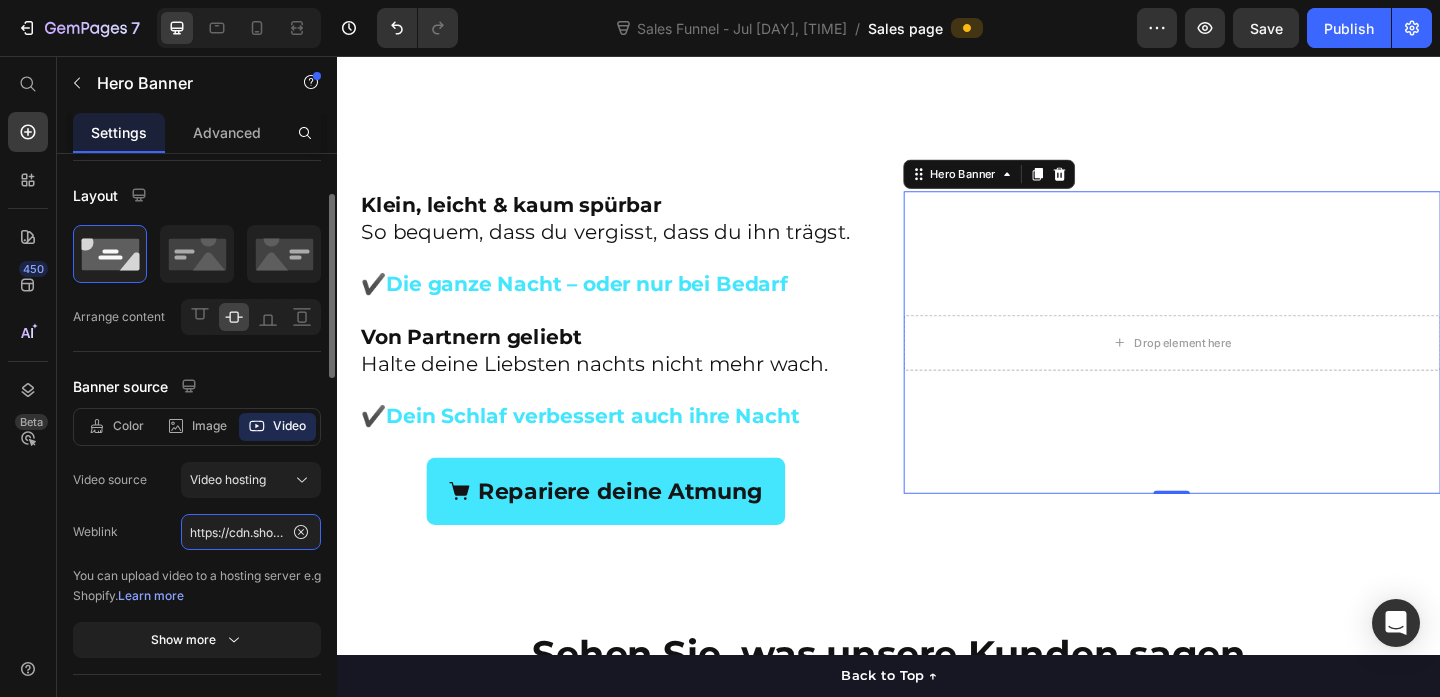 scroll, scrollTop: 0, scrollLeft: 369, axis: horizontal 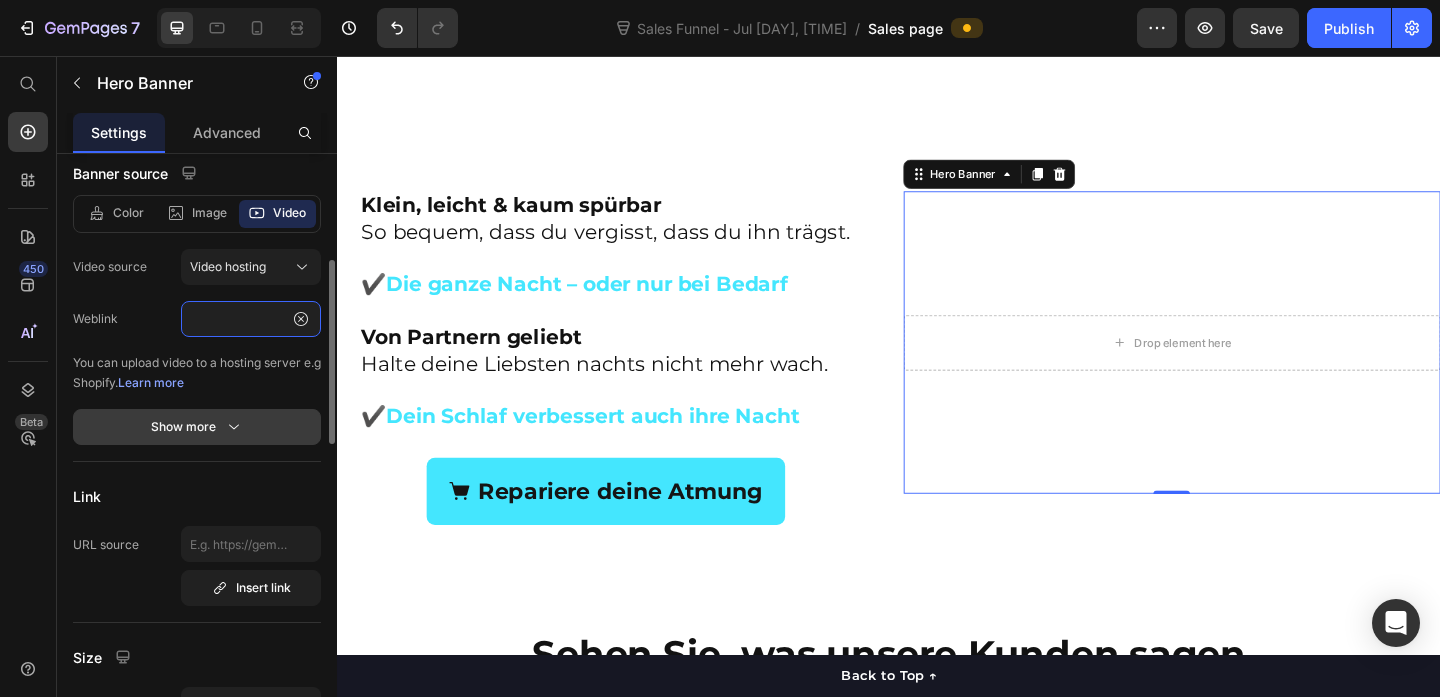 type on "https://cdn.shopify.com/videos/c/o/v/f5756b4237634640b0f67e15489e9049.mov" 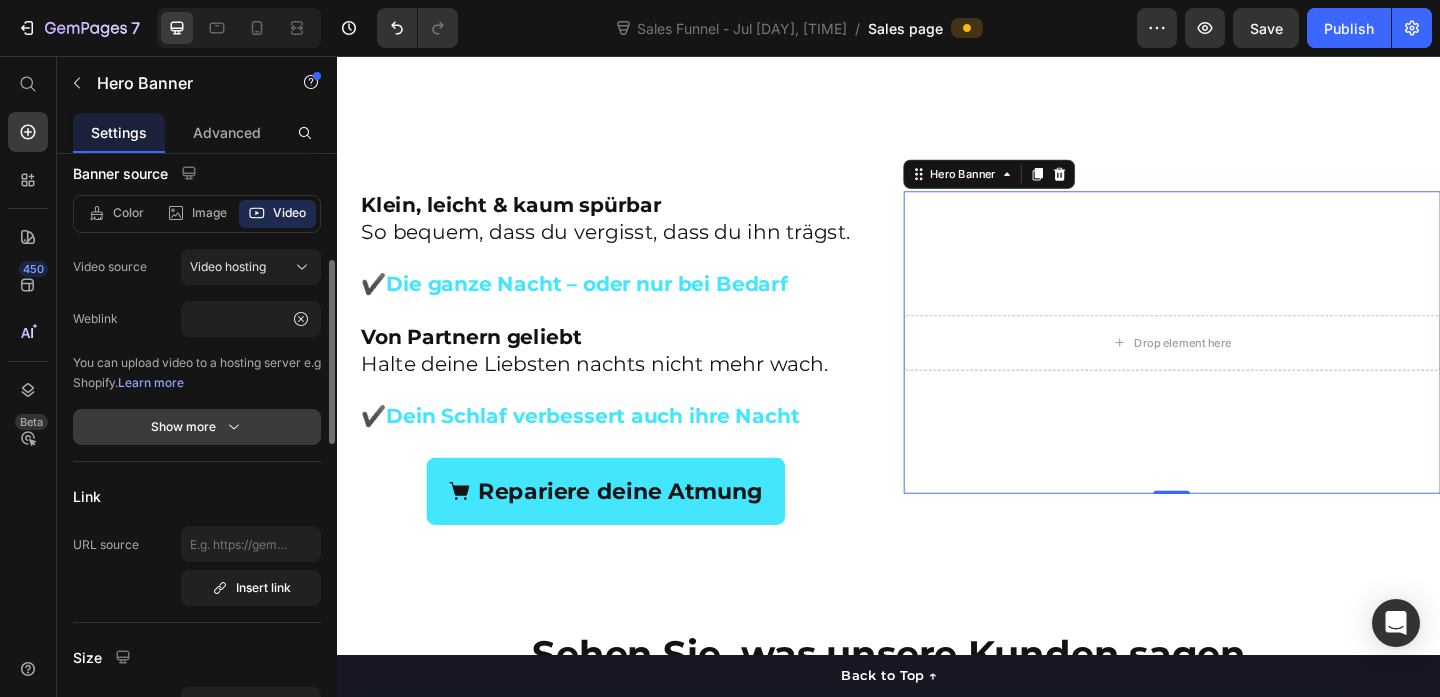 click on "Show more" at bounding box center [197, 427] 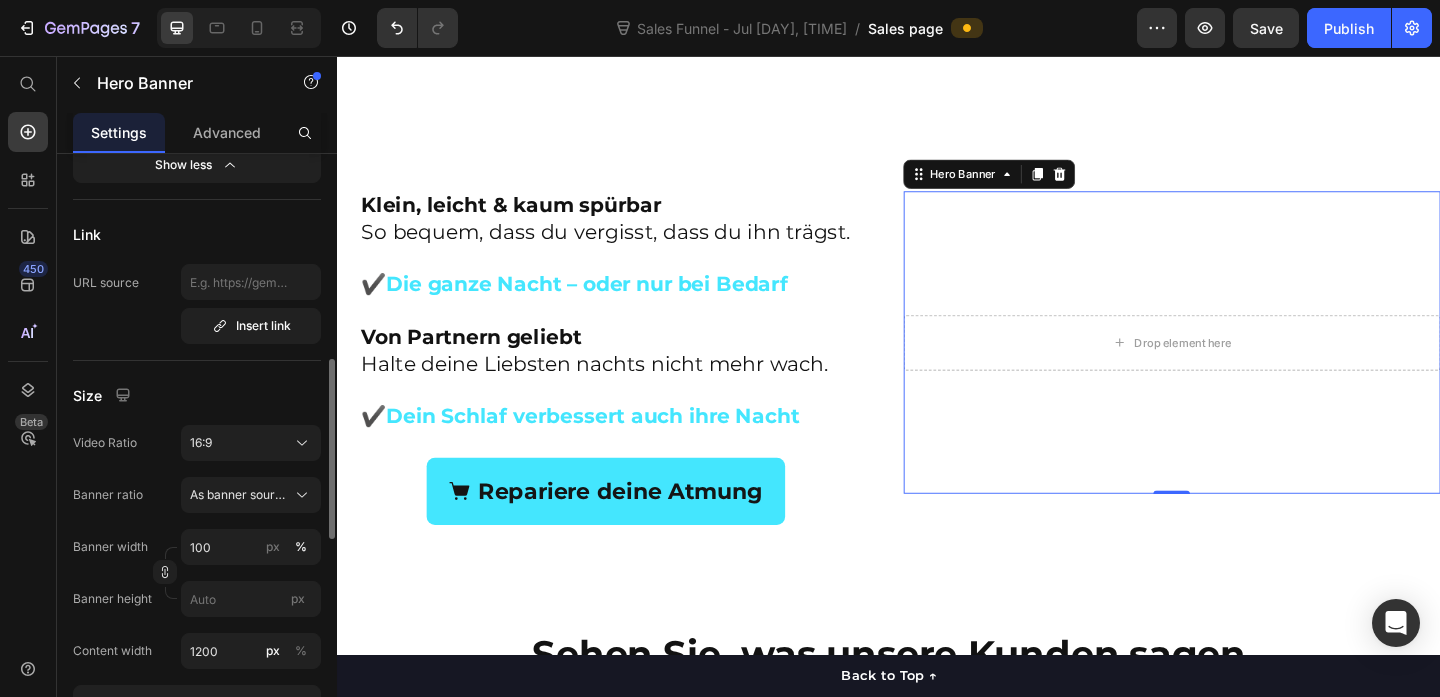 scroll, scrollTop: 698, scrollLeft: 0, axis: vertical 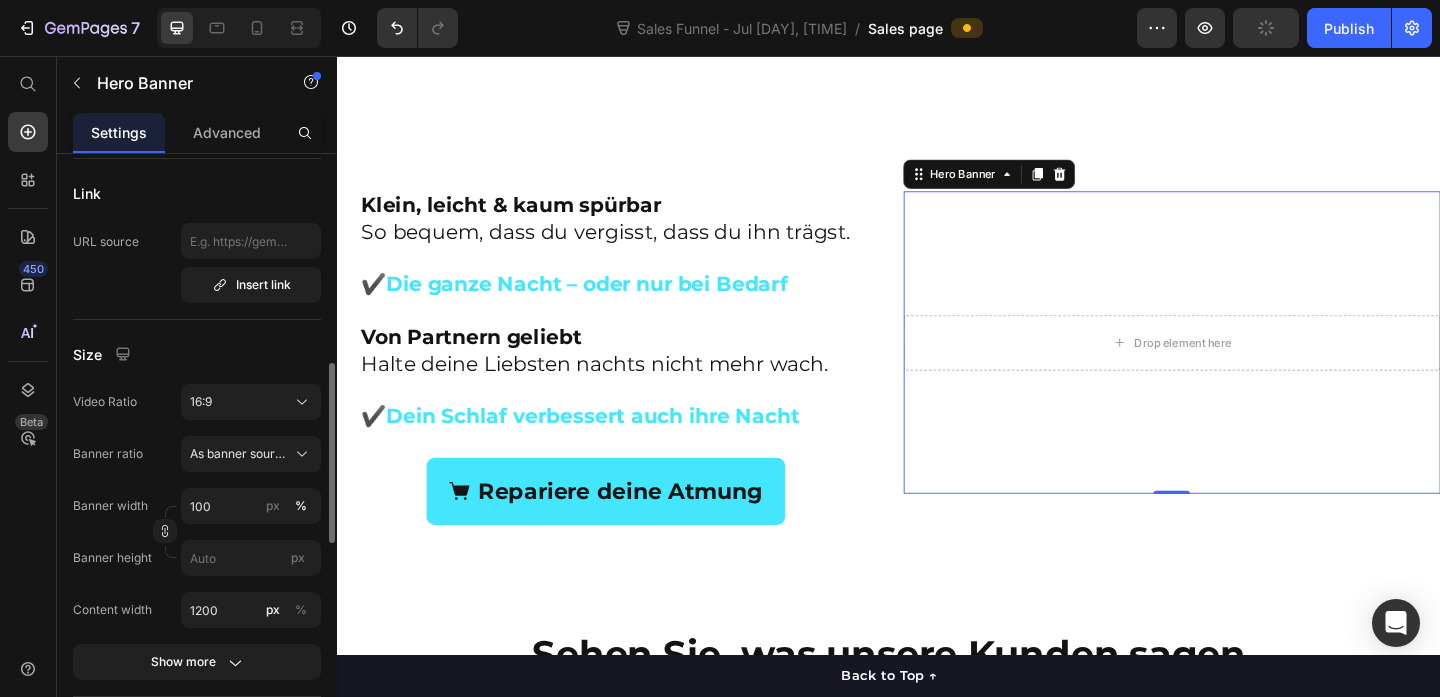 click on "Size Video Ratio 16:9 Banner ratio As banner source Banner width 100 px % Banner height px Content width 1200 px % Show more" 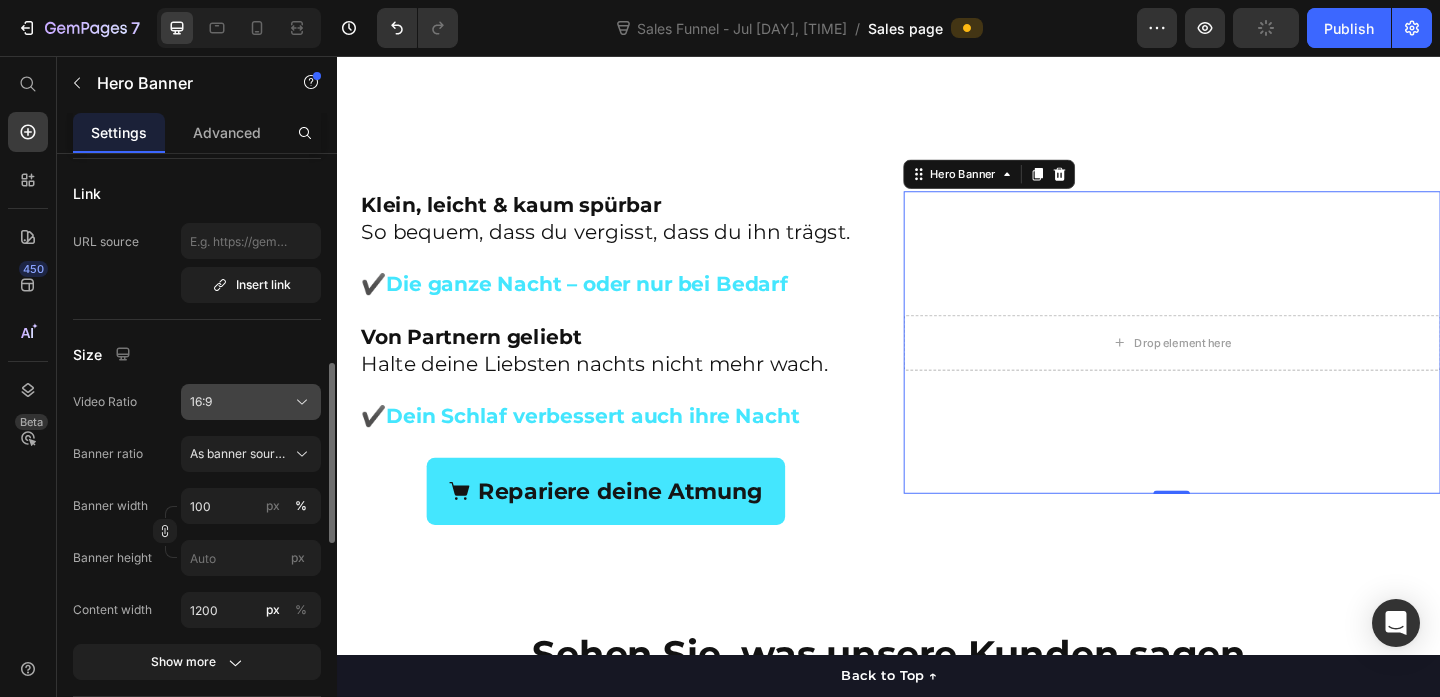 click on "16:9" 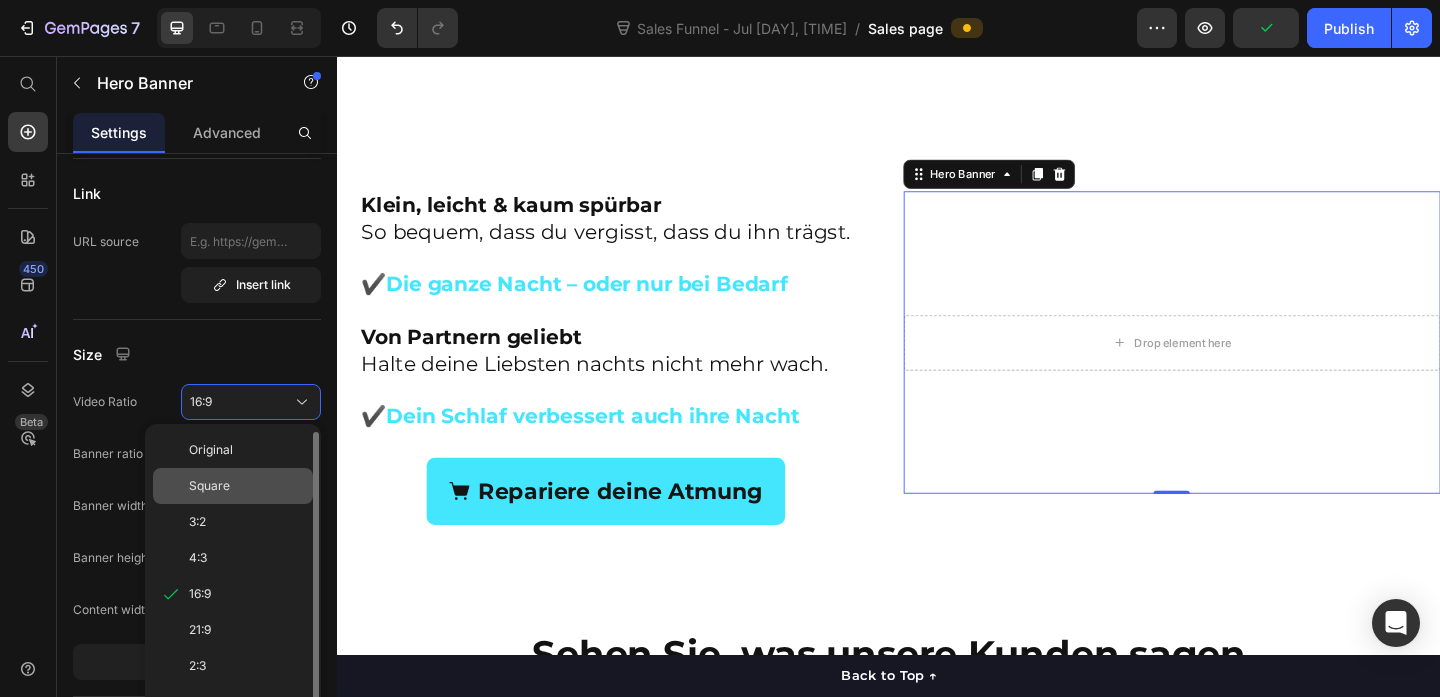 click on "Square" at bounding box center (247, 486) 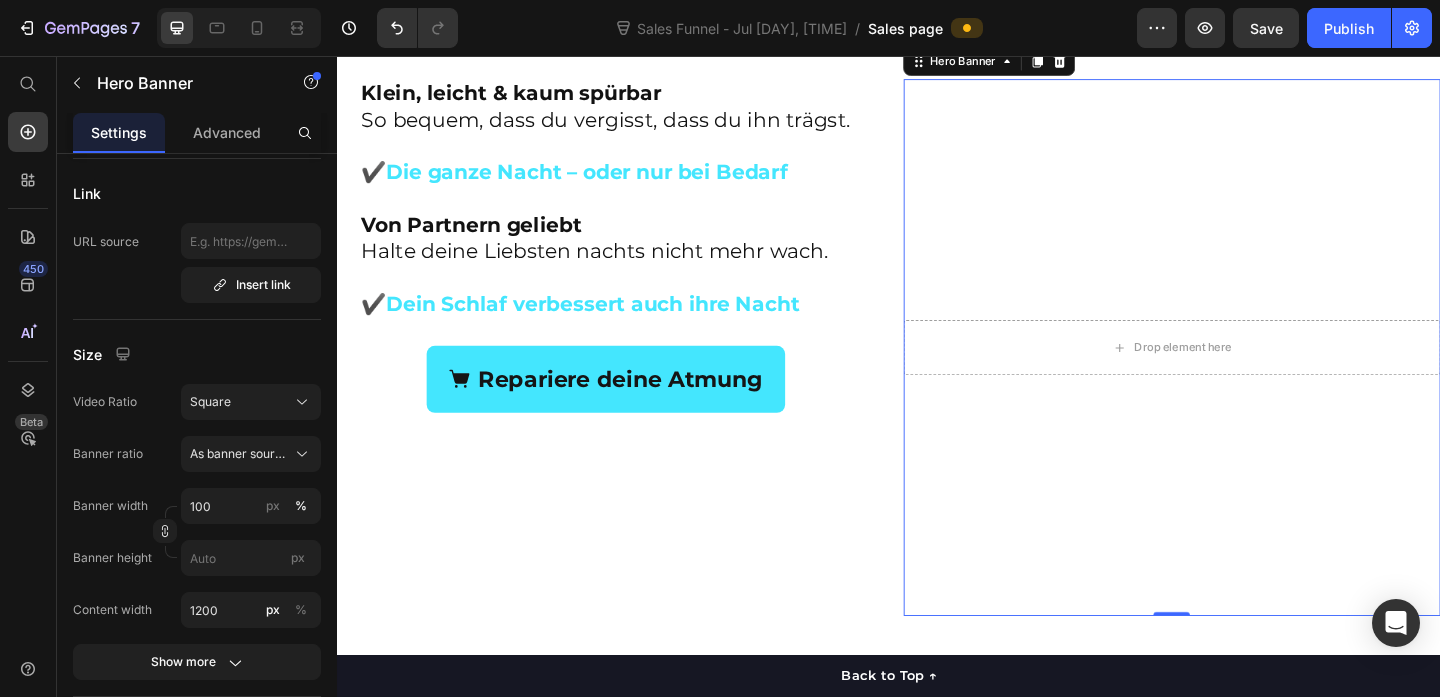 scroll, scrollTop: 2411, scrollLeft: 0, axis: vertical 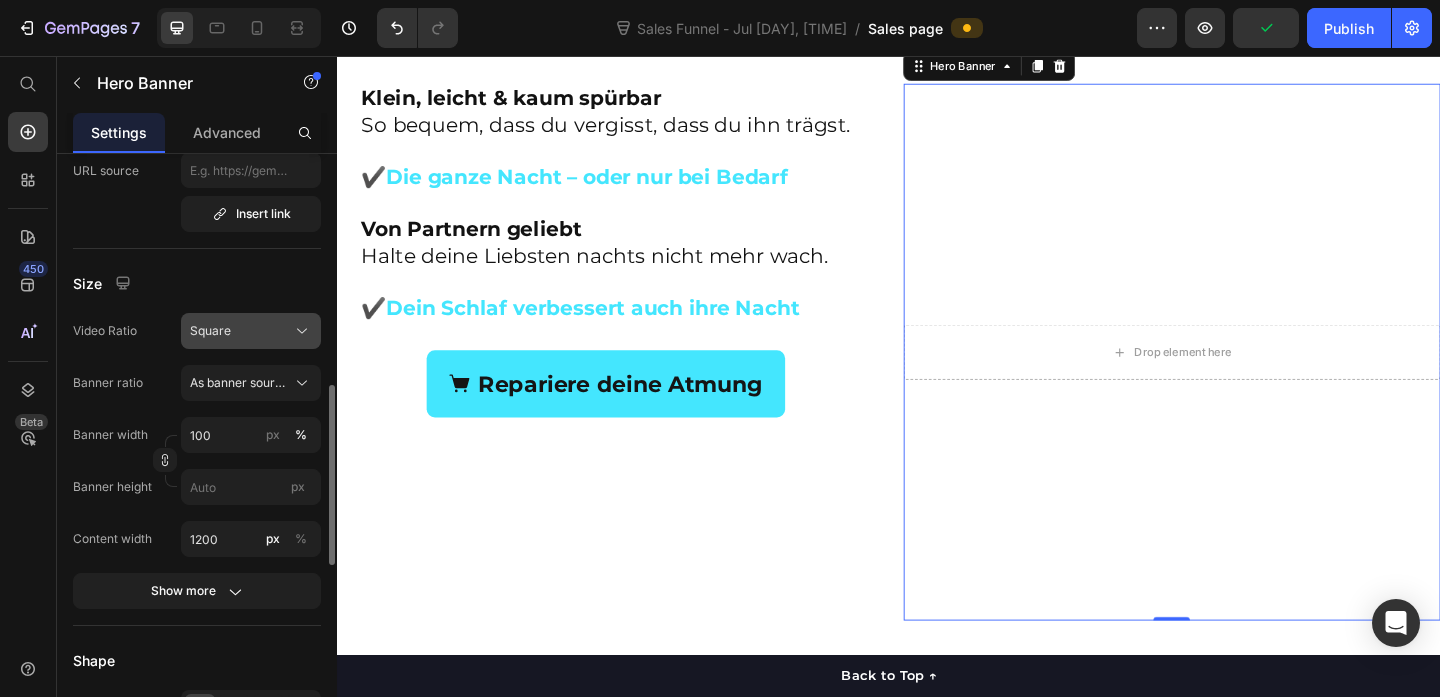 click on "Square" at bounding box center (251, 331) 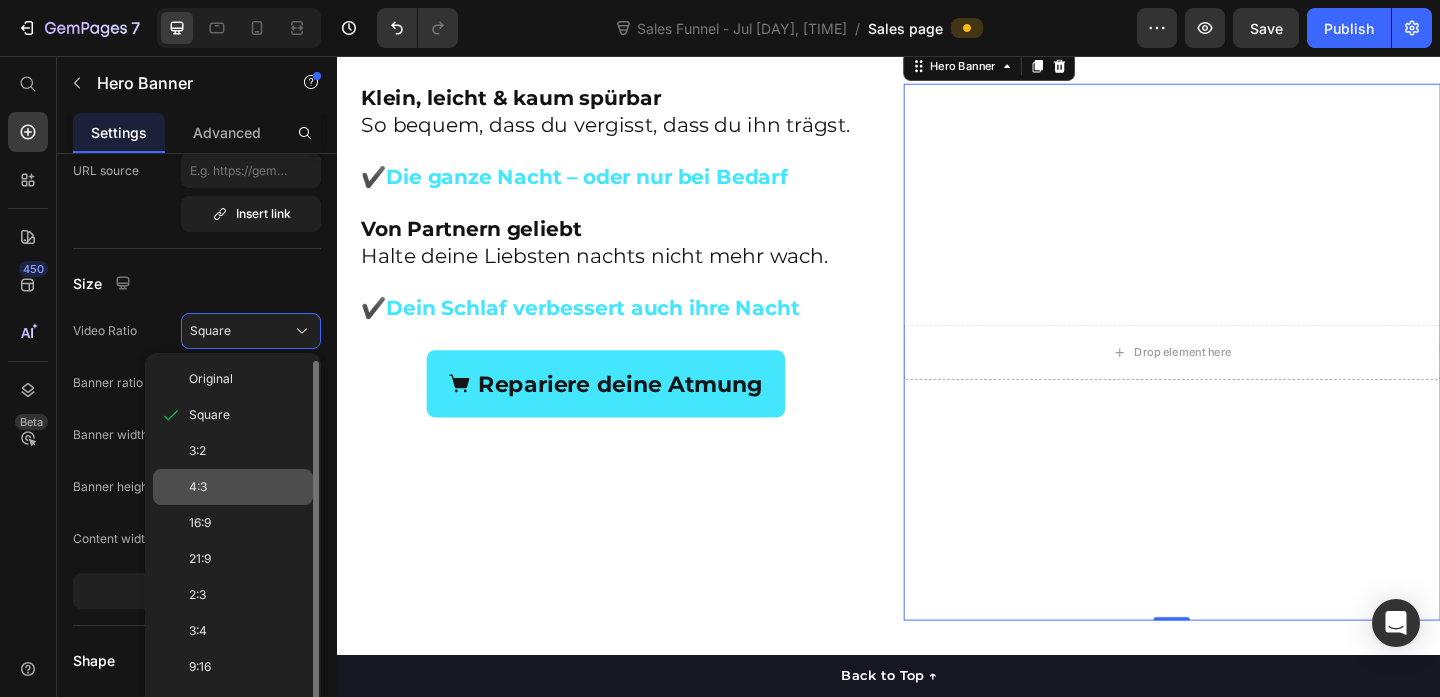 click on "4:3" 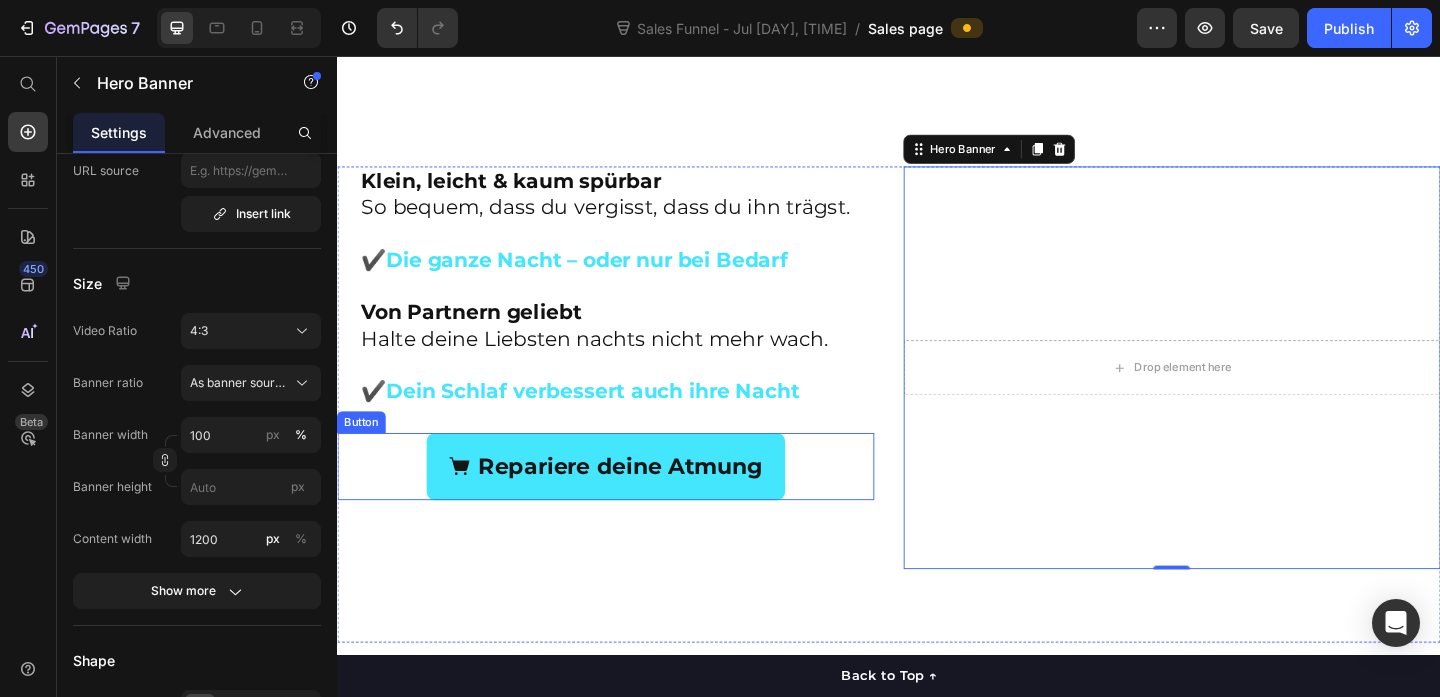 scroll, scrollTop: 2374, scrollLeft: 0, axis: vertical 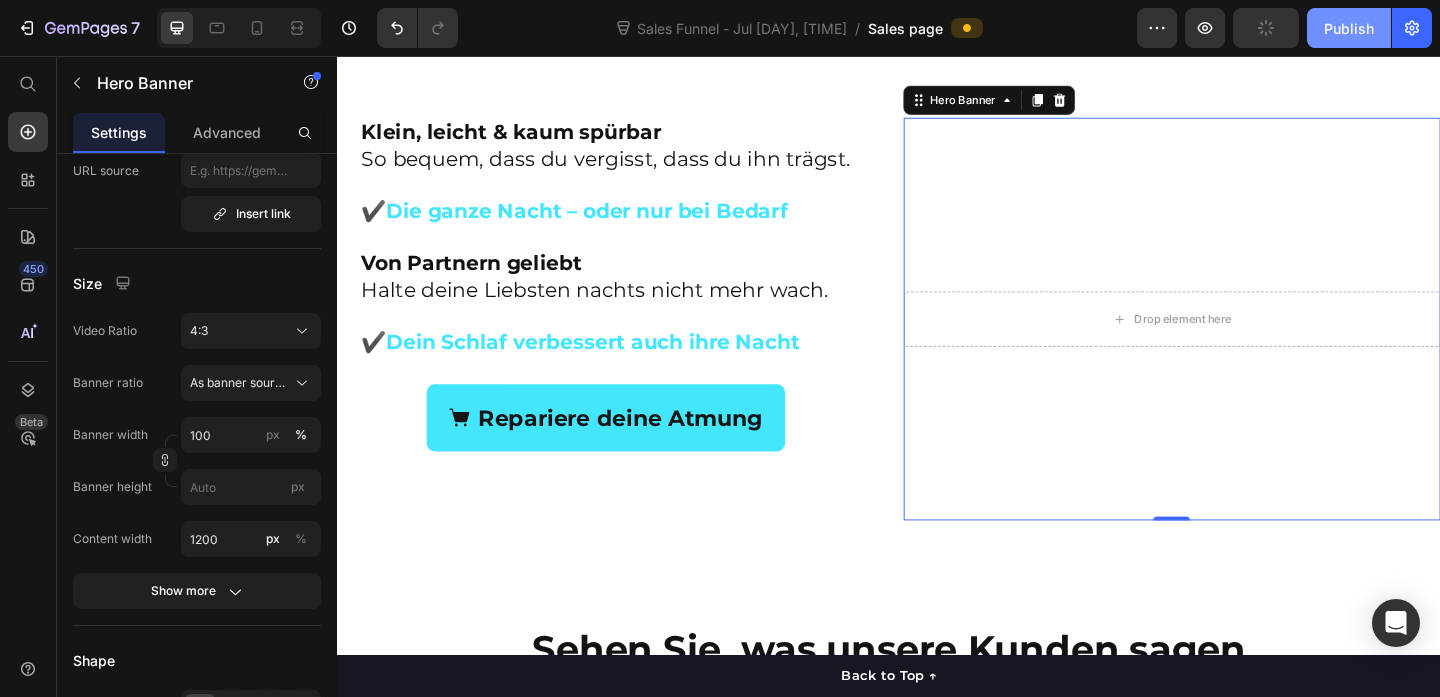 click on "Publish" 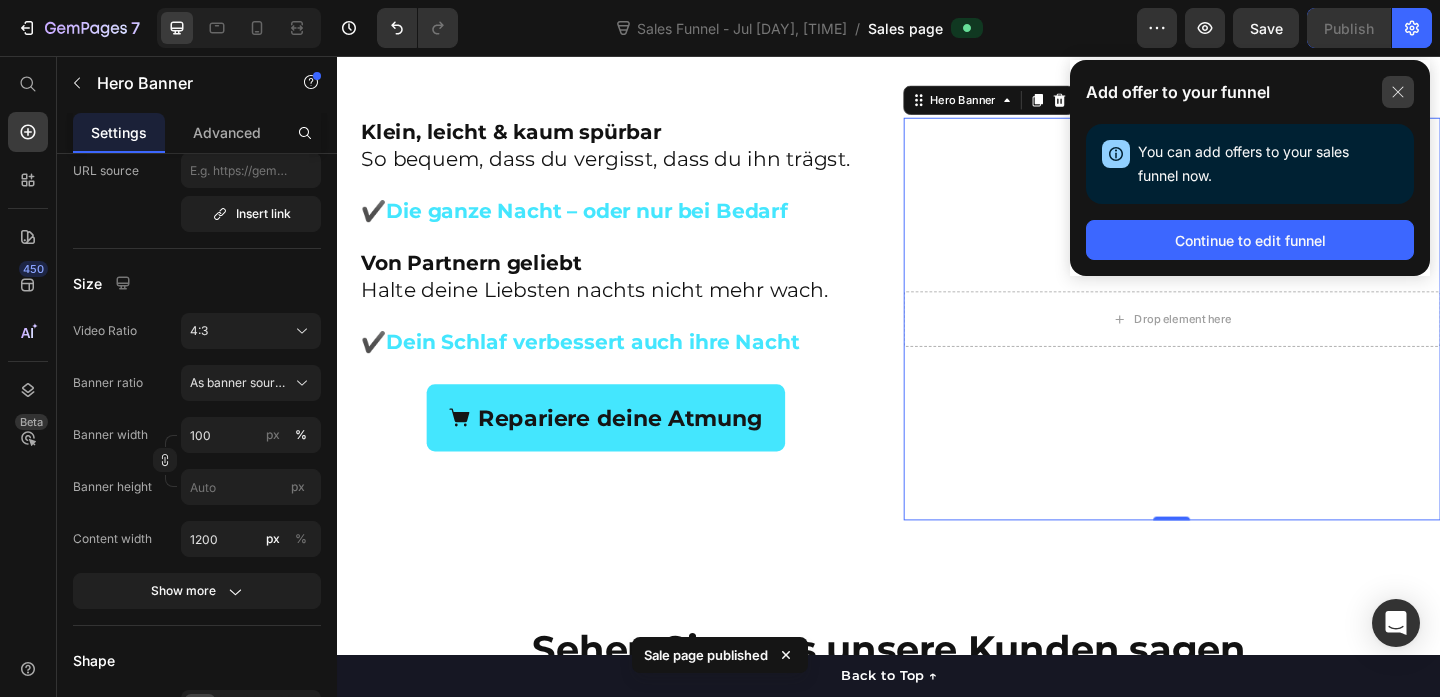 click 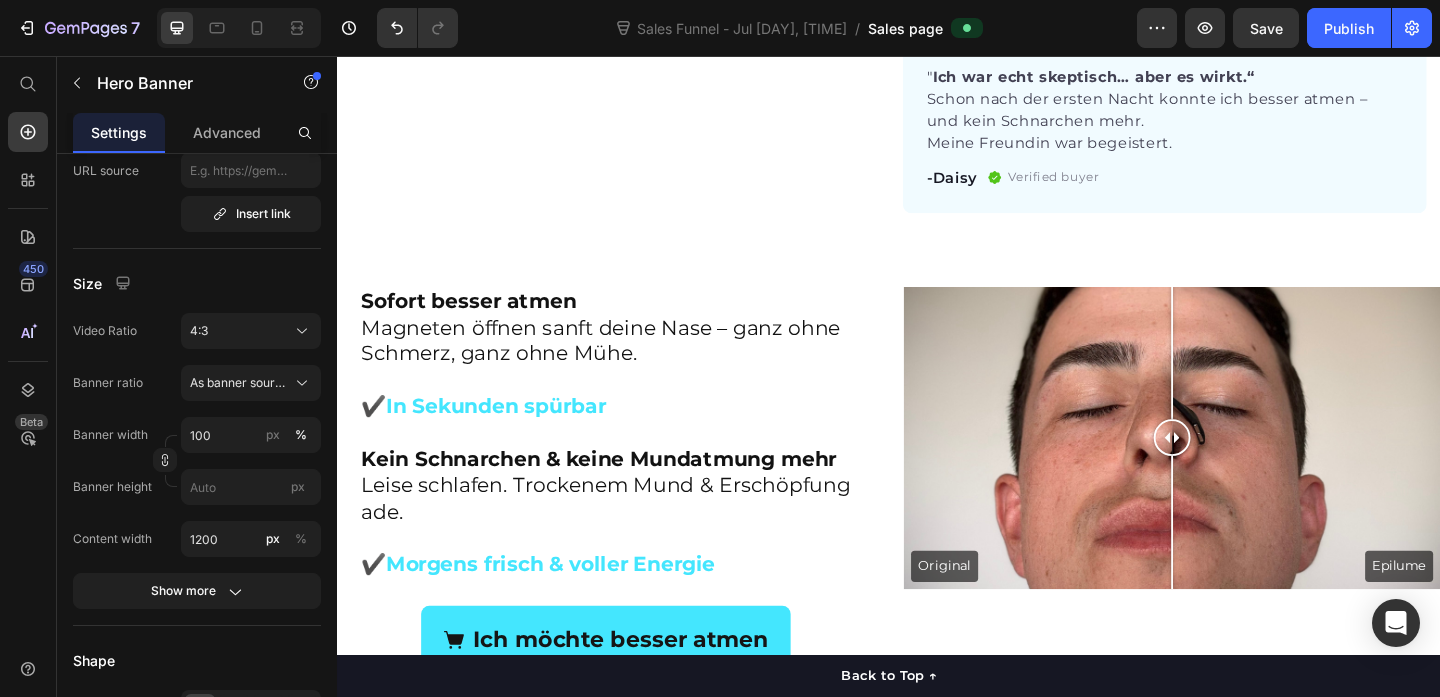 scroll, scrollTop: 1051, scrollLeft: 0, axis: vertical 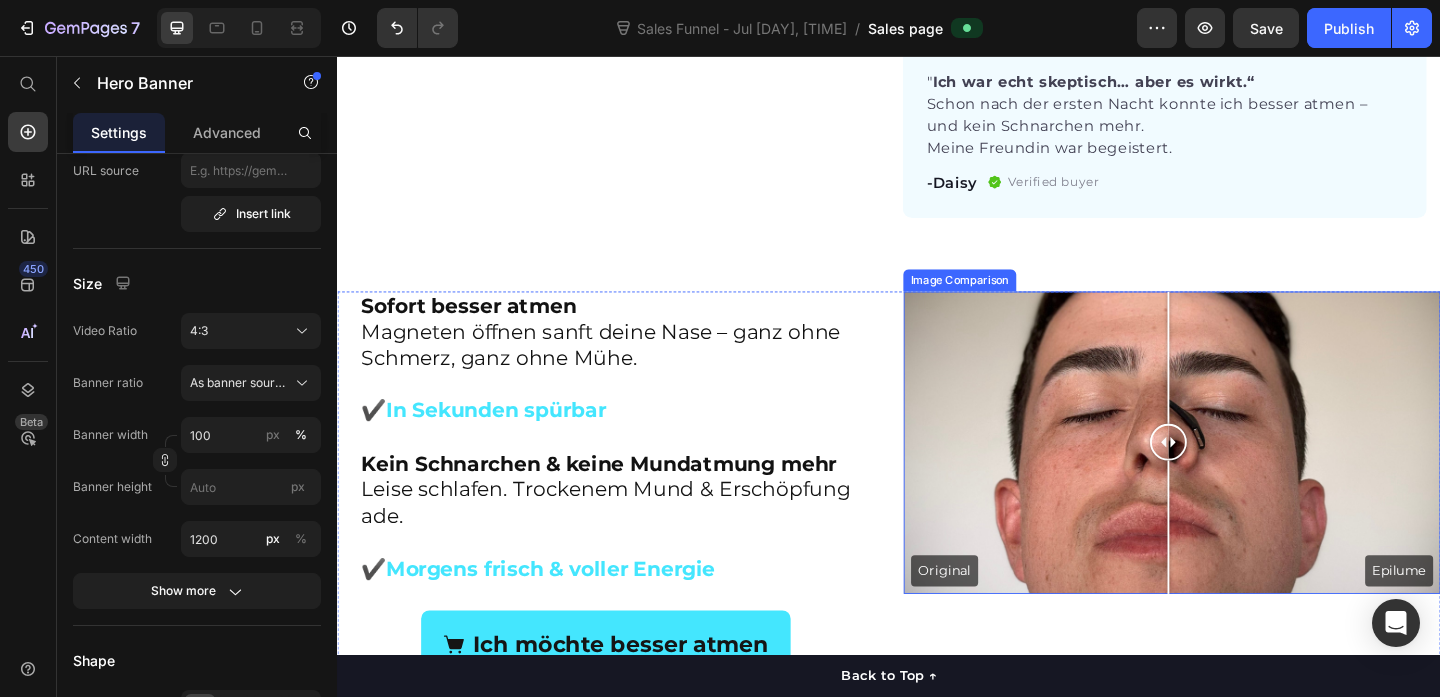 drag, startPoint x: 1252, startPoint y: 450, endPoint x: 1242, endPoint y: 483, distance: 34.48188 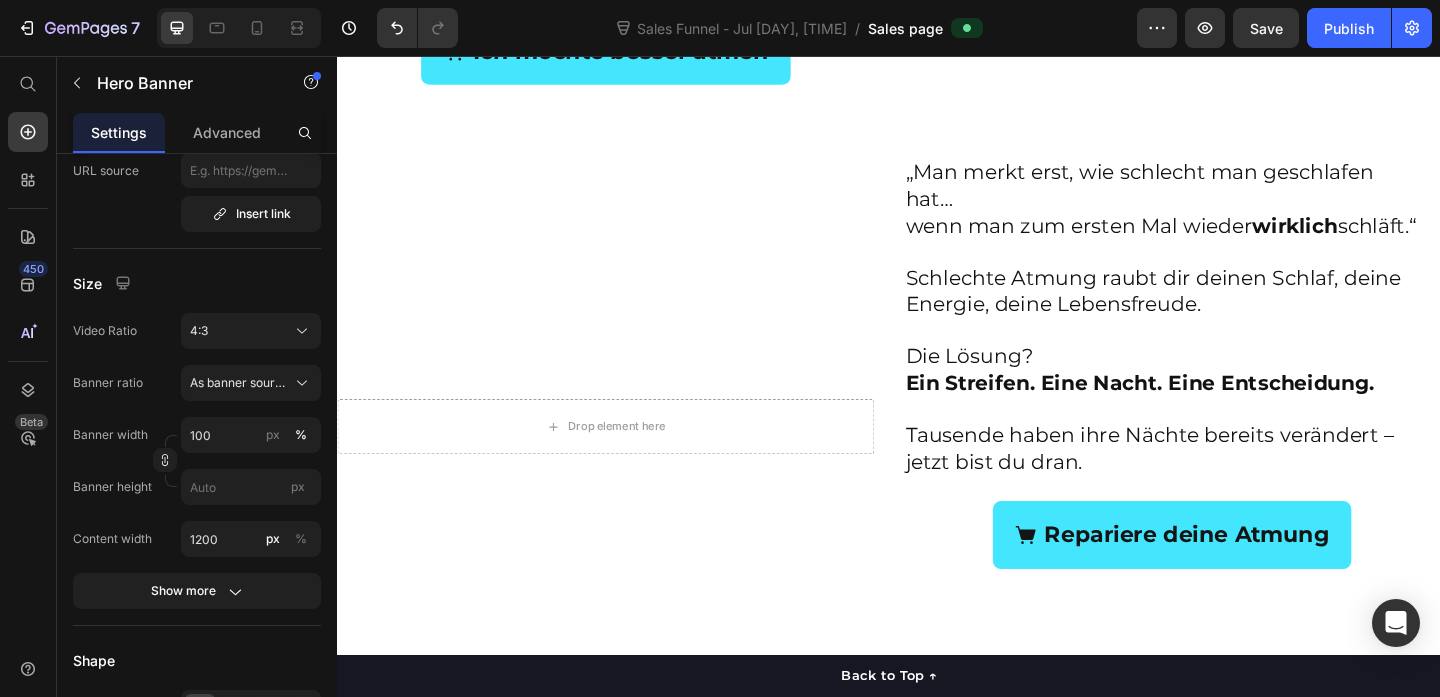 scroll, scrollTop: 1710, scrollLeft: 0, axis: vertical 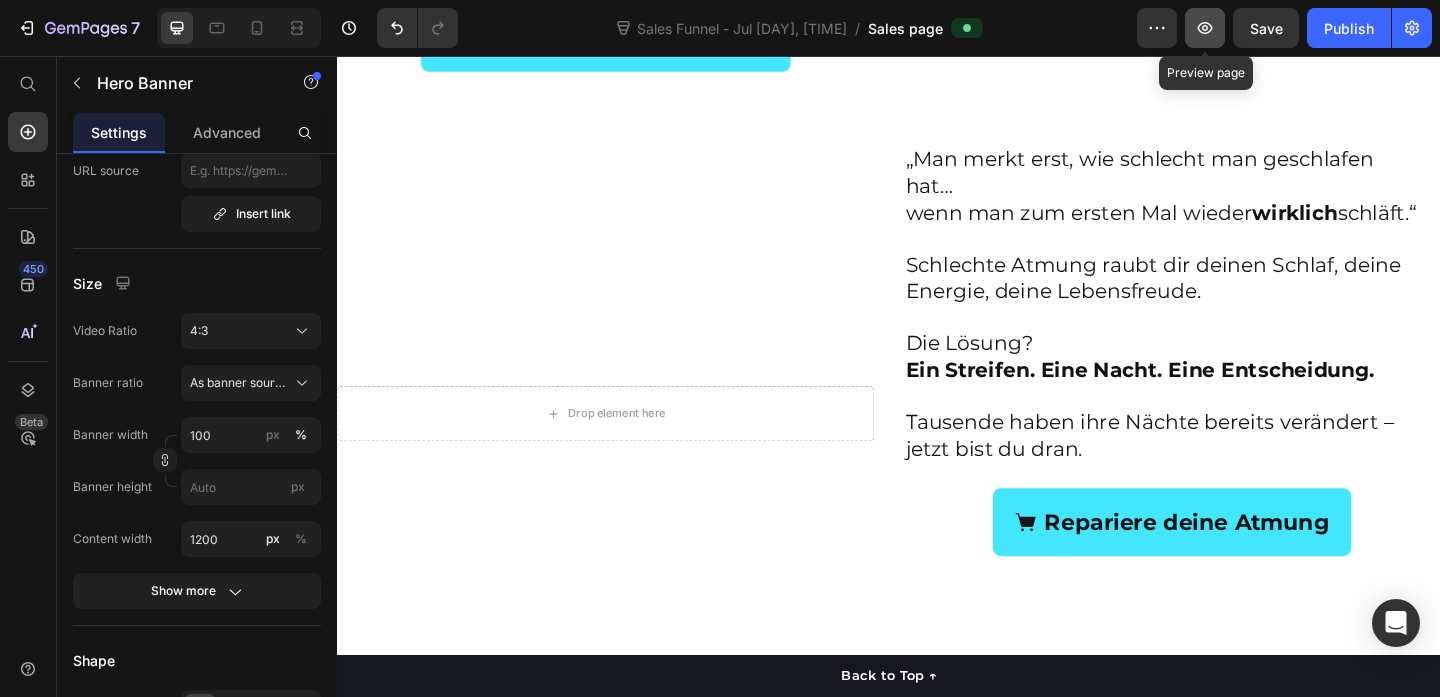 click 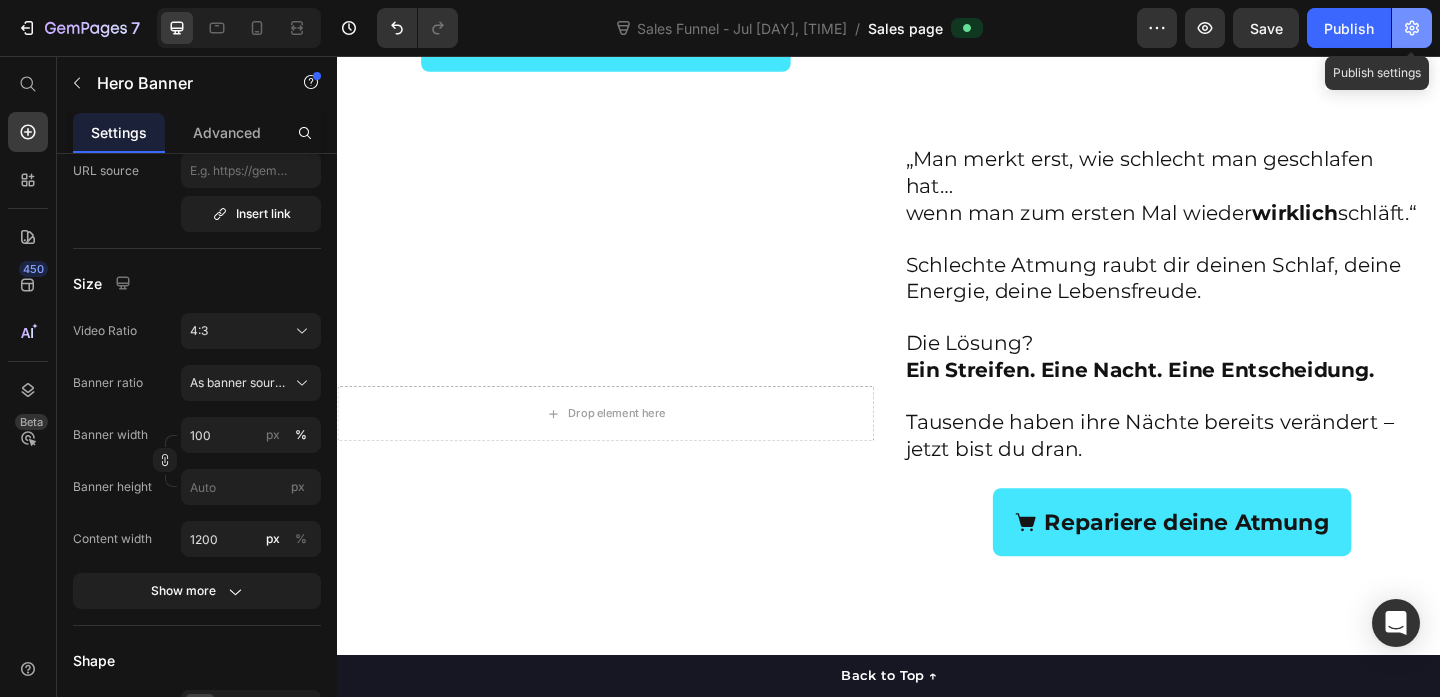 click 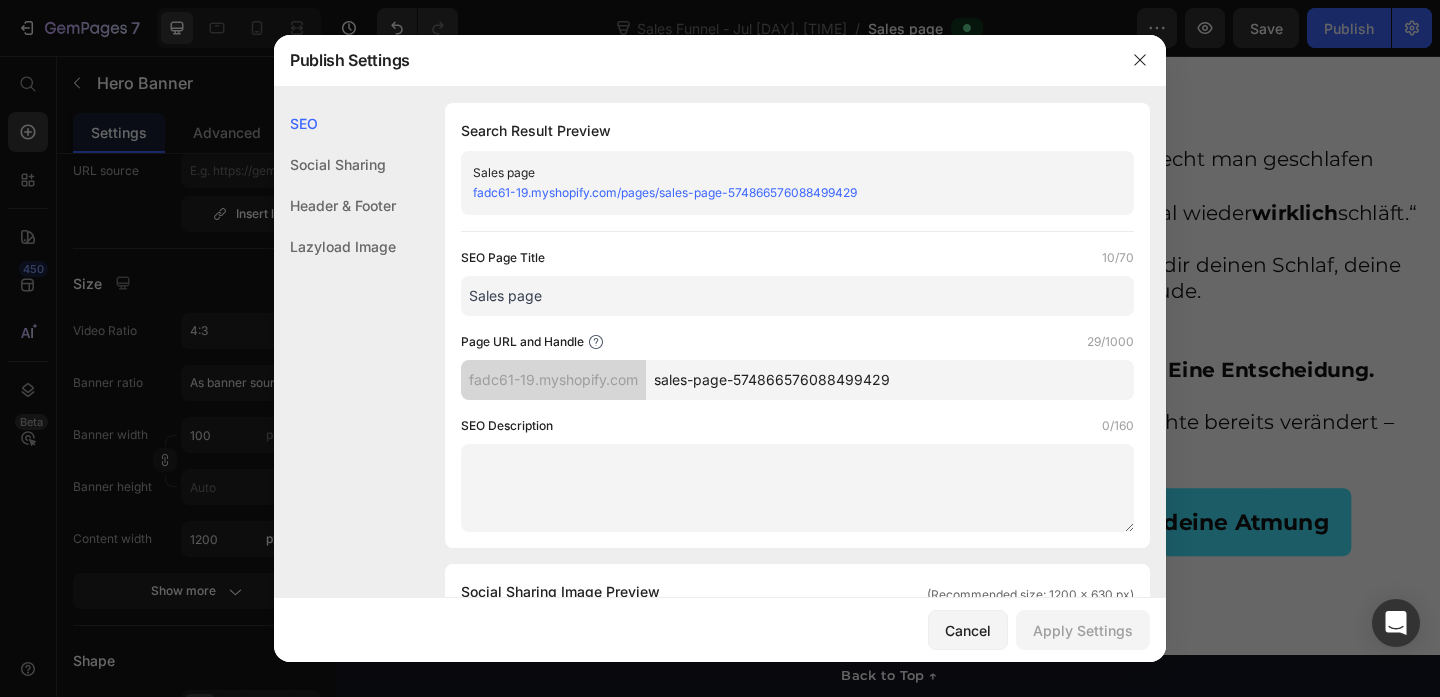 click on "Header & Footer" 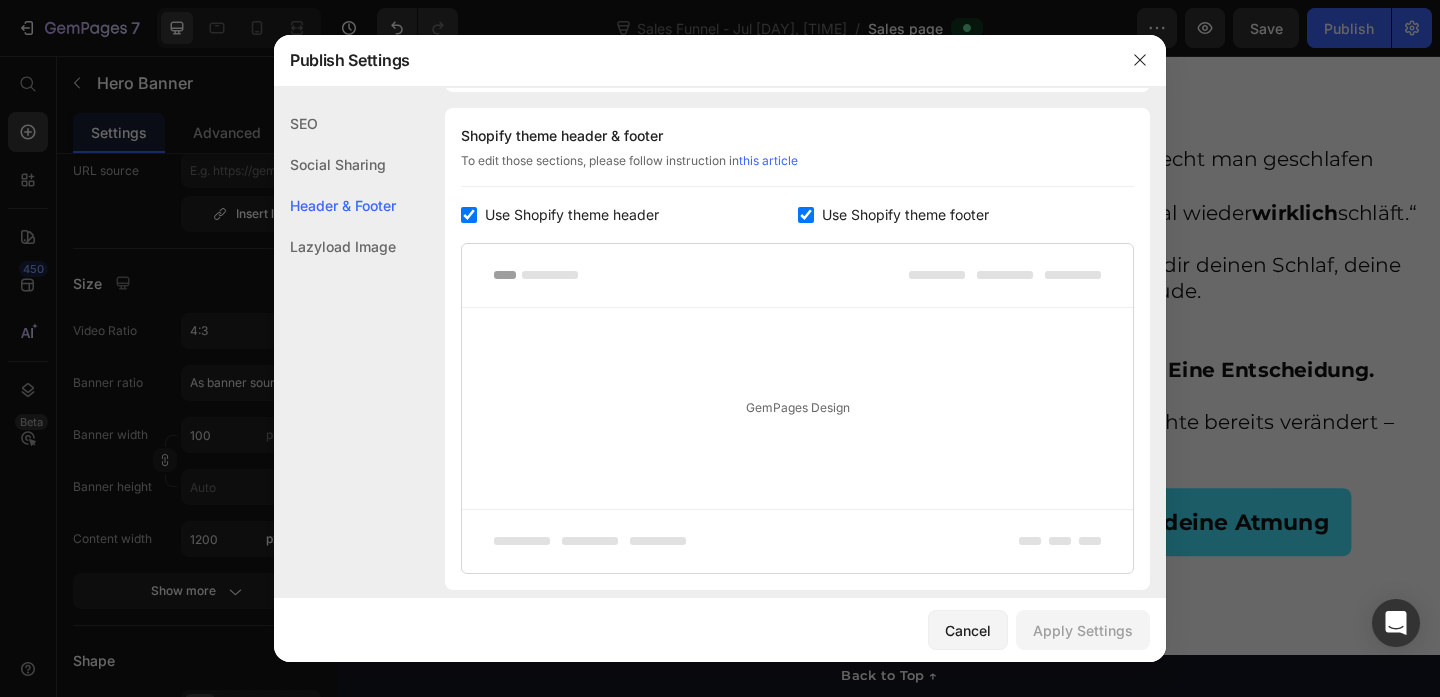 scroll, scrollTop: 937, scrollLeft: 0, axis: vertical 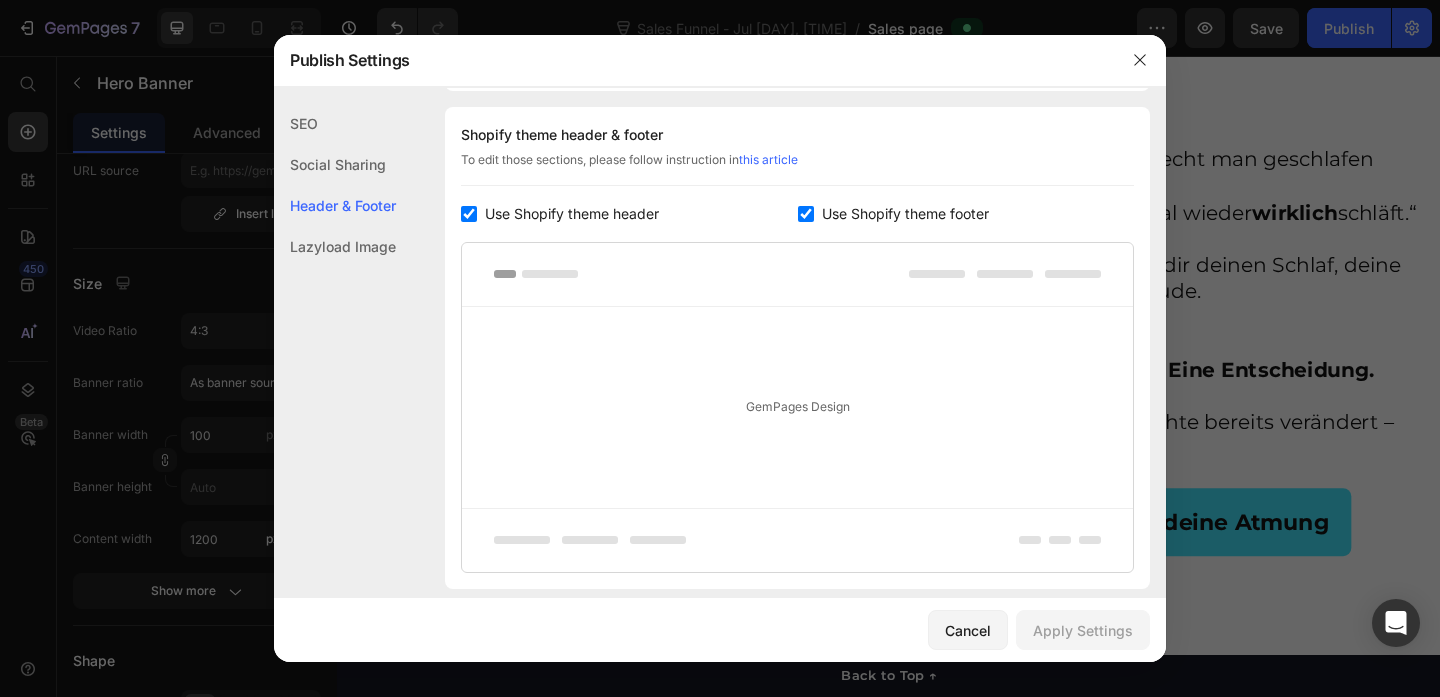 click on "Use Shopify theme header" at bounding box center (572, 214) 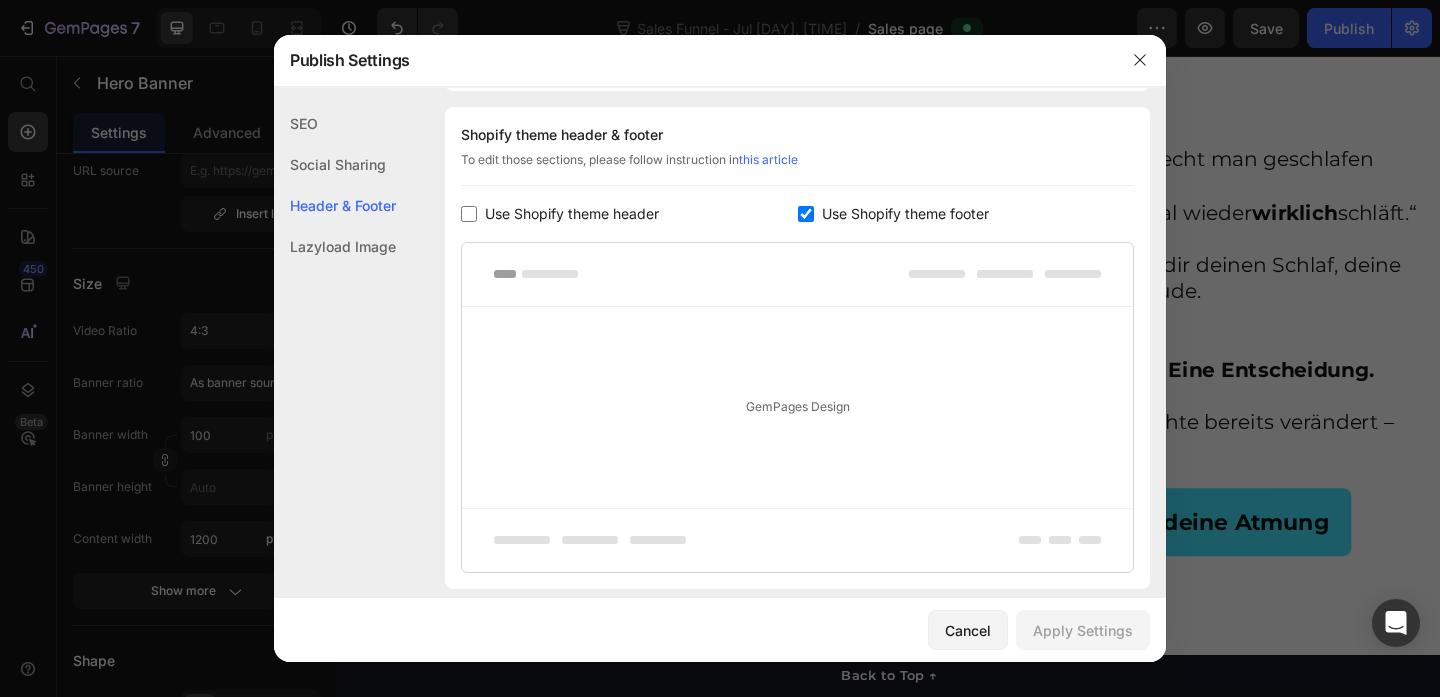 checkbox on "false" 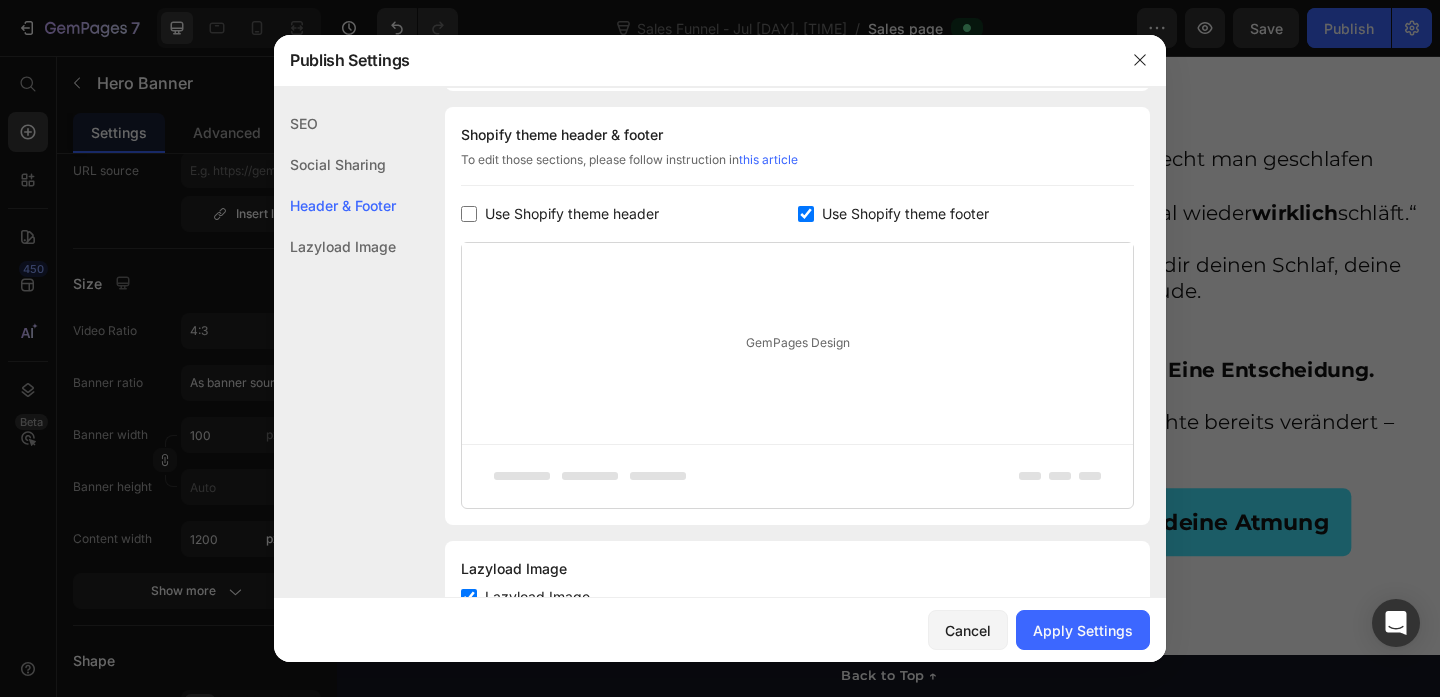 click on "Use Shopify theme footer" at bounding box center (905, 214) 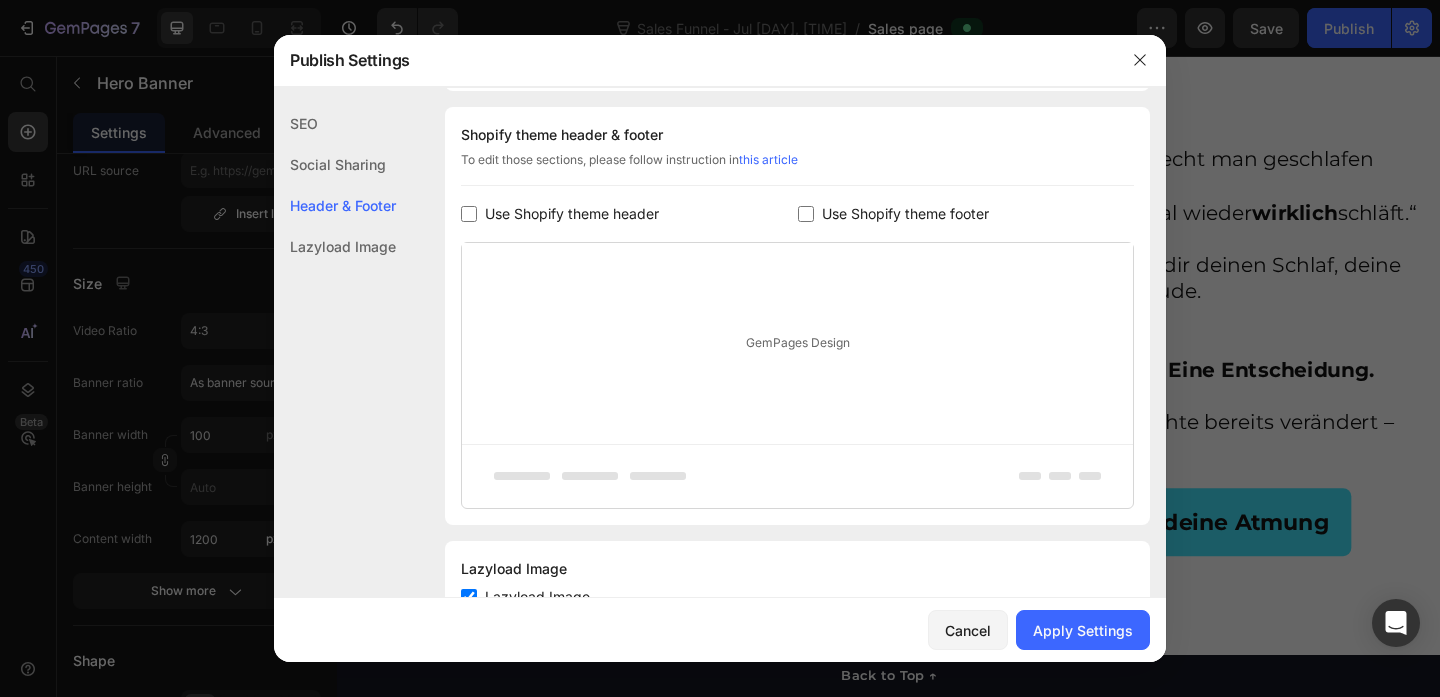 checkbox on "false" 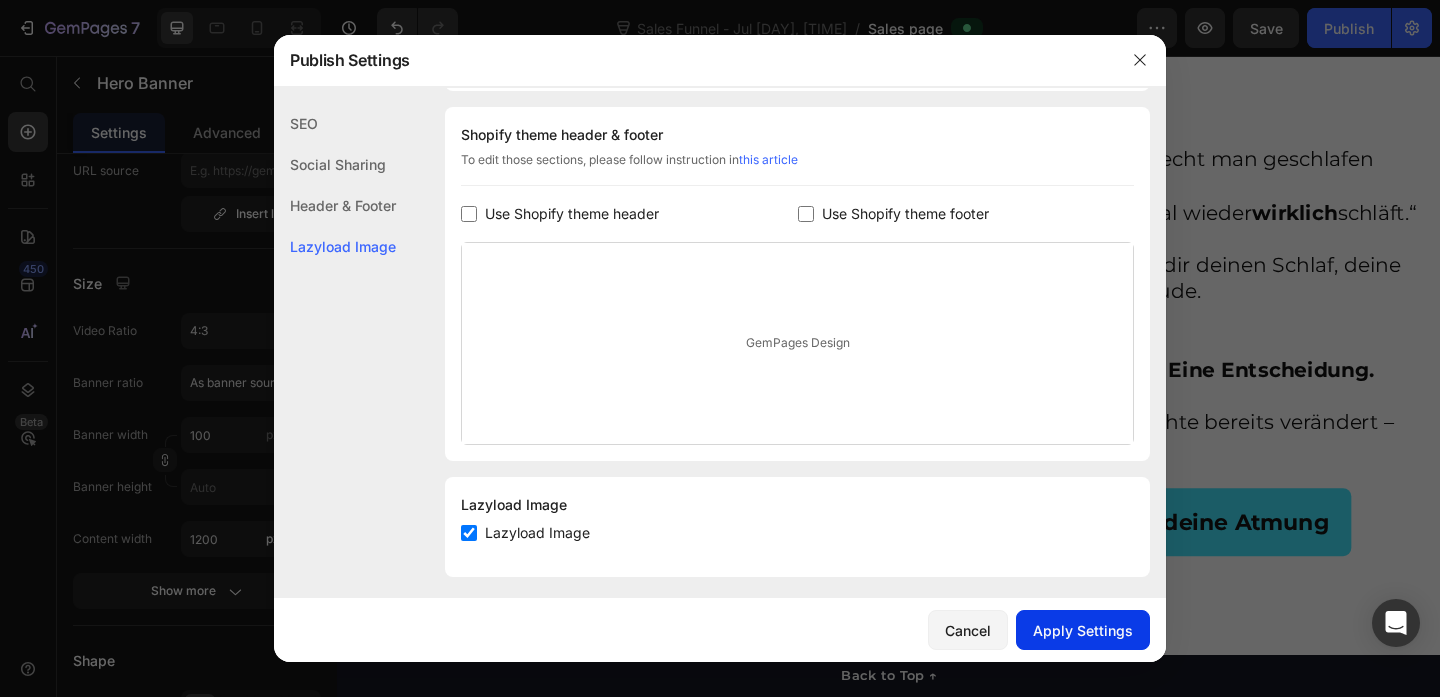 click on "Apply Settings" at bounding box center [1083, 630] 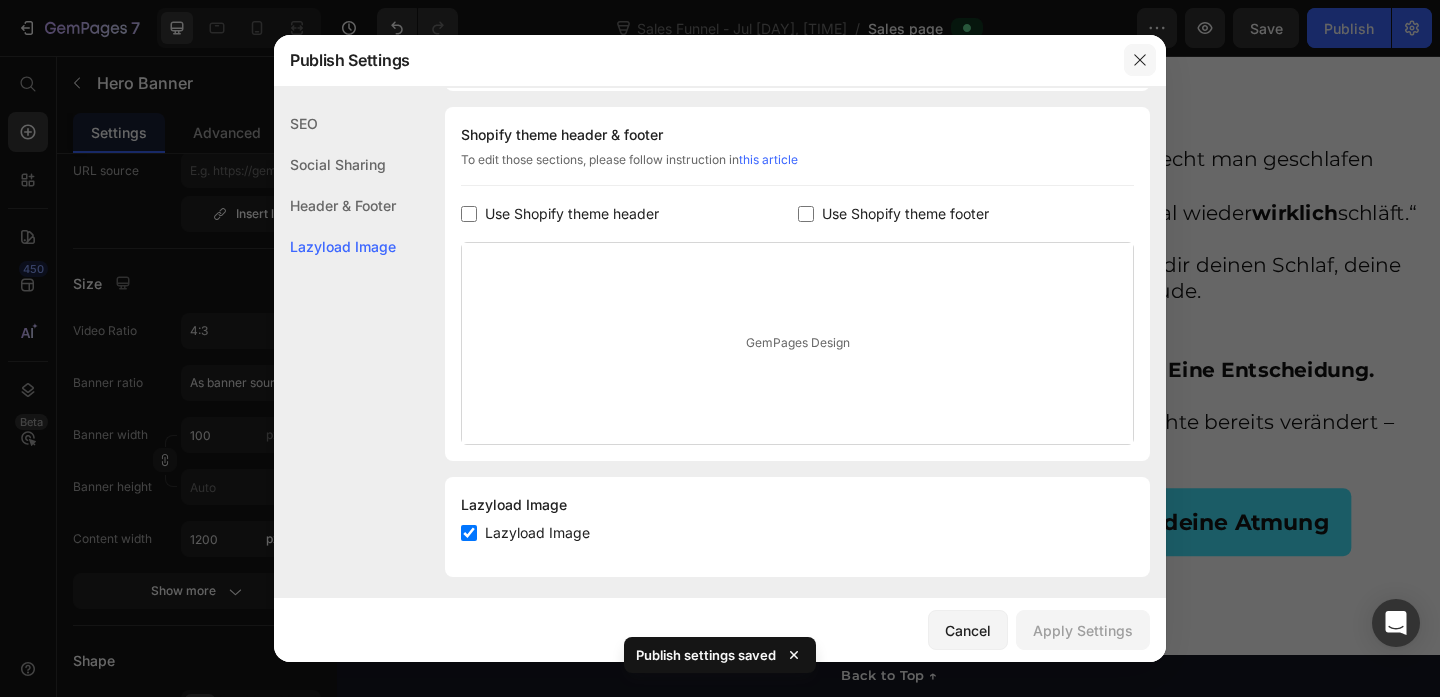 click 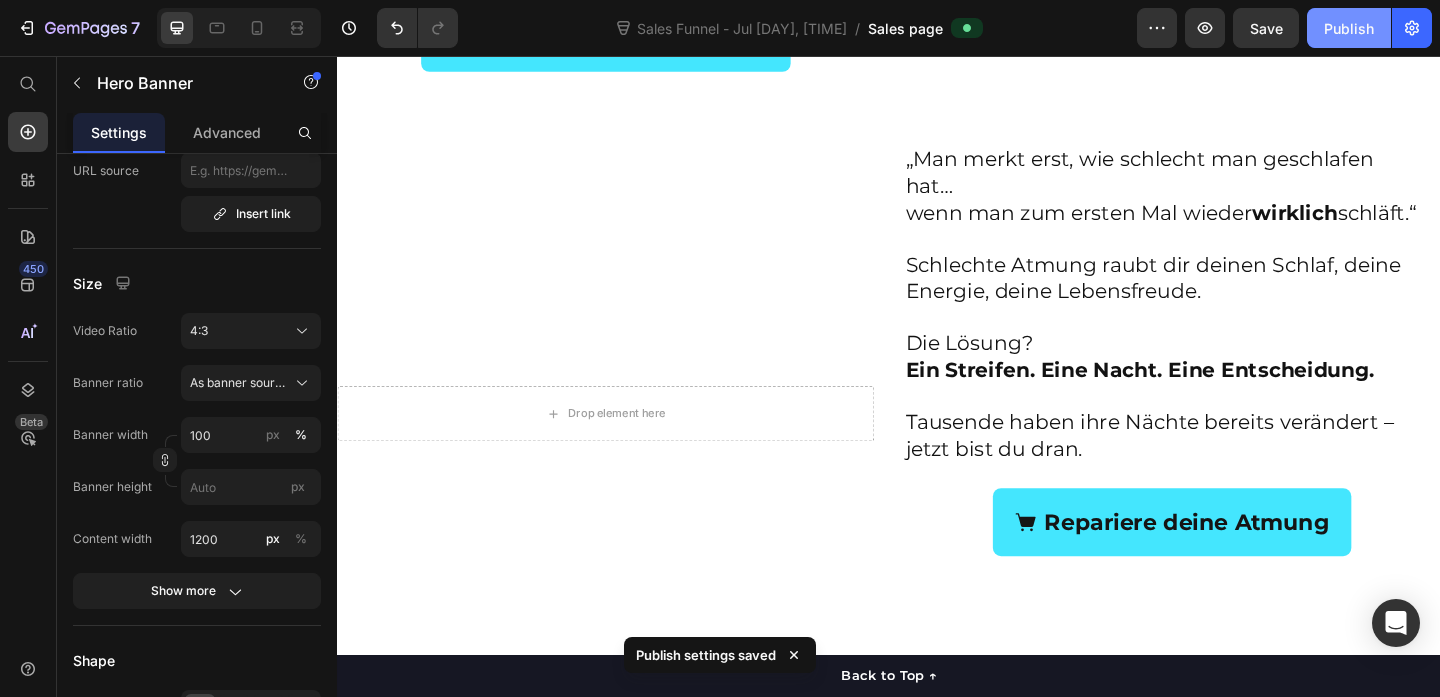 click on "Publish" at bounding box center (1349, 28) 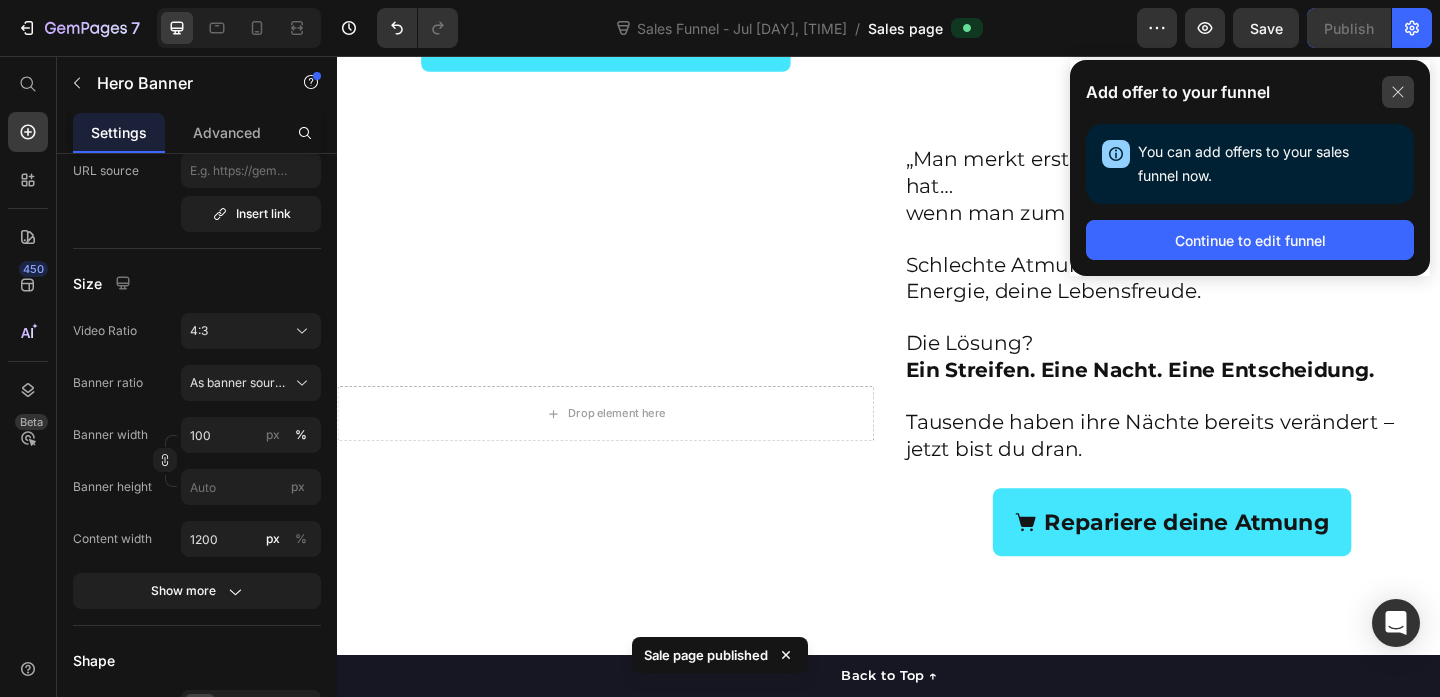 click 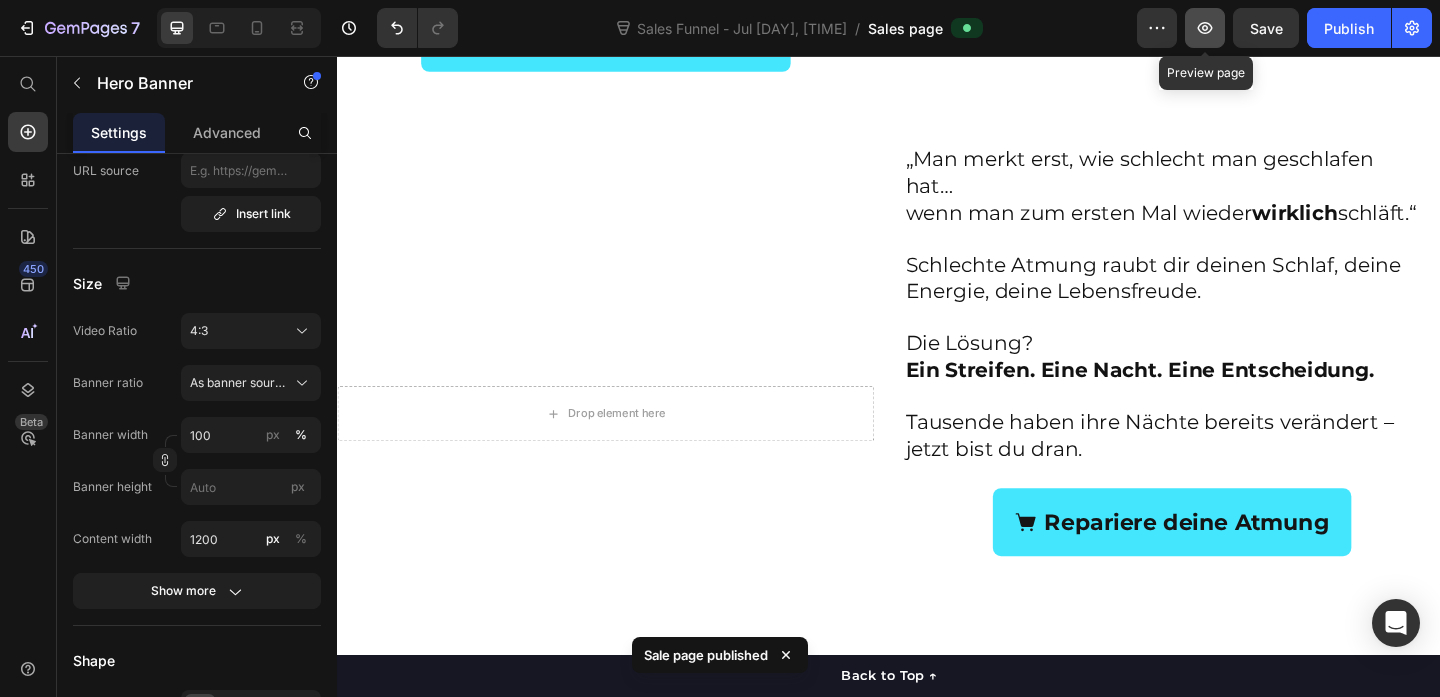 click 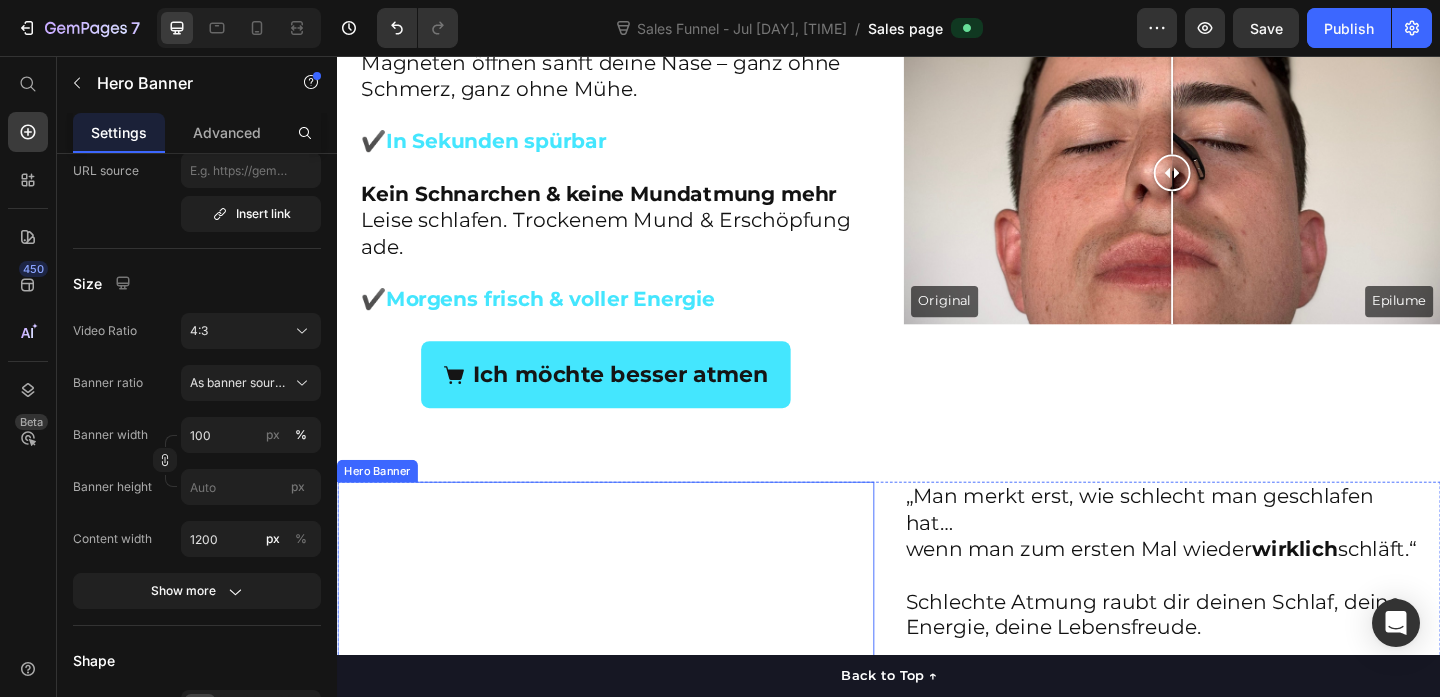 scroll, scrollTop: 1368, scrollLeft: 0, axis: vertical 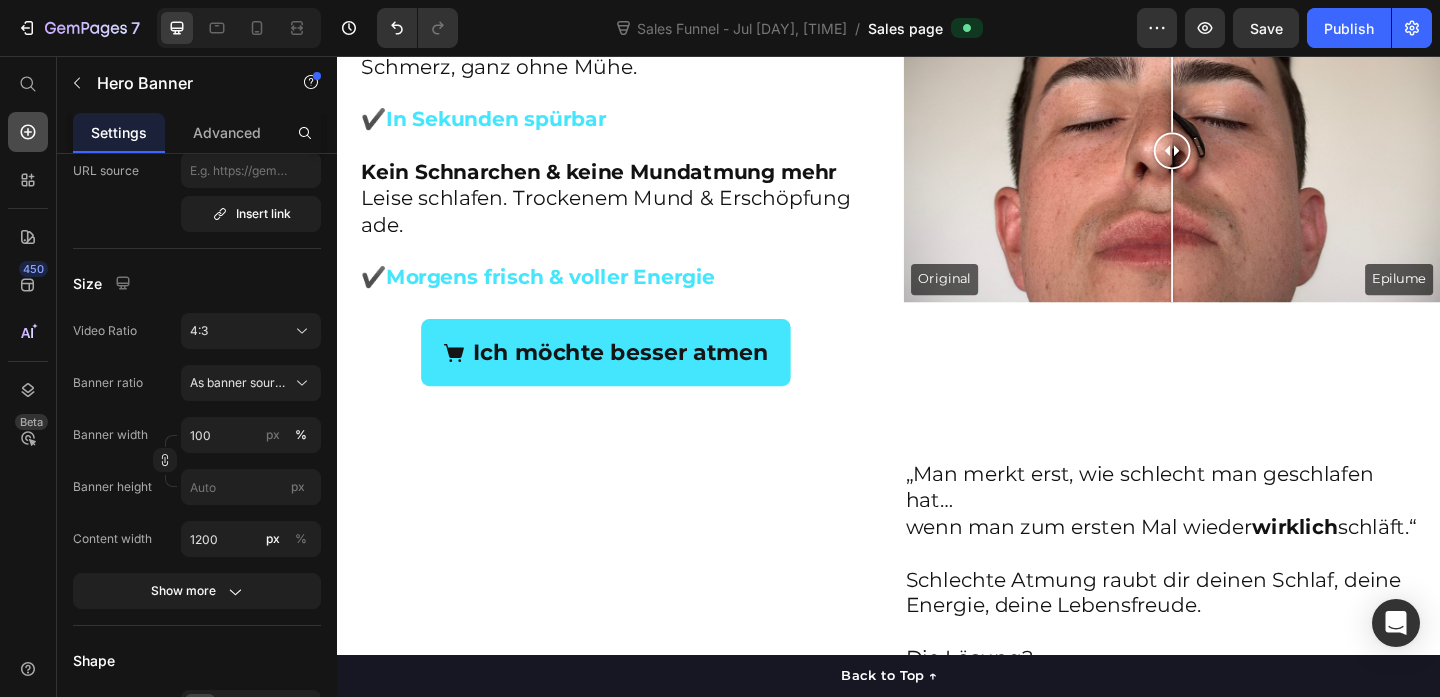 click 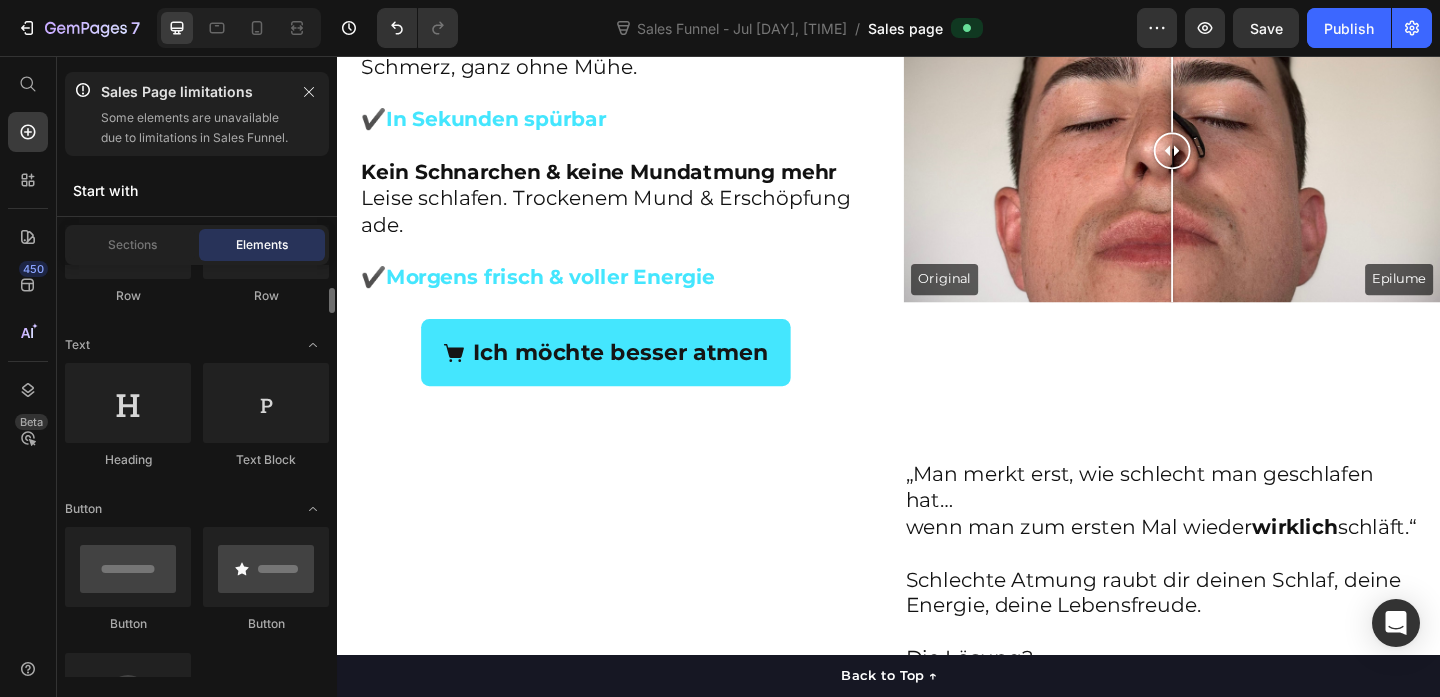 scroll, scrollTop: 222, scrollLeft: 0, axis: vertical 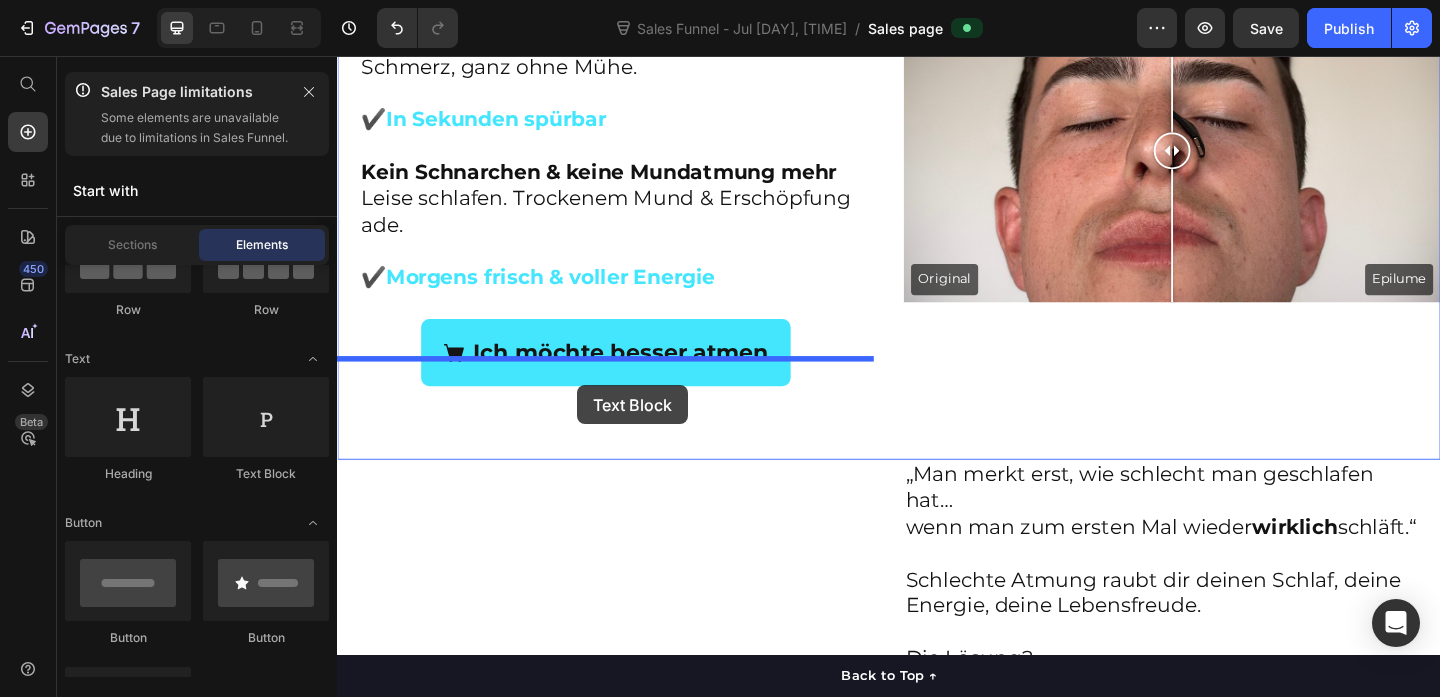 drag, startPoint x: 600, startPoint y: 504, endPoint x: 598, endPoint y: 414, distance: 90.02222 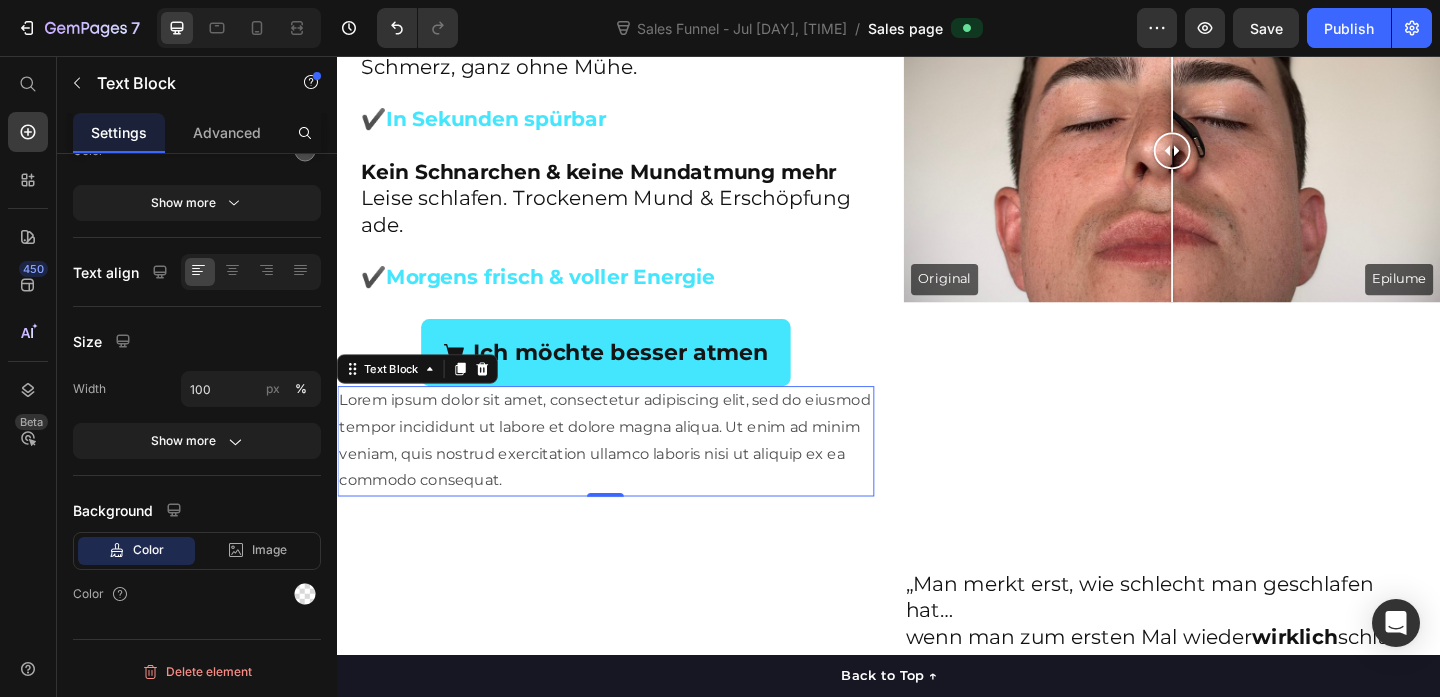 scroll, scrollTop: 0, scrollLeft: 0, axis: both 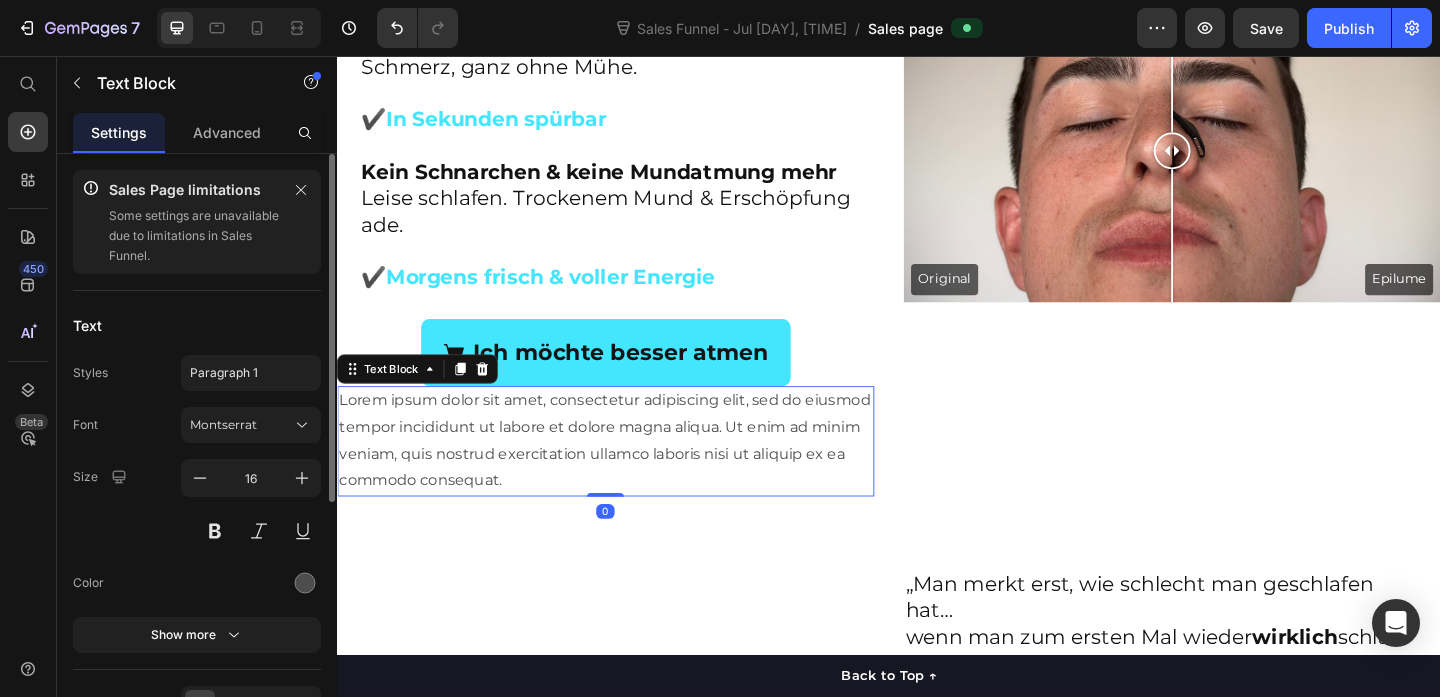 click on "Lorem ipsum dolor sit amet, consectetur adipiscing elit, sed do eiusmod tempor incididunt ut labore et dolore magna aliqua. Ut enim ad minim veniam, quis nostrud exercitation ullamco laboris nisi ut aliquip ex ea commodo consequat." at bounding box center (629, 474) 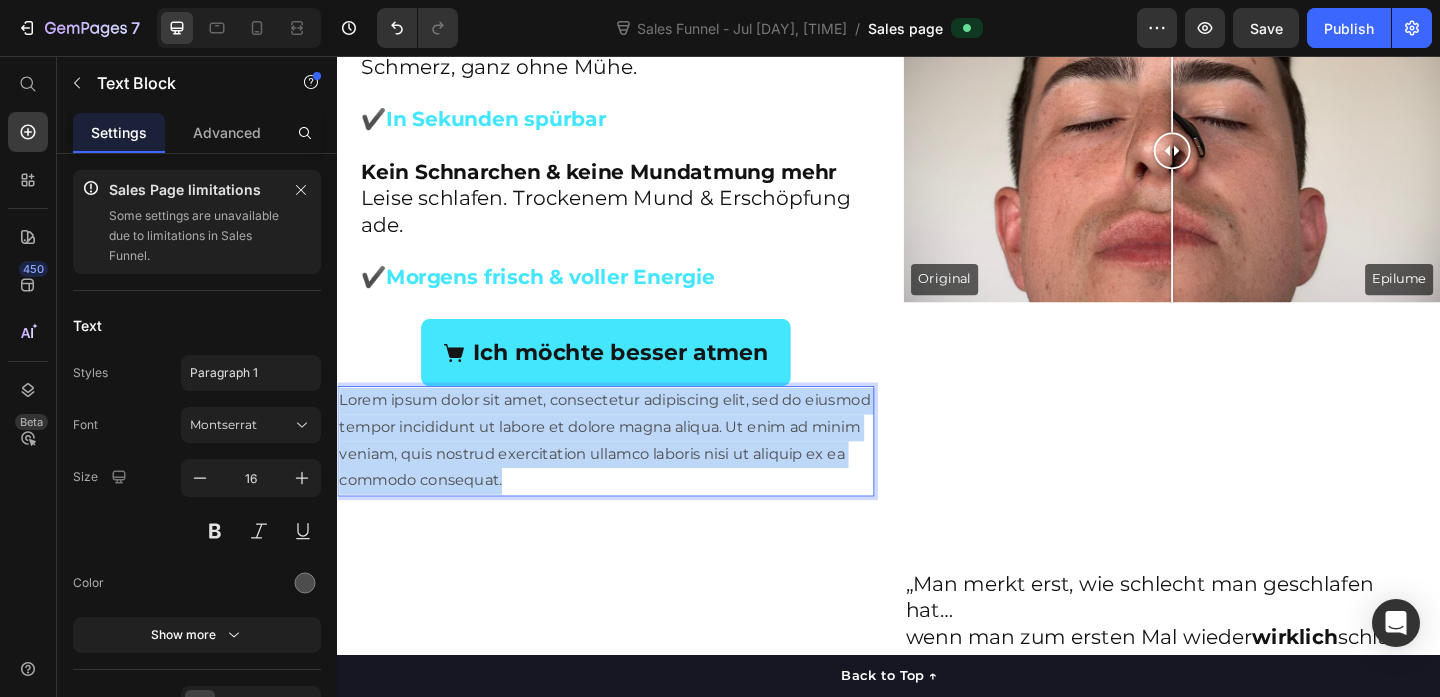drag, startPoint x: 523, startPoint y: 486, endPoint x: 335, endPoint y: 399, distance: 207.15453 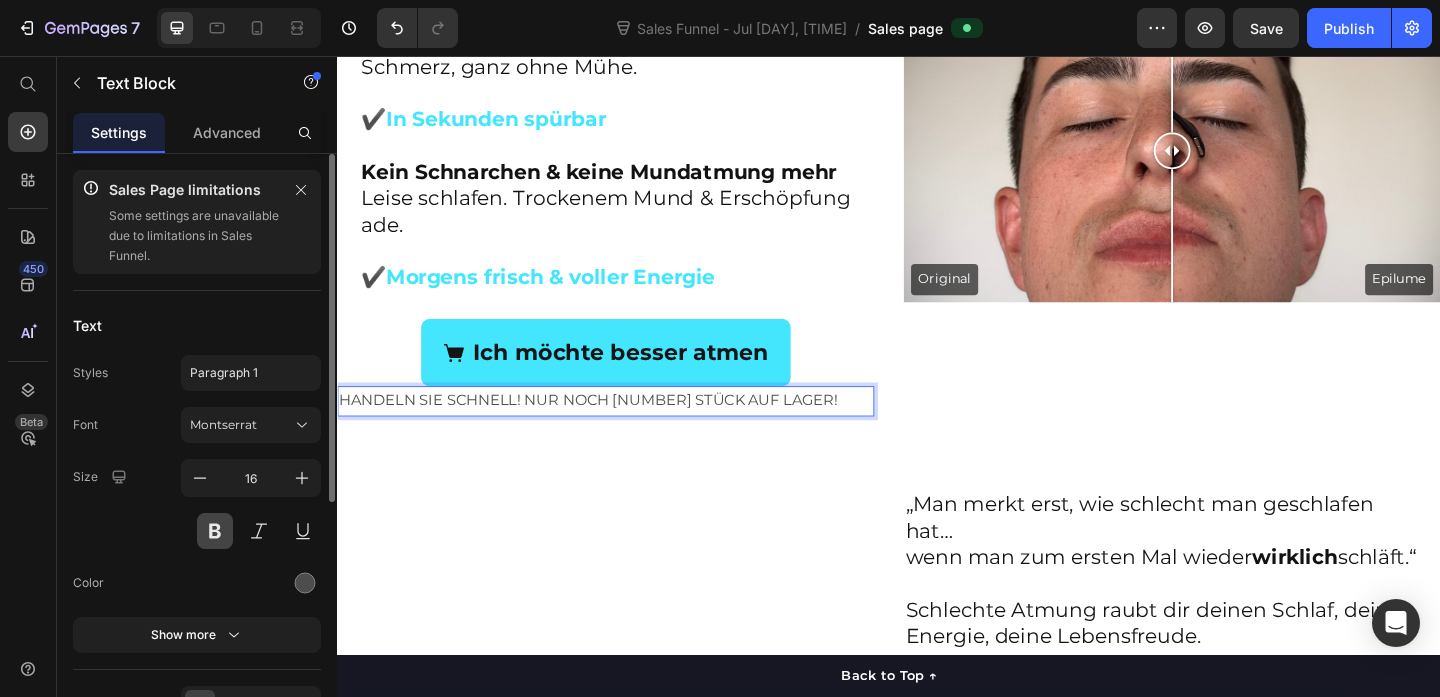 click at bounding box center [215, 531] 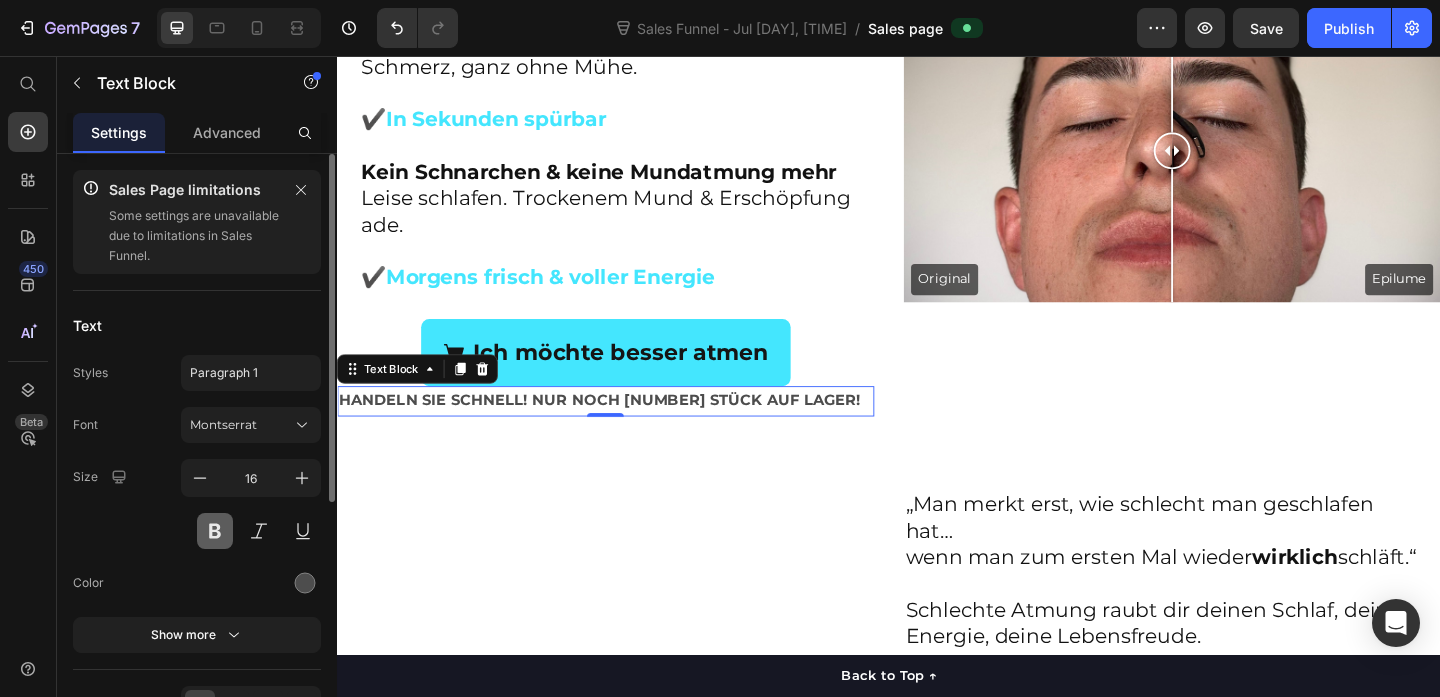 click at bounding box center [215, 531] 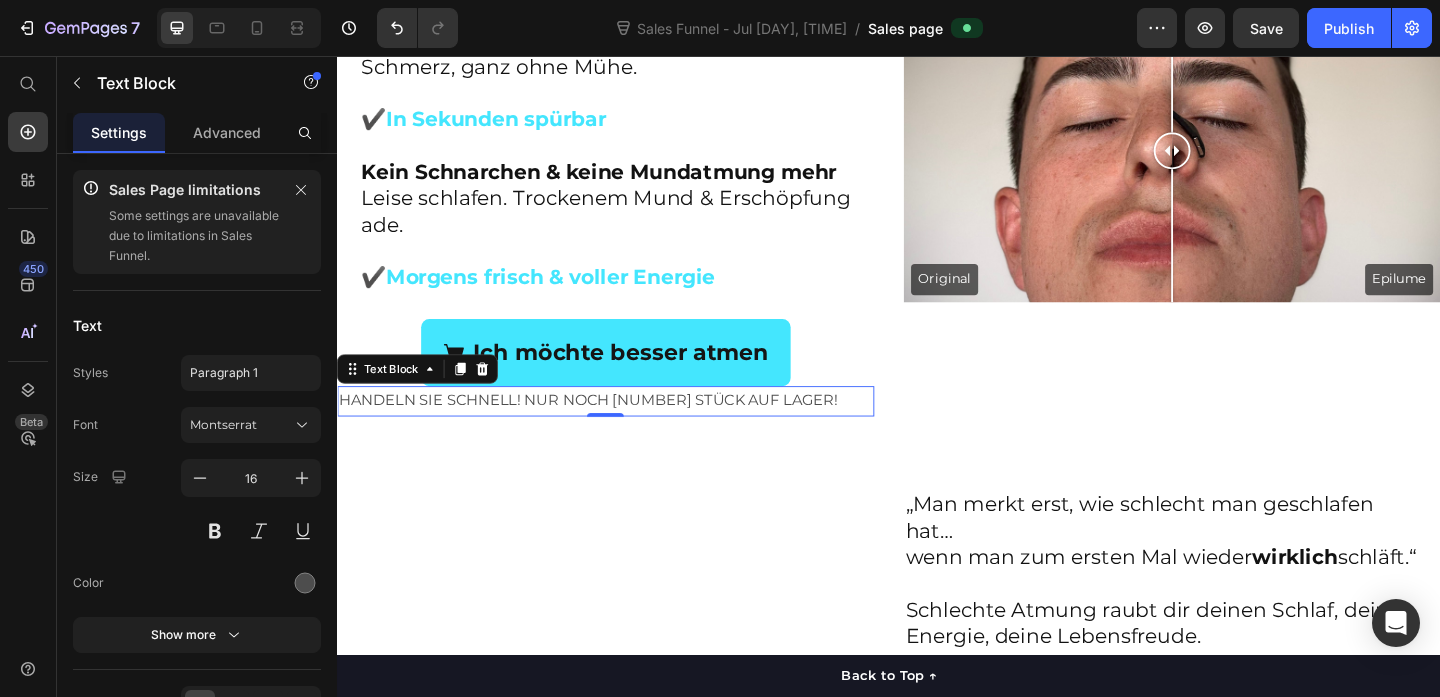 click on "HANDELN SIE SCHNELL! NUR NOCH [NUMBER] STÜCK AUF LAGER!" at bounding box center (629, 431) 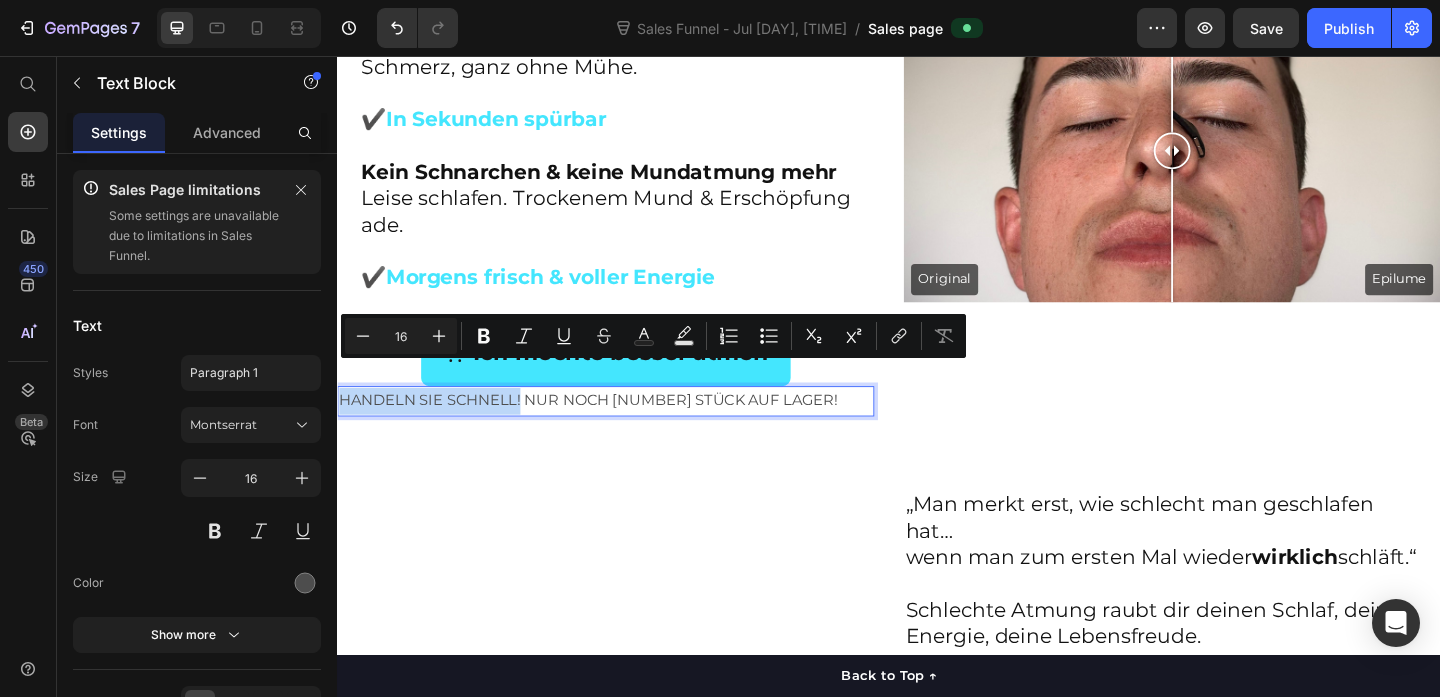 drag, startPoint x: 538, startPoint y: 400, endPoint x: 335, endPoint y: 394, distance: 203.08865 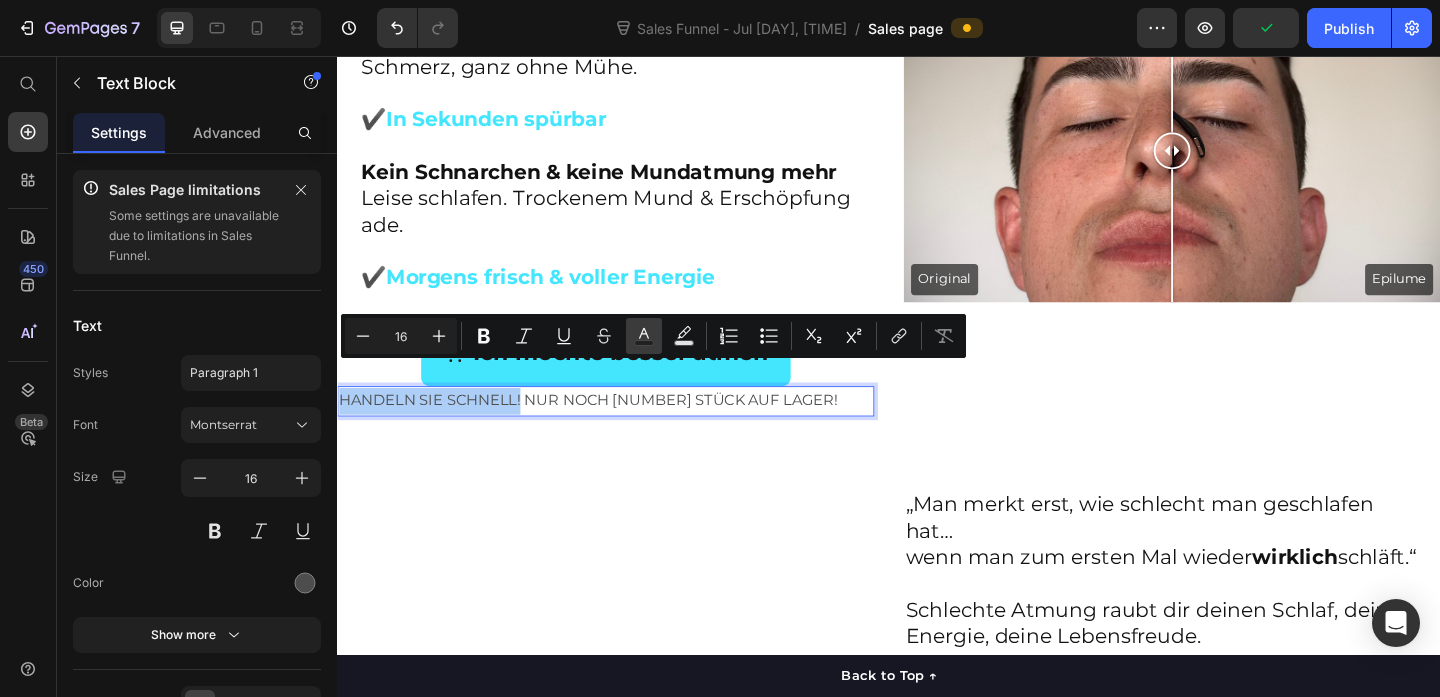 click 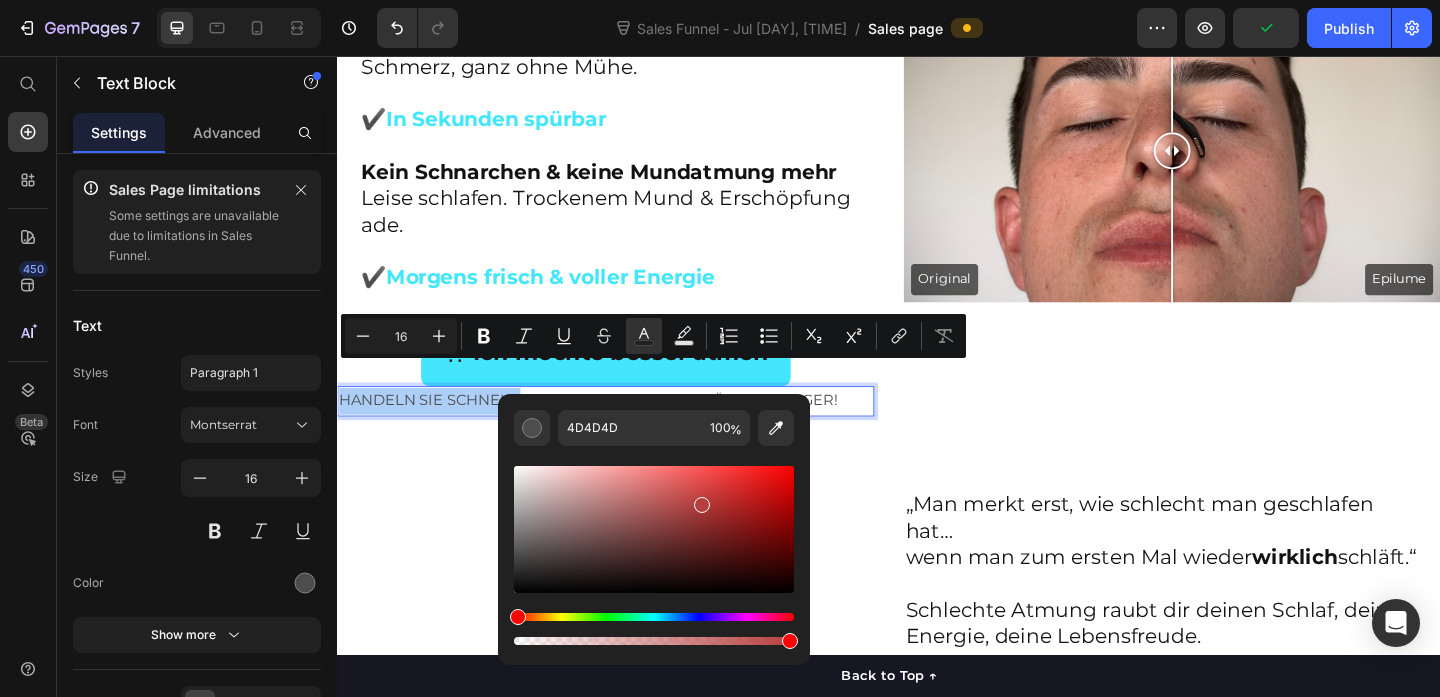 drag, startPoint x: 1036, startPoint y: 556, endPoint x: 859, endPoint y: 468, distance: 197.66891 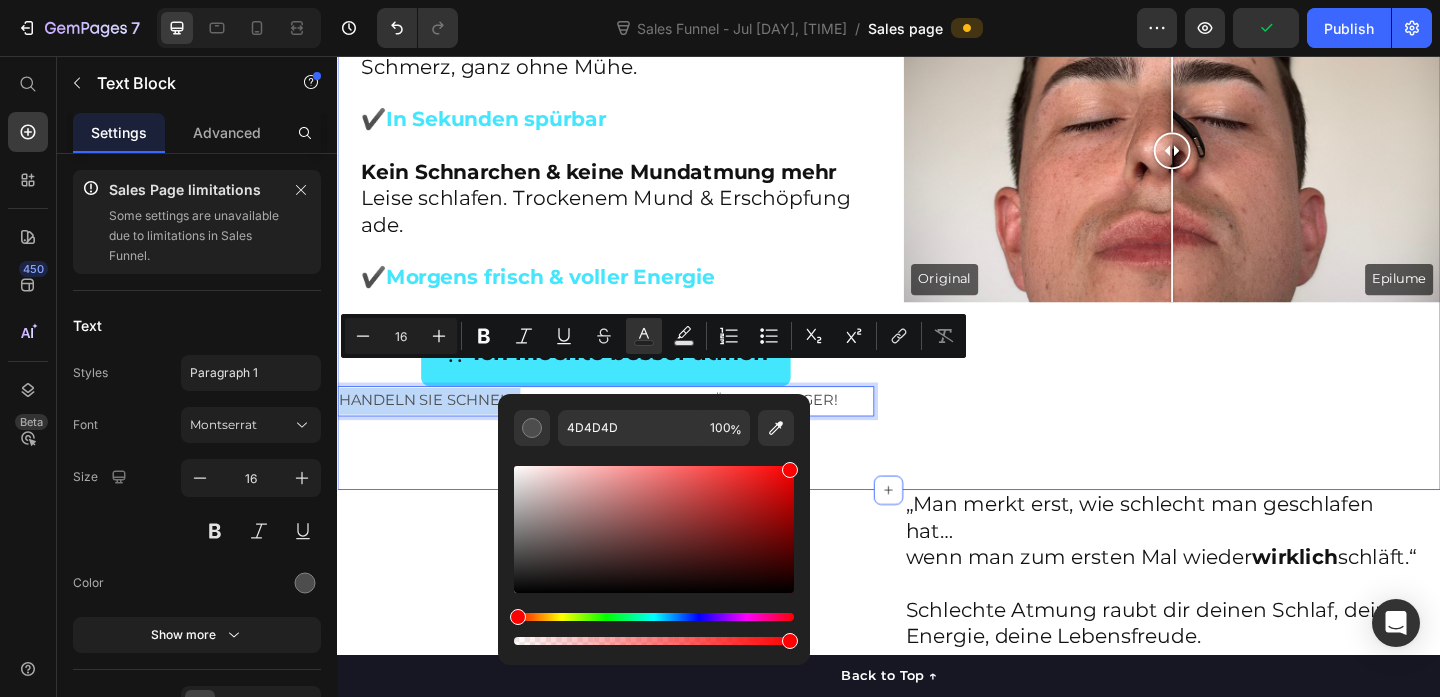 type on "FF0000" 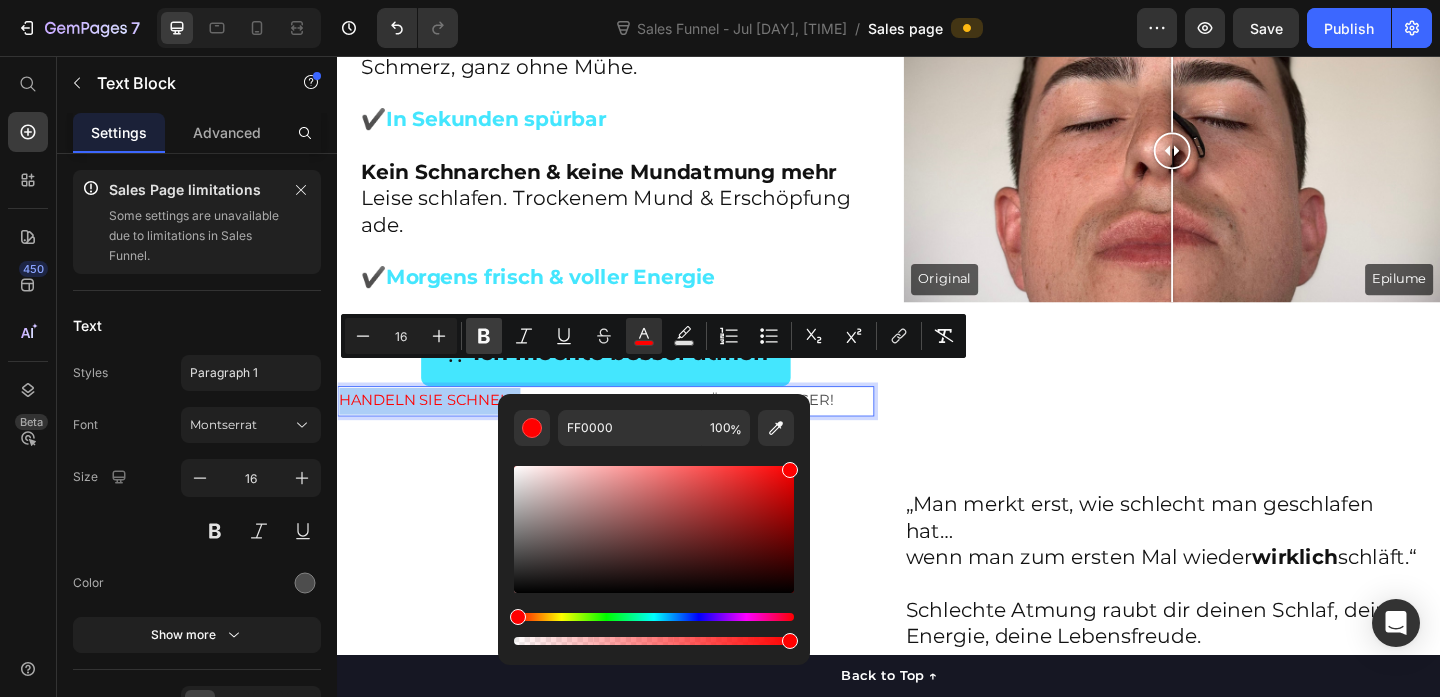 click on "Bold" at bounding box center [484, 336] 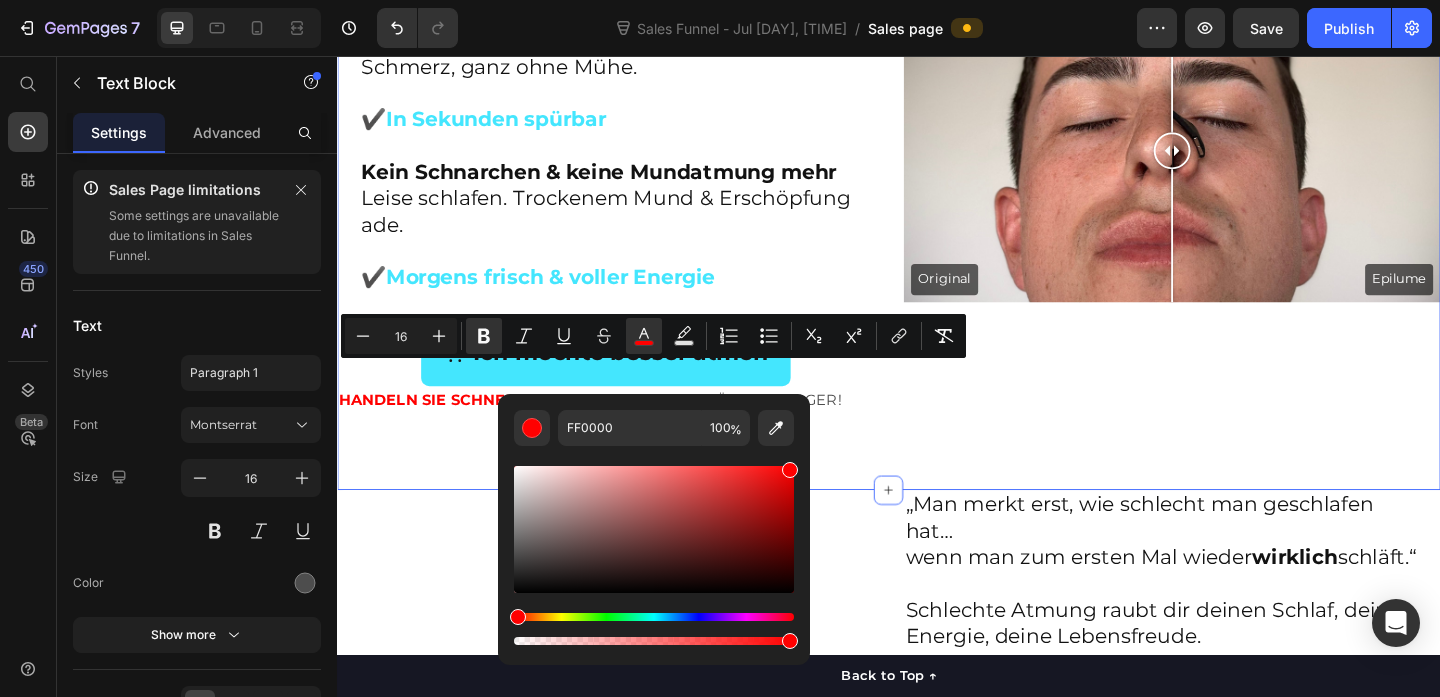 click on "Sofort besser atmen Magneten öffnen sanft deine Nase – ganz ohne Schmerz, ganz ohne Mühe. ✔️  In Sekunden spürbar Kein Schnarchen & keine Mundatmung mehr Leise schlafen. Trockenem Mund & Erschöpfung ade. ✔️  Morgens frisch & voller Energie   Heading
Ich möchte besser atmen Button HANDELN SIE SCHNELL!  NUR NOCH [NUMBER] STÜCK AUF LAGER! Text Block Original Epilume Image Comparison Section 2   You can create reusable sections Create Theme Section AI Content Write with GemAI What would you like to describe here? Tone and Voice Persuasive Product 15 Days Use Tabs Show more Generate" at bounding box center [937, 261] 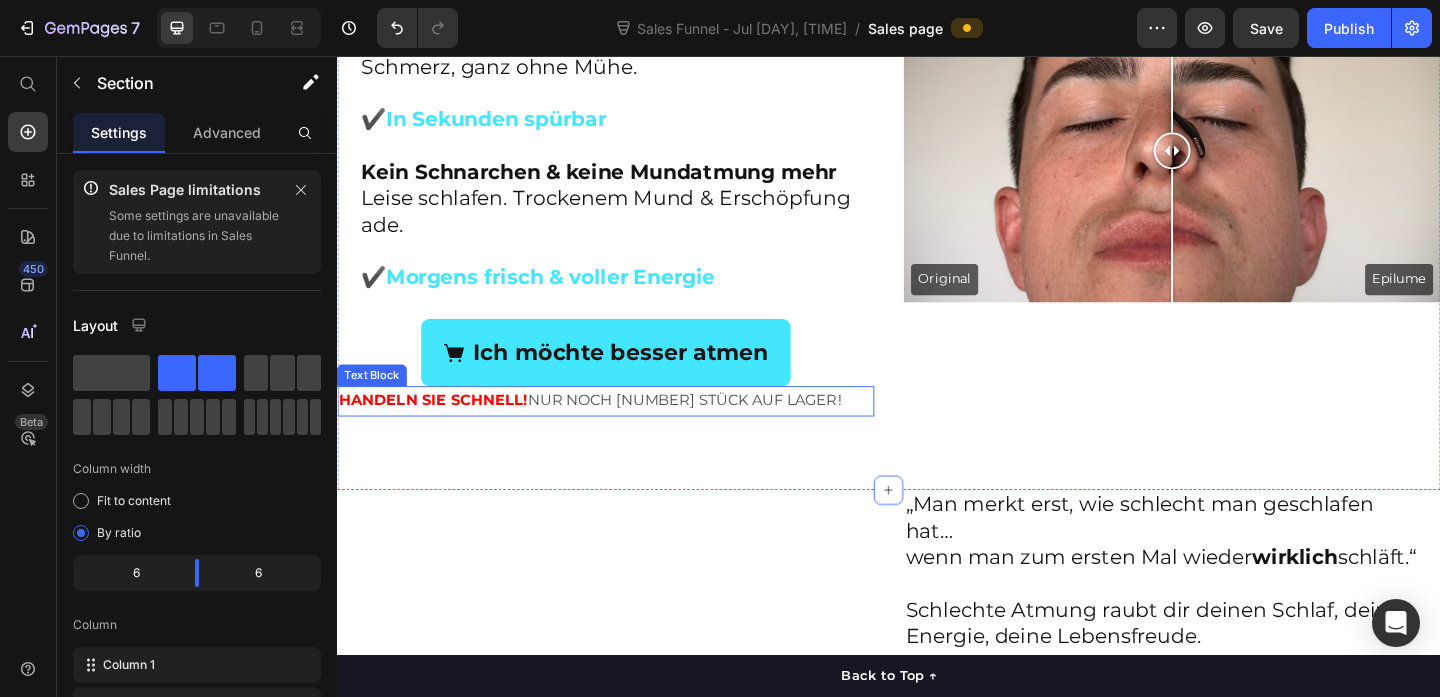 click on "HANDELN SIE SCHNELL!  NUR NOCH [NUMBER] STÜCK AUF LAGER!" at bounding box center (629, 431) 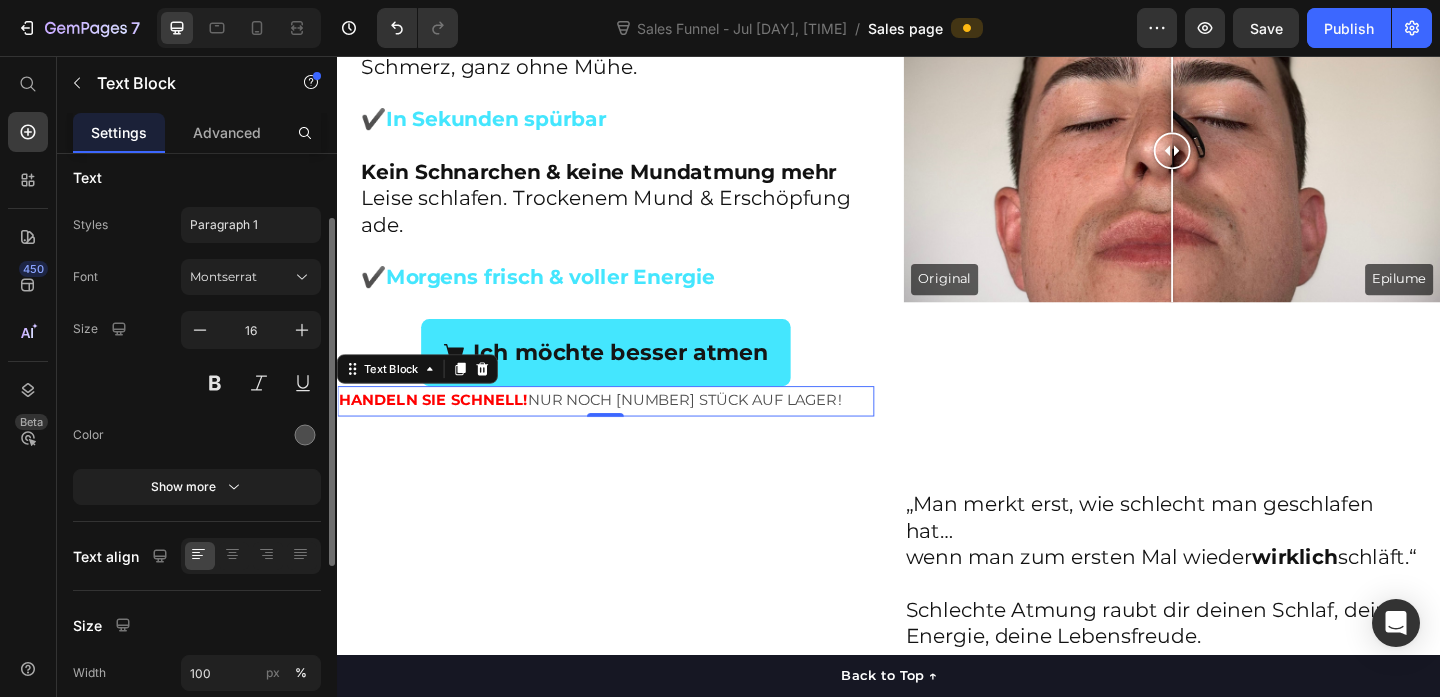 scroll, scrollTop: 155, scrollLeft: 0, axis: vertical 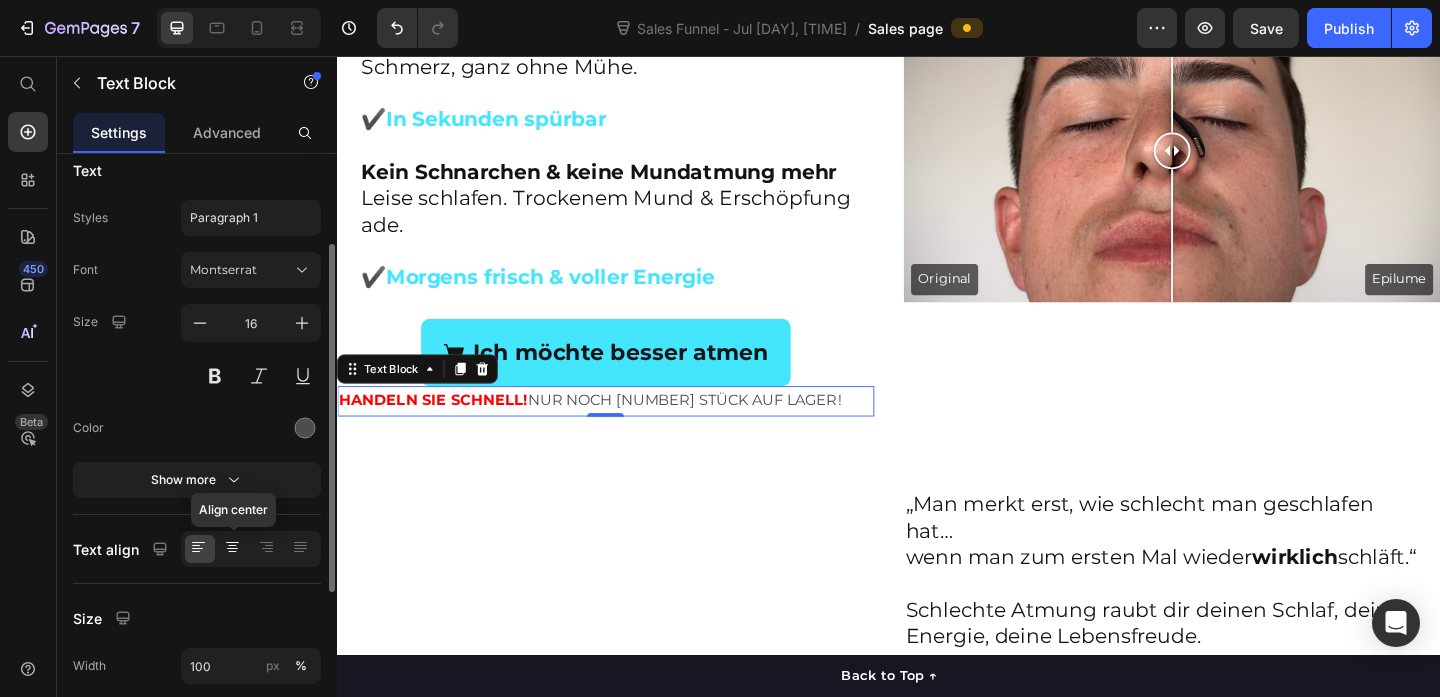 click 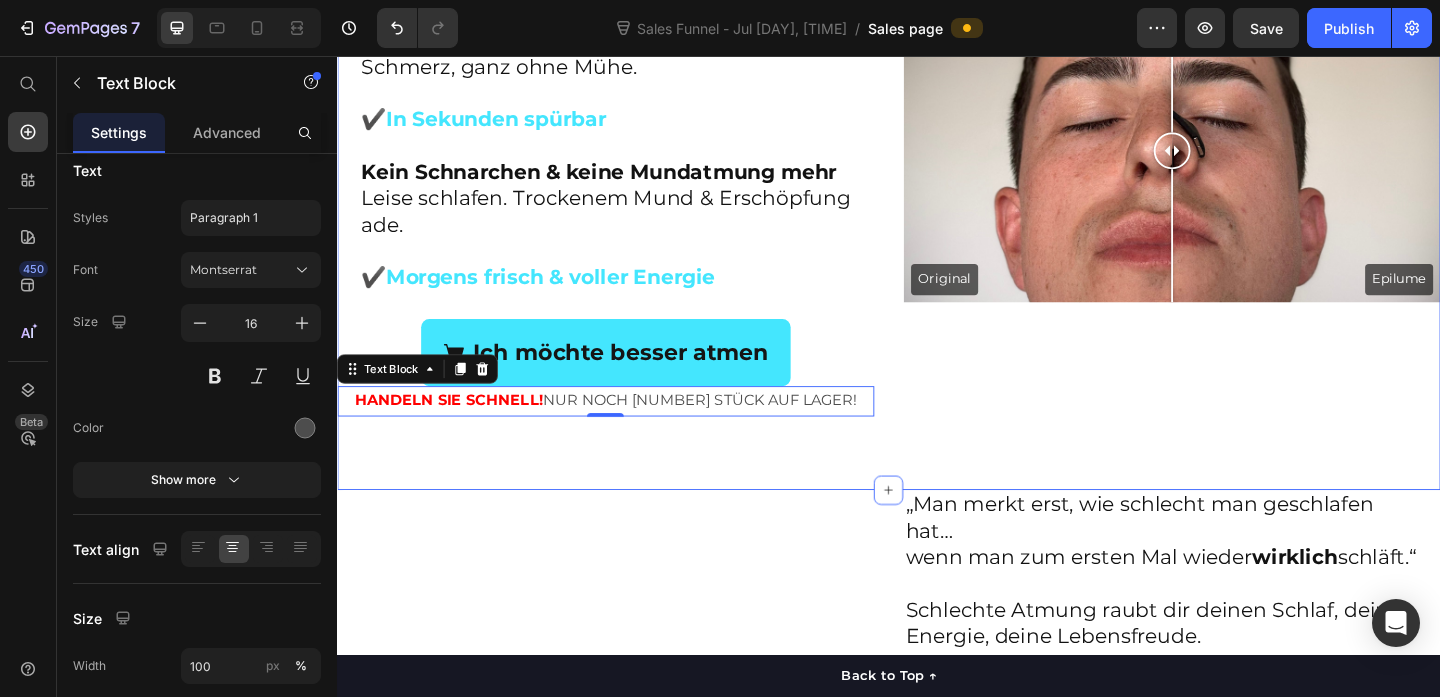 click on "Sofort besser atmen Magneten öffnen sanft deine Nase – ganz ohne Schmerz, ganz ohne Mühe. ✔️  In Sekunden spürbar Kein Schnarchen & keine Mundatmung mehr Leise schlafen. Trockenem Mund & Erschöpfung ade. ✔️  Morgens frisch & voller Energie   Heading
Ich möchte besser atmen Button HANDELN SIE SCHNELL!  NUR NOCH [NUMBER] STÜCK AUF LAGER! Text Block   0 Original Epilume Image Comparison Section 2" at bounding box center (937, 261) 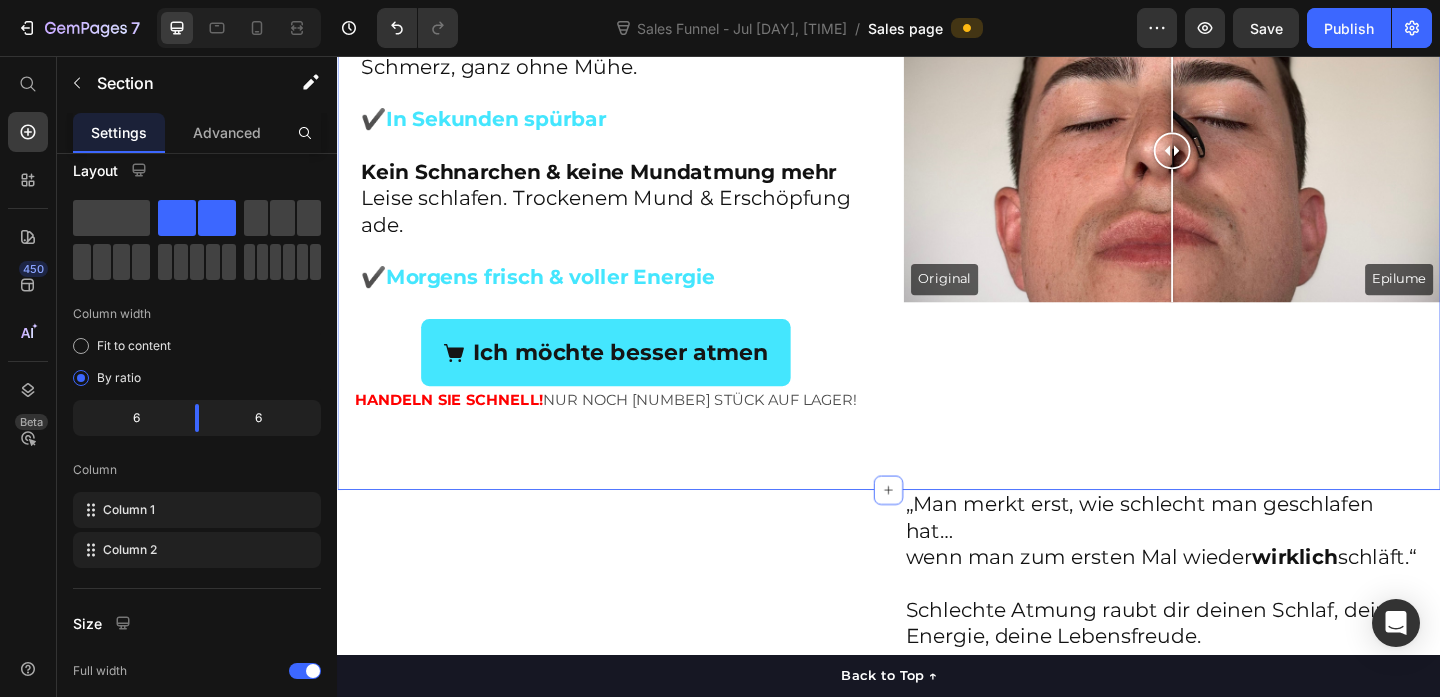 scroll, scrollTop: 0, scrollLeft: 0, axis: both 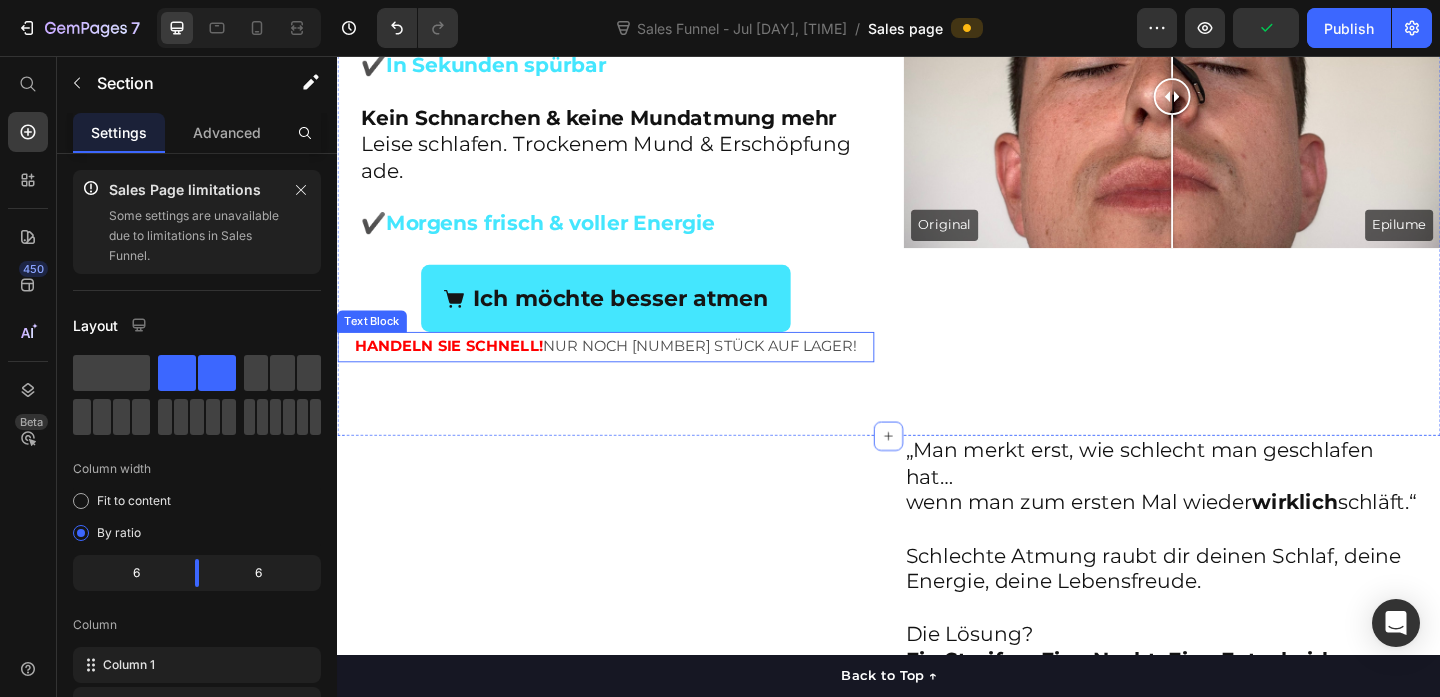 click on "HANDELN SIE SCHNELL!  NUR NOCH [NUMBER] STÜCK AUF LAGER!" at bounding box center (629, 372) 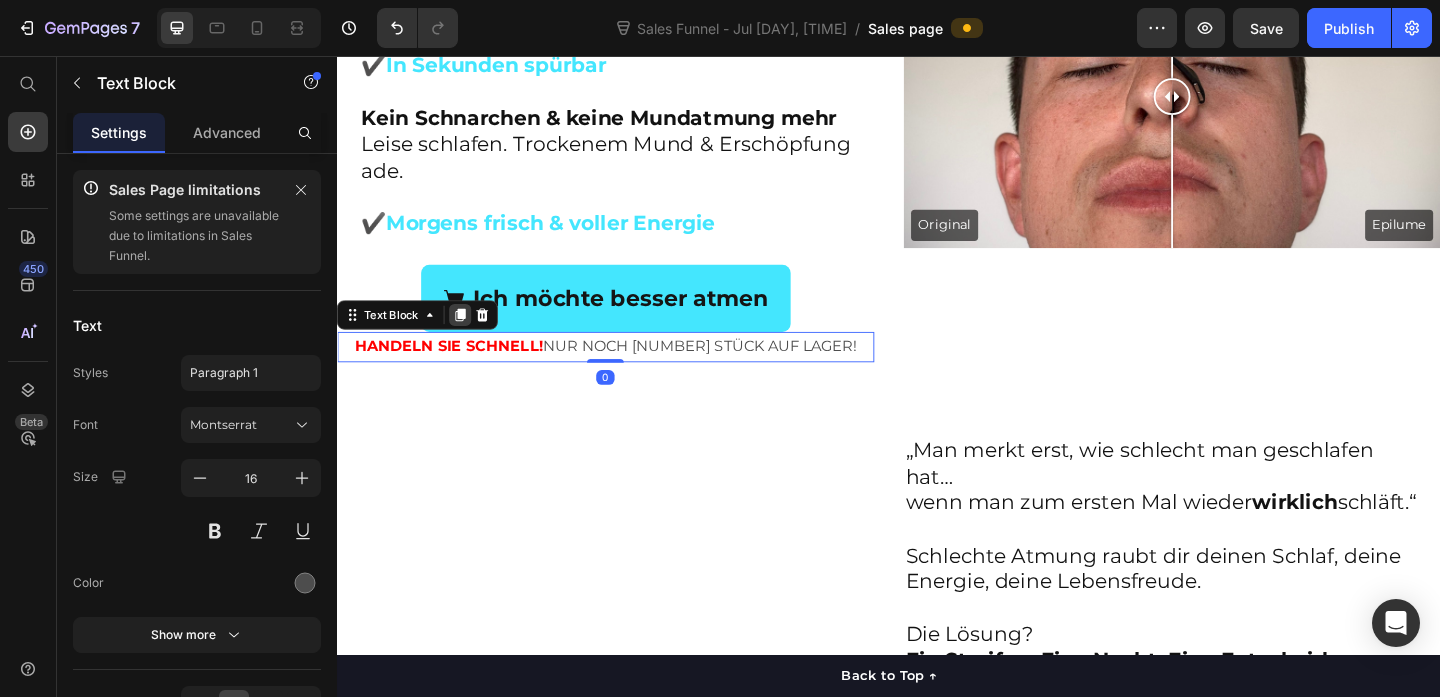 click 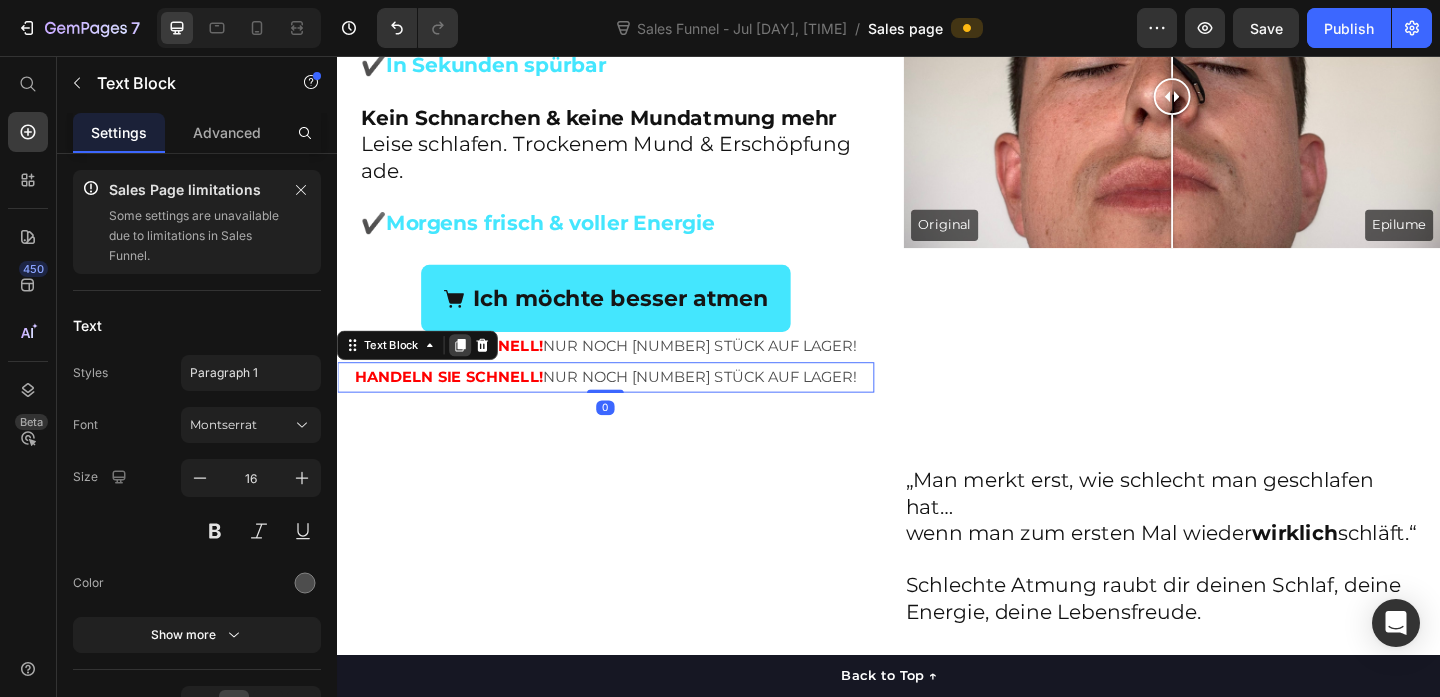 click 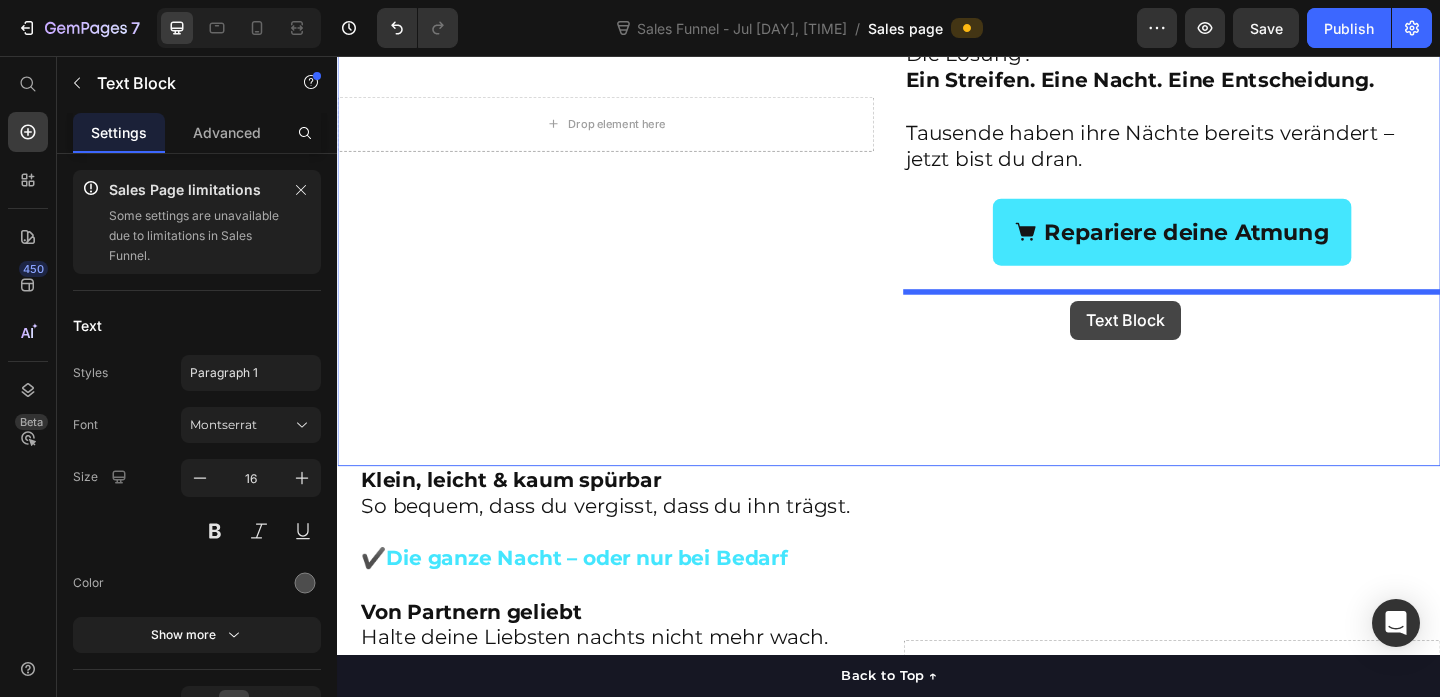 drag, startPoint x: 355, startPoint y: 376, endPoint x: 1134, endPoint y: 322, distance: 780.8694 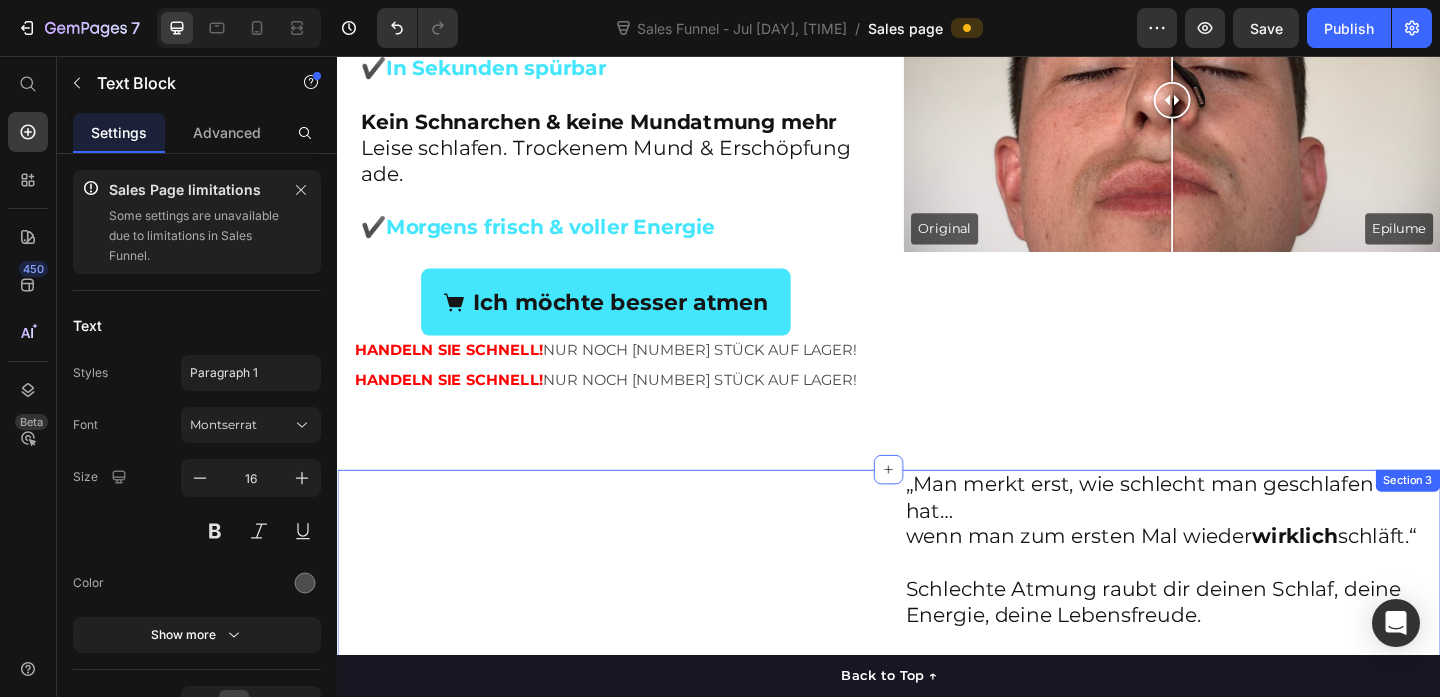 scroll, scrollTop: 1402, scrollLeft: 0, axis: vertical 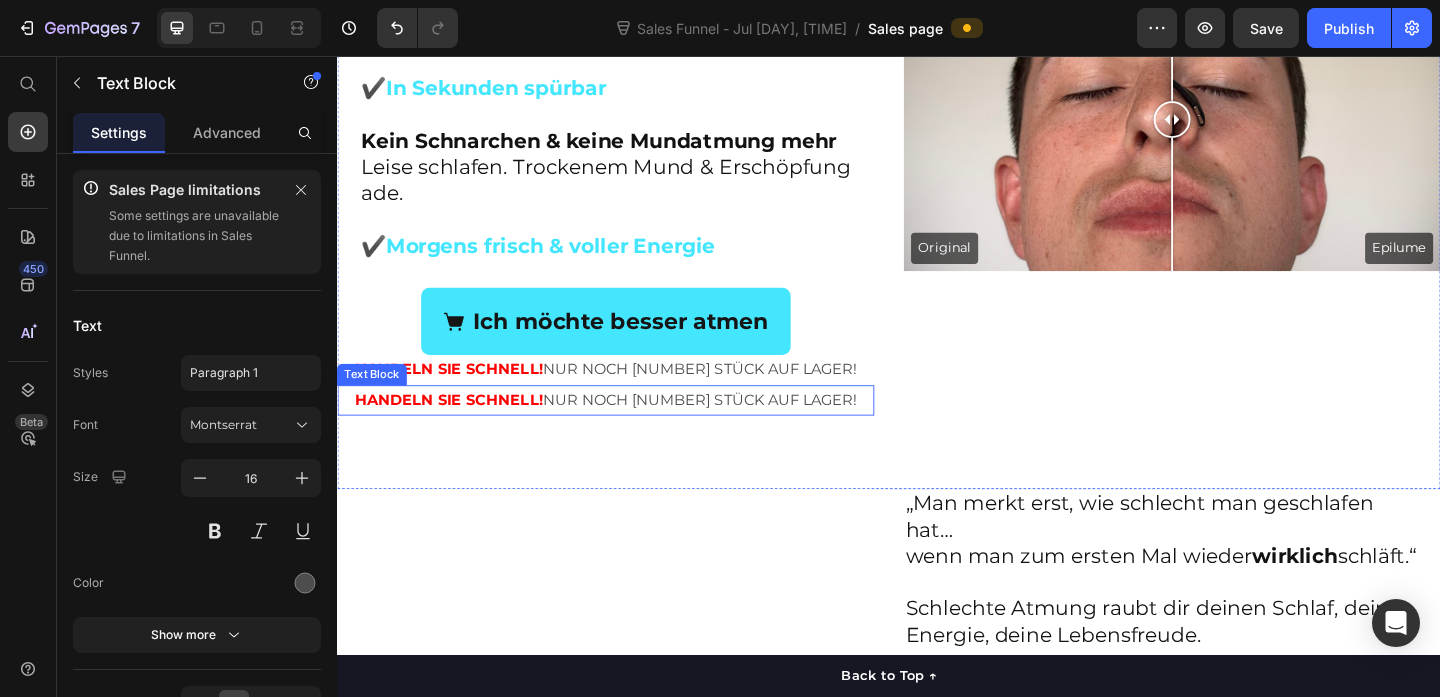 click on "HANDELN SIE SCHNELL!" at bounding box center (458, 429) 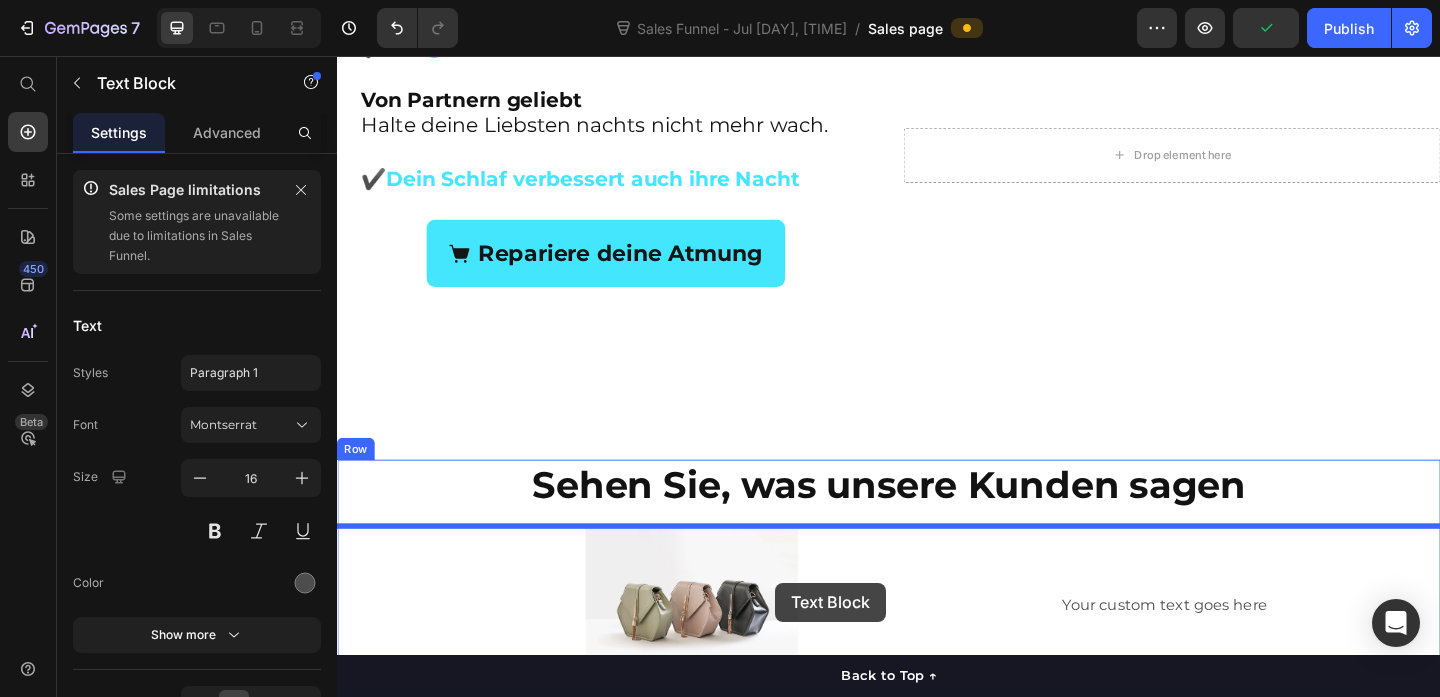 scroll, scrollTop: 2640, scrollLeft: 0, axis: vertical 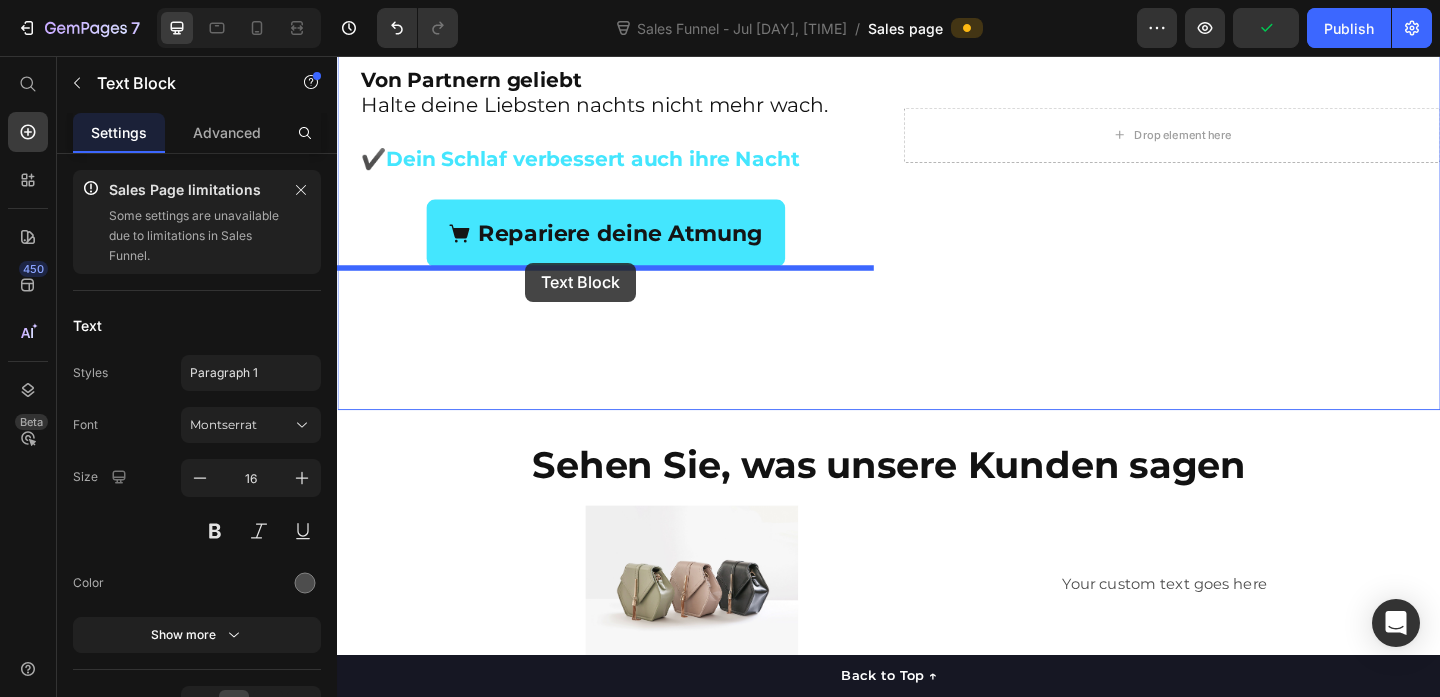 drag, startPoint x: 359, startPoint y: 371, endPoint x: 541, endPoint y: 281, distance: 203.03694 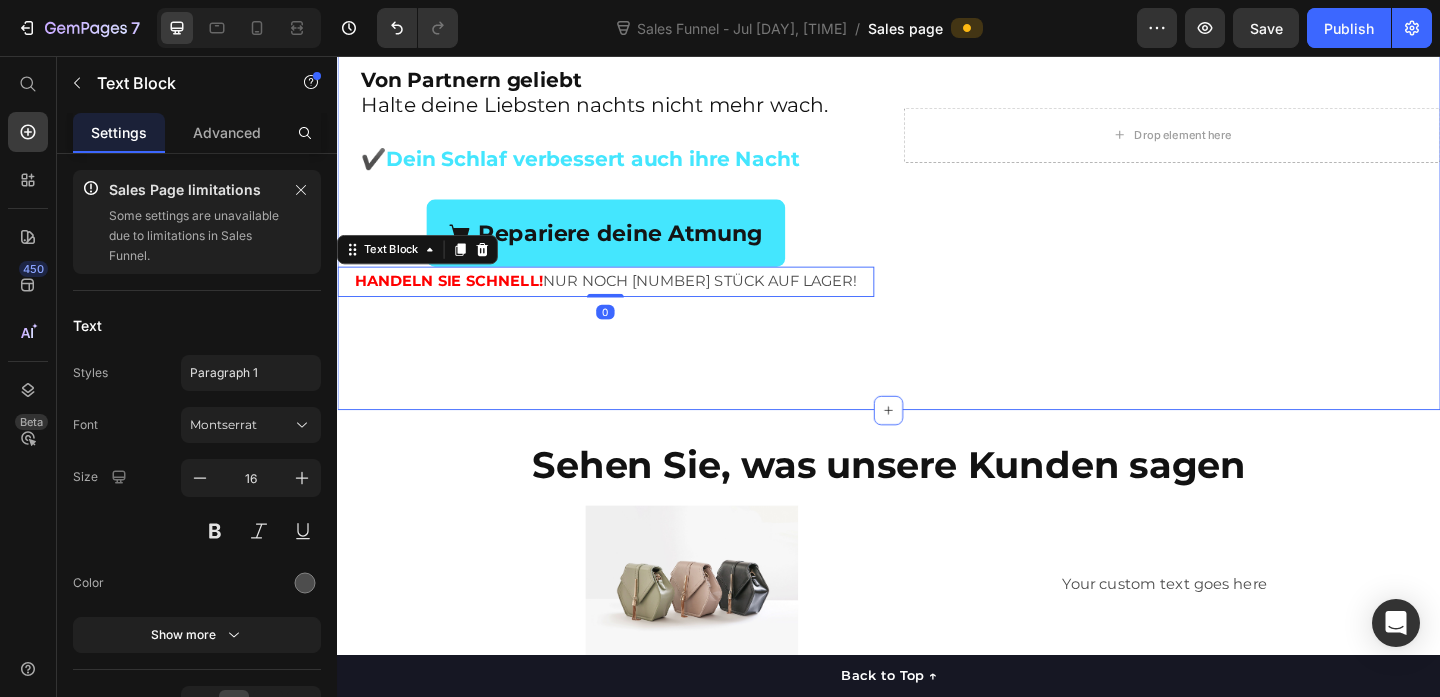 click on "Klein, leicht & kaum spürbar So bequem, dass du vergisst, dass du ihn trägst. ✔️  Die ganze Nacht – oder nur bei Bedarf Von Partnern geliebt Halte deine Liebsten nachts nicht mehr wach. ✔️  Dein Schlaf verbessert auch ihre Nacht Heading
Repariere deine Atmung Button HANDELN SIE SCHNELL!  NUR NOCH [NUMBER] STÜCK AUF LAGER! Text Block   0" at bounding box center [629, 142] 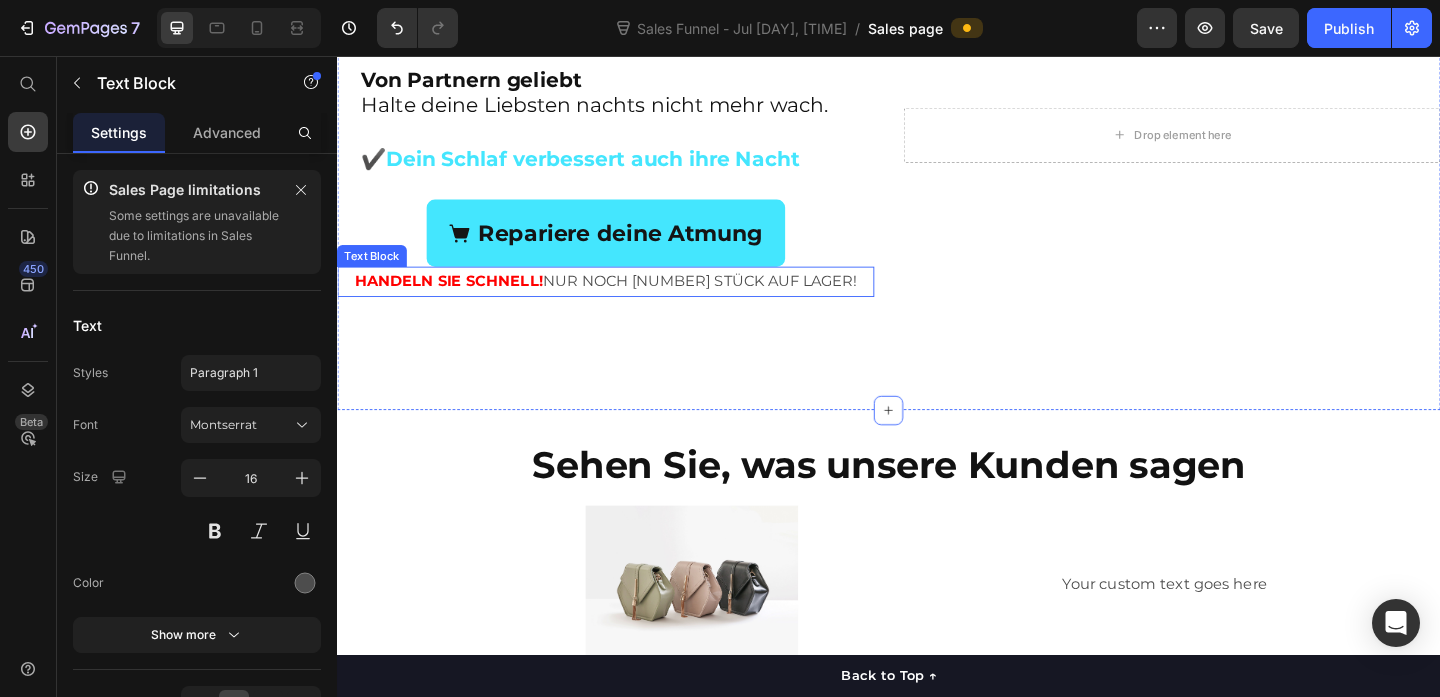 click on "HANDELN SIE SCHNELL!  NUR NOCH [NUMBER] STÜCK AUF LAGER!" at bounding box center (629, 301) 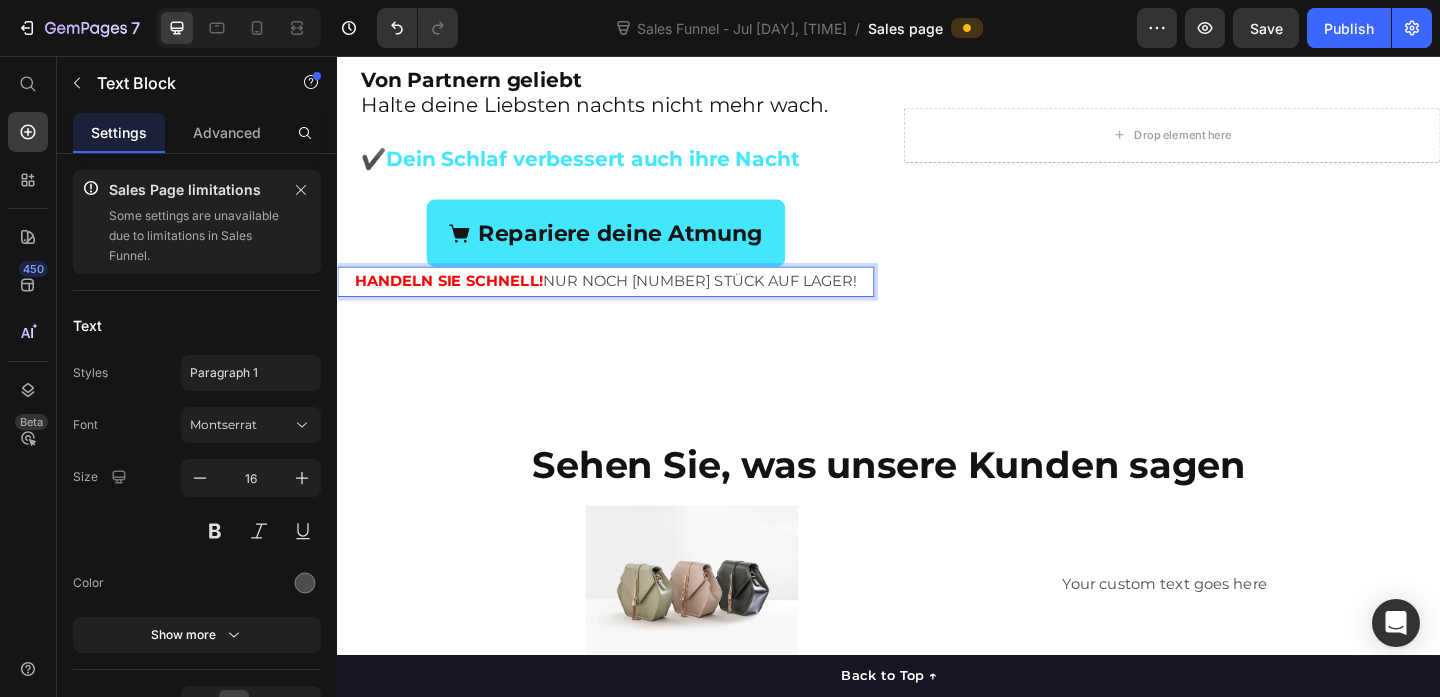 click on "HANDELN SIE SCHNELL!  NUR NOCH [NUMBER] STÜCK AUF LAGER!" at bounding box center [629, 301] 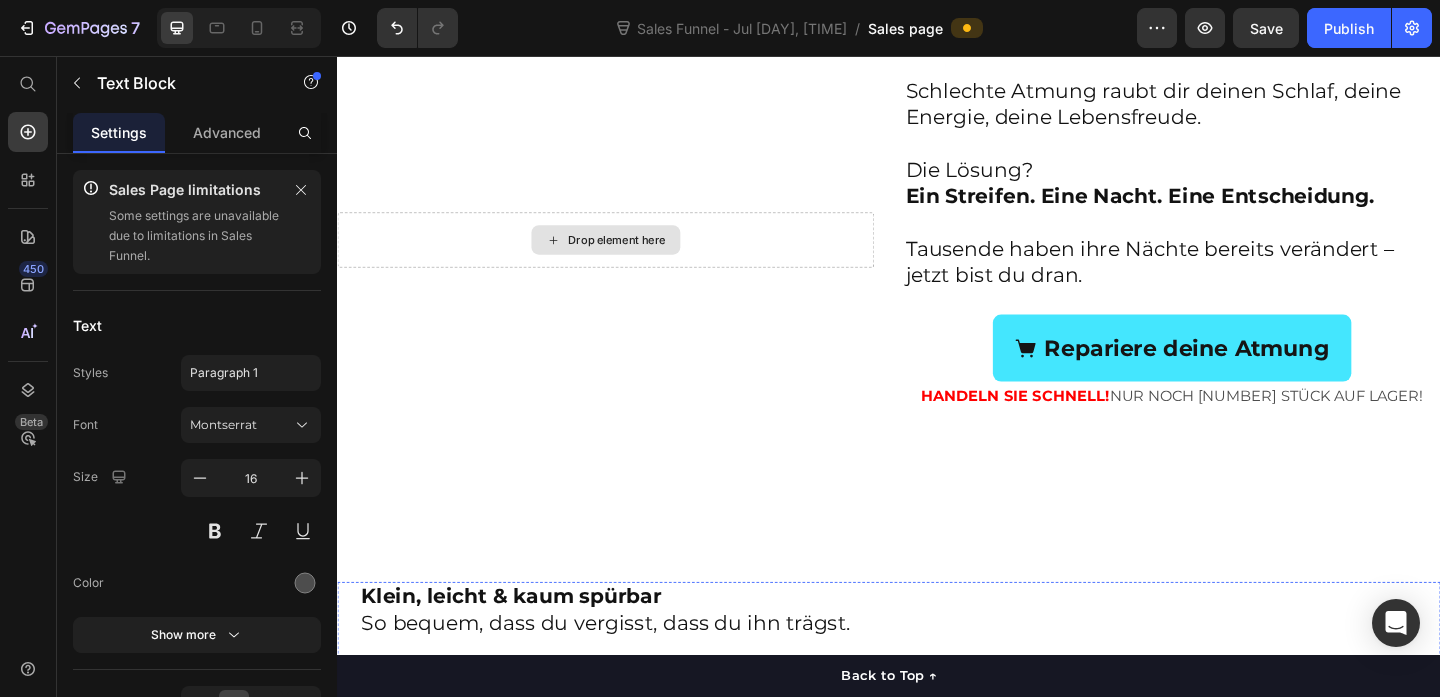 scroll, scrollTop: 1892, scrollLeft: 0, axis: vertical 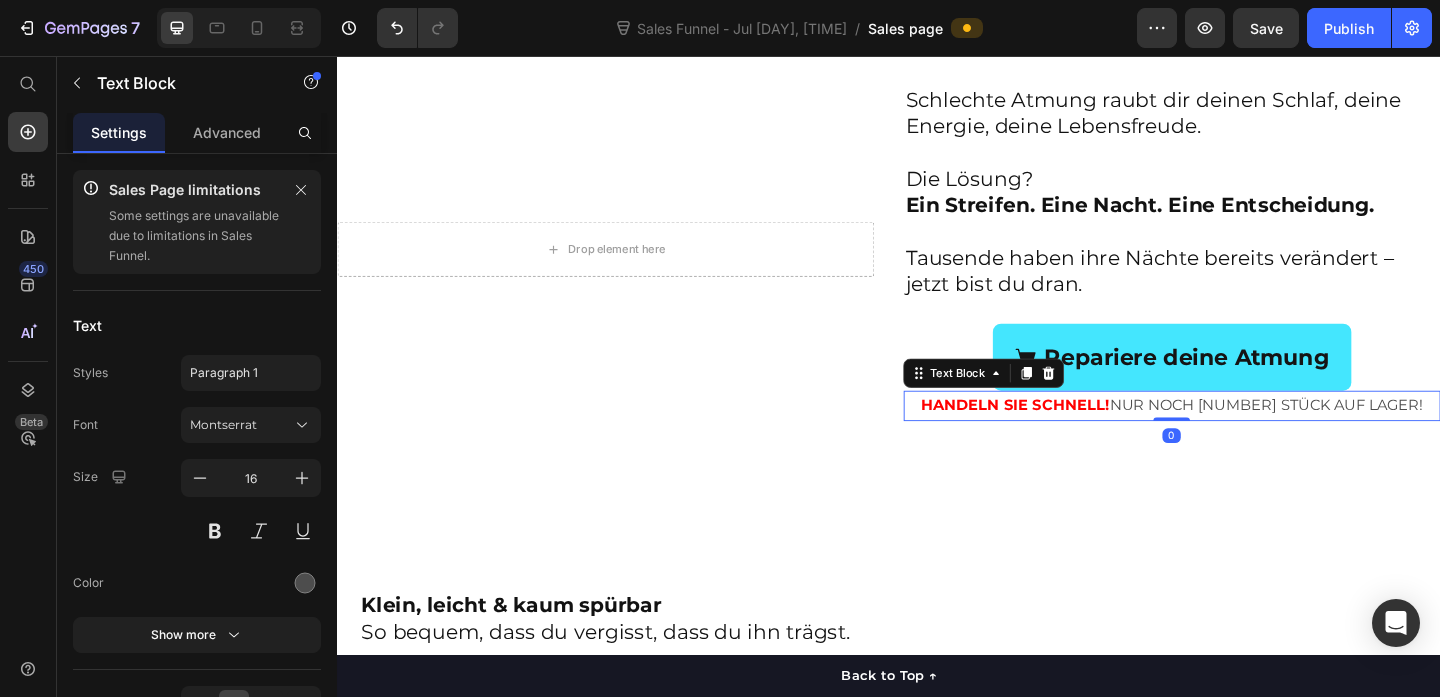 click on "HANDELN SIE SCHNELL!  NUR NOCH [NUMBER] STÜCK AUF LAGER!" at bounding box center (1245, 436) 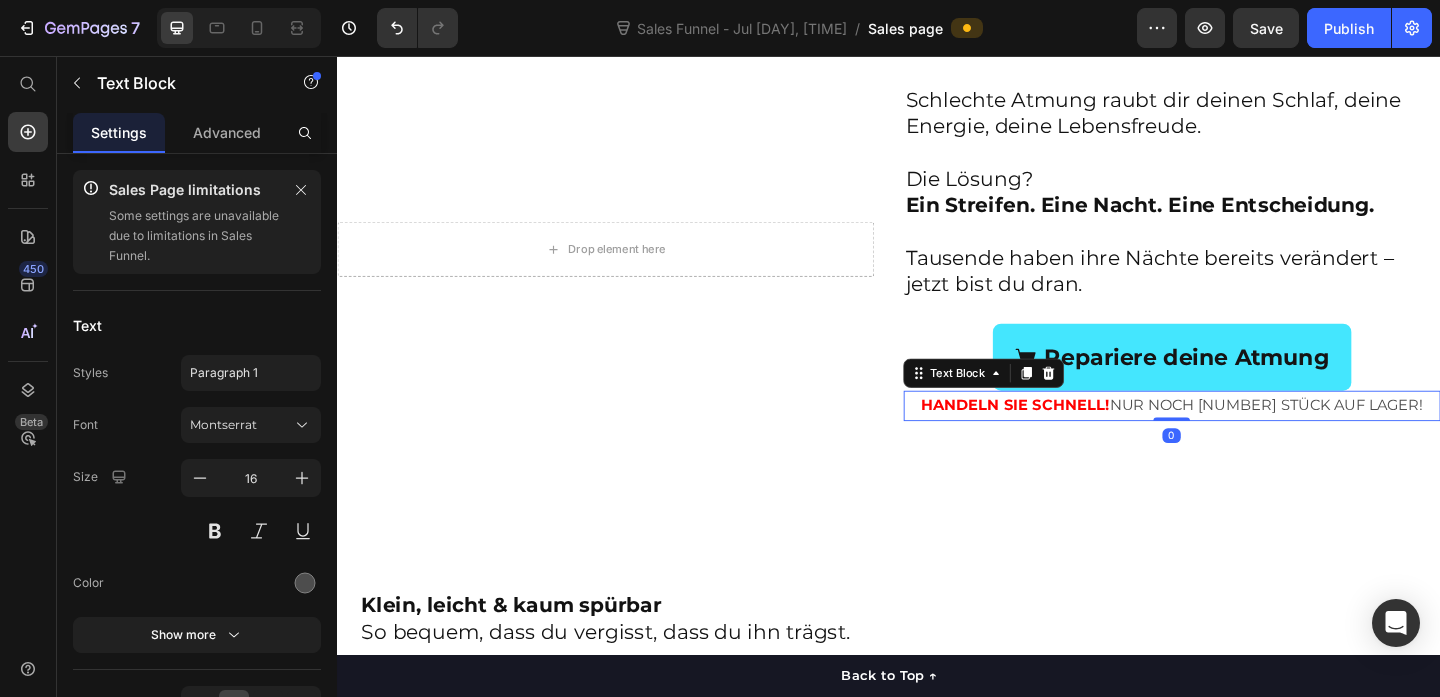 click on "HANDELN SIE SCHNELL!  NUR NOCH [NUMBER] STÜCK AUF LAGER!" at bounding box center [1245, 436] 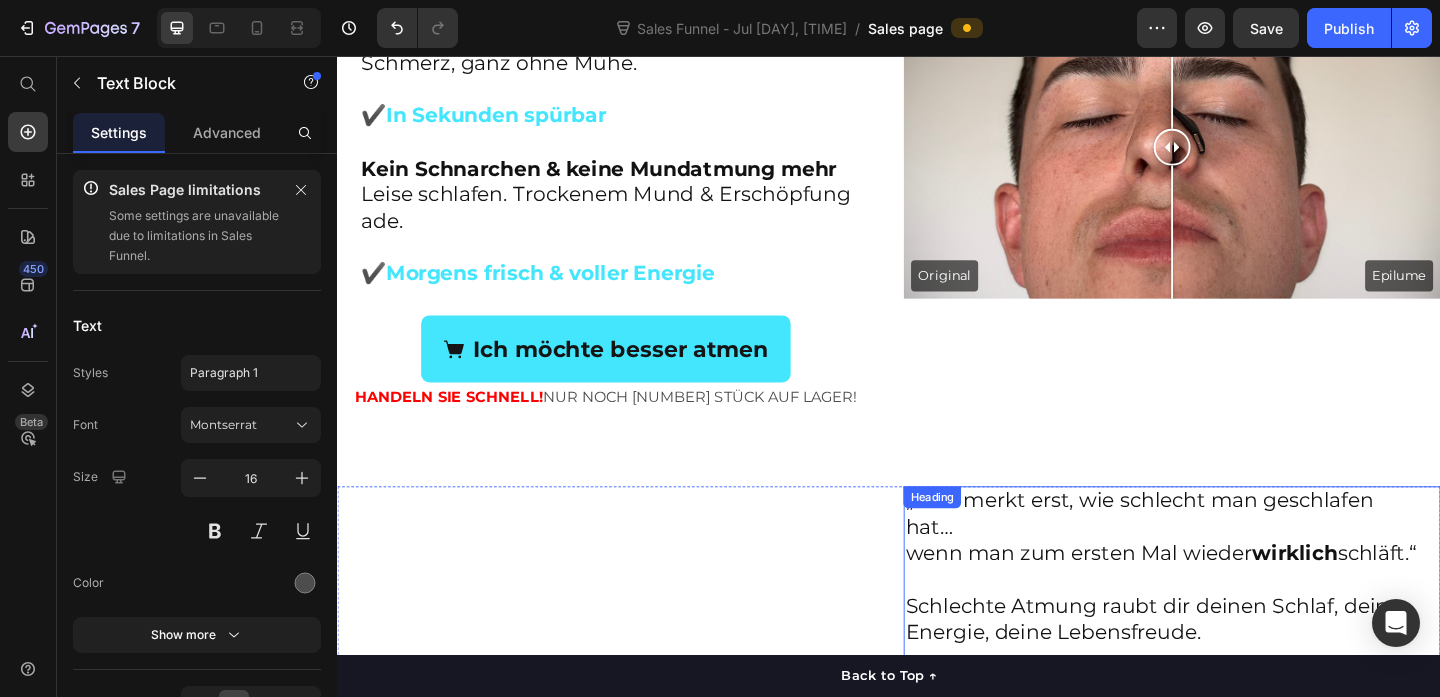 scroll, scrollTop: 1325, scrollLeft: 0, axis: vertical 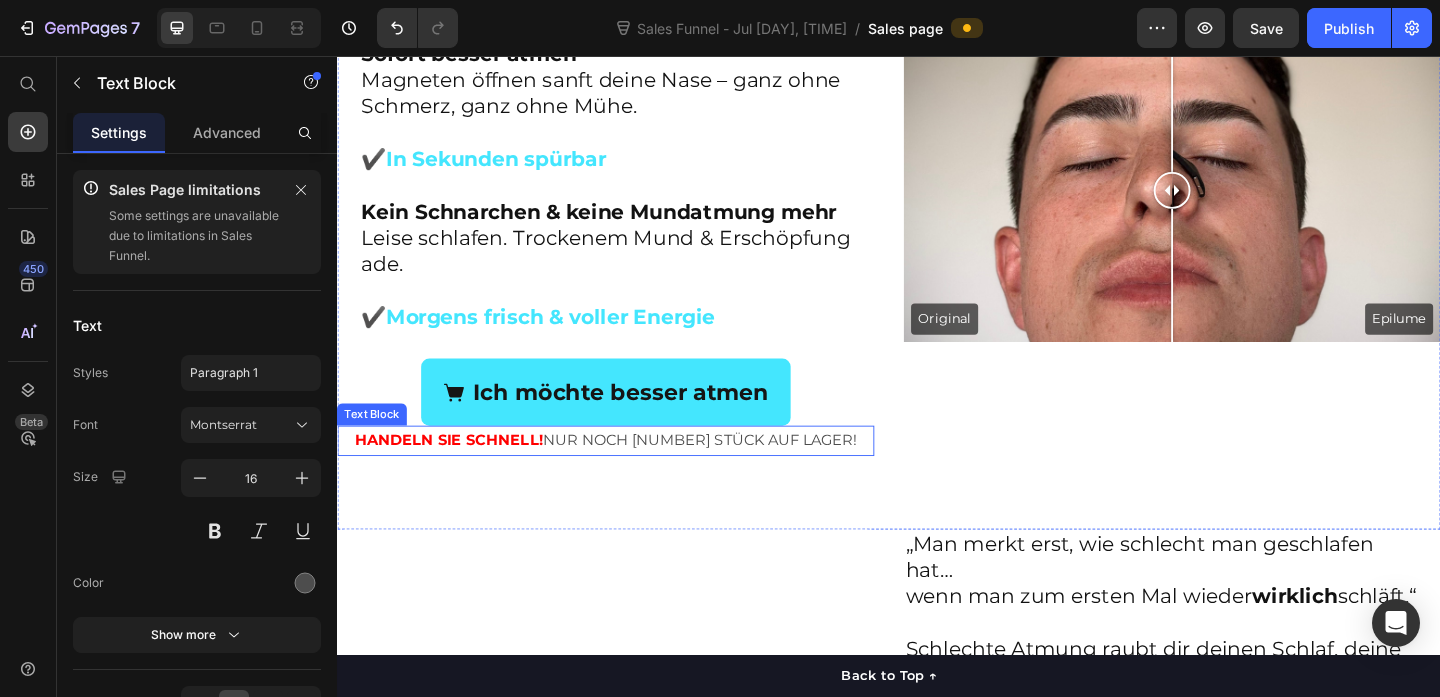 click on "HANDELN SIE SCHNELL!  NUR NOCH [NUMBER] STÜCK AUF LAGER!" at bounding box center (629, 474) 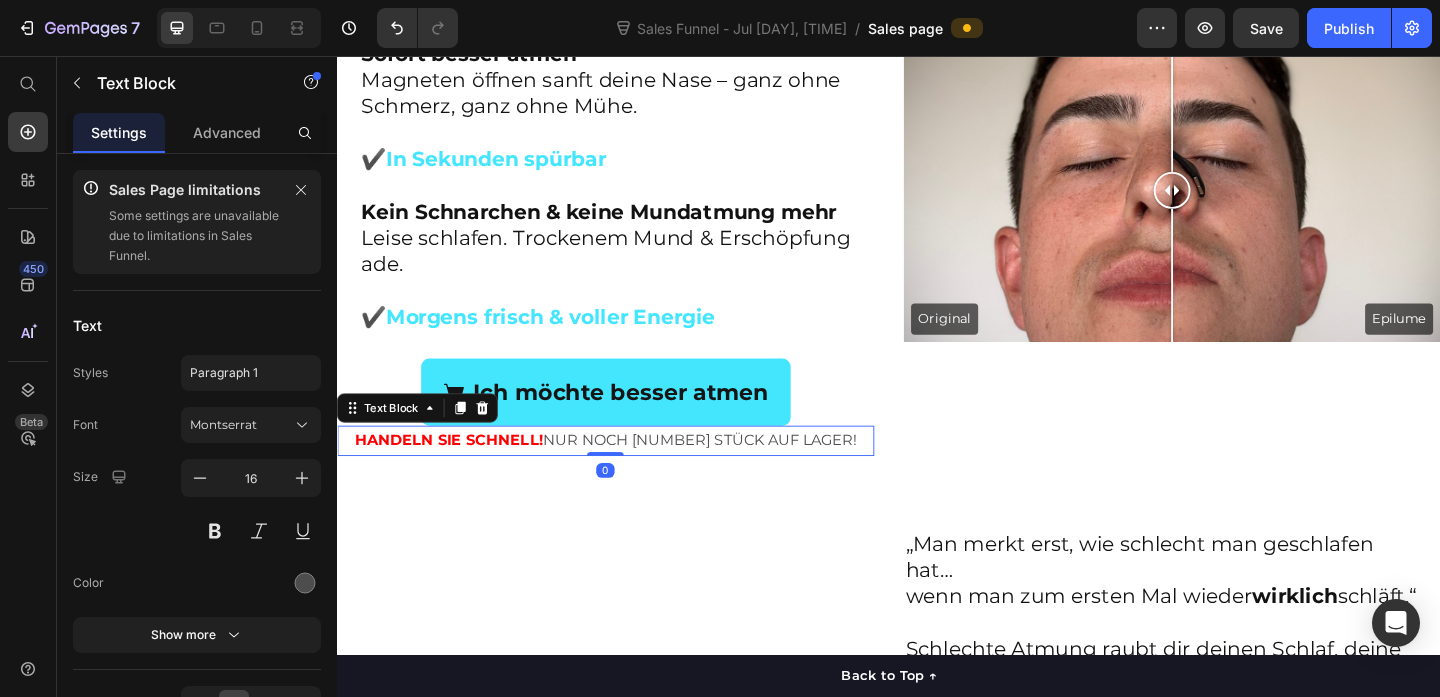 click on "HANDELN SIE SCHNELL!  NUR NOCH [NUMBER] STÜCK AUF LAGER!" at bounding box center [629, 474] 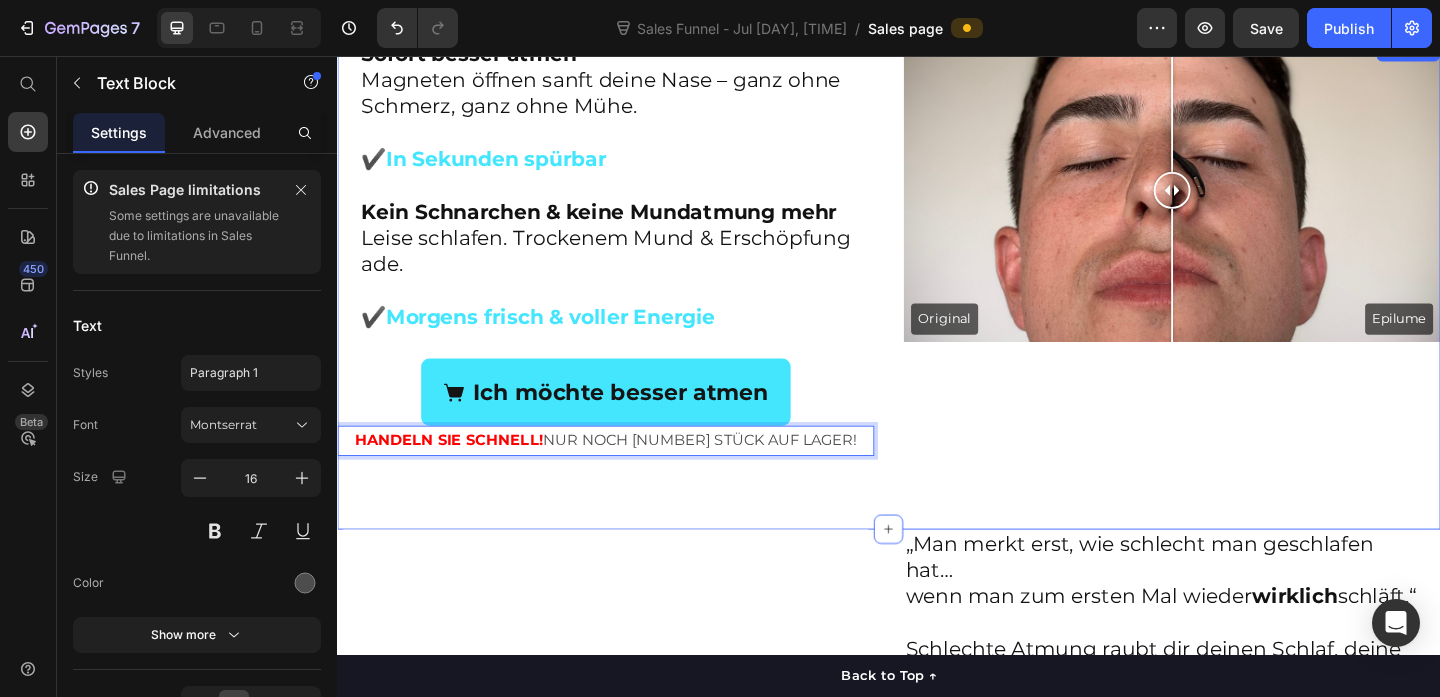click on "Sofort besser atmen Magneten öffnen sanft deine Nase – ganz ohne Schmerz, ganz ohne Mühe. ✔️  In Sekunden spürbar Kein Schnarchen & keine Mundatmung mehr Leise schlafen. Trockenem Mund & Erschöpfung ade. ✔️  Morgens frisch & voller Energie   Heading
Ich möchte besser atmen Button HANDELN SIE SCHNELL!  NUR NOCH [NUMBER] STÜCK AUF LAGER! Text Block   0 Original Epilume Image Comparison Section 2" at bounding box center [937, 304] 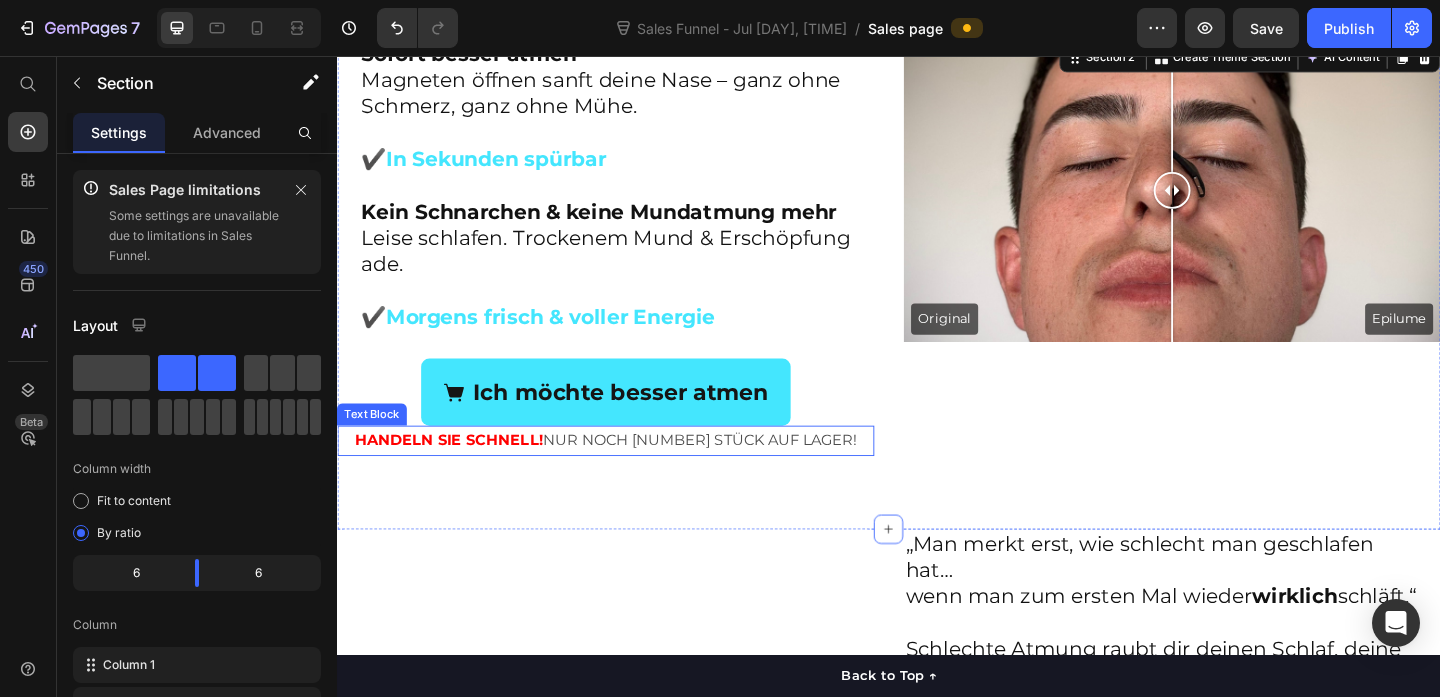 click on "HANDELN SIE SCHNELL!  NUR NOCH [NUMBER] STÜCK AUF LAGER!" at bounding box center [629, 474] 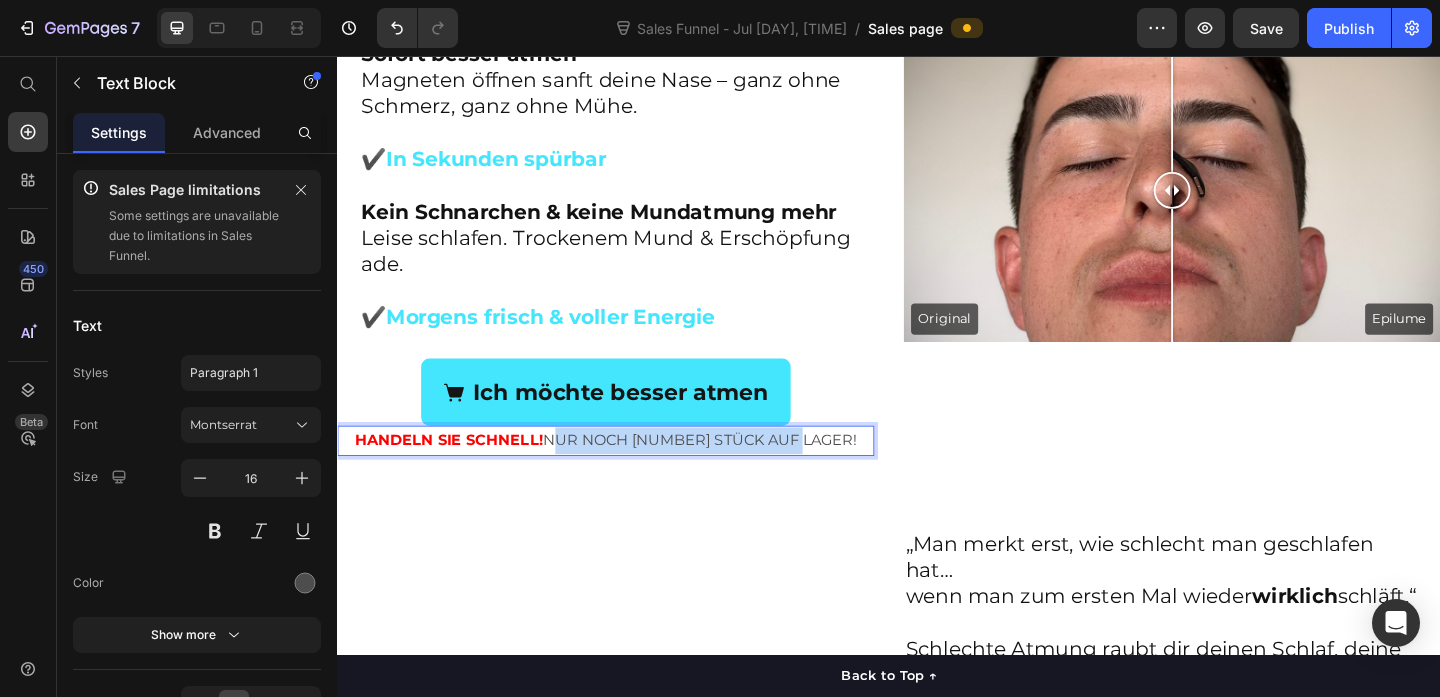 drag, startPoint x: 599, startPoint y: 444, endPoint x: 869, endPoint y: 441, distance: 270.01666 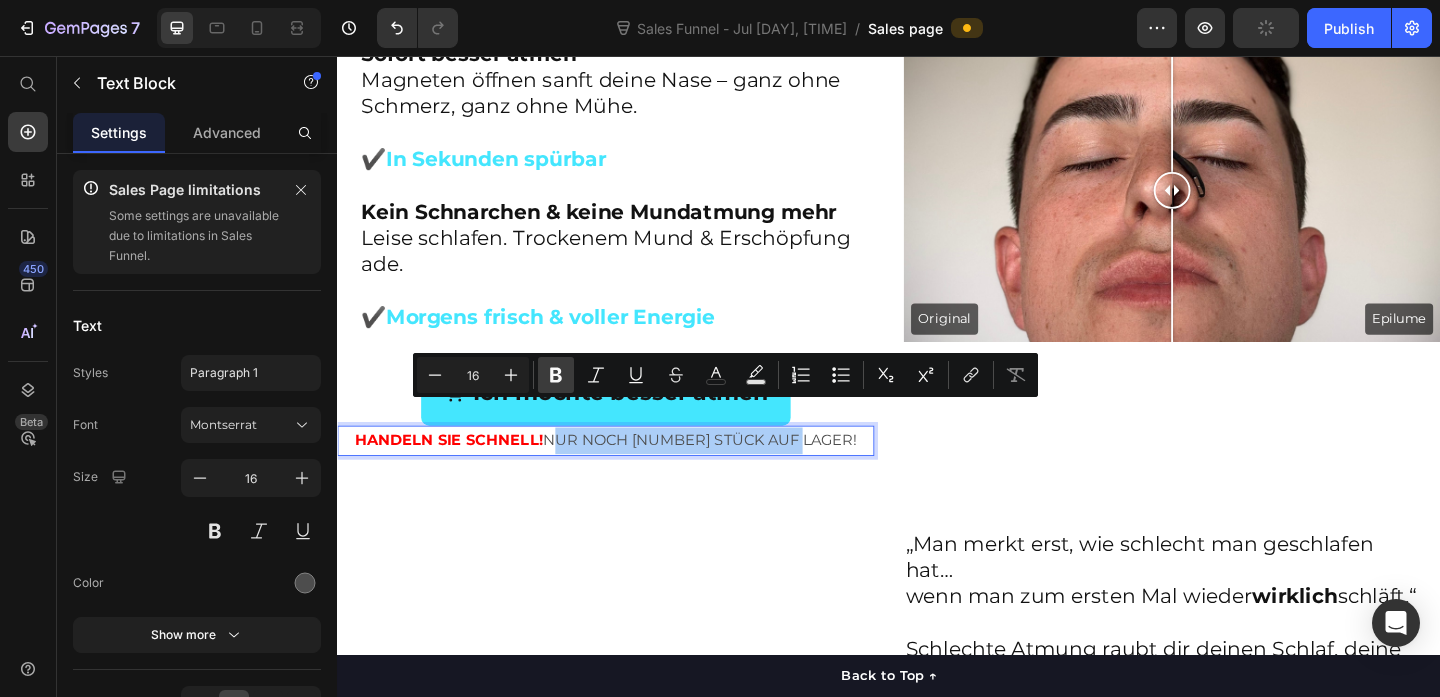 click 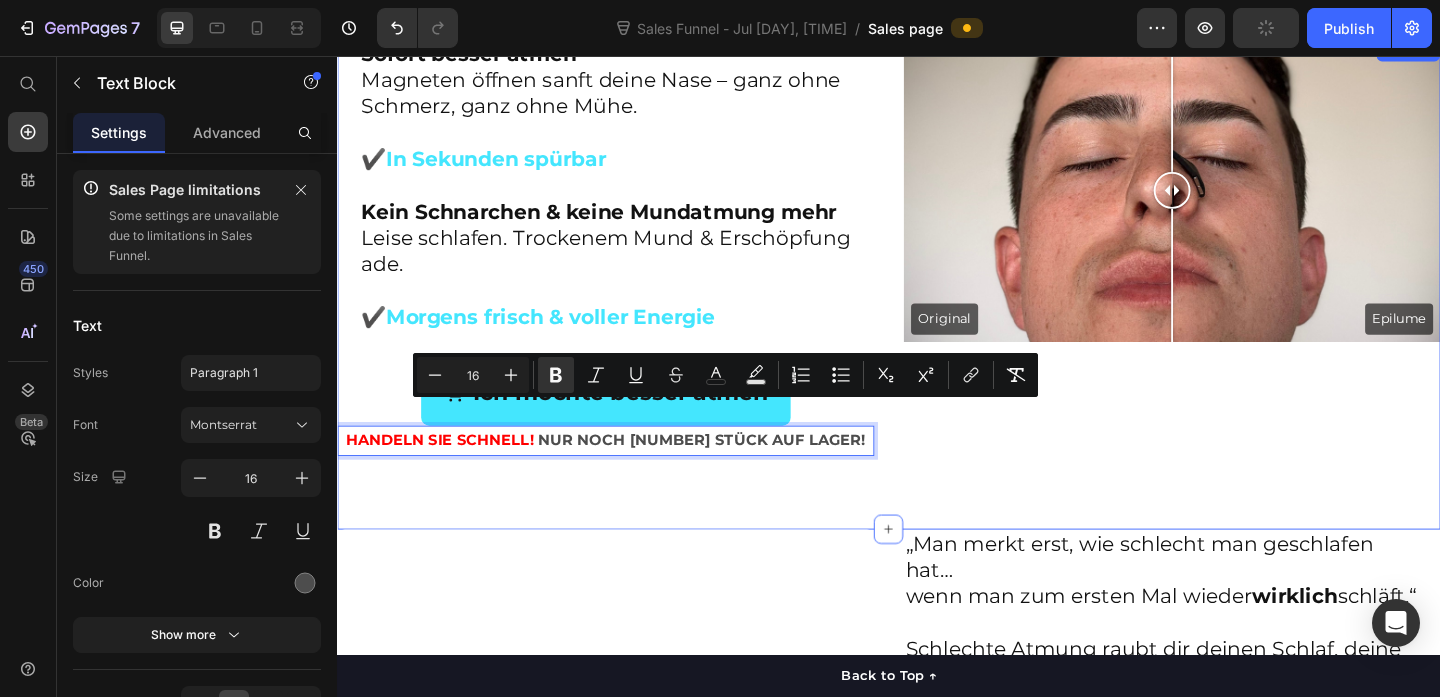 click on "Sofort besser atmen Magneten öffnen sanft deine Nase – ganz ohne Schmerz, ganz ohne Mühe. ✔️  In Sekunden spürbar Kein Schnarchen & keine Mundatmung mehr Leise schlafen. Trockenem Mund & Erschöpfung ade. ✔️  Morgens frisch & voller Energie   Heading
Ich möchte besser atmen Button HANDELN SIE SCHNELL!   NUR NOCH 8 STÜCK AUF LAGER! Text Block   0 Original Epilume Image Comparison Section 2" at bounding box center (937, 304) 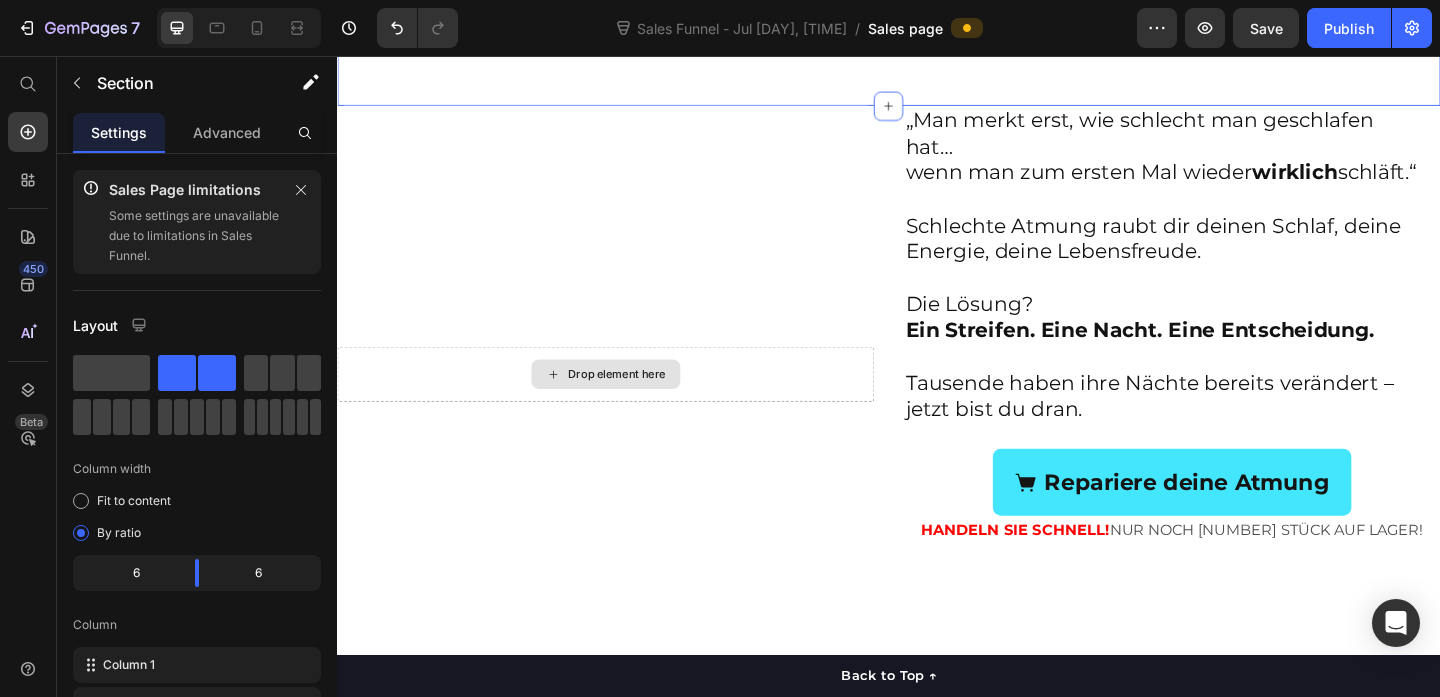 scroll, scrollTop: 1894, scrollLeft: 0, axis: vertical 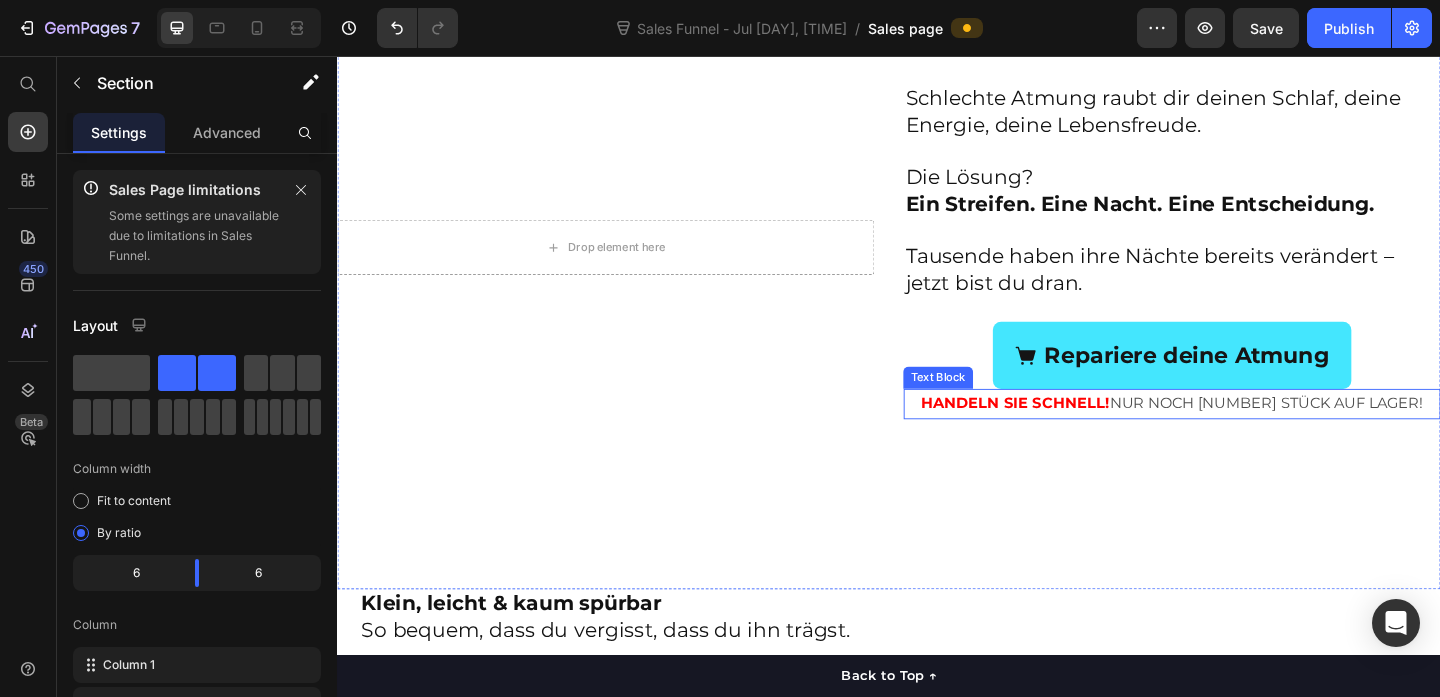 click on "HANDELN SIE SCHNELL!  NUR NOCH [NUMBER] STÜCK AUF LAGER!" at bounding box center [1245, 434] 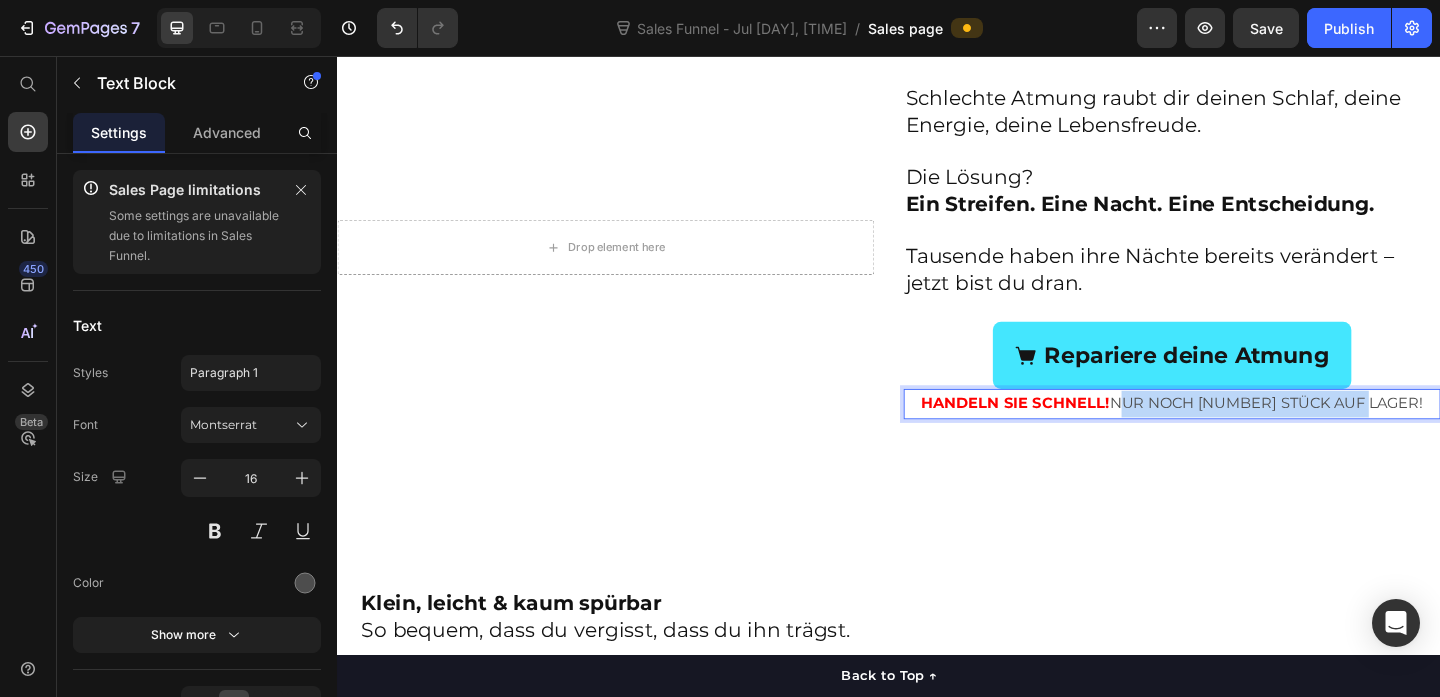 drag, startPoint x: 1218, startPoint y: 463, endPoint x: 1494, endPoint y: 464, distance: 276.0018 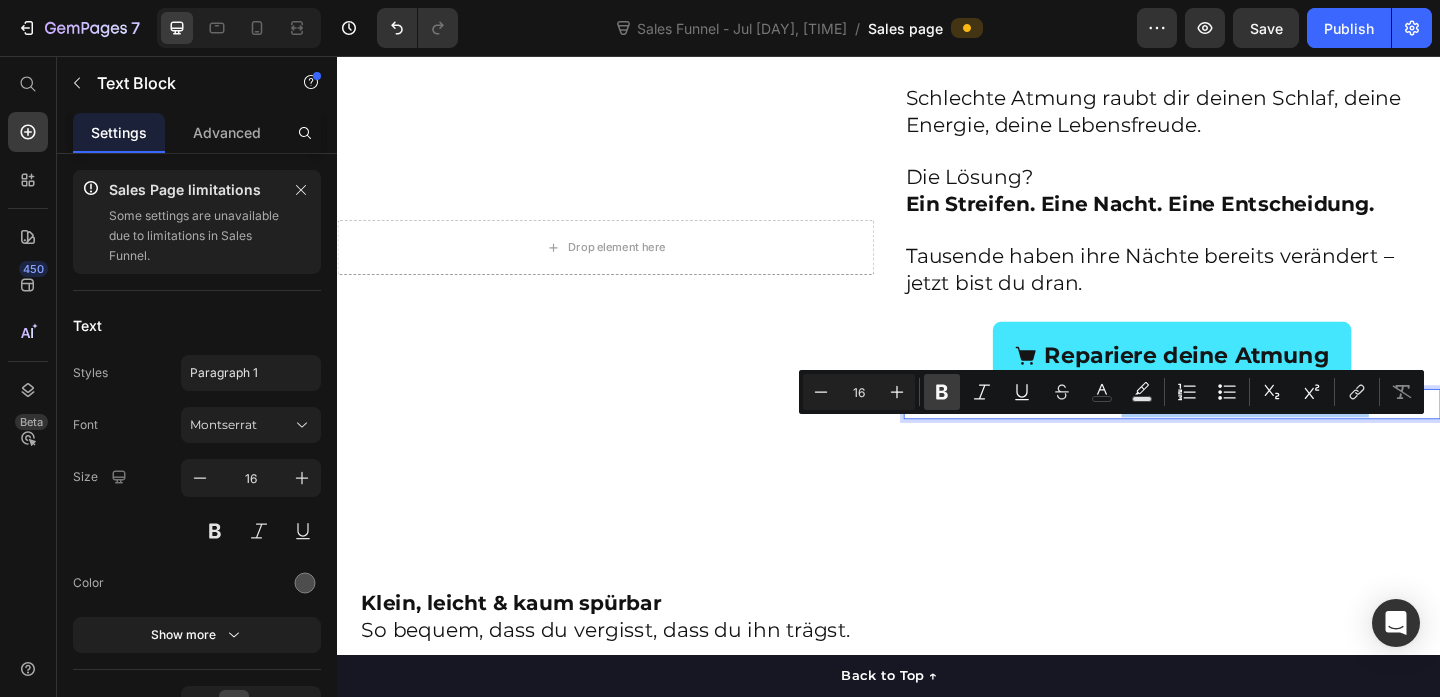 click 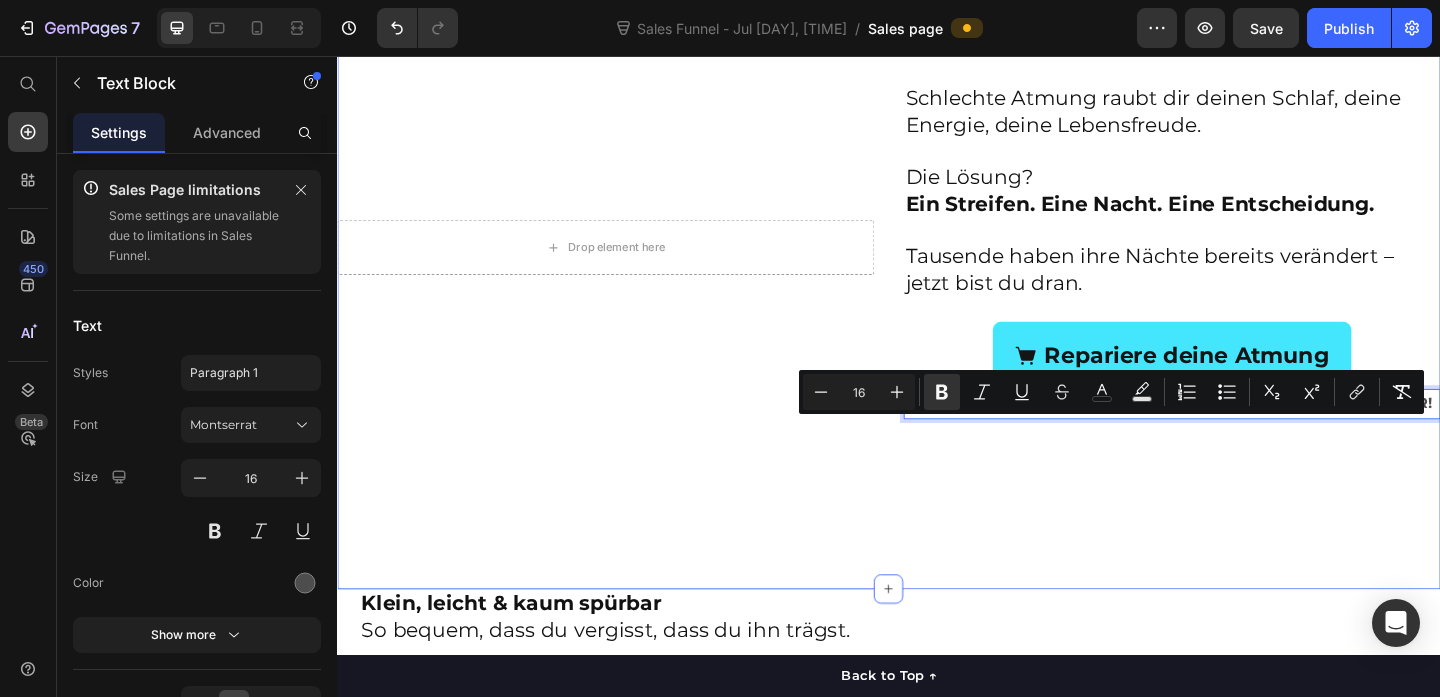 click on "„Man merkt erst, wie schlecht man geschlafen hat… wenn man zum ersten Mal wieder  wirklich  schläft.“ Schlechte Atmung raubt dir deinen Schlaf, deine Energie, deine Lebensfreude. Die Lösung? Ein Streifen. Eine Nacht. Eine Entscheidung. Tausende haben ihre Nächte bereits verändert – jetzt bist du dran. Heading
Repariere deine Atmung Button HANDELN SIE SCHNELL!   NUR NOCH [NUMBER] STÜCK AUF LAGER! Text Block   0" at bounding box center (1245, 264) 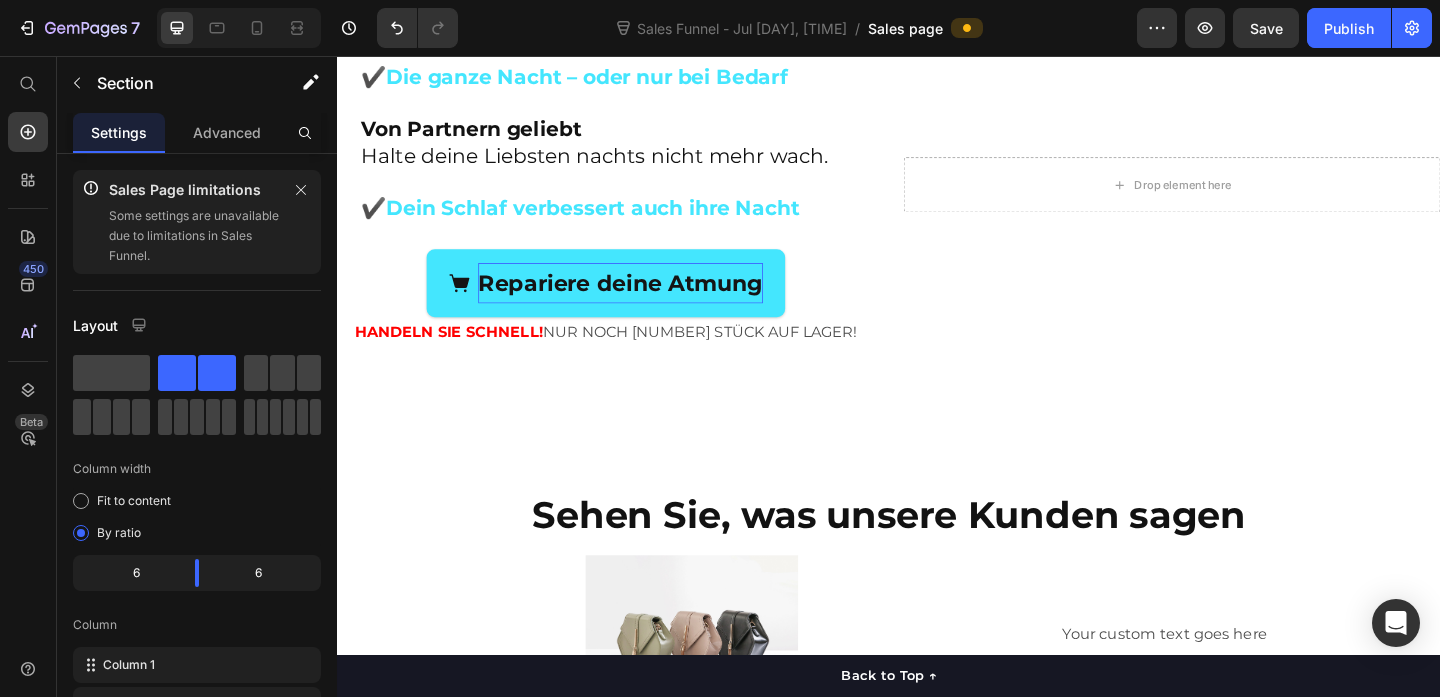 scroll, scrollTop: 2566, scrollLeft: 0, axis: vertical 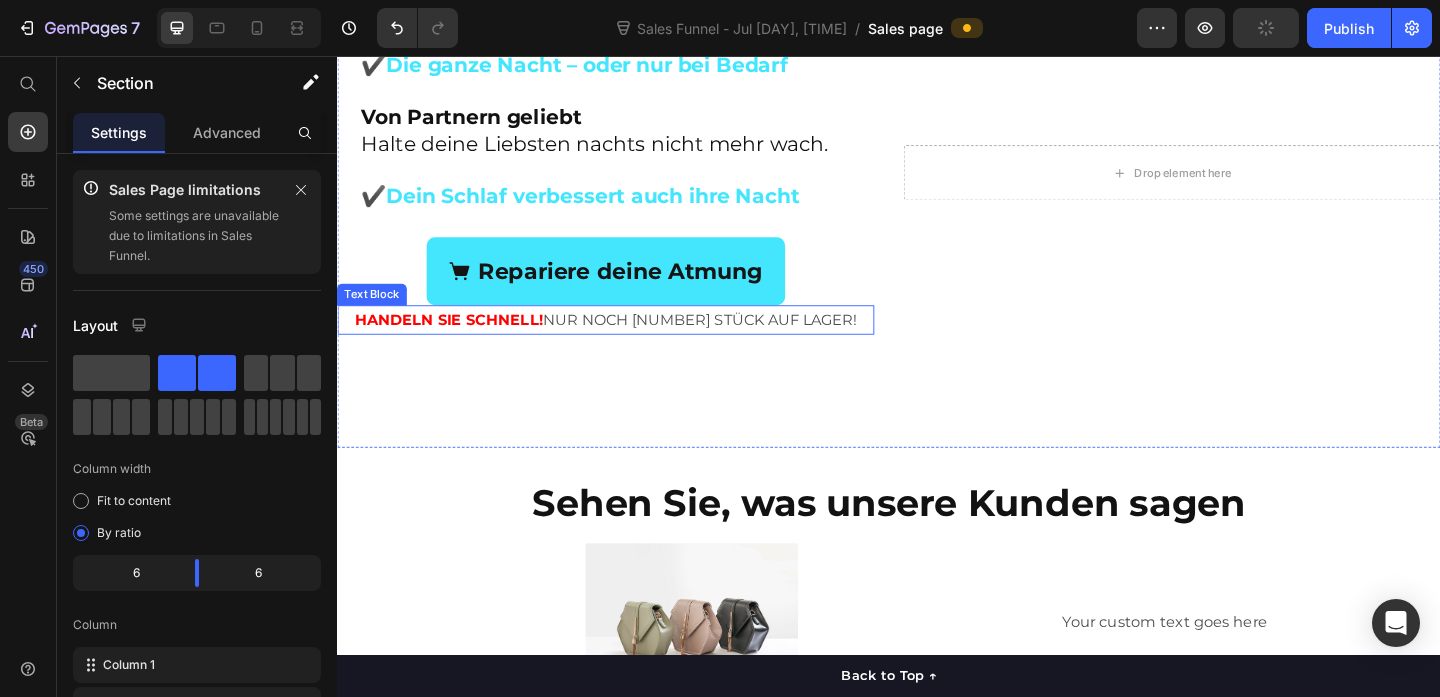 click on "HANDELN SIE SCHNELL!  NUR NOCH [NUMBER] STÜCK AUF LAGER!" at bounding box center [629, 343] 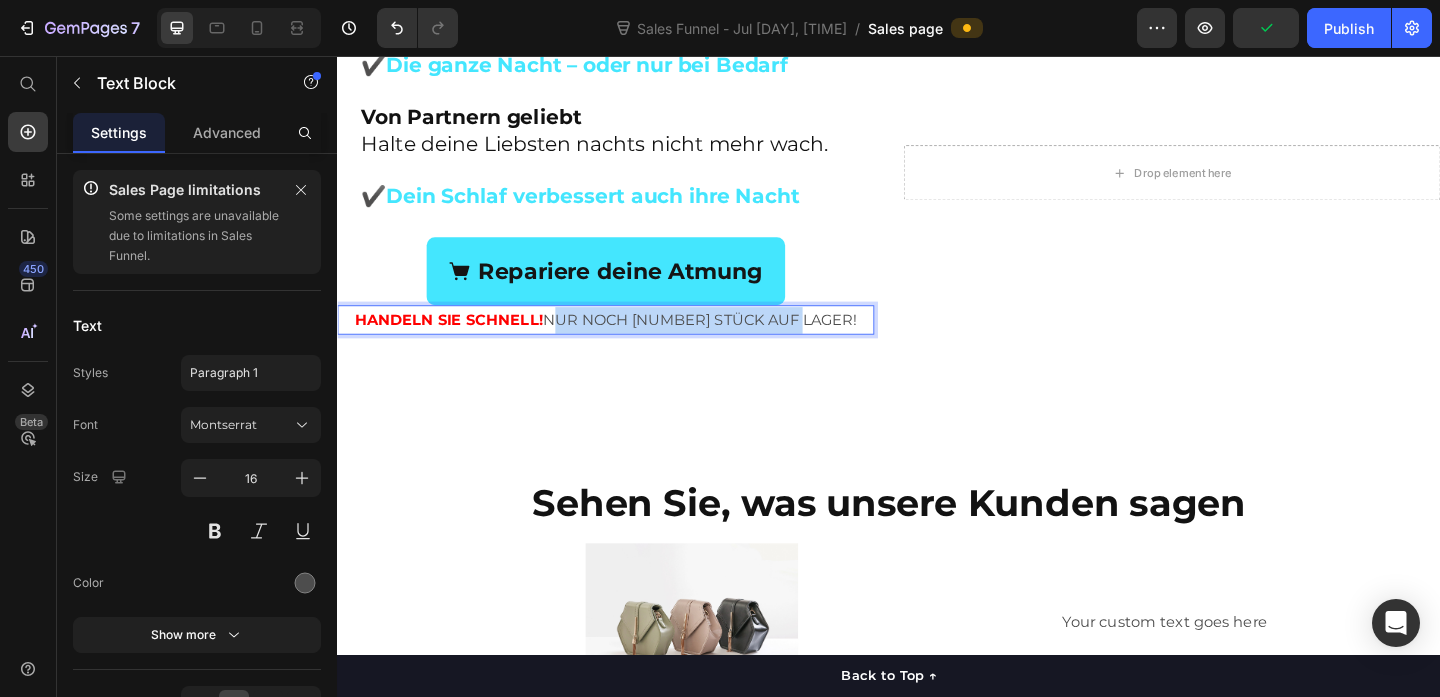 drag, startPoint x: 602, startPoint y: 343, endPoint x: 874, endPoint y: 347, distance: 272.02942 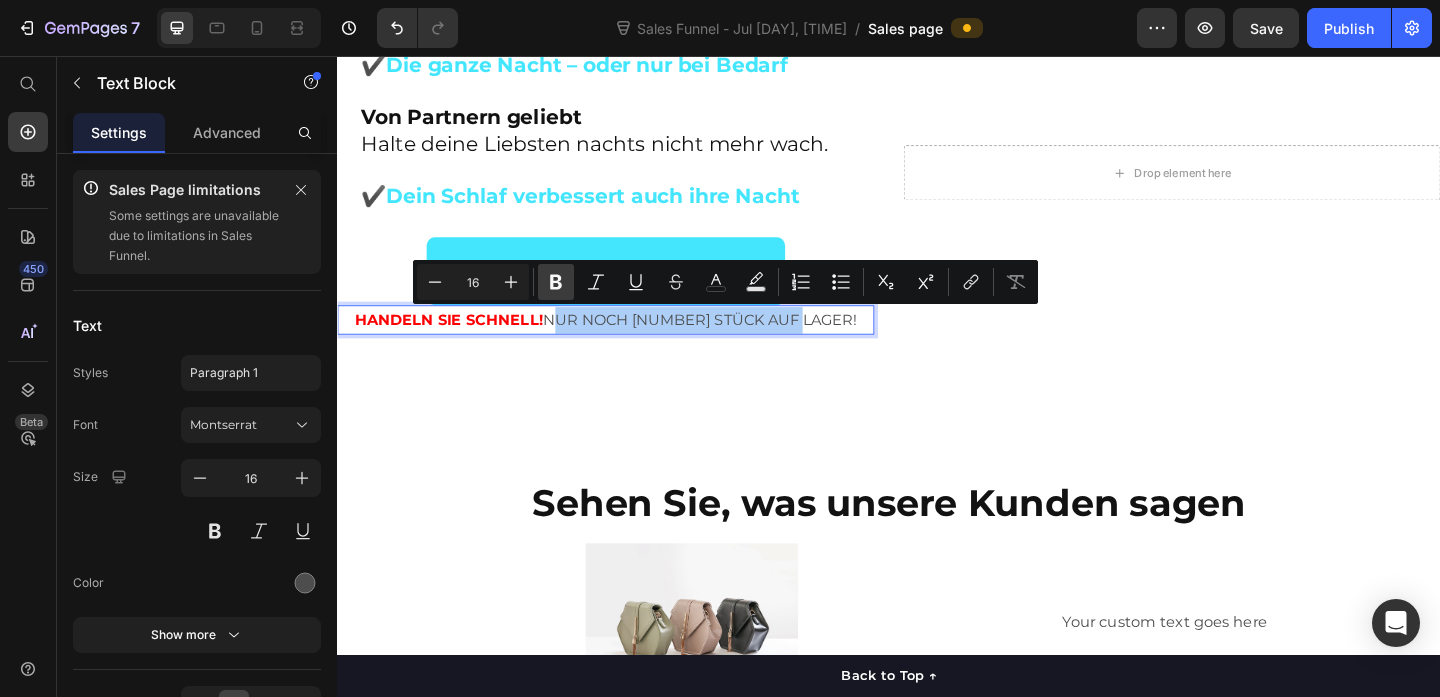 click 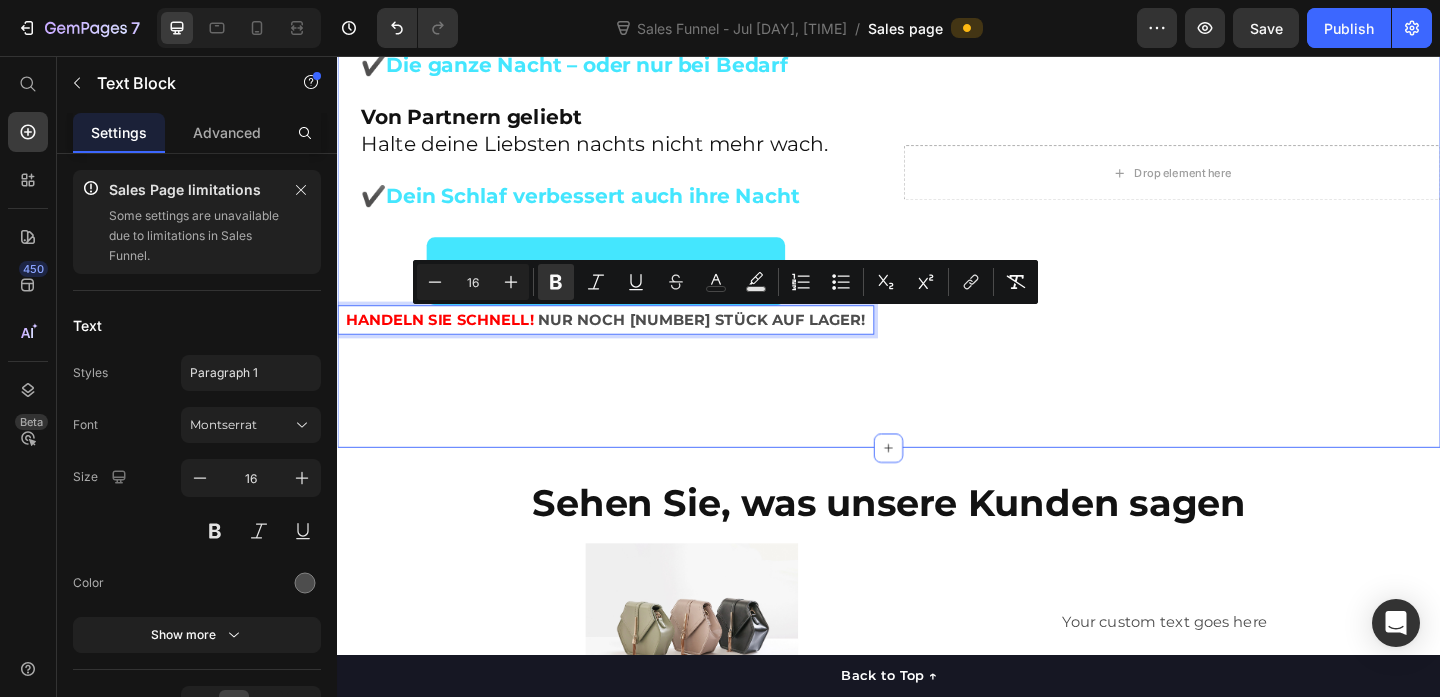 click on "Klein, leicht & kaum spürbar So bequem, dass du vergisst, dass du ihn trägst. ✔️  Die ganze Nacht – oder nur bei Bedarf Von Partnern geliebt Halte deine Liebsten nachts nicht mehr wach. ✔️  Dein Schlaf verbessert auch ihre Nacht Heading
Repariere deine Atmung Button HANDELN SIE SCHNELL!   NUR NOCH [NUMBER] STÜCK AUF LAGER! Text Block   0" at bounding box center (629, 183) 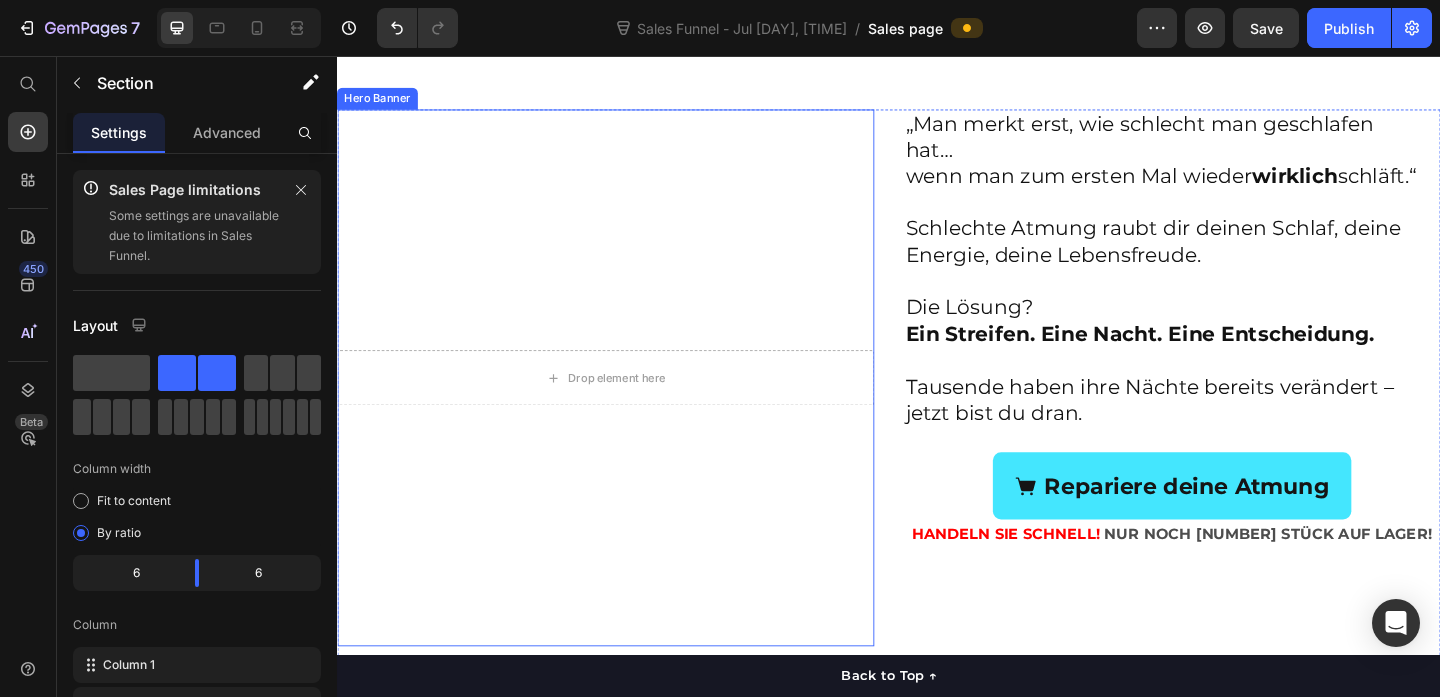 scroll, scrollTop: 1817, scrollLeft: 0, axis: vertical 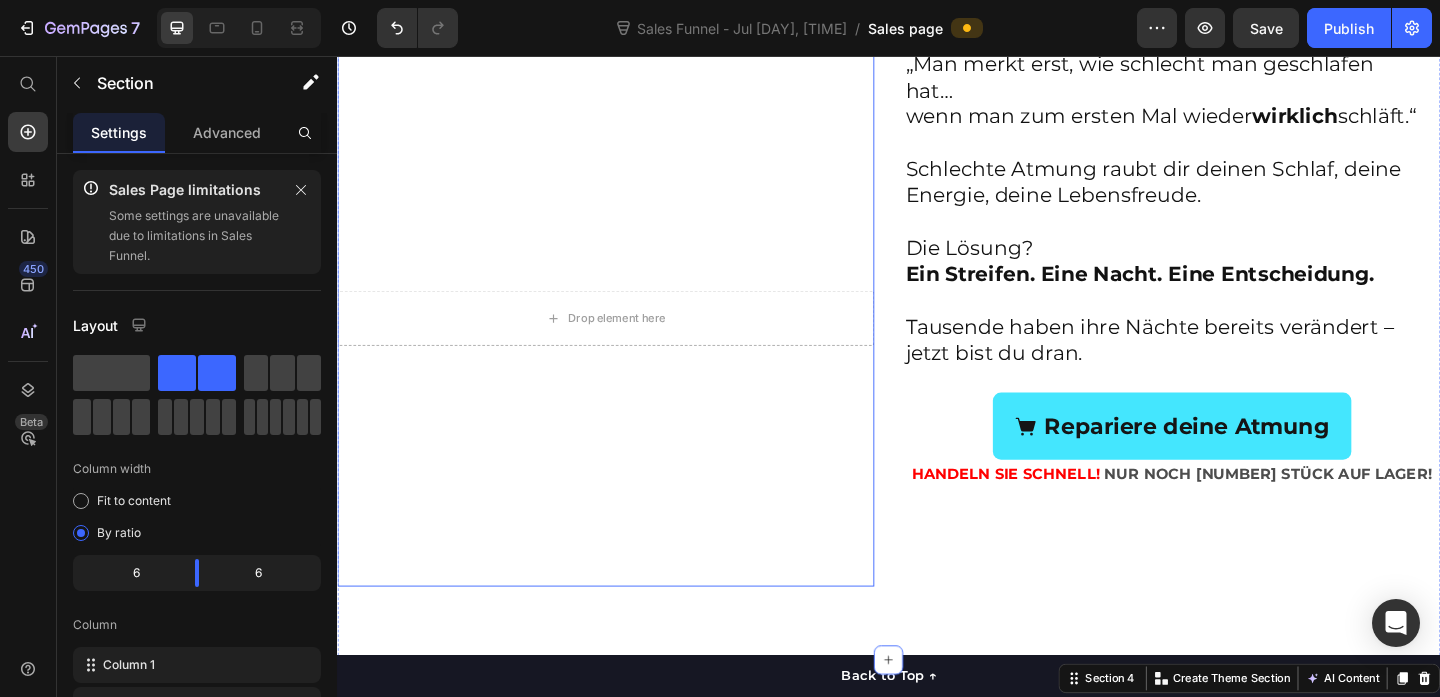 click at bounding box center [629, 341] 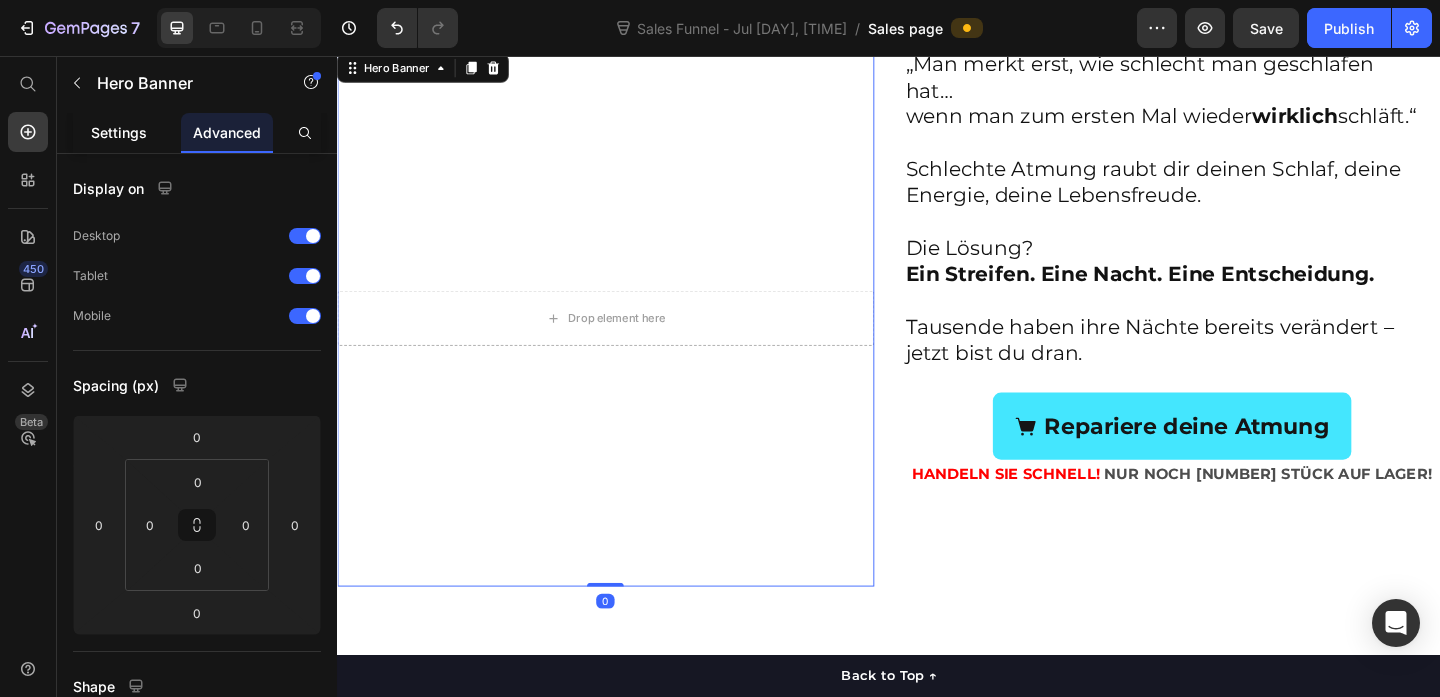 click on "Settings" at bounding box center (119, 132) 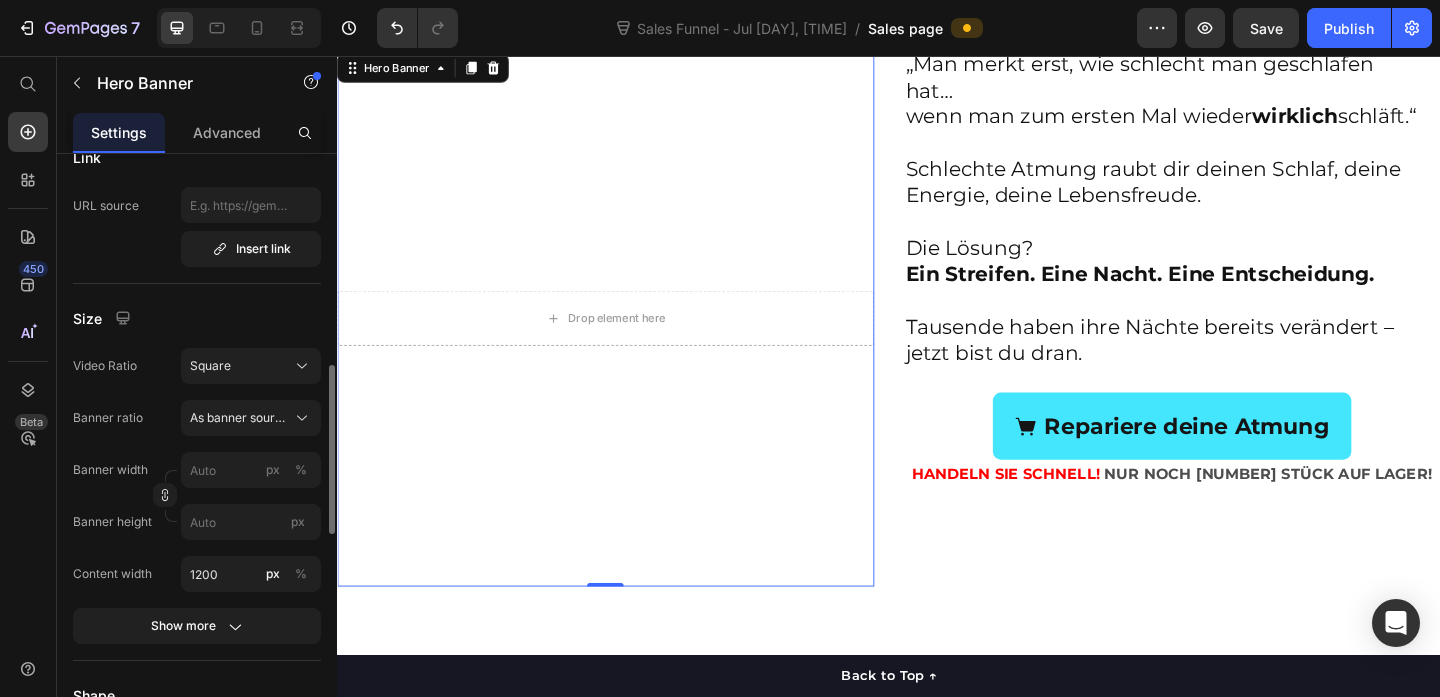 scroll, scrollTop: 699, scrollLeft: 0, axis: vertical 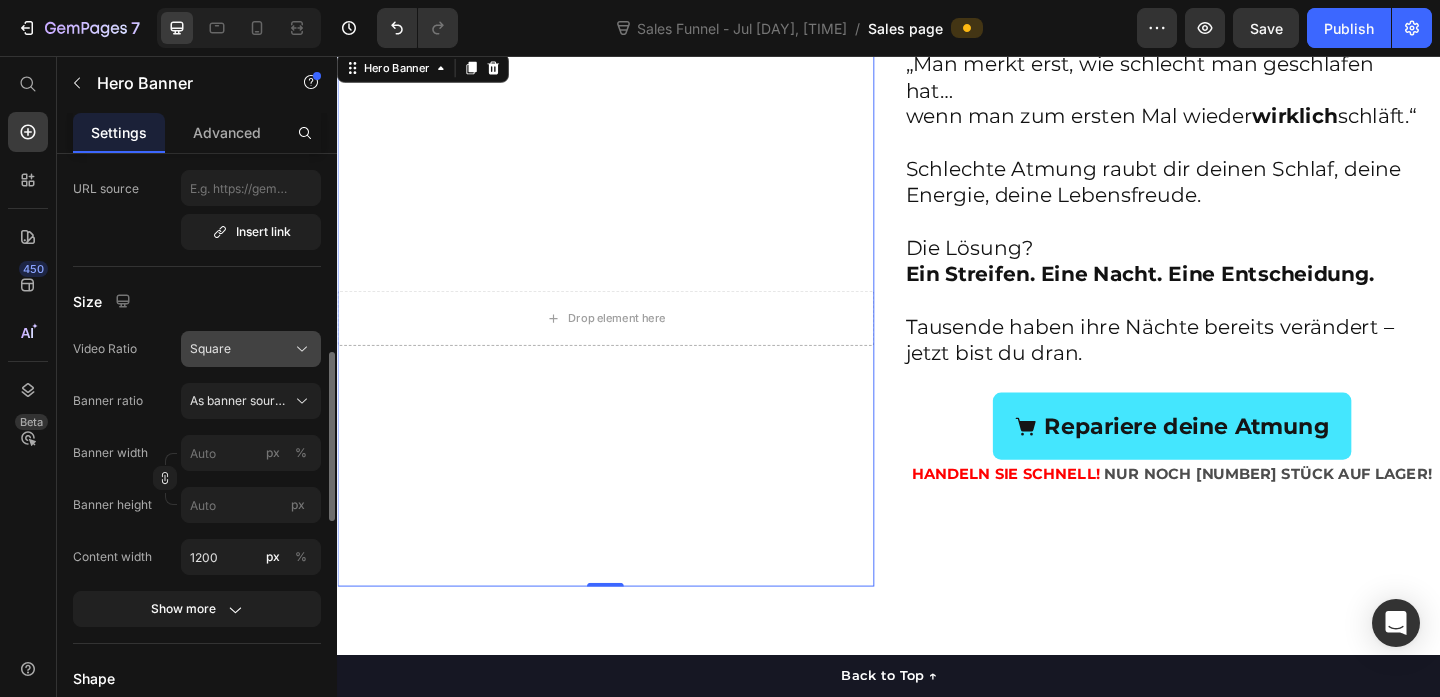 click on "Square" 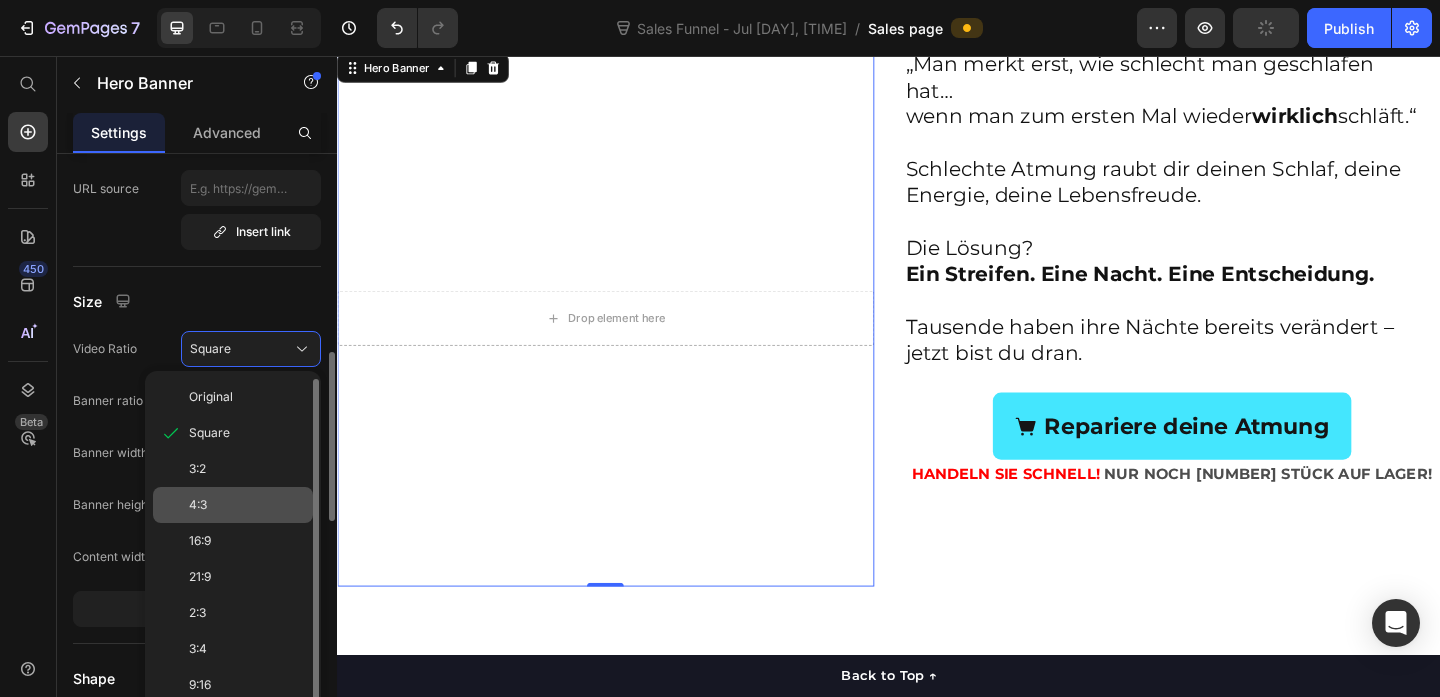 click on "4:3" 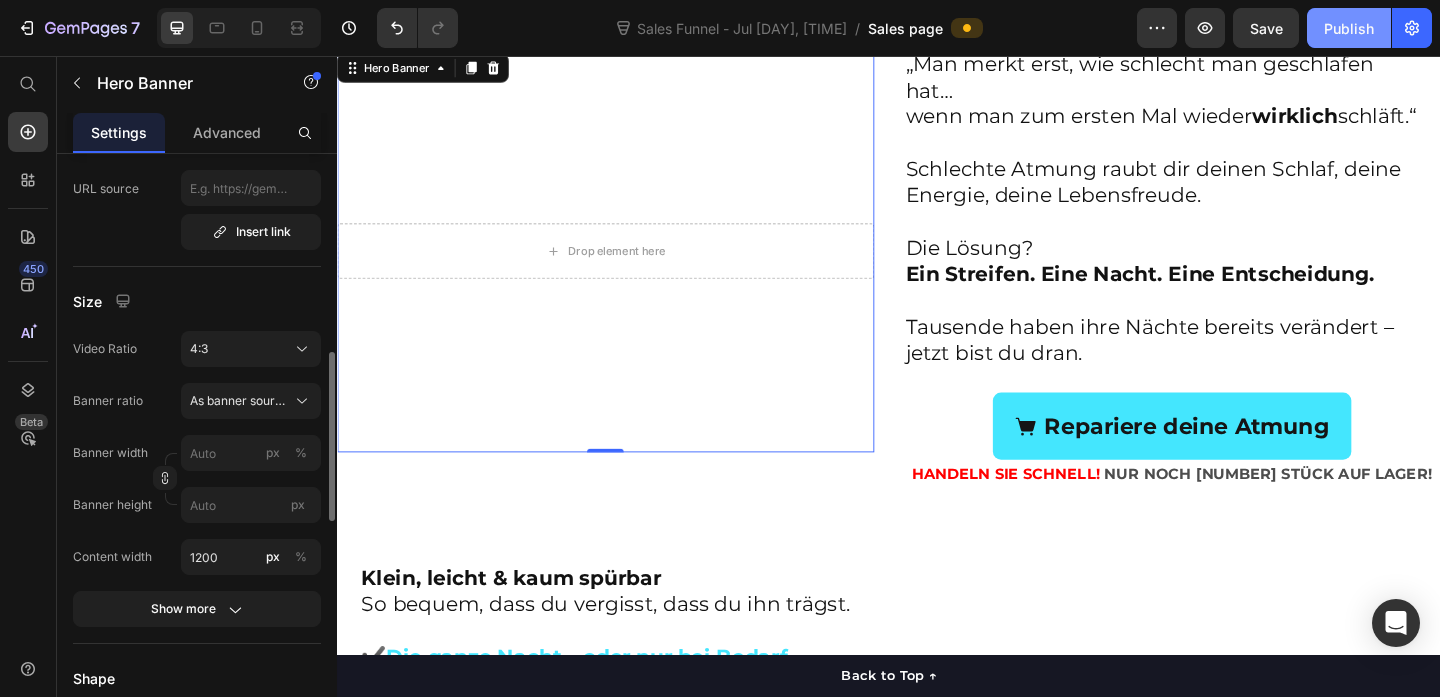 click on "Publish" at bounding box center [1349, 28] 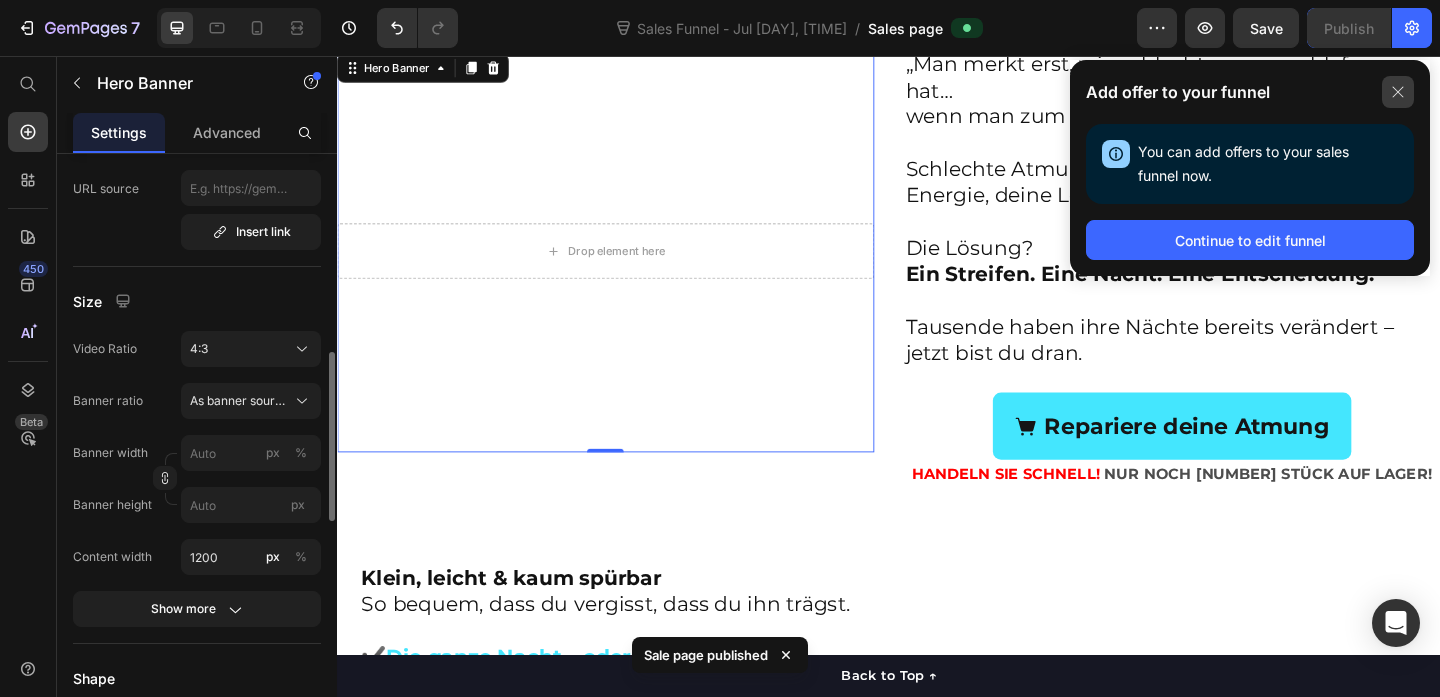 click 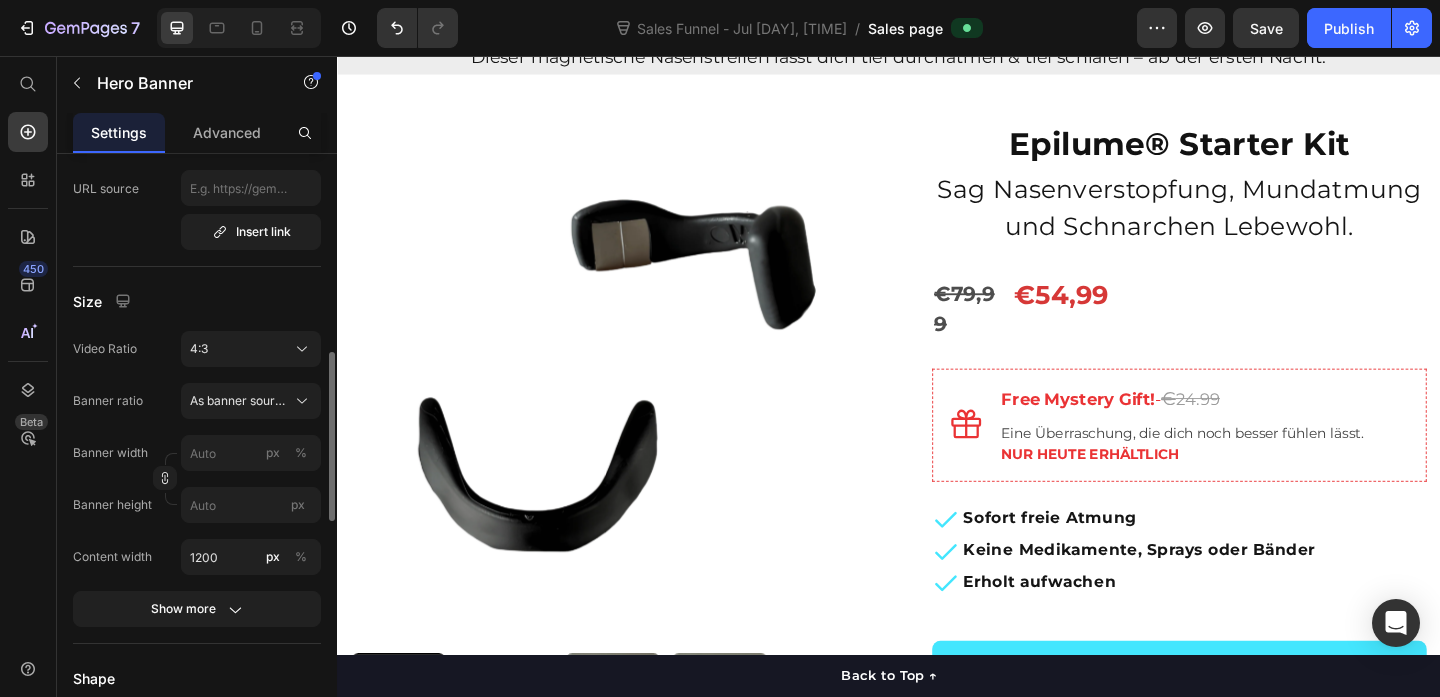 scroll, scrollTop: 227, scrollLeft: 0, axis: vertical 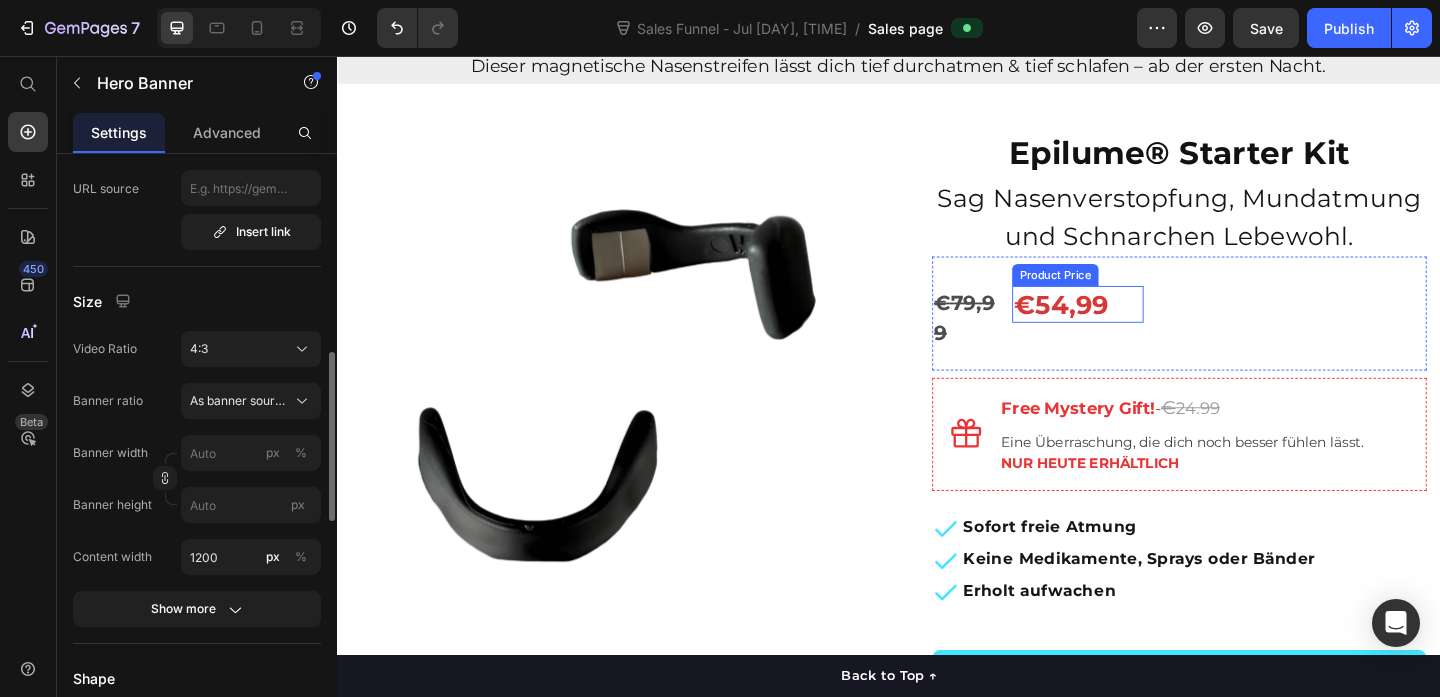 click on "€54,99" at bounding box center (1142, 326) 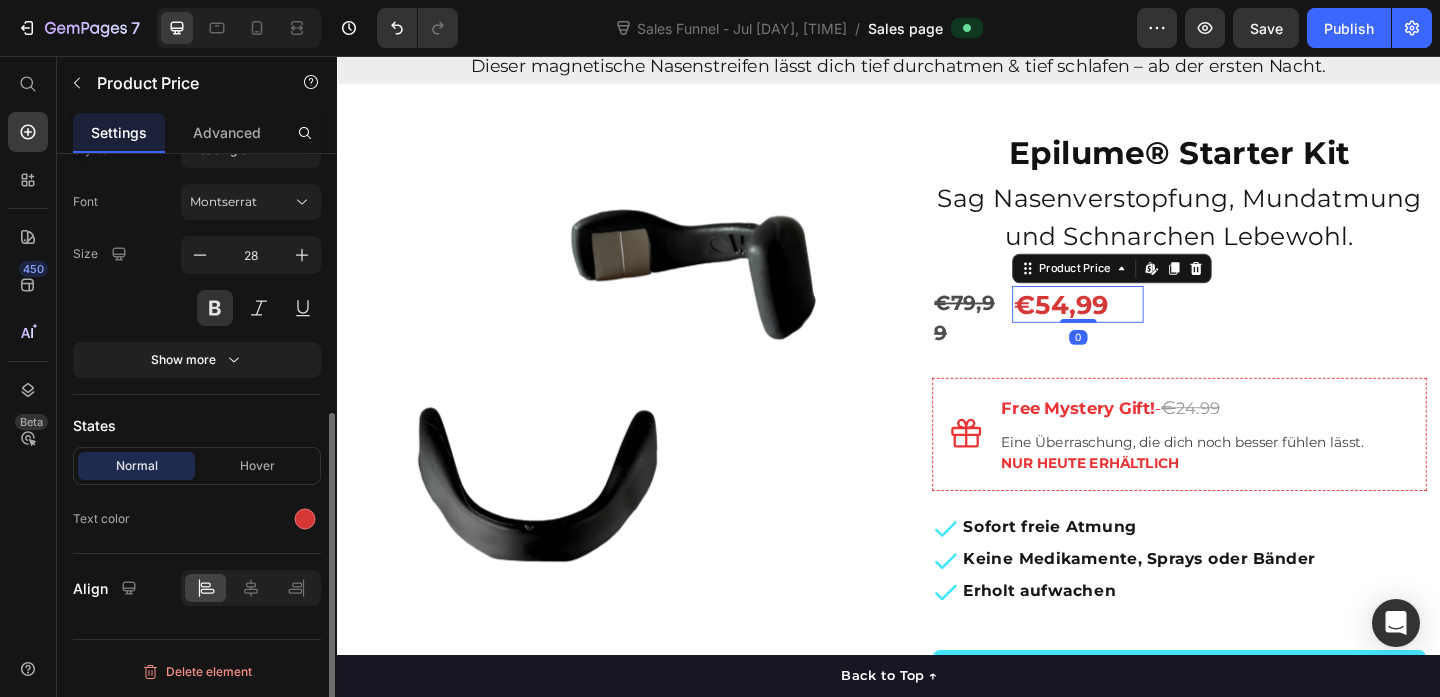 scroll, scrollTop: 0, scrollLeft: 0, axis: both 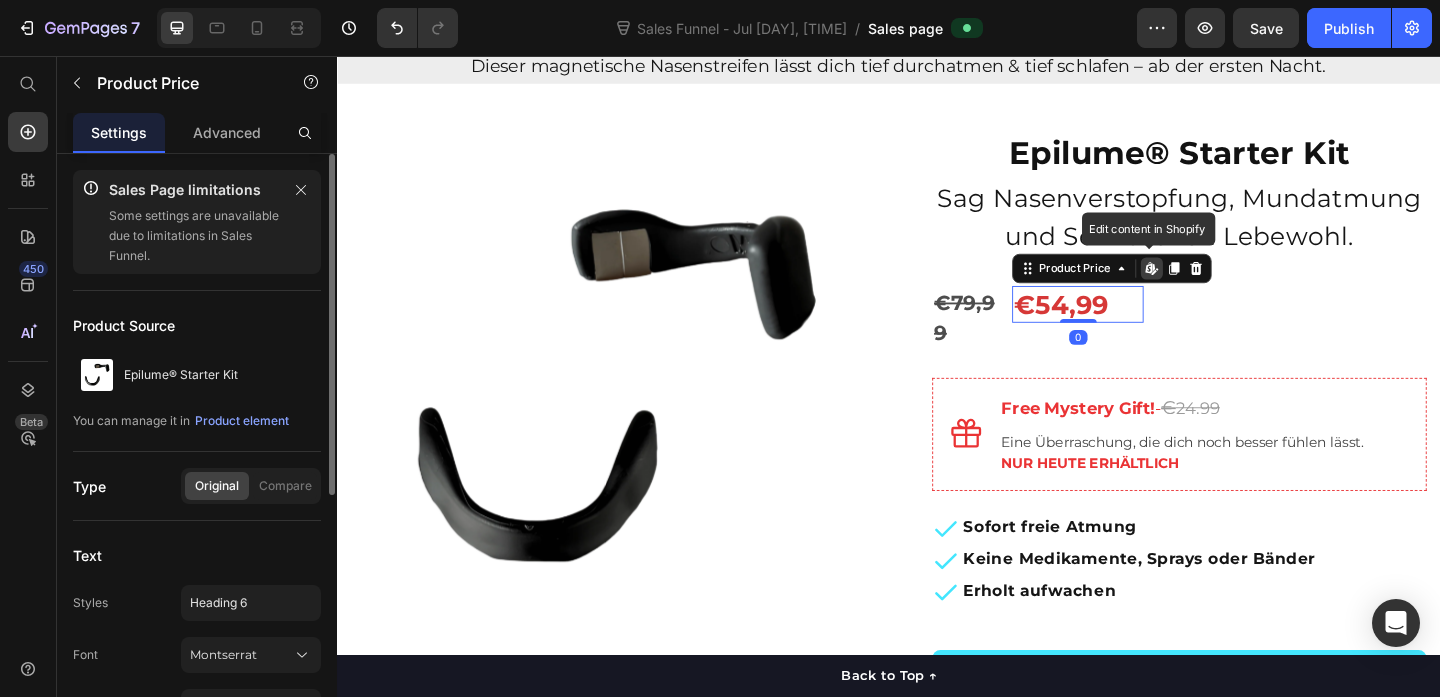 click 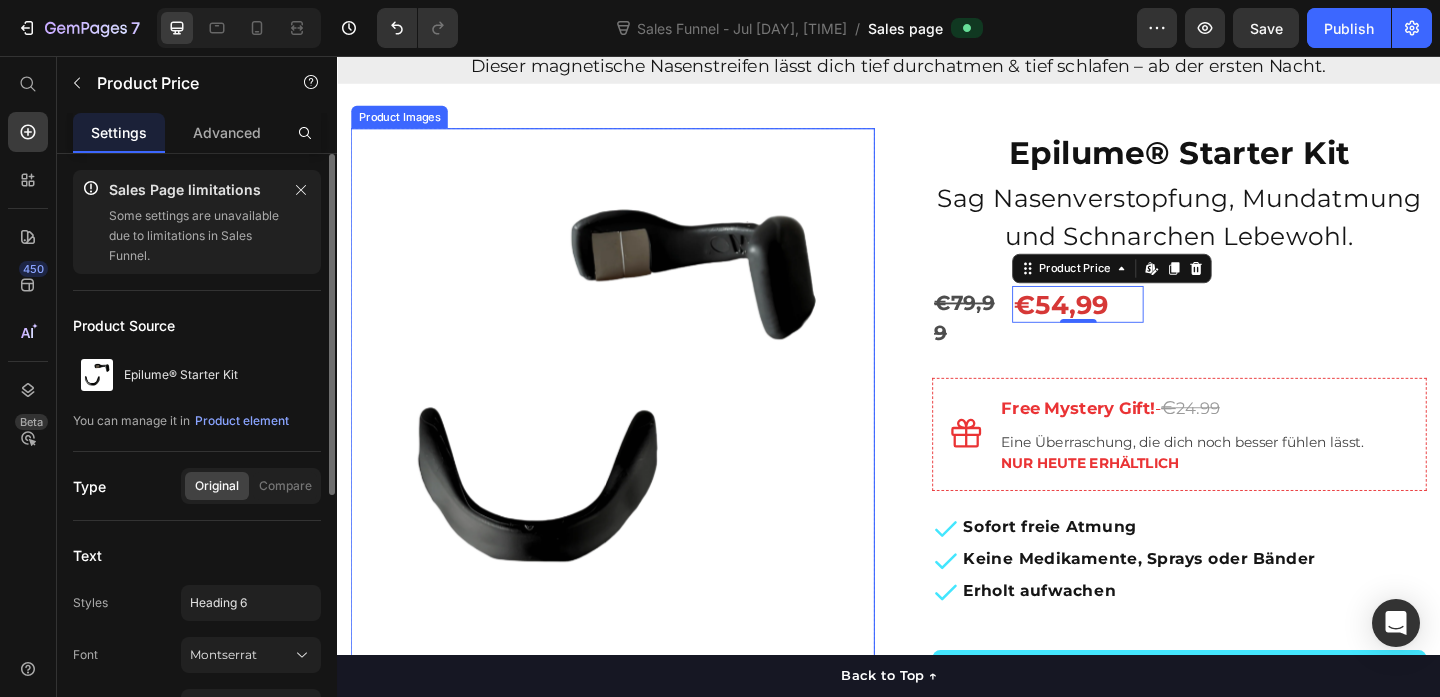 click at bounding box center [637, 419] 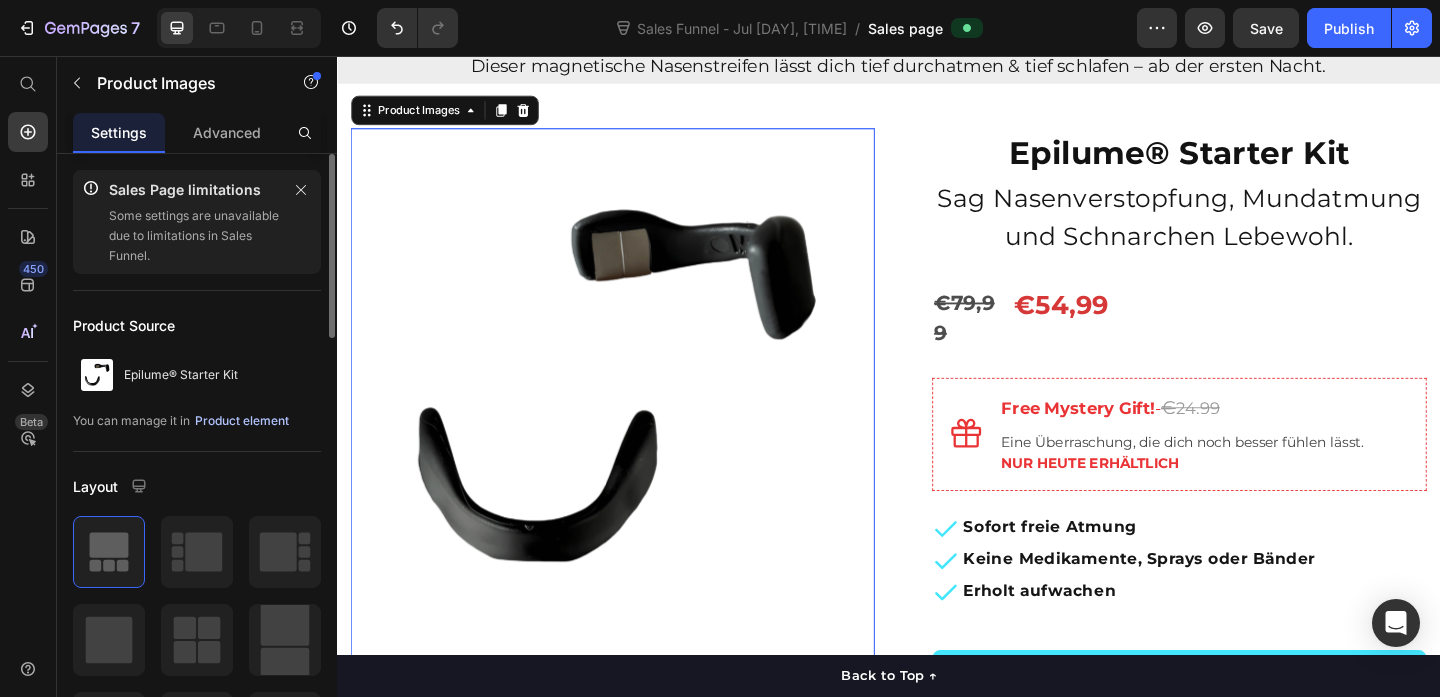 click on "Product element" at bounding box center (242, 421) 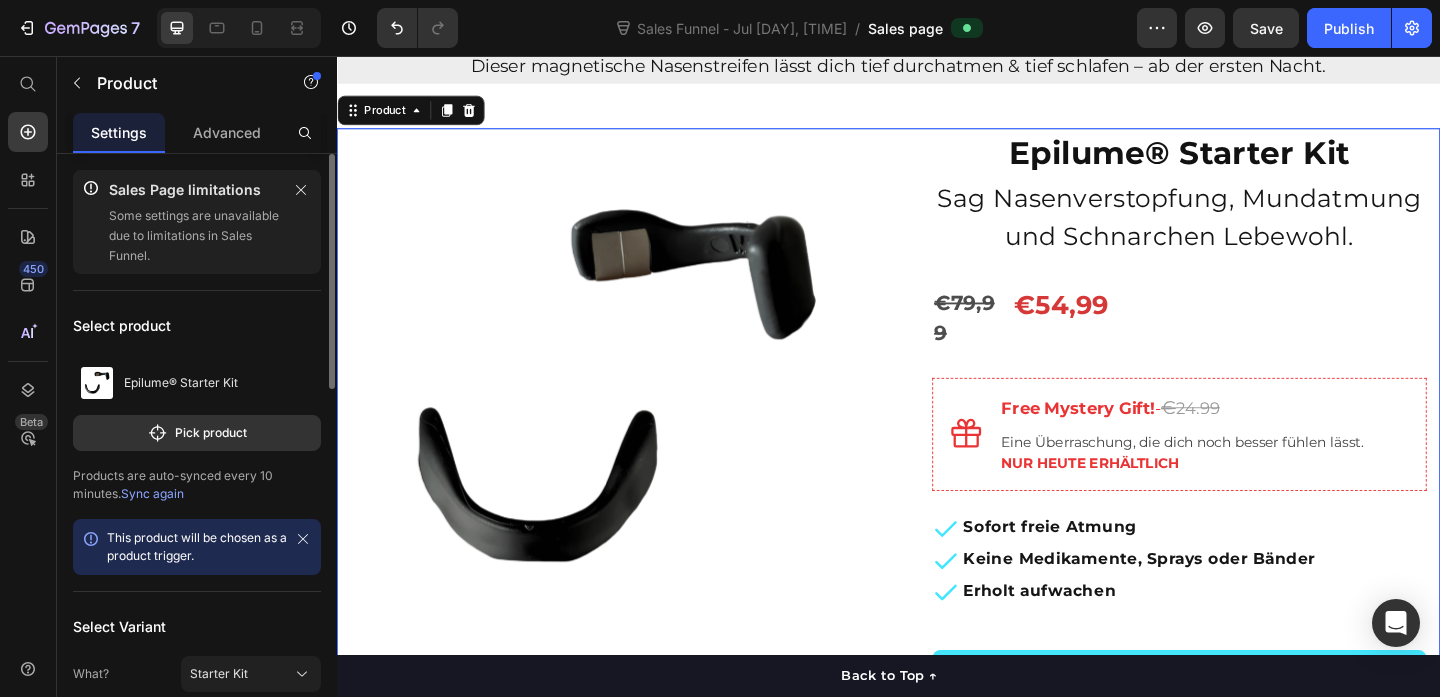click on "Sync again" at bounding box center (152, 493) 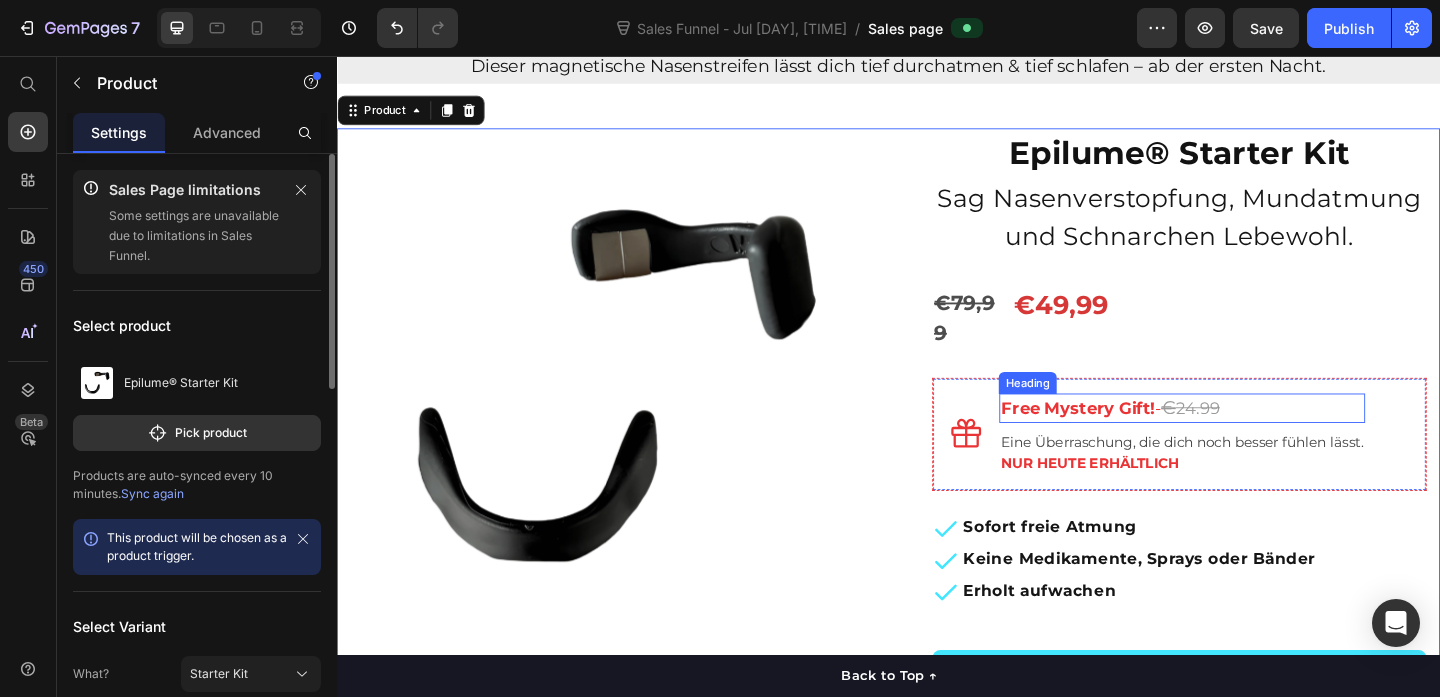 click on "24.99" at bounding box center [1273, 439] 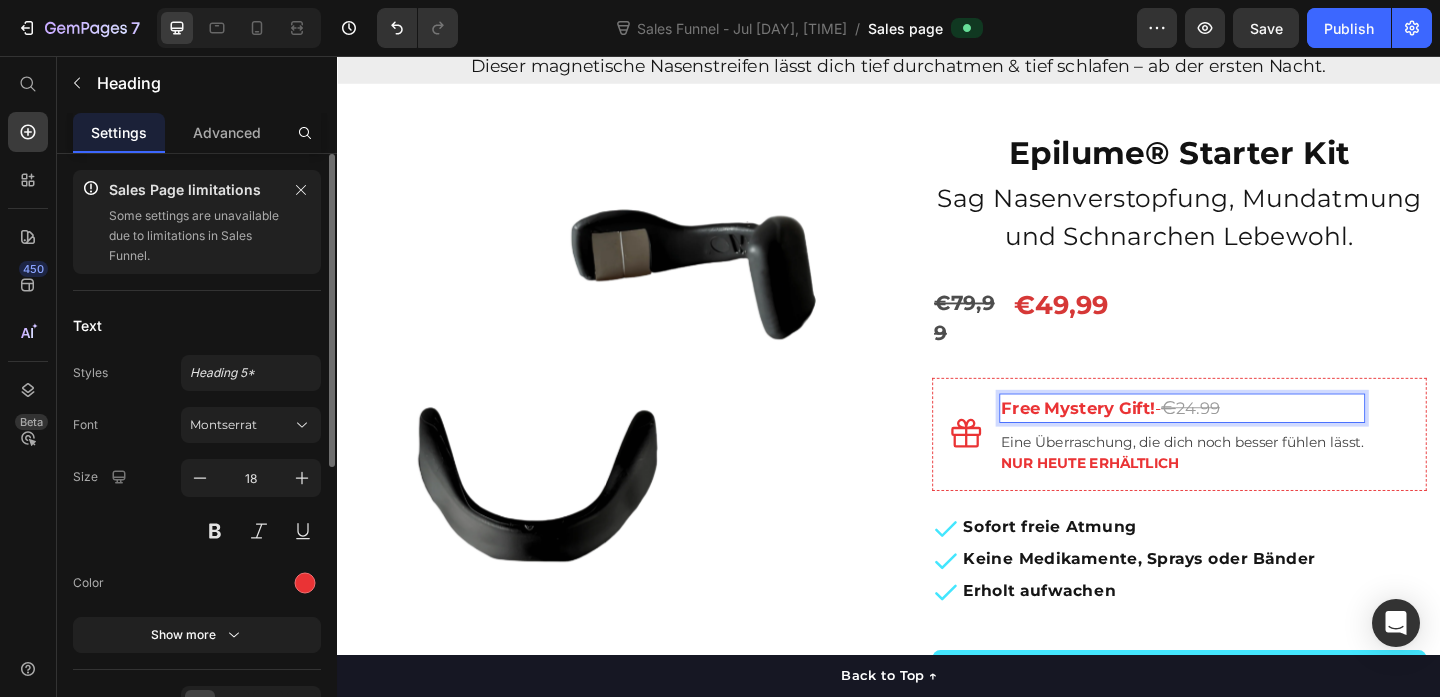 click on "24.99" at bounding box center (1273, 439) 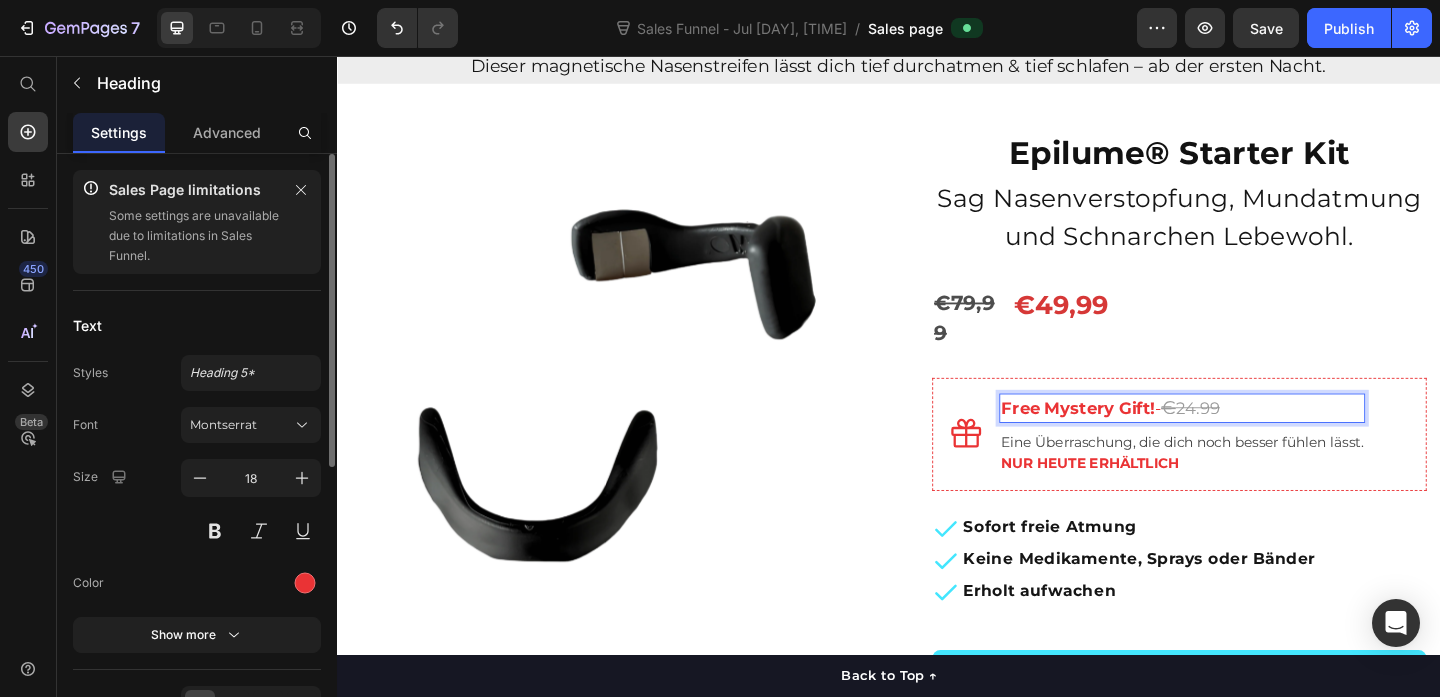 click on "24.99" at bounding box center [1273, 439] 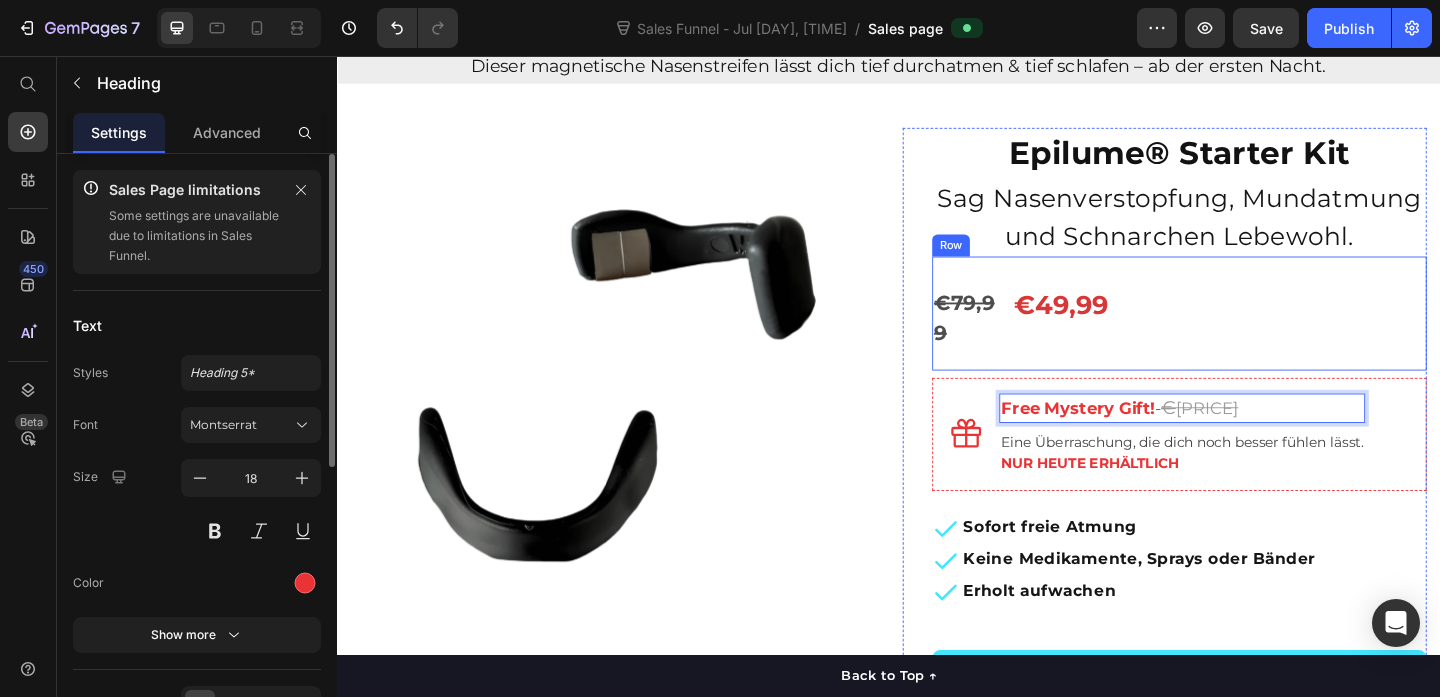 click on "€[PRICE] Product Price €[PRICE] Product Price Row" at bounding box center [1253, 336] 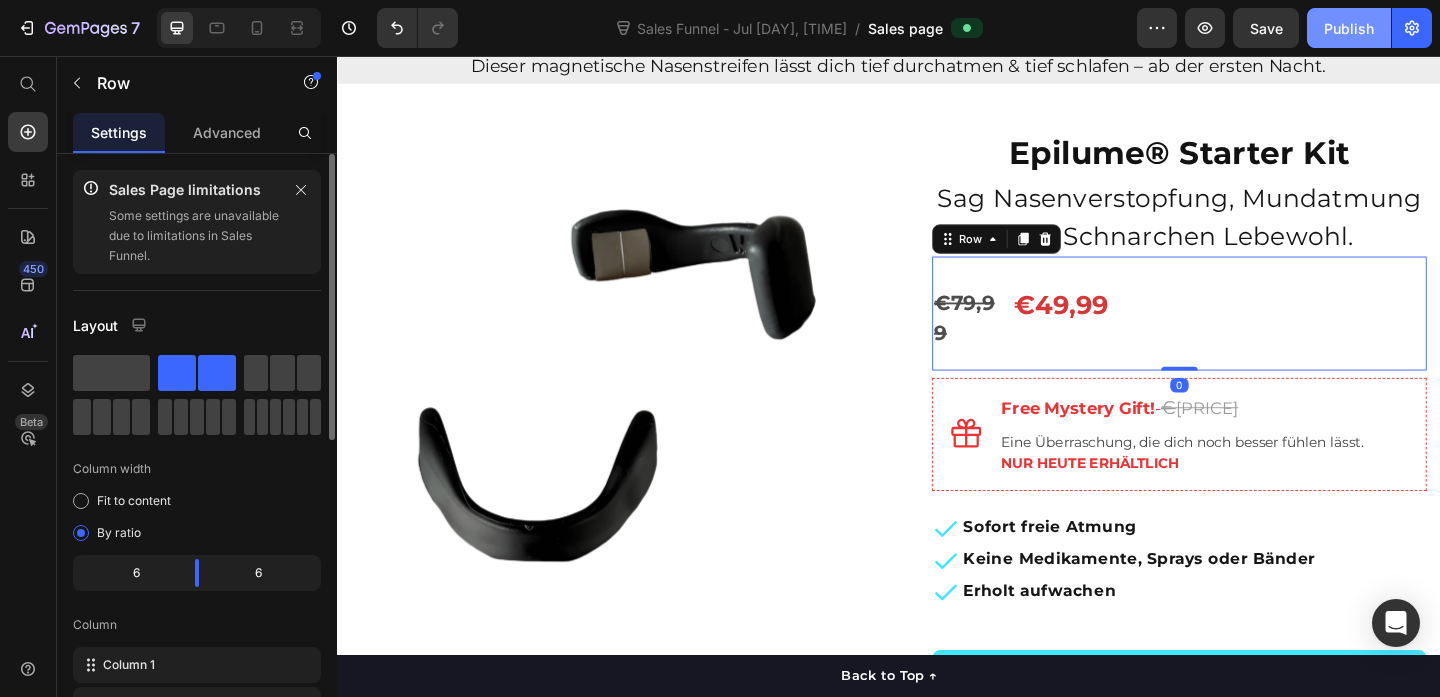 click on "Publish" at bounding box center [1349, 28] 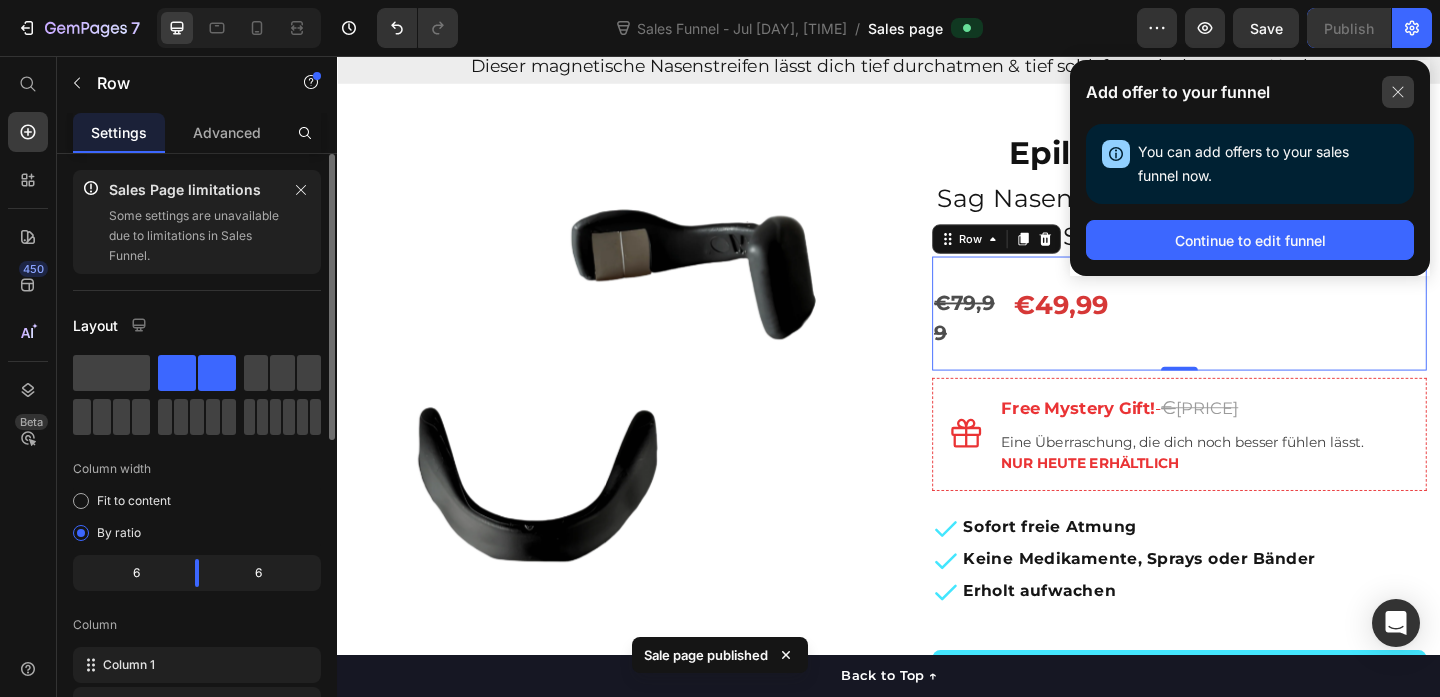 click 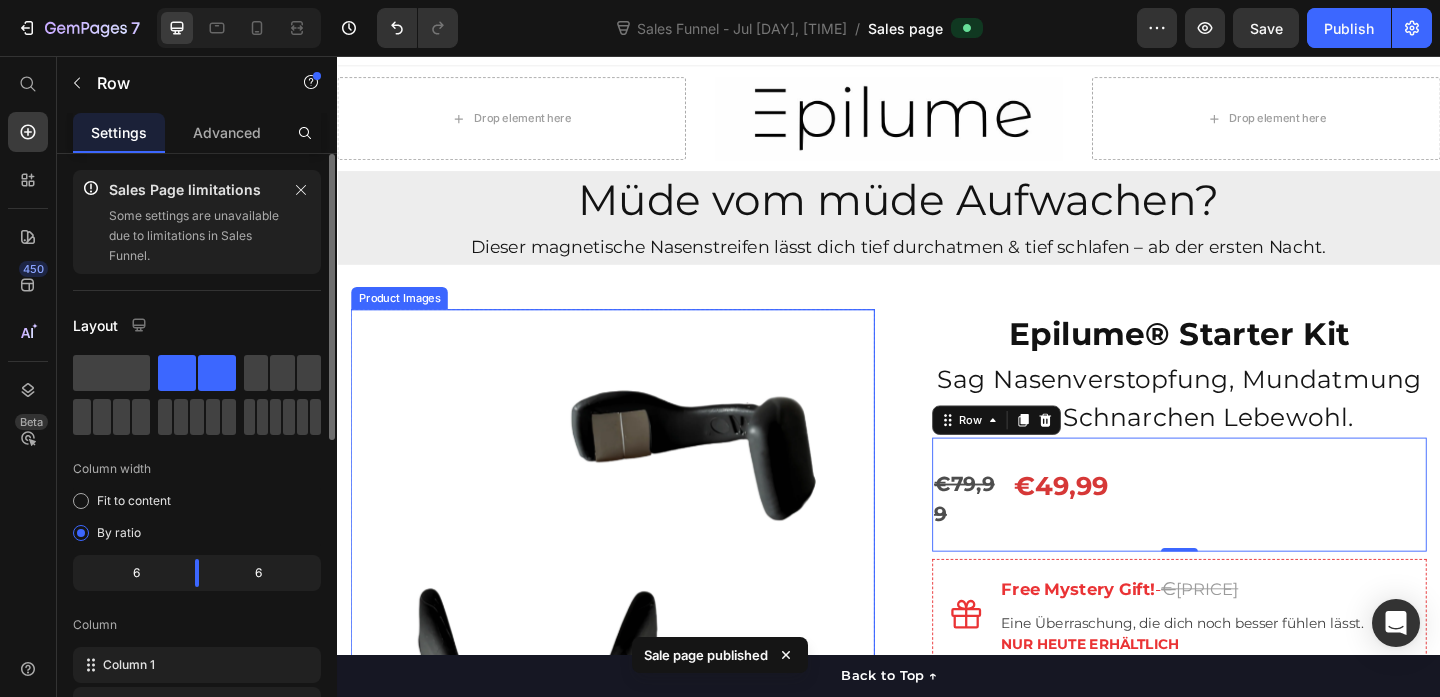 scroll, scrollTop: 0, scrollLeft: 0, axis: both 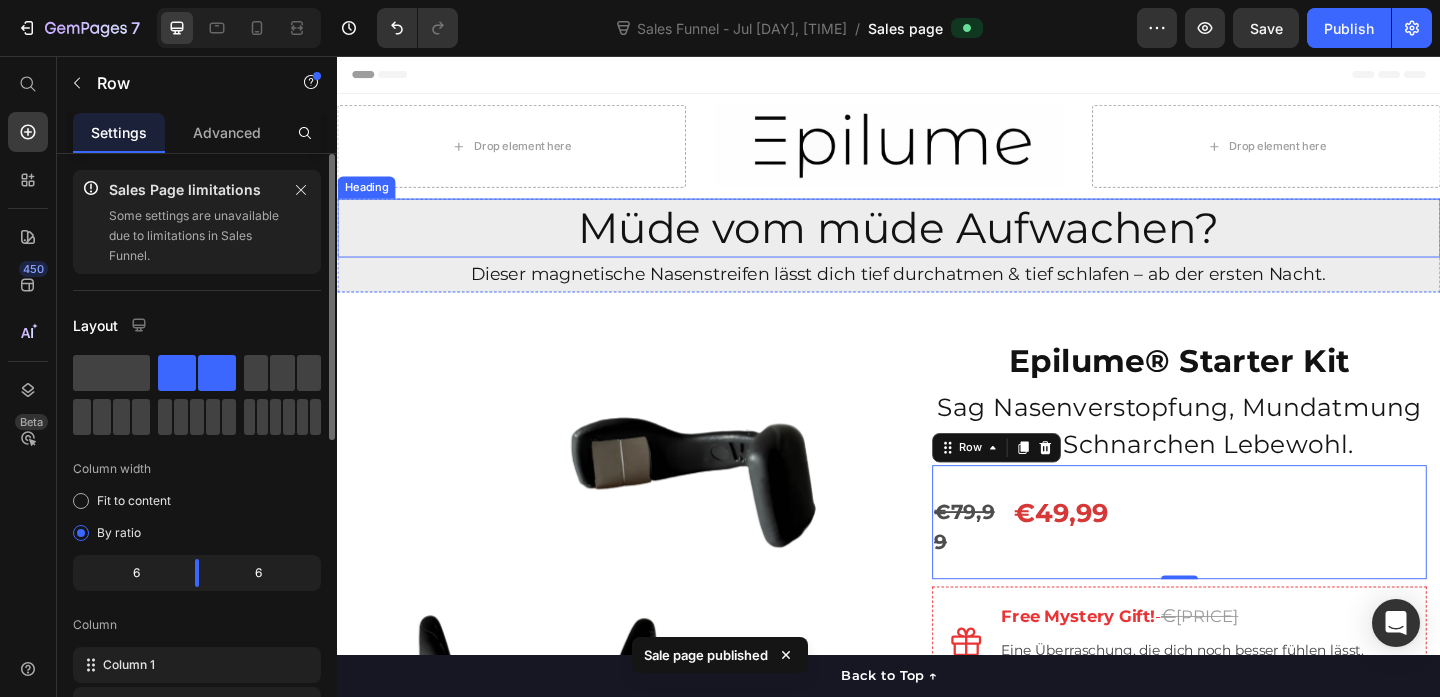 click on "Müde vom müde Aufwachen?" at bounding box center [937, 243] 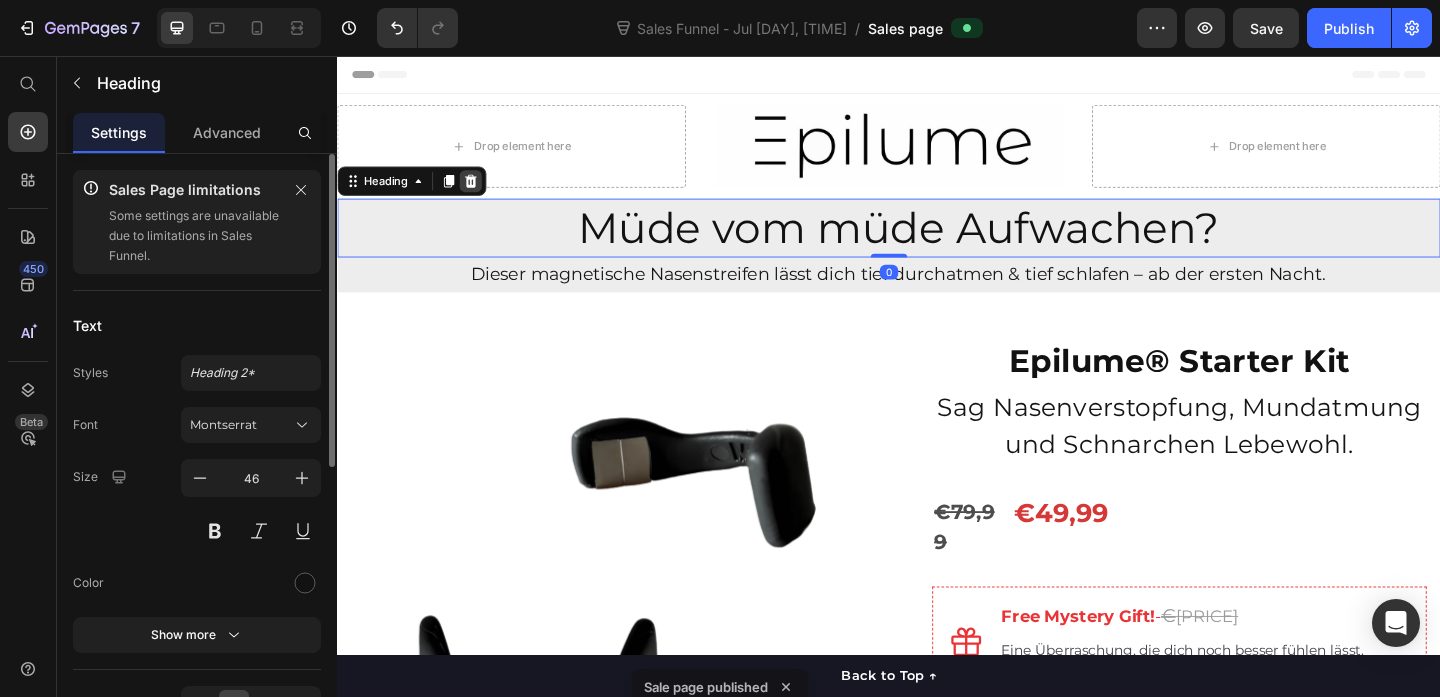 click 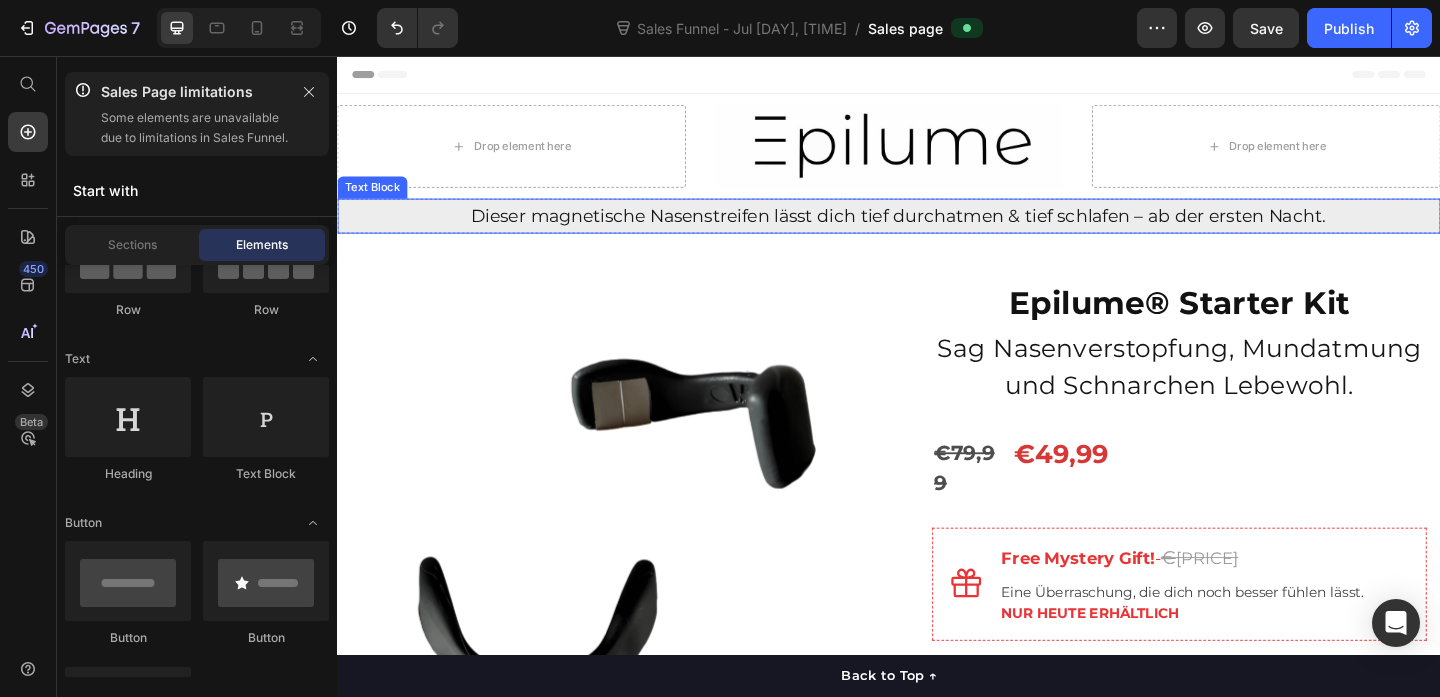 click on "Dieser magnetische Nasenstreifen lässt dich tief durchatmen & tief schlafen – ab der ersten Nacht." at bounding box center (947, 230) 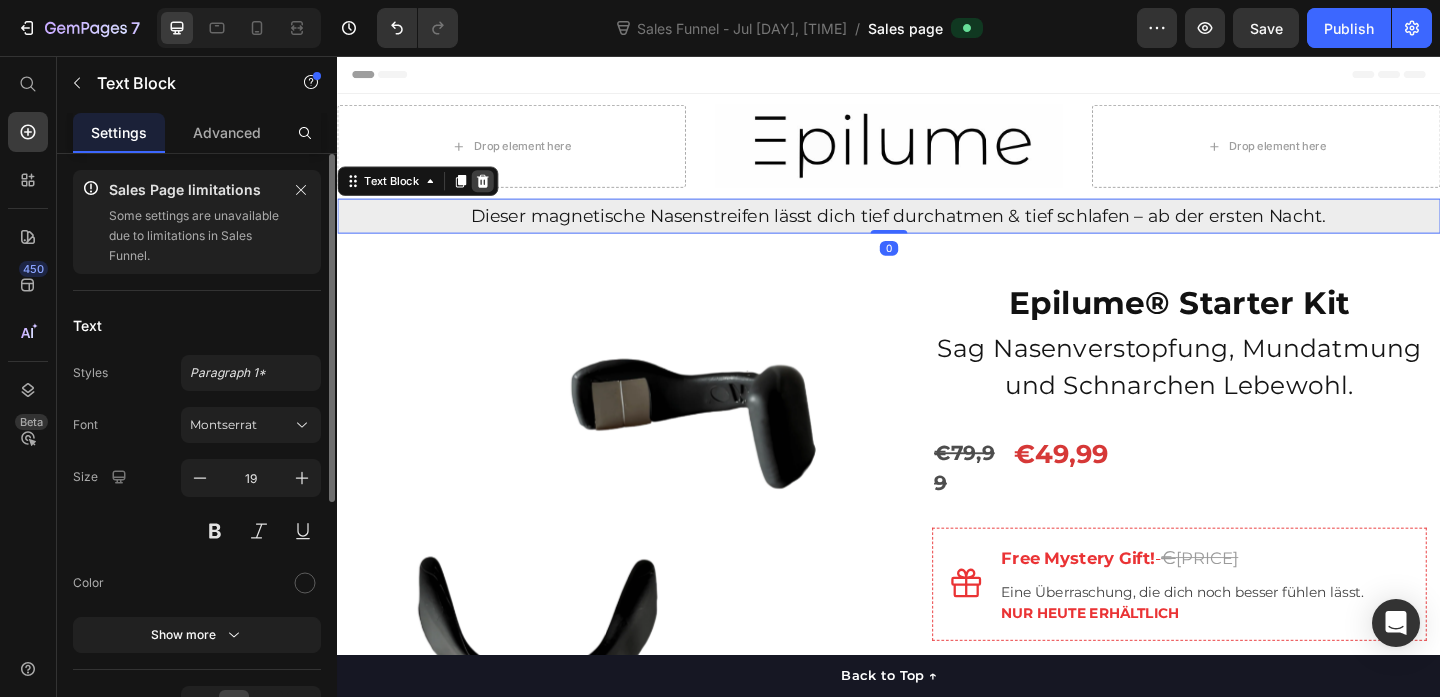 click 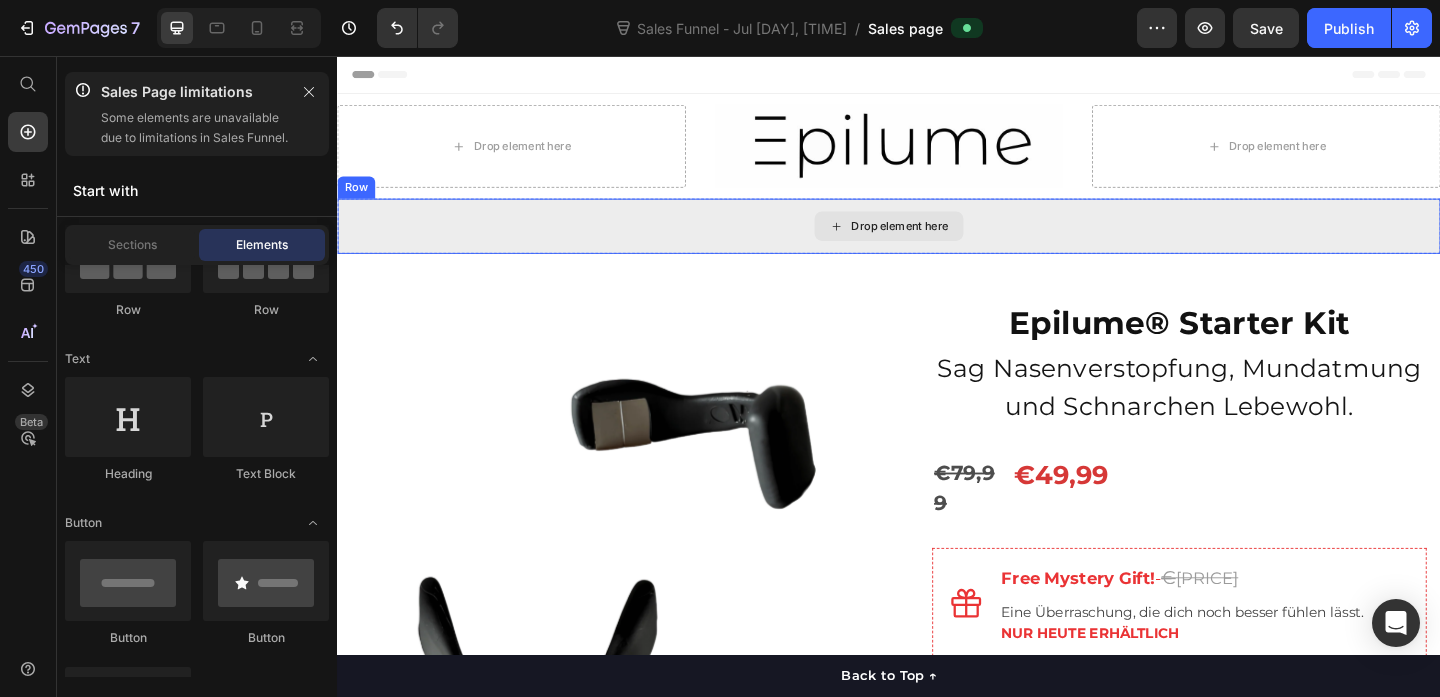 click on "Drop element here" at bounding box center (937, 241) 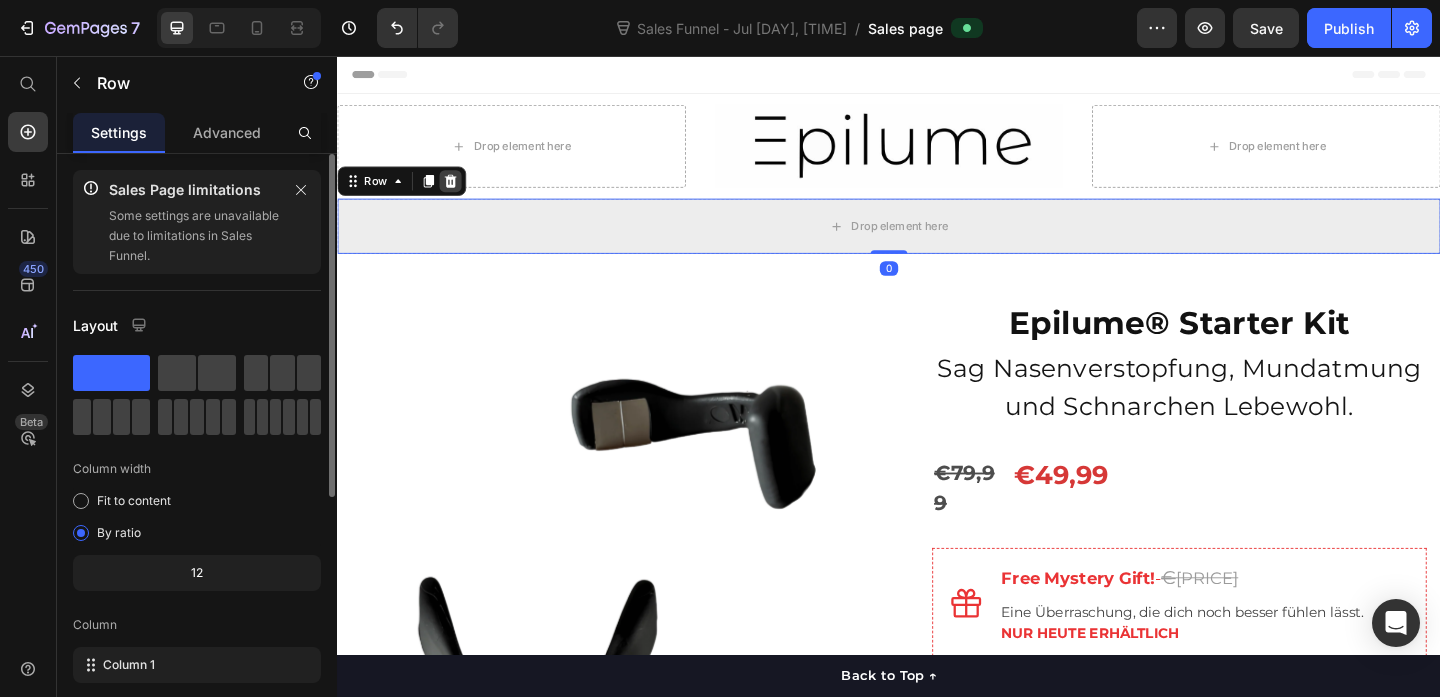 click 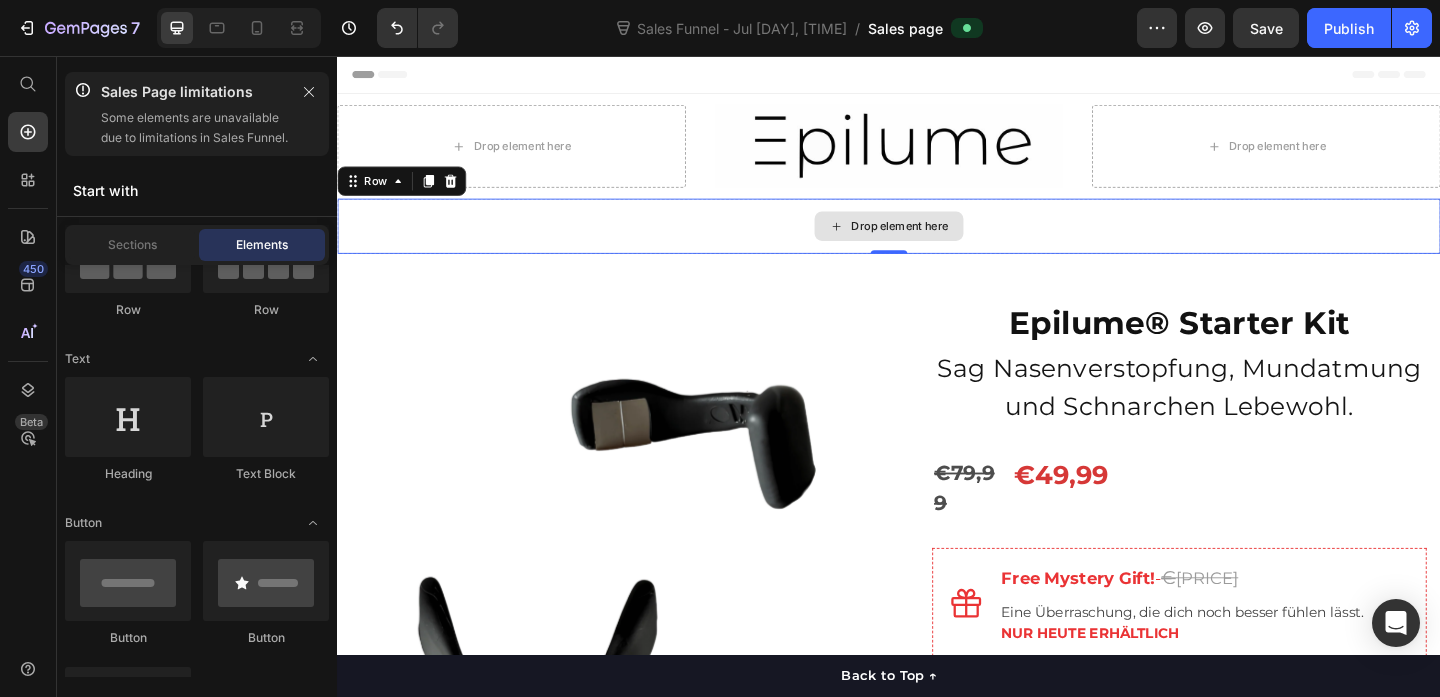 click on "Drop element here" at bounding box center [937, 241] 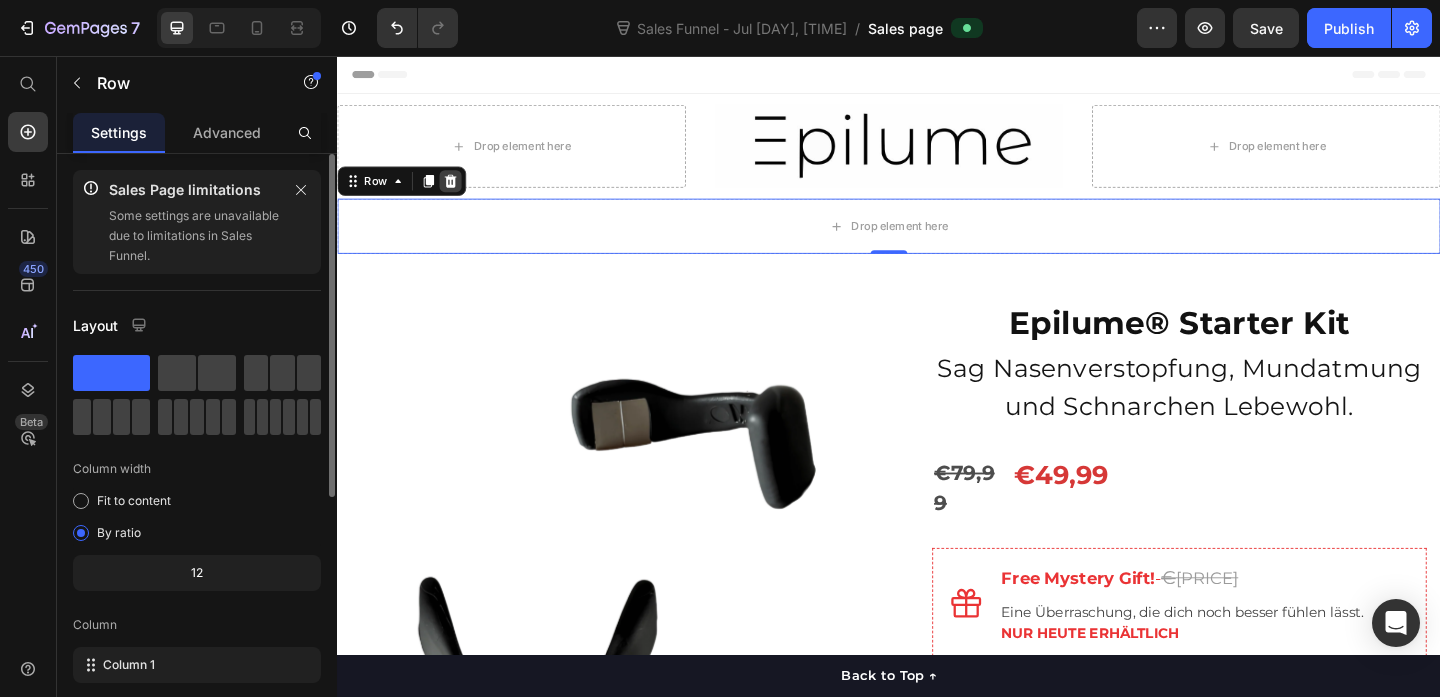 click 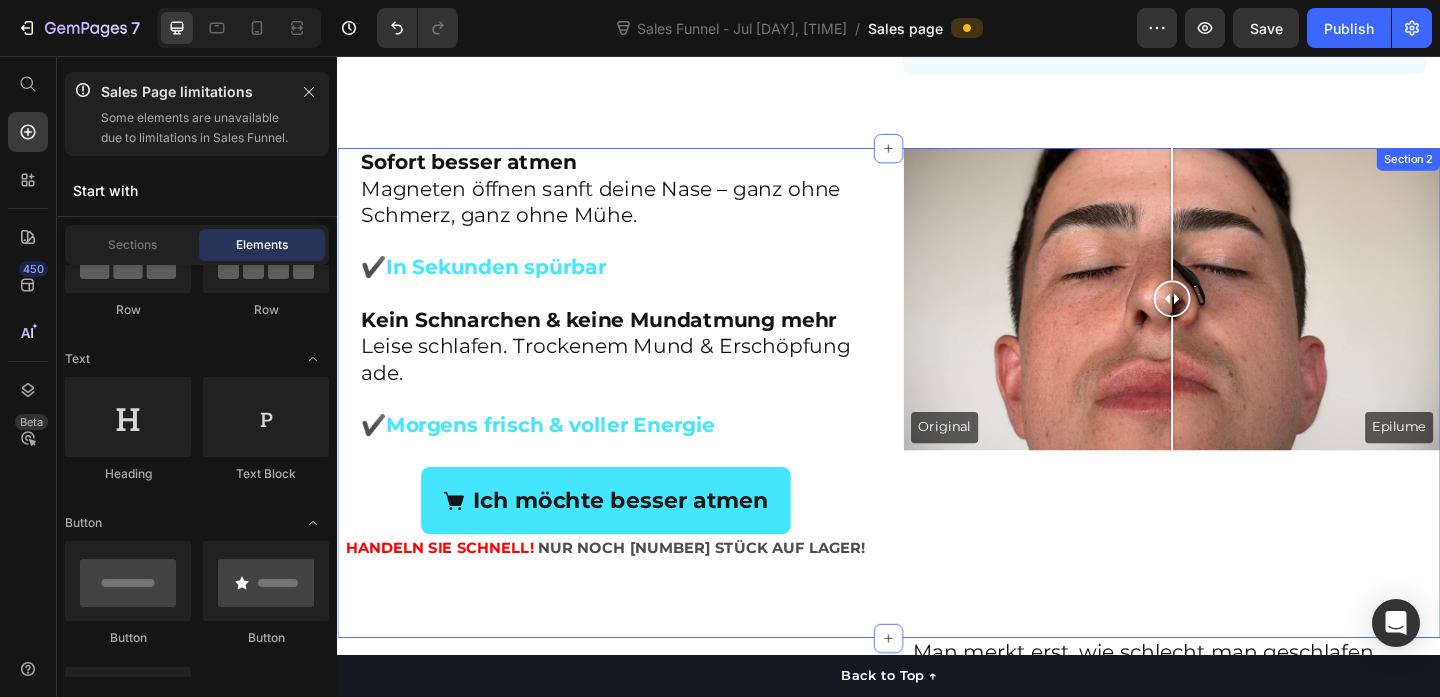 scroll, scrollTop: 1066, scrollLeft: 0, axis: vertical 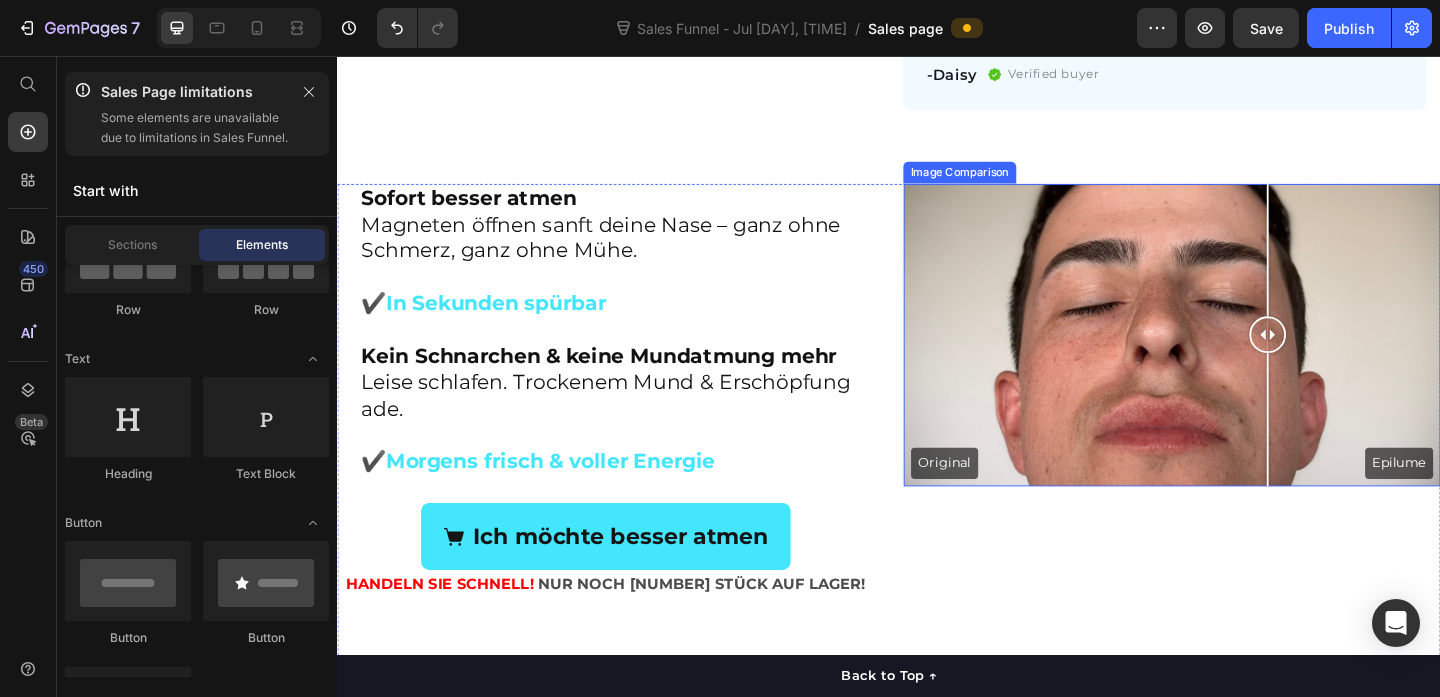 drag, startPoint x: 1258, startPoint y: 338, endPoint x: 1338, endPoint y: 385, distance: 92.7847 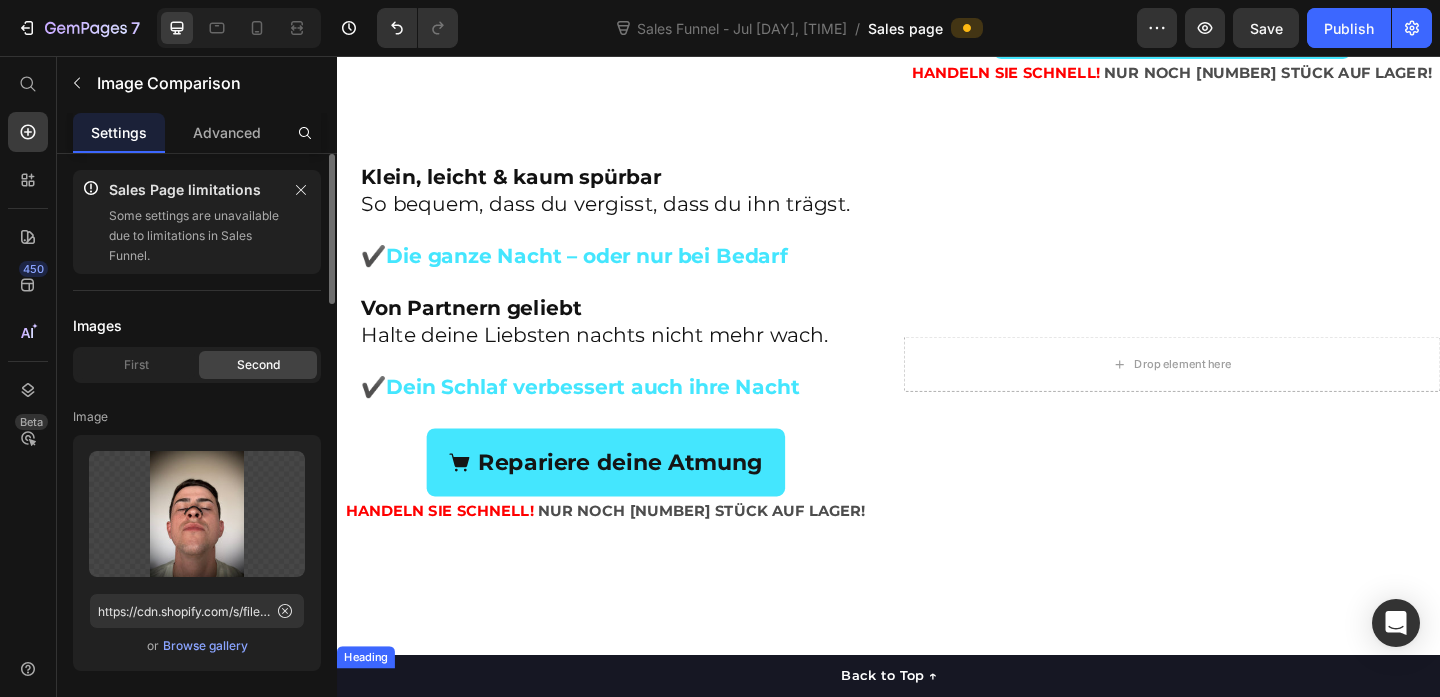 scroll, scrollTop: 2096, scrollLeft: 0, axis: vertical 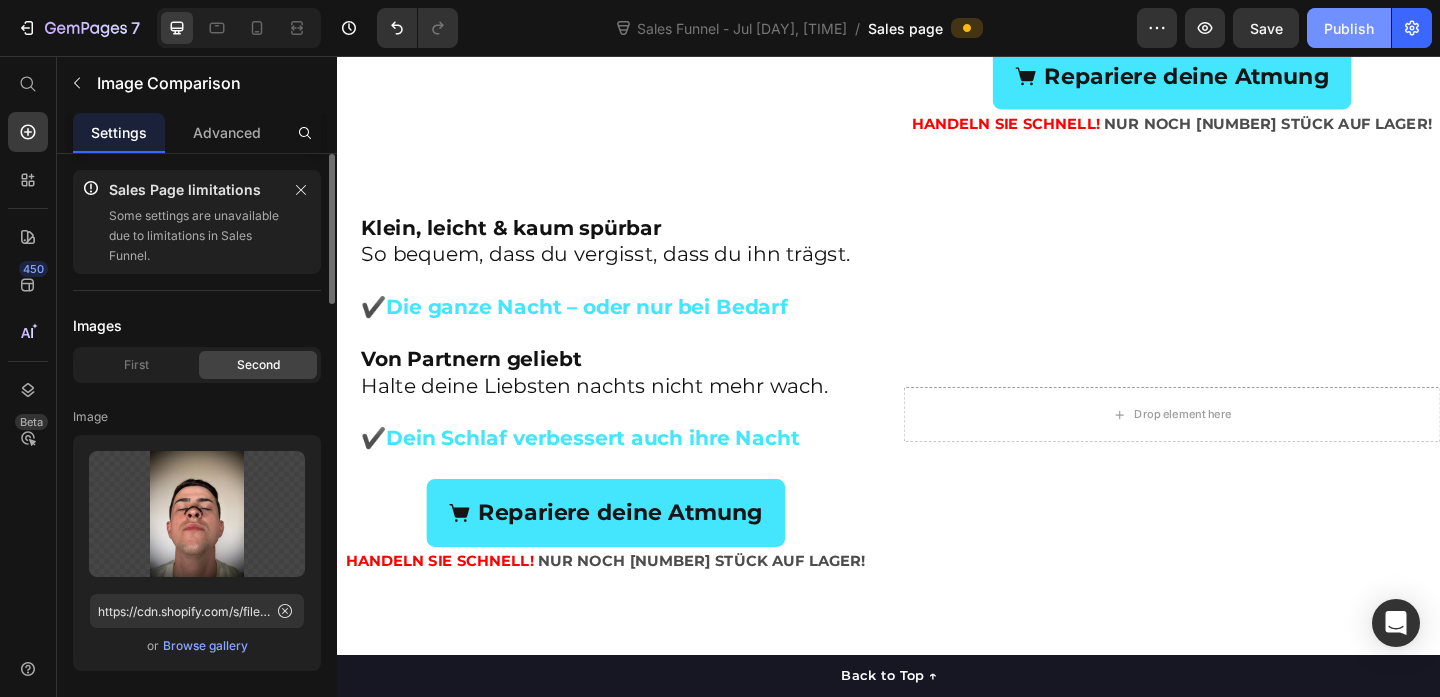 click on "Publish" 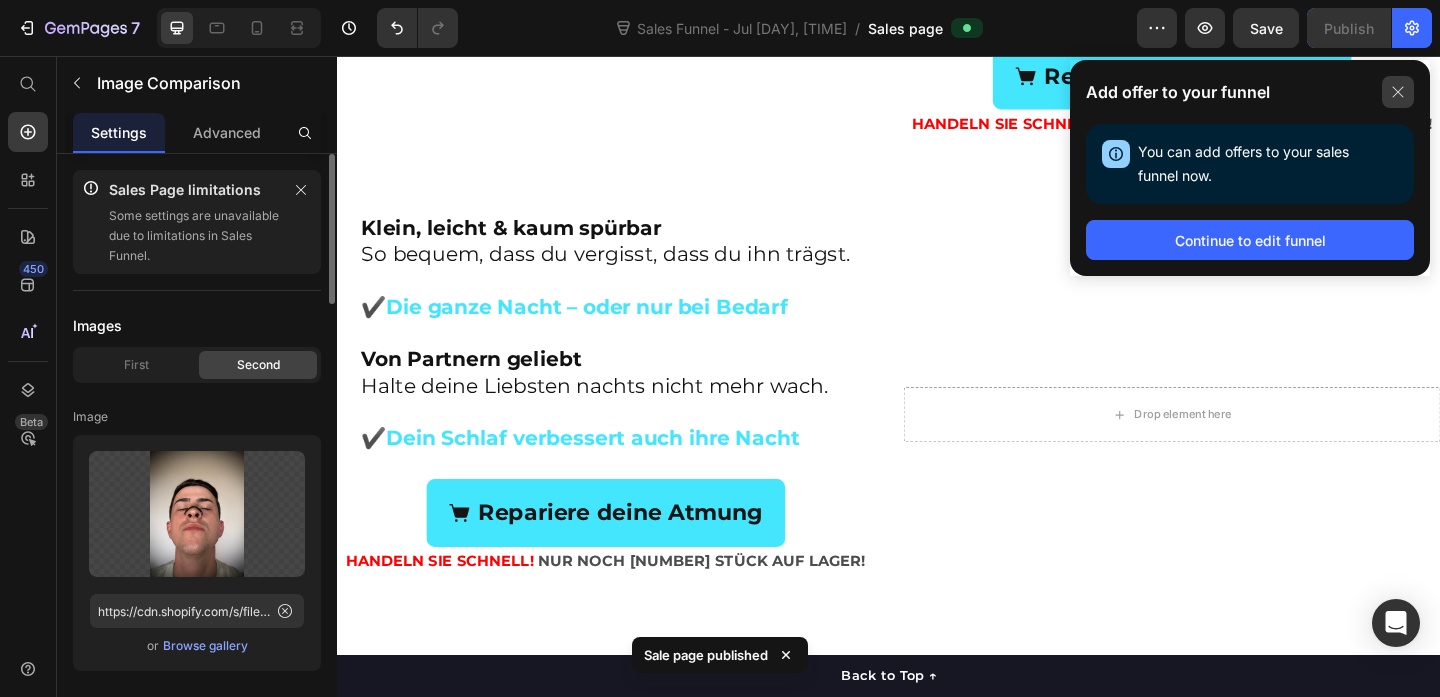 click 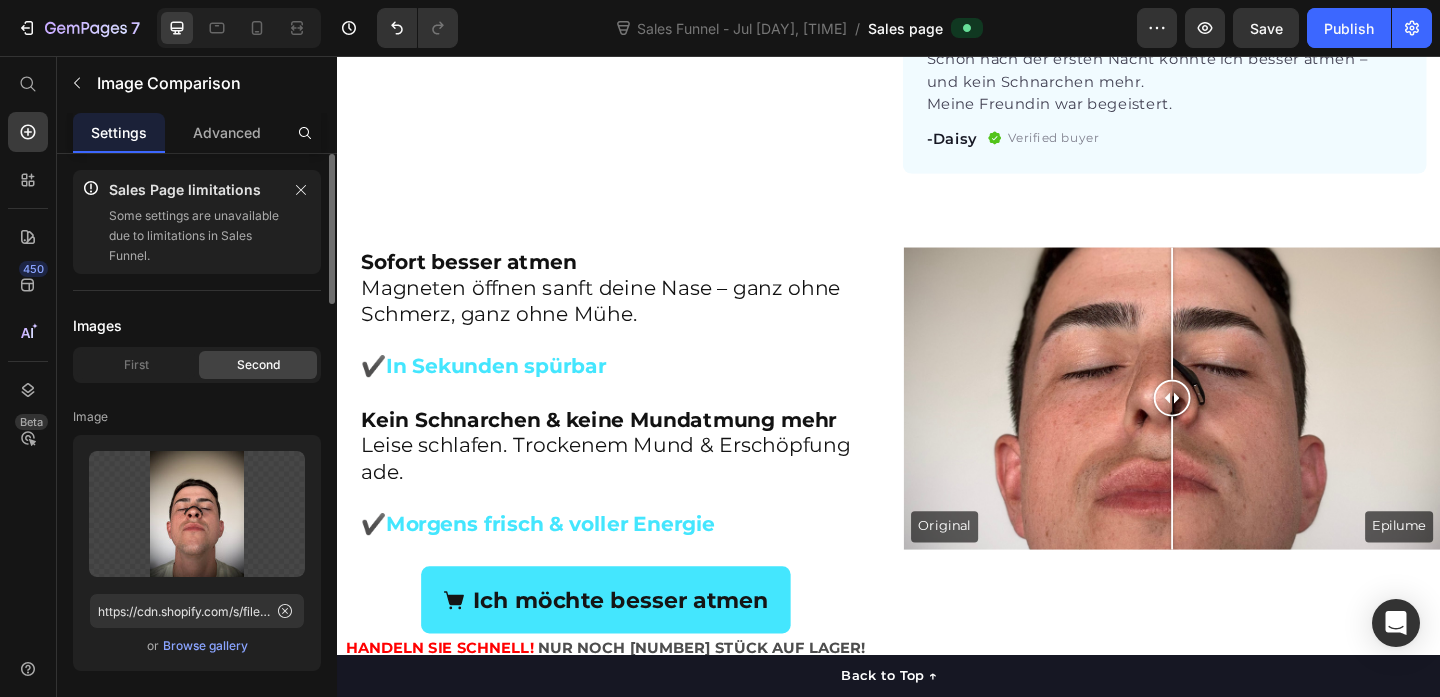 scroll, scrollTop: 998, scrollLeft: 0, axis: vertical 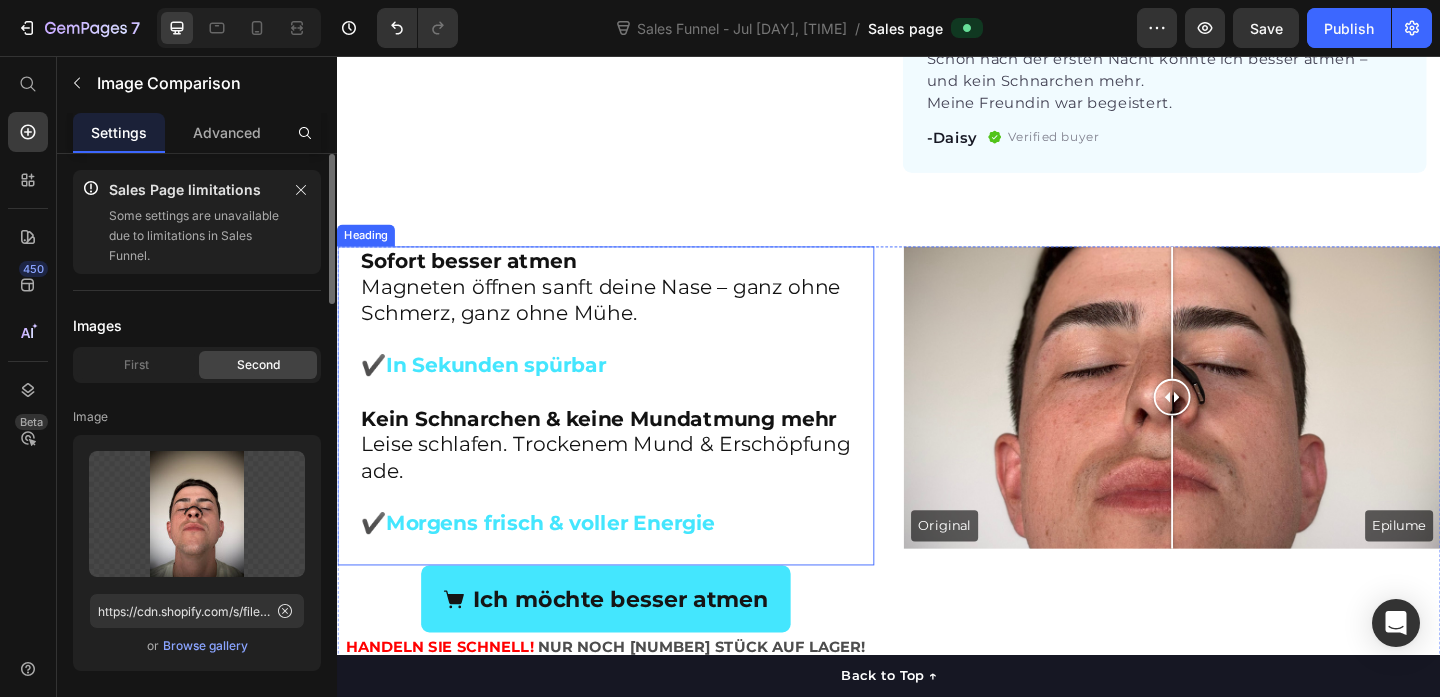 click on "In Sekunden spürbar" at bounding box center (509, 392) 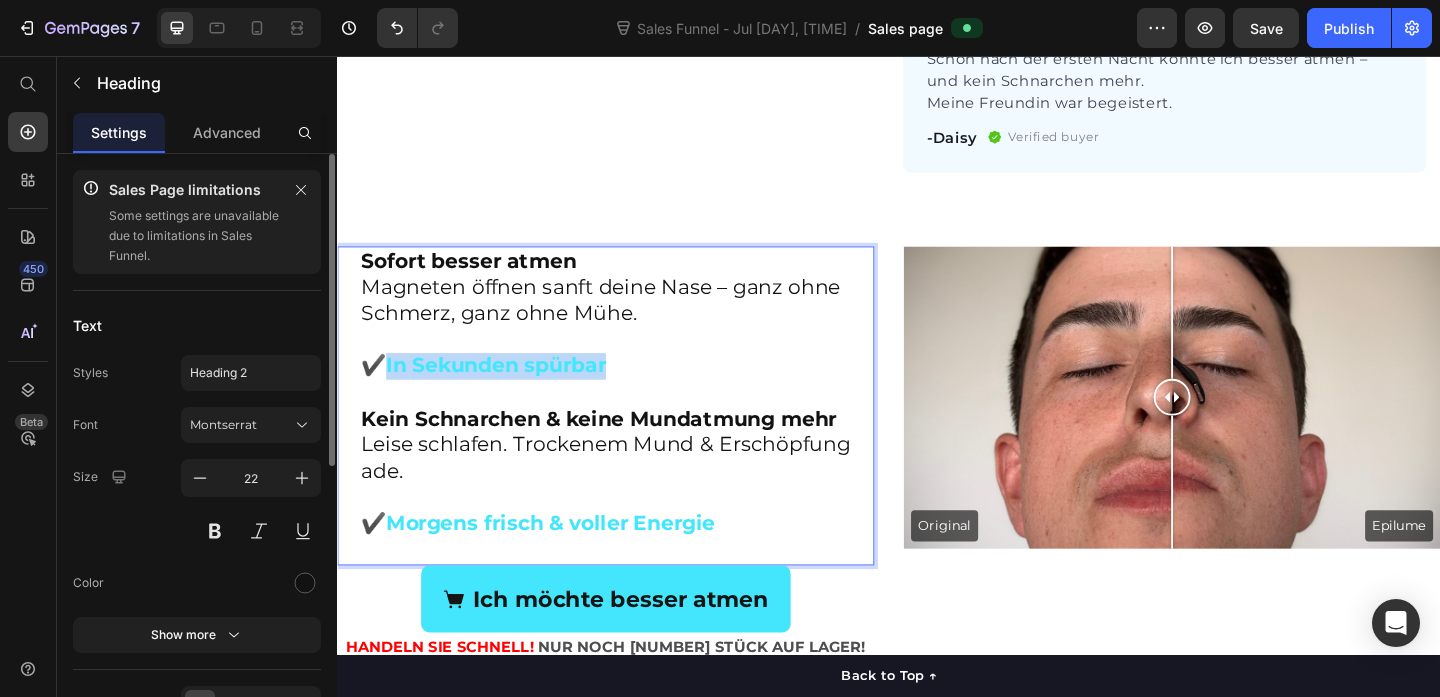 drag, startPoint x: 629, startPoint y: 364, endPoint x: 393, endPoint y: 369, distance: 236.05296 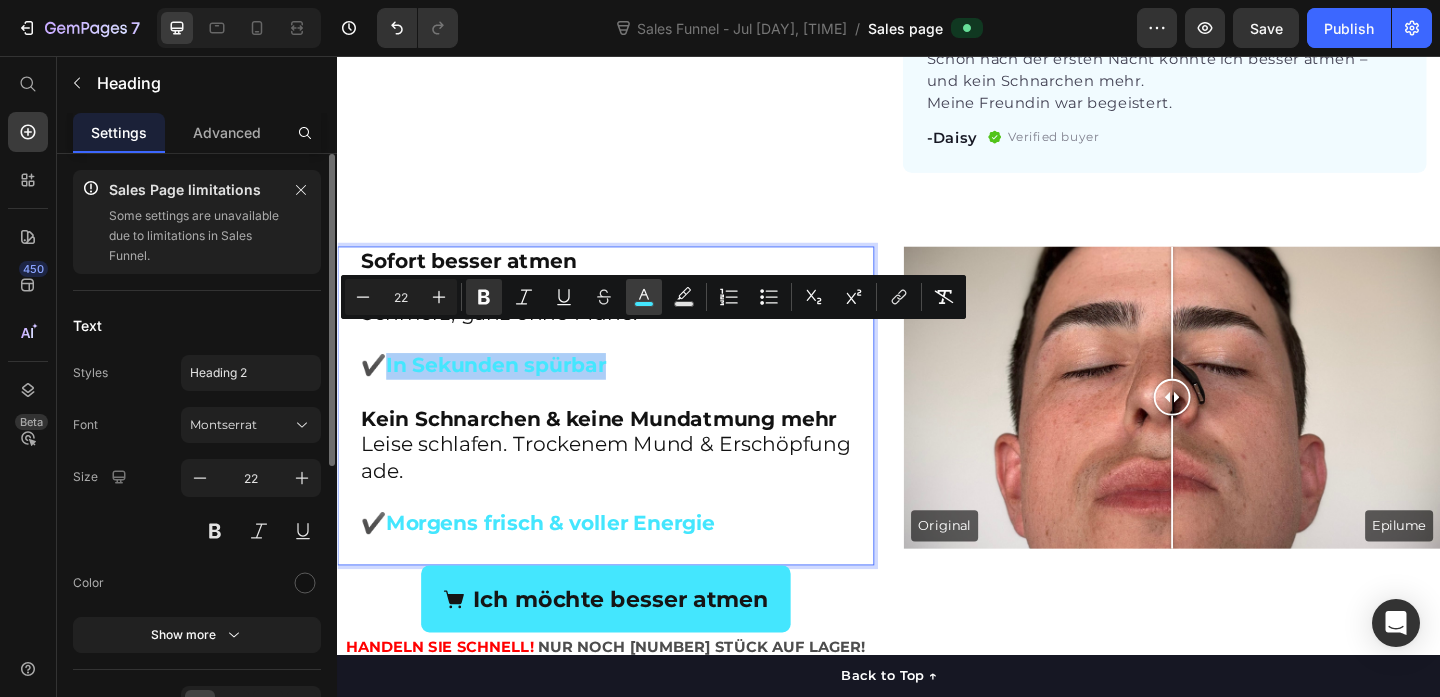 click 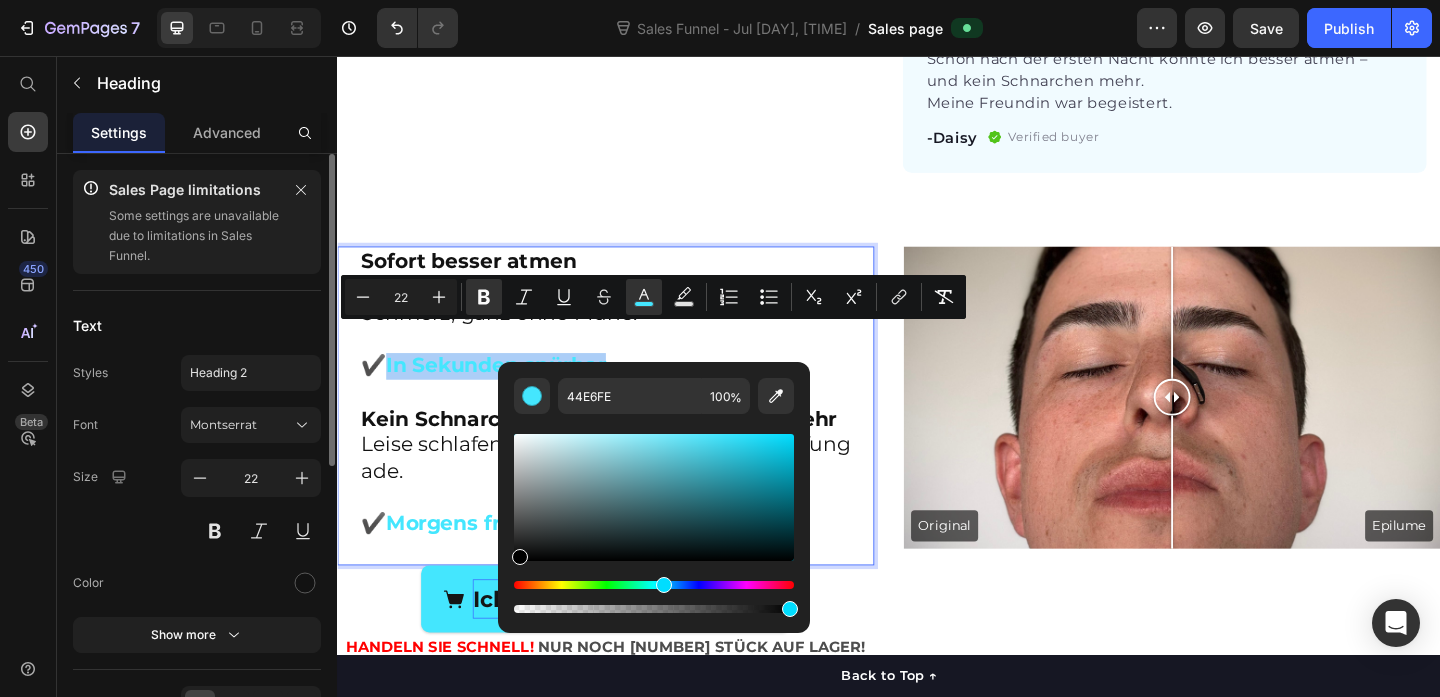 drag, startPoint x: 920, startPoint y: 570, endPoint x: 509, endPoint y: 630, distance: 415.35648 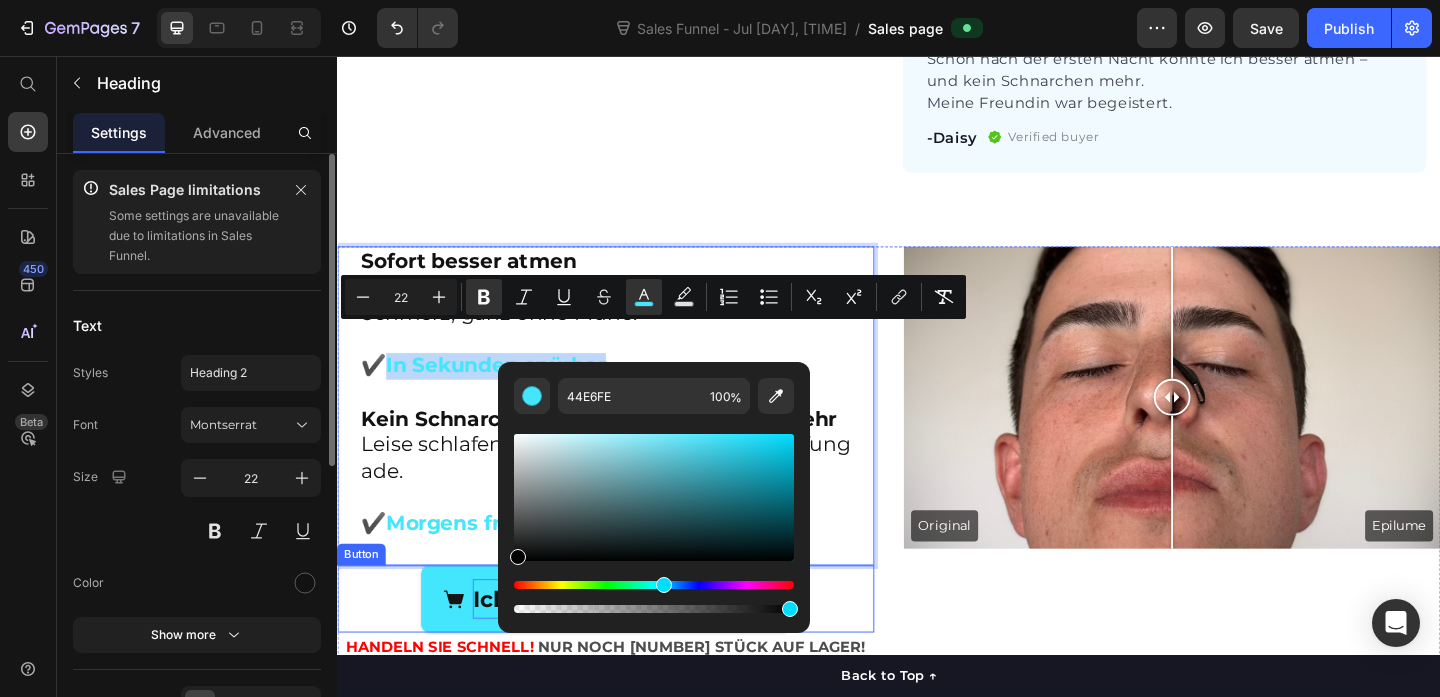 type on "000000" 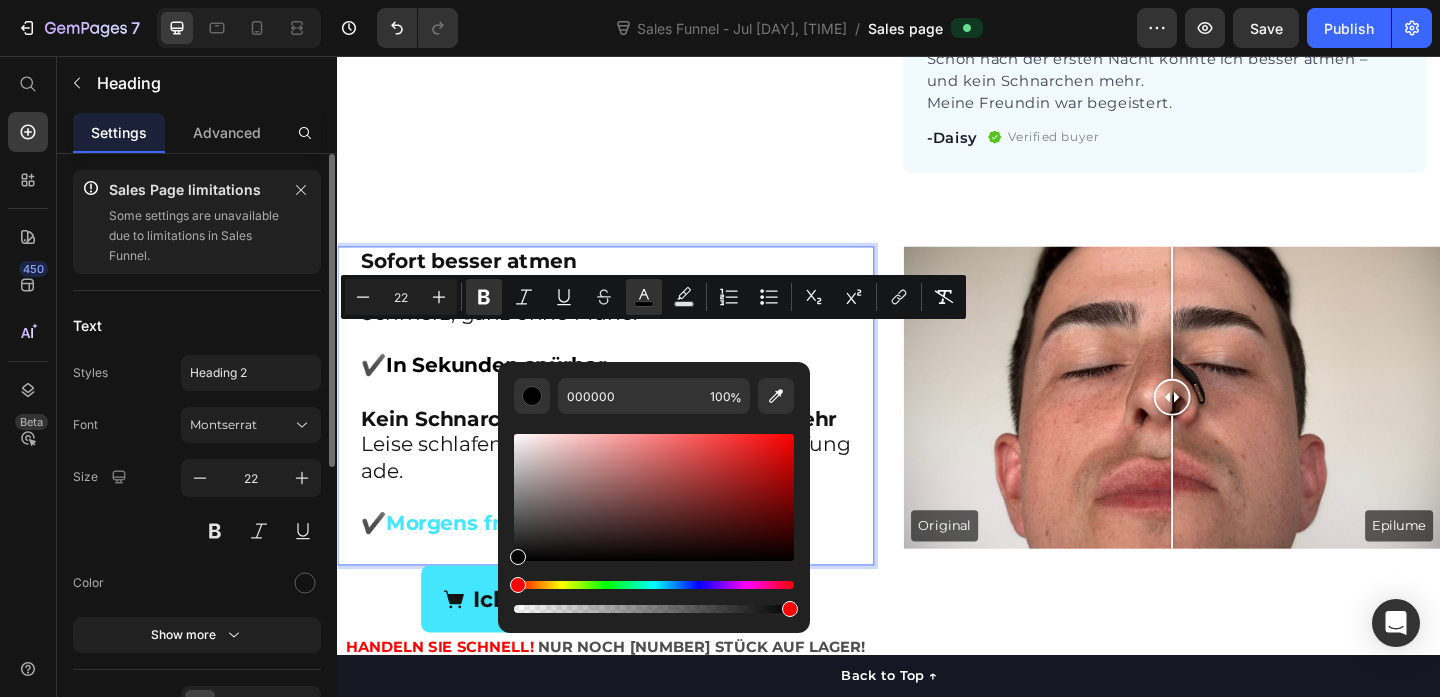 click on "Sofort besser atmen Magneten öffnen sanft deine Nase – ganz ohne Schmerz, ganz ohne Mühe. ✔️  In Sekunden spürbar Kein Schnarchen & keine Mundatmung mehr Leise schlafen. Trockenem Mund & Erschöpfung ade. ✔️  Morgens frisch & voller Energie" at bounding box center (641, 436) 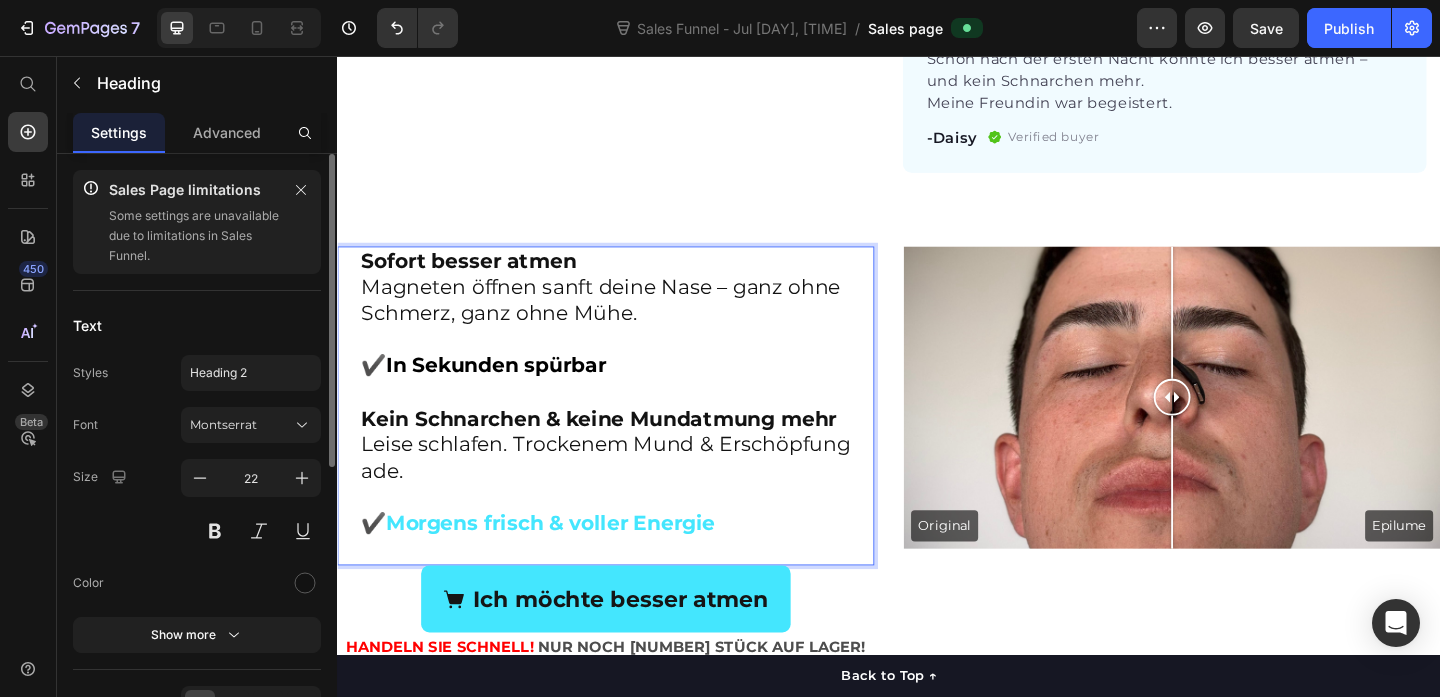 click on "Sofort besser atmen Magneten öffnen sanft deine Nase – ganz ohne Schmerz, ganz ohne Mühe. ✔️  In Sekunden spürbar Kein Schnarchen & keine Mundatmung mehr Leise schlafen. Trockenem Mund & Erschöpfung ade. ✔️  Morgens frisch & voller Energie" at bounding box center [641, 436] 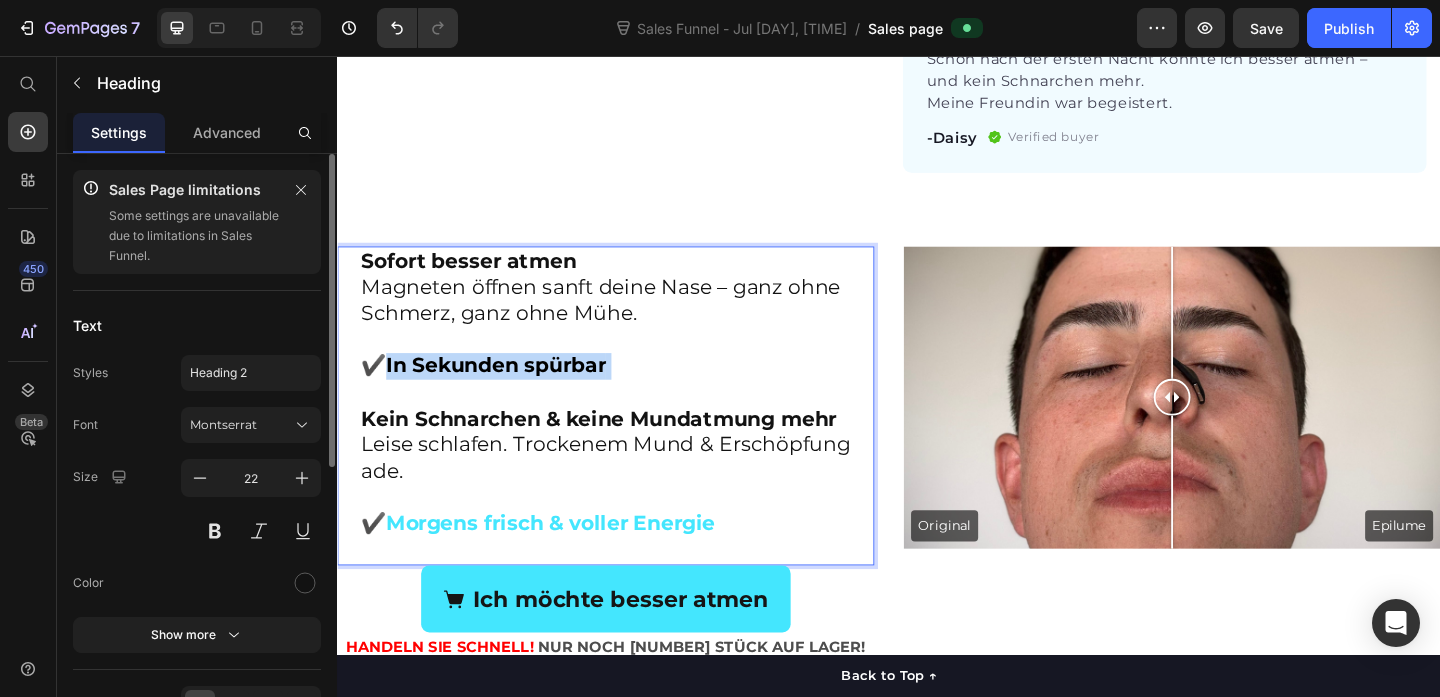 drag, startPoint x: 389, startPoint y: 368, endPoint x: 650, endPoint y: 367, distance: 261.00192 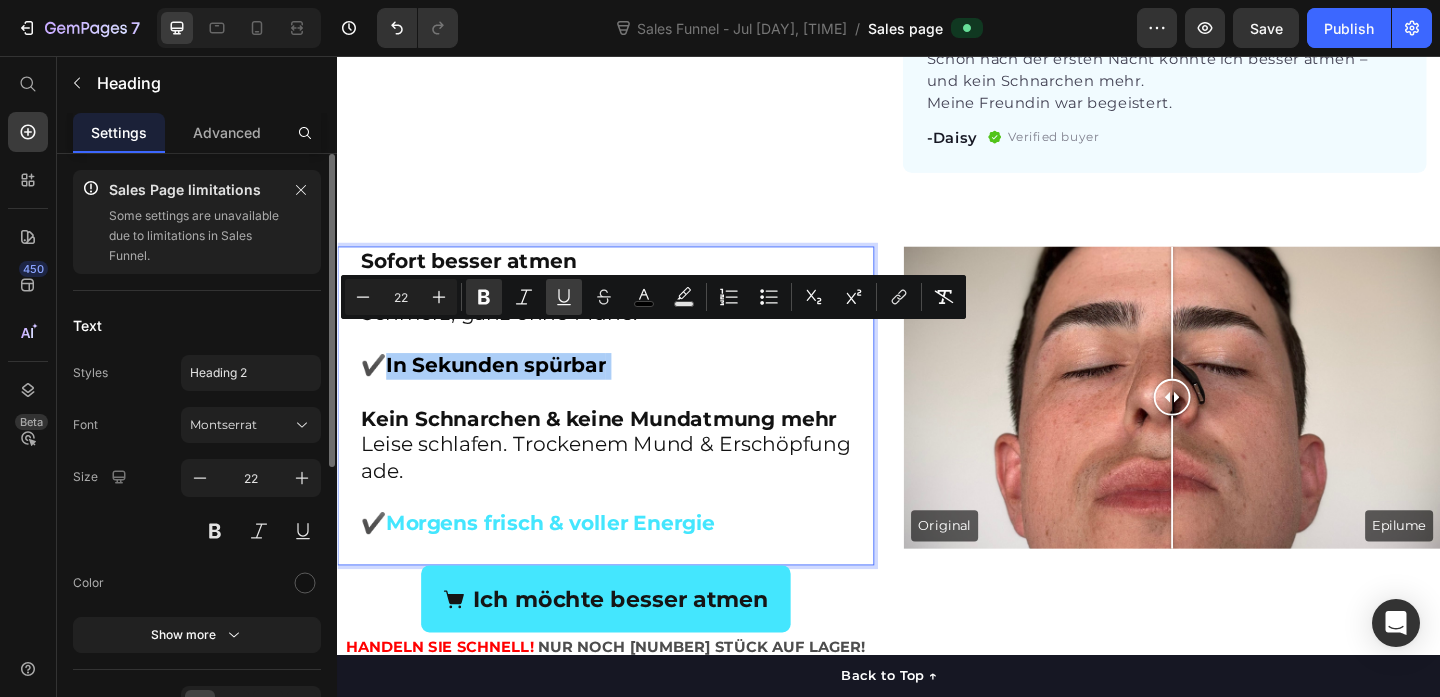 click on "Underline" at bounding box center [564, 297] 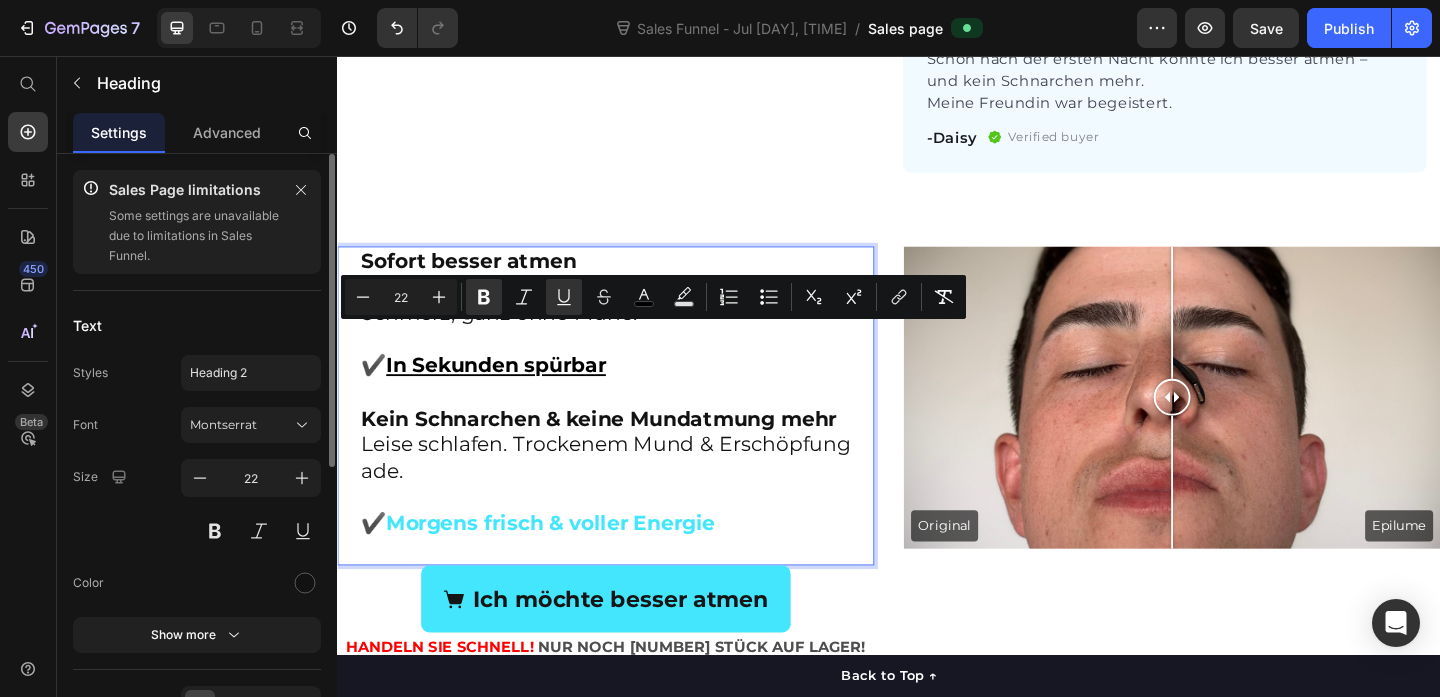 click on "Sofort besser atmen Magneten öffnen sanft deine Nase – ganz ohne Schmerz, ganz ohne Mühe. ✔️  In Sekunden spürbar Kein Schnarchen & keine Mundatmung mehr Leise schlafen. Trockenem Mund & Erschöpfung ade. ✔️  Morgens frisch & voller Energie" at bounding box center [641, 436] 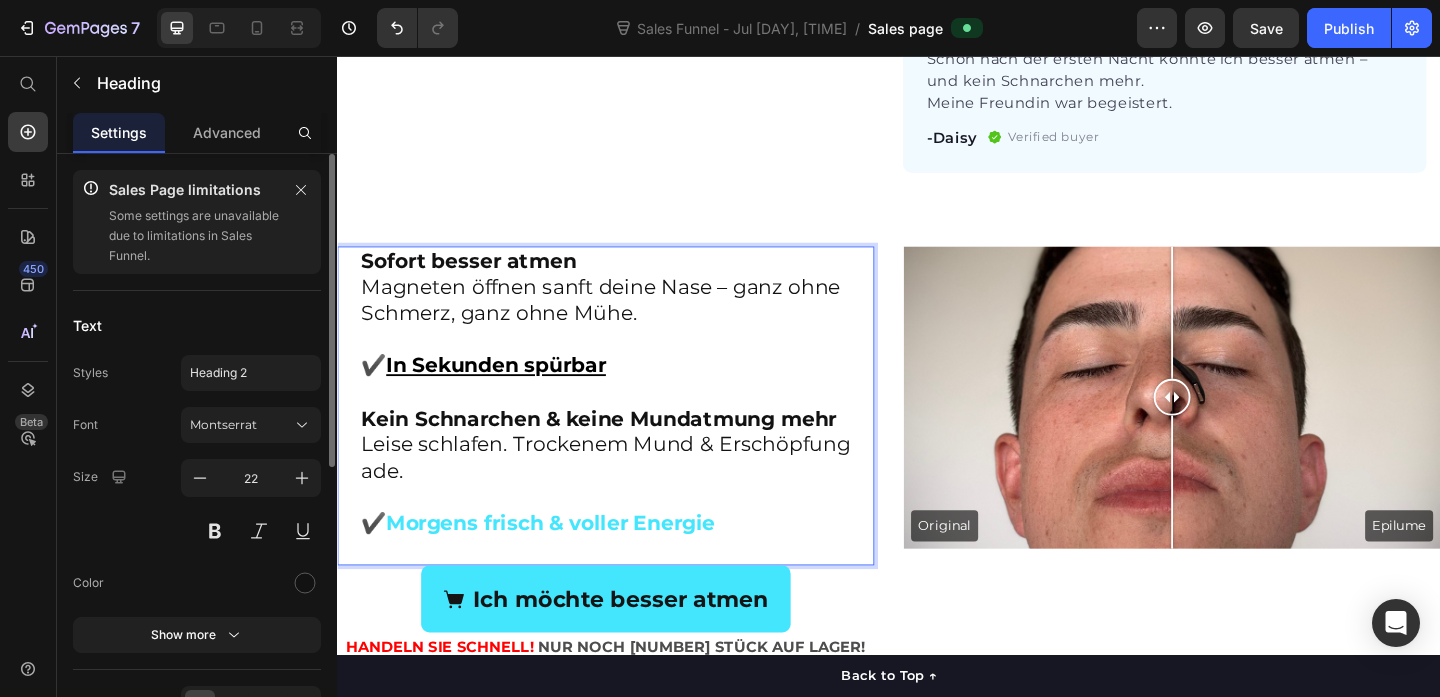 click on "In Sekunden spürbar" at bounding box center (509, 392) 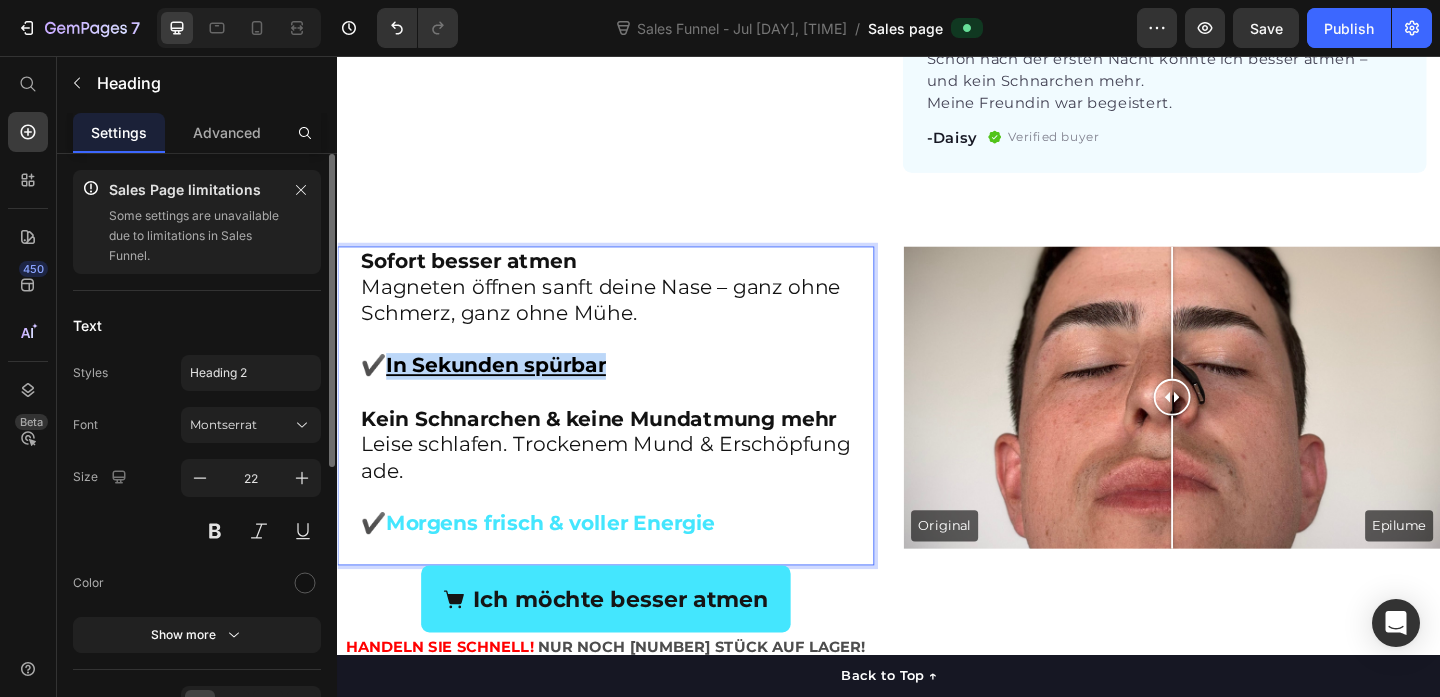 drag, startPoint x: 634, startPoint y: 365, endPoint x: 388, endPoint y: 363, distance: 246.00813 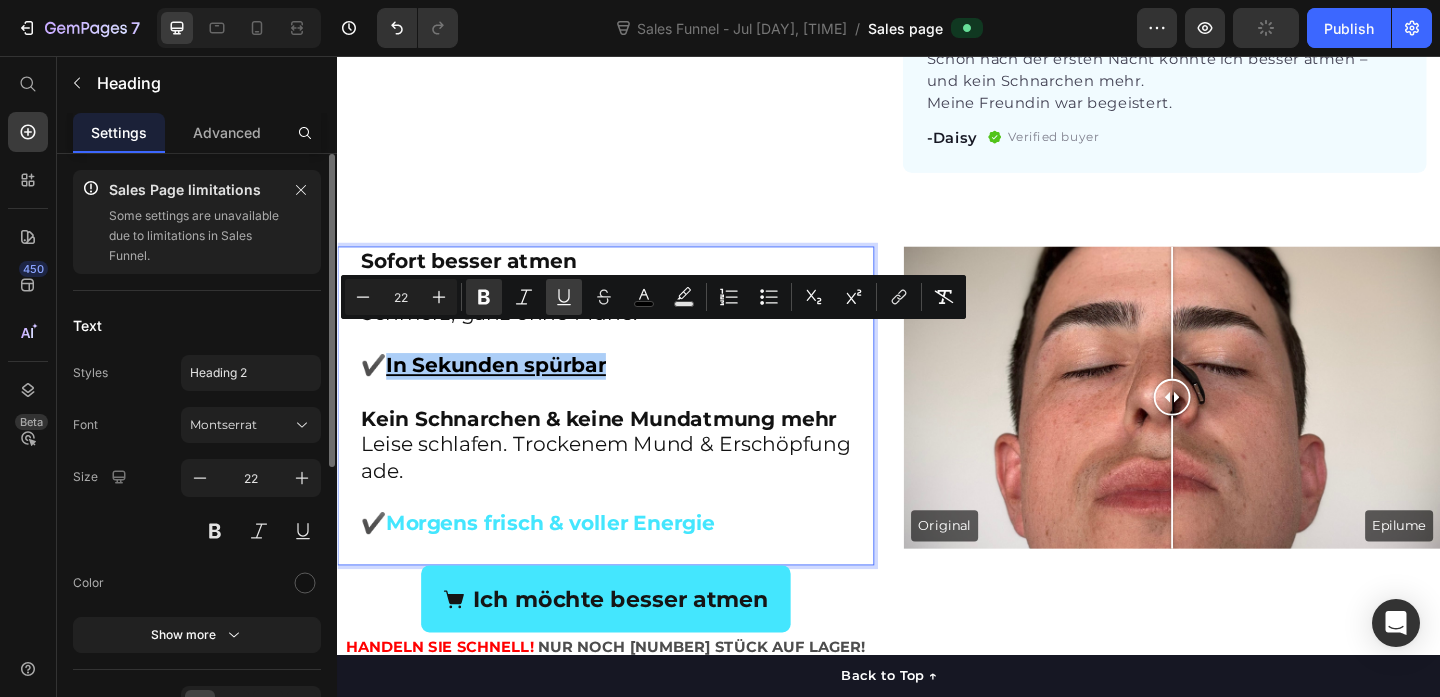 click 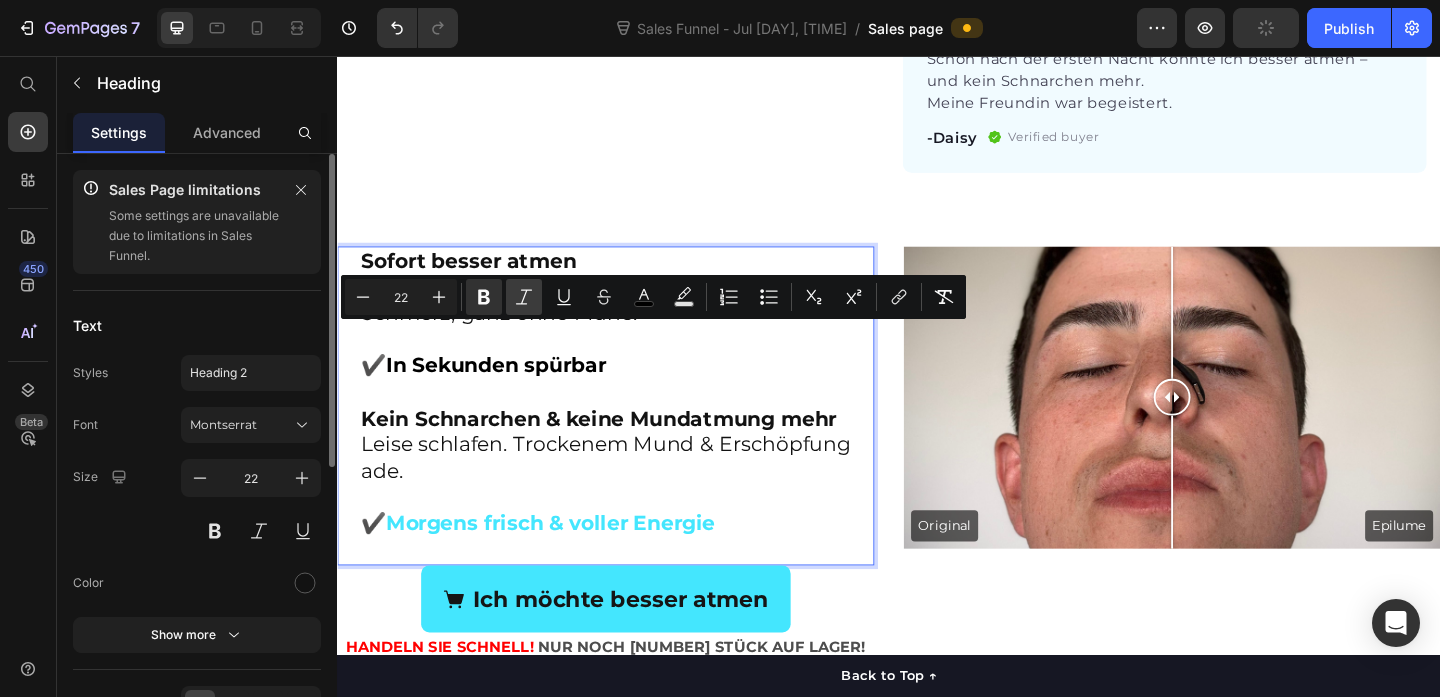 click 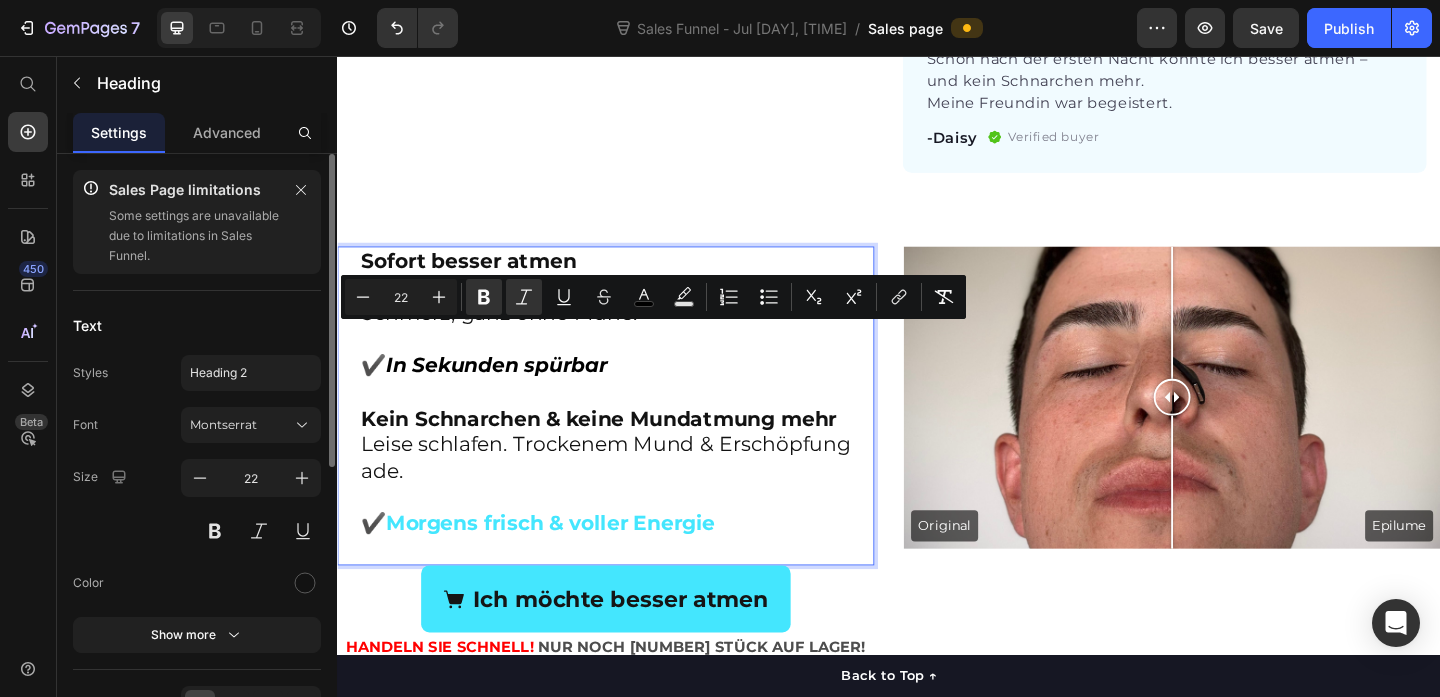 click on "Sofort besser atmen Magneten öffnen sanft deine Nase – ganz ohne Schmerz, ganz ohne Mühe. ✔️  In Sekunden spürbar Kein Schnarchen & keine Mundatmung mehr Leise schlafen. Trockenem Mund & Erschöpfung ade. ✔️  Morgens frisch & voller Energie" at bounding box center [641, 436] 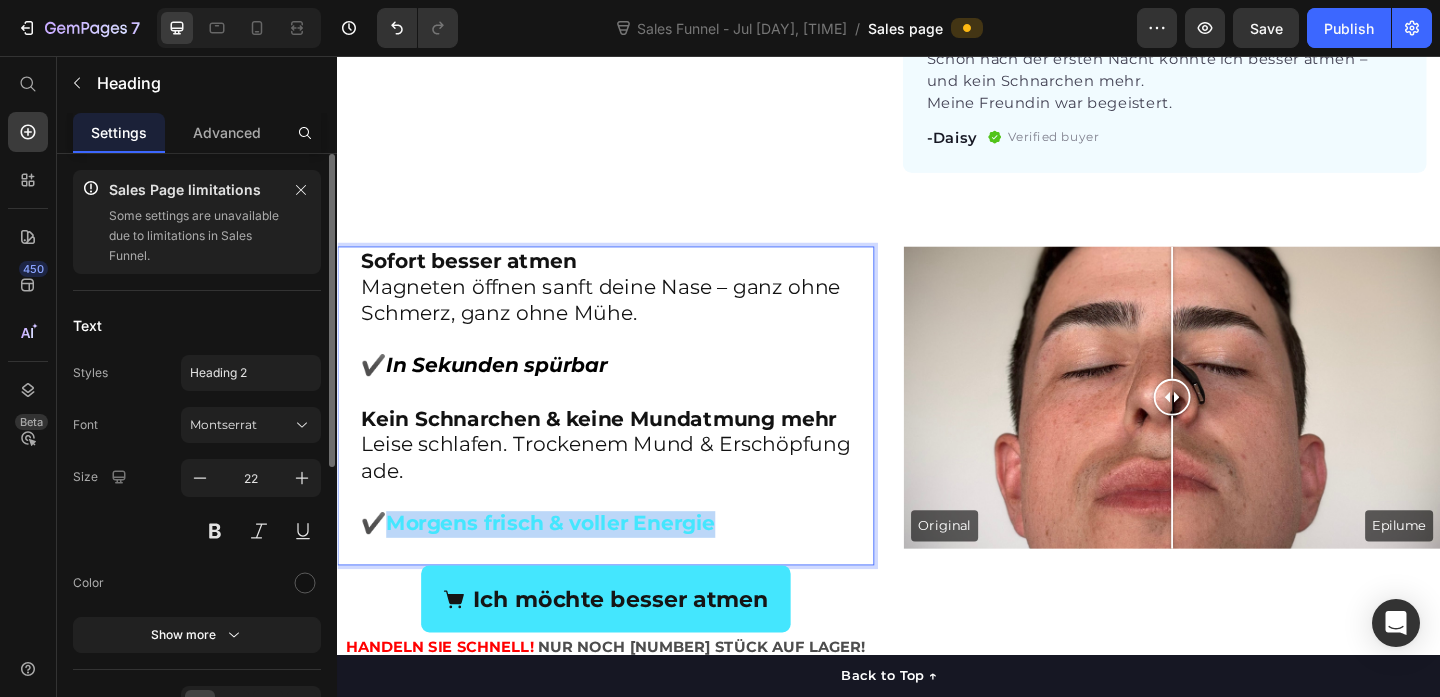 drag, startPoint x: 390, startPoint y: 537, endPoint x: 767, endPoint y: 538, distance: 377.0013 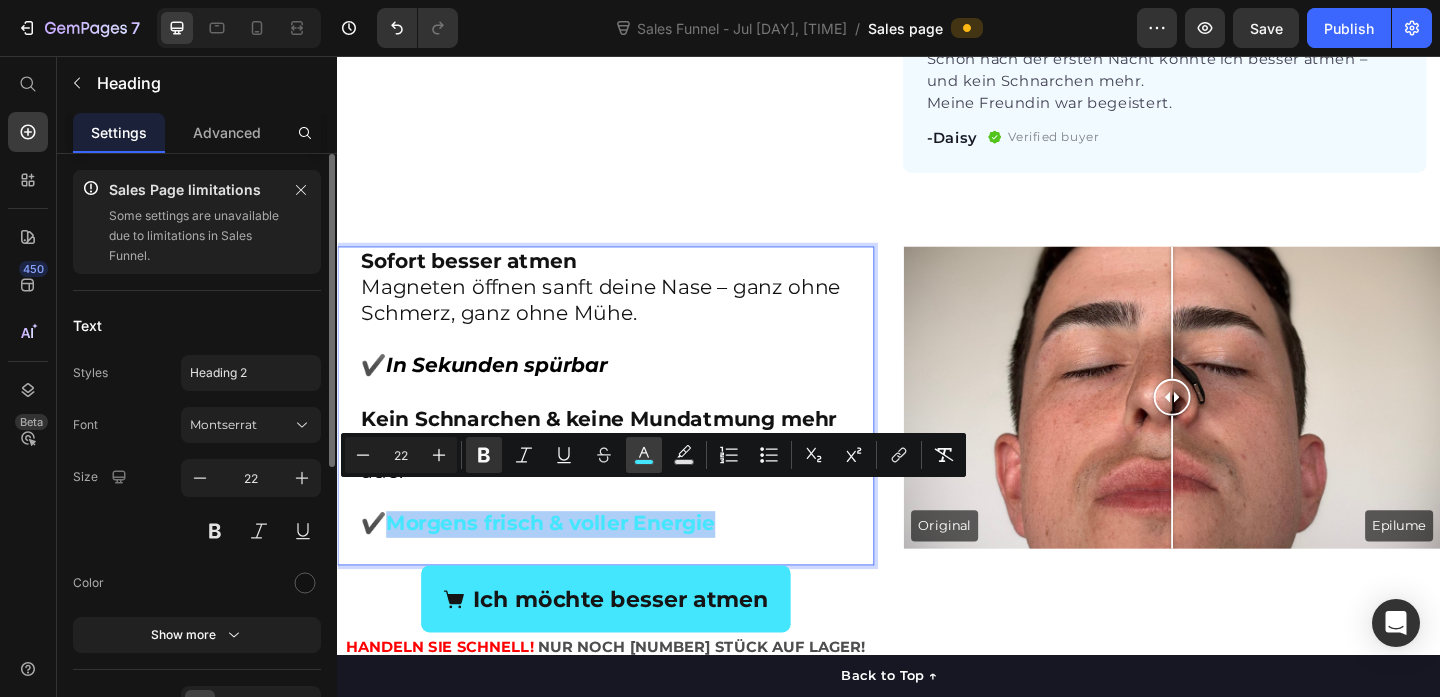click on "color" at bounding box center [644, 455] 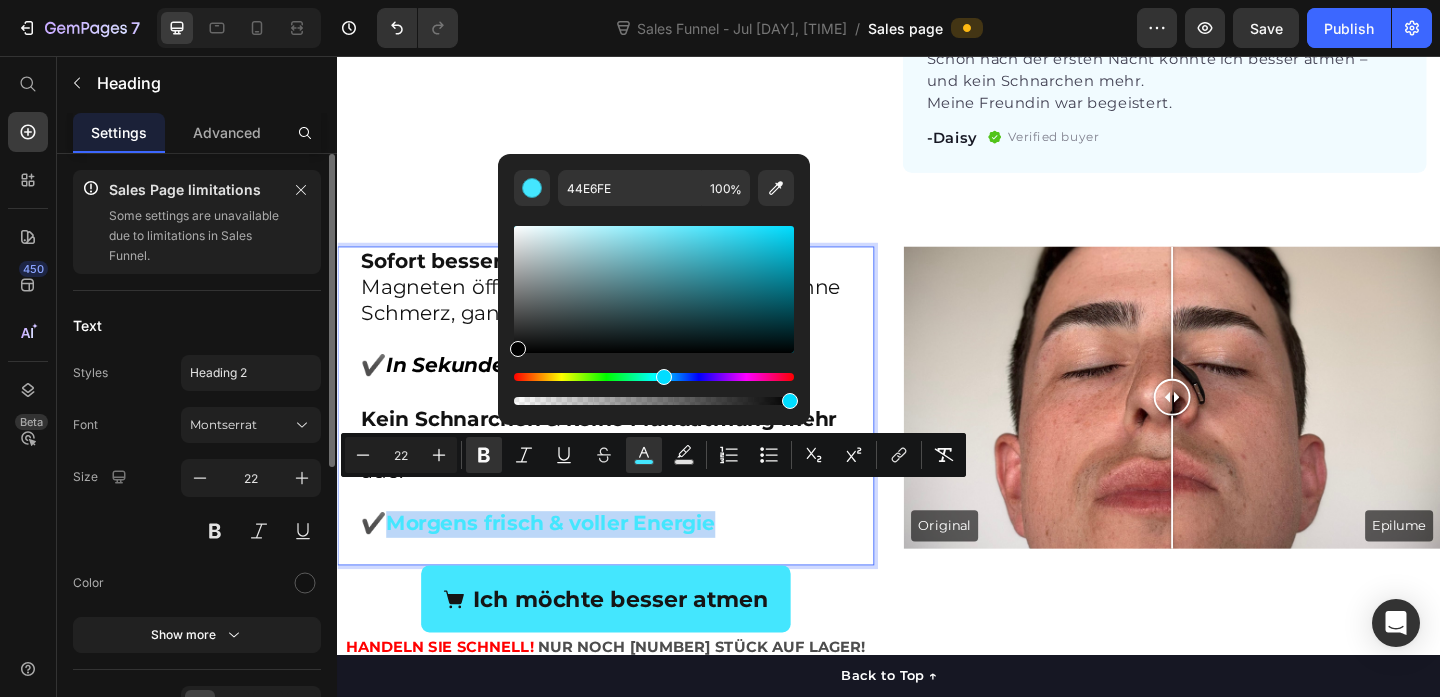 drag, startPoint x: 936, startPoint y: 364, endPoint x: 477, endPoint y: 409, distance: 461.2006 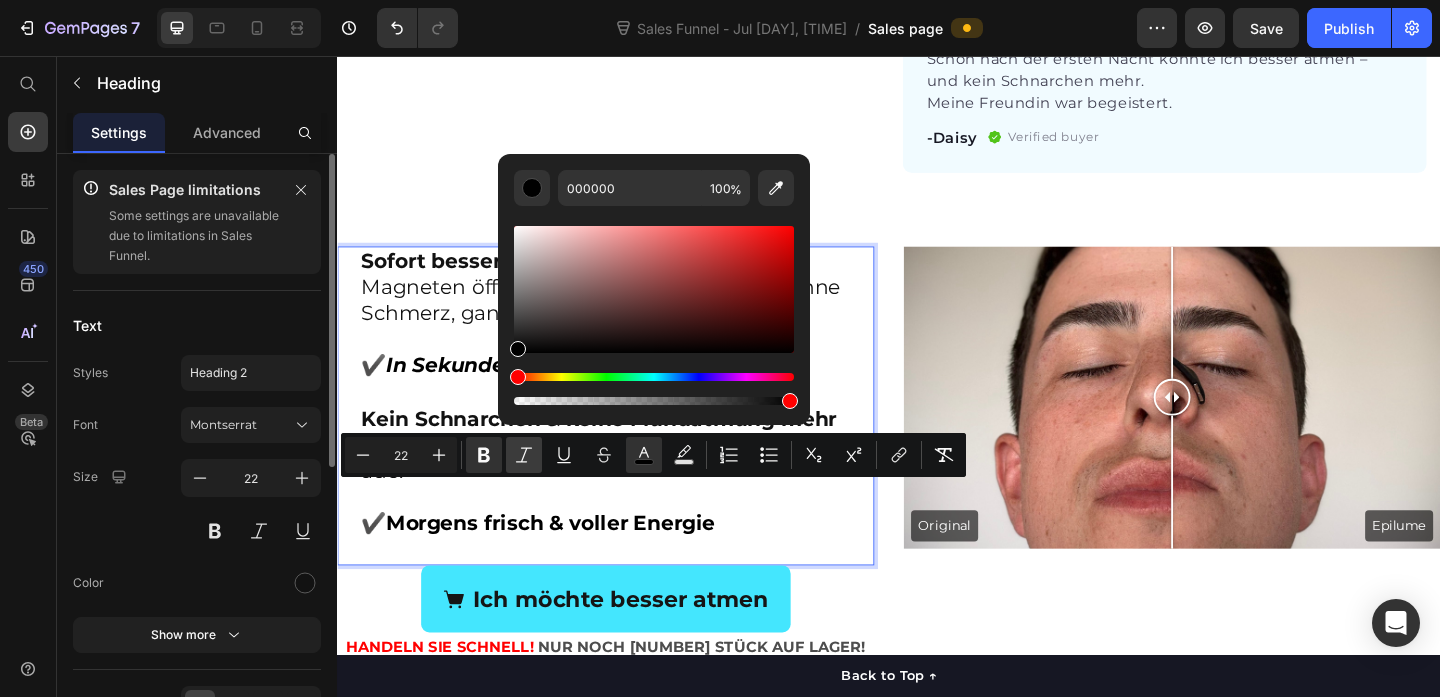 click 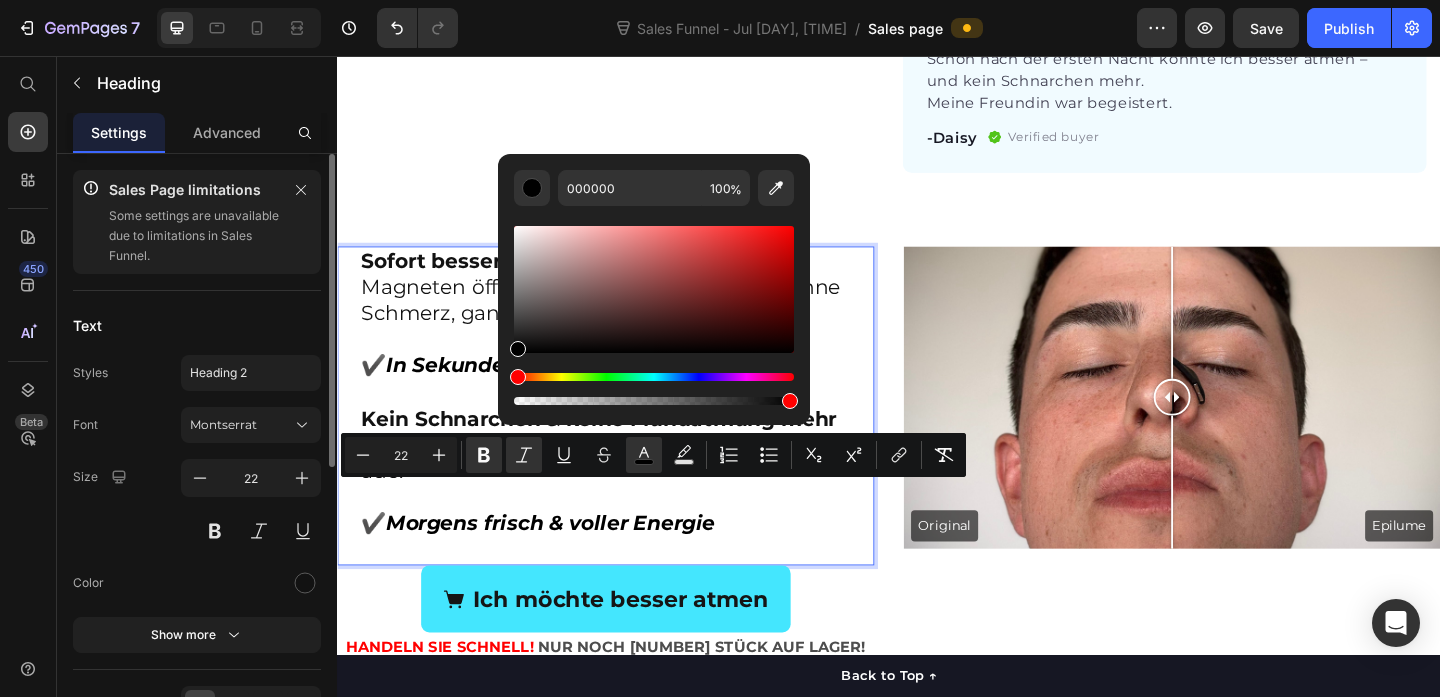 click on "Sofort besser atmen Magneten öffnen sanft deine Nase – ganz ohne Schmerz, ganz ohne Mühe. ✔️  In Sekunden spürbar Kein Schnarchen & keine Mundatmung mehr Leise schlafen. Trockenem Mund & Erschöpfung ade. ✔️  Morgens frisch & voller Energie" at bounding box center [641, 436] 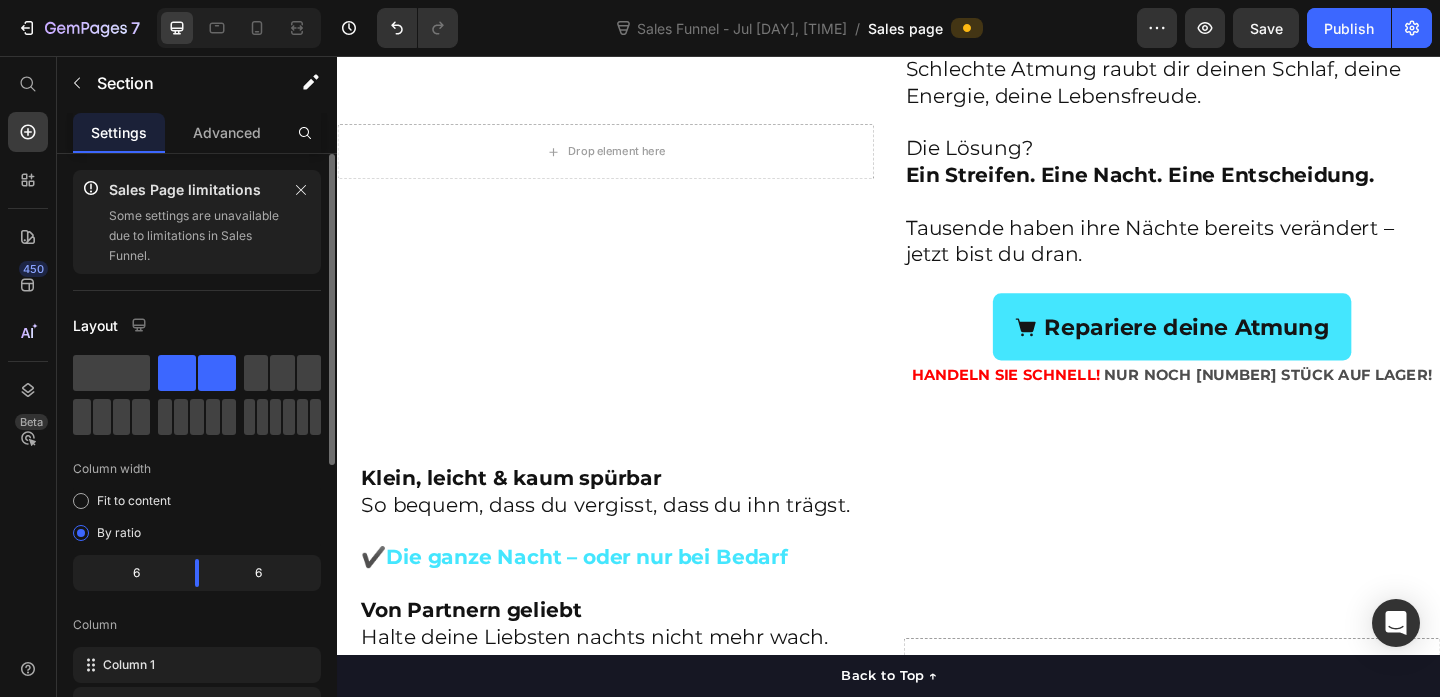 scroll, scrollTop: 2003, scrollLeft: 0, axis: vertical 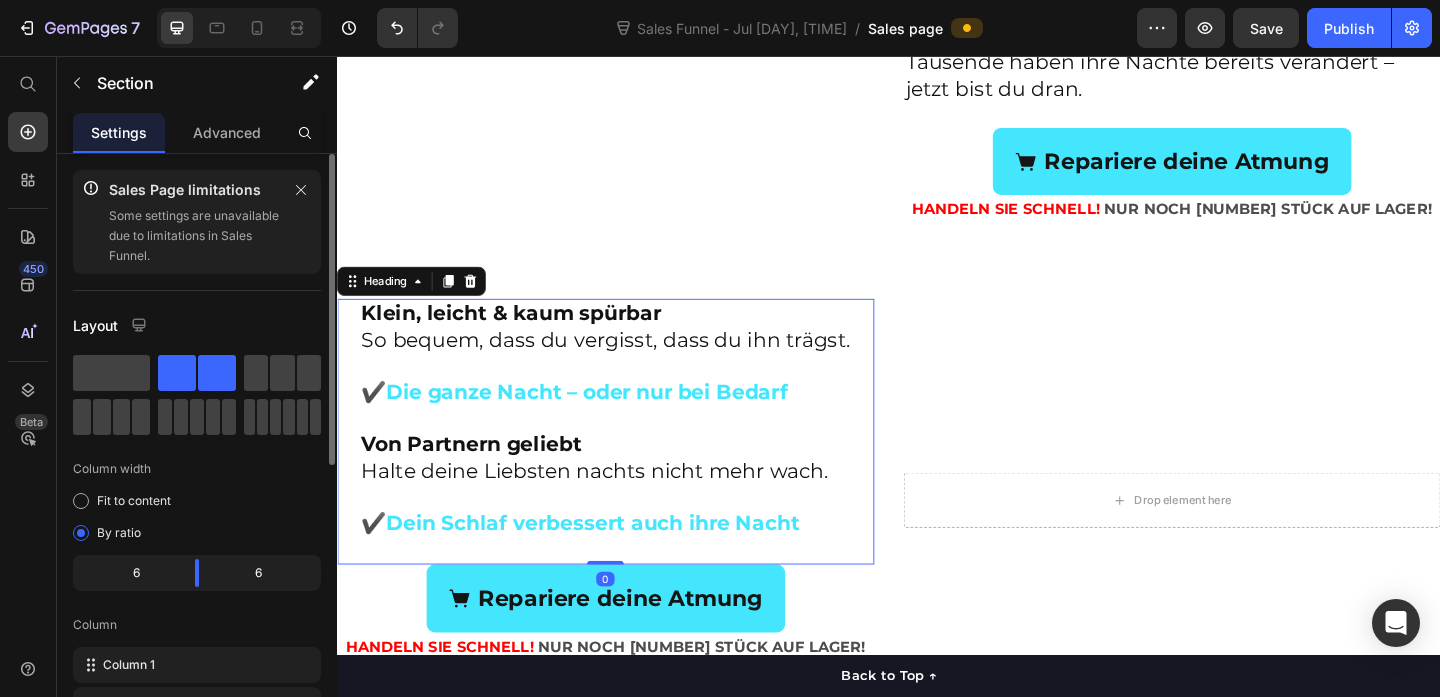 click on "Die ganze Nacht – oder nur bei Bedarf" at bounding box center (608, 421) 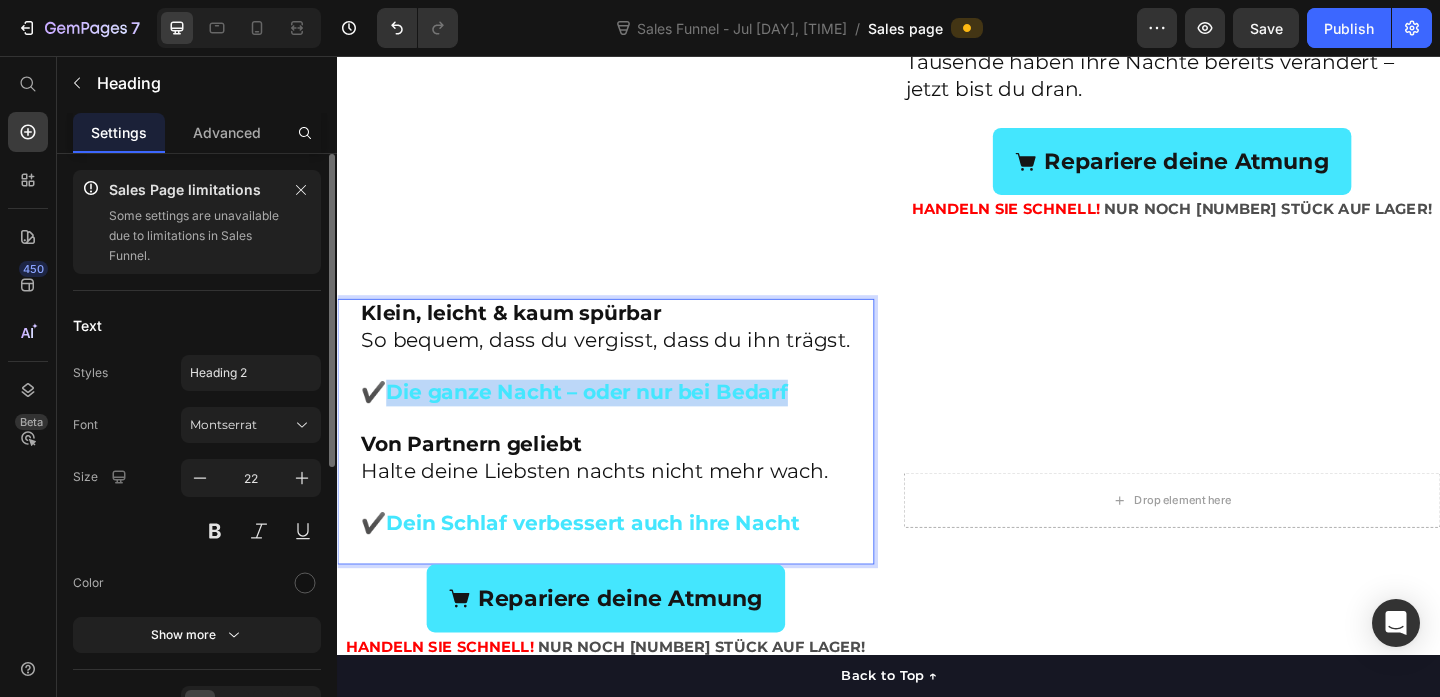 drag, startPoint x: 394, startPoint y: 453, endPoint x: 834, endPoint y: 449, distance: 440.0182 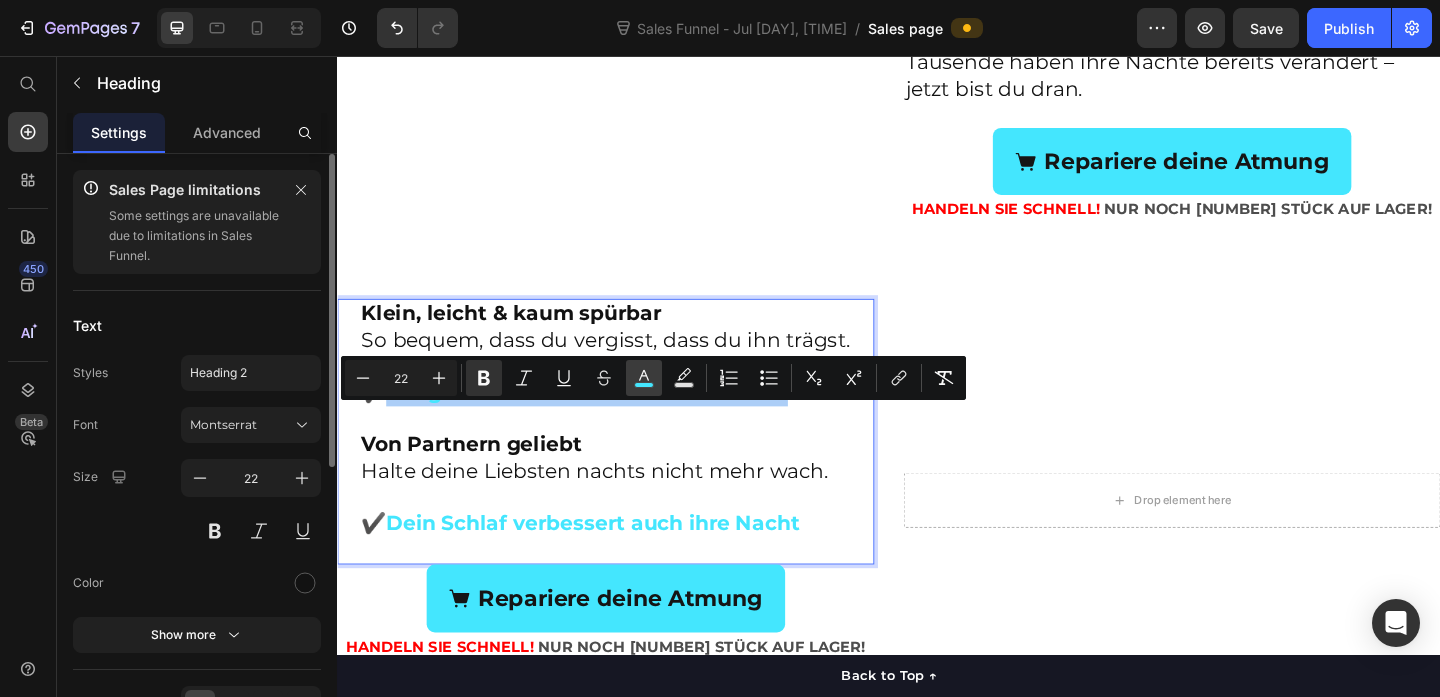 click on "color" at bounding box center (644, 378) 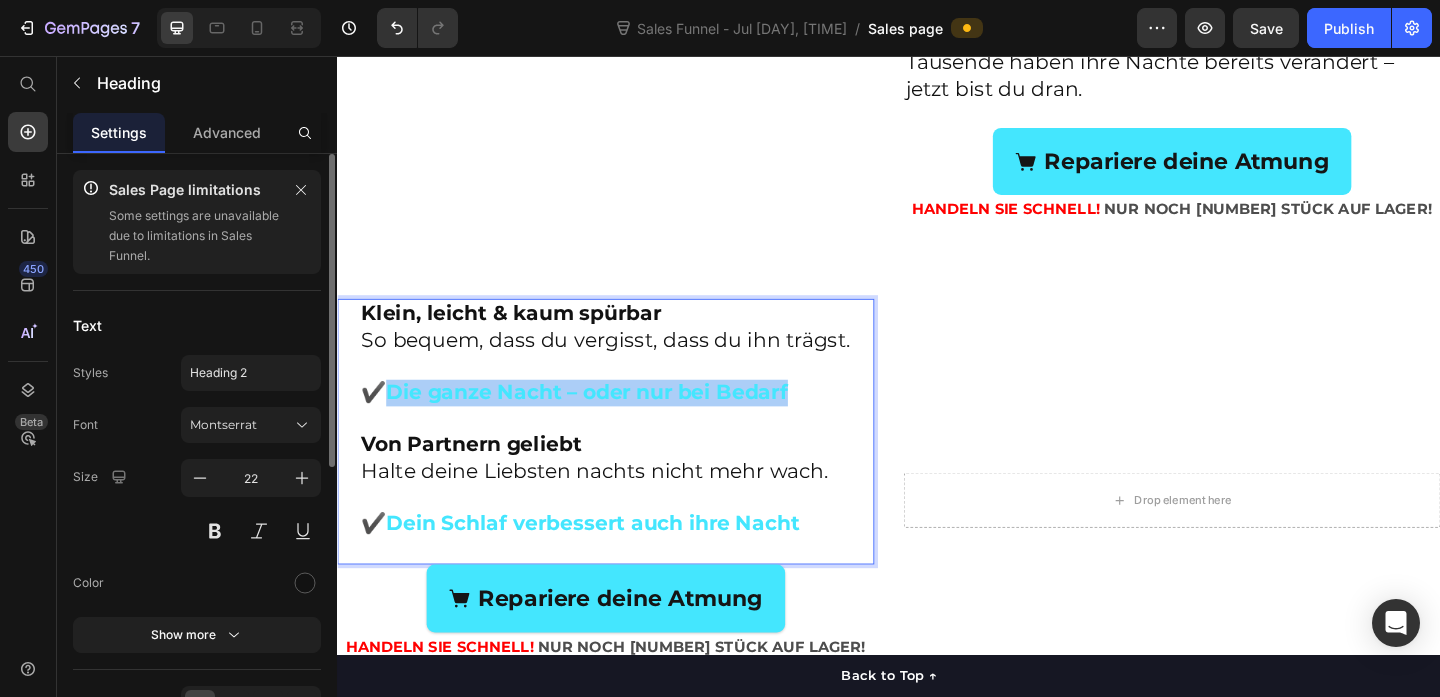 drag, startPoint x: 836, startPoint y: 700, endPoint x: 512, endPoint y: 697, distance: 324.0139 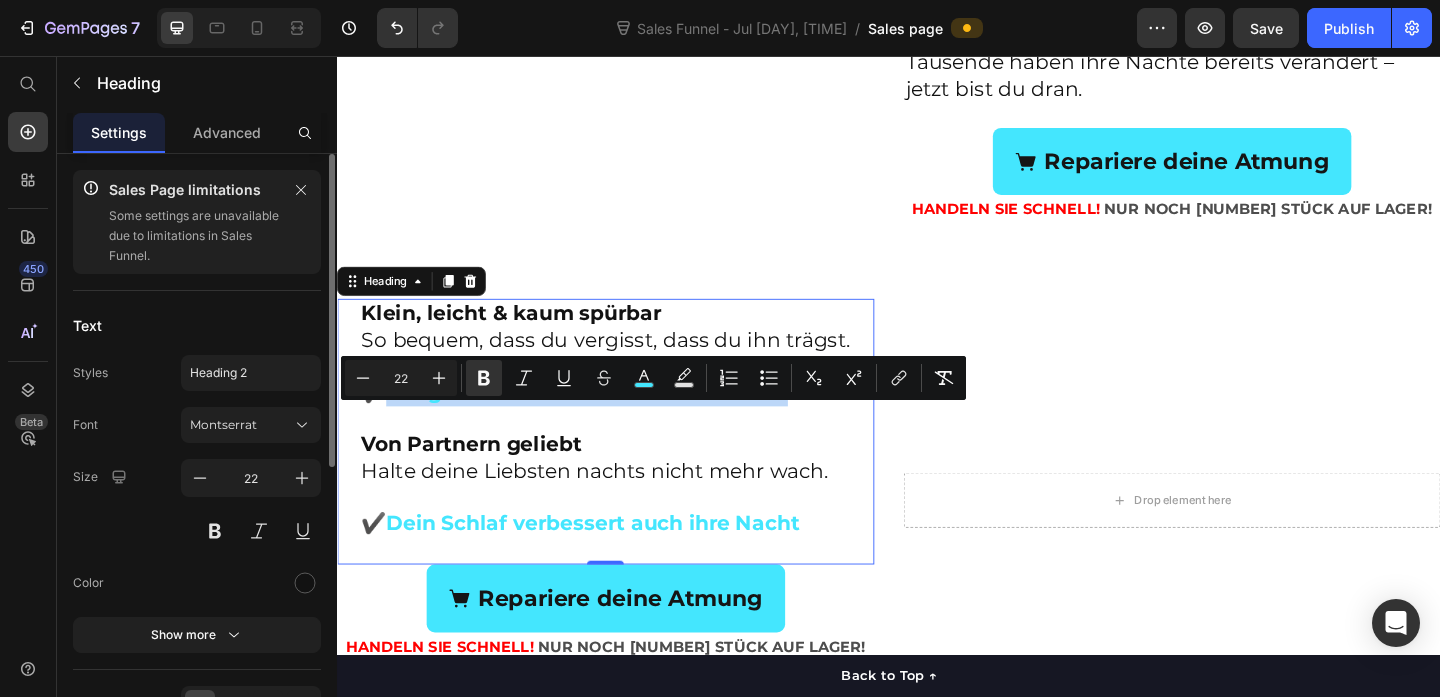 click on "Die ganze Nacht – oder nur bei Bedarf" at bounding box center [608, 421] 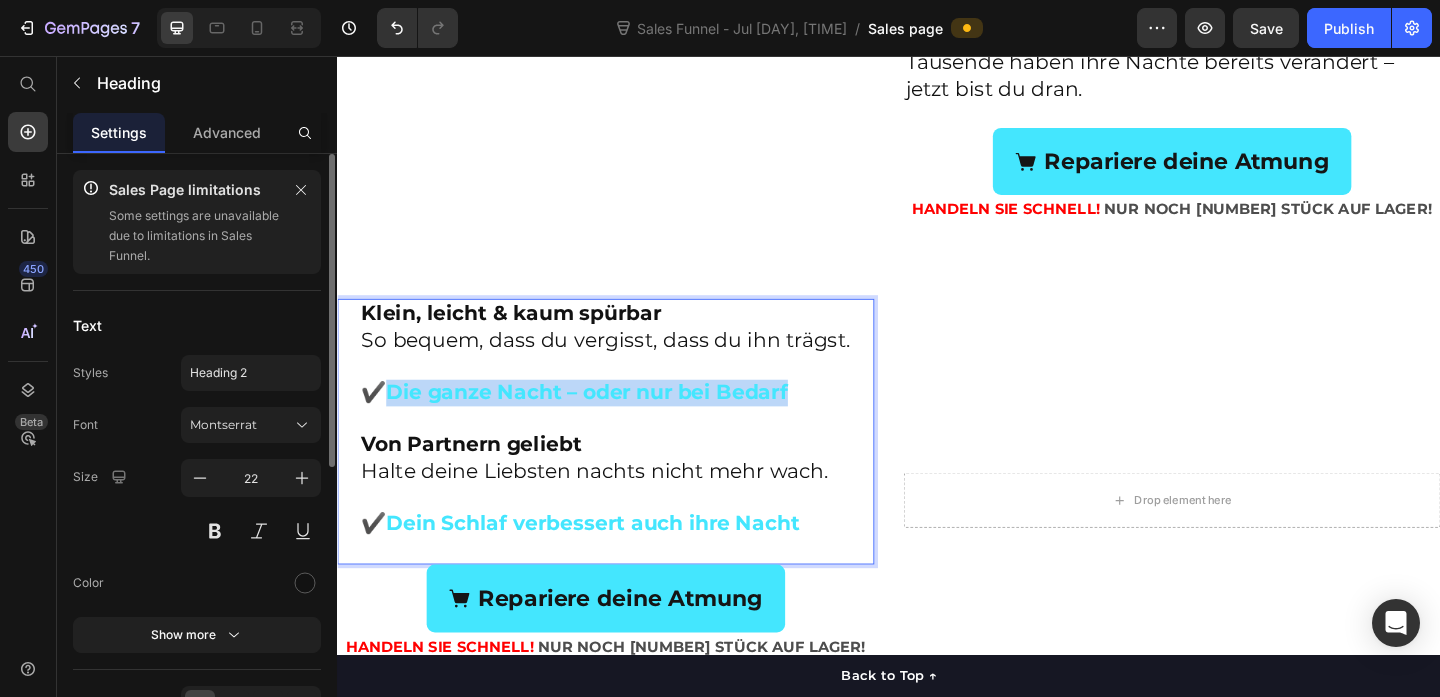 drag, startPoint x: 393, startPoint y: 453, endPoint x: 832, endPoint y: 460, distance: 439.05582 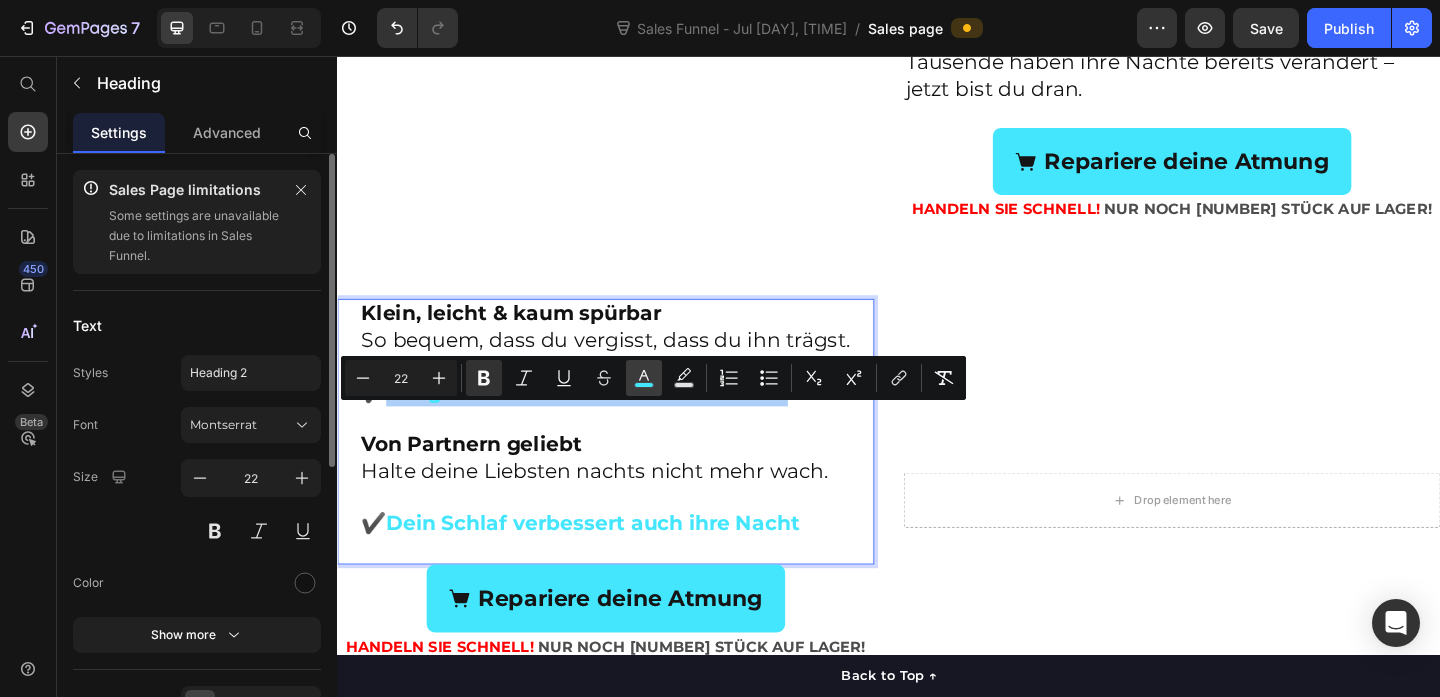 click 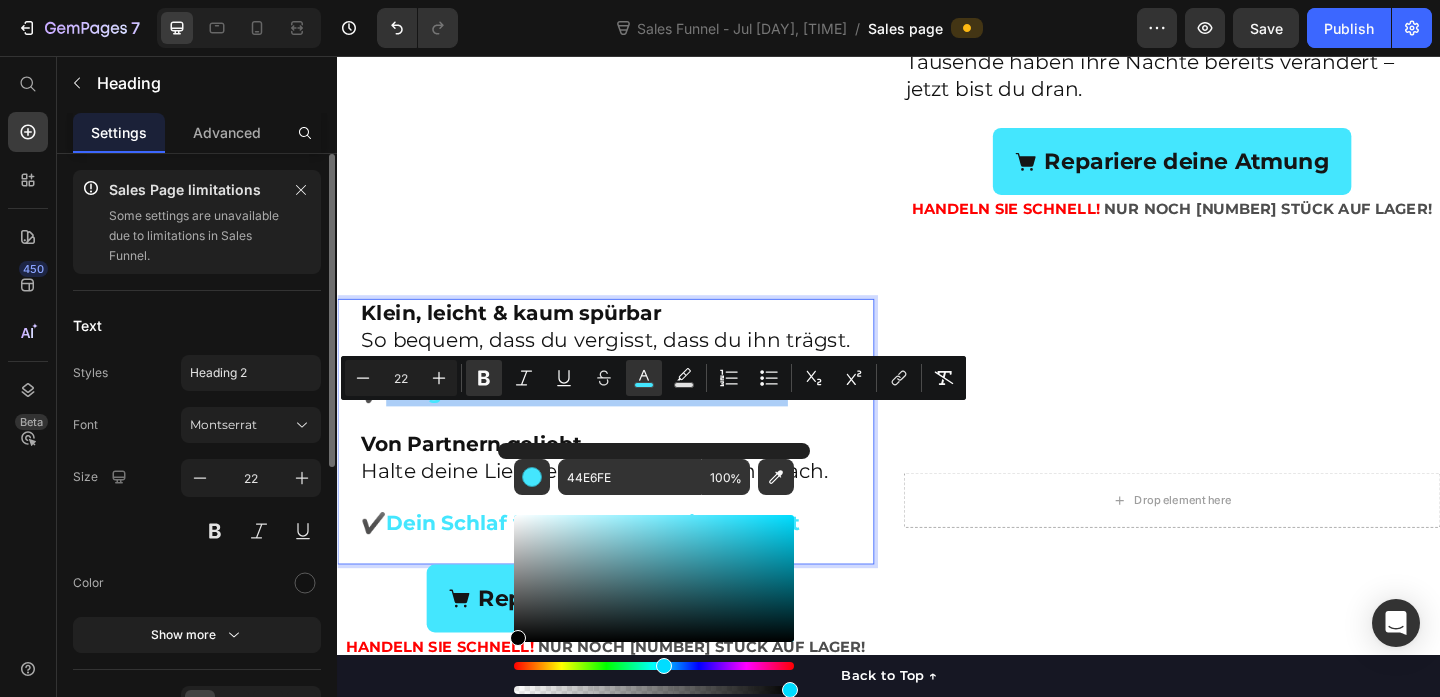drag, startPoint x: 596, startPoint y: 543, endPoint x: 505, endPoint y: 656, distance: 145.08618 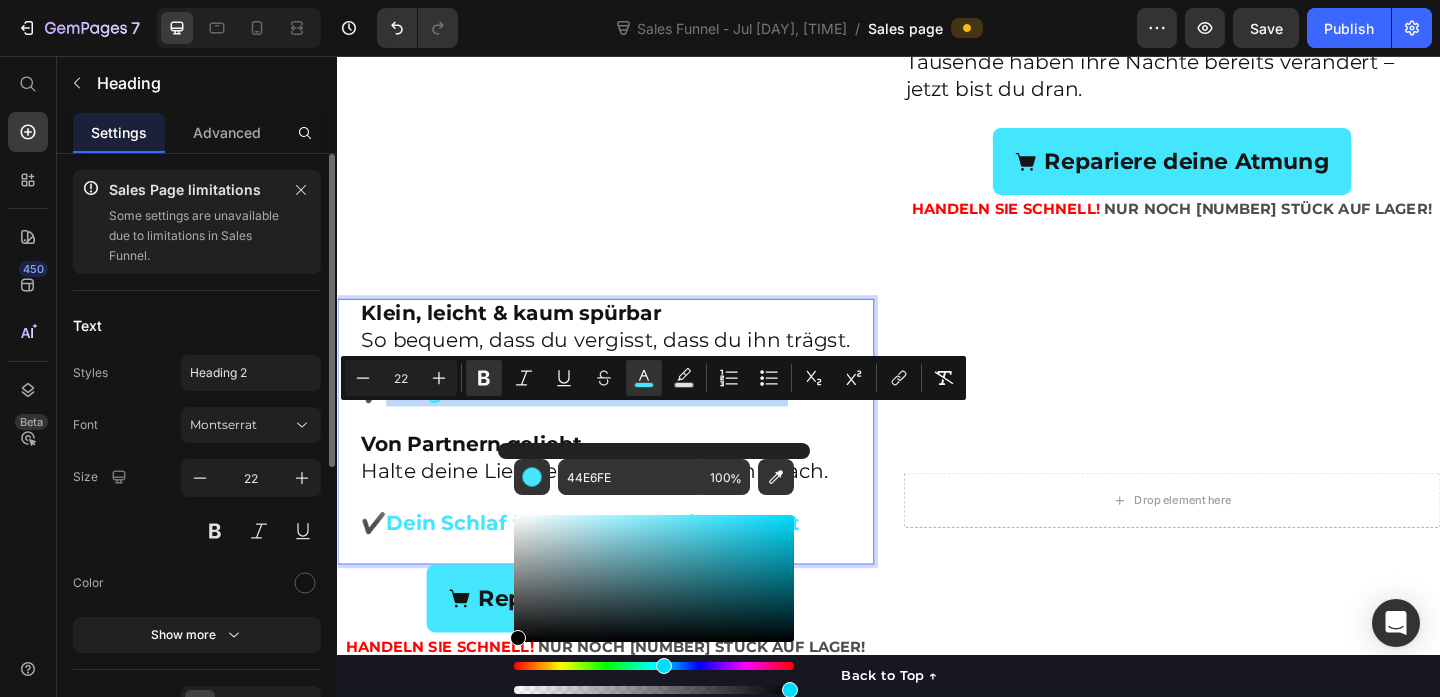 type on "000000" 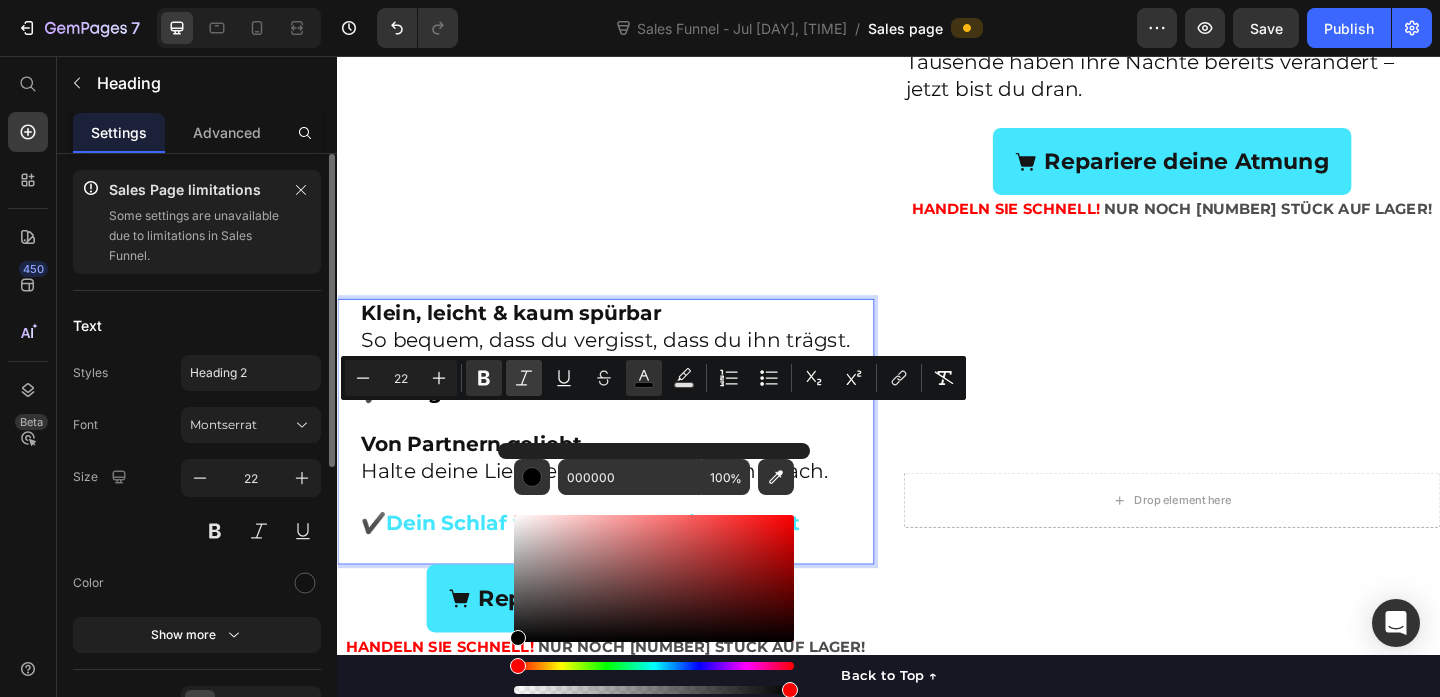 click 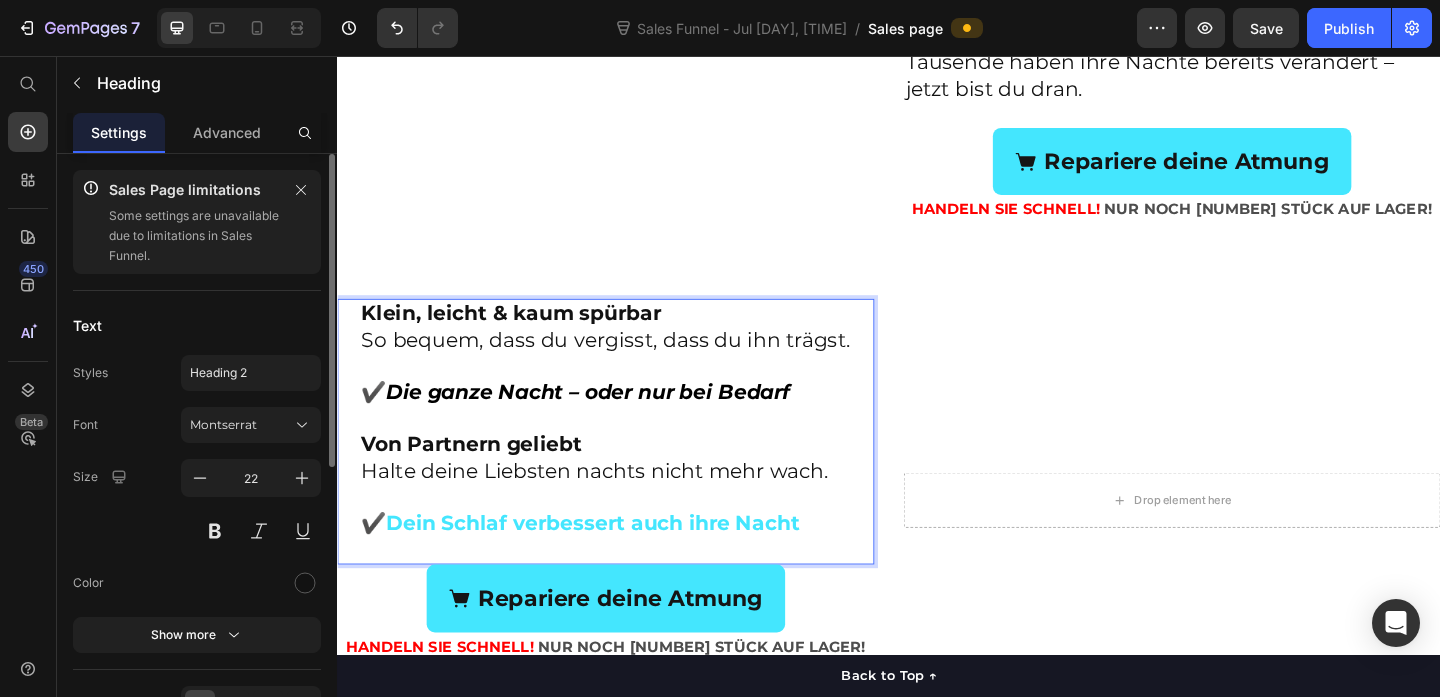 click on "Klein, leicht & kaum spürbar So bequem, dass du vergisst, dass du ihn trägst. ✔️  Die ganze Nacht – oder nur bei Bedarf Von Partnern geliebt Halte deine Liebsten nachts nicht mehr wach. ✔️  Dein Schlaf verbessert auch ihre Nacht" at bounding box center [641, 450] 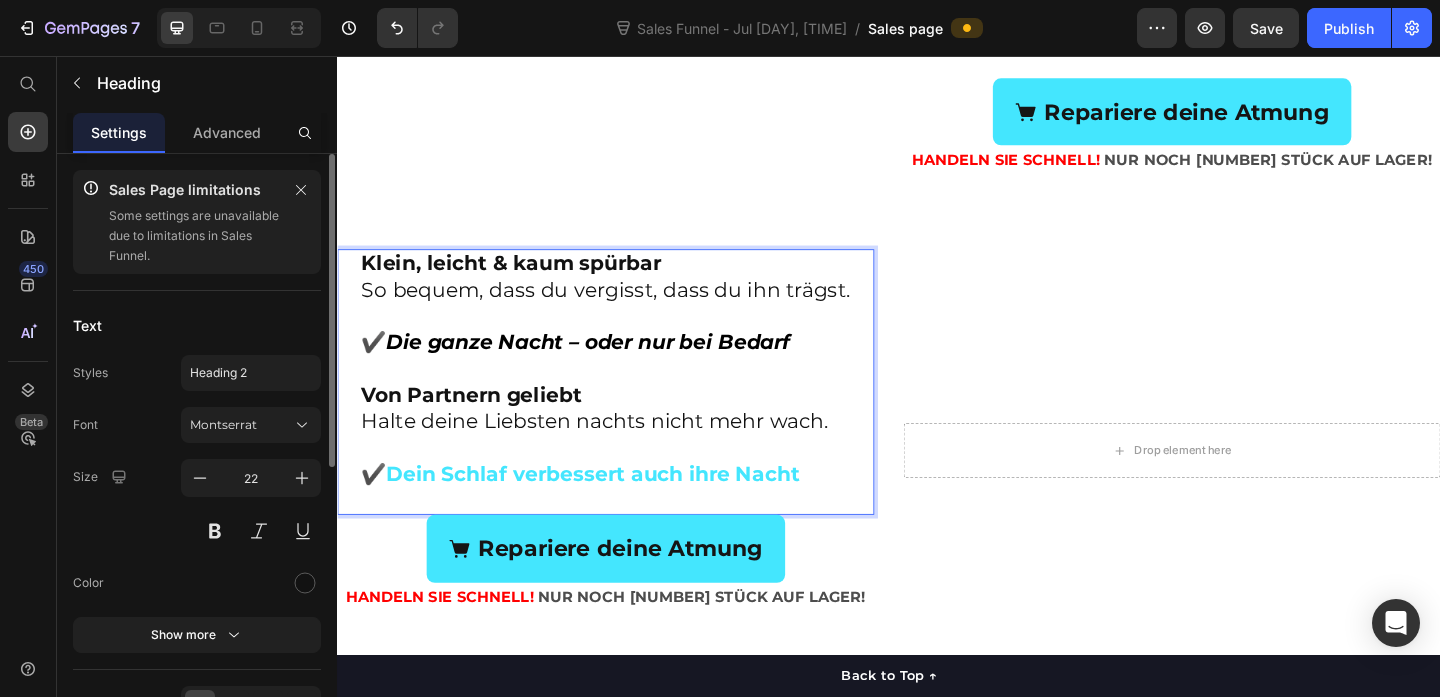 scroll, scrollTop: 2070, scrollLeft: 0, axis: vertical 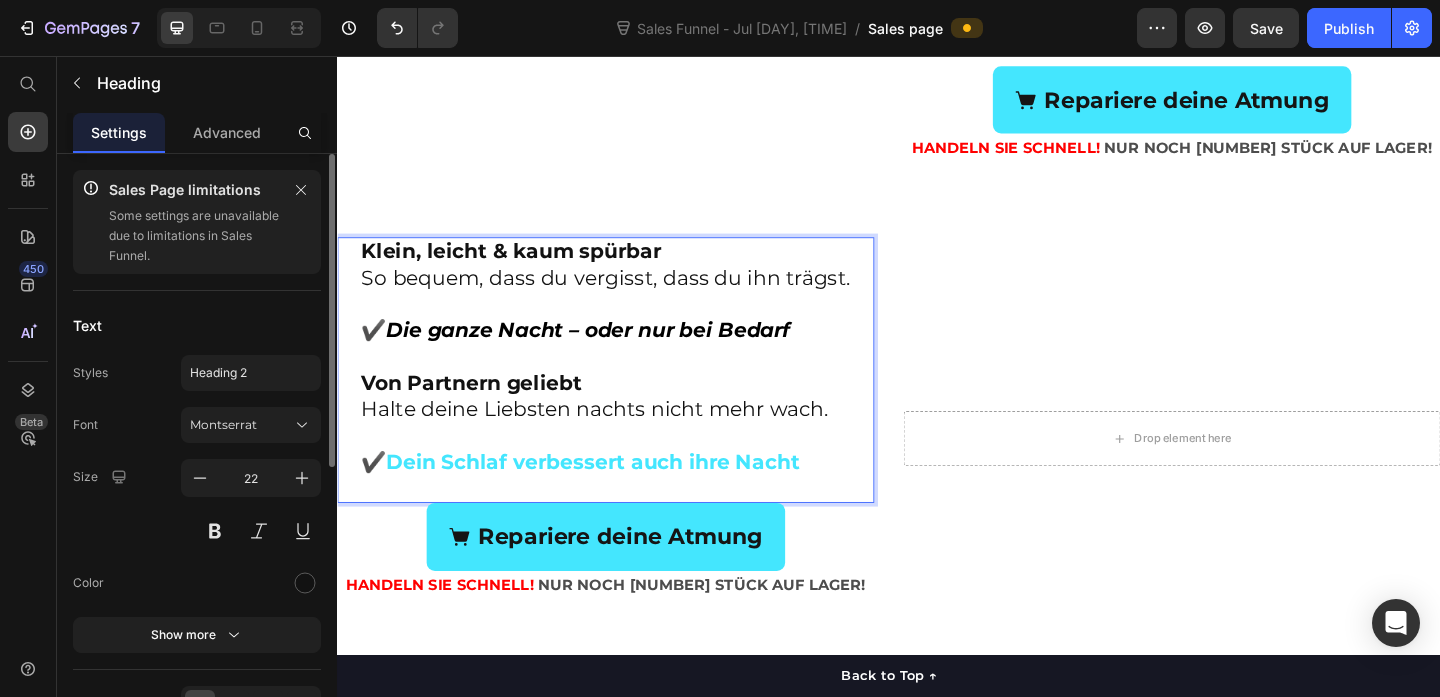 drag, startPoint x: 393, startPoint y: 531, endPoint x: 847, endPoint y: 536, distance: 454.02753 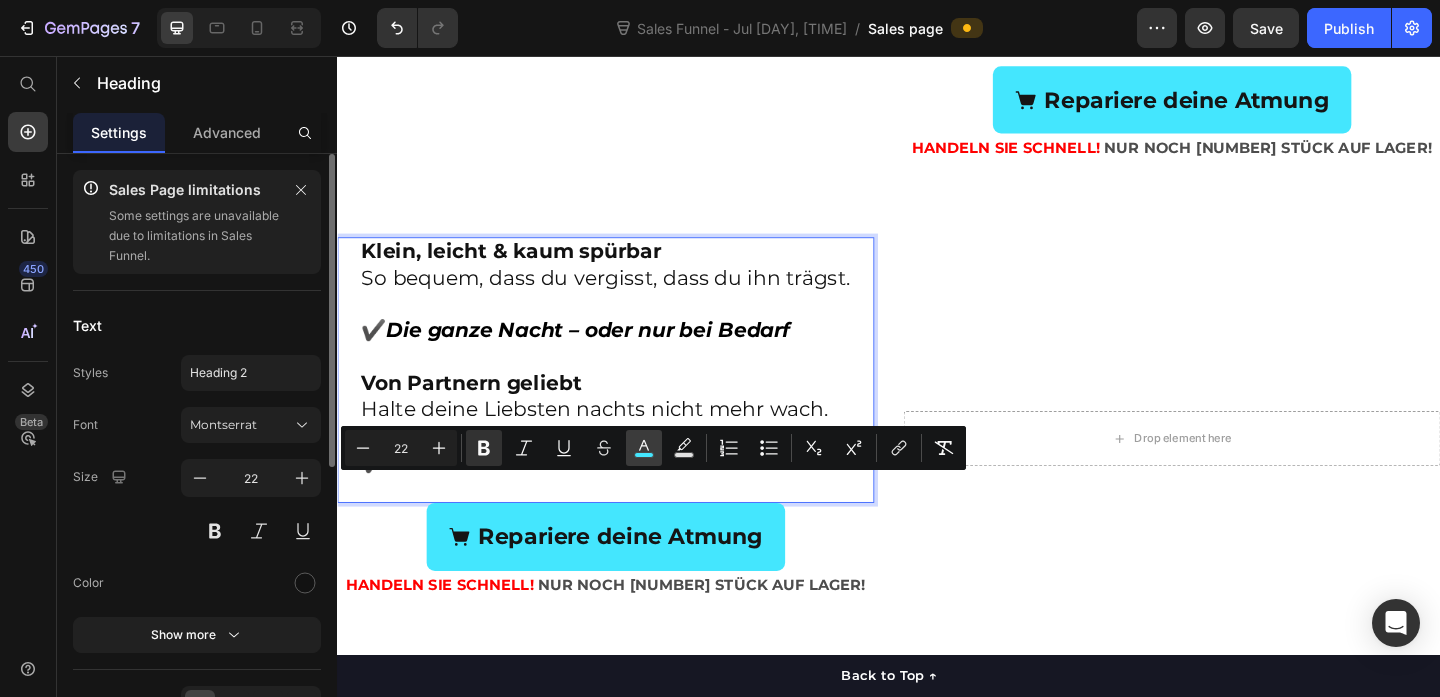 click 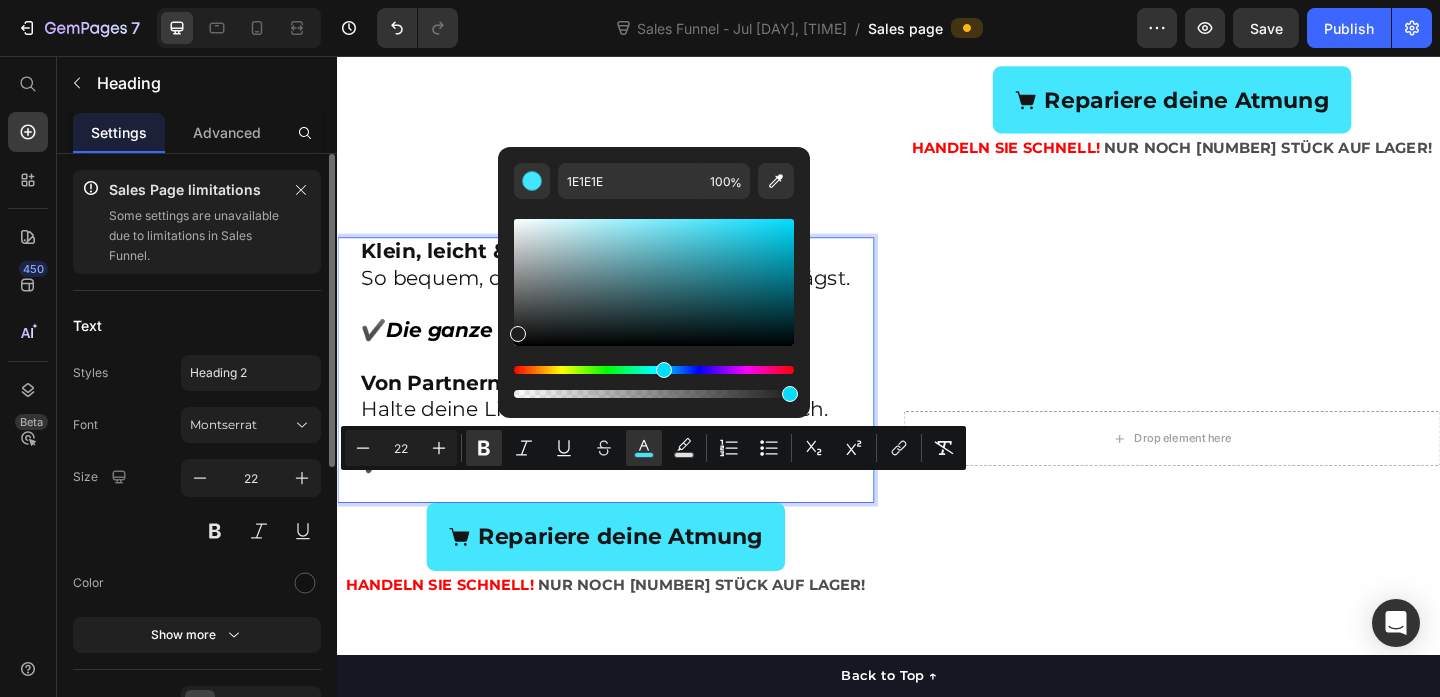drag, startPoint x: 930, startPoint y: 370, endPoint x: 460, endPoint y: 409, distance: 471.6153 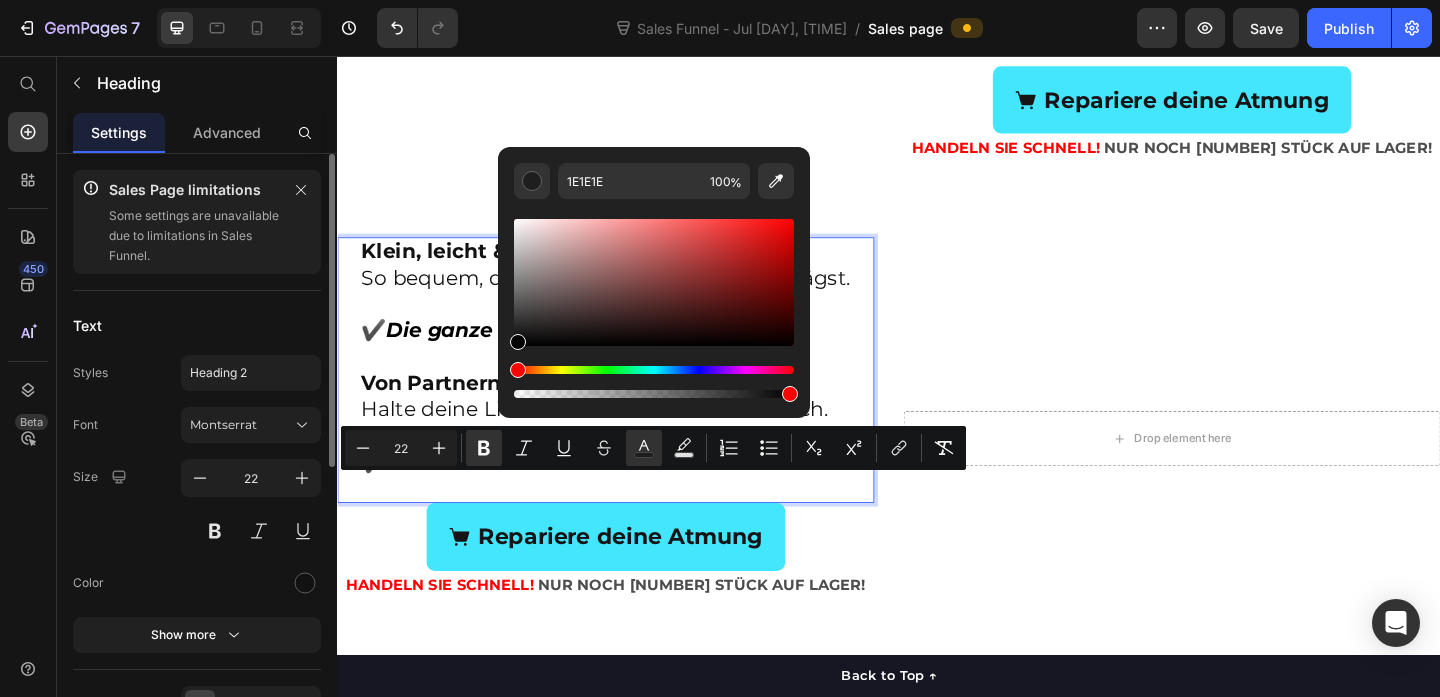 drag, startPoint x: 880, startPoint y: 366, endPoint x: 499, endPoint y: 412, distance: 383.76685 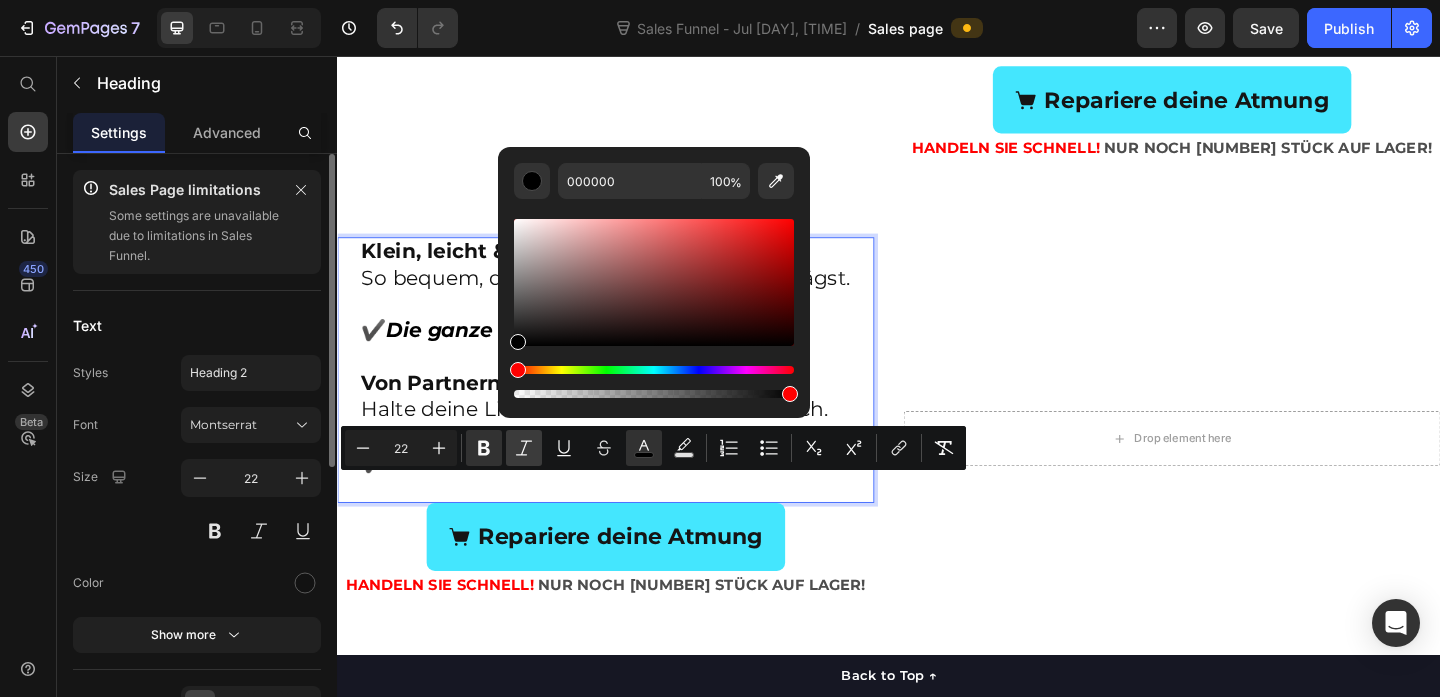 click 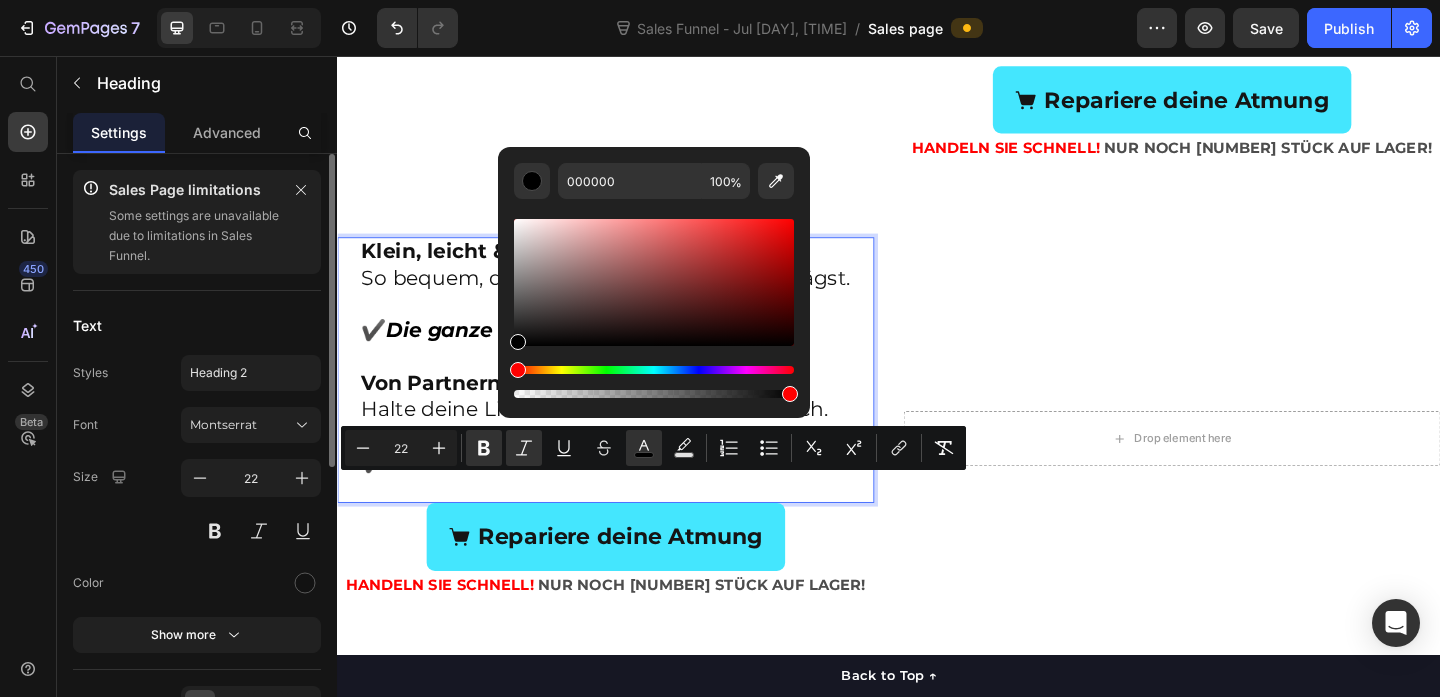 click on "Klein, leicht & kaum spürbar So bequem, dass du vergisst, dass du ihn trägst. ✔️  Die ganze Nacht – oder nur bei Bedarf Von Partnern geliebt Halte deine Liebsten nachts nicht mehr wach. ✔️   Dein Schlaf verbessert auch ihre Nacht Heading   0" at bounding box center [629, 397] 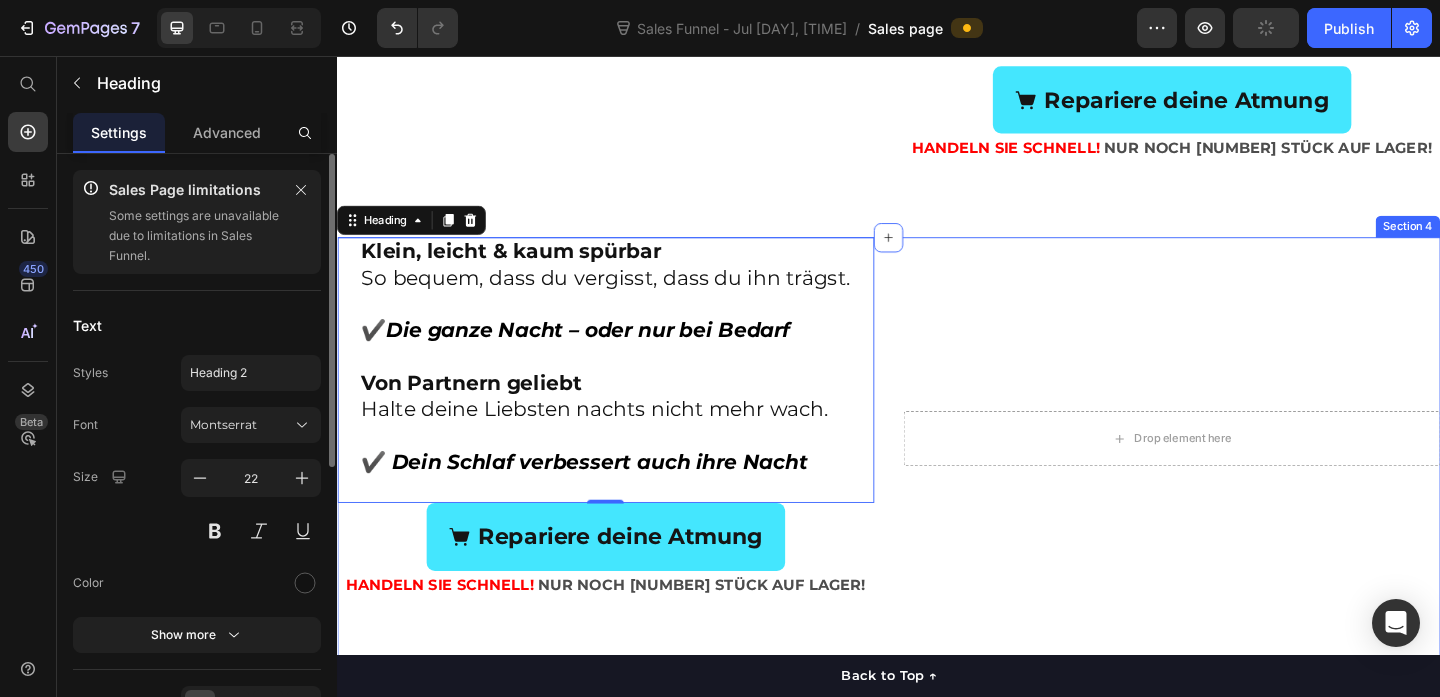 click on "Klein, leicht & kaum spürbar So bequem, dass du vergisst, dass du ihn trägst. ✔️  Die ganze Nacht – oder nur bei Bedarf Von Partnern geliebt Halte deine Liebsten nachts nicht mehr wach. ✔️   Dein Schlaf verbessert auch ihre Nacht Heading   0
Repariere deine Atmung Button HANDELN SIE SCHNELL!   NUR NOCH [NUMBER] STÜCK AUF LAGER! Text Block
Drop element here Hero Banner Section 4" at bounding box center (937, 512) 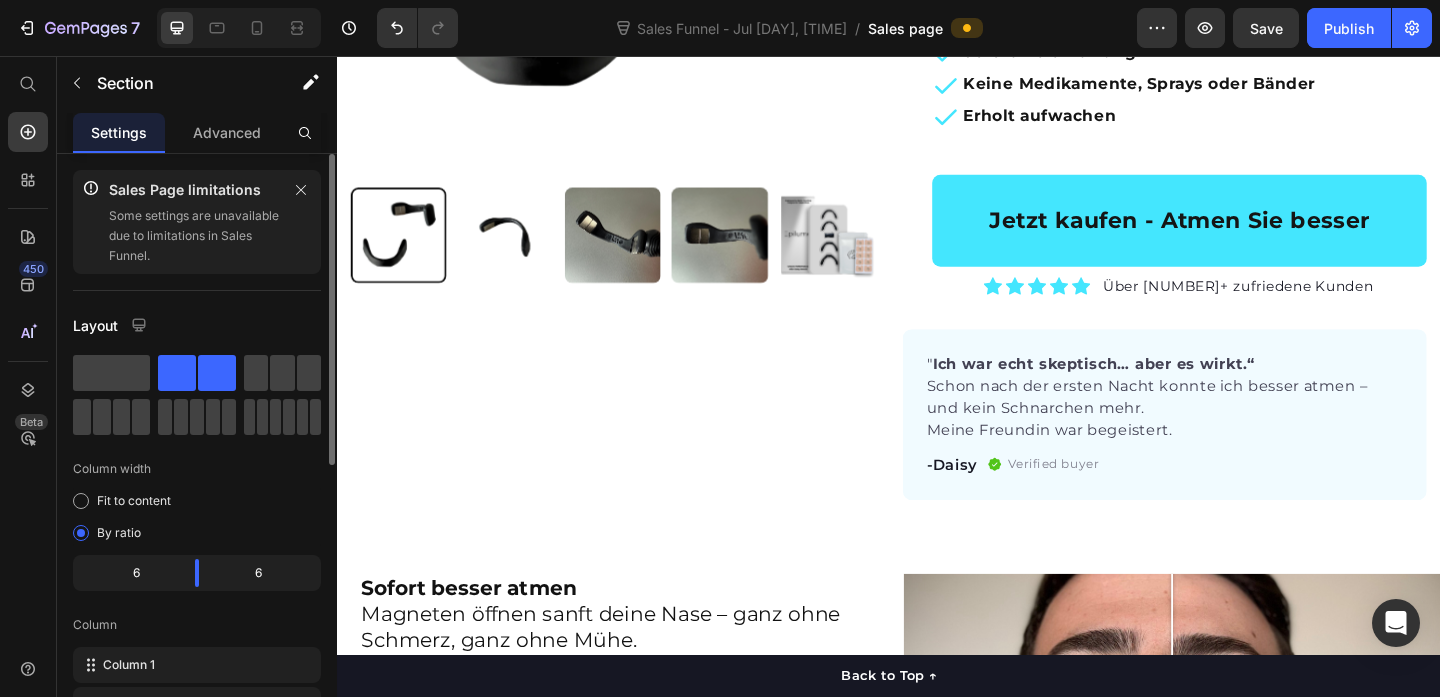 scroll, scrollTop: 760, scrollLeft: 0, axis: vertical 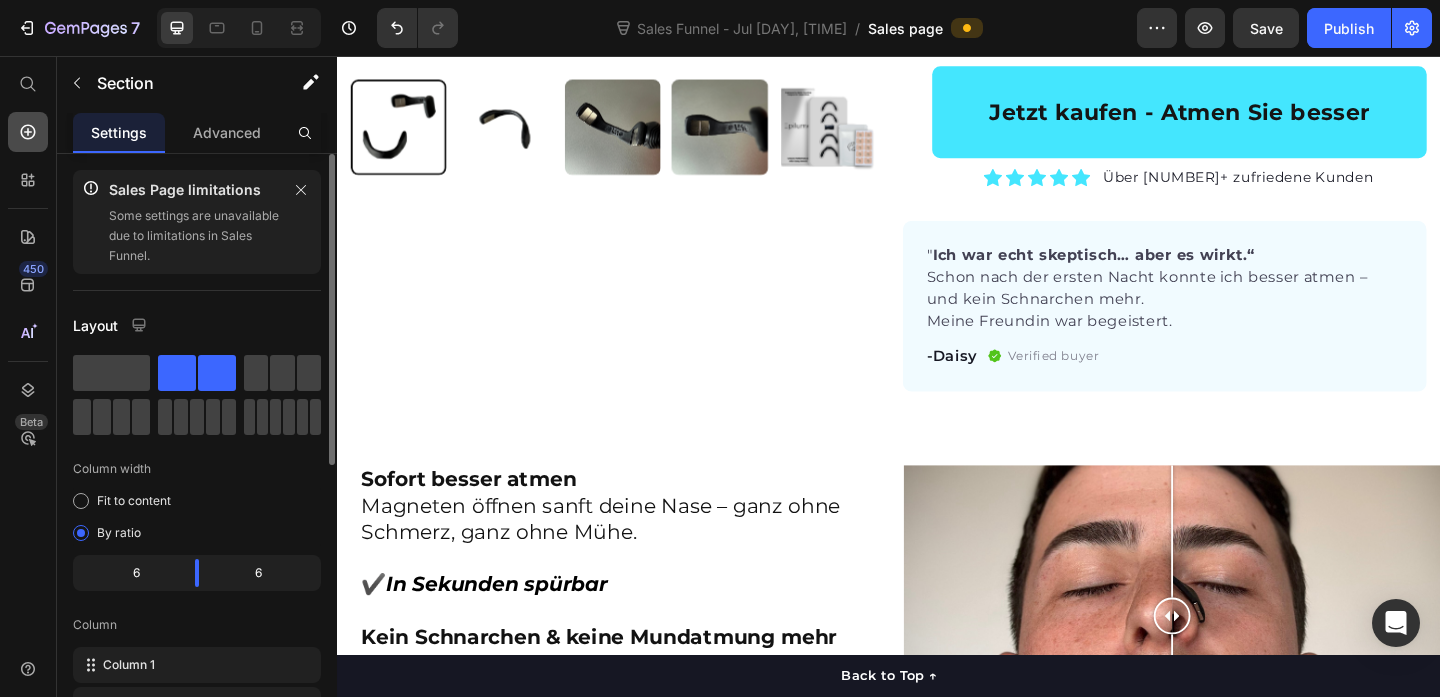 click 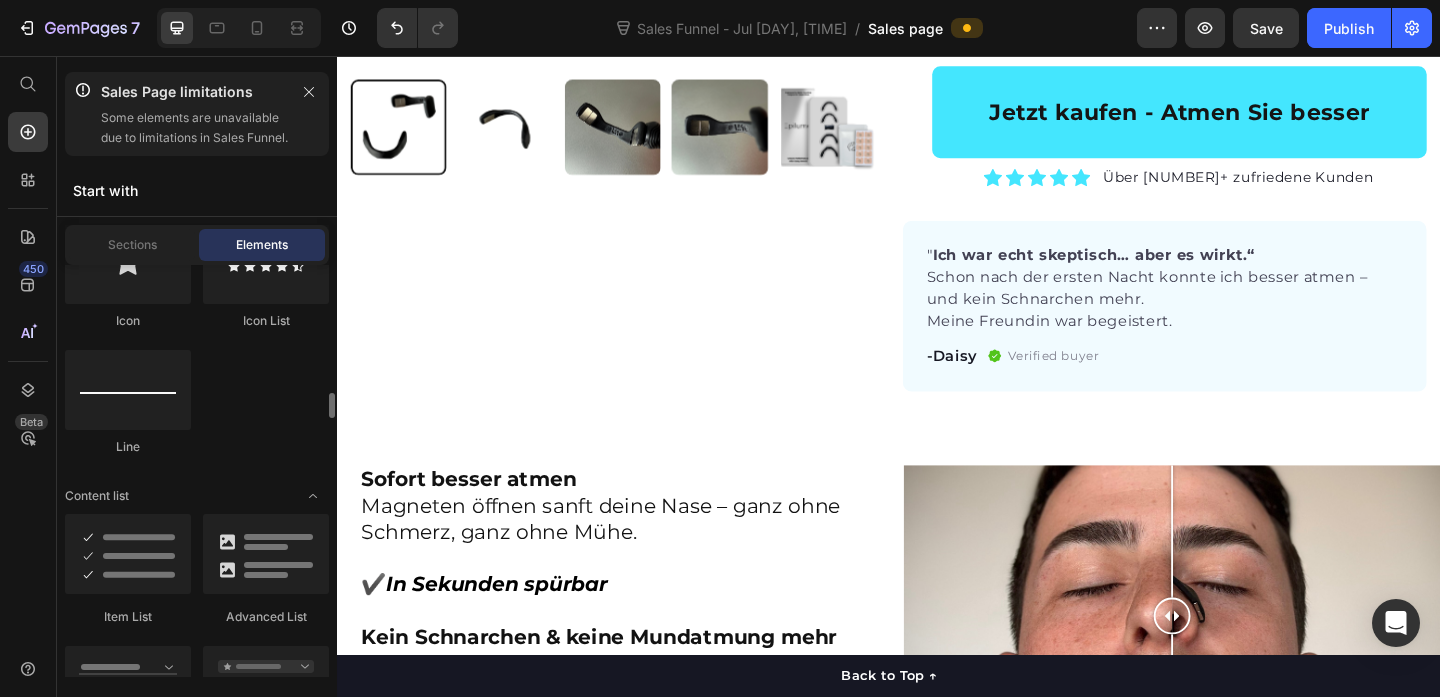 scroll, scrollTop: 1533, scrollLeft: 0, axis: vertical 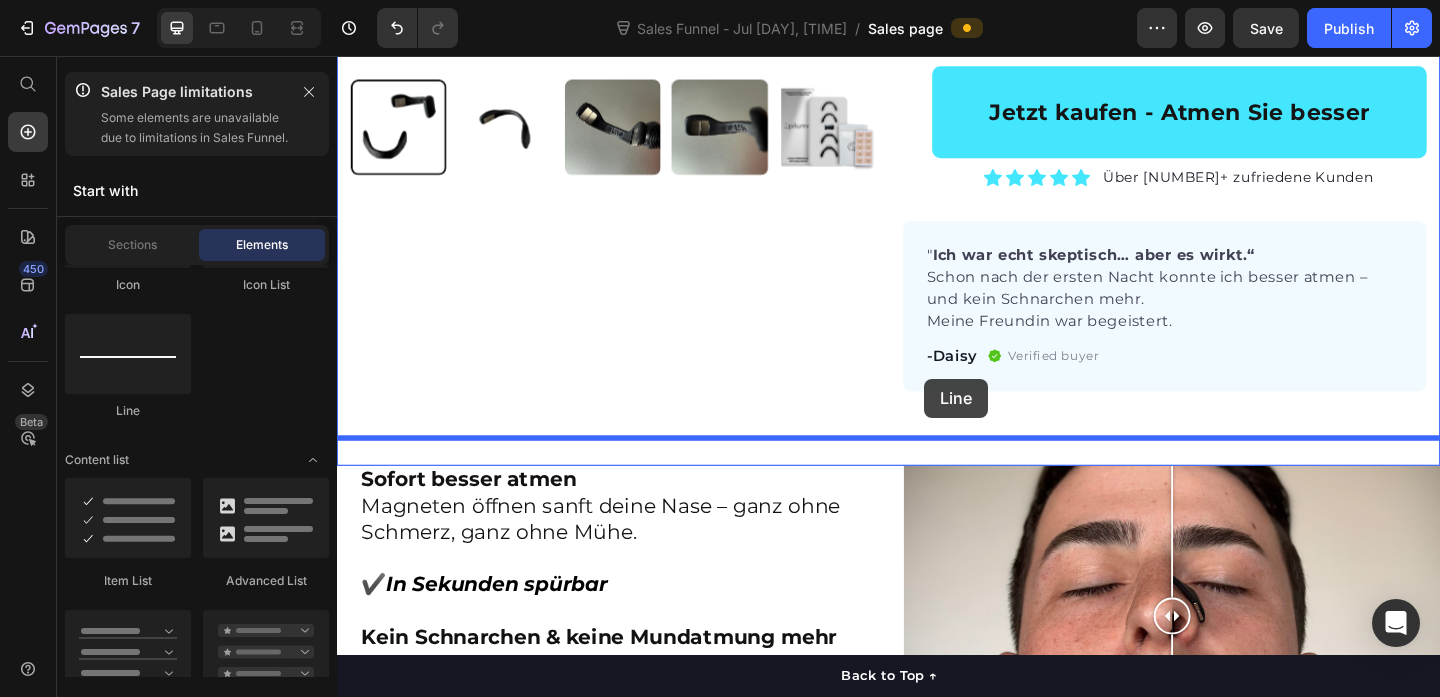 drag, startPoint x: 489, startPoint y: 423, endPoint x: 976, endPoint y: 408, distance: 487.23096 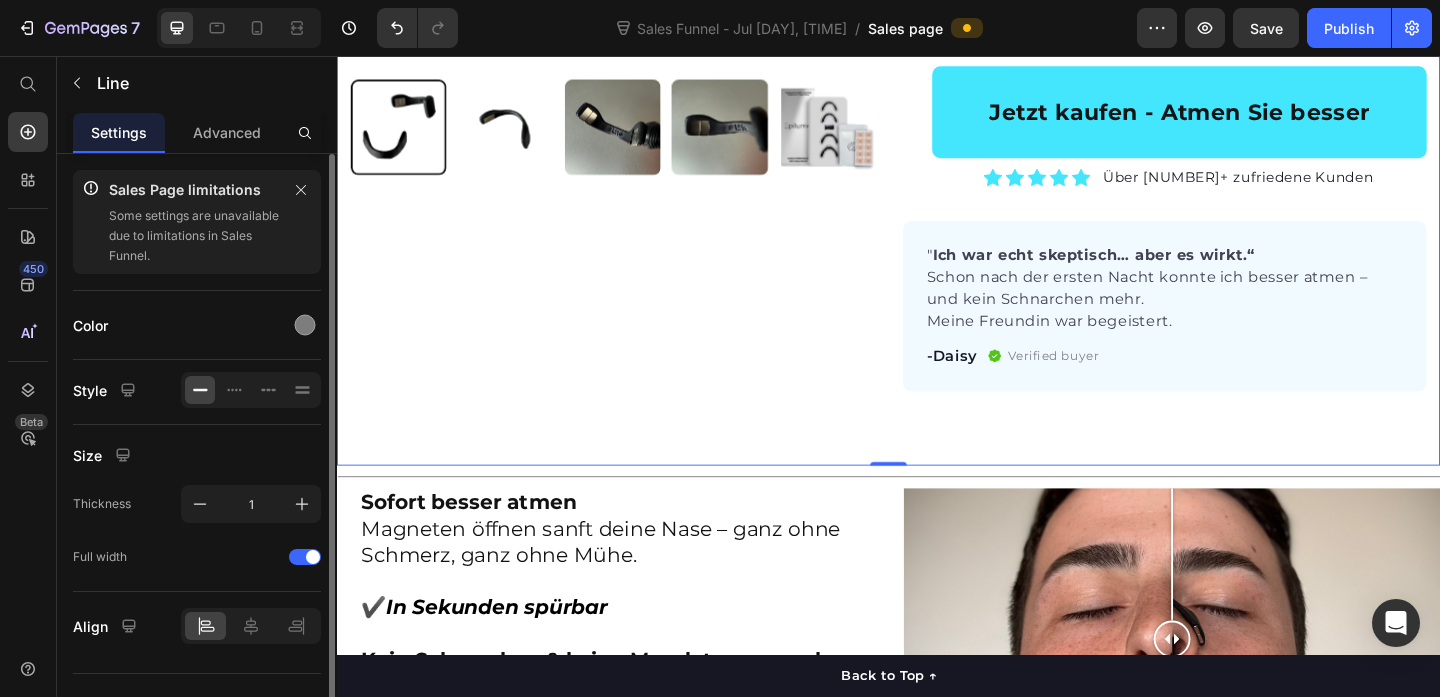 click on "Product Images "My dog absolutely loves this food! It's clear that the taste and quality are top-notch."  -Daisy Text block Row Row Epilume® Starter Kit Product Title Sag Nasenverstopfung, Mundatmung und Schnarchen Lebewohl. Text block €[PRICE] Product Price €[PRICE] Product Price Row
Icon Free Mystery Gift!  -  €[PRICE] Heading Eine Überraschung, die dich noch besser fühlen lässt. NUR HEUTE ERHÄLTLICH Text block Row
Sofort freie Atmung
Keine Medikamente, Sprays oder Bänder
Erholt aufwachen Item list Jetzt kaufen - Atmen Sie besser Product Cart Button Icon Icon Icon Icon Icon Icon List Hoz Über [NUMBER]+ zufriedene Kunden Text block Row Perfect for sensitive tummies Supercharge immunity System Bursting with protein, vitamins, and minerals Supports strong muscles, increases bone strength Item list Row " Ich war echt skeptisch… aber es wirkt.“ Schon nach der ersten Nacht konnte ich besser atmen – und kein Schnarchen mehr. Text block Row" at bounding box center (937, -24) 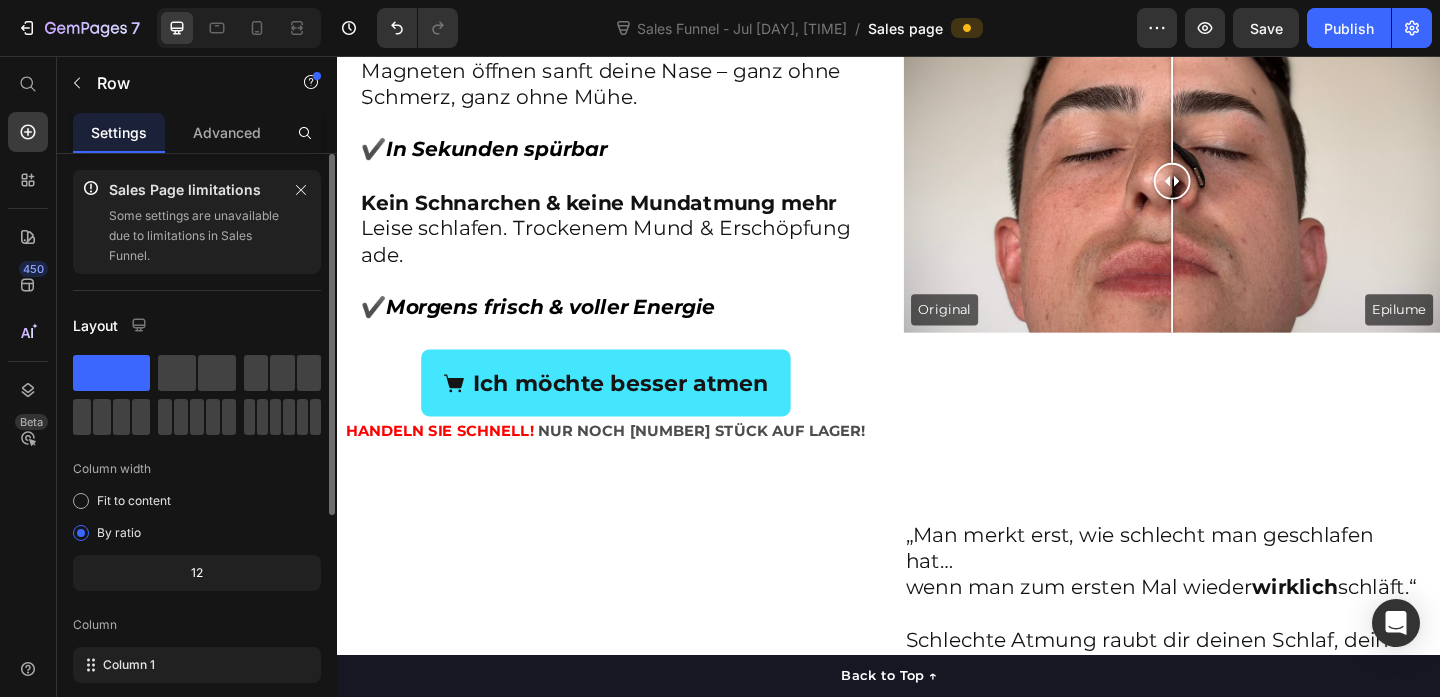 scroll, scrollTop: 1276, scrollLeft: 0, axis: vertical 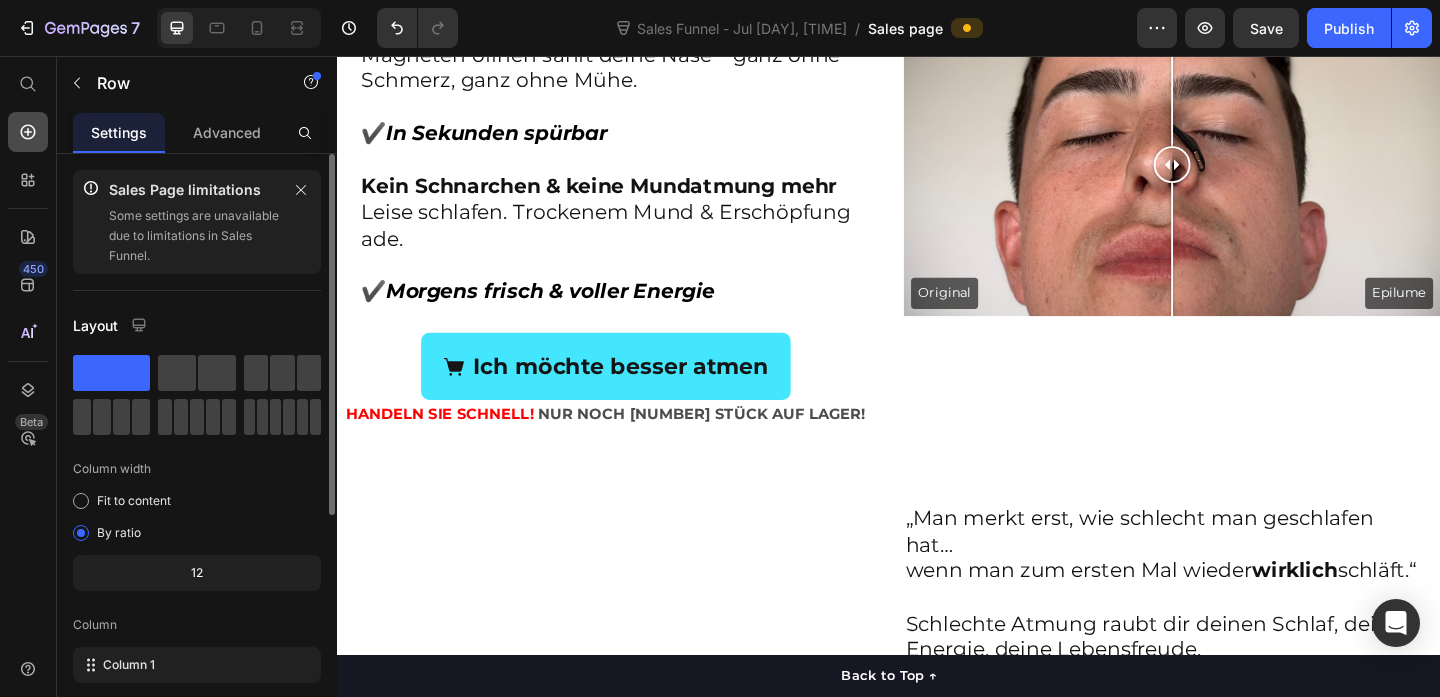 click 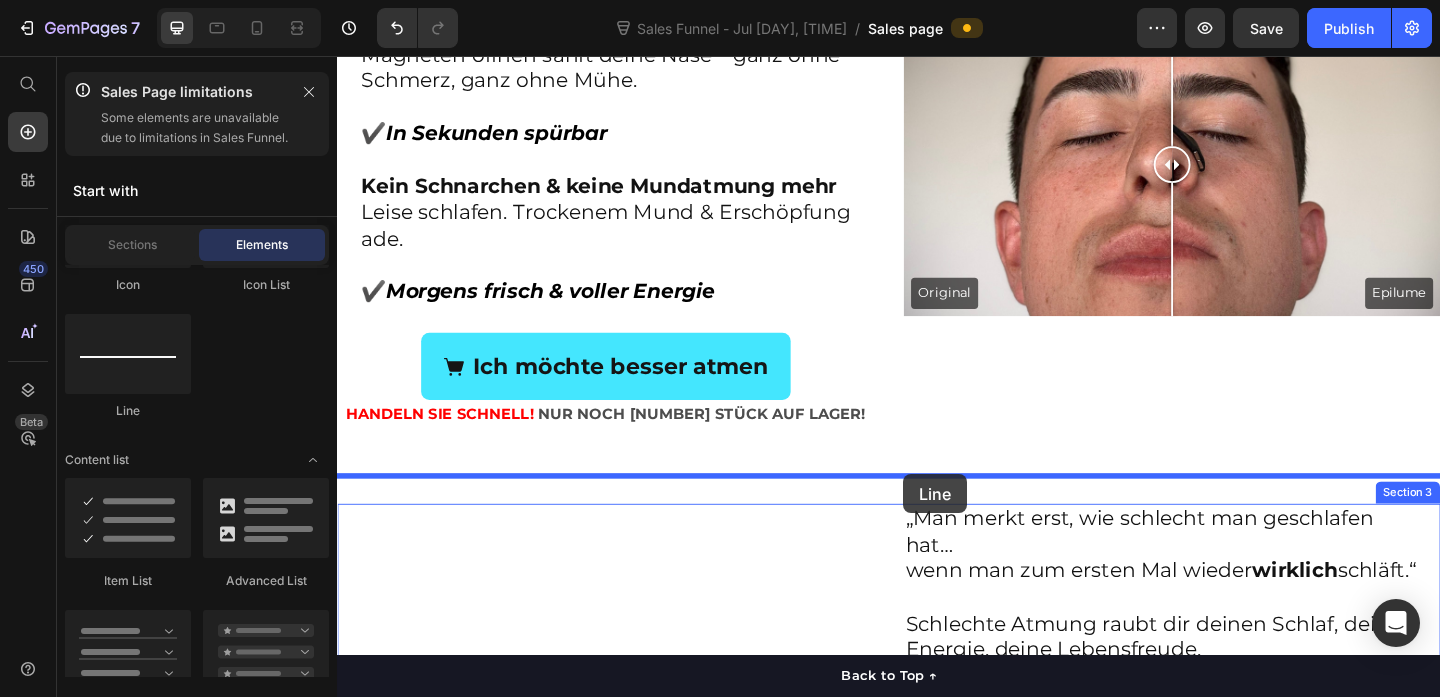 drag, startPoint x: 478, startPoint y: 445, endPoint x: 949, endPoint y: 517, distance: 476.4714 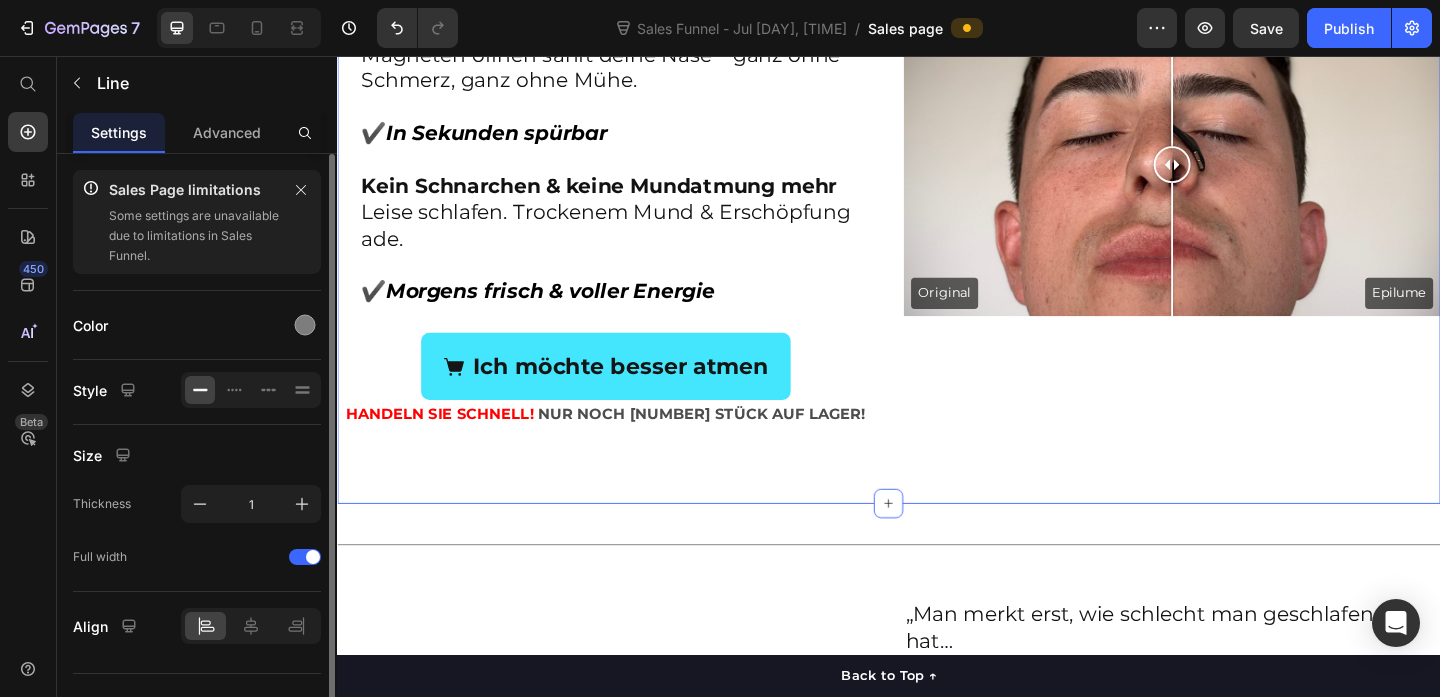 click on "Sofort besser atmen Magneten öffnen sanft deine Nase – ganz ohne Schmerz, ganz ohne Mühe. ✔️  In Sekunden spürbar Kein Schnarchen & keine Mundatmung mehr Leise schlafen. Trockenem Mund & Erschöpfung ade. ✔️  Morgens frisch & voller Energie   Heading
Ich möchte besser atmen Button HANDELN SIE SCHNELL!   NUR NOCH [NUMBER] STÜCK AUF LAGER! Text Block Original Epilume Image Comparison Section 2   You can create reusable sections Create Theme Section AI Content Write with GemAI What would you like to describe here? Tone and Voice Persuasive Product 15 Days Use Tabs Show more Generate" at bounding box center [937, 276] 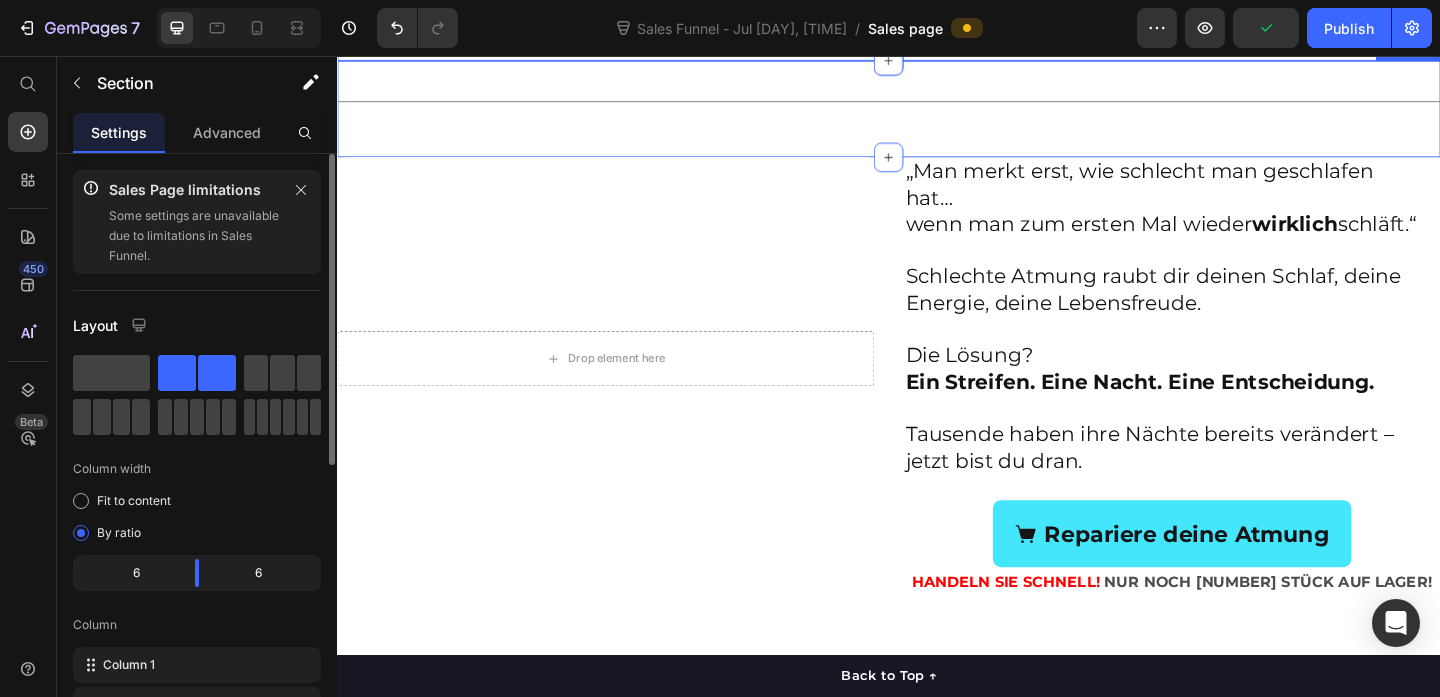 scroll, scrollTop: 2015, scrollLeft: 0, axis: vertical 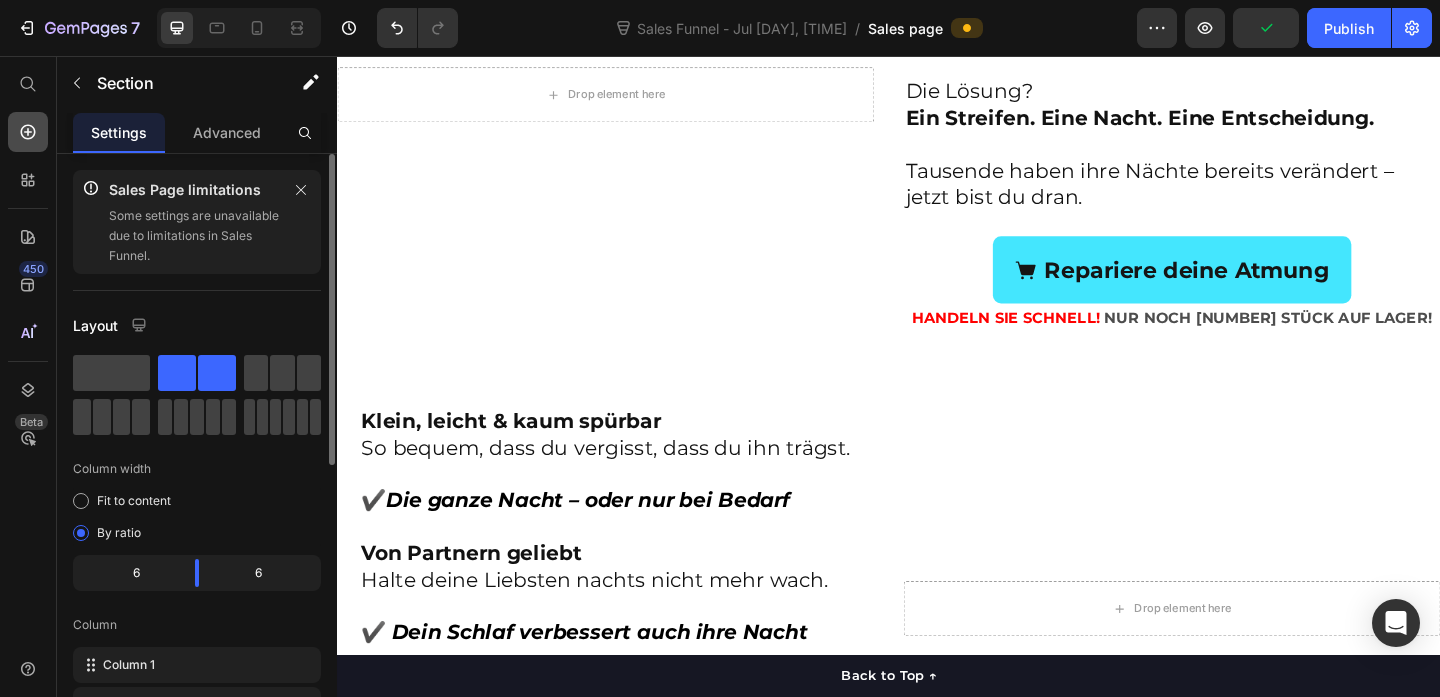 click 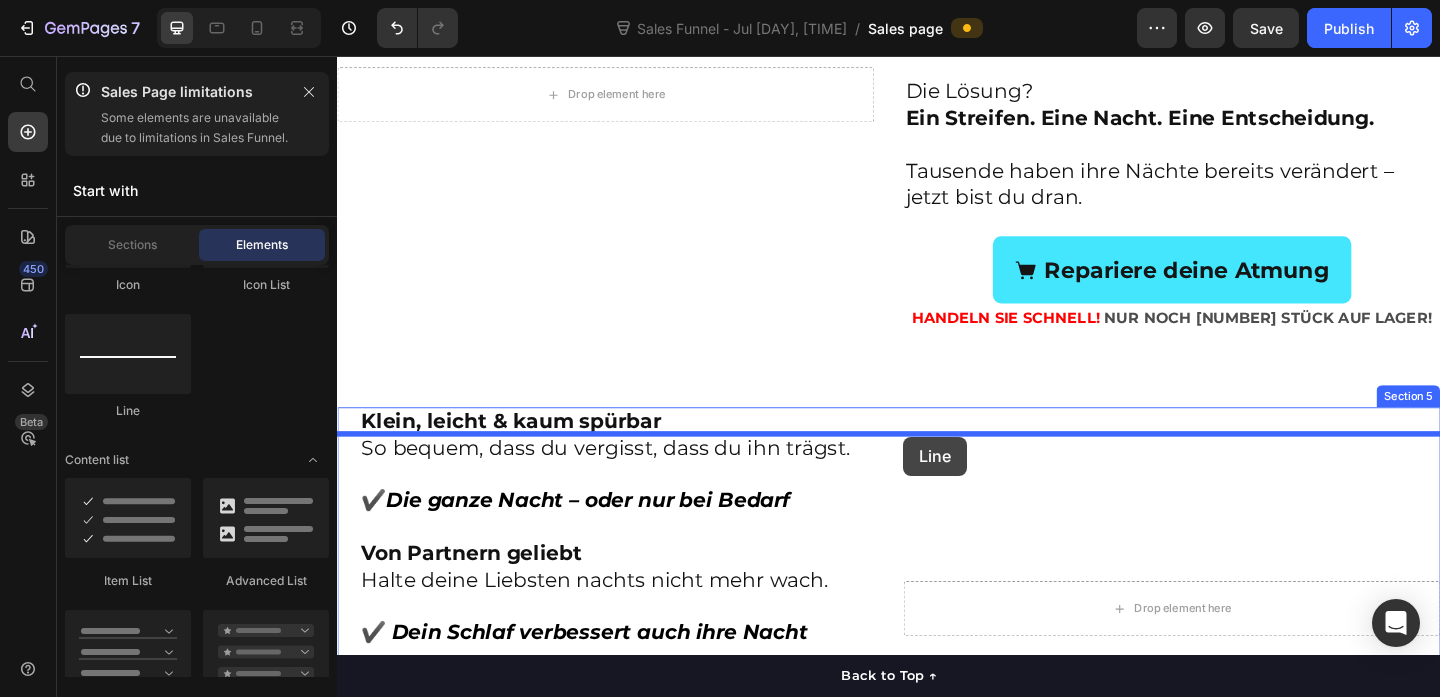 drag, startPoint x: 481, startPoint y: 424, endPoint x: 953, endPoint y: 470, distance: 474.23624 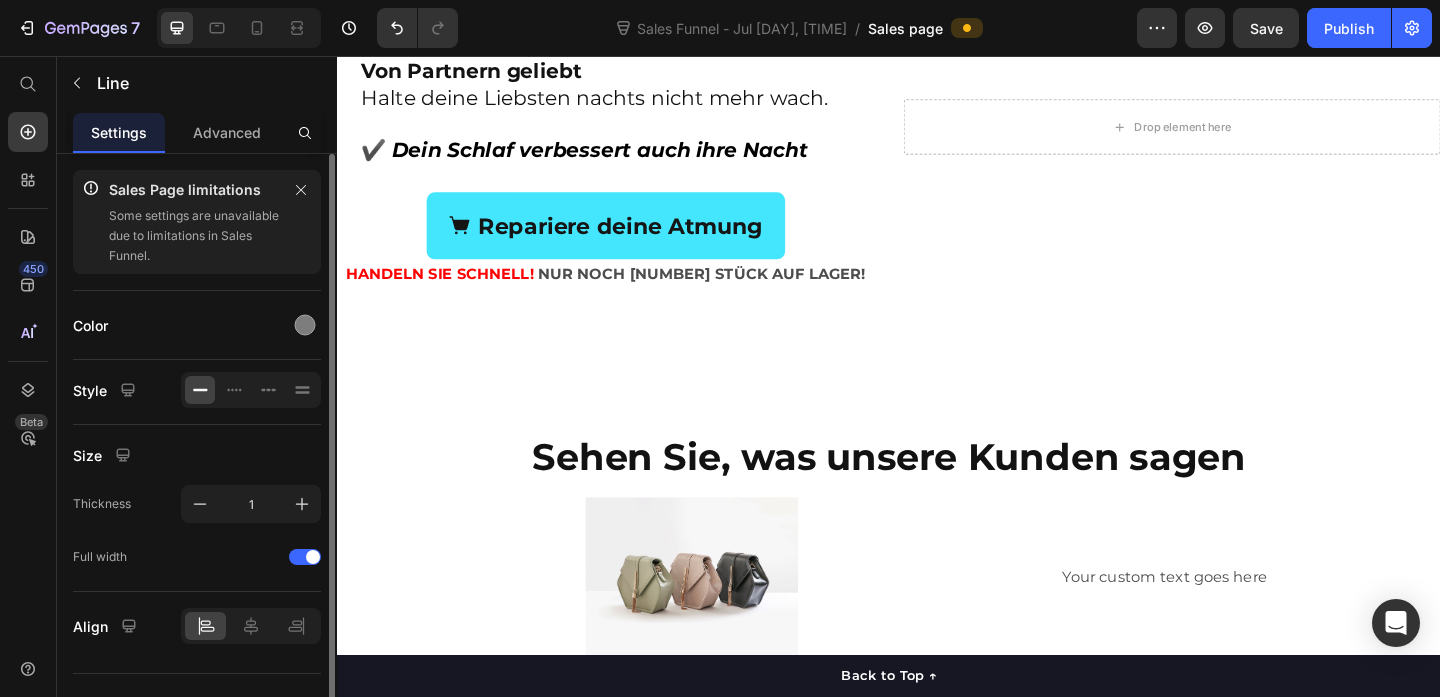 scroll, scrollTop: 2684, scrollLeft: 0, axis: vertical 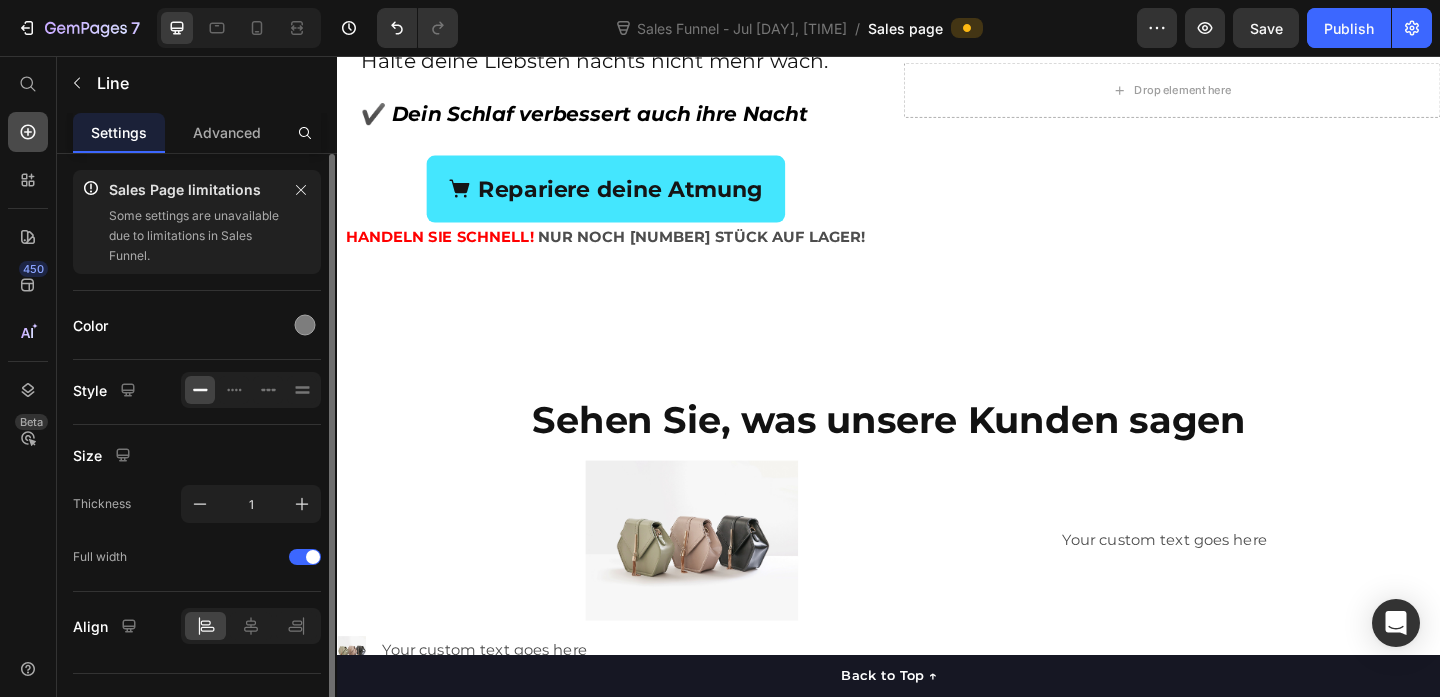 click 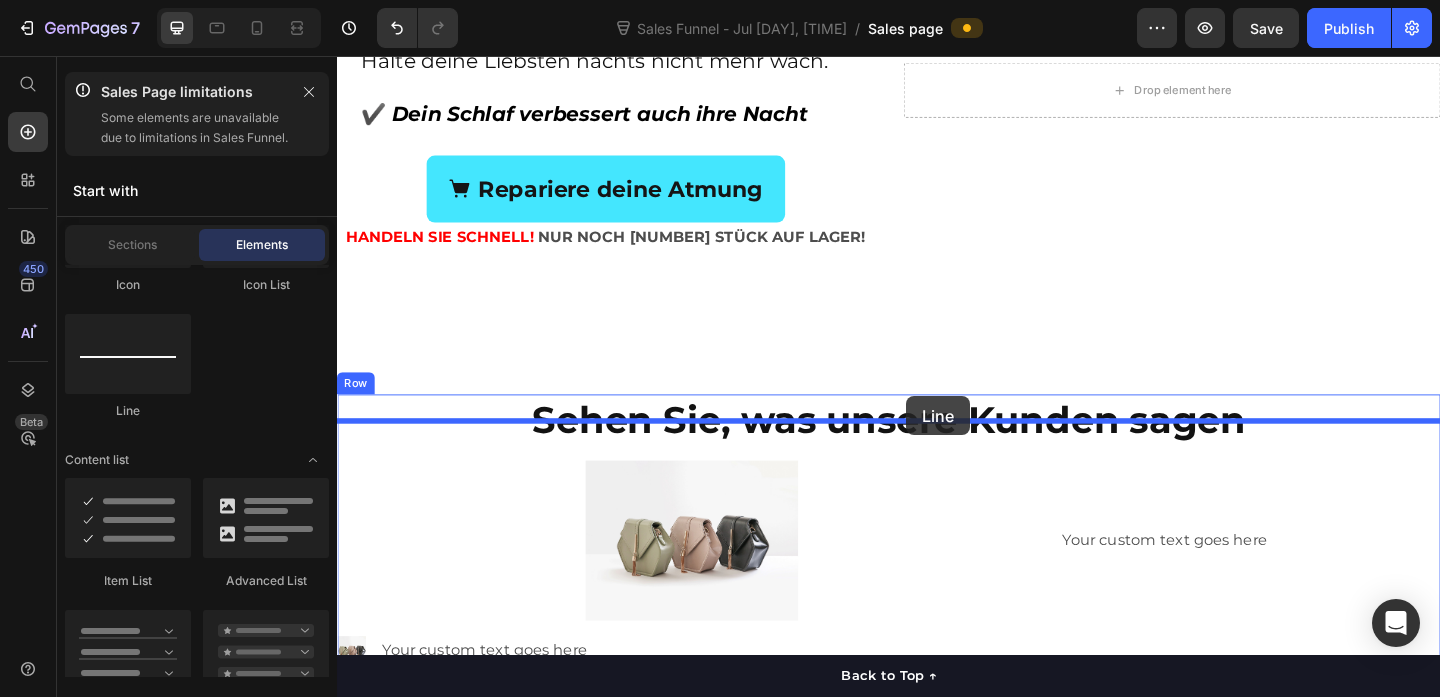drag, startPoint x: 462, startPoint y: 433, endPoint x: 953, endPoint y: 426, distance: 491.0499 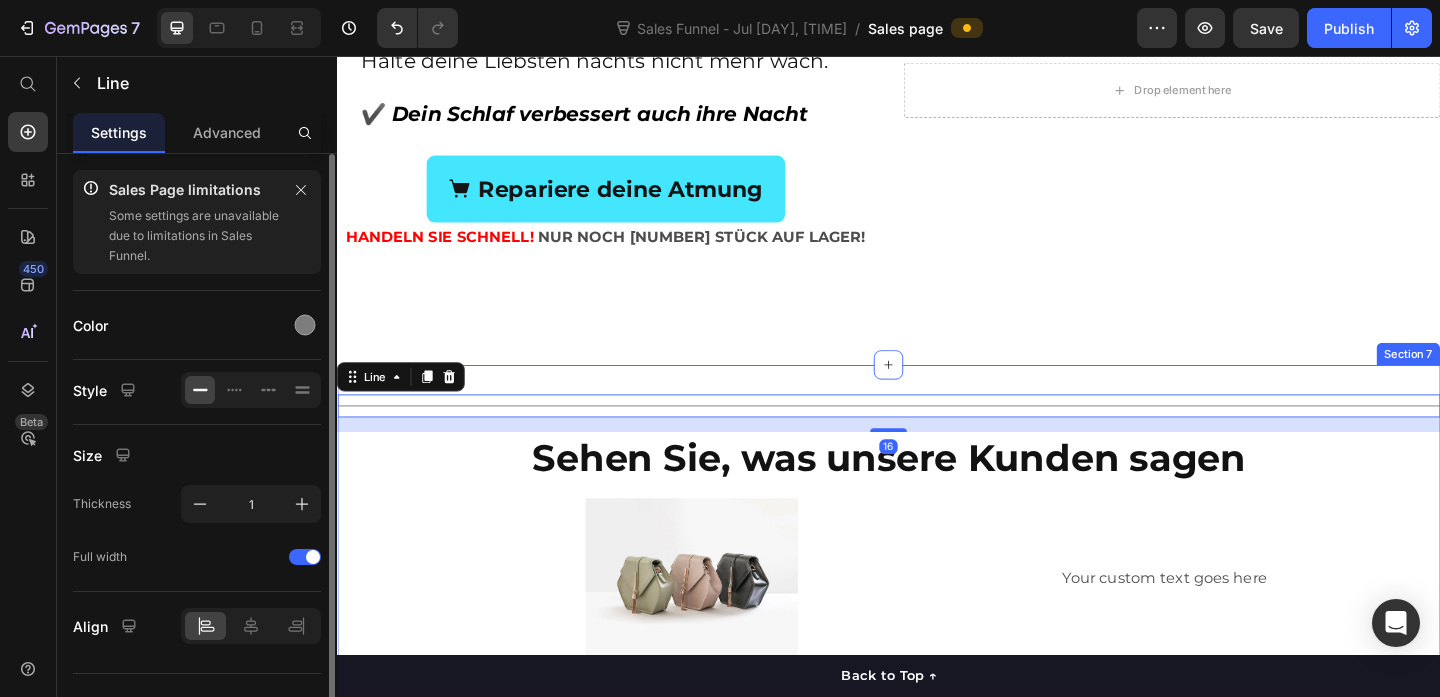click on "Title Line   [NUMBER] Sehen Sie, was unsere Kunden sagen Heading Image Your custom text goes here Text Block Image Your custom text goes here Text Block Image Your custom text goes here Text Image Your custom text goes here Text Image Your custom text goes here Text Image Your custom text goes here Text Advanced List Row Section 7" at bounding box center (937, 697) 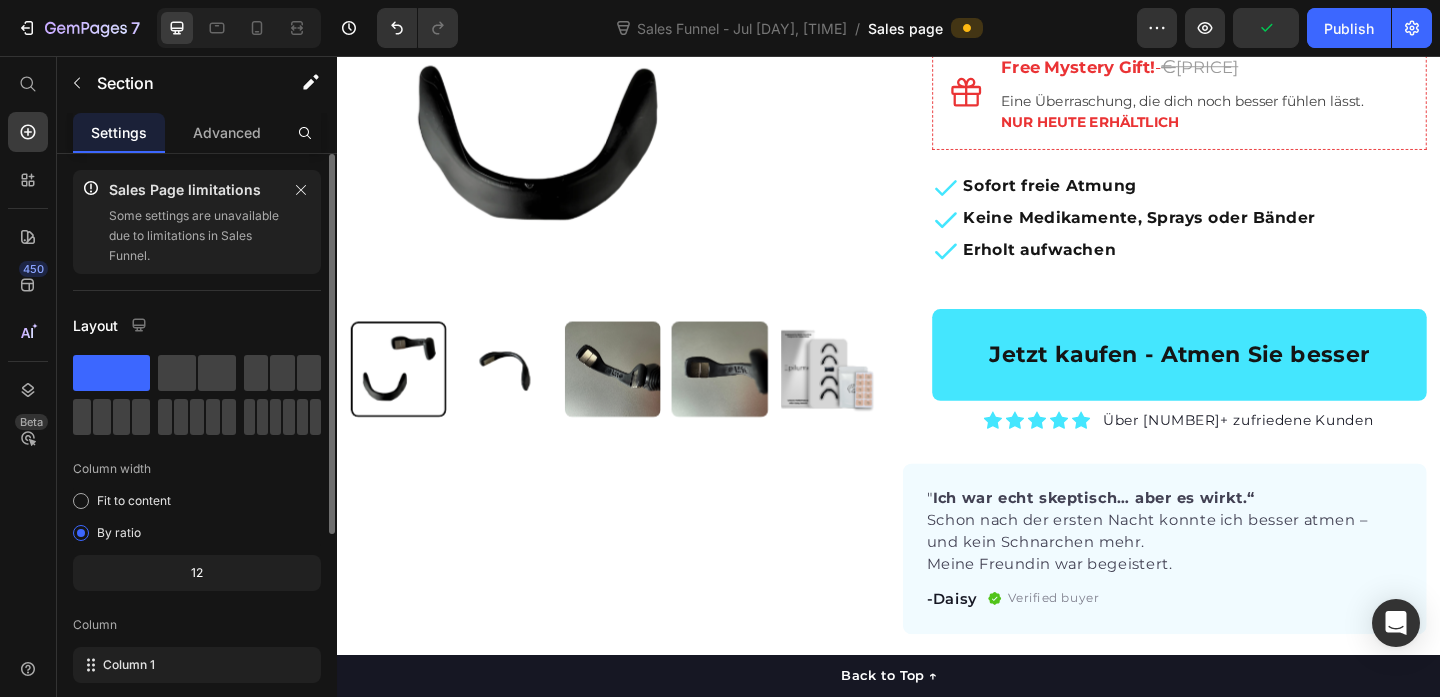 scroll, scrollTop: 262, scrollLeft: 0, axis: vertical 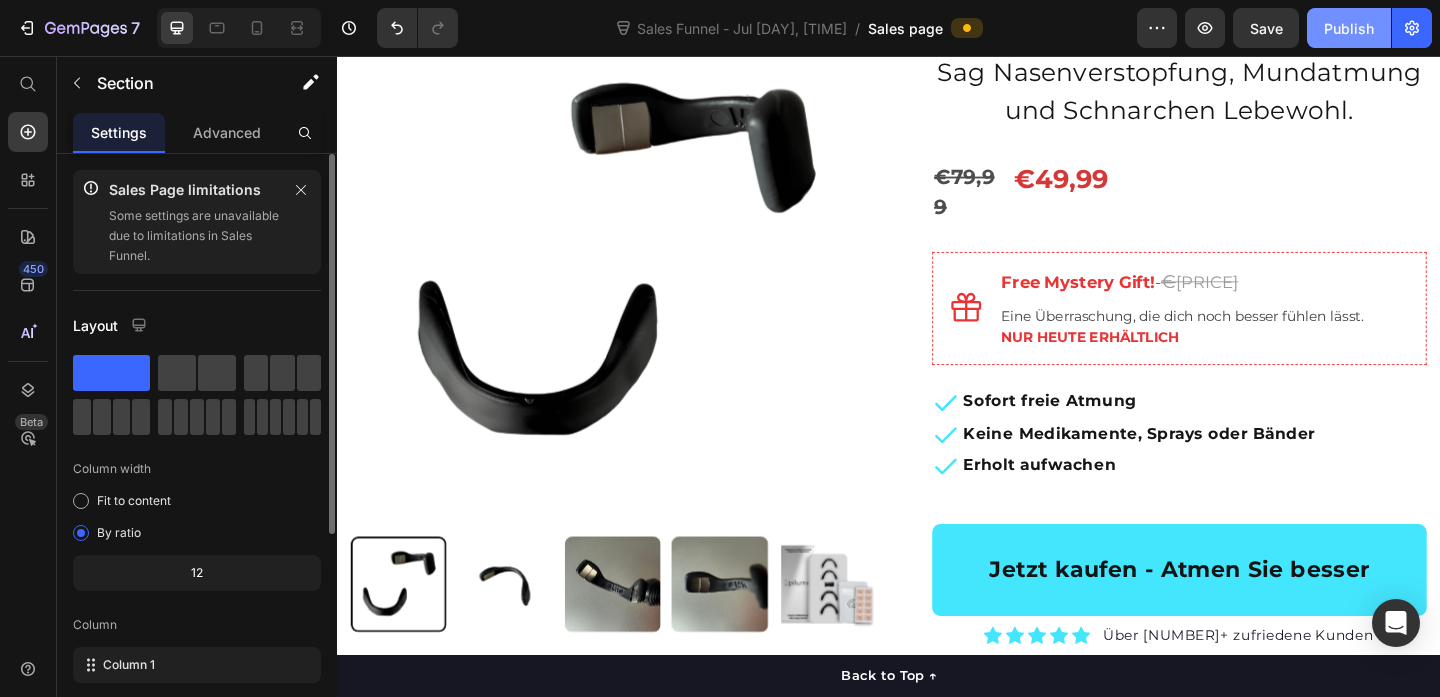 click on "Publish" at bounding box center [1349, 28] 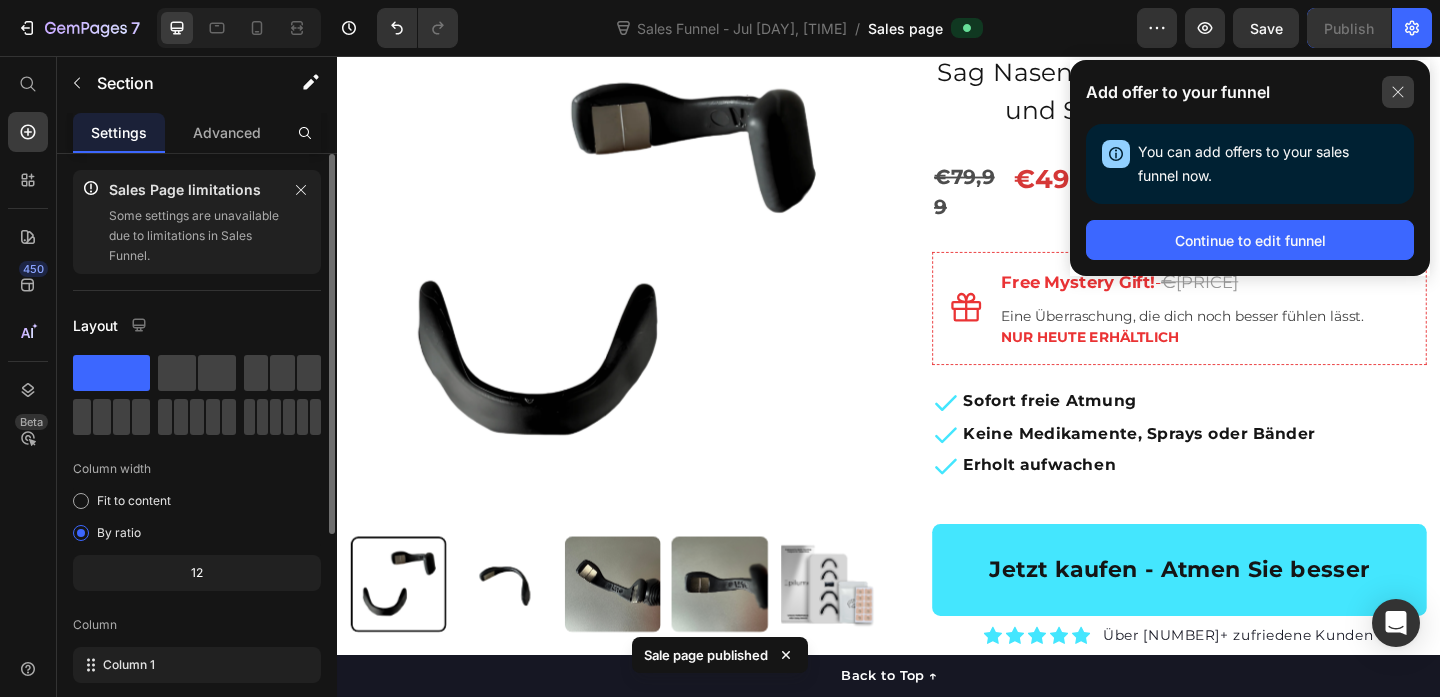 click 